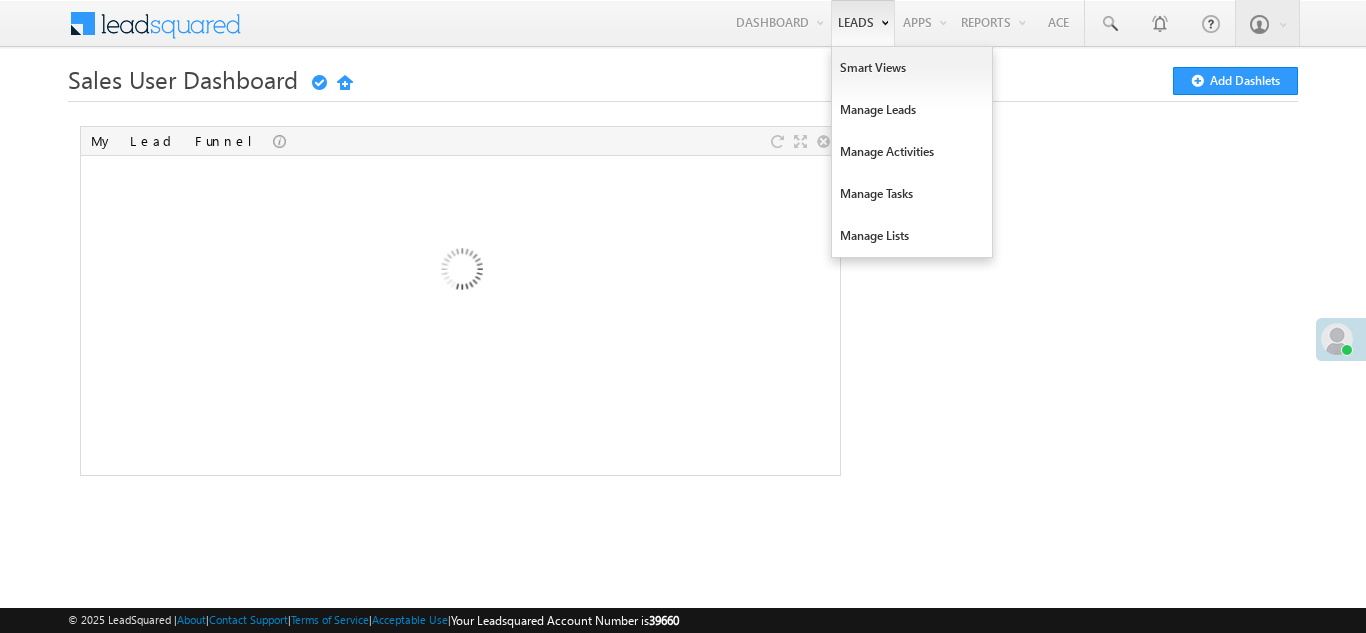 scroll, scrollTop: 0, scrollLeft: 0, axis: both 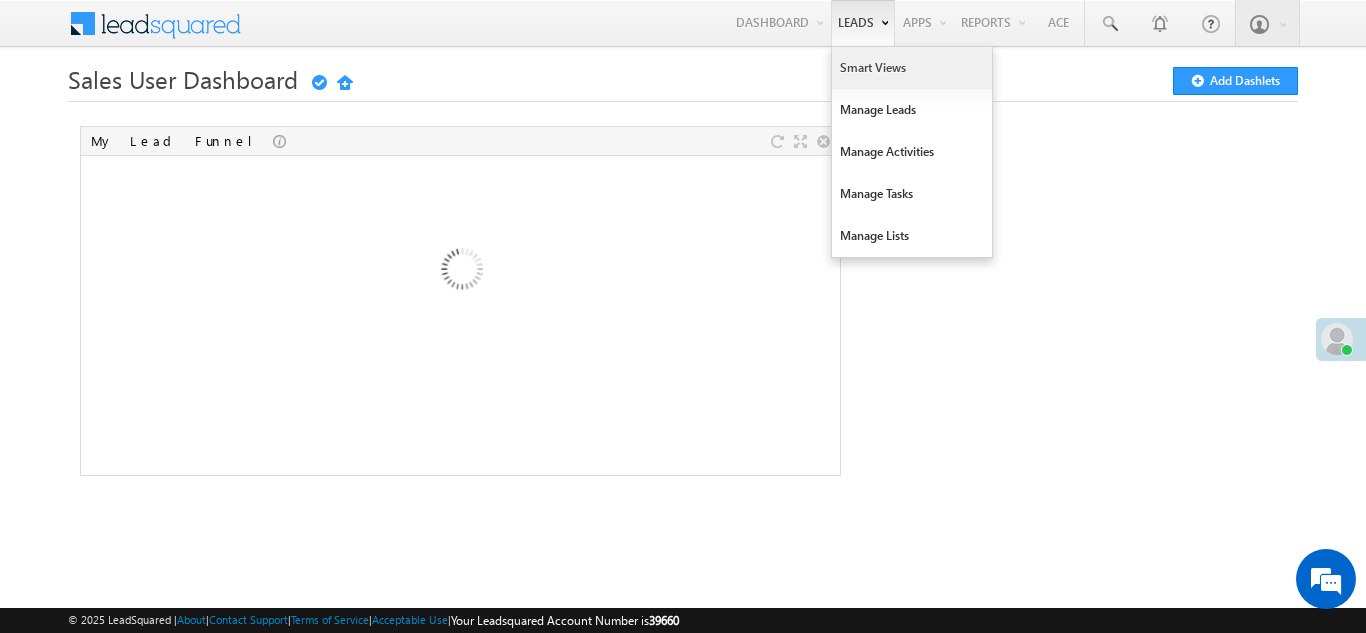 click on "Smart Views" at bounding box center (912, 68) 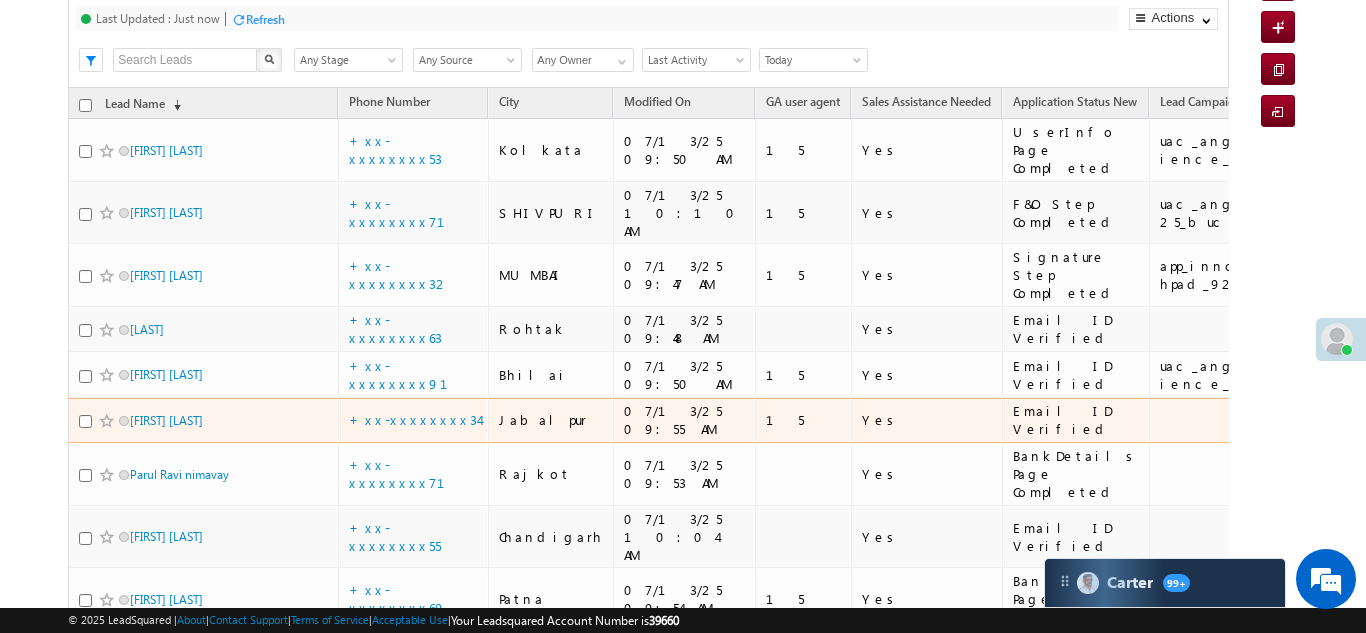 scroll, scrollTop: 200, scrollLeft: 0, axis: vertical 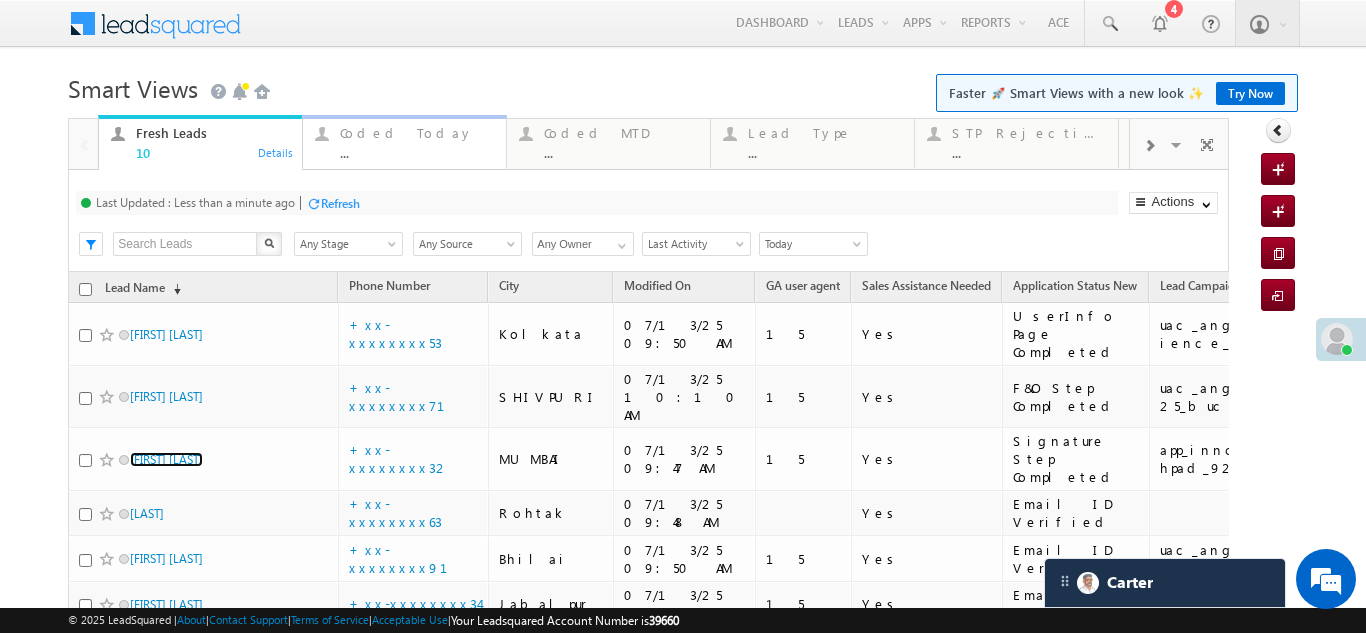 click on "Coded Today" at bounding box center [417, 133] 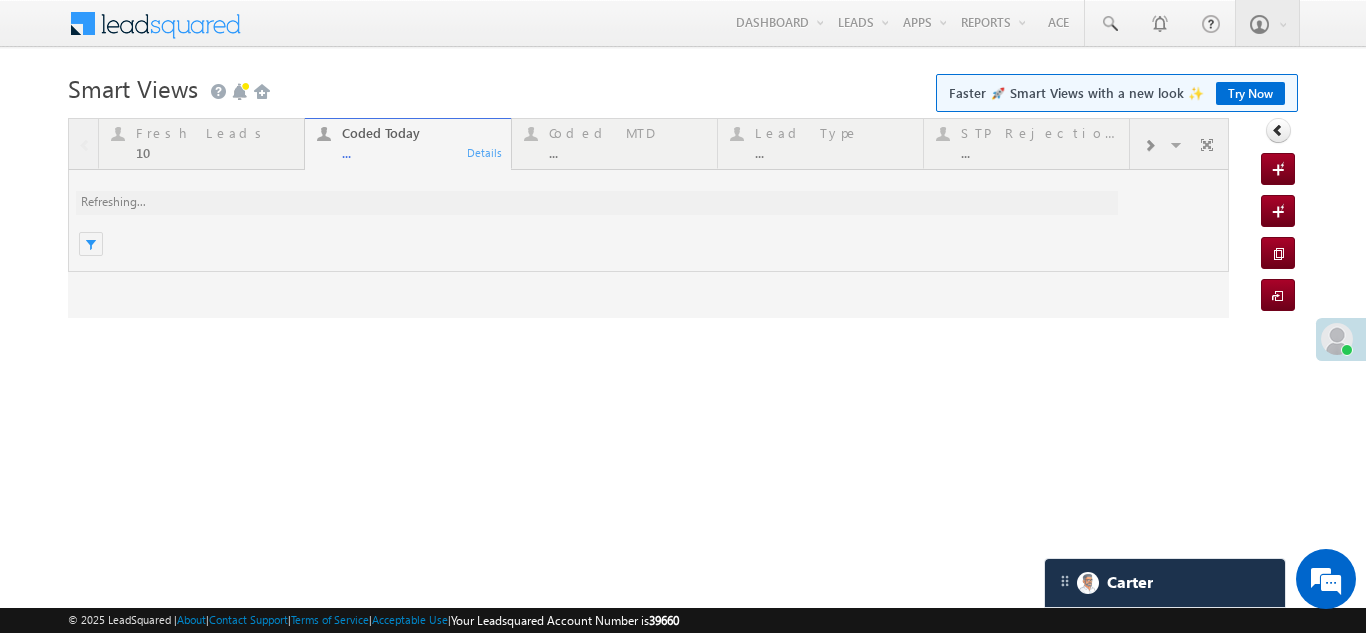 scroll, scrollTop: 0, scrollLeft: 0, axis: both 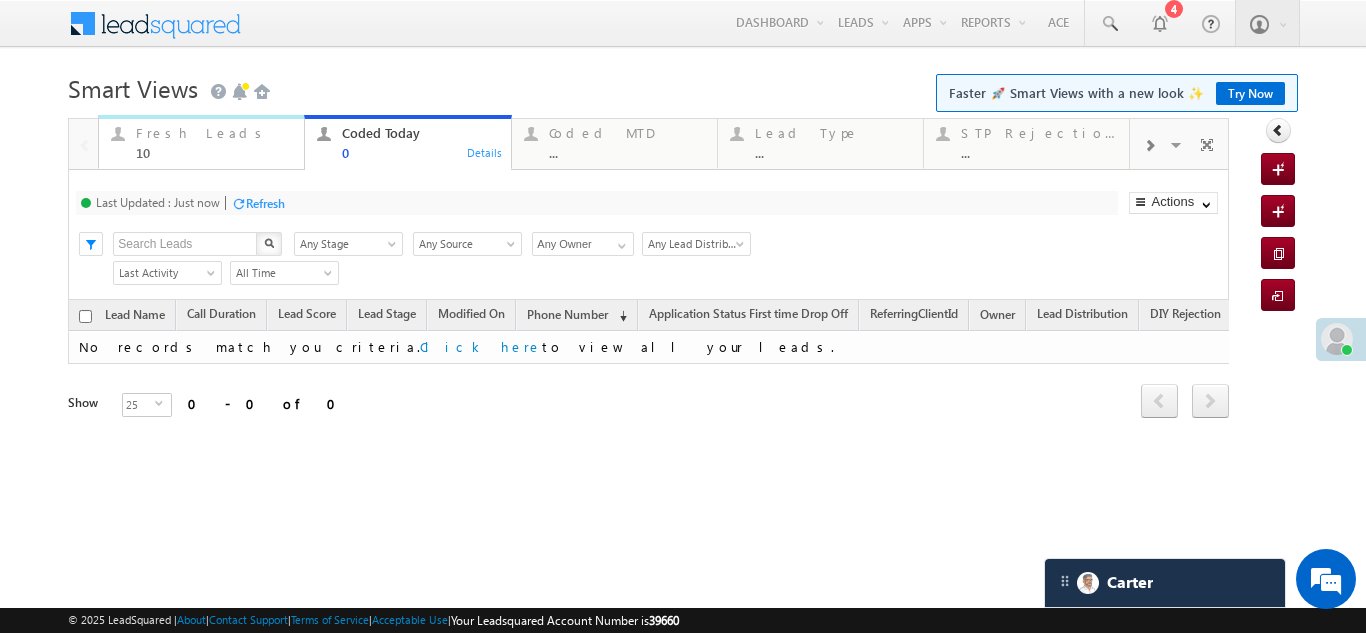 click on "Fresh Leads 10" at bounding box center (214, 140) 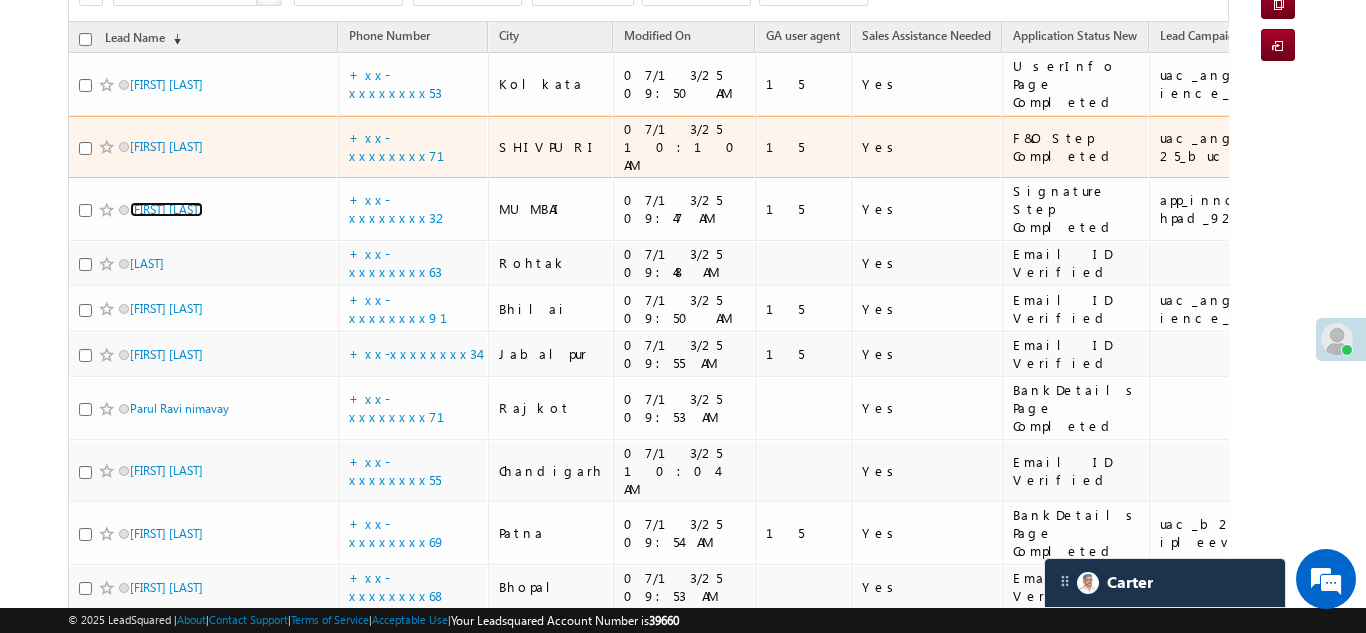scroll, scrollTop: 300, scrollLeft: 0, axis: vertical 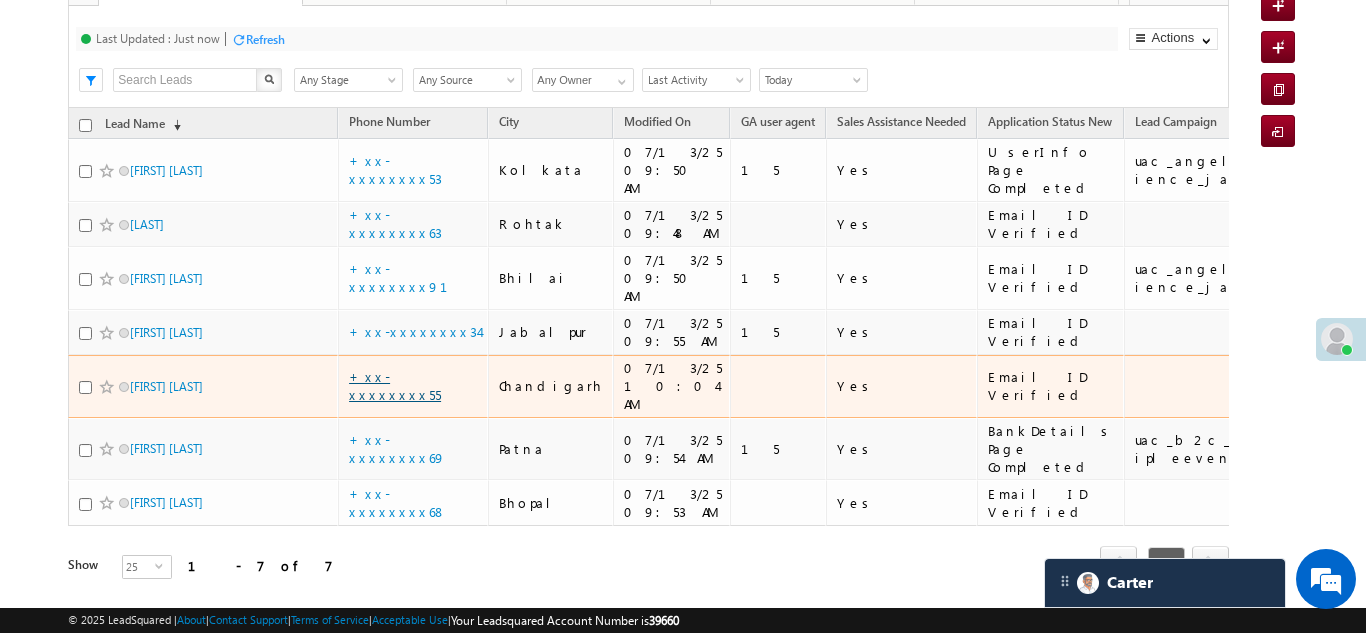 click on "+xx-xxxxxxxx55" at bounding box center [395, 385] 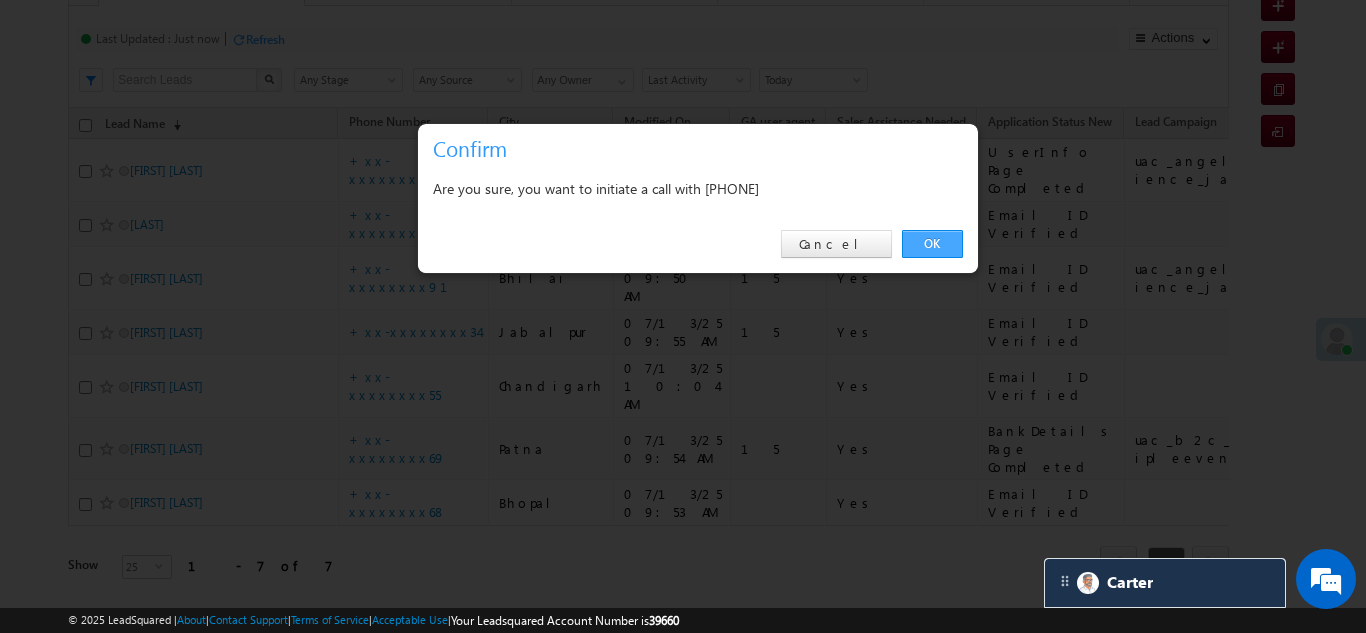 click on "OK" at bounding box center [932, 244] 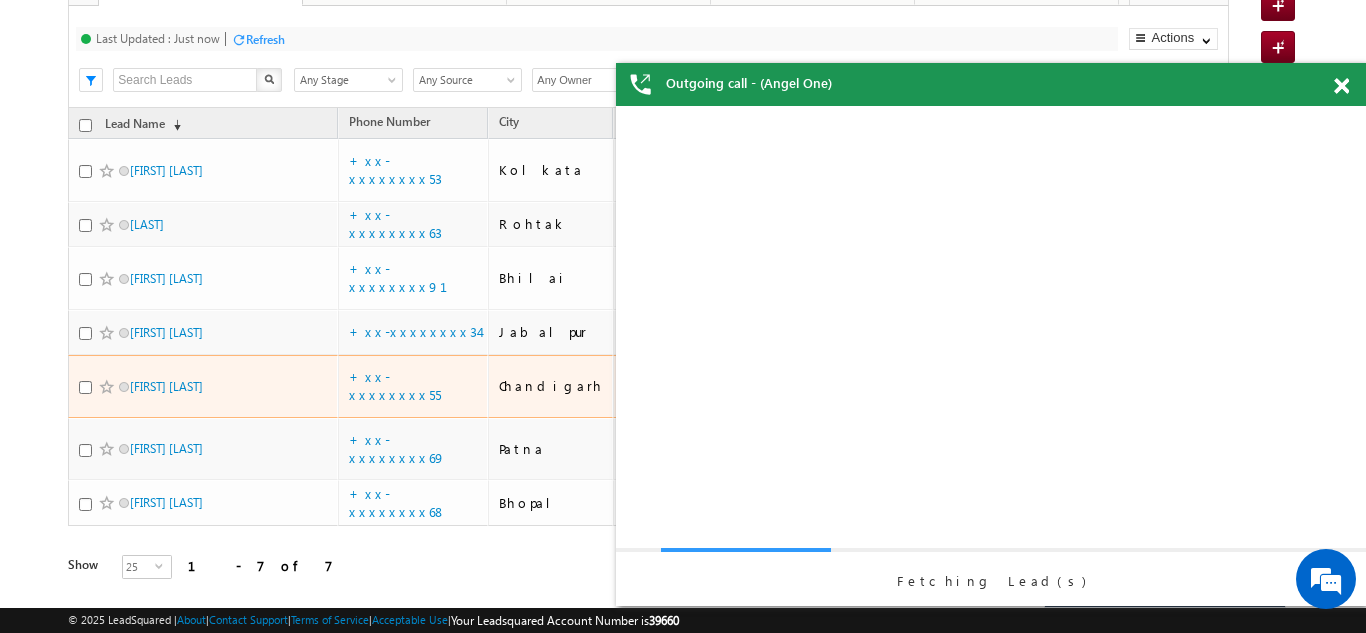 scroll, scrollTop: 0, scrollLeft: 0, axis: both 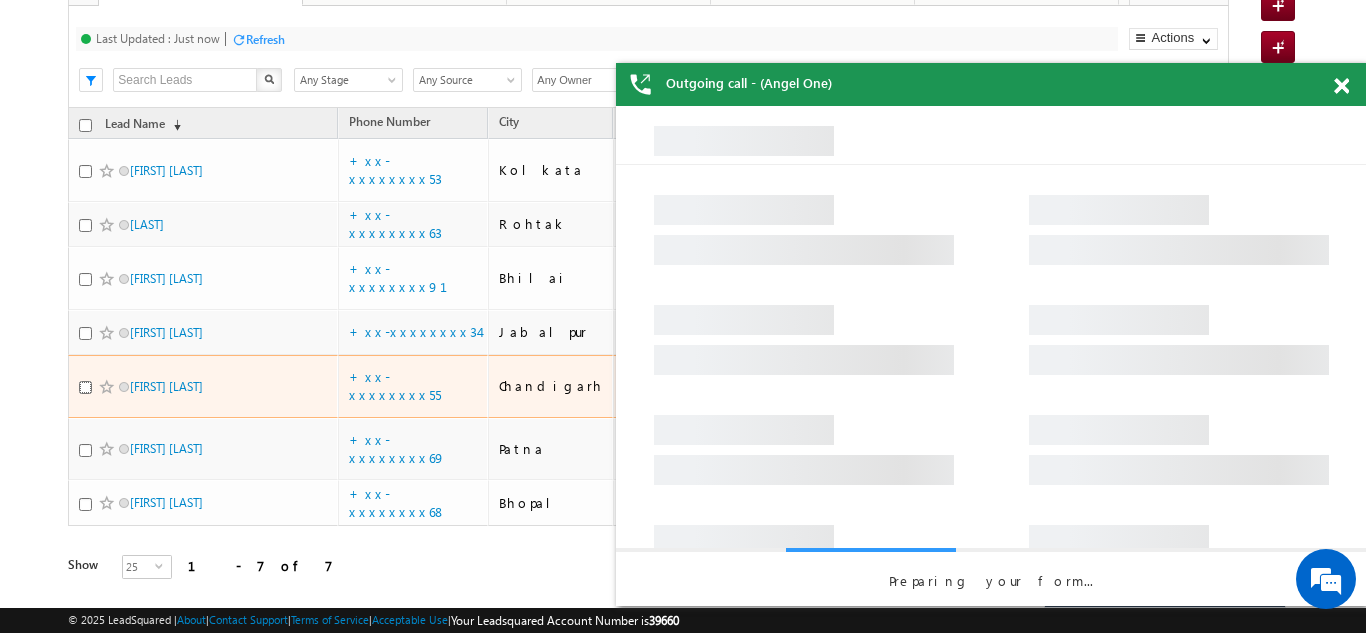 click at bounding box center (85, 387) 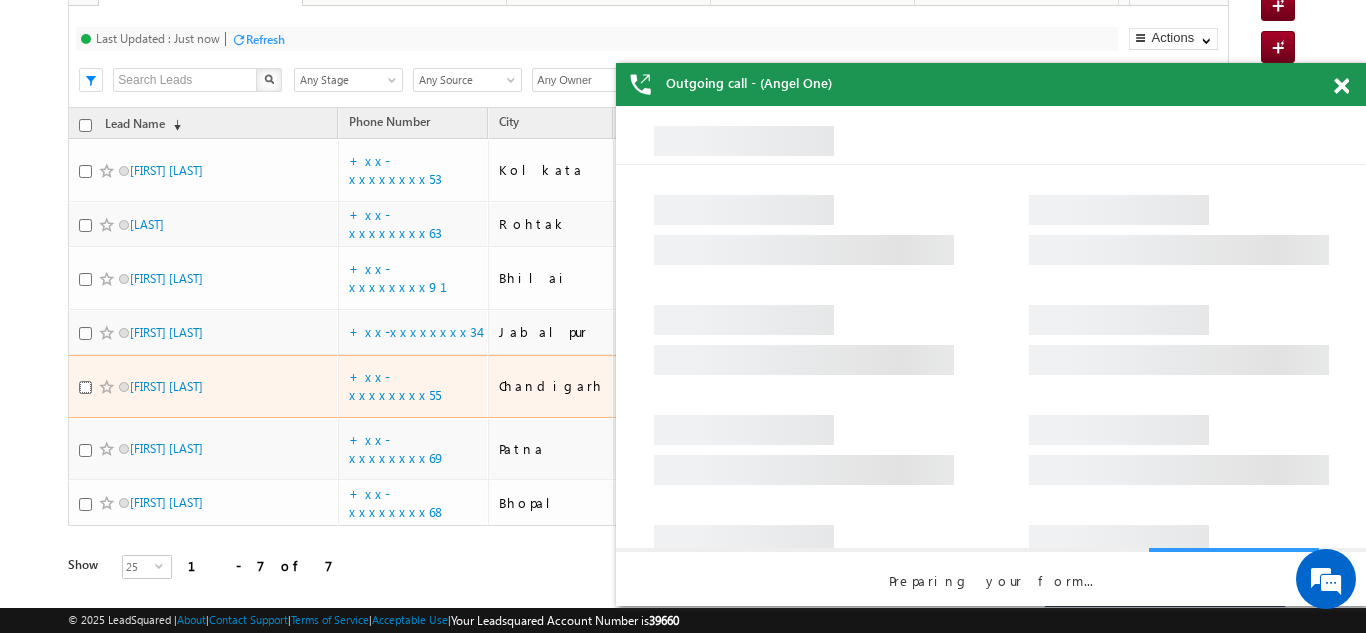 checkbox on "true" 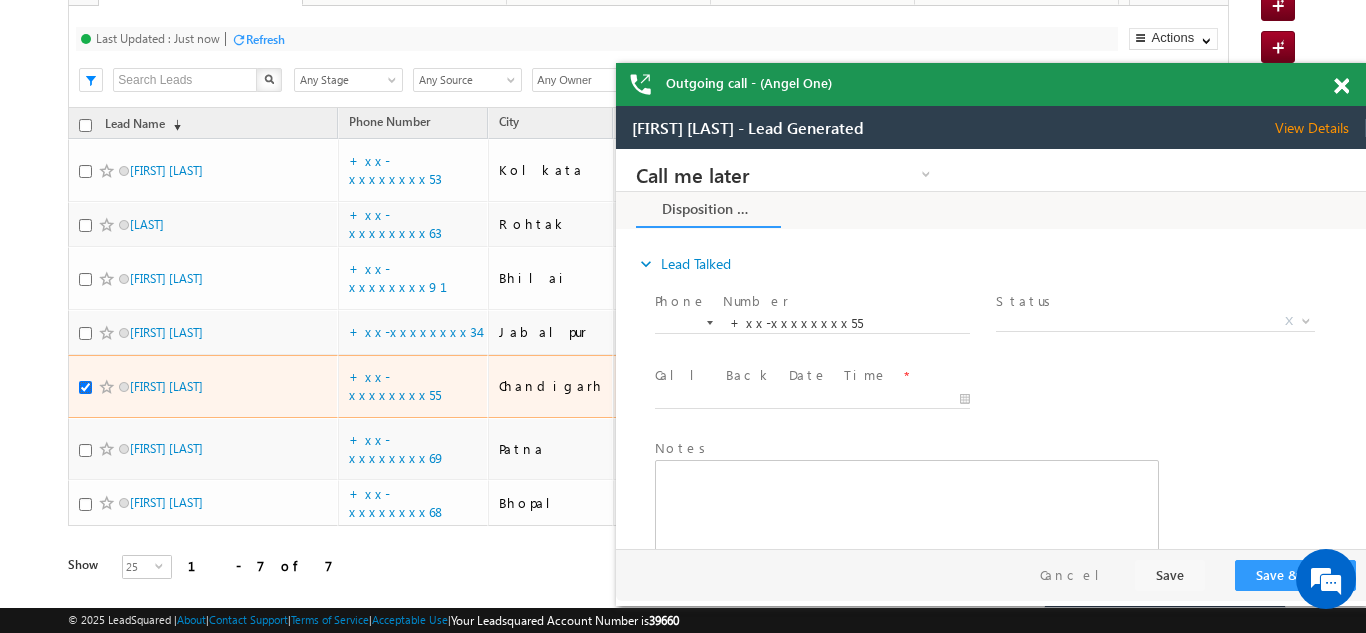 scroll, scrollTop: 0, scrollLeft: 0, axis: both 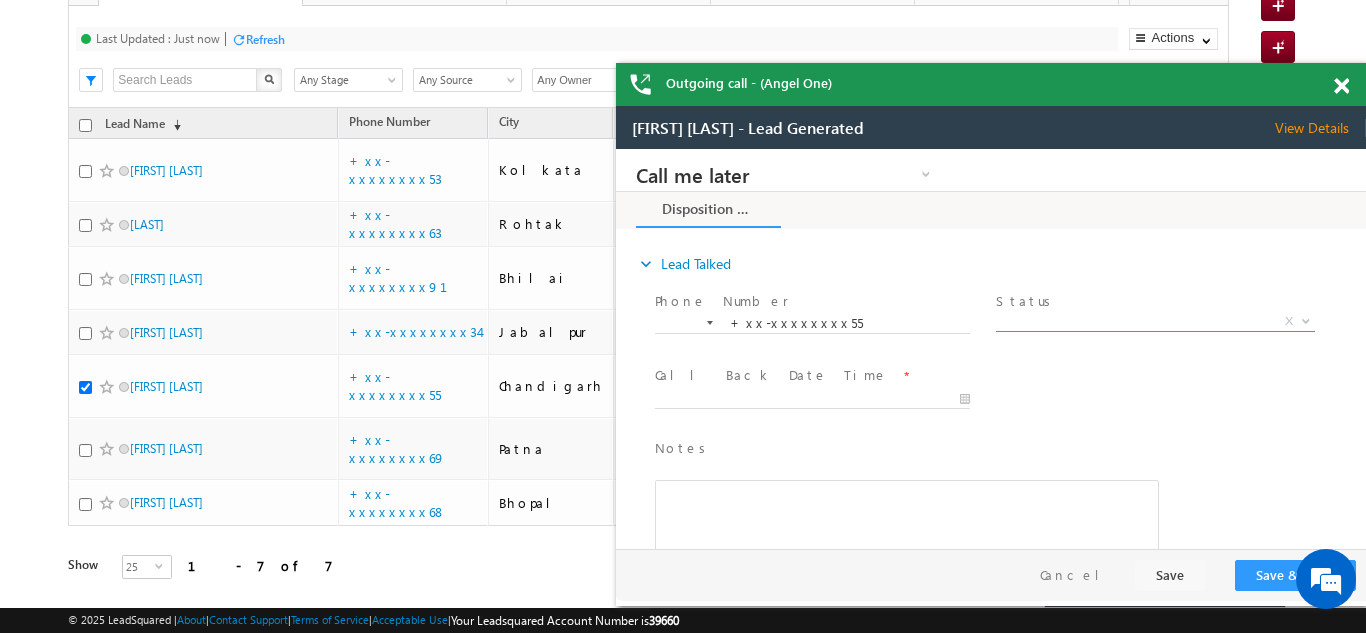 click on "X" at bounding box center [1155, 322] 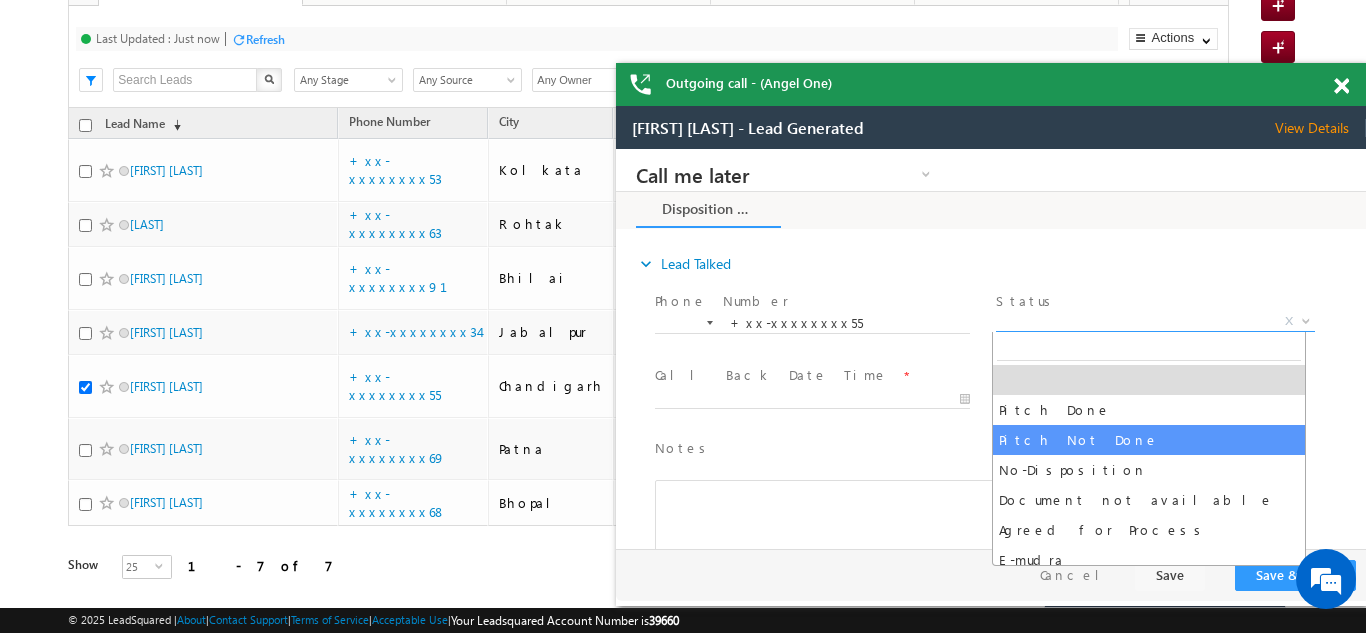 select on "Pitch Not Done" 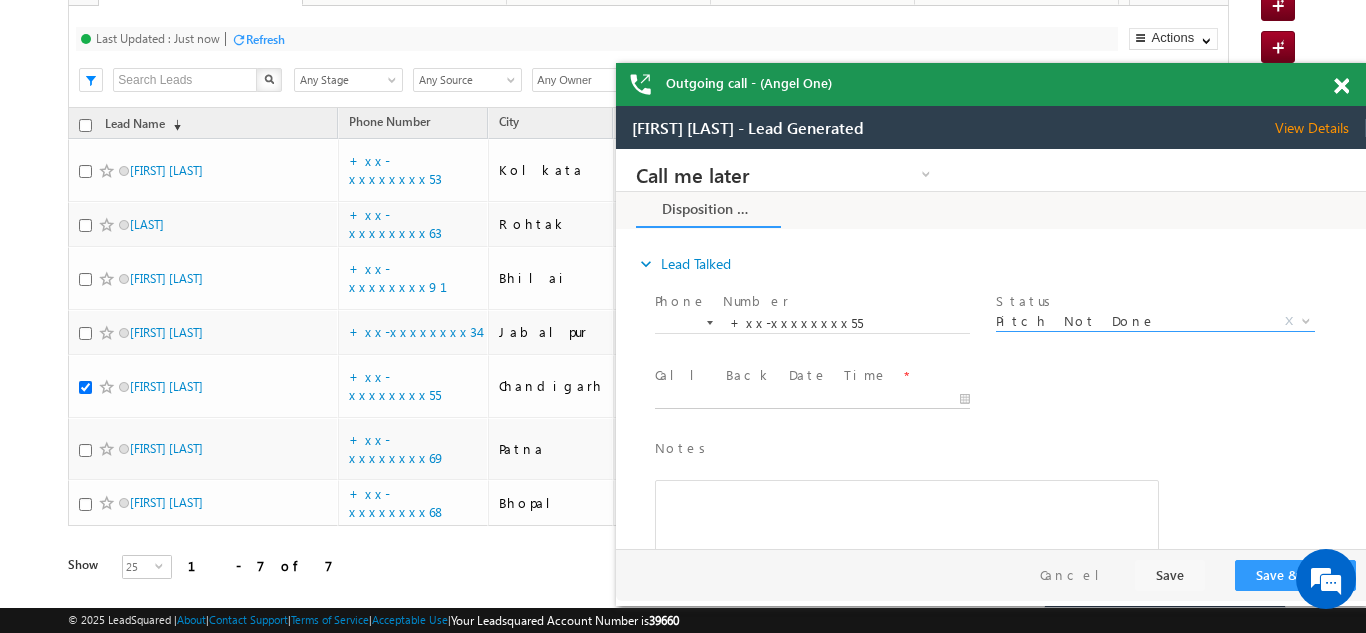 type on "07/13/25 10:35 AM" 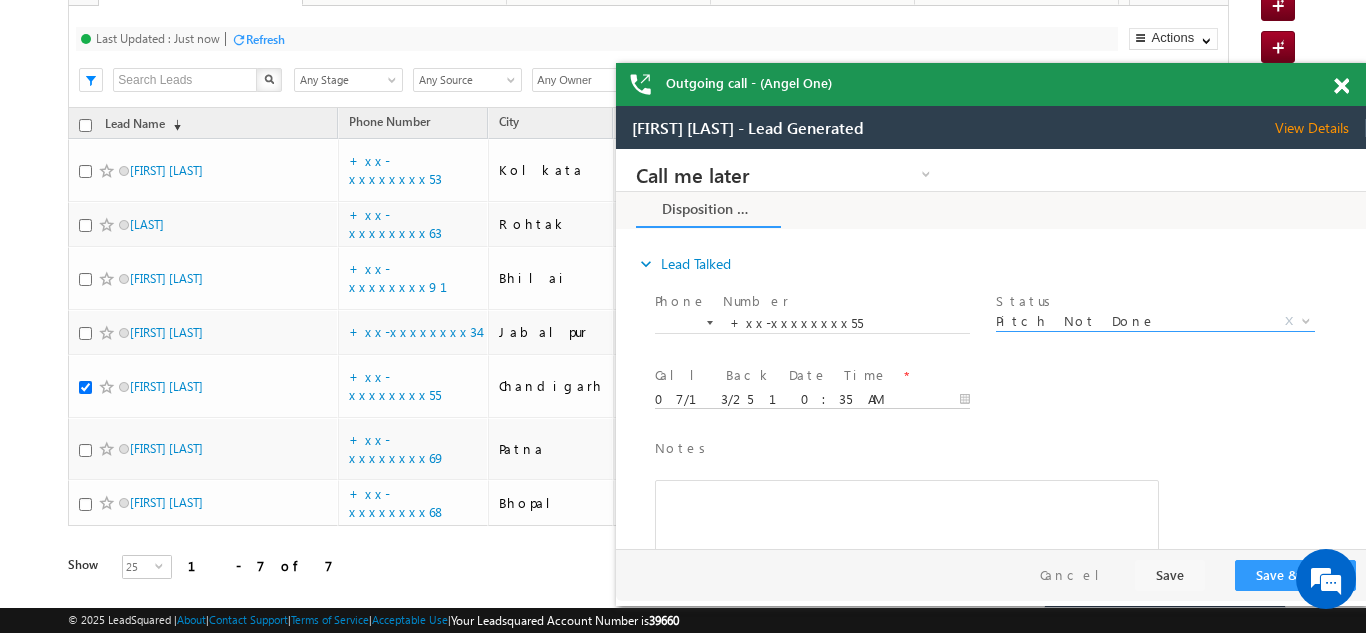 click on "Call me later Campaign Success Commitment Cross Sell Customer Drop-off reasons Language Barrier Not Interested Ringing Call me later
Call me later
× Disposition Form *" at bounding box center (991, 349) 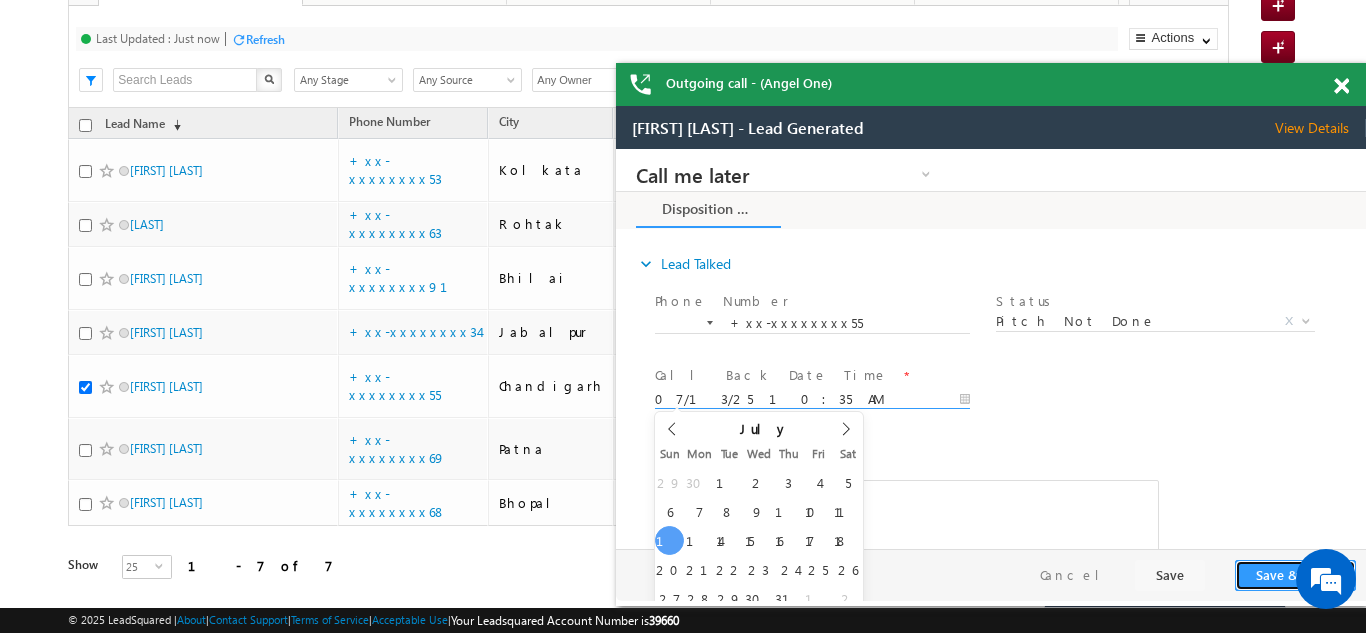 click on "Save & Close" at bounding box center [1295, 575] 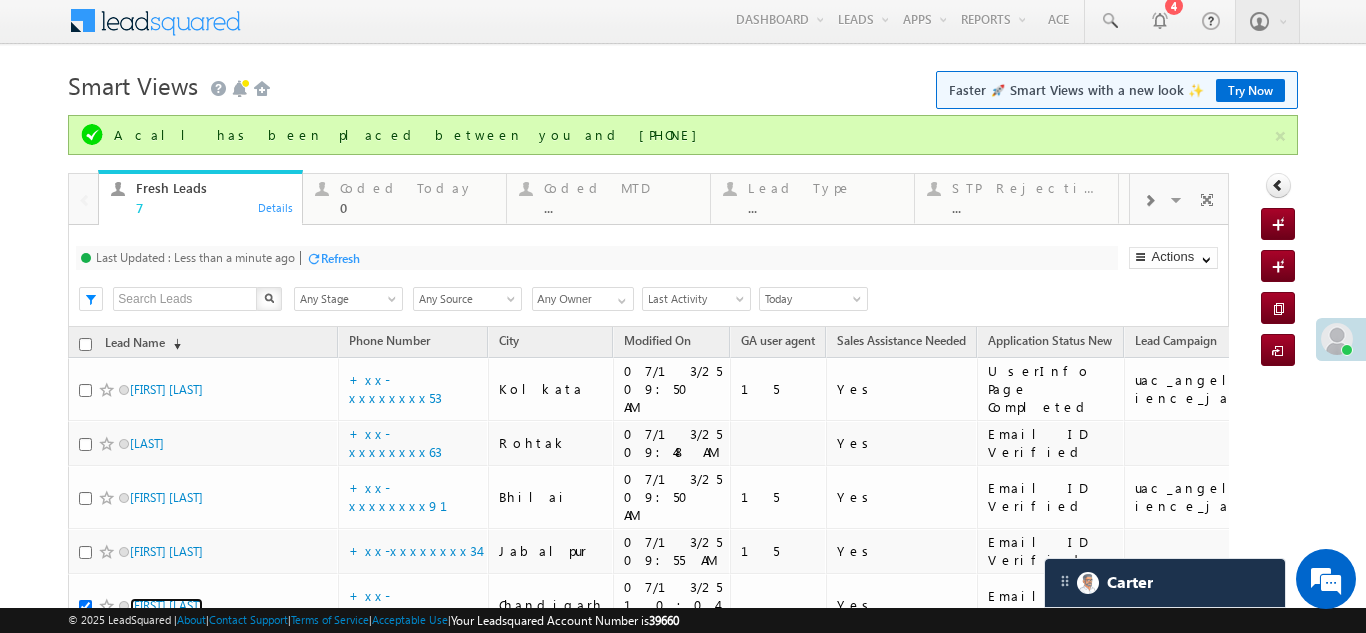scroll, scrollTop: 0, scrollLeft: 0, axis: both 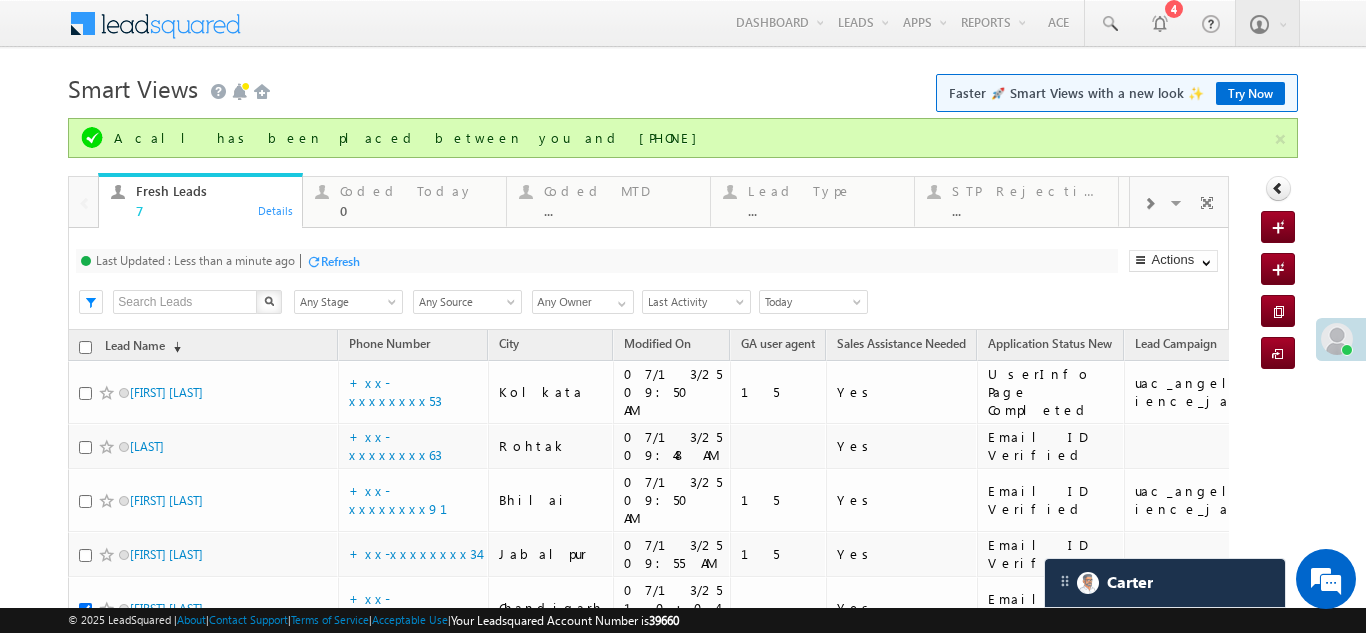 click on "Refresh" at bounding box center [340, 261] 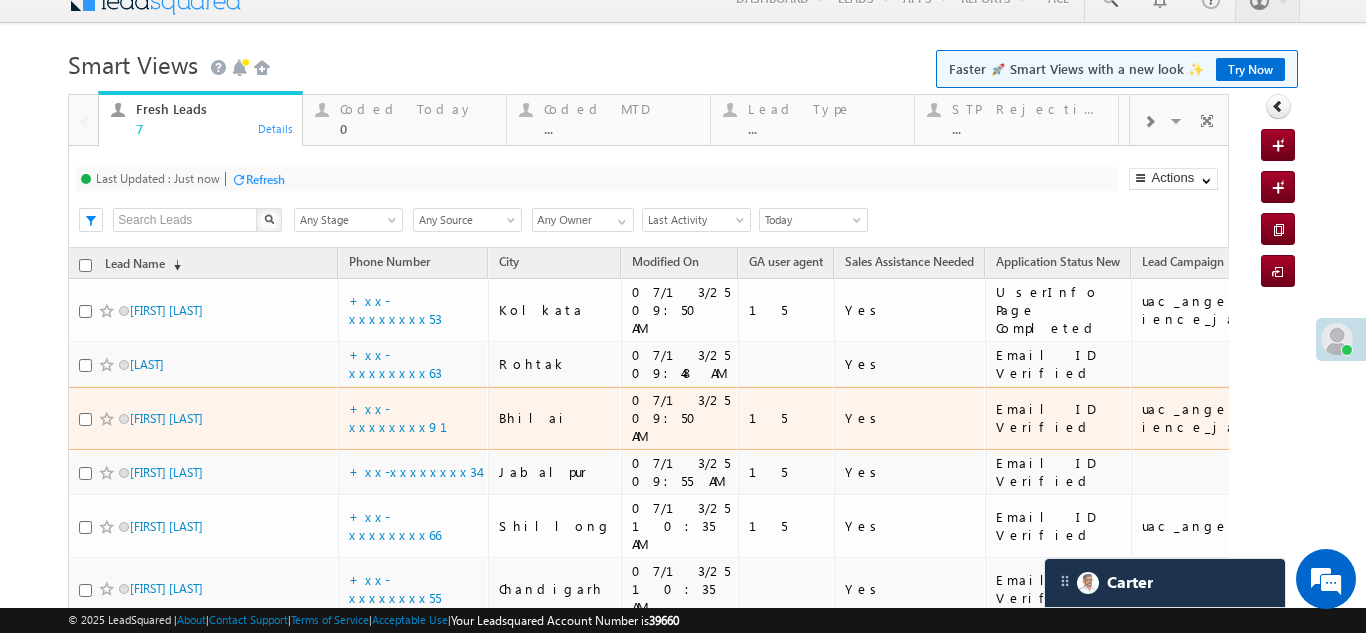 scroll, scrollTop: 0, scrollLeft: 0, axis: both 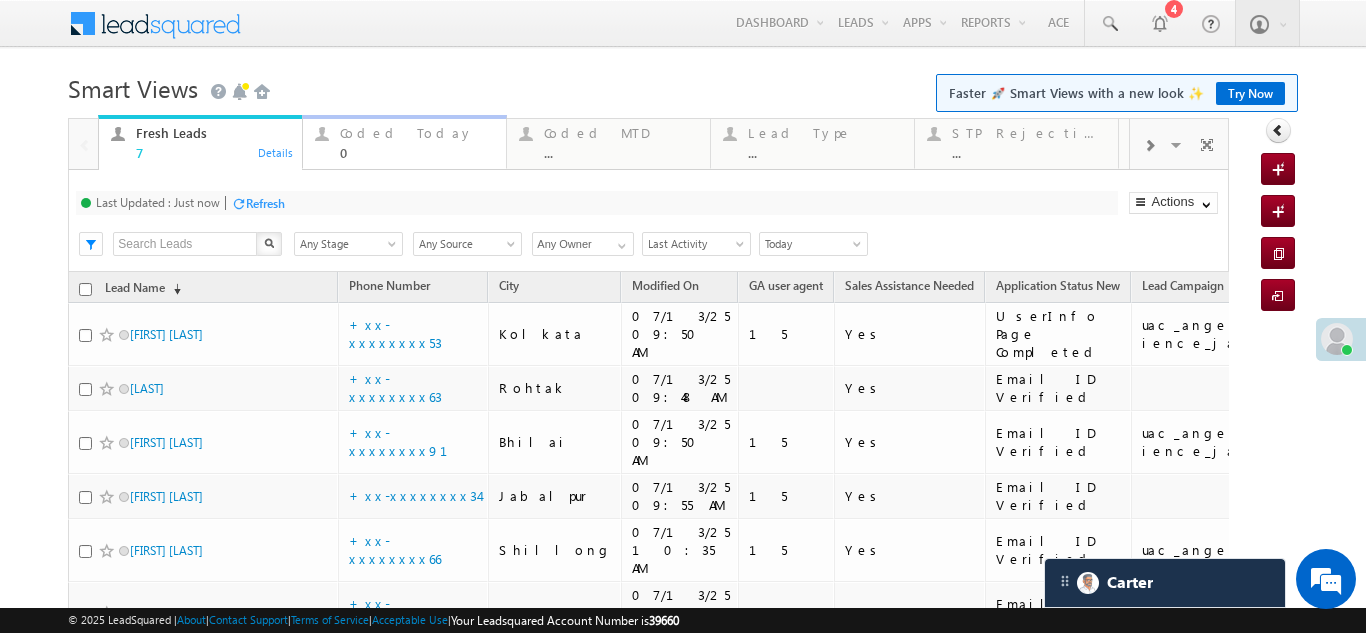 click on "Coded Today" at bounding box center (417, 133) 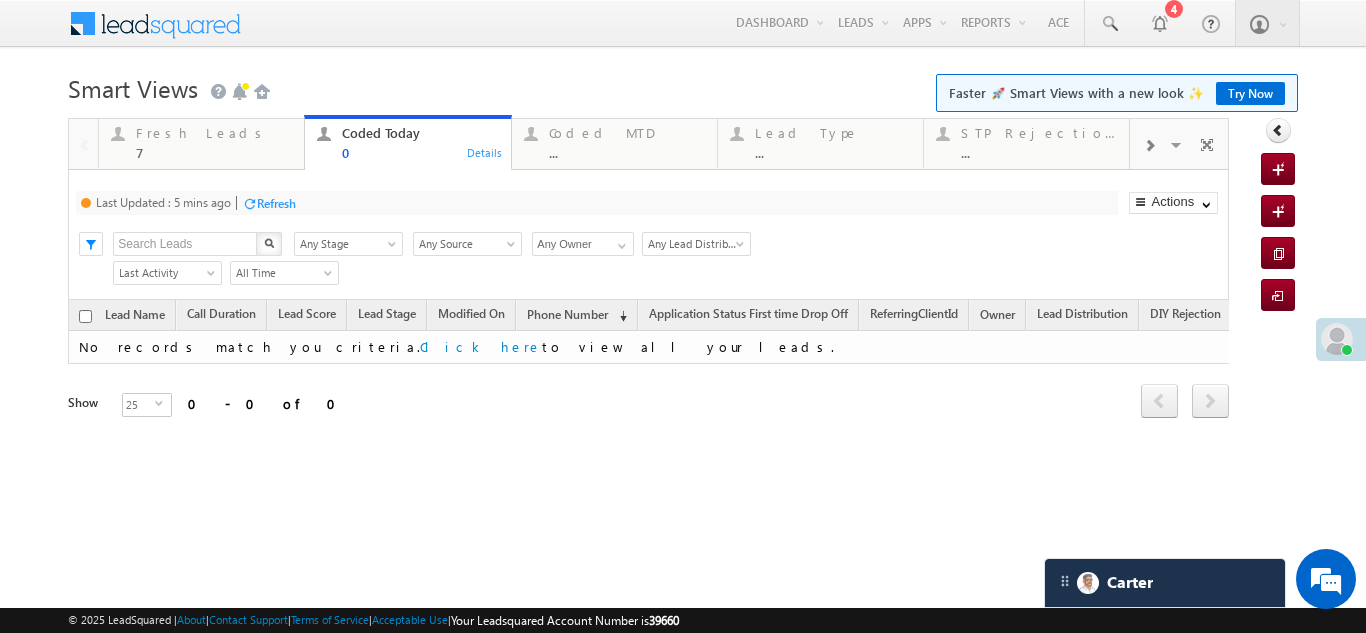 click on "Refresh" at bounding box center (276, 203) 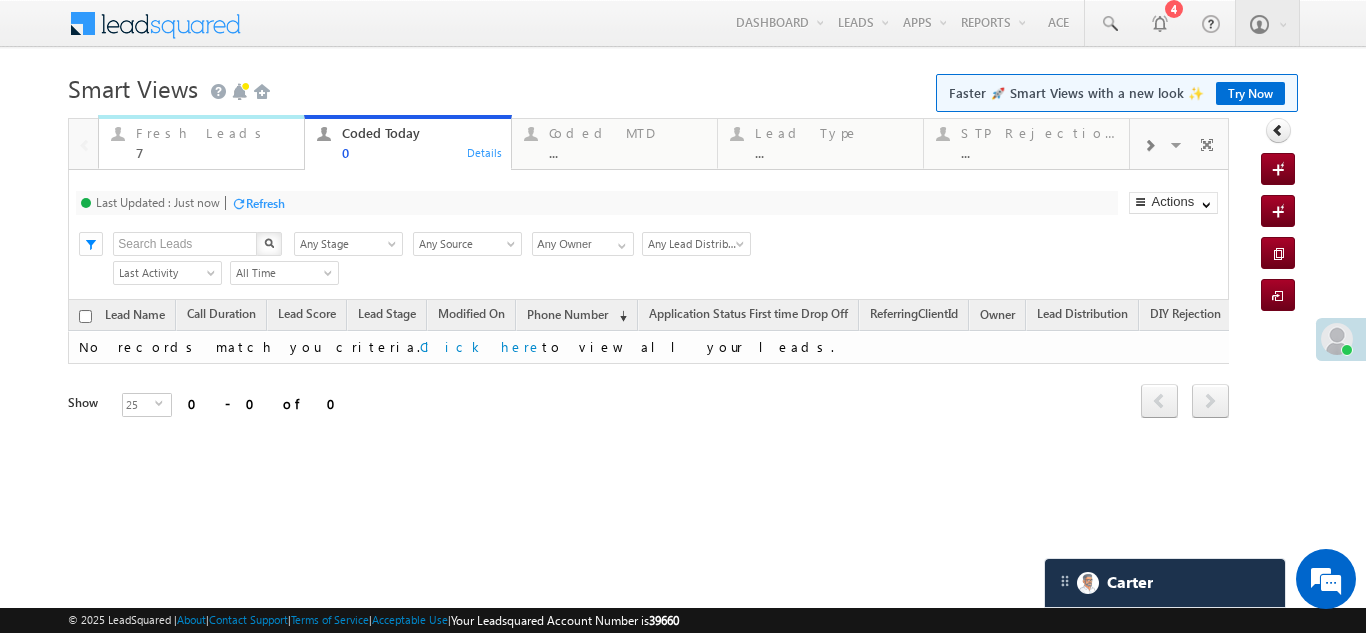 click on "Fresh Leads" at bounding box center (214, 133) 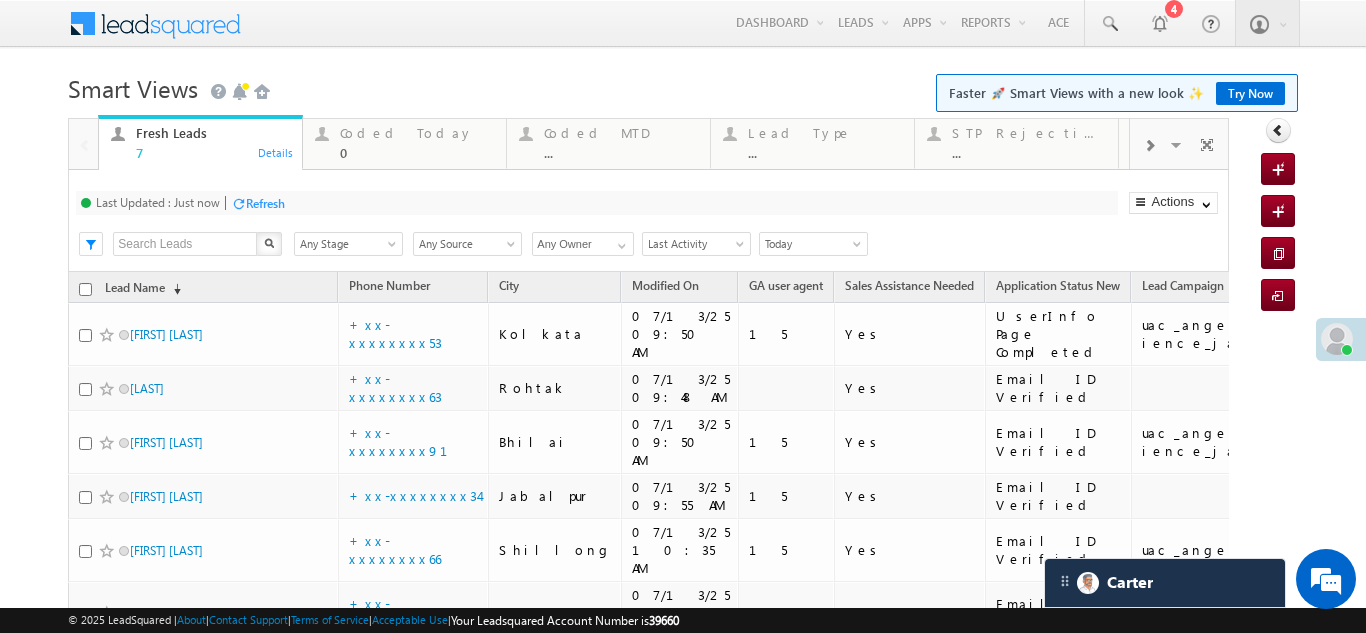 click on "Refresh" at bounding box center (265, 203) 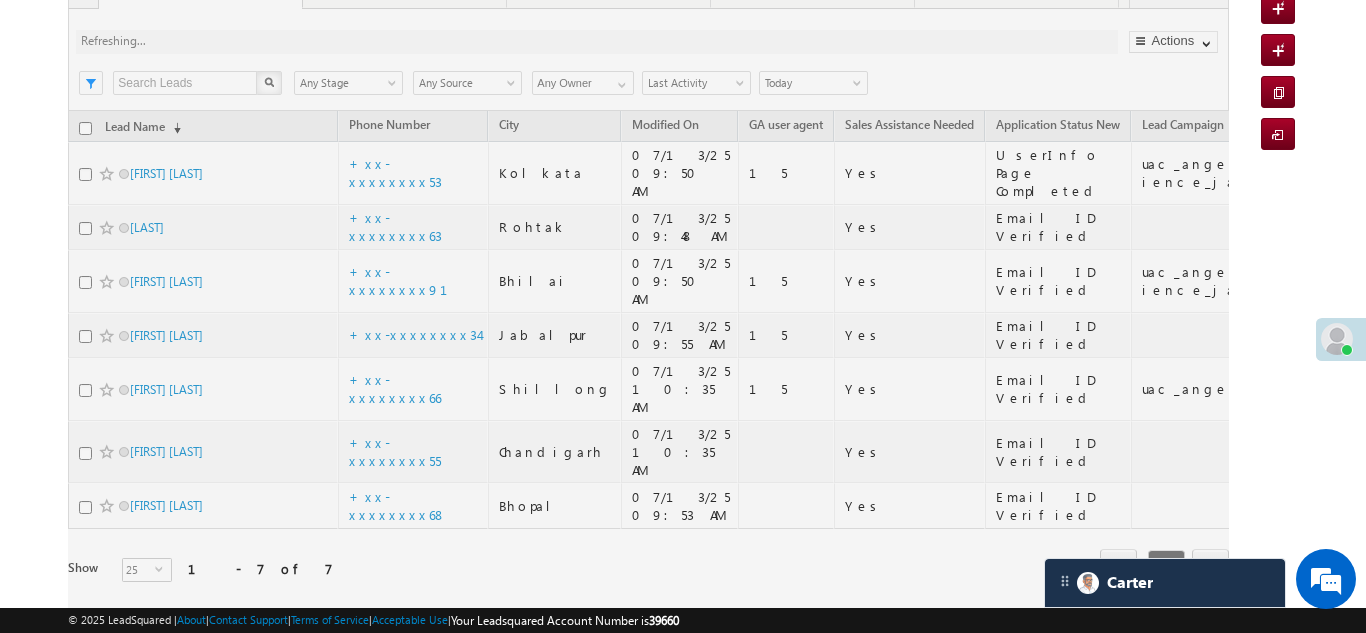 scroll, scrollTop: 164, scrollLeft: 0, axis: vertical 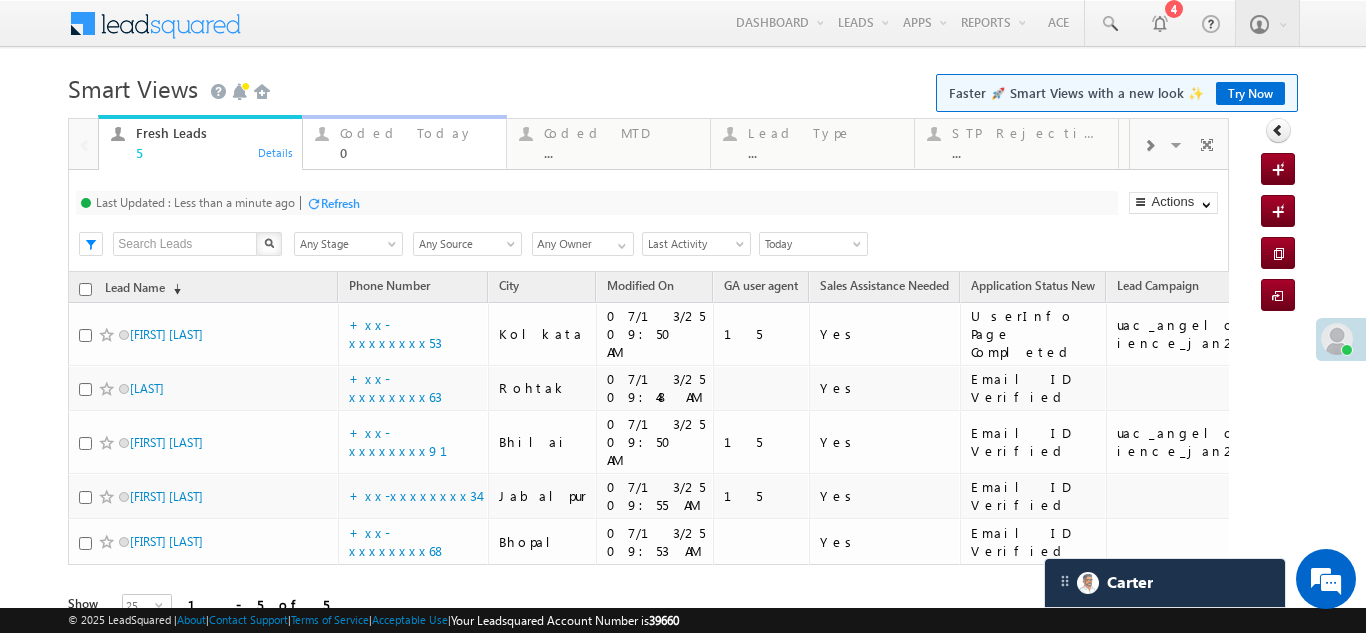click on "Coded Today" at bounding box center (417, 133) 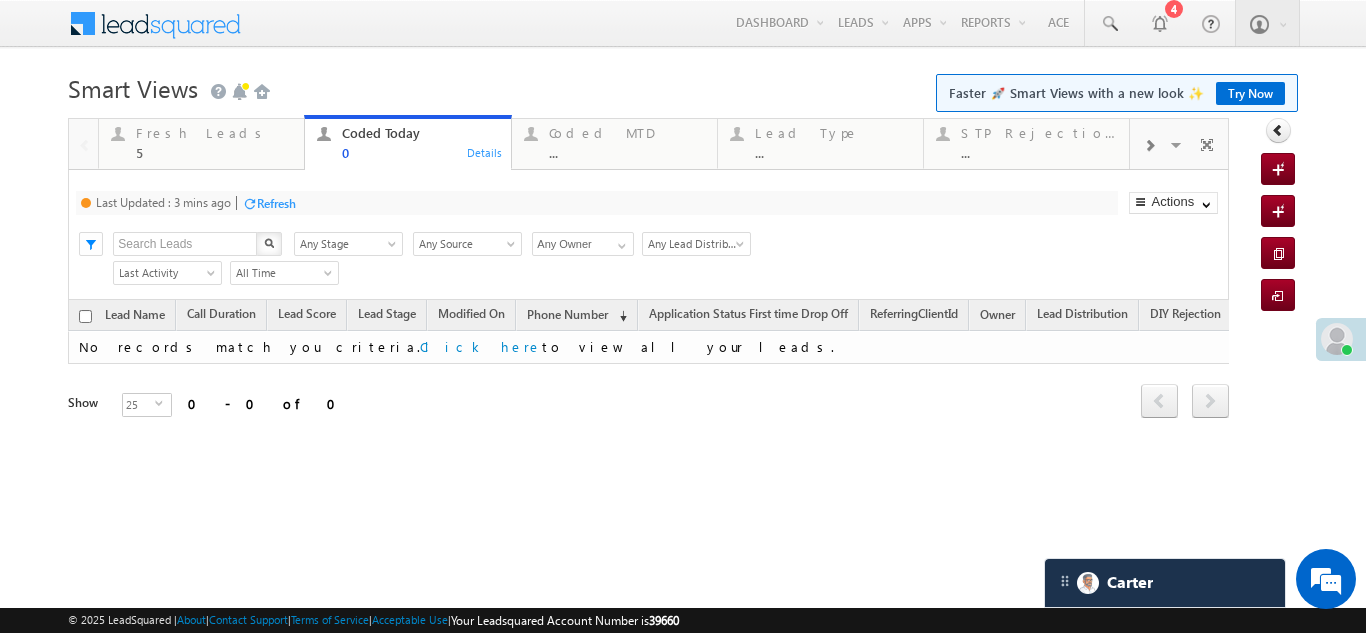 click on "Refresh" at bounding box center (276, 203) 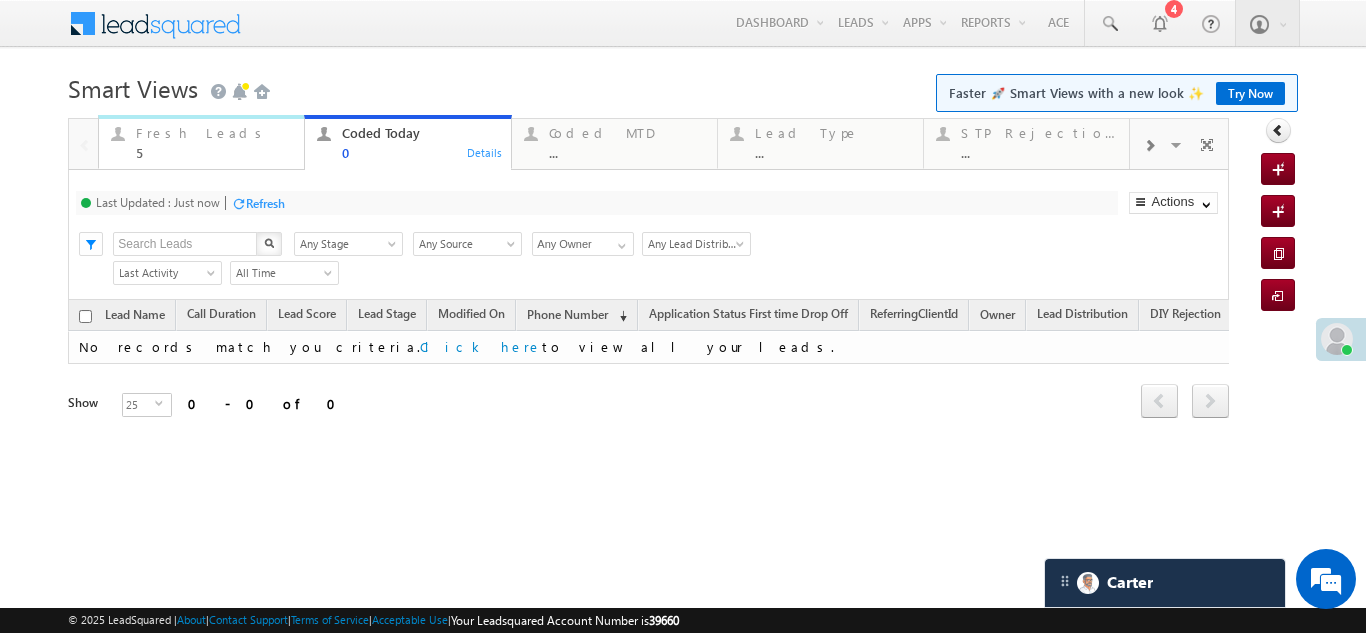 click on "Fresh Leads" at bounding box center [214, 133] 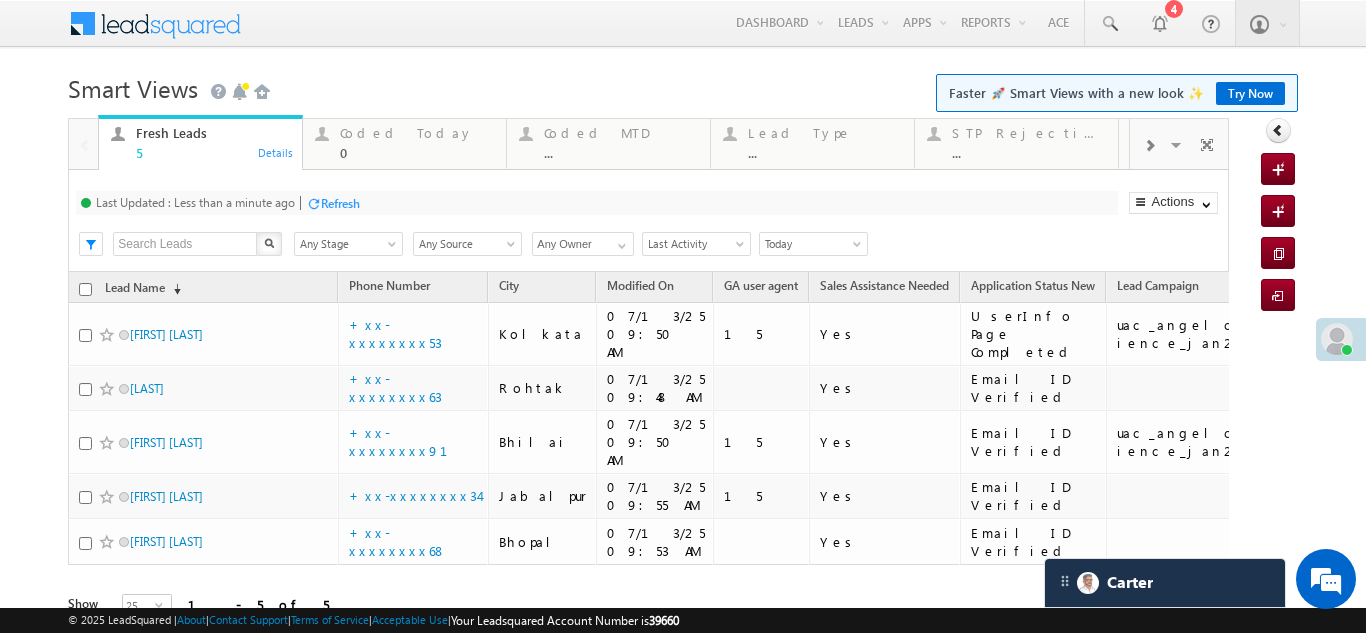 click on "Refresh" at bounding box center [340, 203] 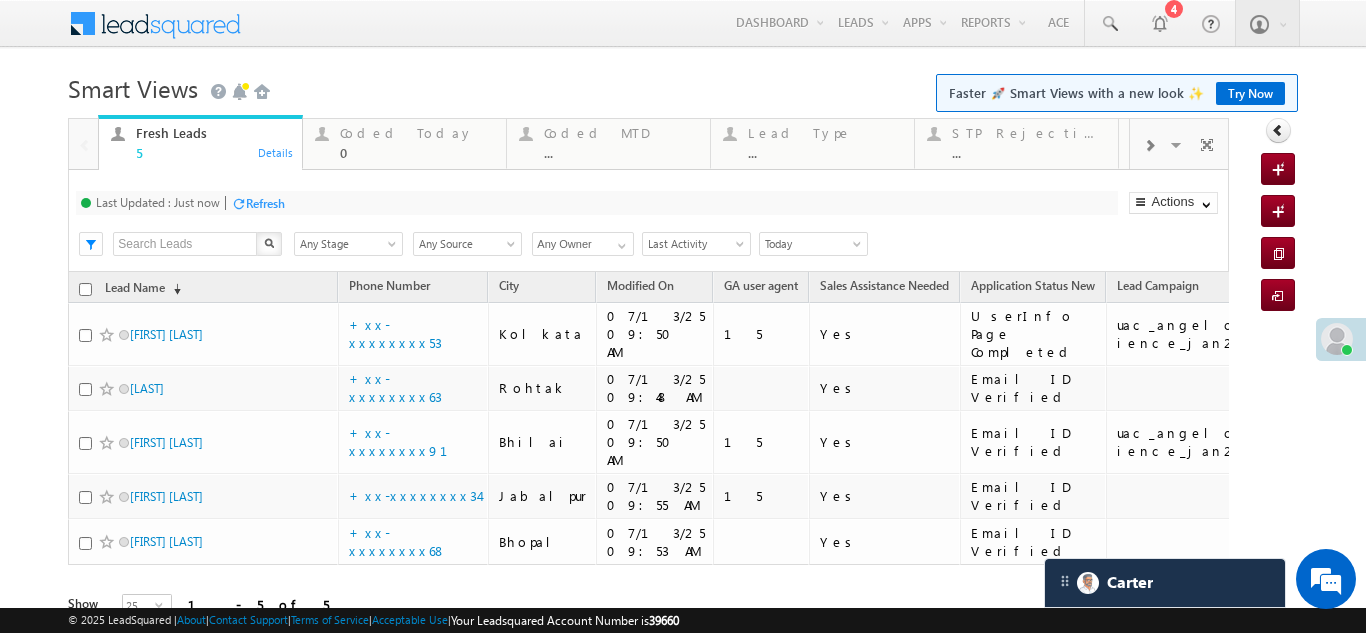 click on "Refresh" at bounding box center (265, 203) 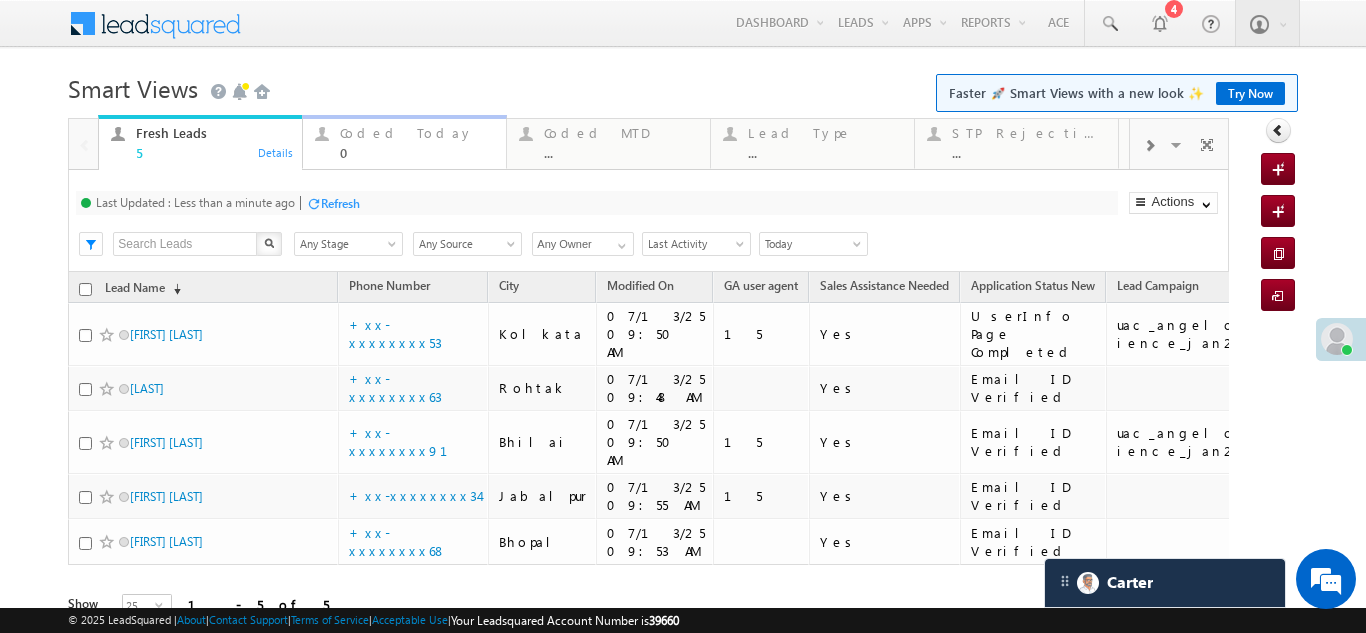 click on "0" at bounding box center [417, 152] 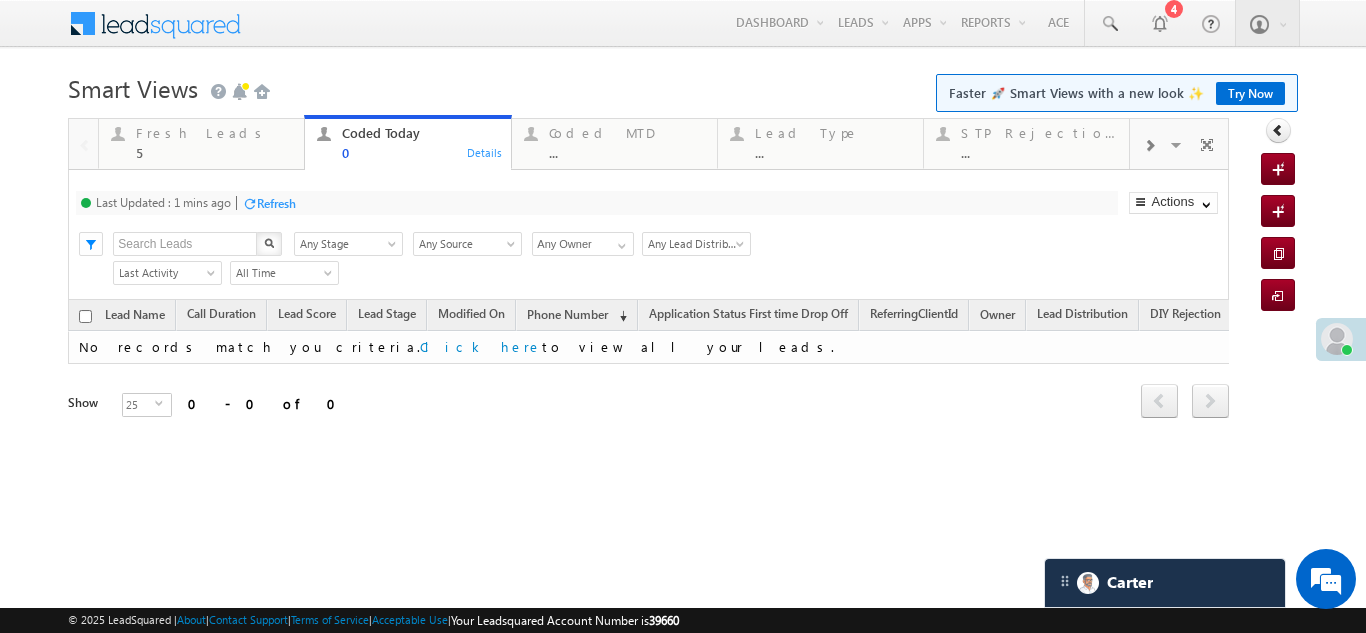 click on "Refresh" at bounding box center [276, 203] 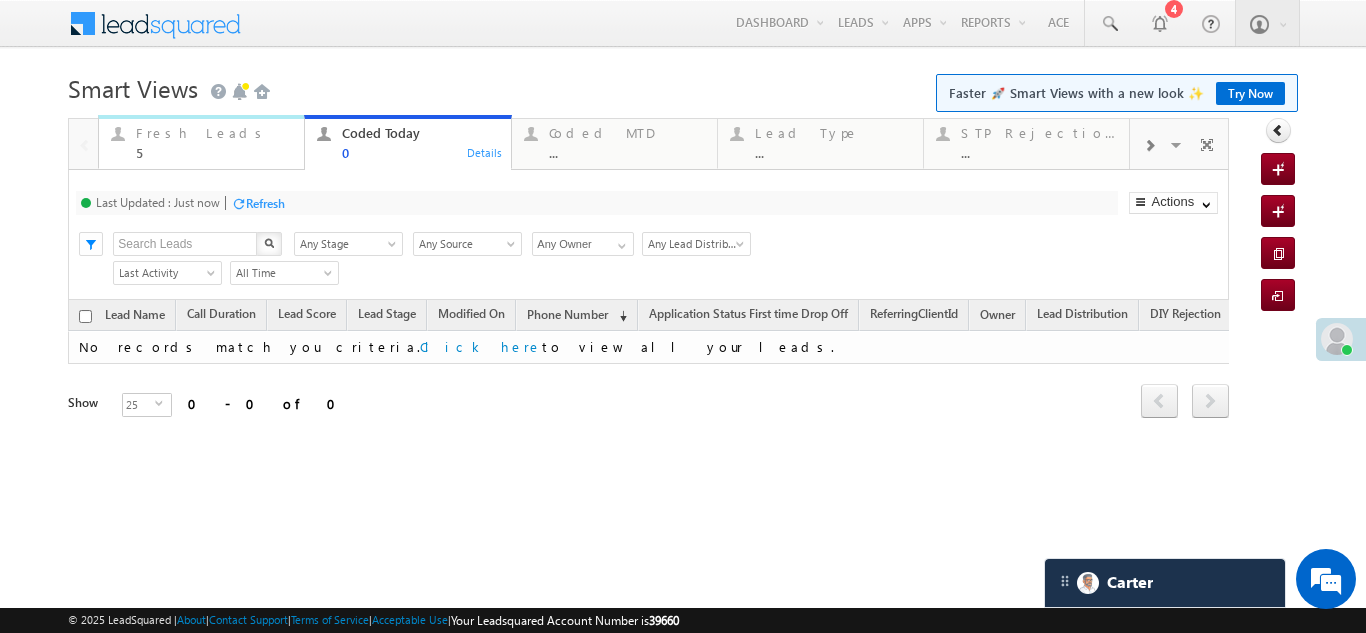 click on "Fresh Leads 5" at bounding box center (214, 140) 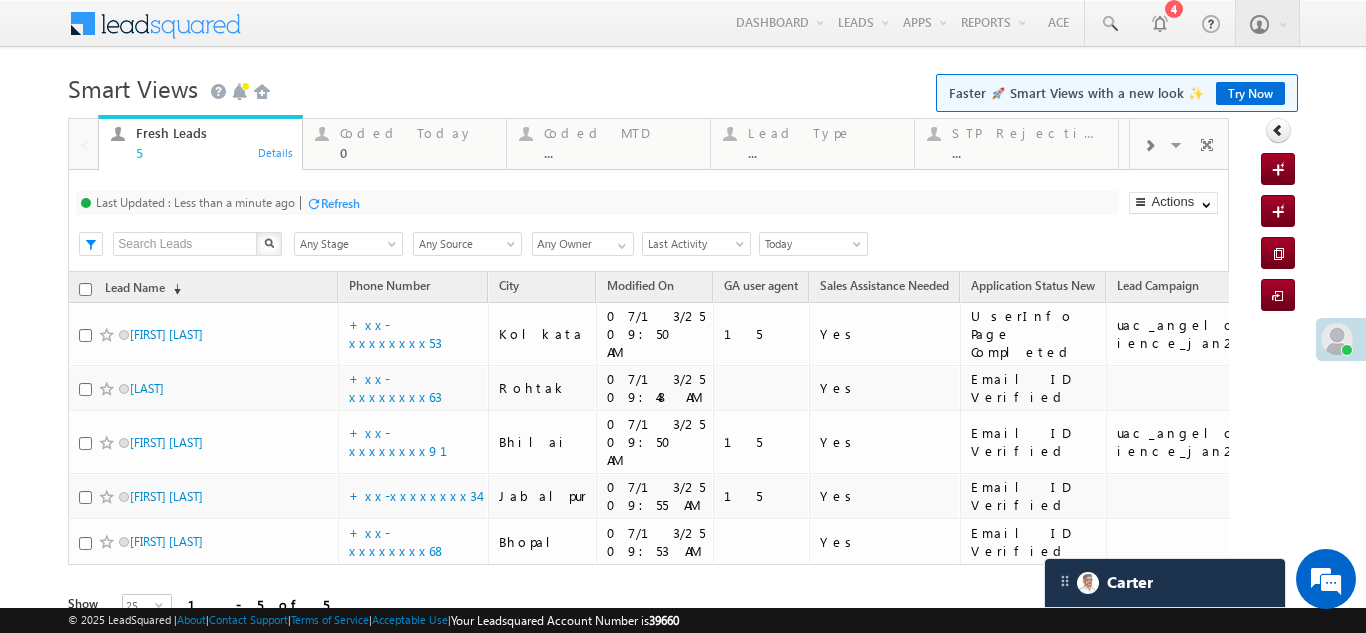 click on "Refresh" at bounding box center (340, 203) 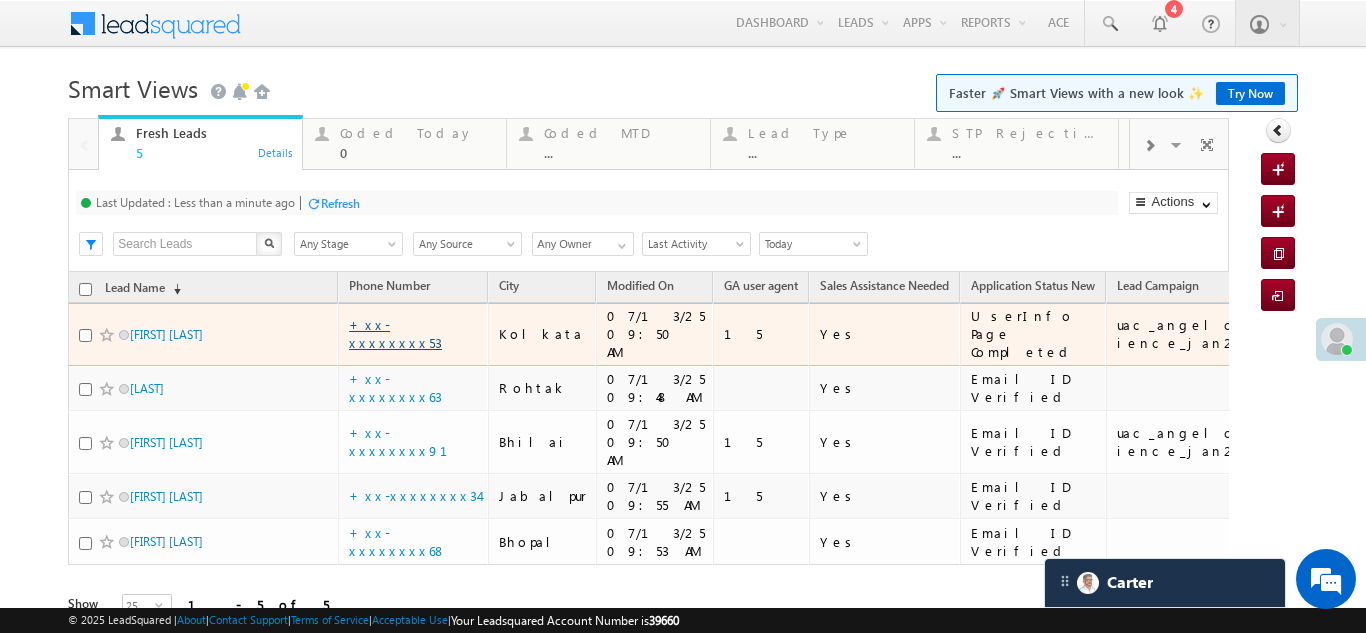 click on "+xx-xxxxxxxx53" at bounding box center (395, 333) 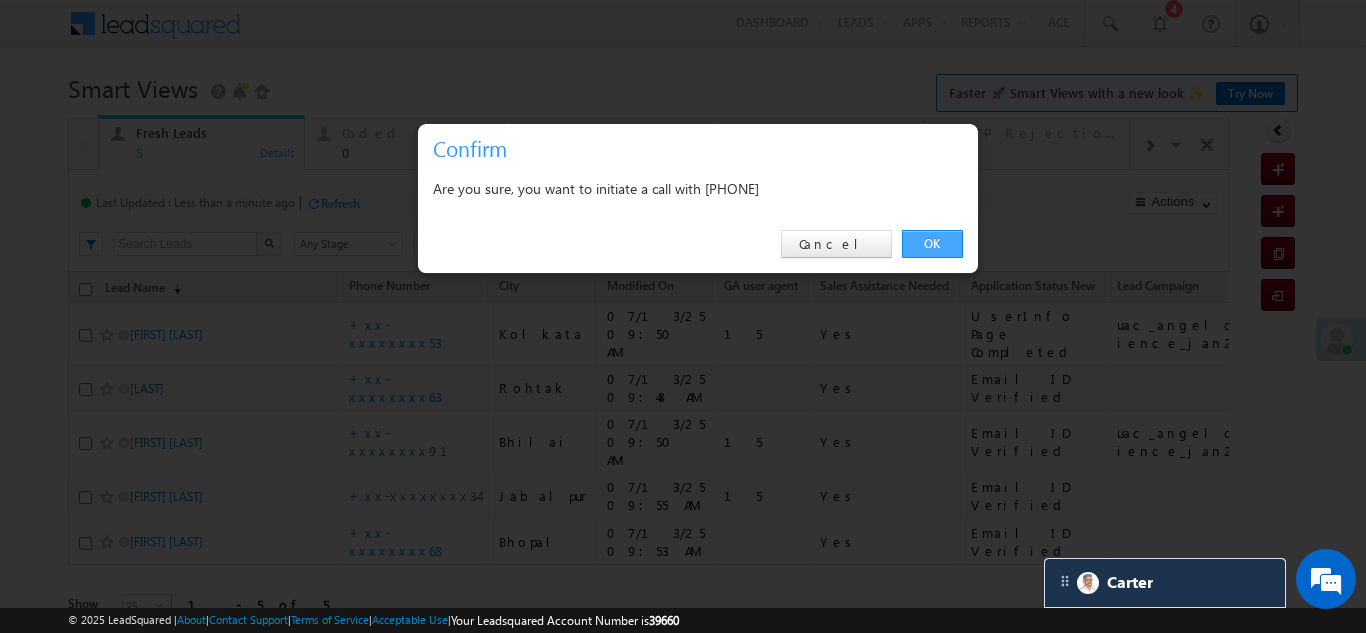 click on "OK" at bounding box center [932, 244] 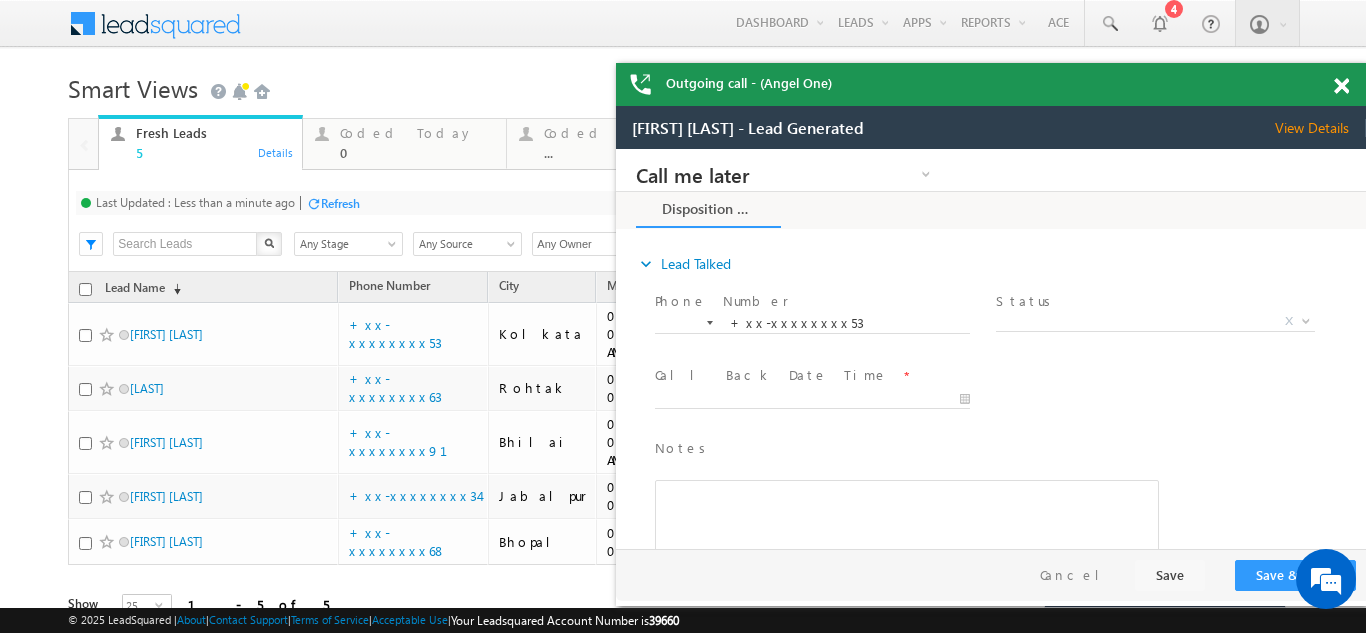 scroll, scrollTop: 0, scrollLeft: 0, axis: both 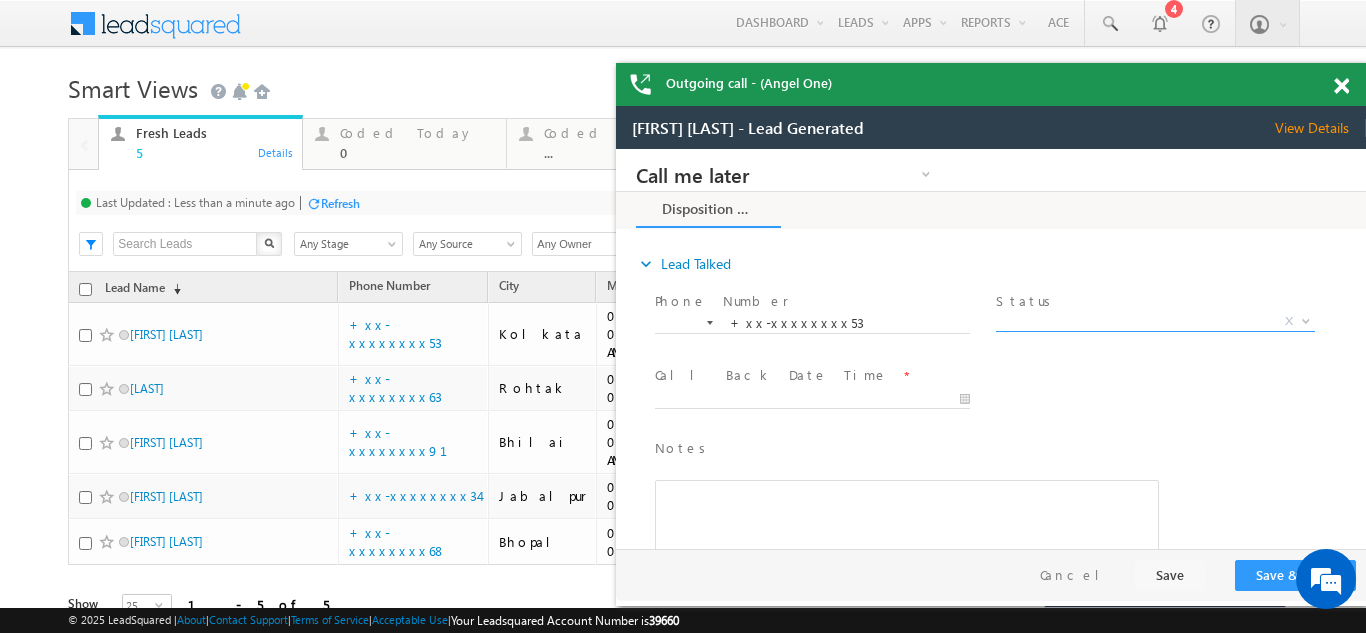 click on "X" at bounding box center (1155, 322) 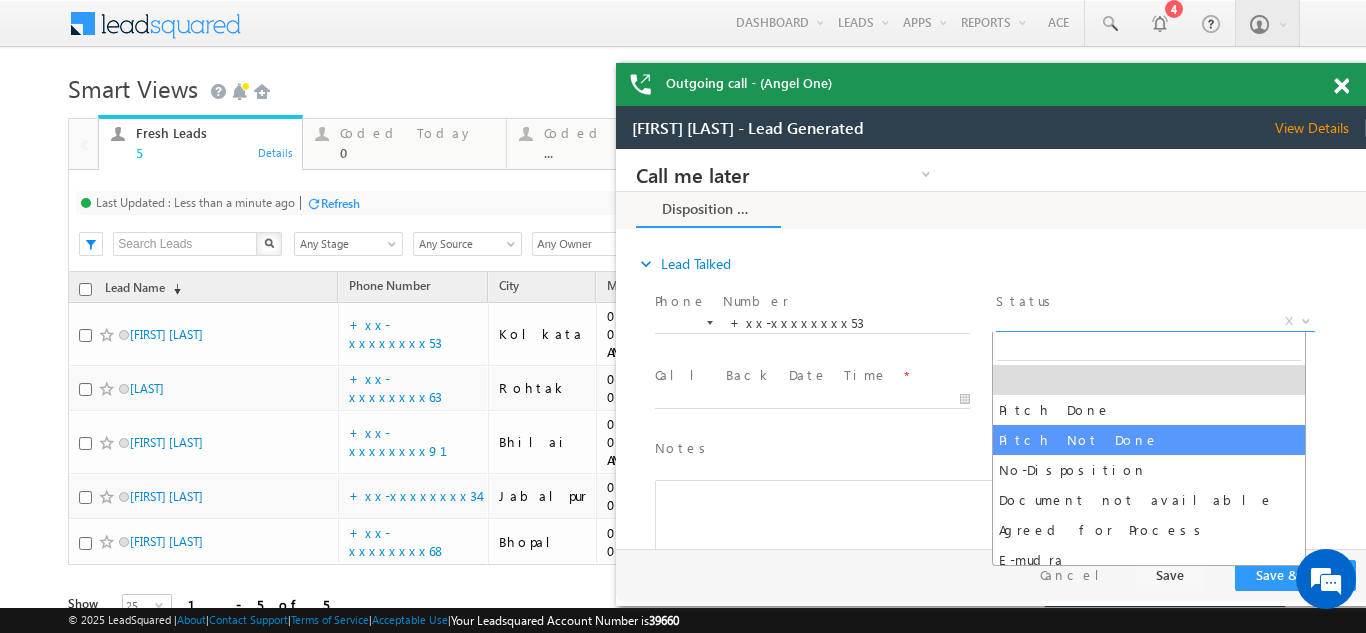 select on "Pitch Not Done" 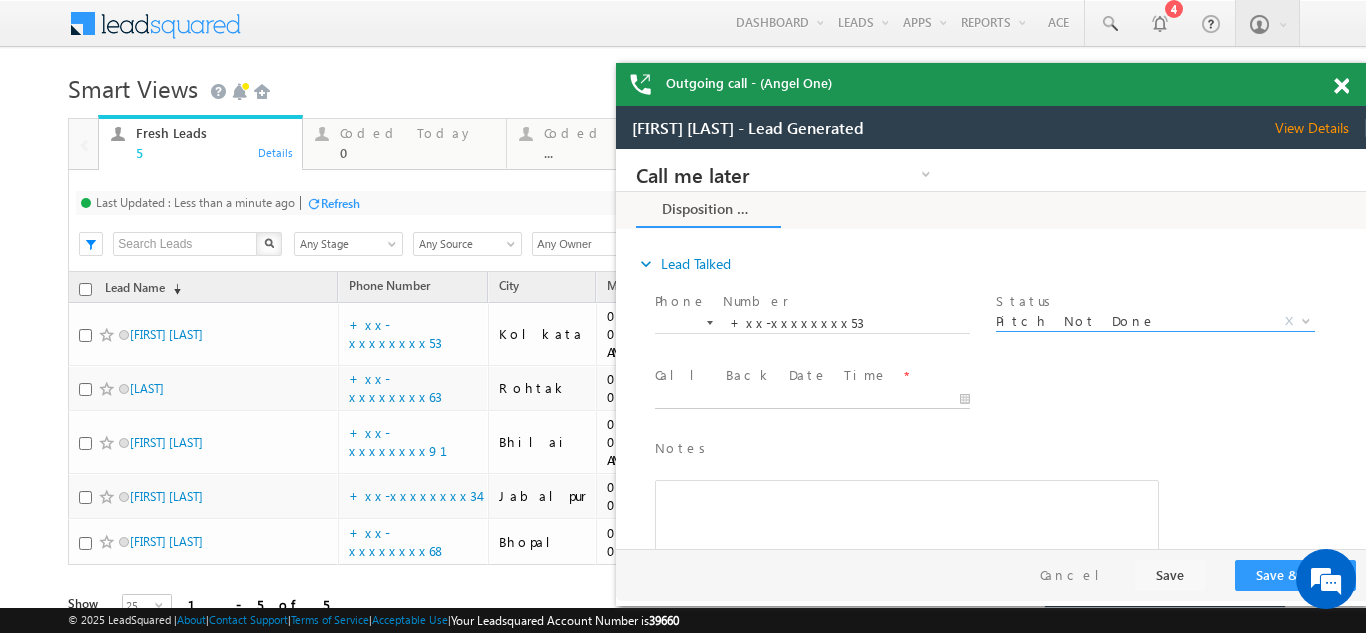 type on "07/13/25 10:43 AM" 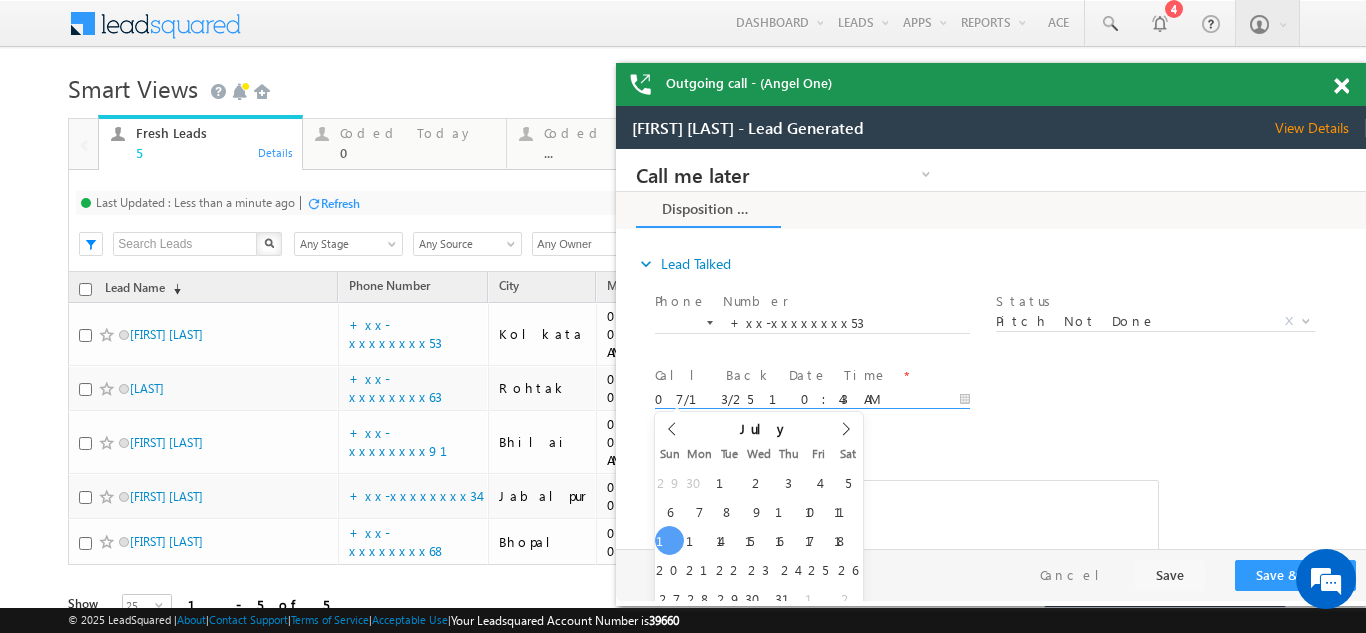 click on "Call me later Campaign Success Commitment Cross Sell Customer Drop-off reasons Language Barrier Not Interested Ringing Call me later
Call me later
× Disposition Form *" at bounding box center (991, 349) 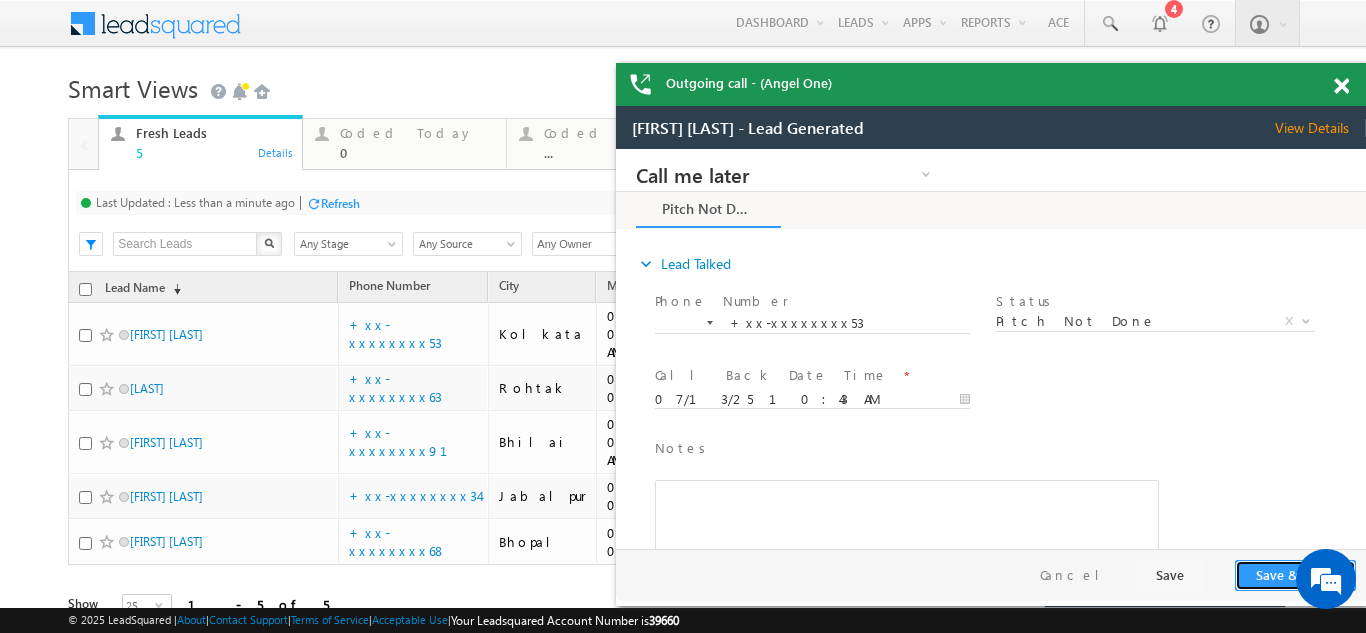click on "Save & Close" at bounding box center (1295, 575) 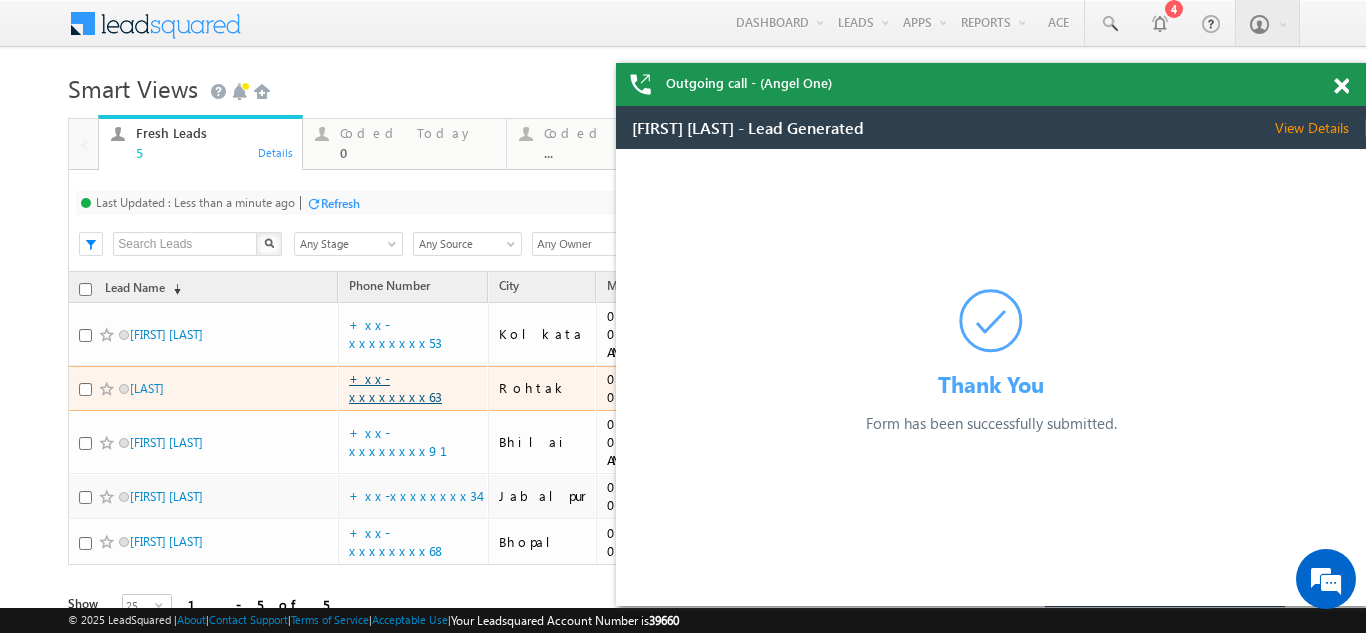 click on "+xx-xxxxxxxx63" at bounding box center [395, 387] 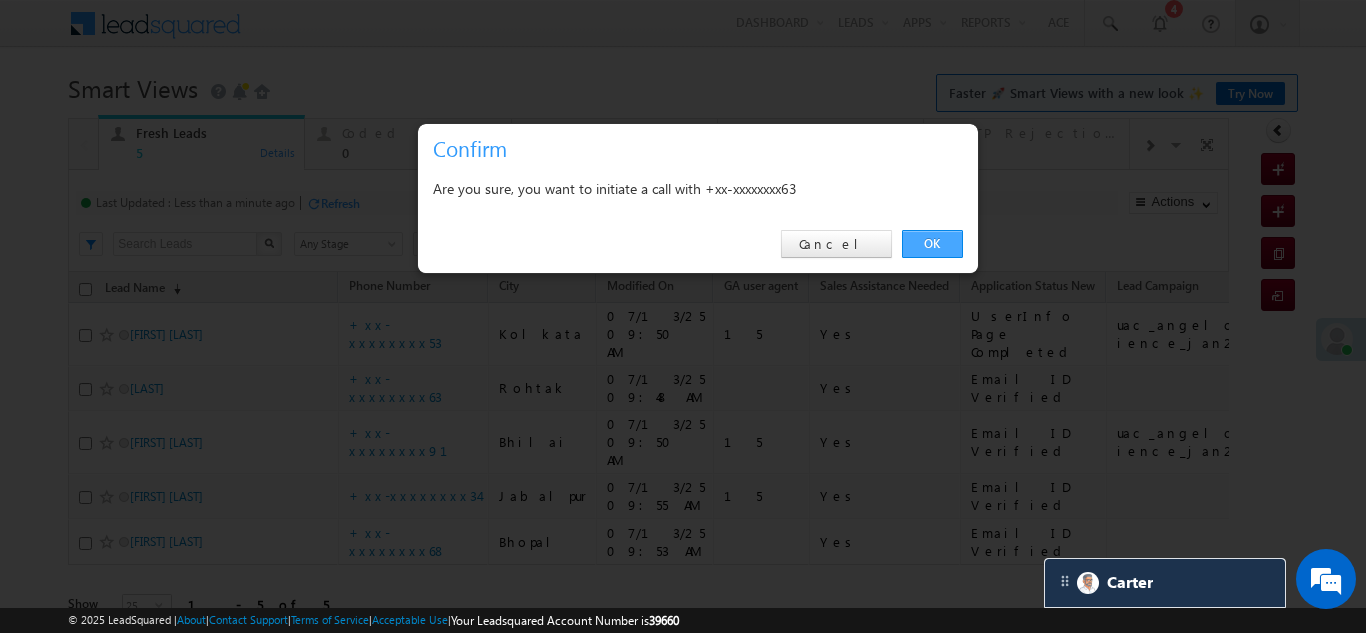click on "OK" at bounding box center (932, 244) 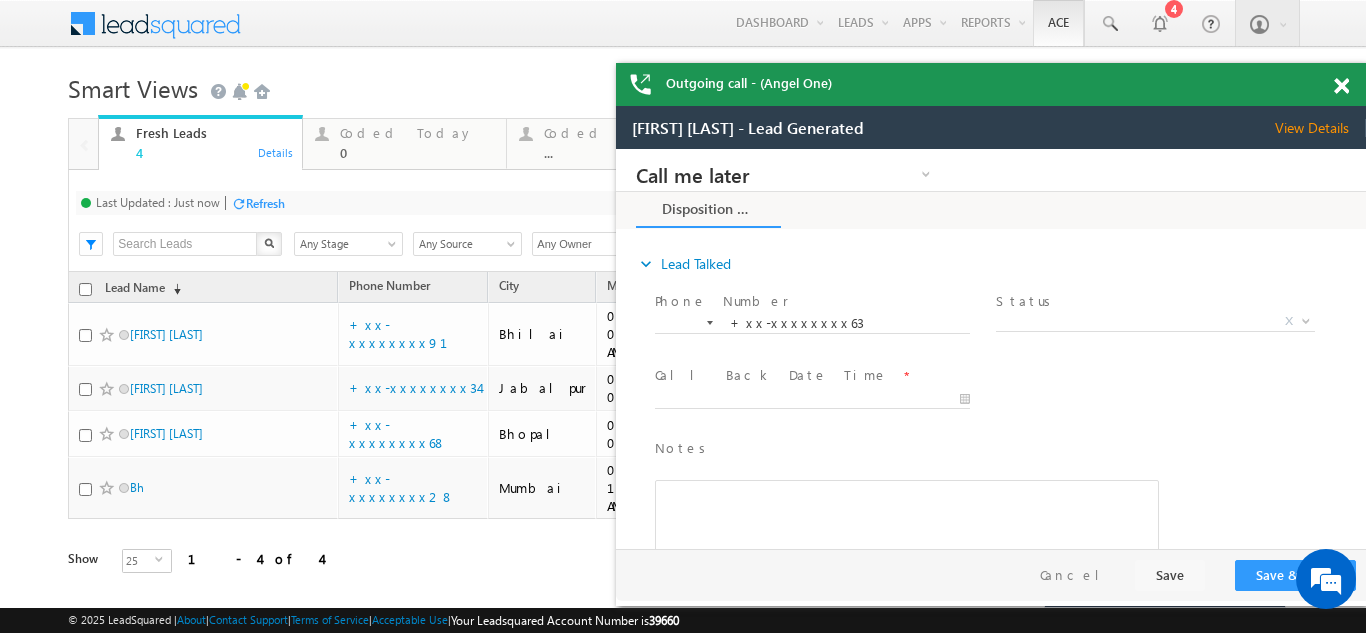 scroll, scrollTop: 0, scrollLeft: 0, axis: both 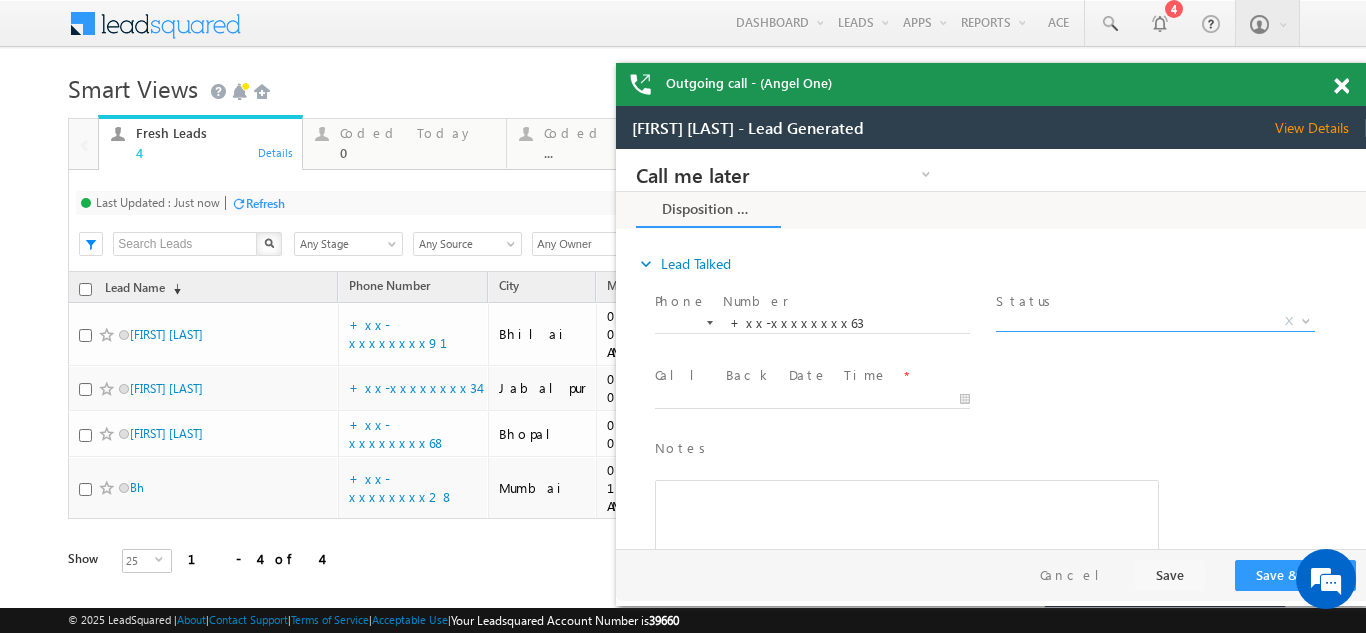 click on "X" at bounding box center (1155, 322) 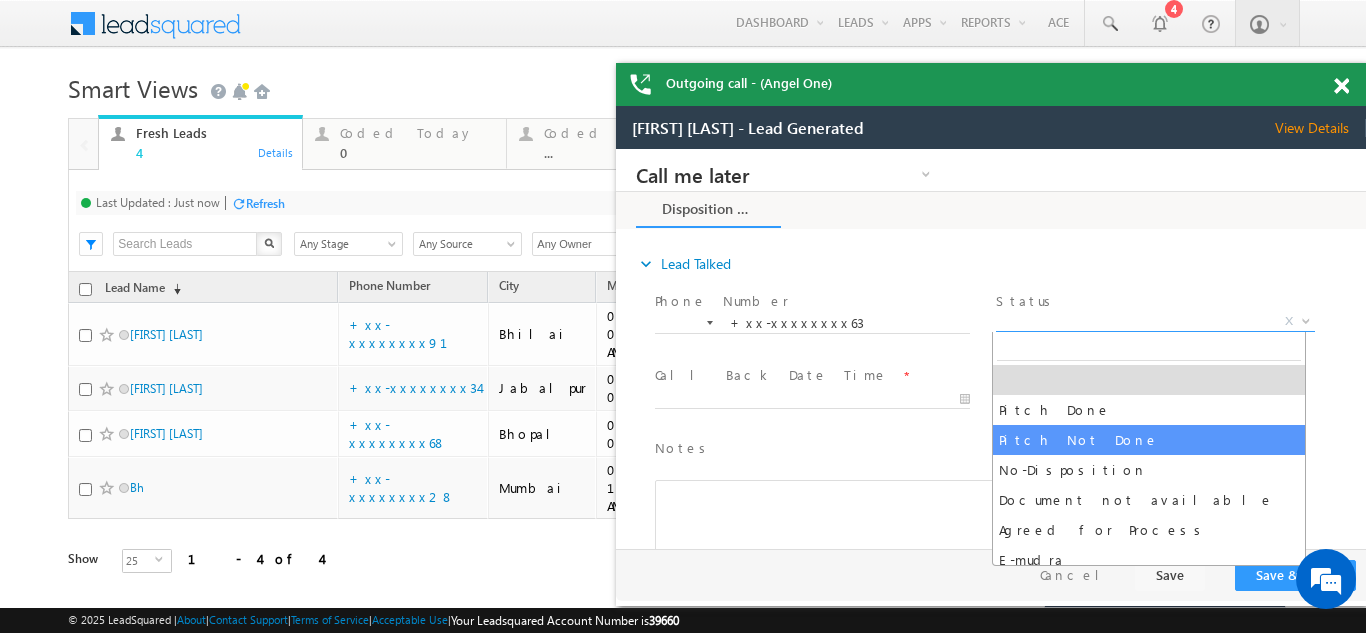 select on "Pitch Not Done" 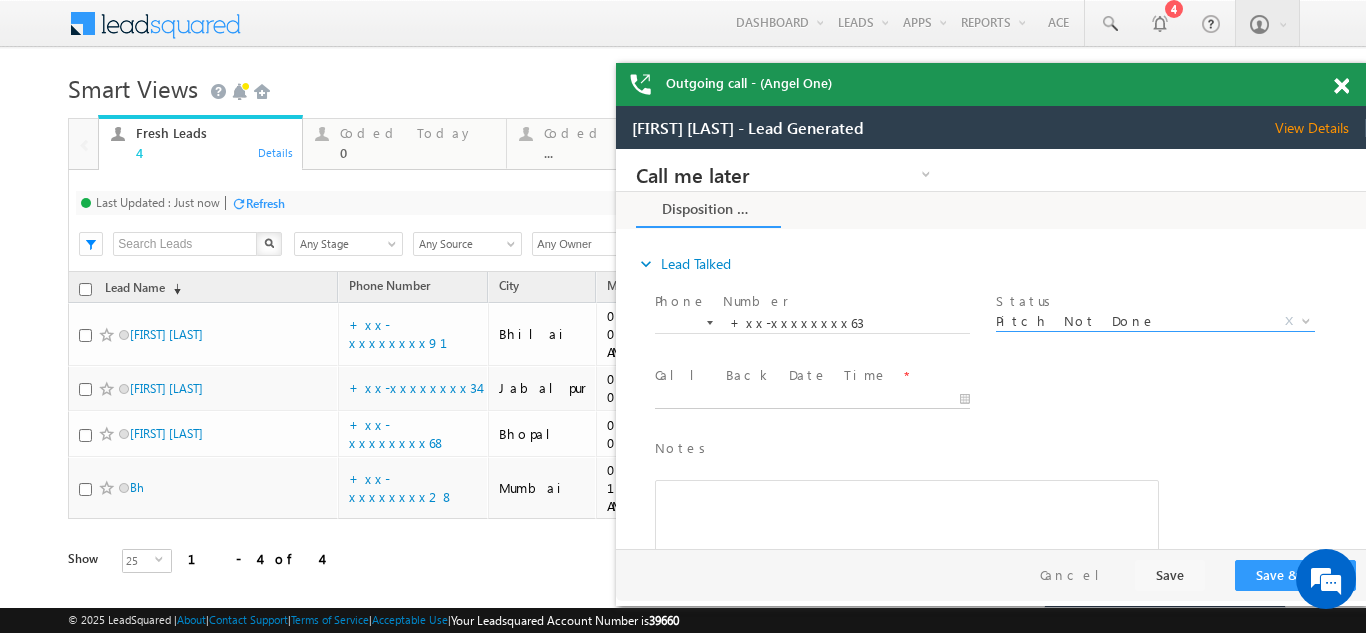 type on "07/13/25 10:45 AM" 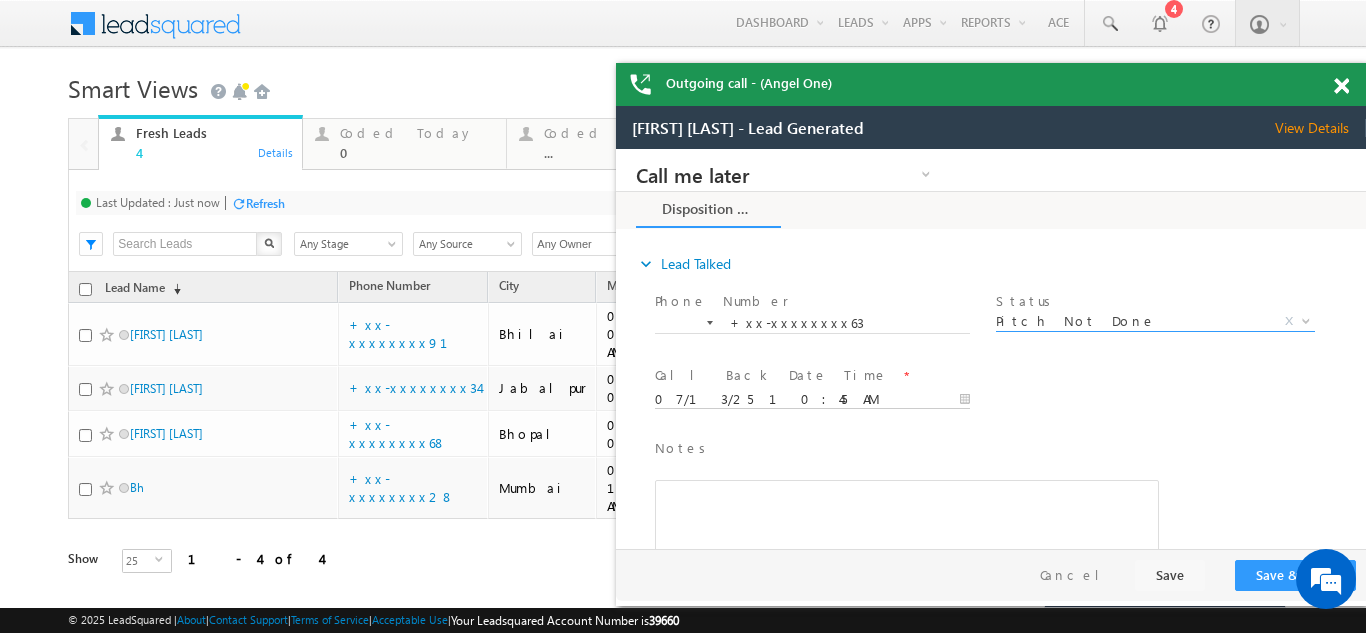 click on "07/13/25 10:45 AM" at bounding box center [812, 400] 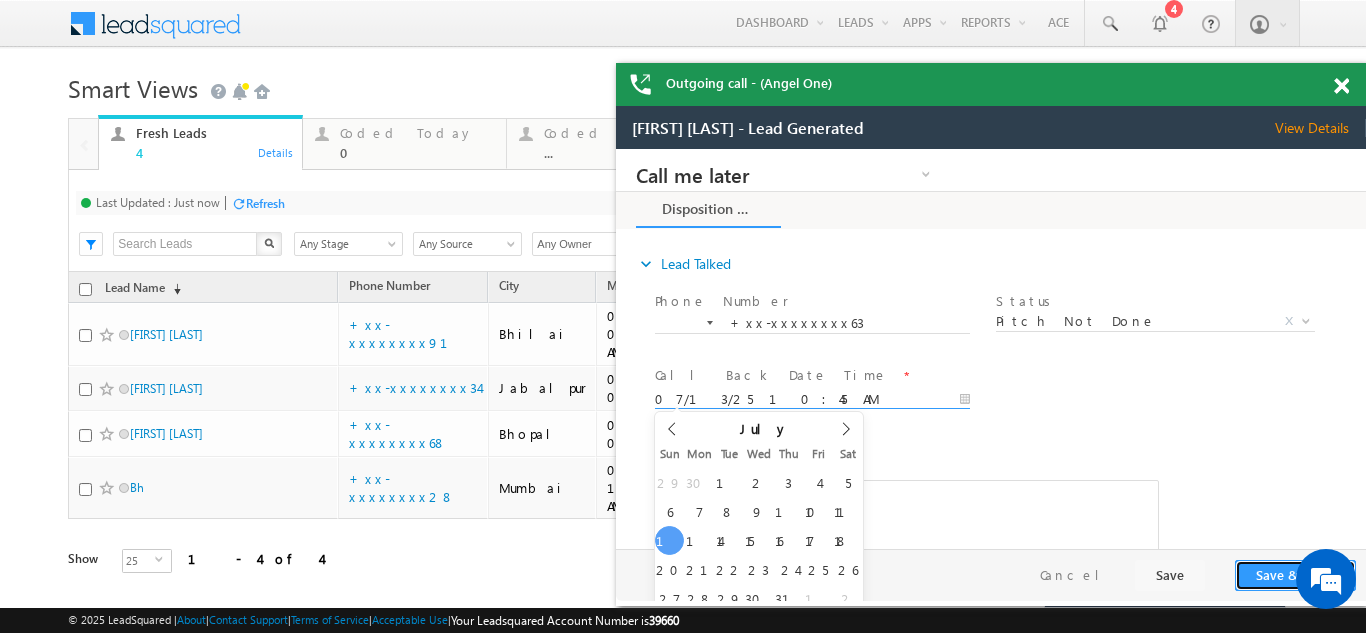 click on "Save & Close" at bounding box center [1295, 575] 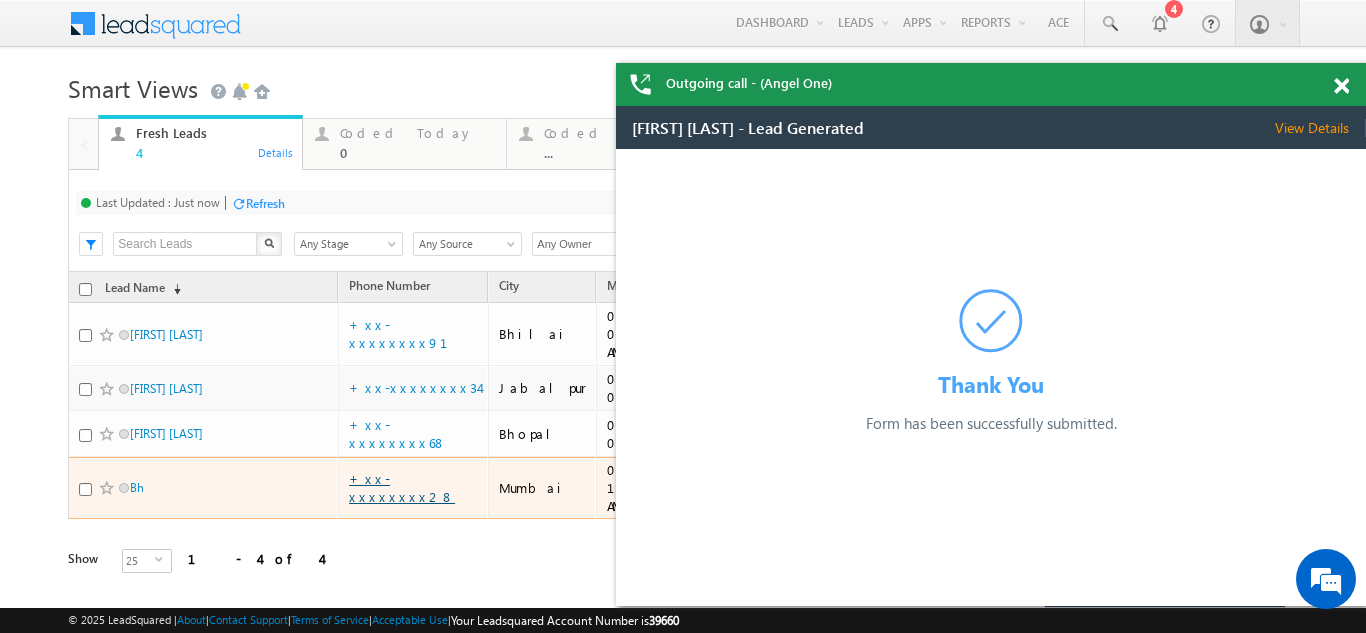 click on "+xx-xxxxxxxx28" at bounding box center [402, 487] 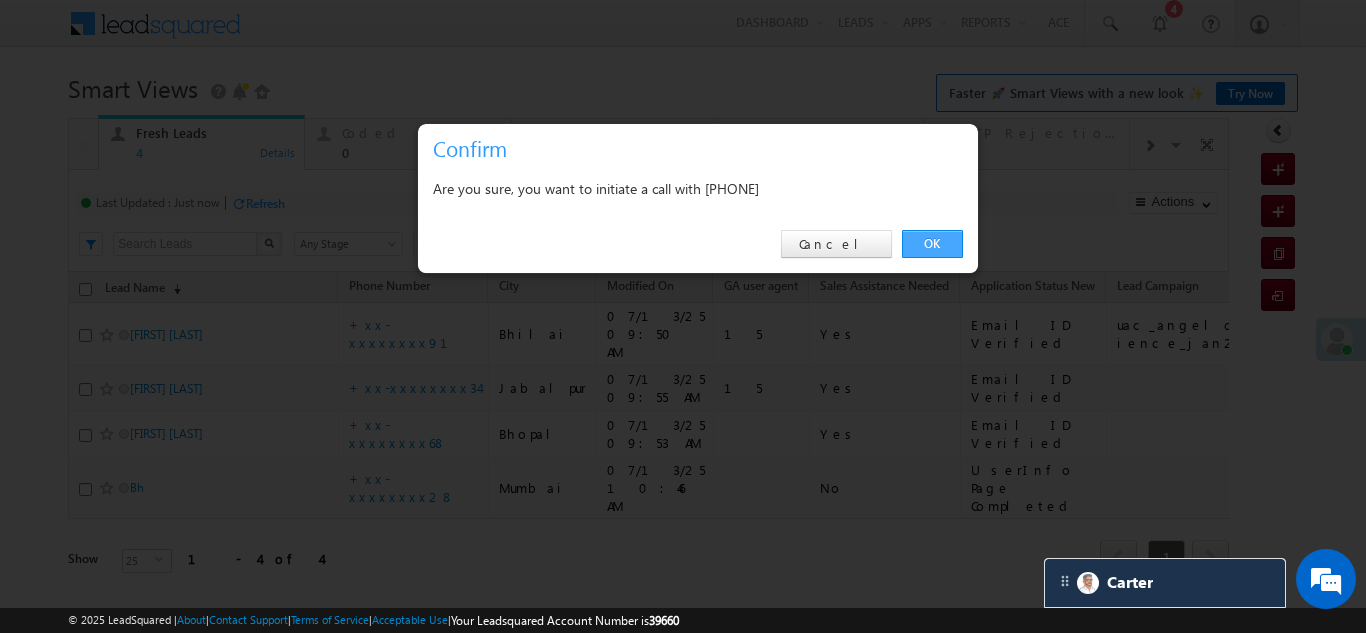 click on "OK" at bounding box center (932, 244) 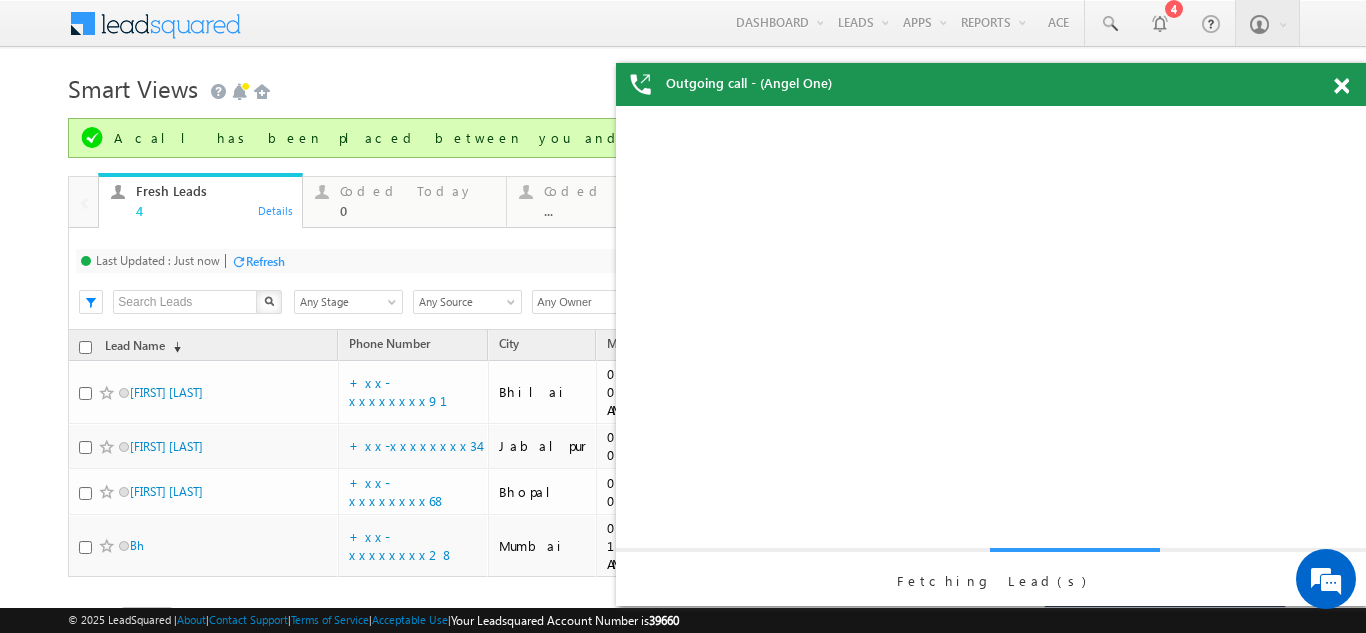 scroll, scrollTop: 0, scrollLeft: 0, axis: both 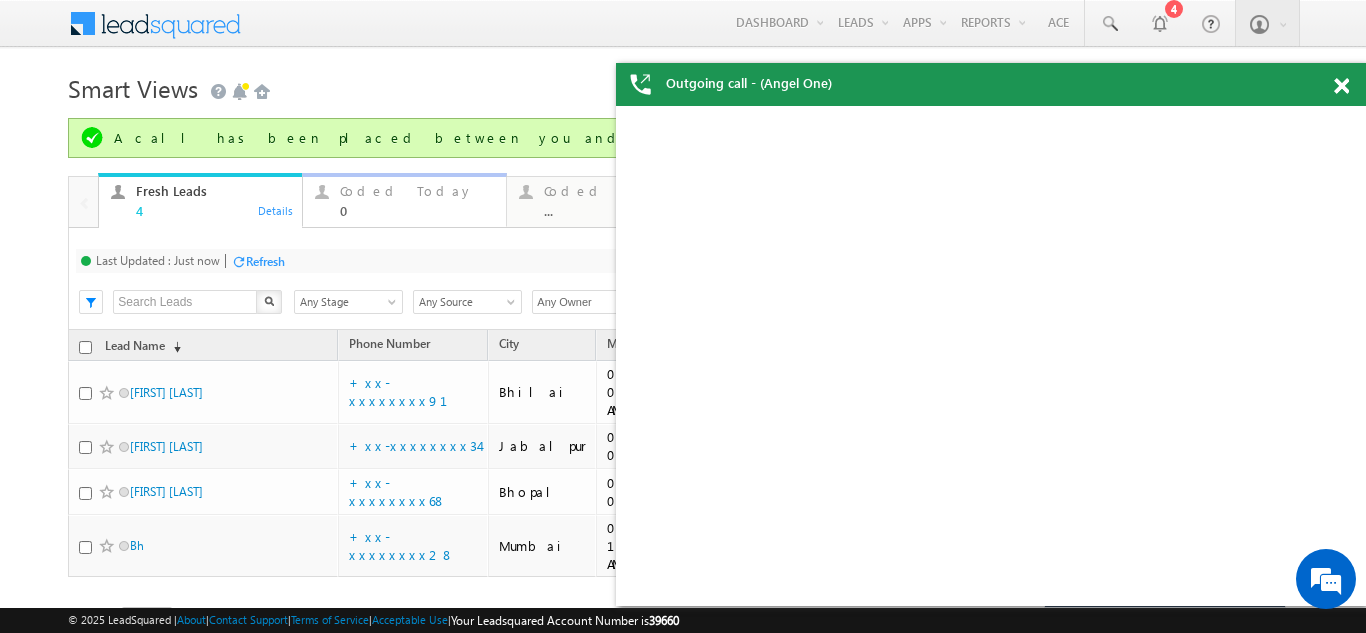 click on "Coded Today" at bounding box center (417, 191) 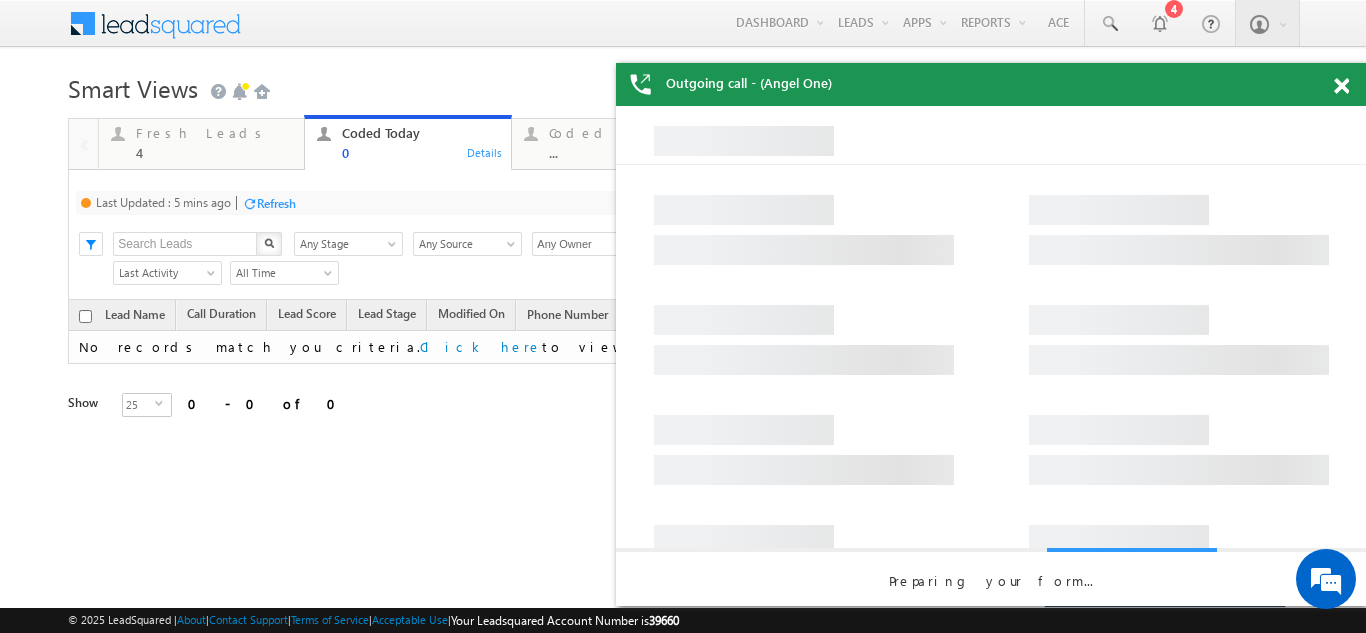 click on "Refresh" at bounding box center (276, 203) 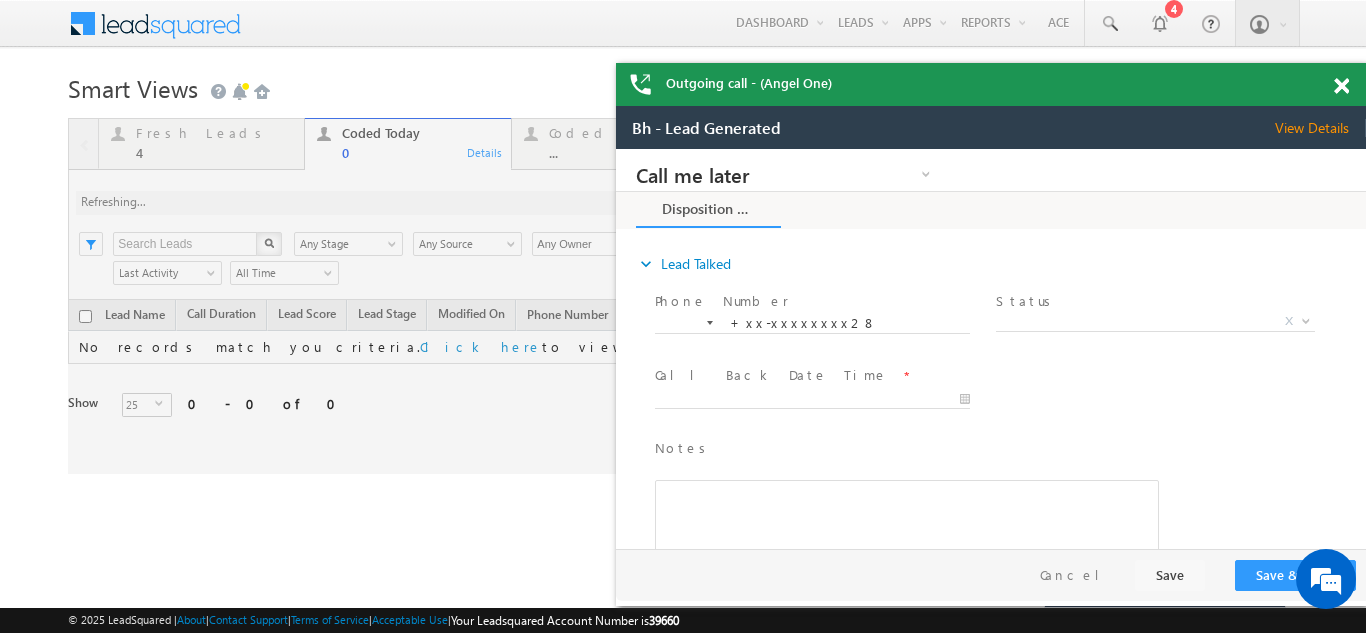 scroll, scrollTop: 0, scrollLeft: 0, axis: both 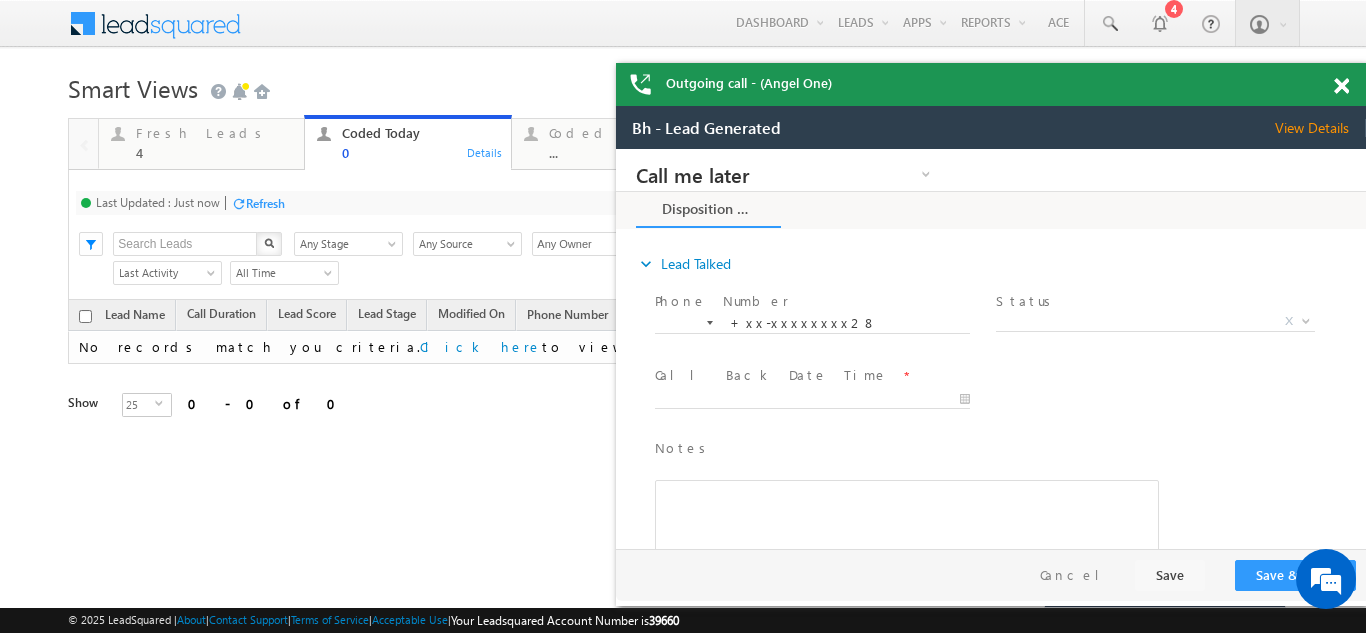 click on "Refresh" at bounding box center [265, 203] 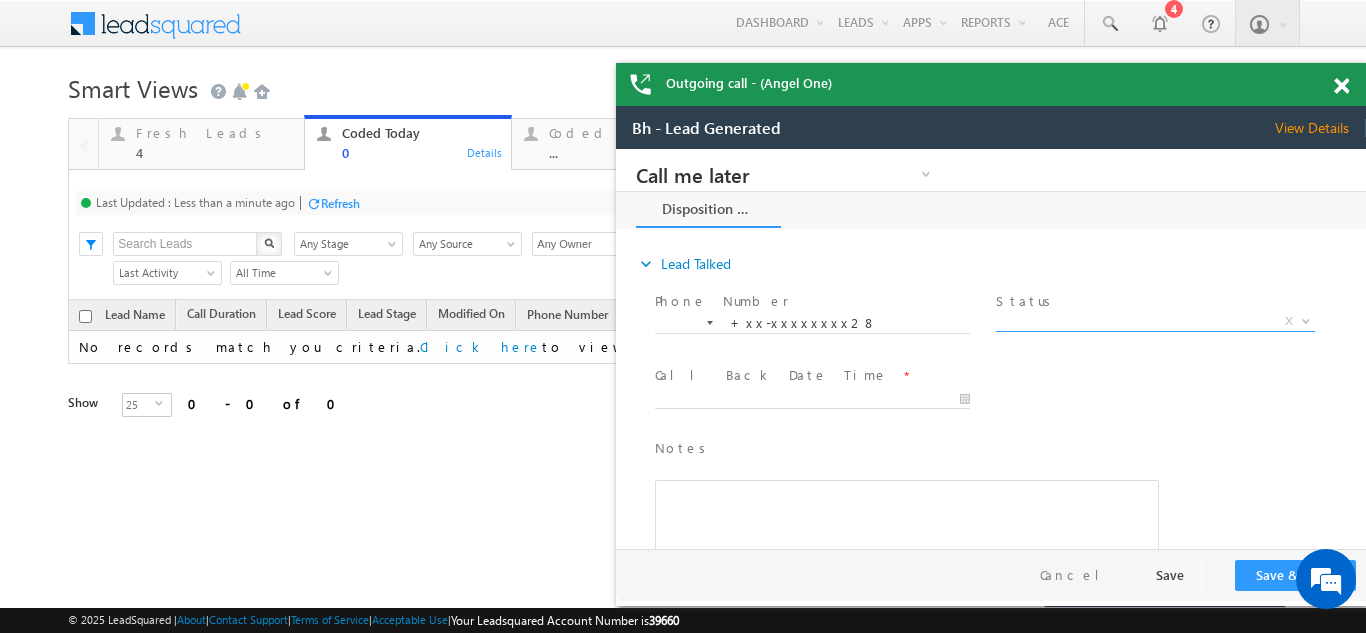 click on "X" at bounding box center [1155, 322] 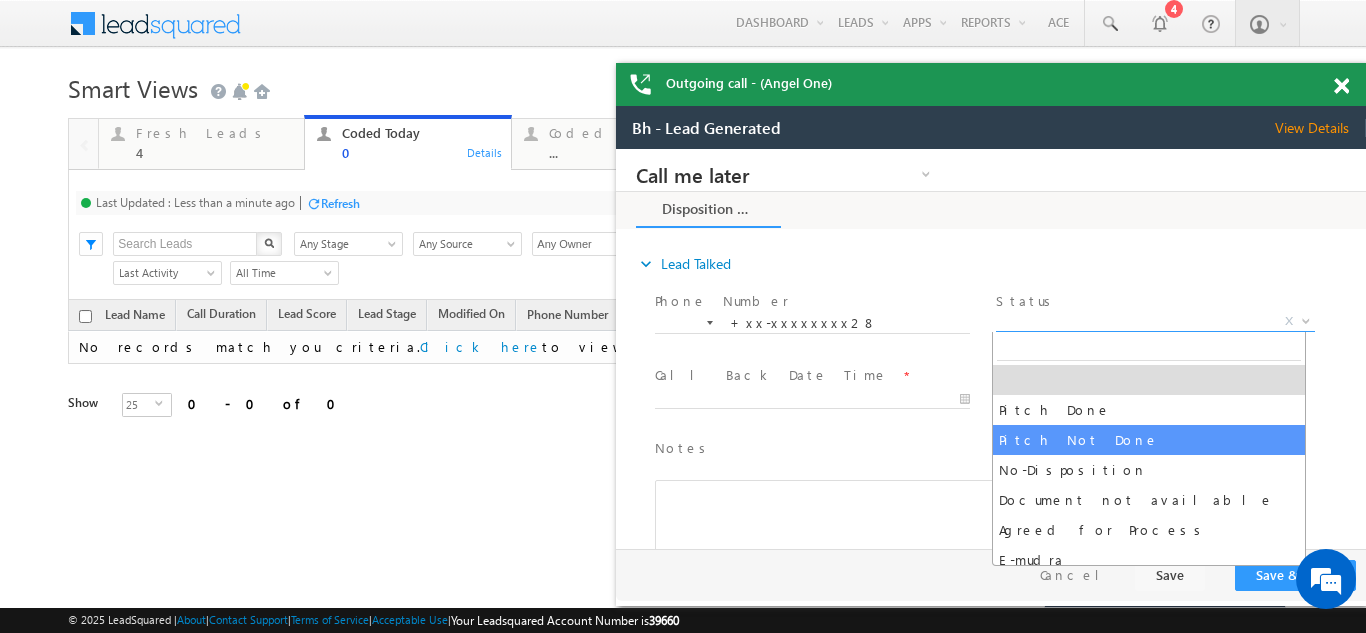 select on "Pitch Not Done" 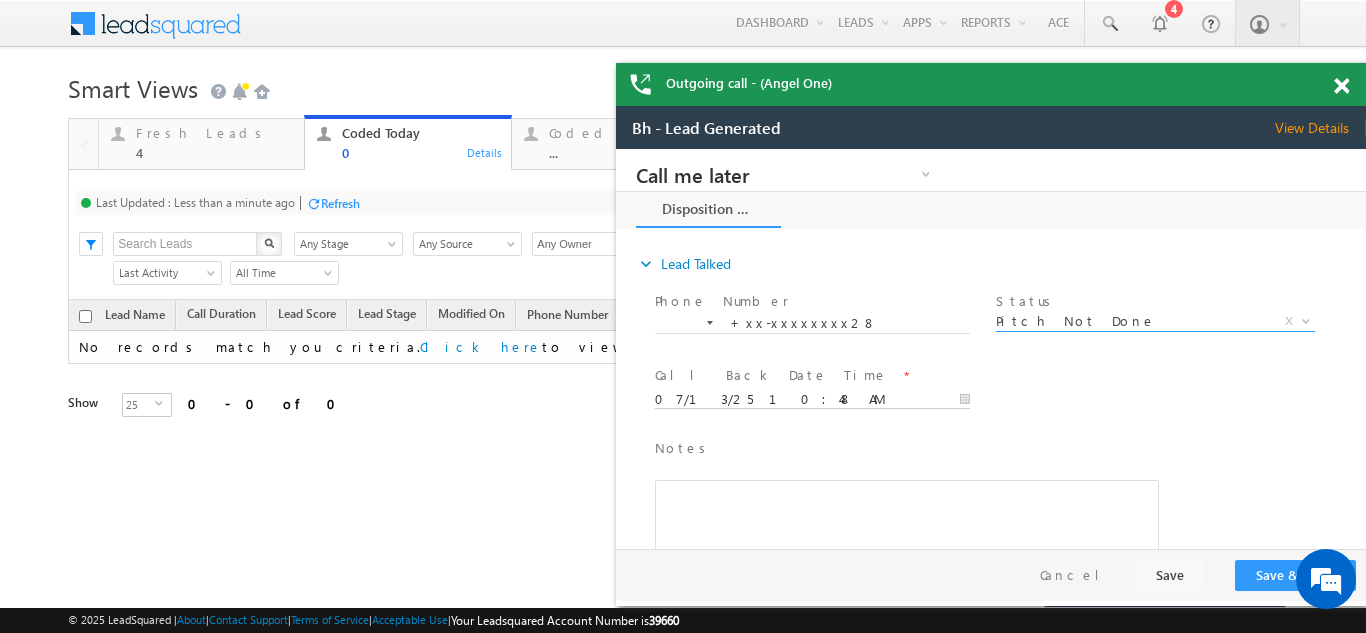 click on "07/13/25 10:48 AM" at bounding box center (812, 400) 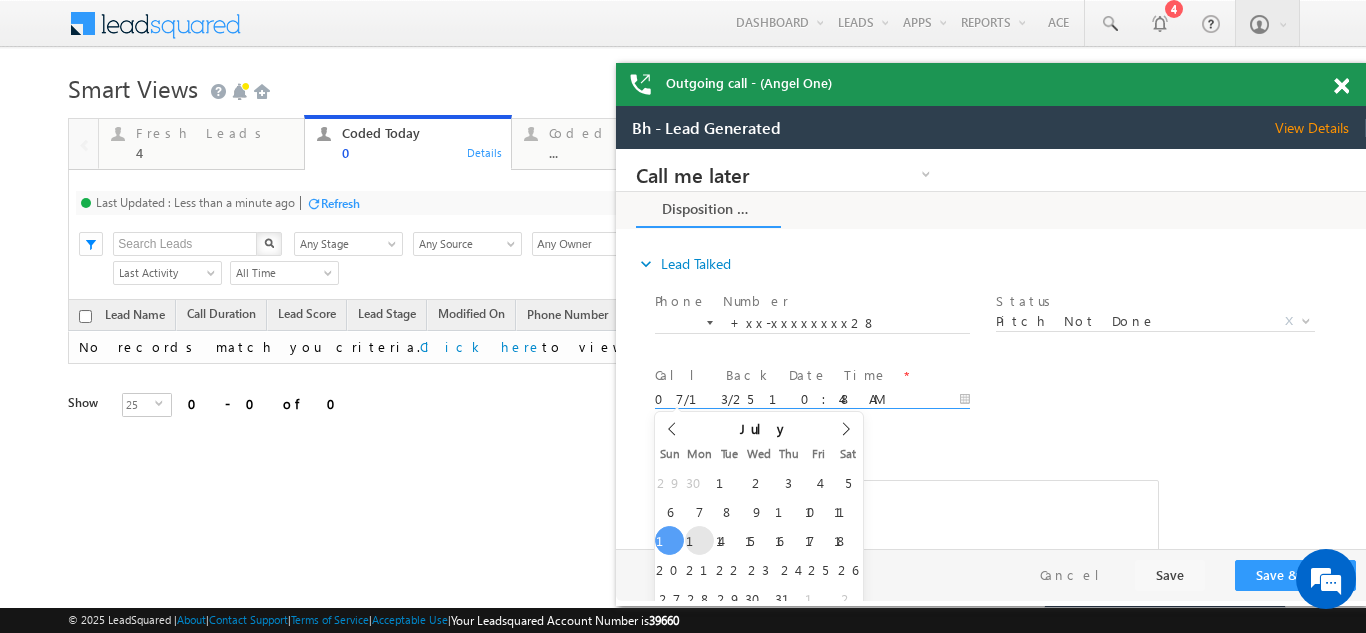 type on "07/14/25 10:48 AM" 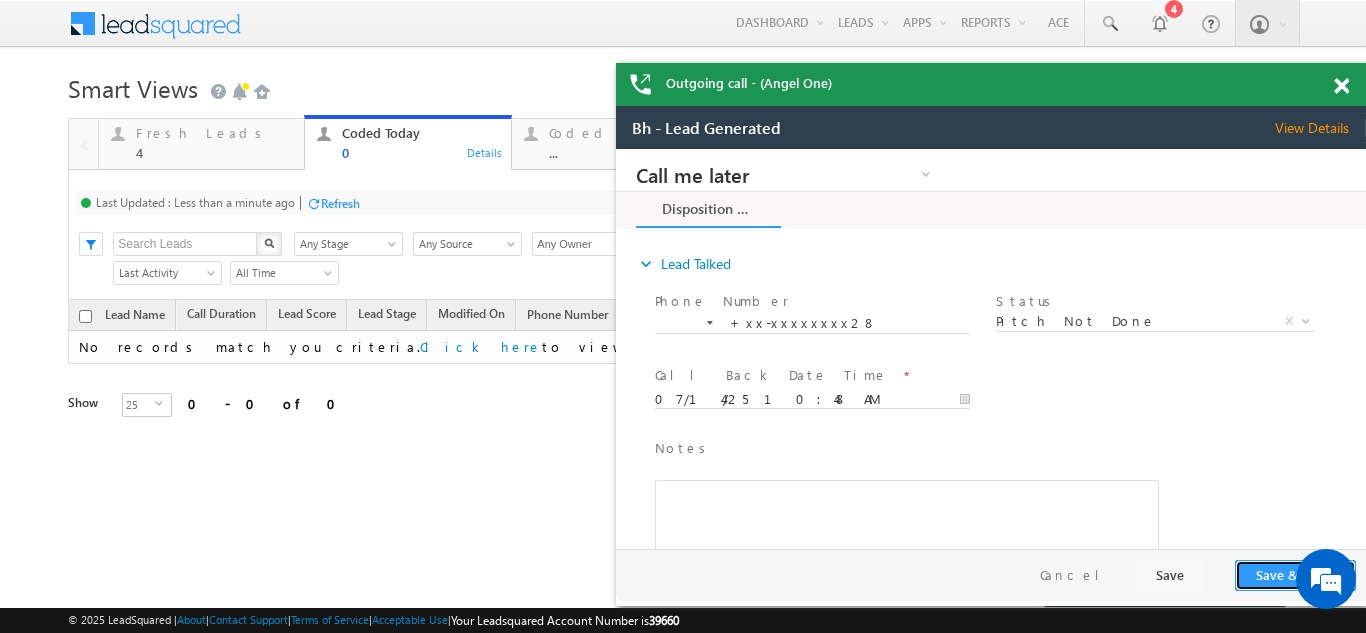click on "Save & Close" at bounding box center (1295, 575) 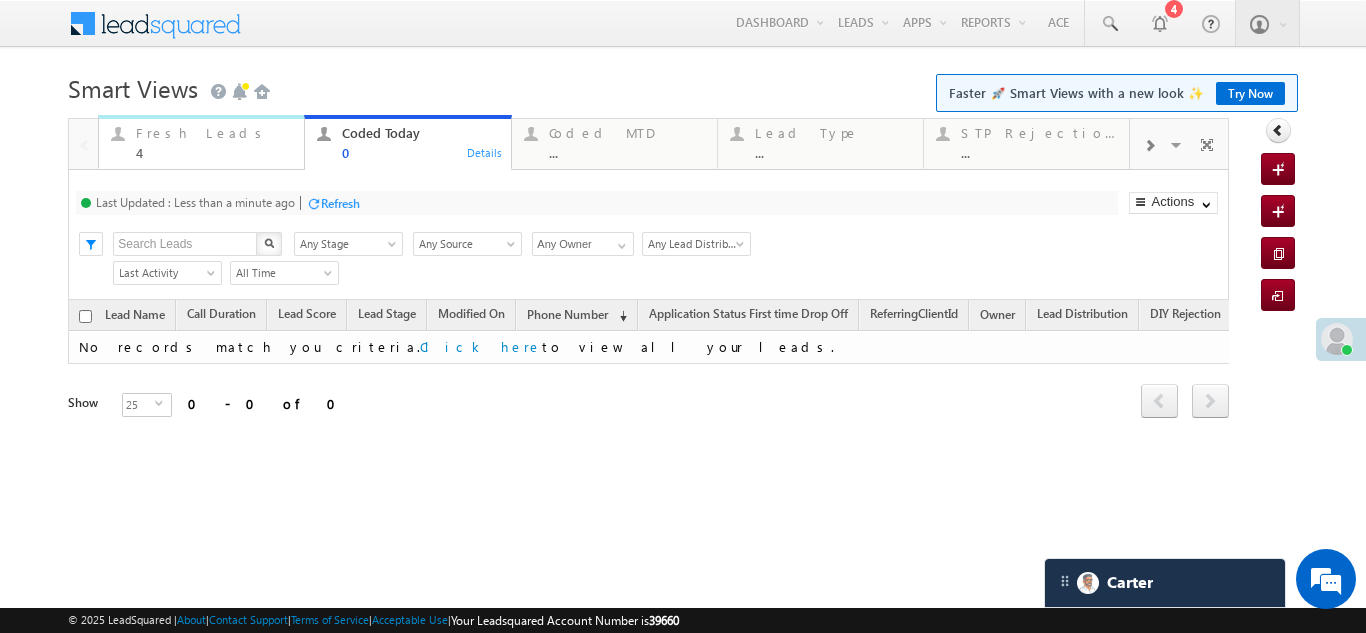 click on "Fresh Leads" at bounding box center [214, 133] 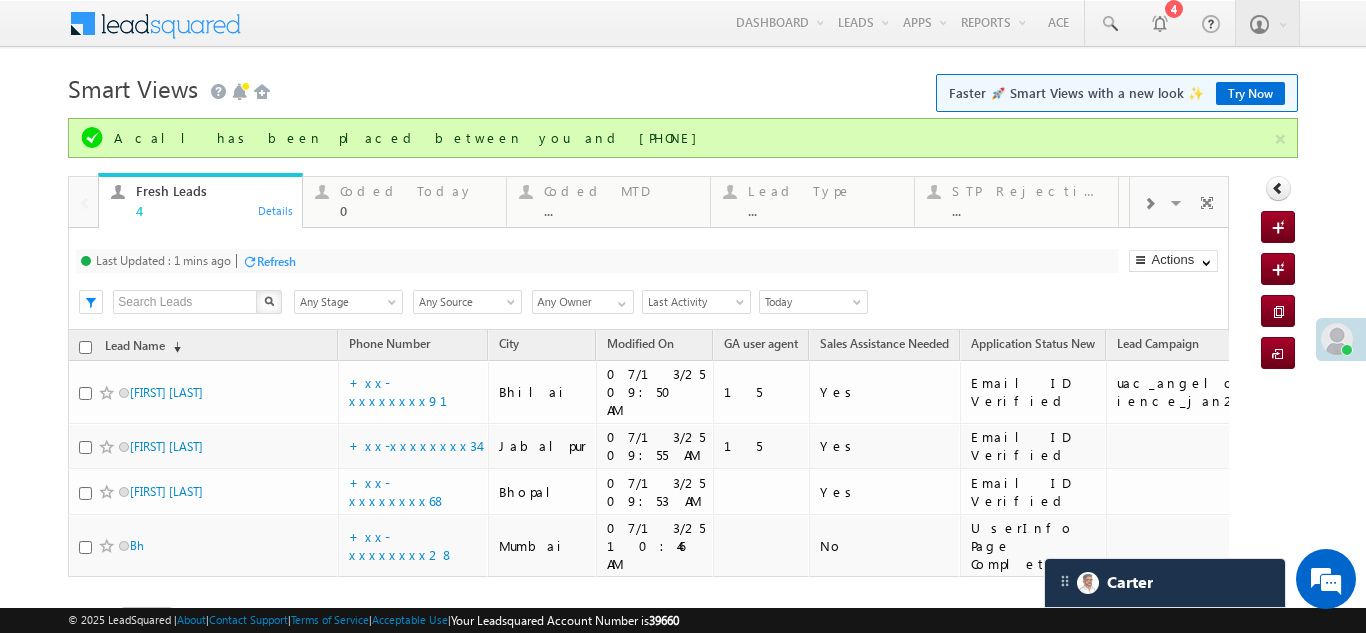 click on "Refresh" at bounding box center (276, 261) 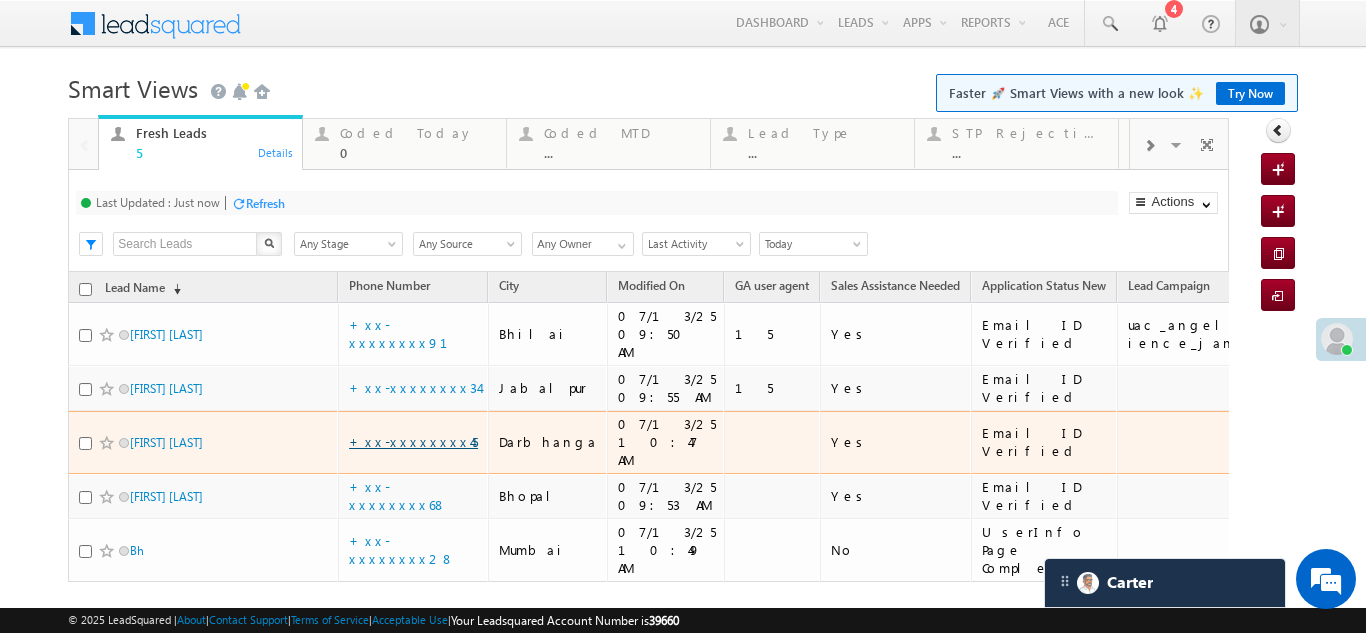 click on "+xx-xxxxxxxx45" at bounding box center (413, 441) 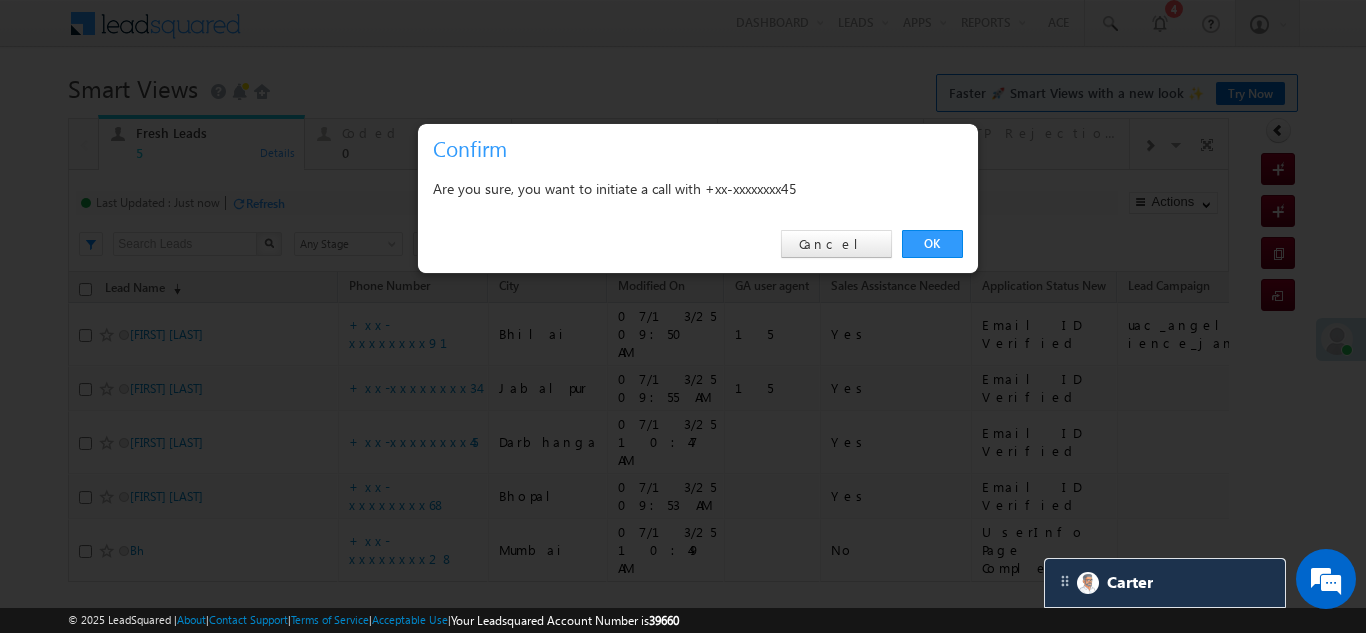 click on "OK Cancel" at bounding box center (698, 244) 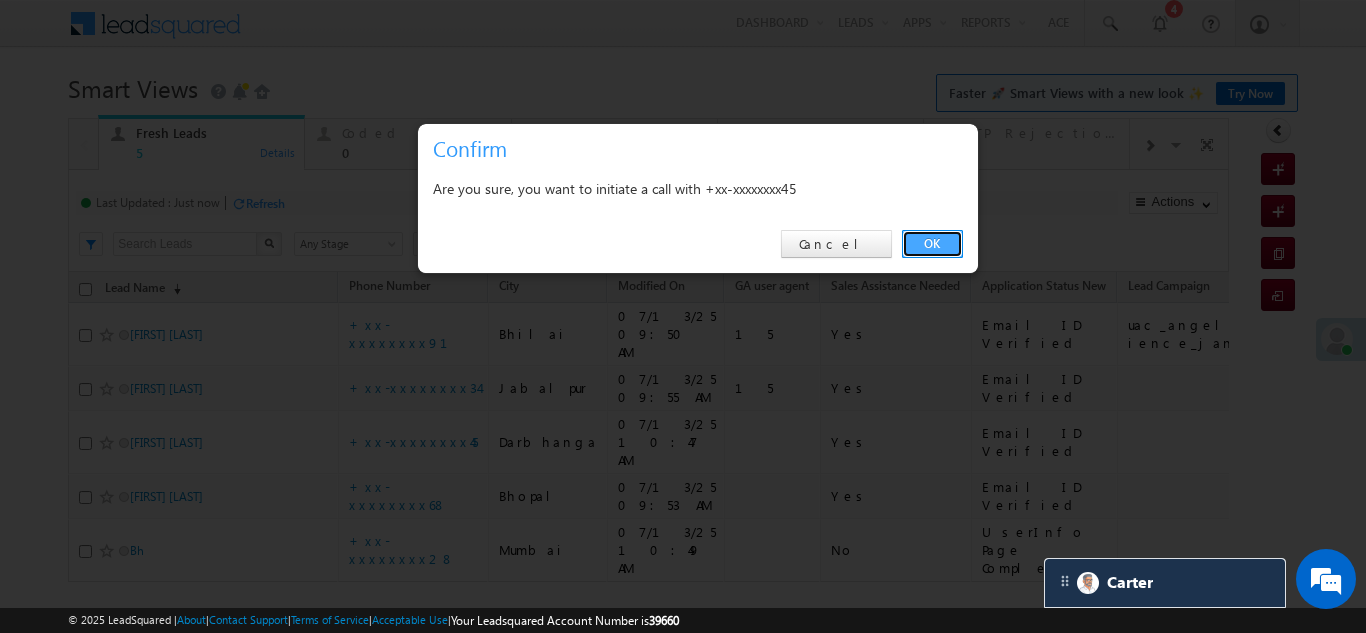 click on "OK" at bounding box center [932, 244] 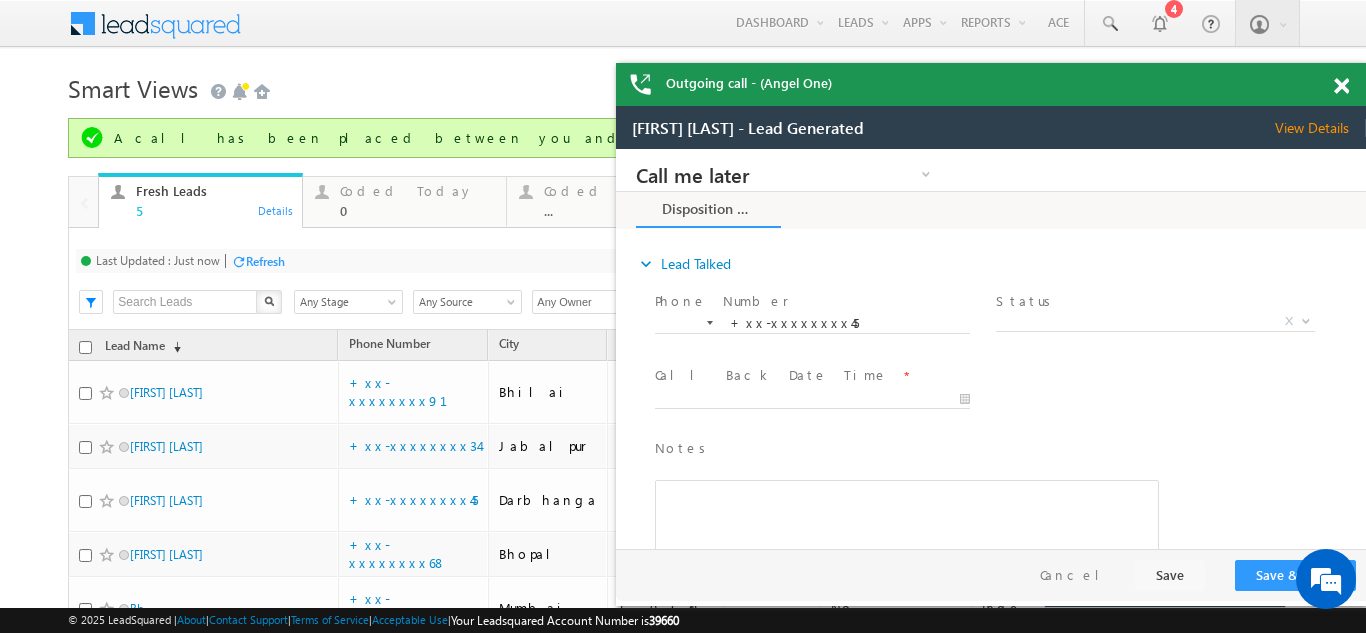 scroll, scrollTop: 0, scrollLeft: 0, axis: both 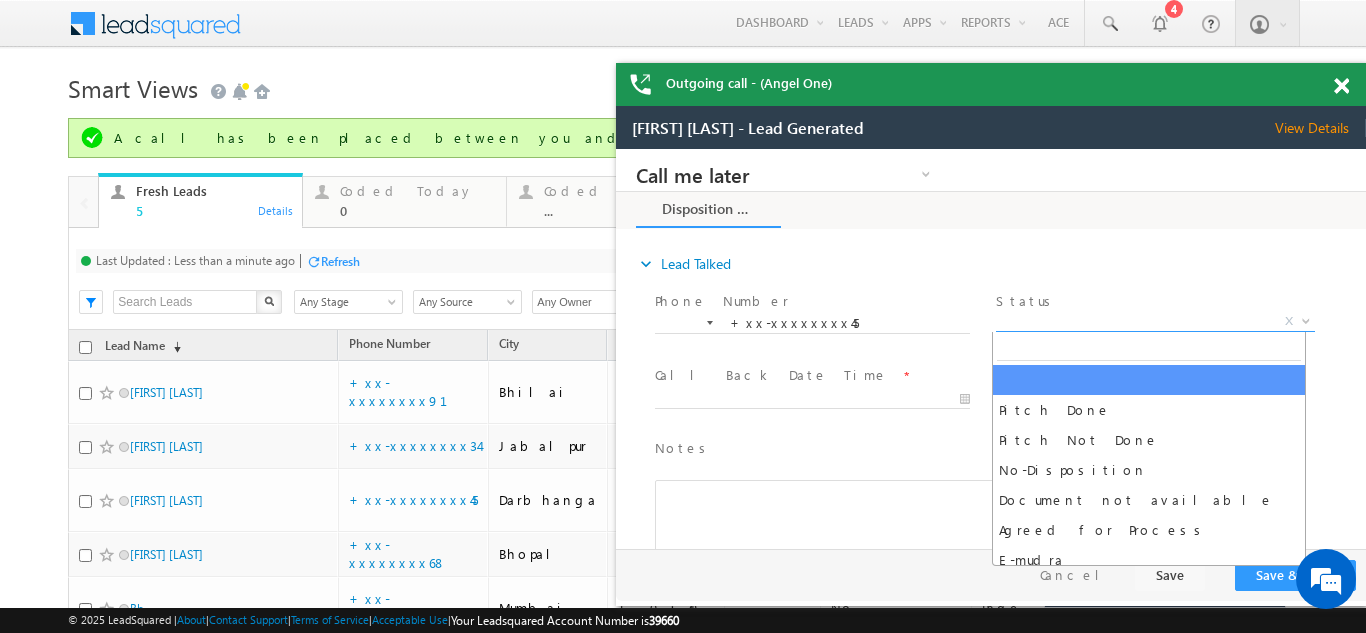 click on "X" at bounding box center [1155, 322] 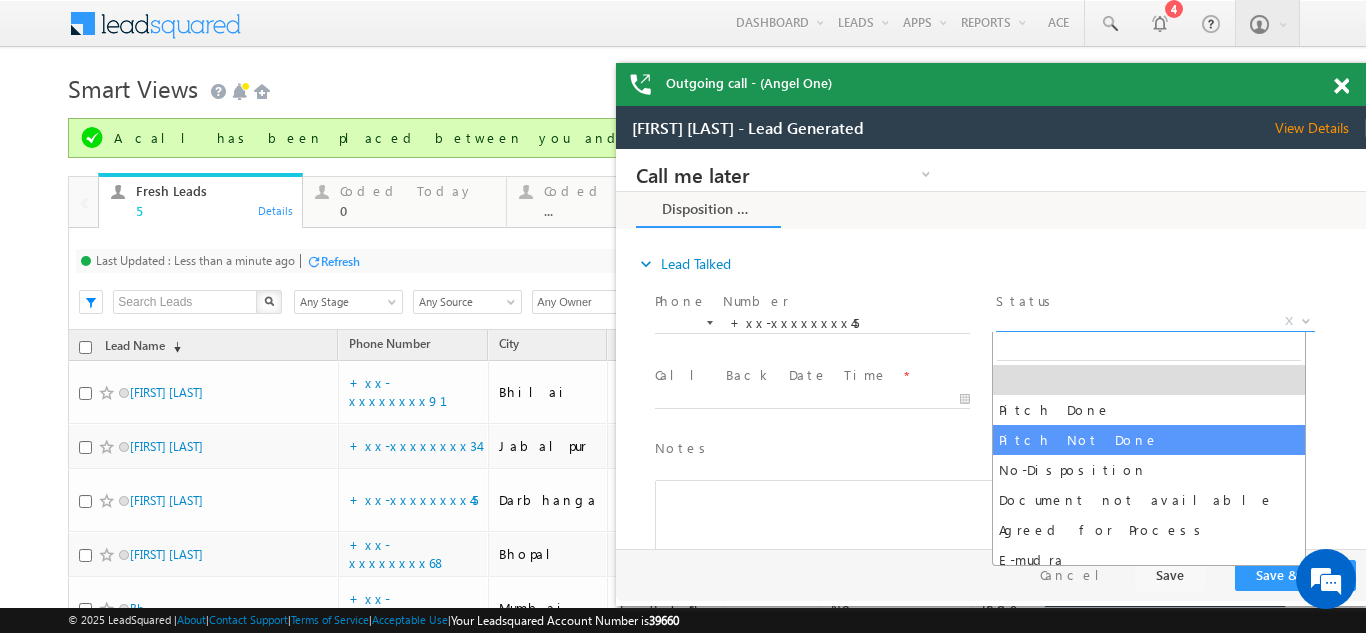 select on "Pitch Not Done" 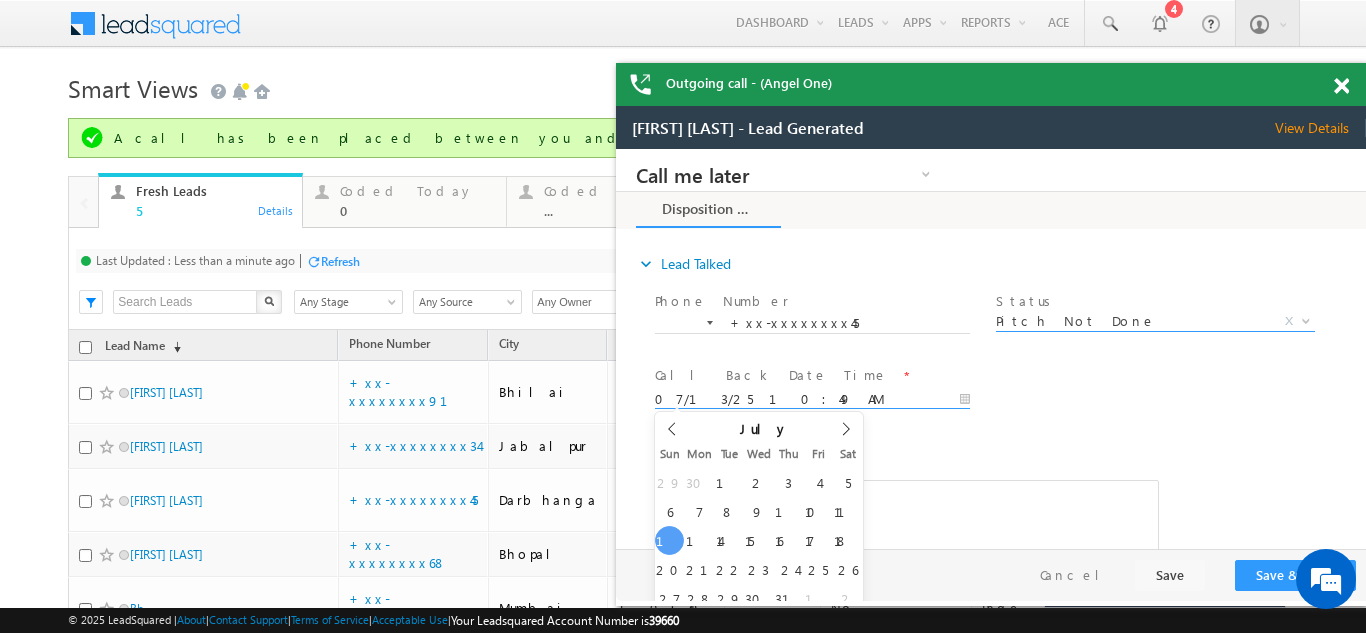 click on "Call me later Campaign Success Commitment Cross Sell Customer Drop-off reasons Language Barrier Not Interested Ringing Call me later
Call me later
× Disposition Form *" at bounding box center [991, 349] 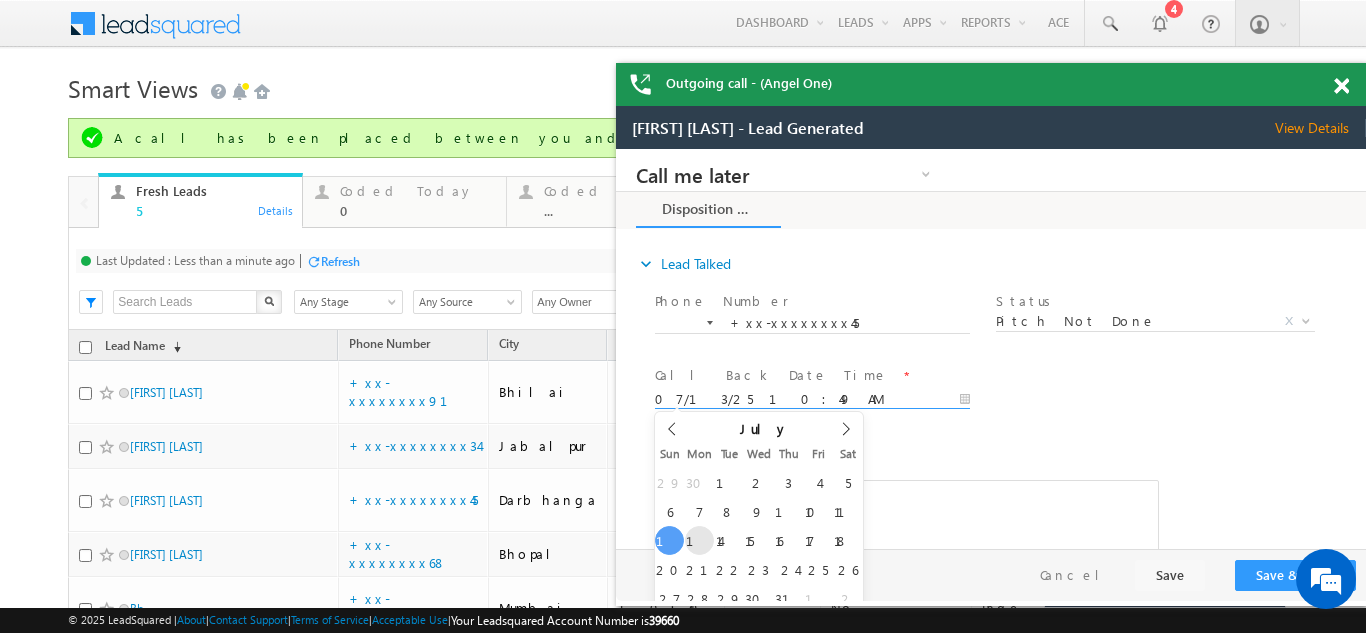 type on "07/14/25 10:49 AM" 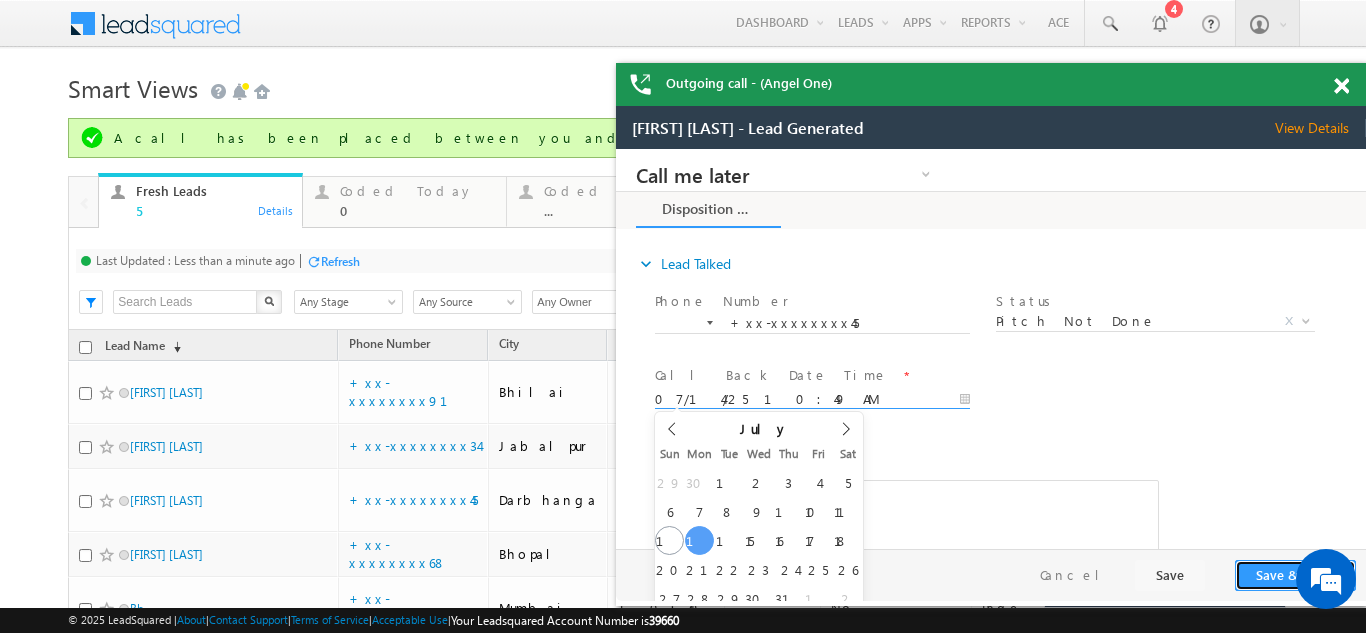 click on "Save & Close" at bounding box center (1295, 575) 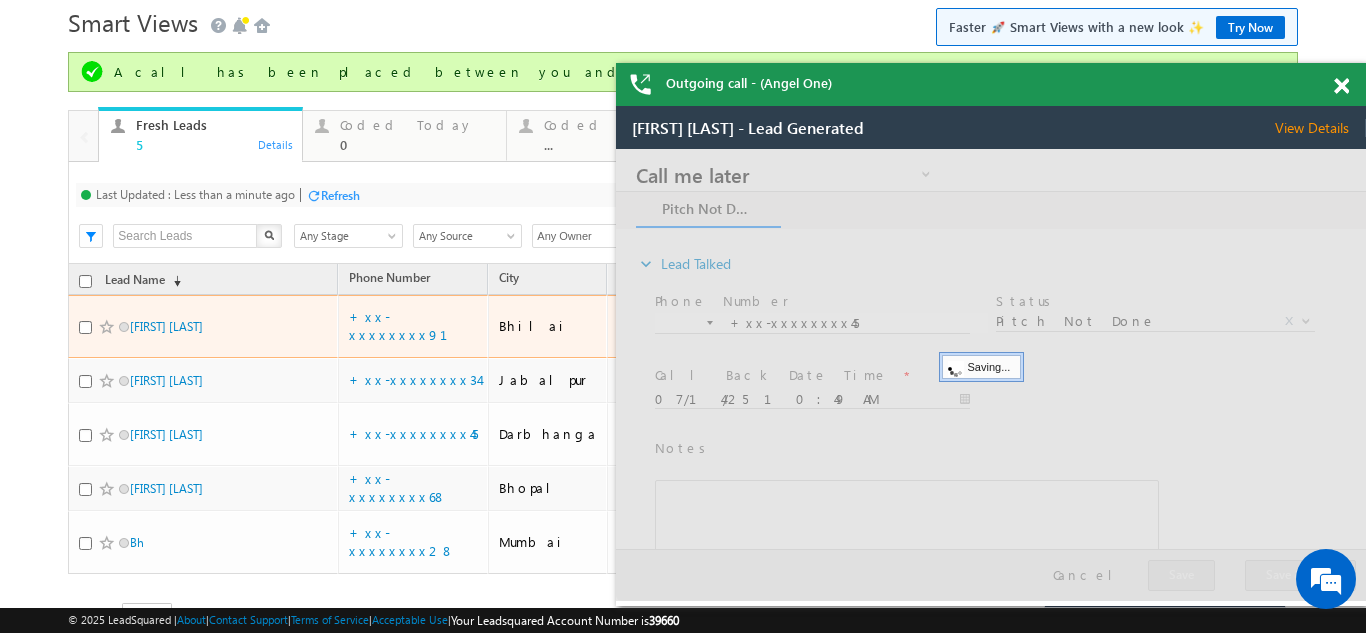 scroll, scrollTop: 100, scrollLeft: 0, axis: vertical 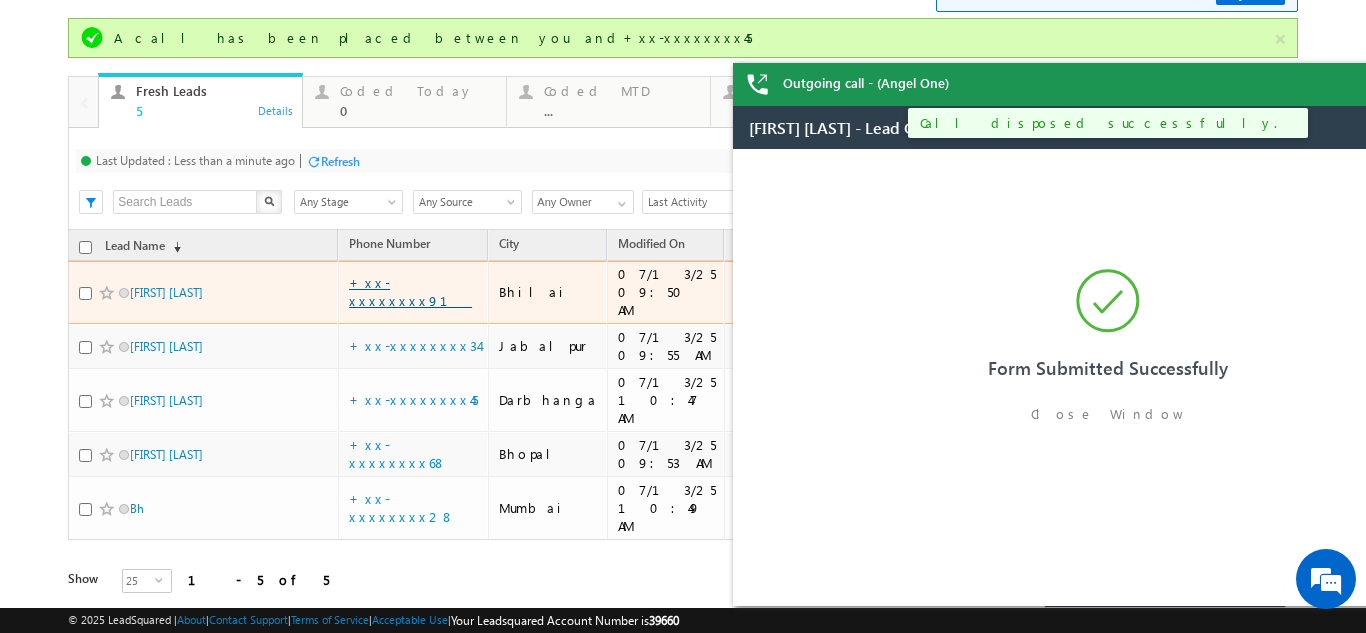 click on "+xx-xxxxxxxx91" at bounding box center (410, 291) 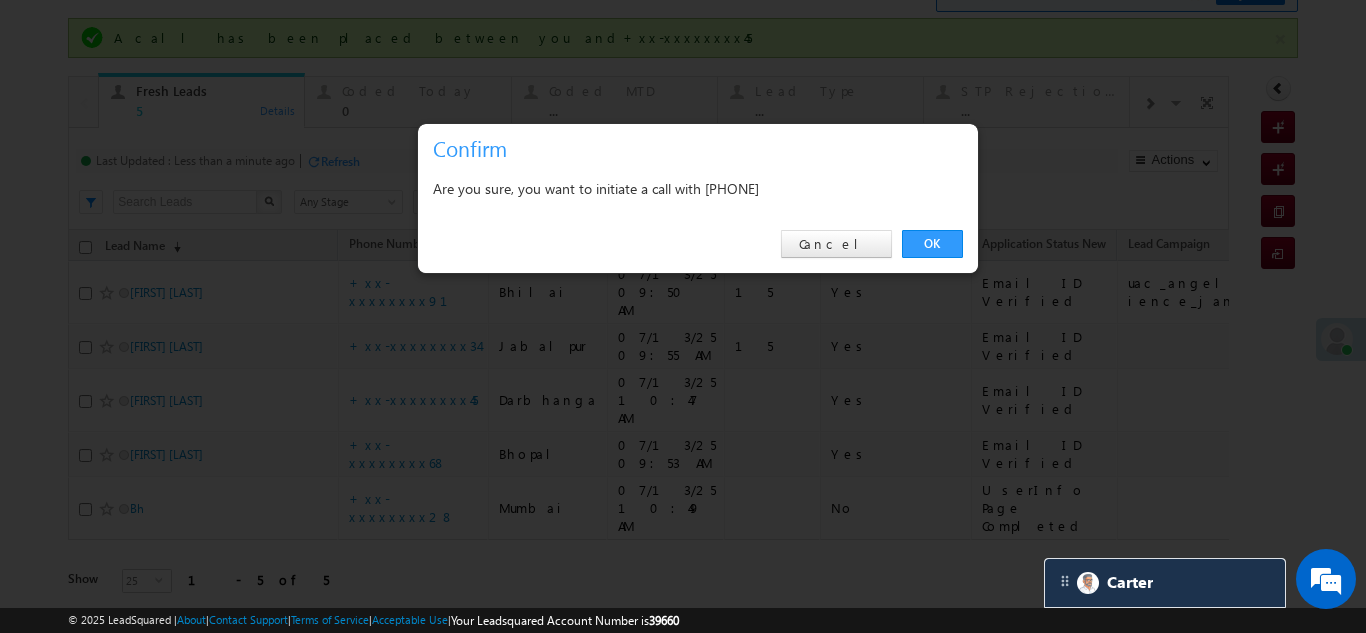 click on "OK Cancel" at bounding box center (698, 244) 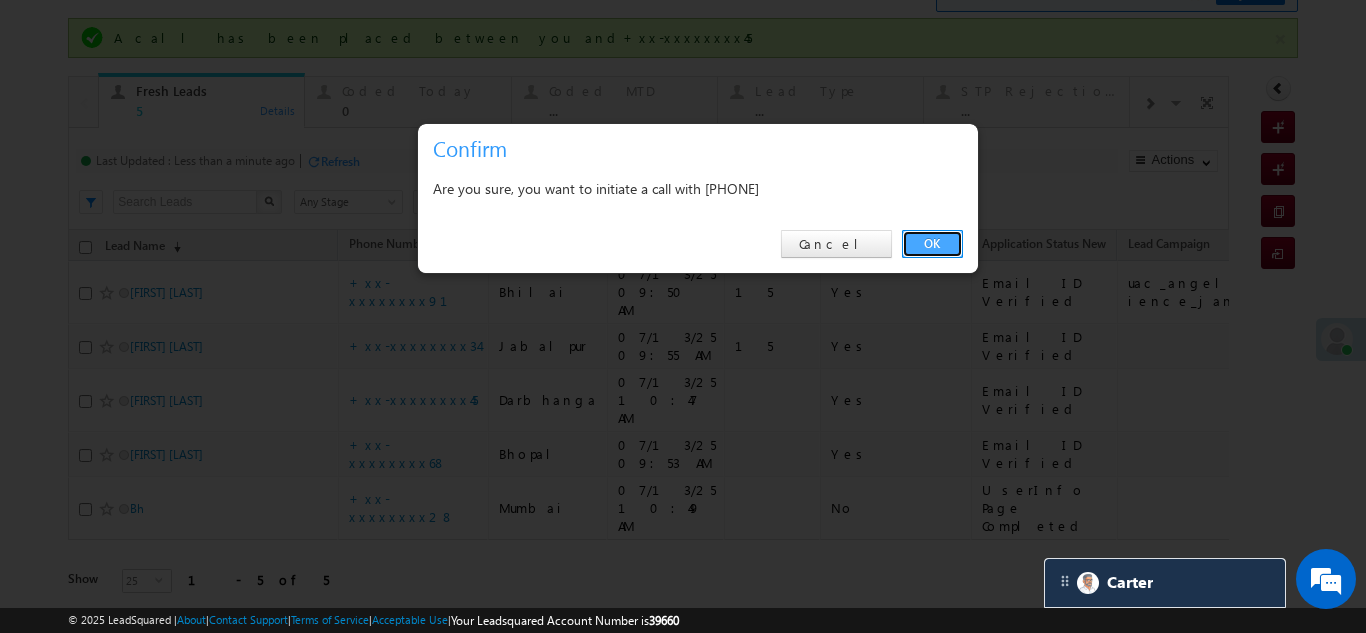 click on "OK" at bounding box center (932, 244) 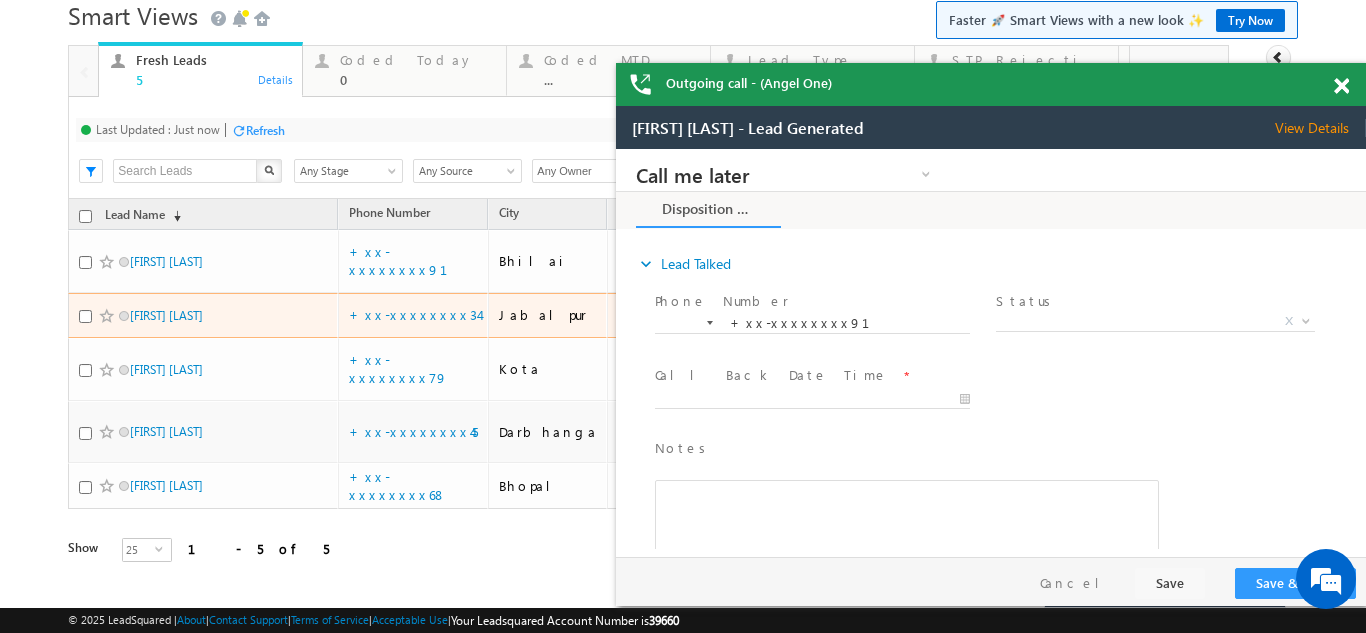 scroll, scrollTop: 0, scrollLeft: 0, axis: both 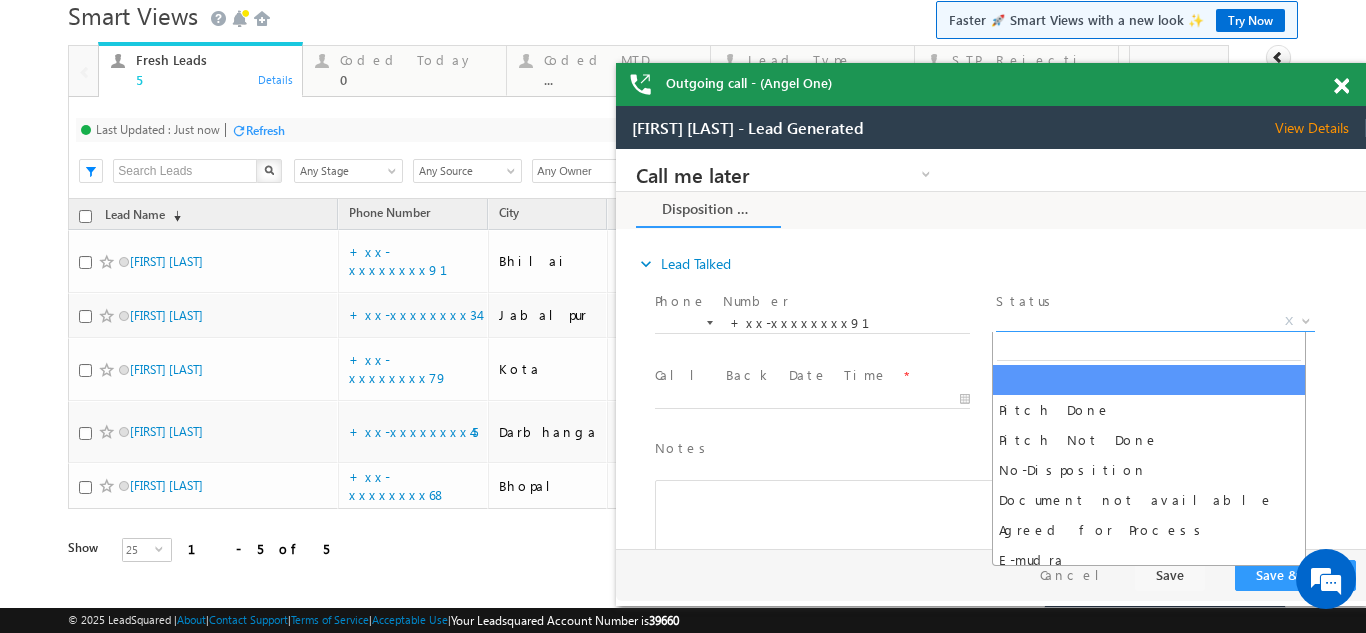 click on "X" at bounding box center (1155, 322) 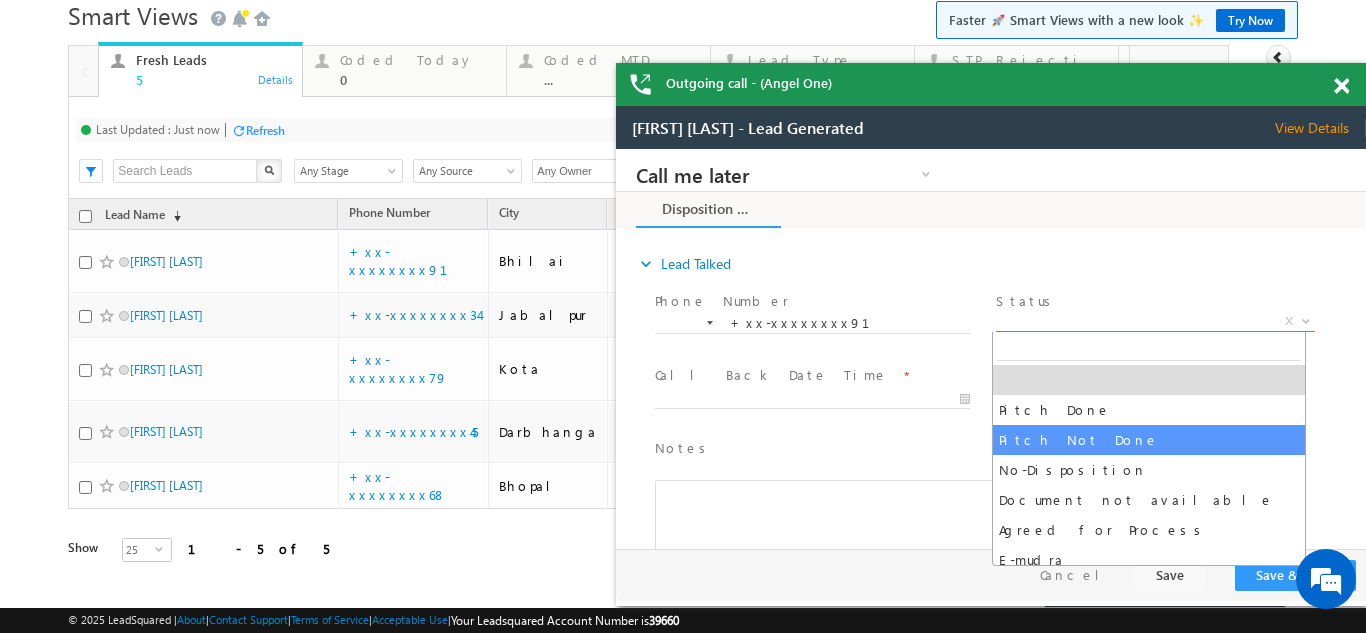 select on "Pitch Not Done" 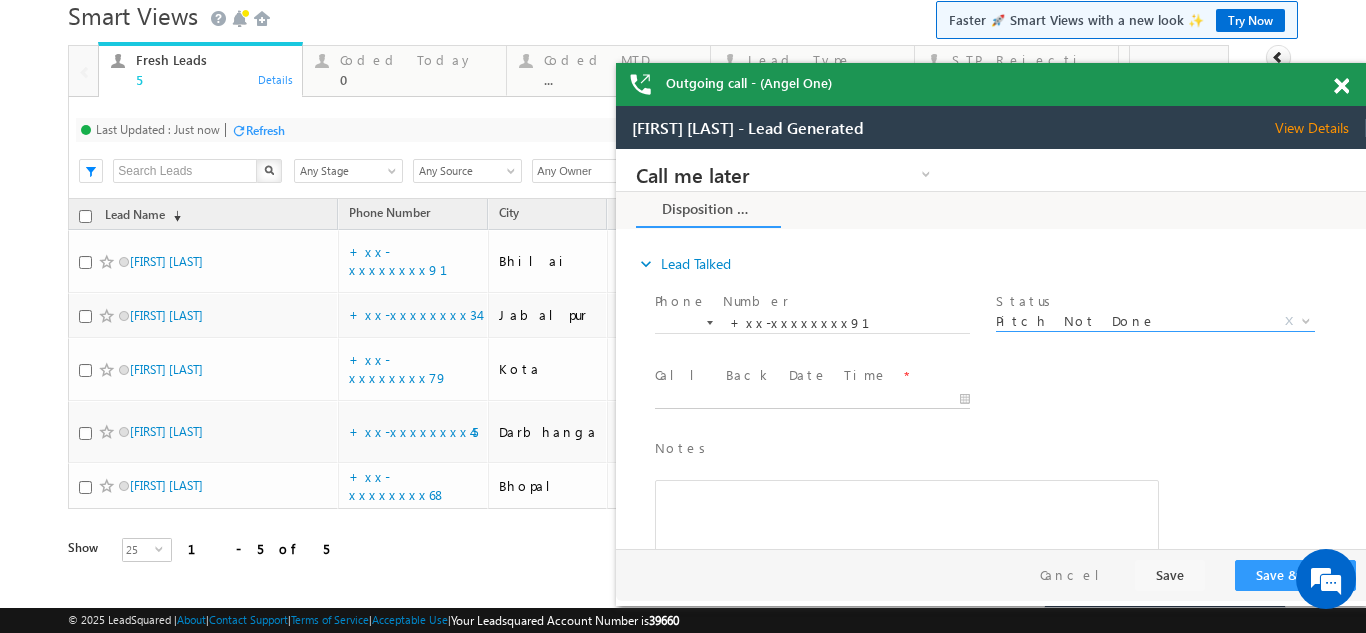type on "07/13/25 10:50 AM" 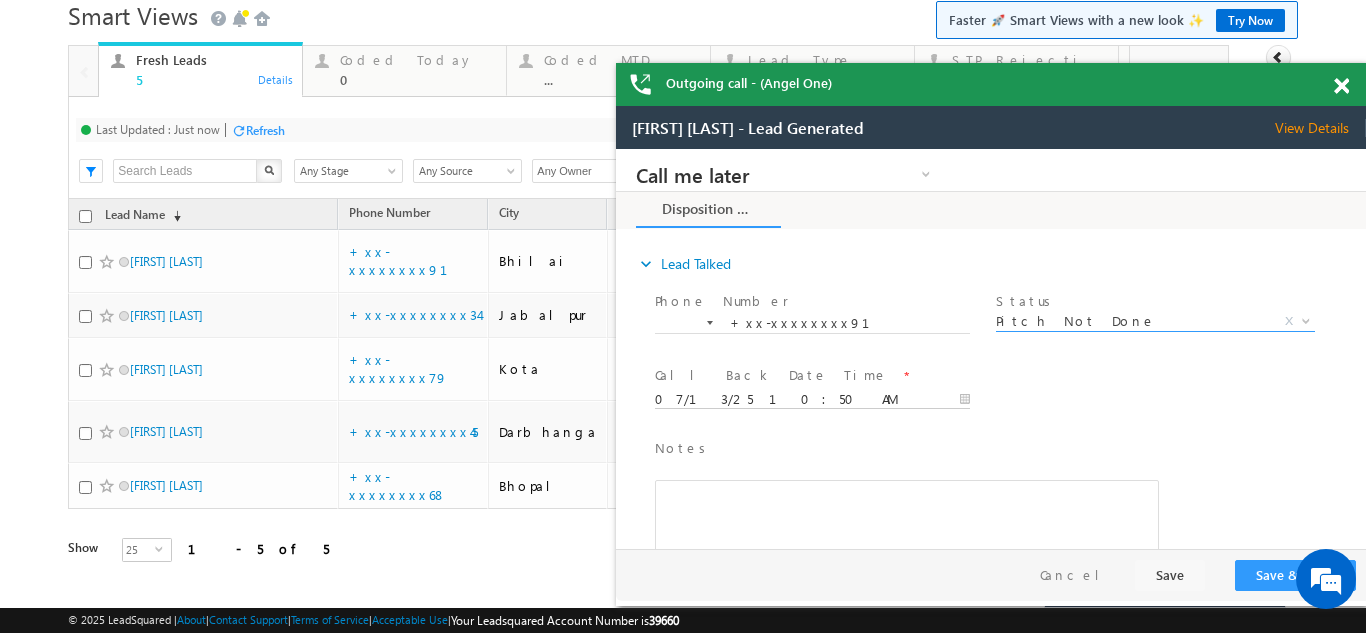 click on "07/13/25 10:50 AM" at bounding box center (812, 400) 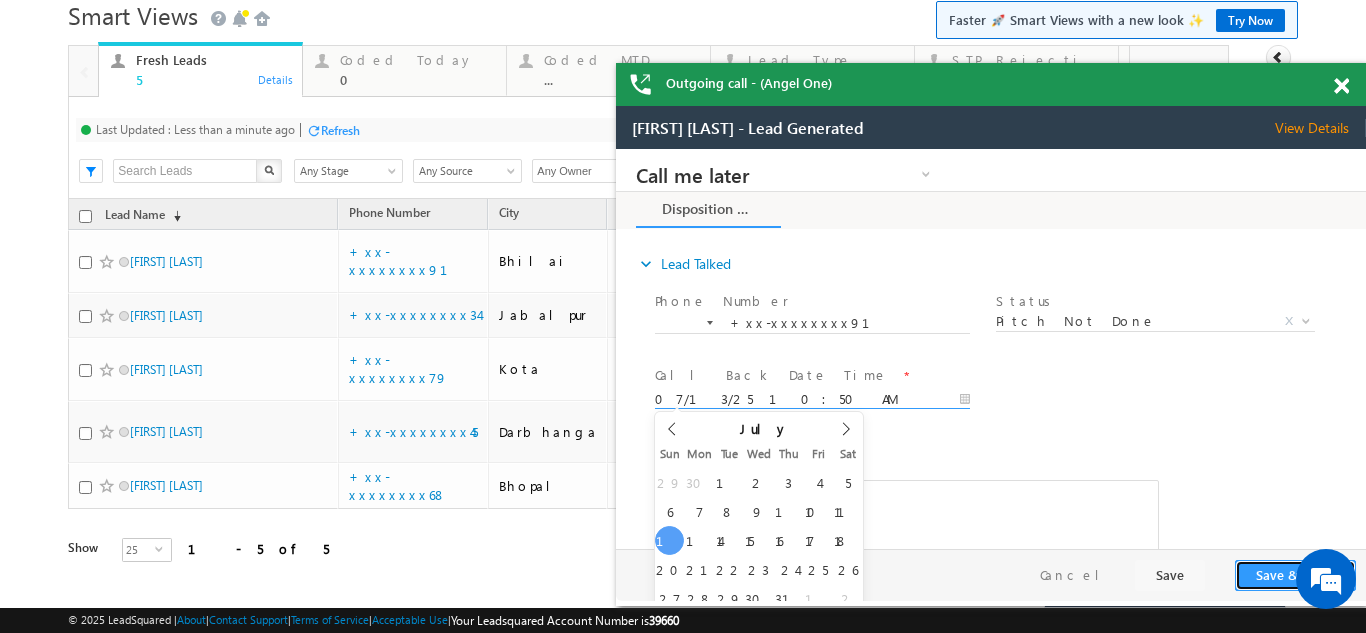 click on "Save & Close" at bounding box center [1295, 575] 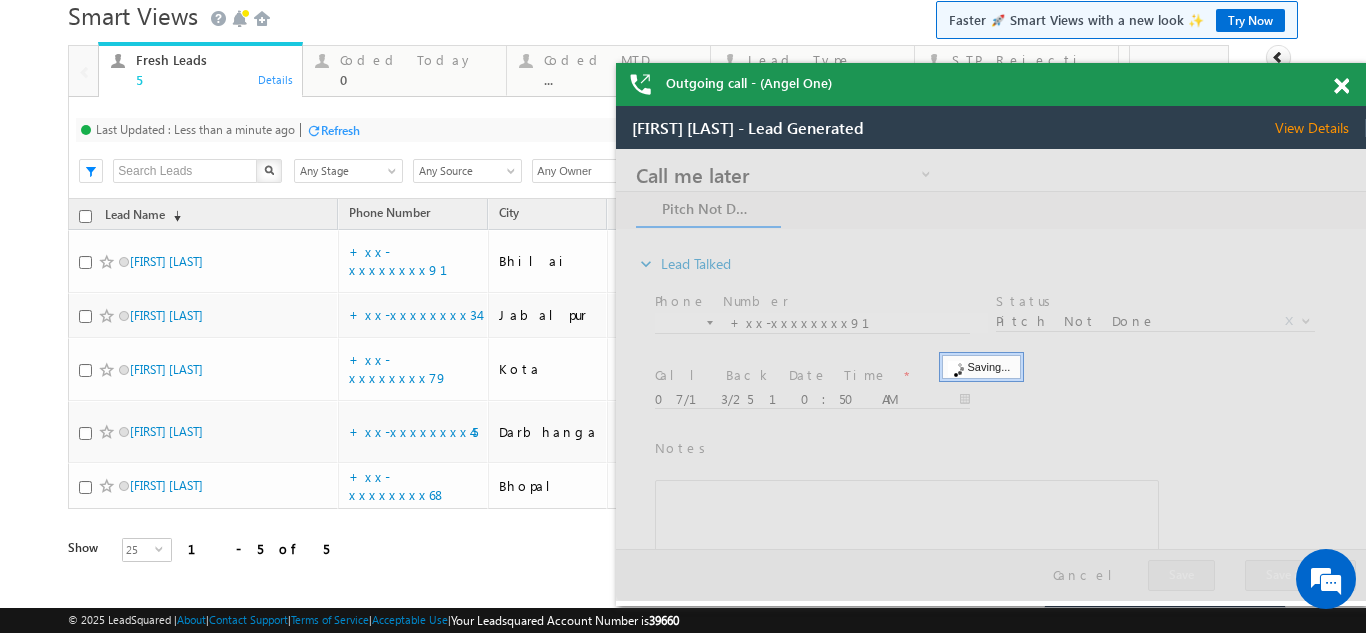click on "View Details" at bounding box center [1320, 128] 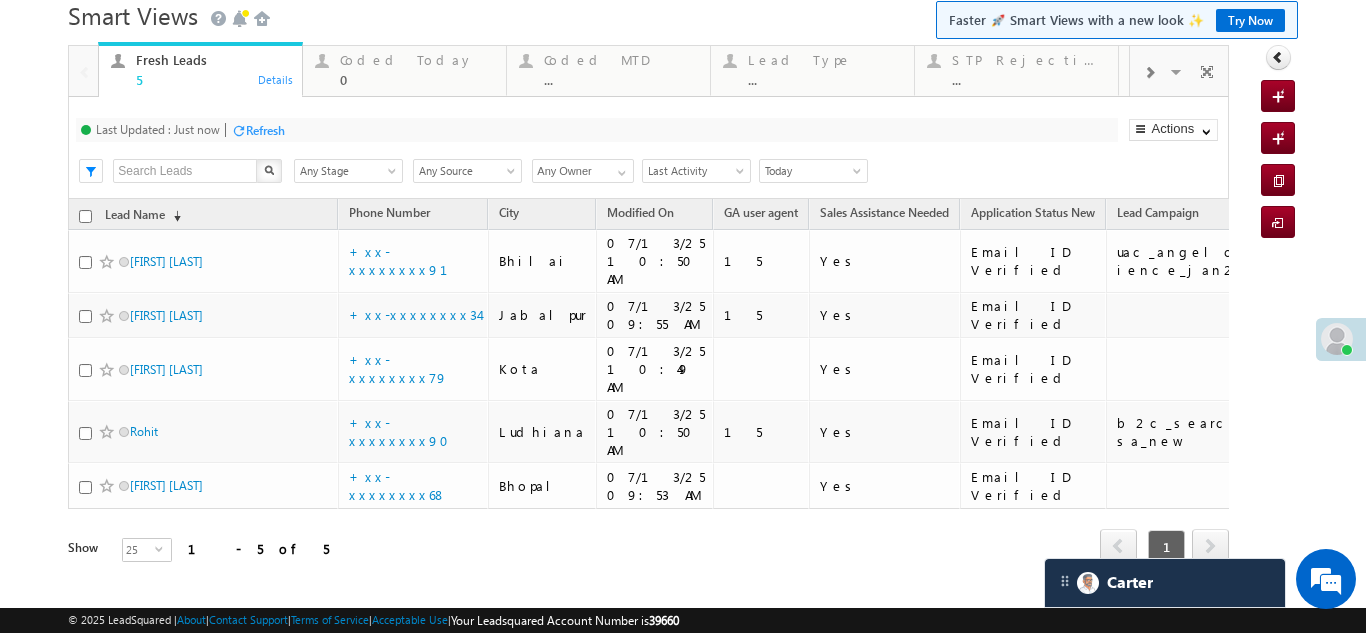scroll, scrollTop: 0, scrollLeft: 0, axis: both 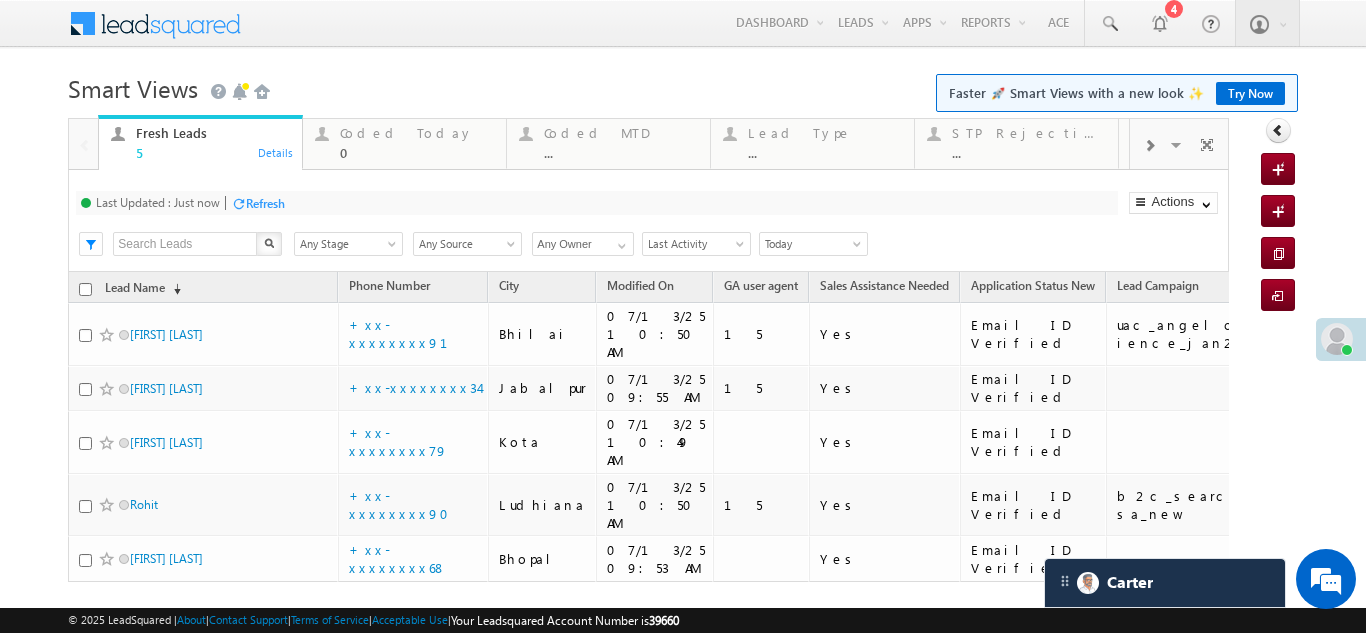 click on "Refresh" at bounding box center [265, 203] 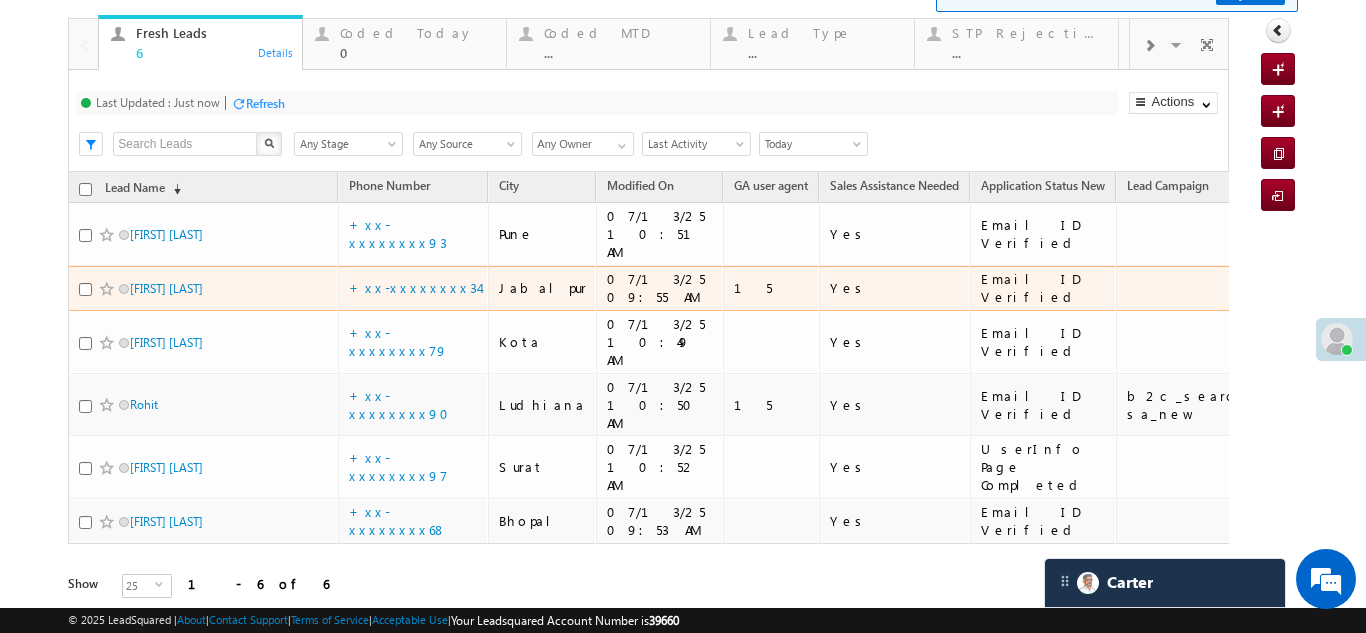 scroll, scrollTop: 0, scrollLeft: 0, axis: both 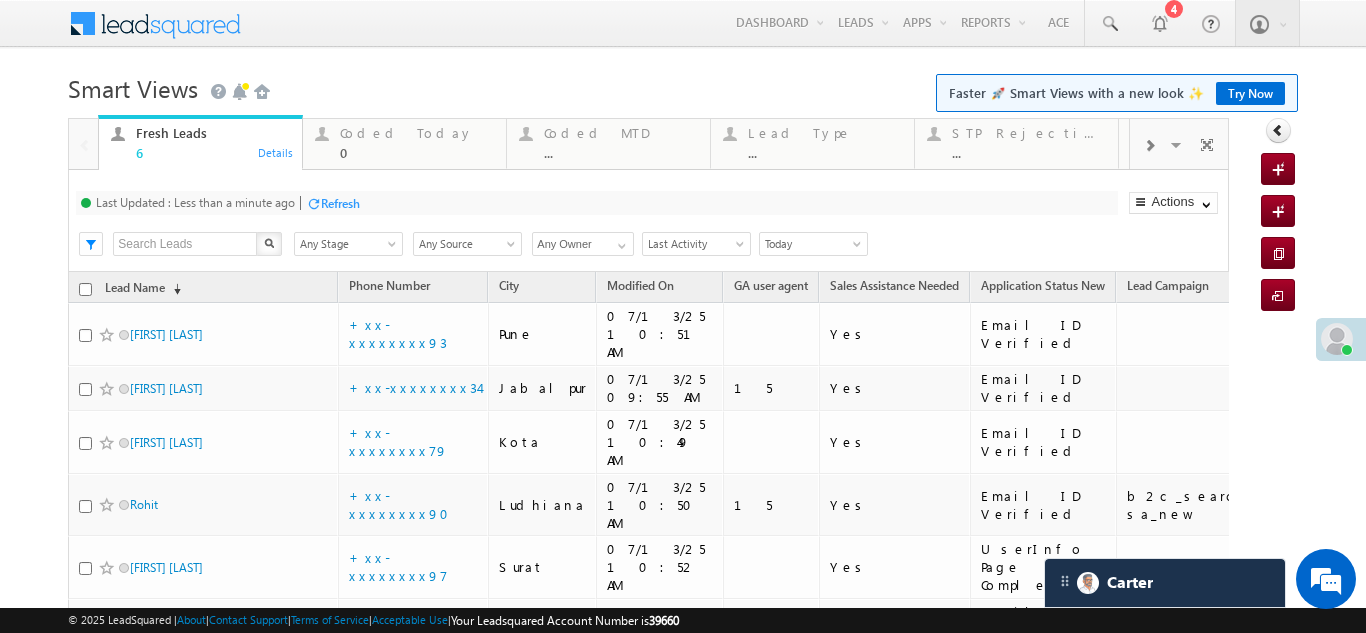 click on "Refresh" at bounding box center (340, 203) 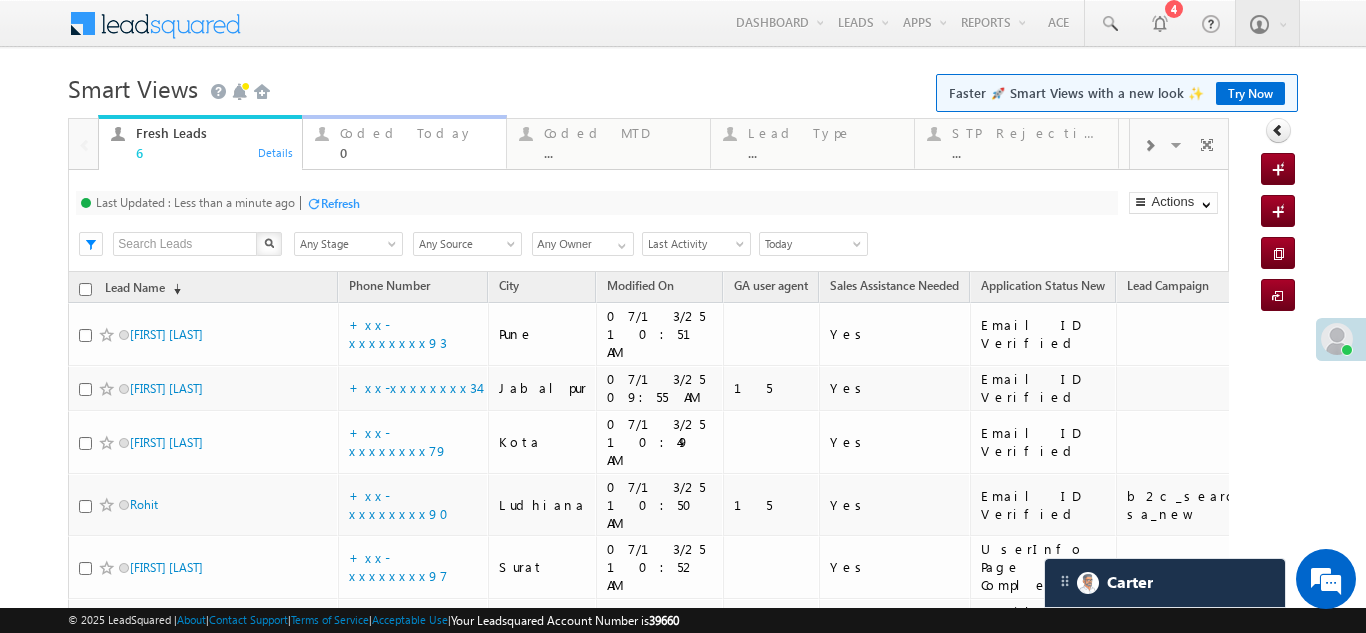 click on "Coded Today" at bounding box center (417, 133) 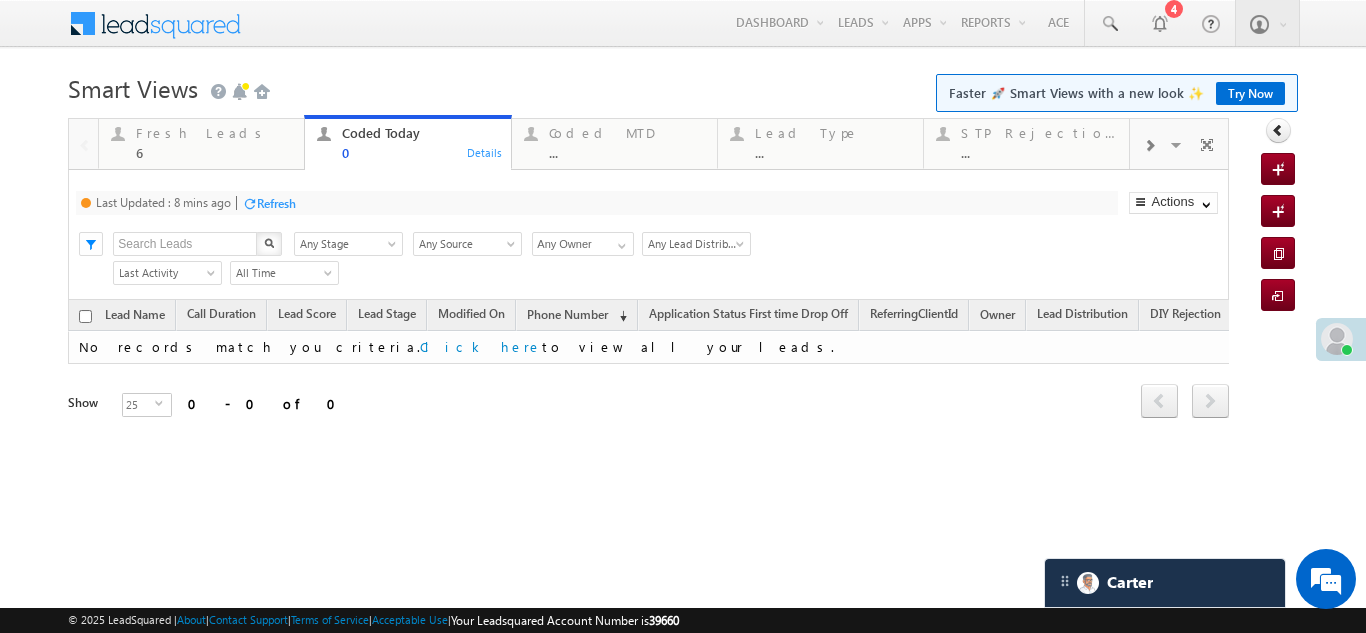 click on "Refresh" at bounding box center (276, 203) 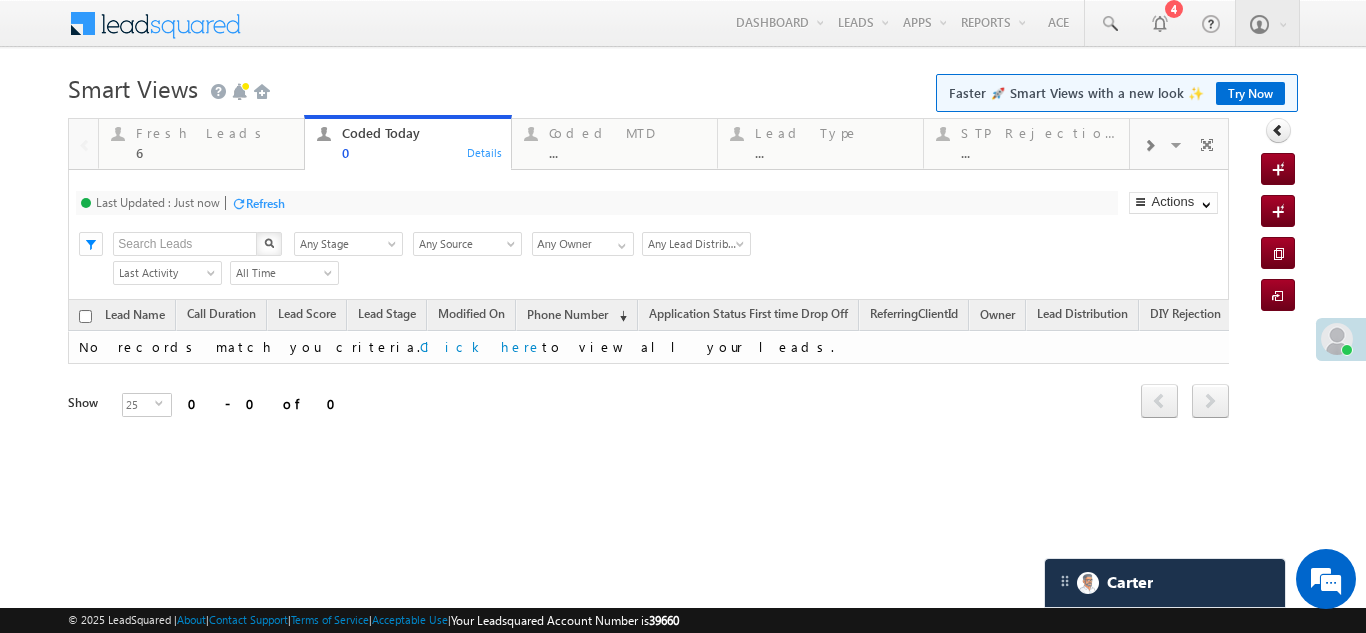 click on "Refresh" at bounding box center [265, 203] 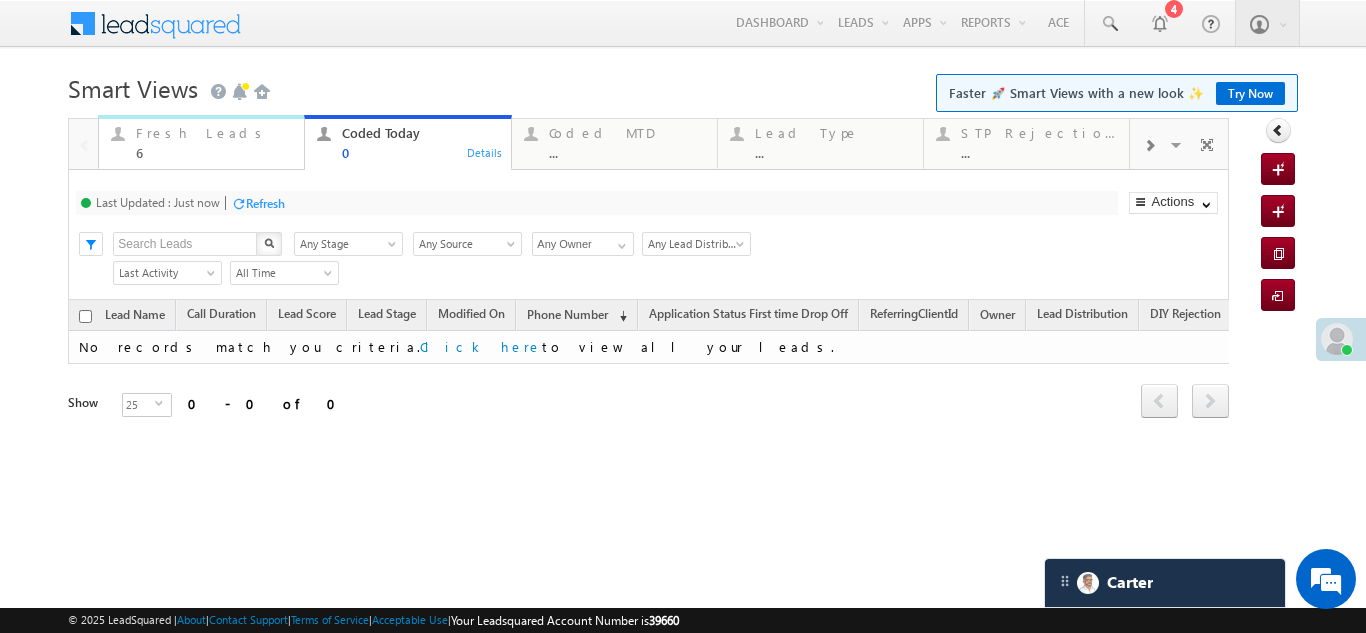 click on "Fresh Leads" at bounding box center (214, 133) 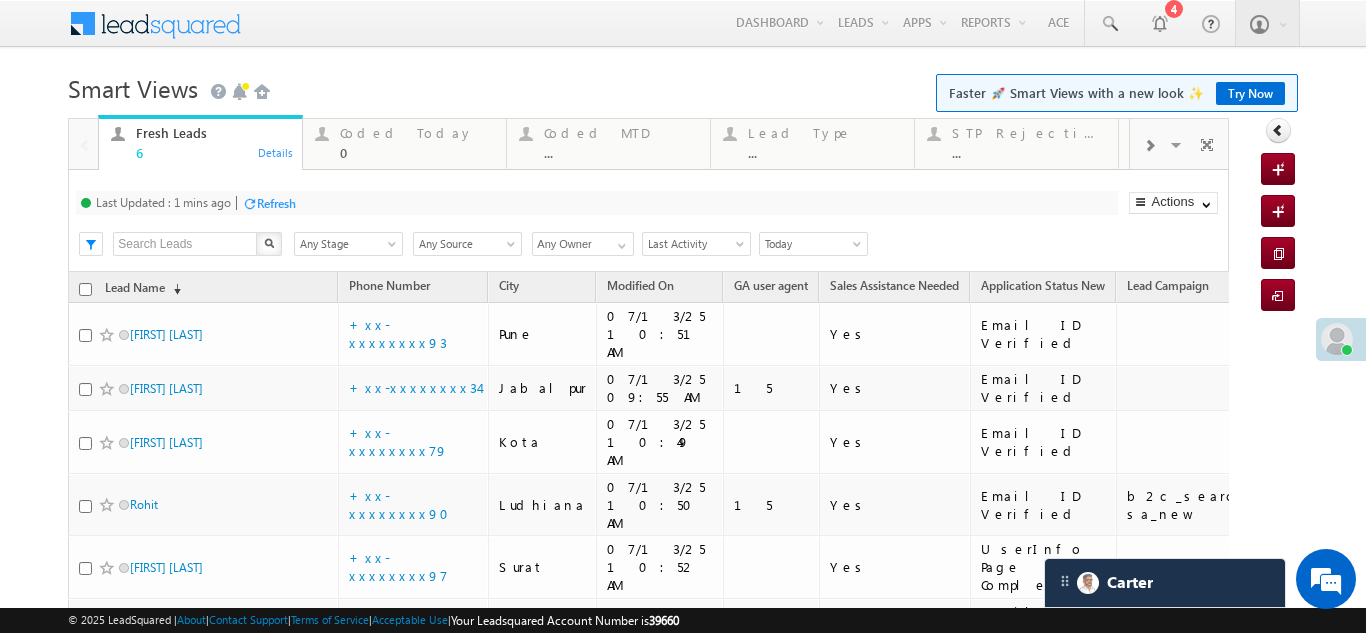 click on "Refresh" at bounding box center [276, 203] 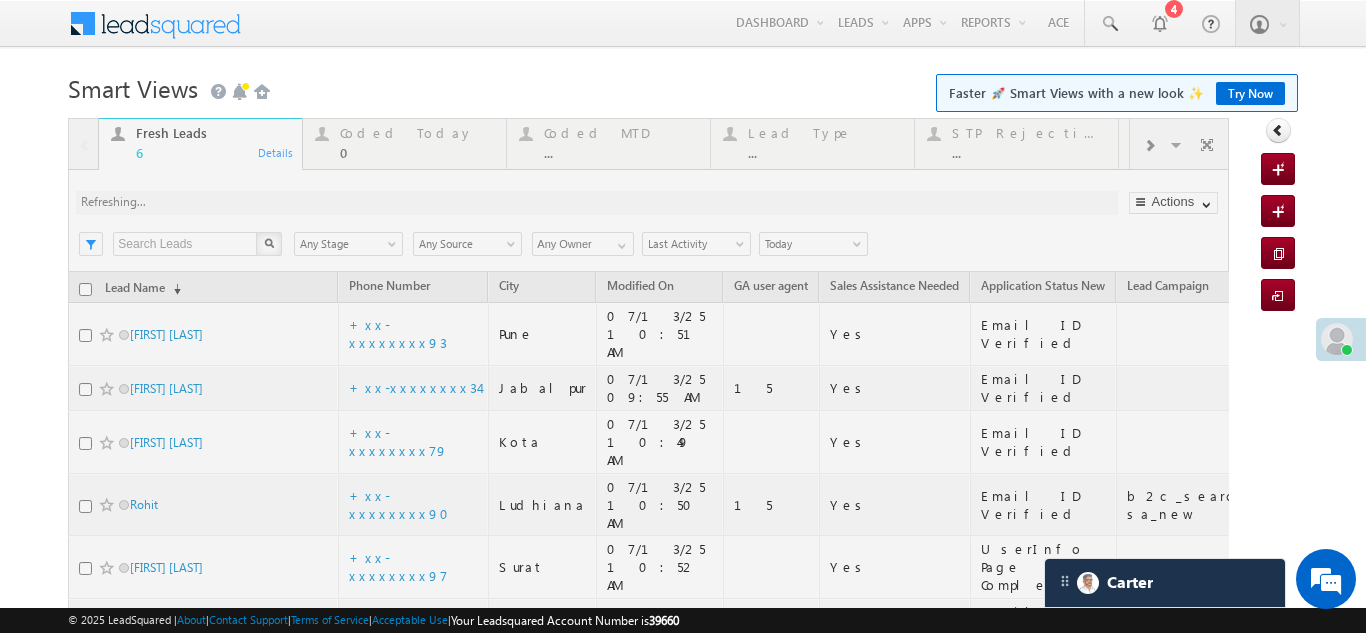 scroll, scrollTop: 119, scrollLeft: 0, axis: vertical 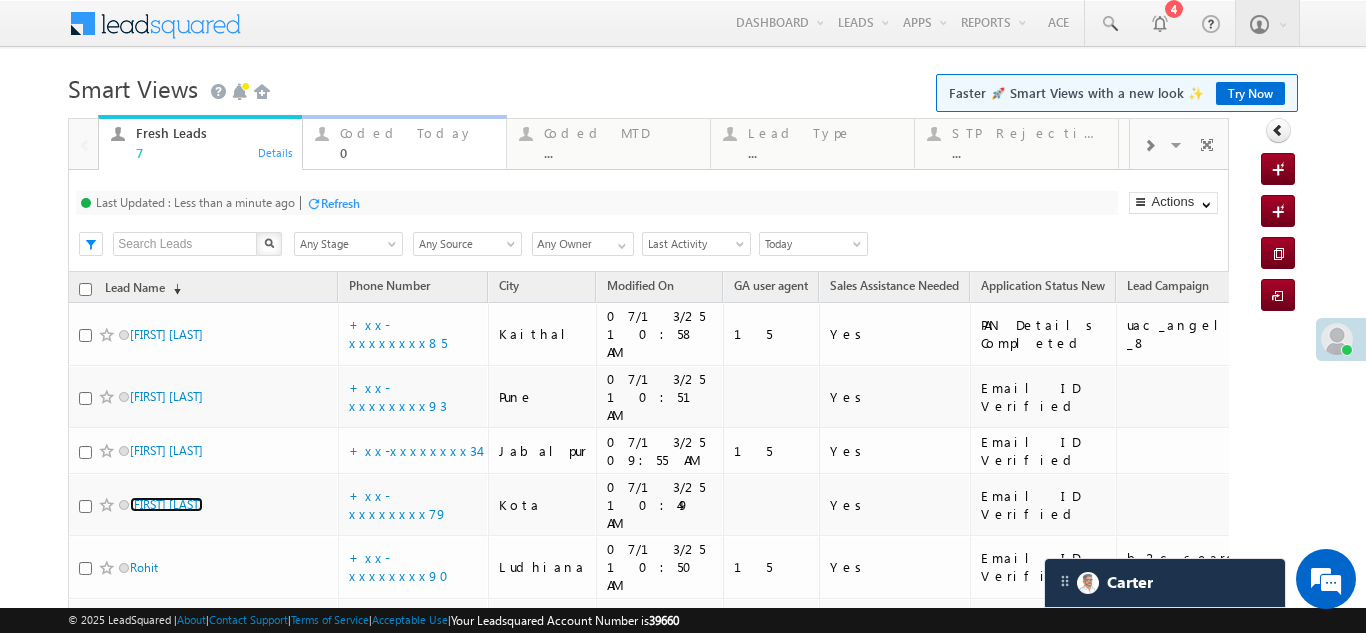 click on "Coded Today 0" at bounding box center (417, 140) 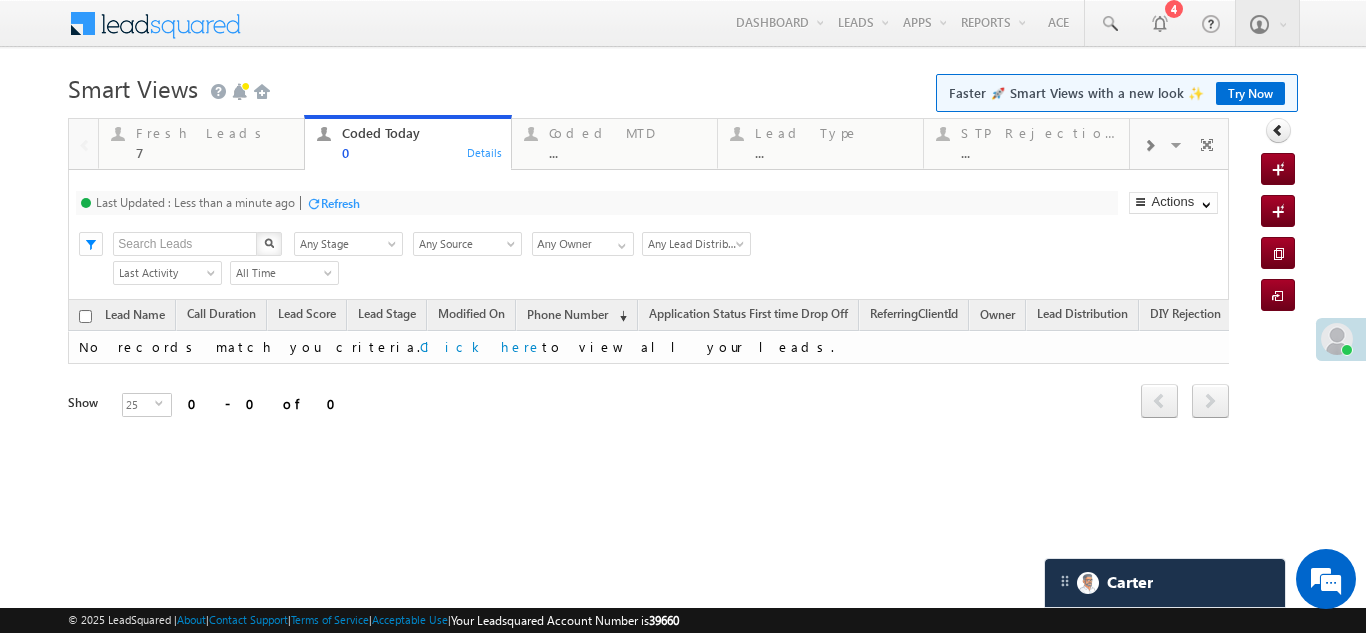 click on "Refresh" at bounding box center [340, 203] 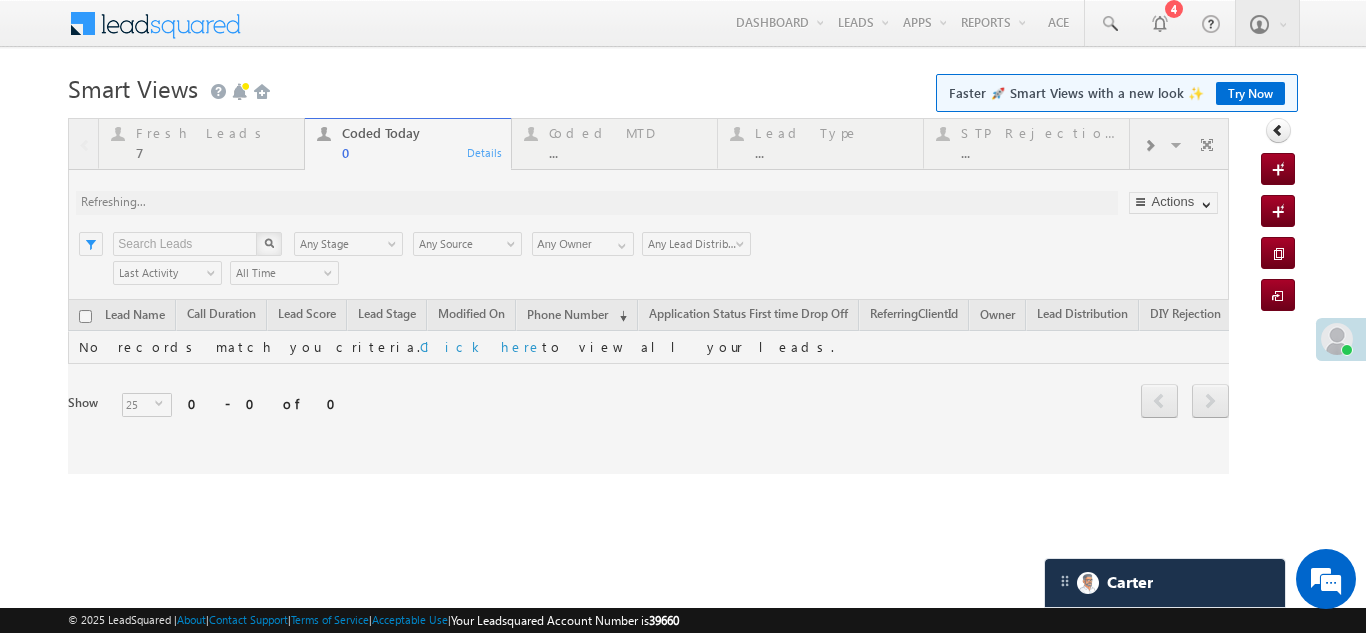 click at bounding box center (648, 296) 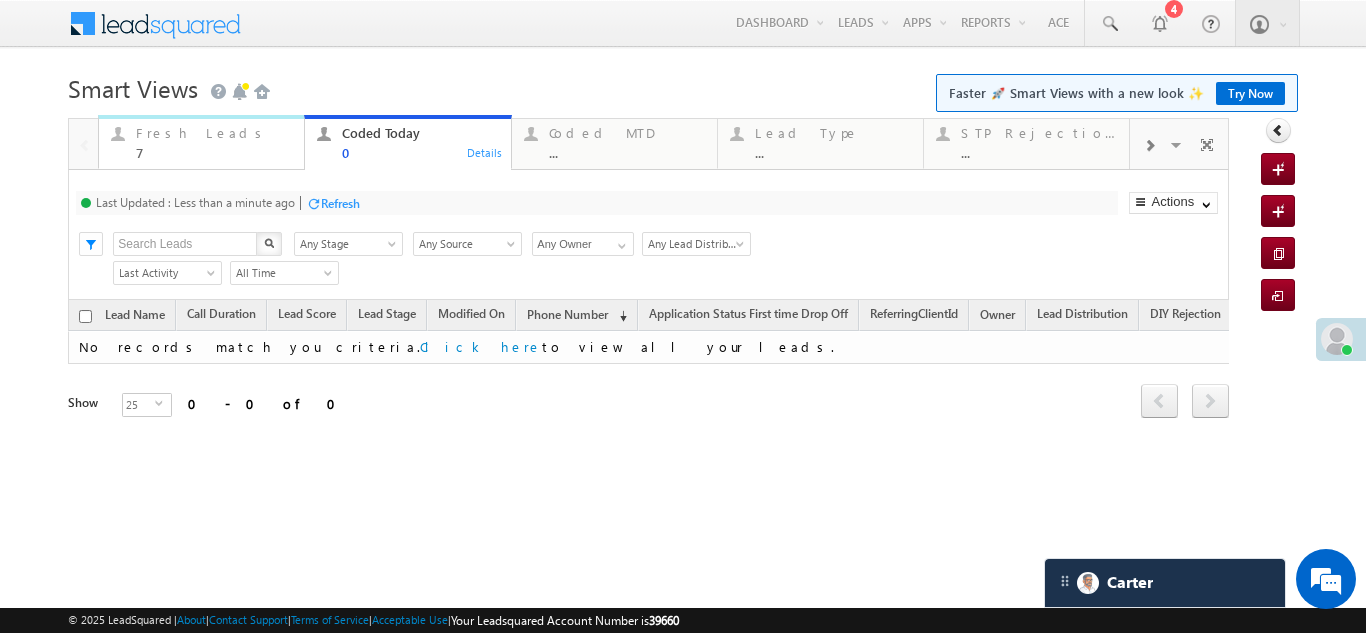 click on "7" at bounding box center [214, 152] 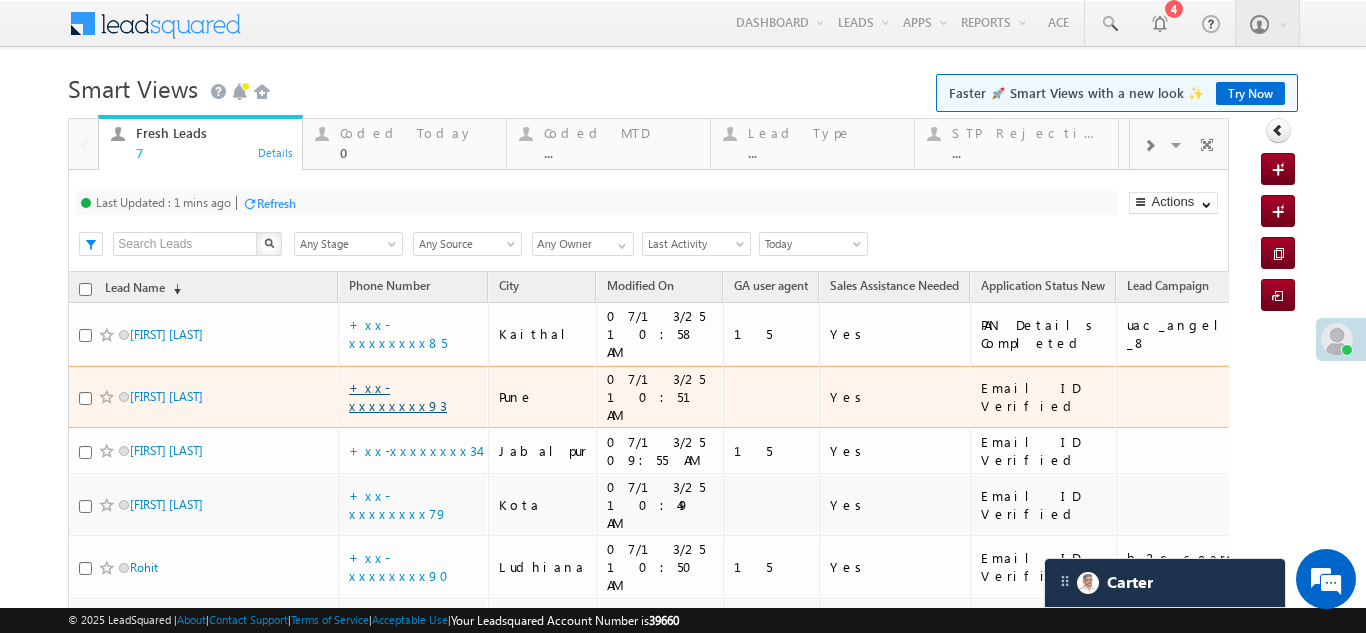 click on "+xx-xxxxxxxx93" at bounding box center [398, 396] 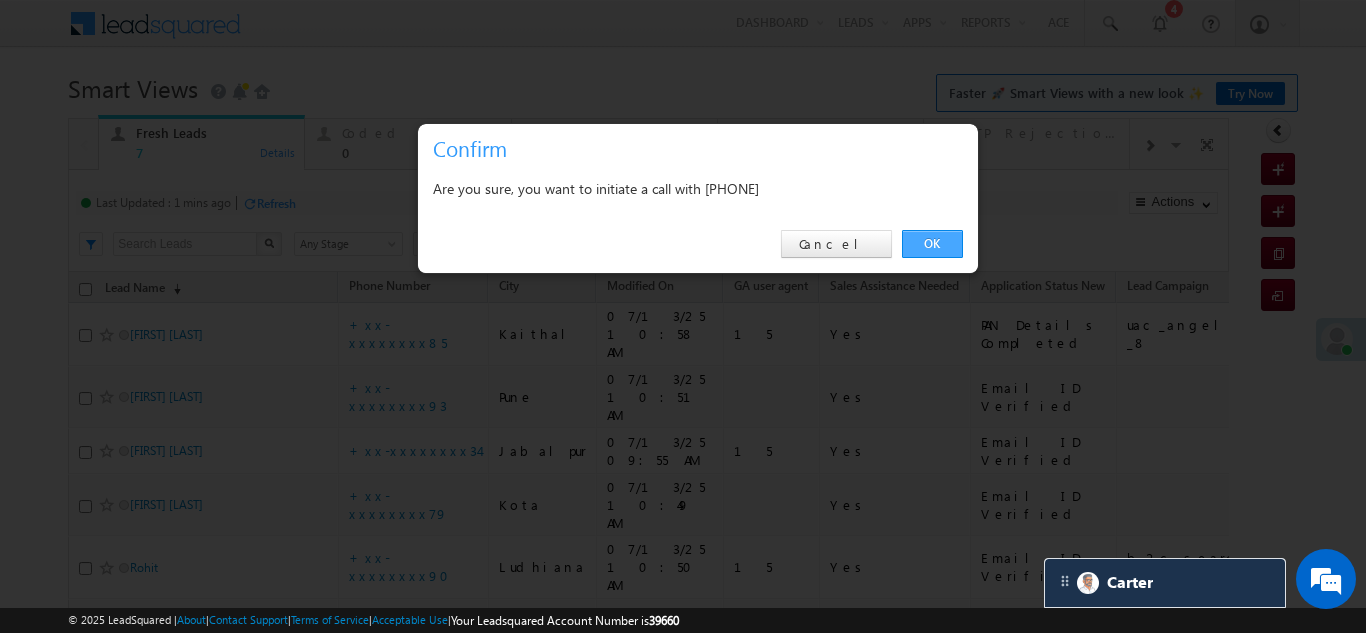 click on "OK" at bounding box center (932, 244) 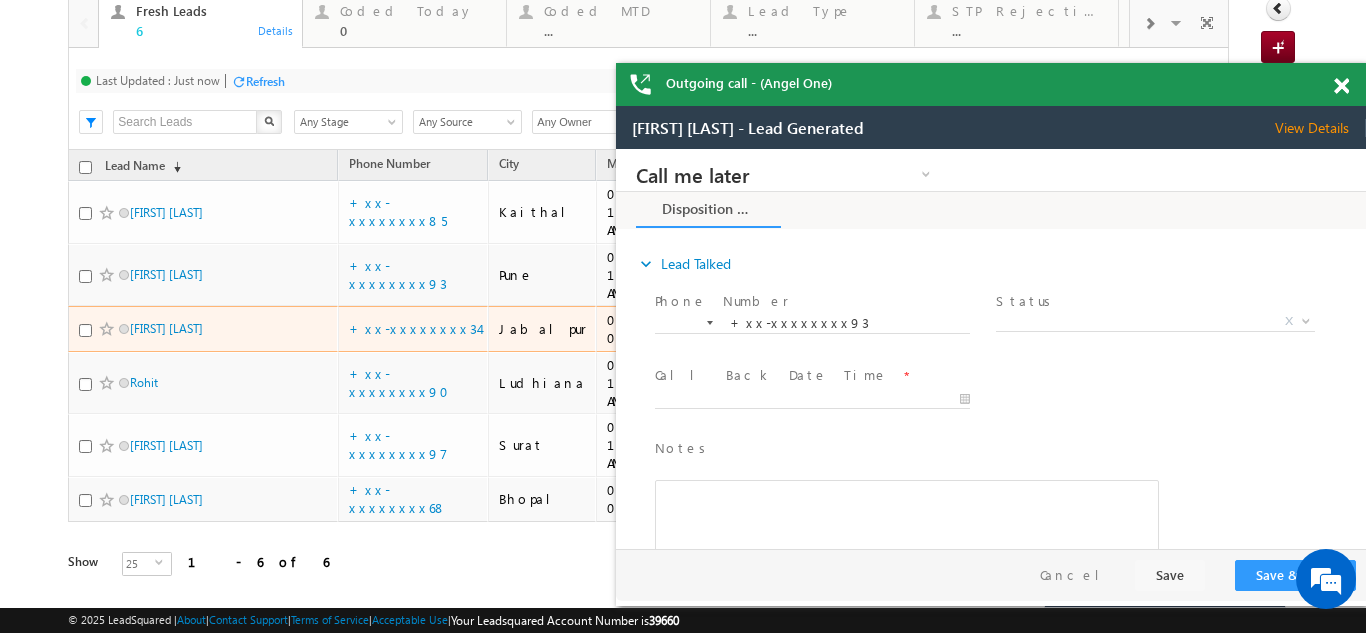 scroll, scrollTop: 119, scrollLeft: 0, axis: vertical 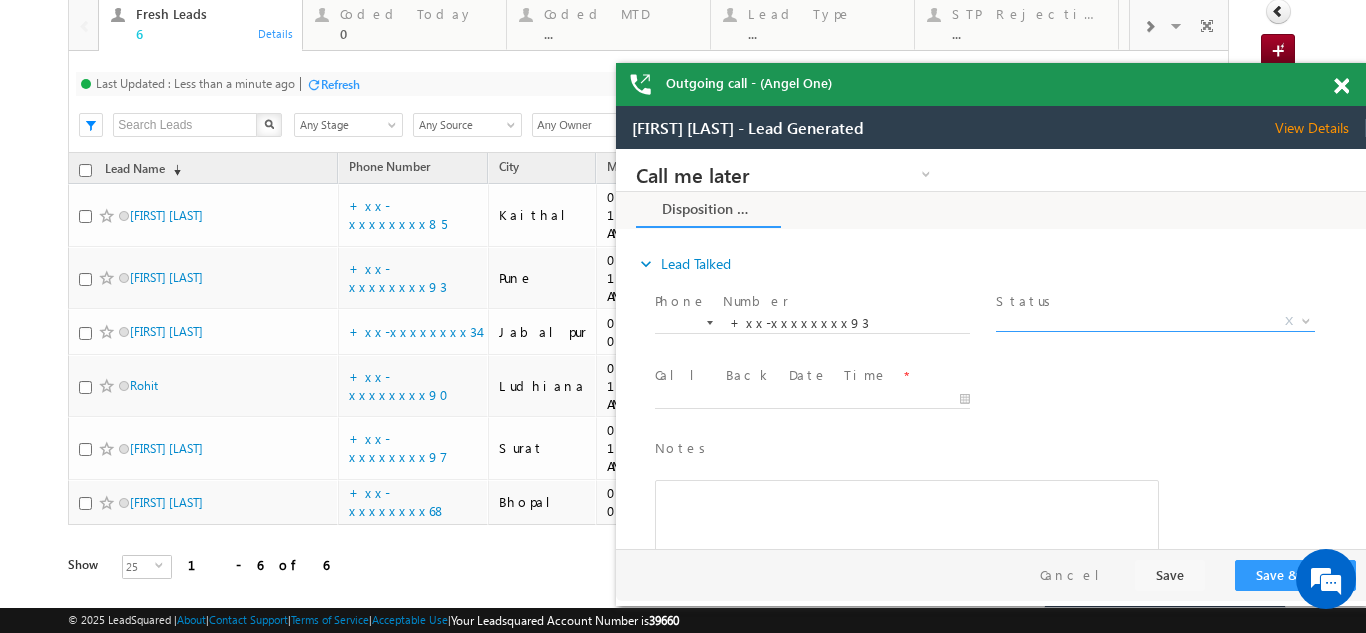 click on "X" at bounding box center (1155, 322) 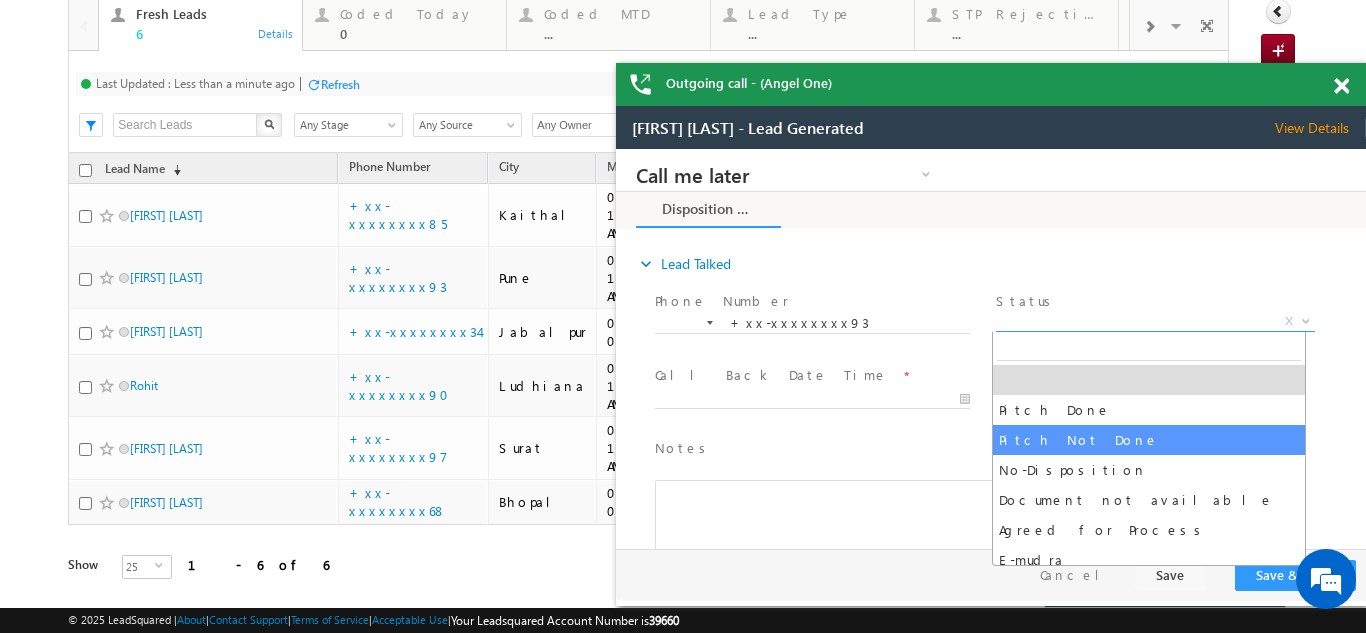 select on "Pitch Not Done" 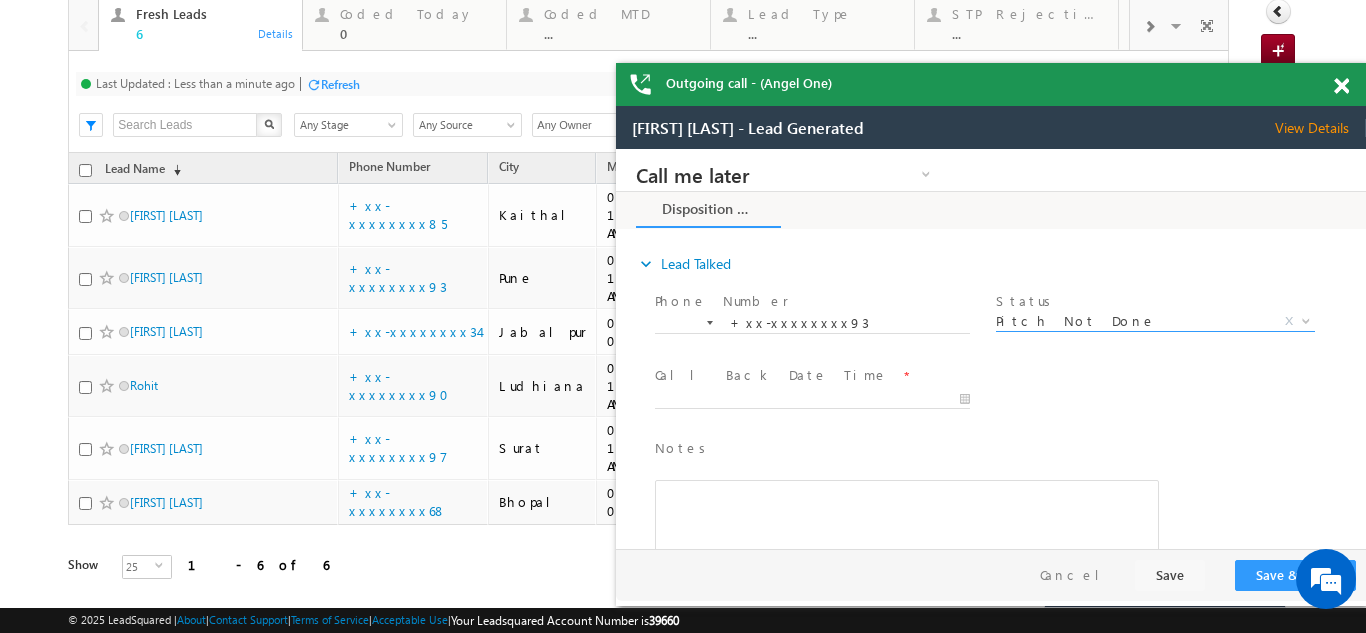 click at bounding box center (821, 399) 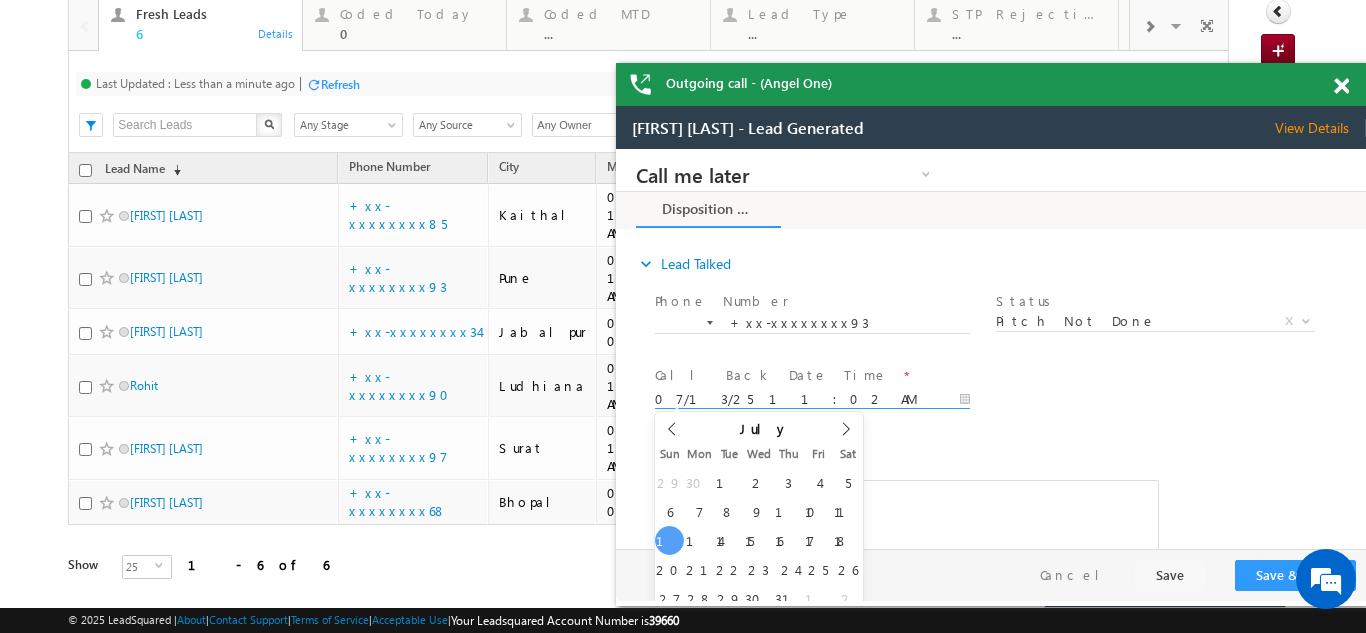 click on "07/13/25 11:02 AM" at bounding box center (812, 400) 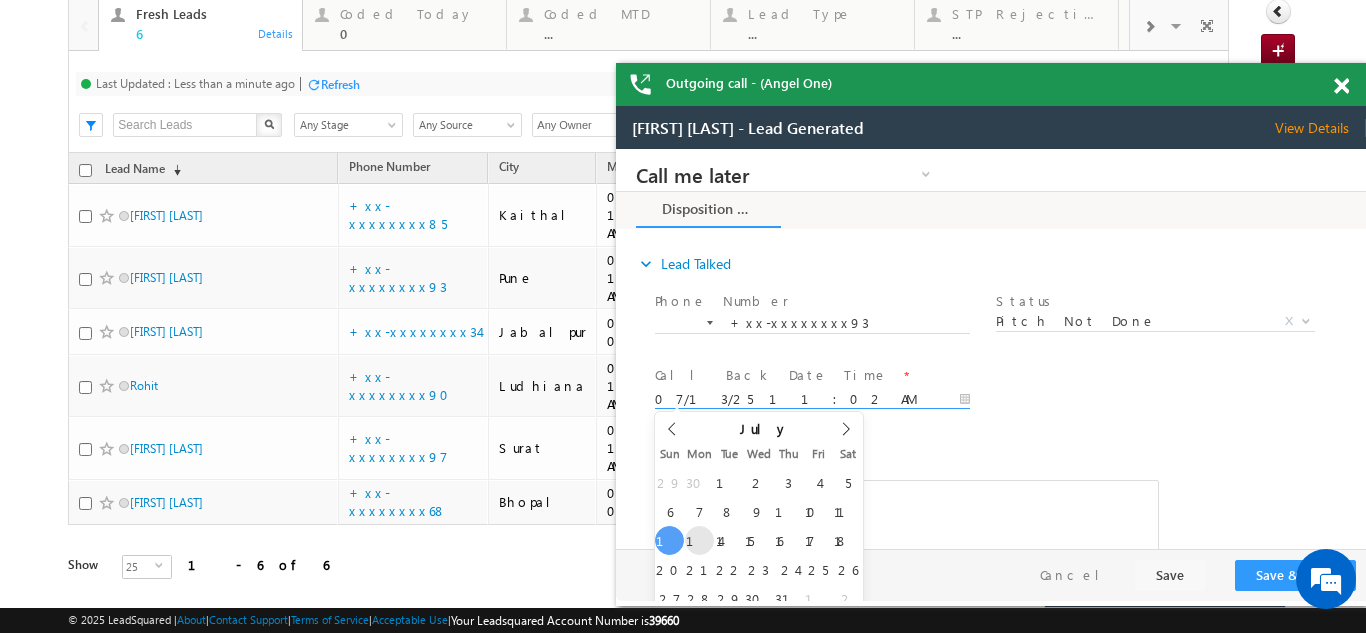 type on "07/14/25 11:02 AM" 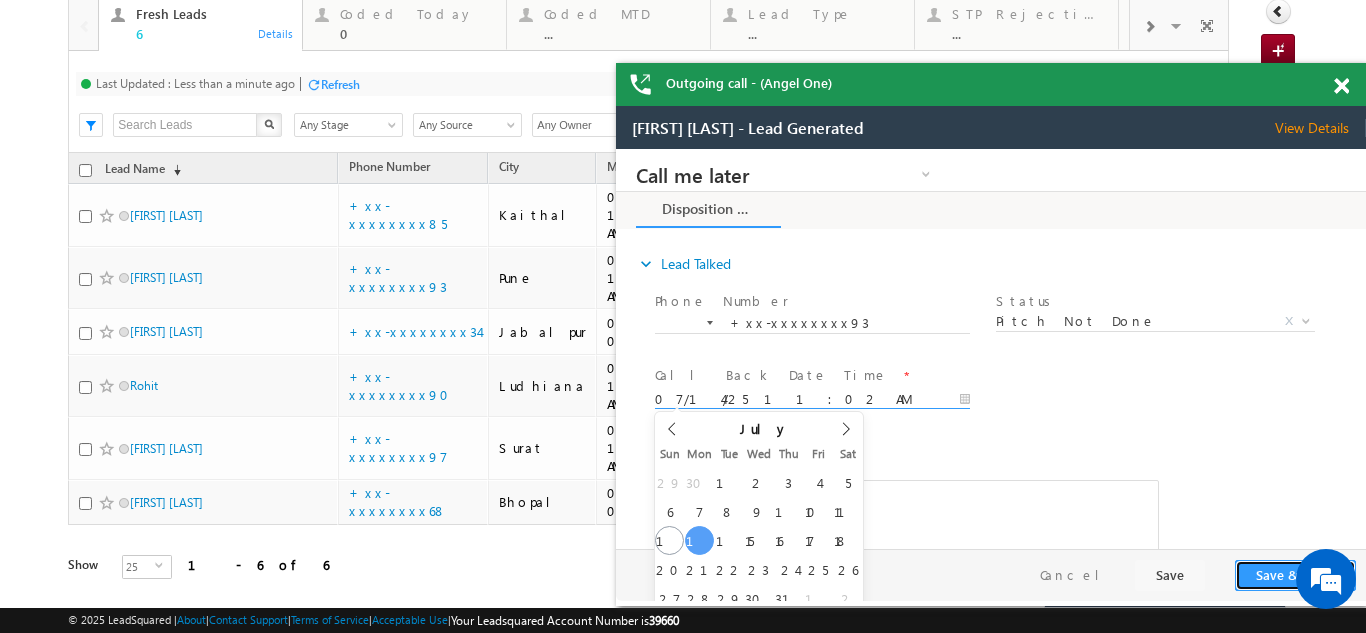 click on "Save & Close" at bounding box center (1295, 575) 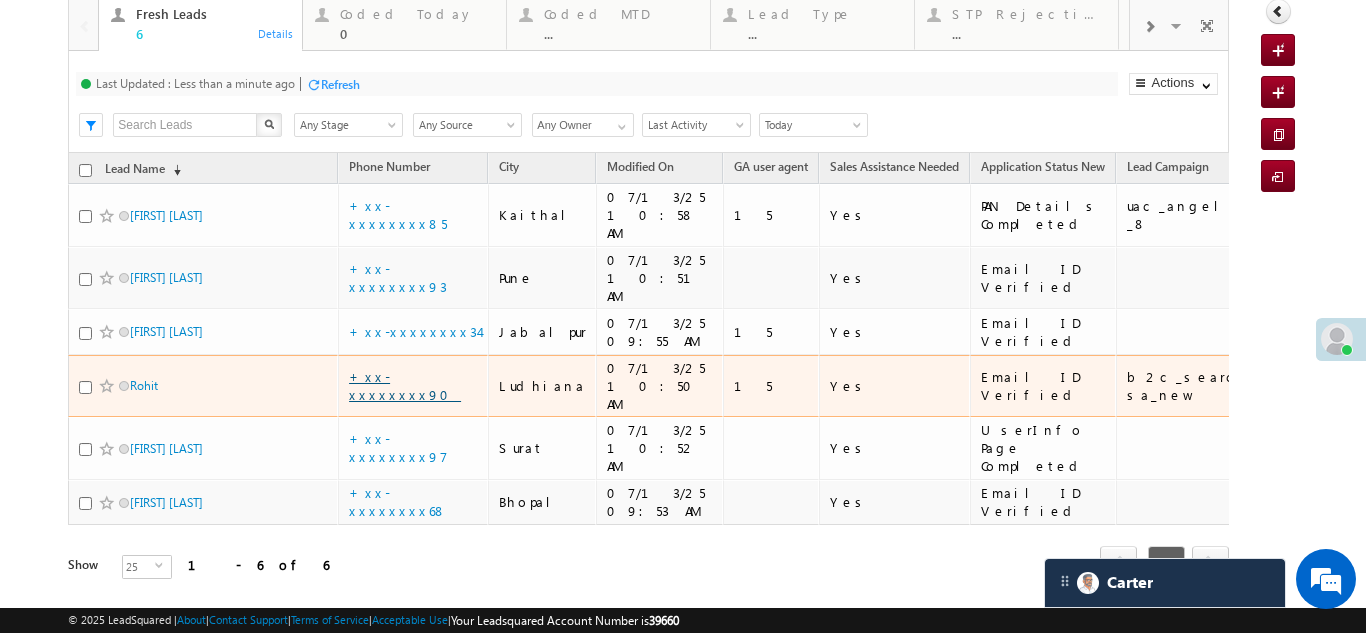 click on "+xx-xxxxxxxx90" at bounding box center [405, 385] 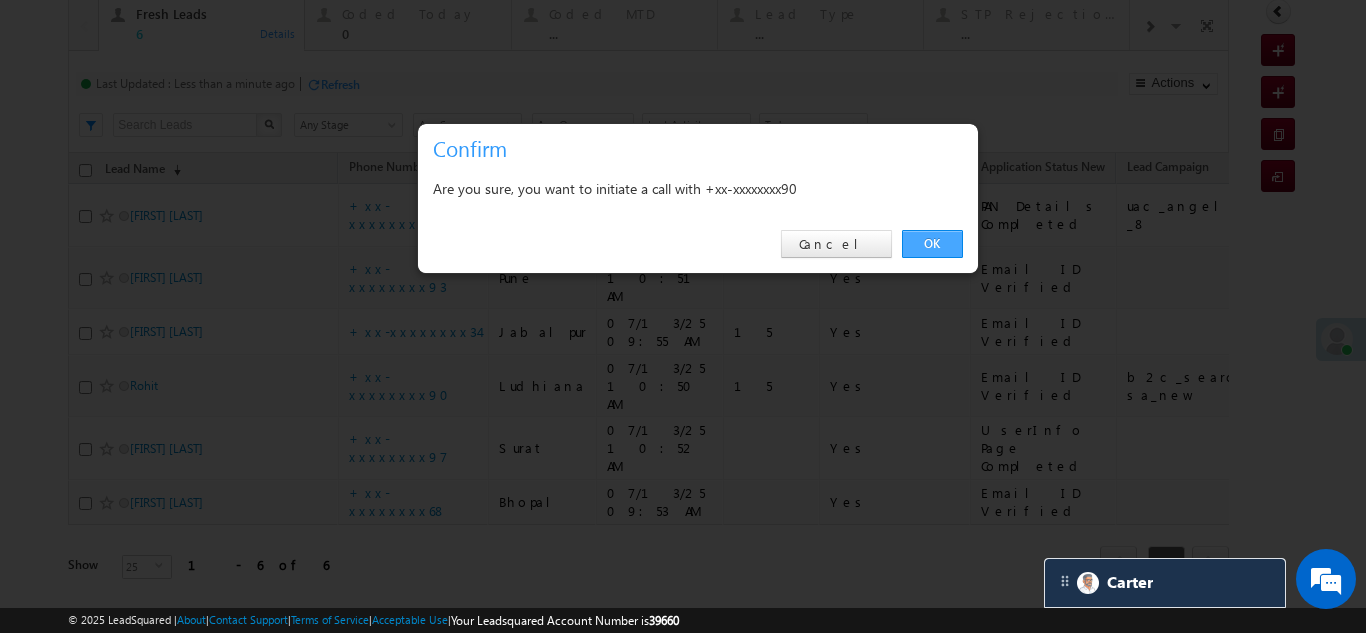 click on "OK" at bounding box center [932, 244] 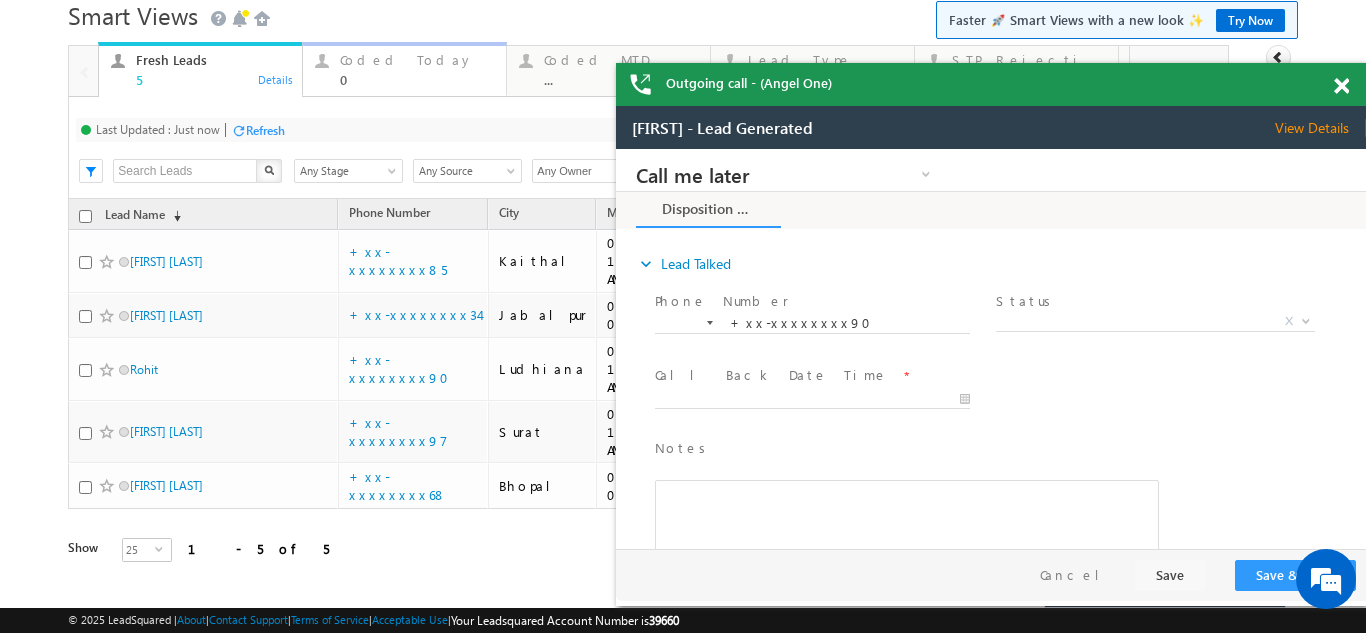 scroll, scrollTop: 0, scrollLeft: 0, axis: both 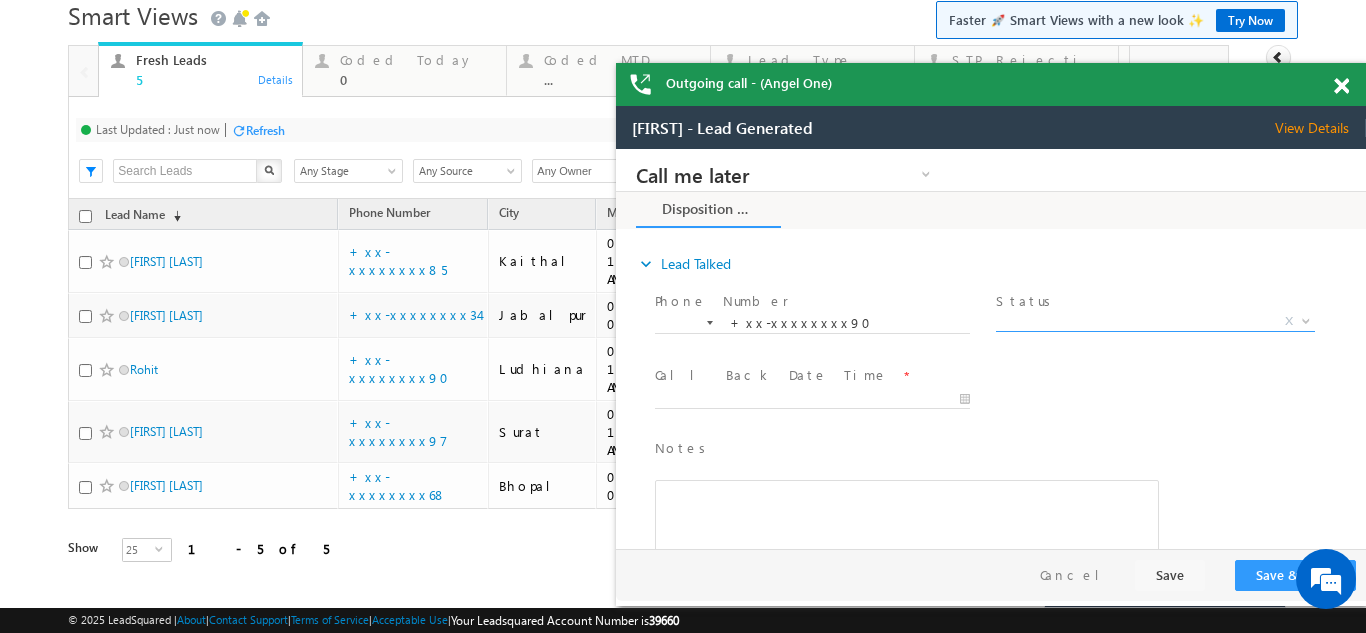 click on "X" at bounding box center (1155, 322) 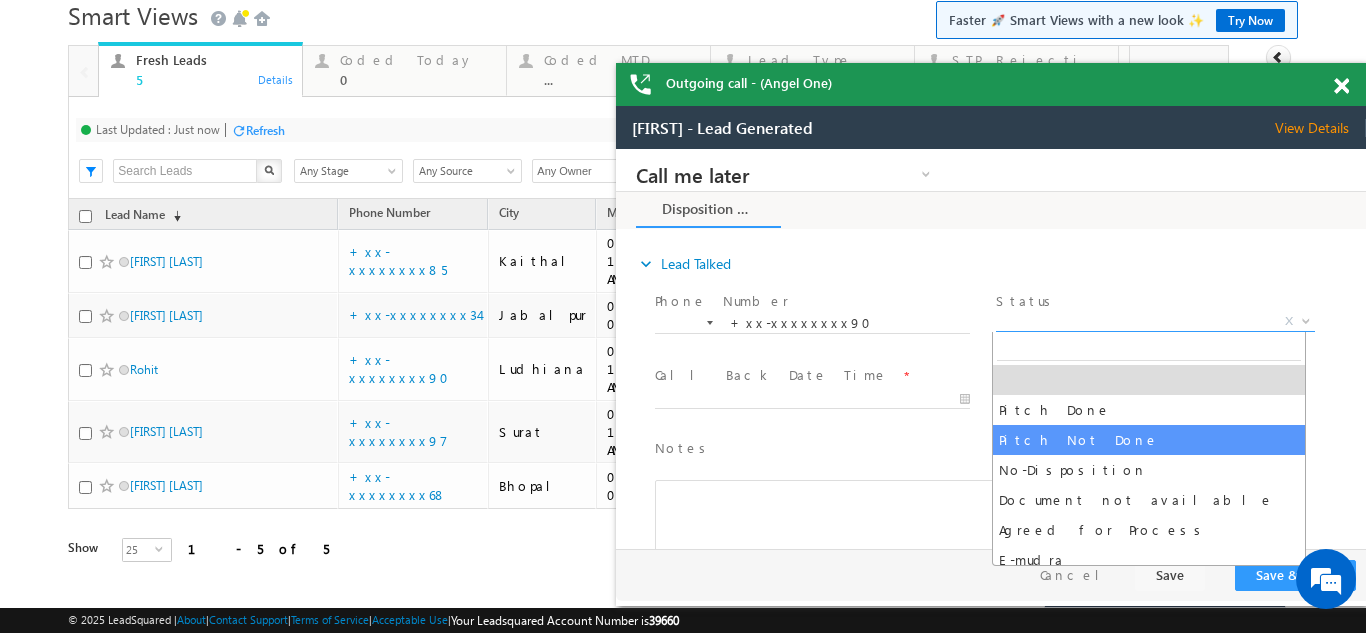 select on "Pitch Not Done" 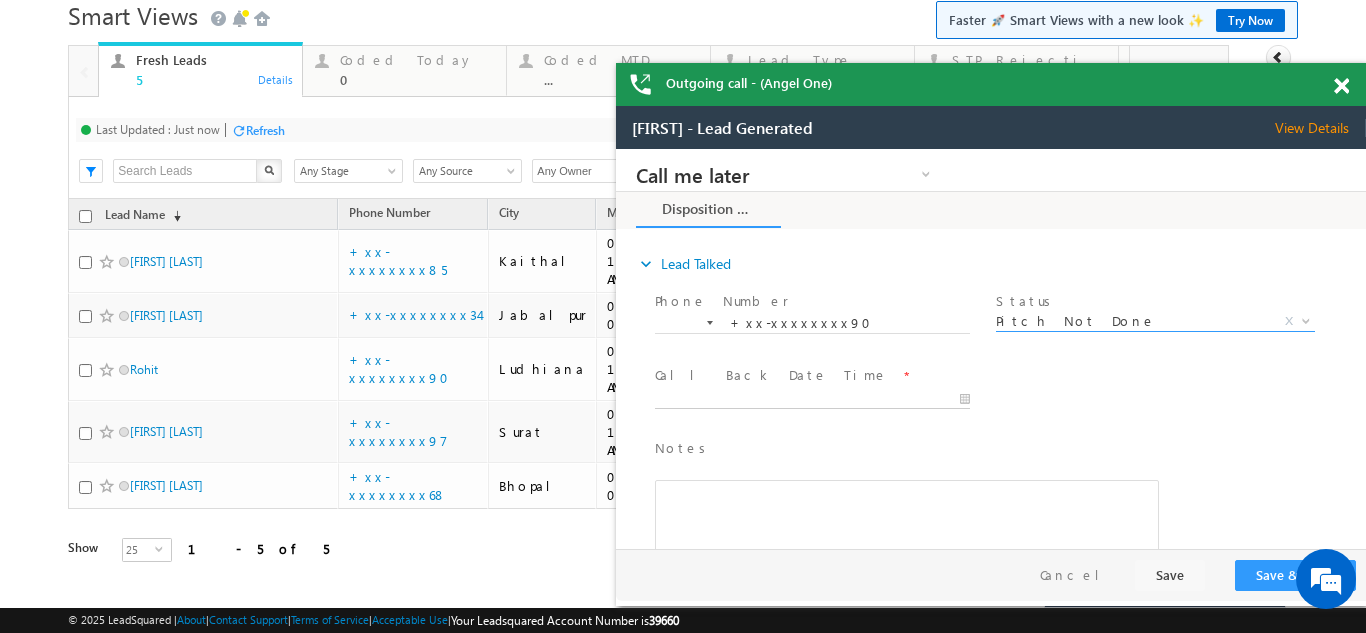 type on "07/13/25 11:03 AM" 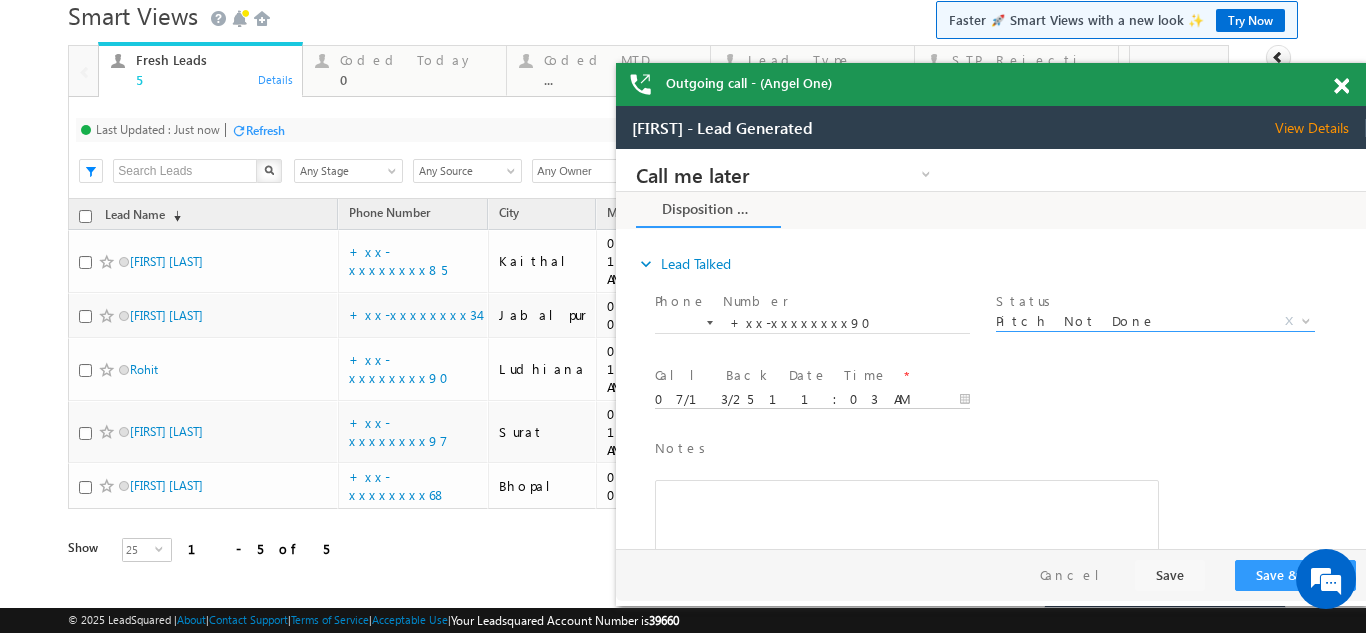 click on "Call me later Campaign Success Commitment Cross Sell Customer Drop-off reasons Language Barrier Not Interested Ringing Call me later
Call me later
× Disposition Form *" at bounding box center (991, 349) 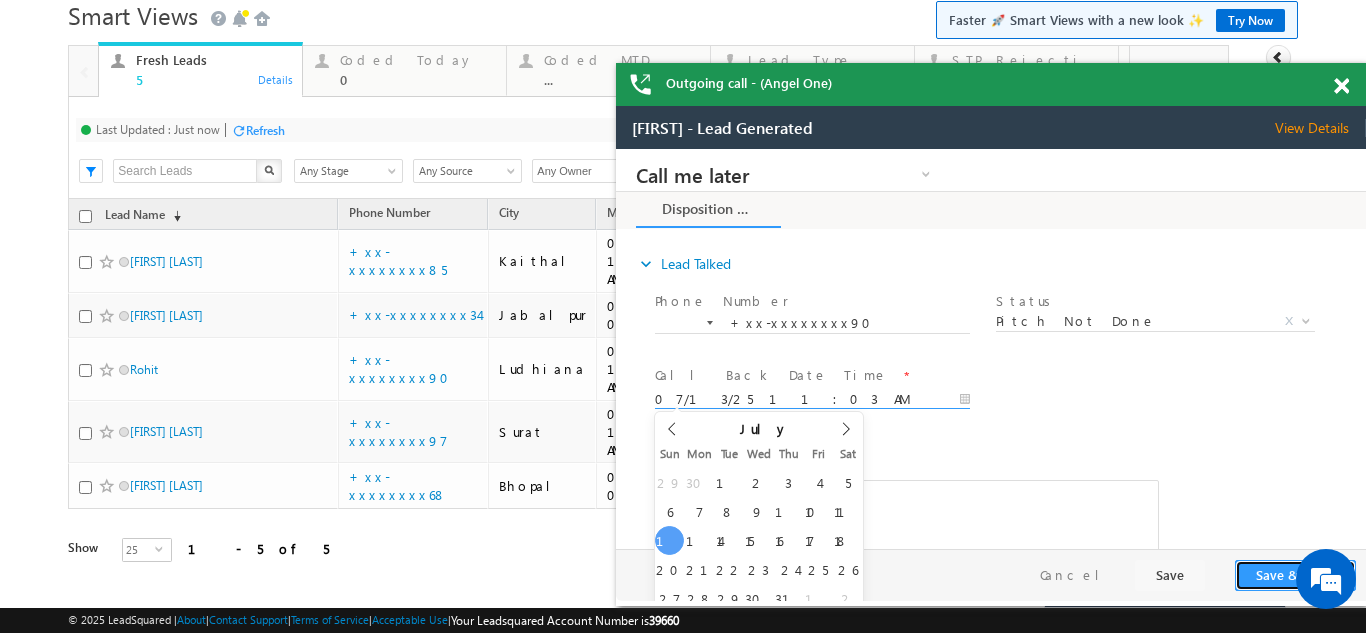 click on "Save & Close" at bounding box center (1295, 575) 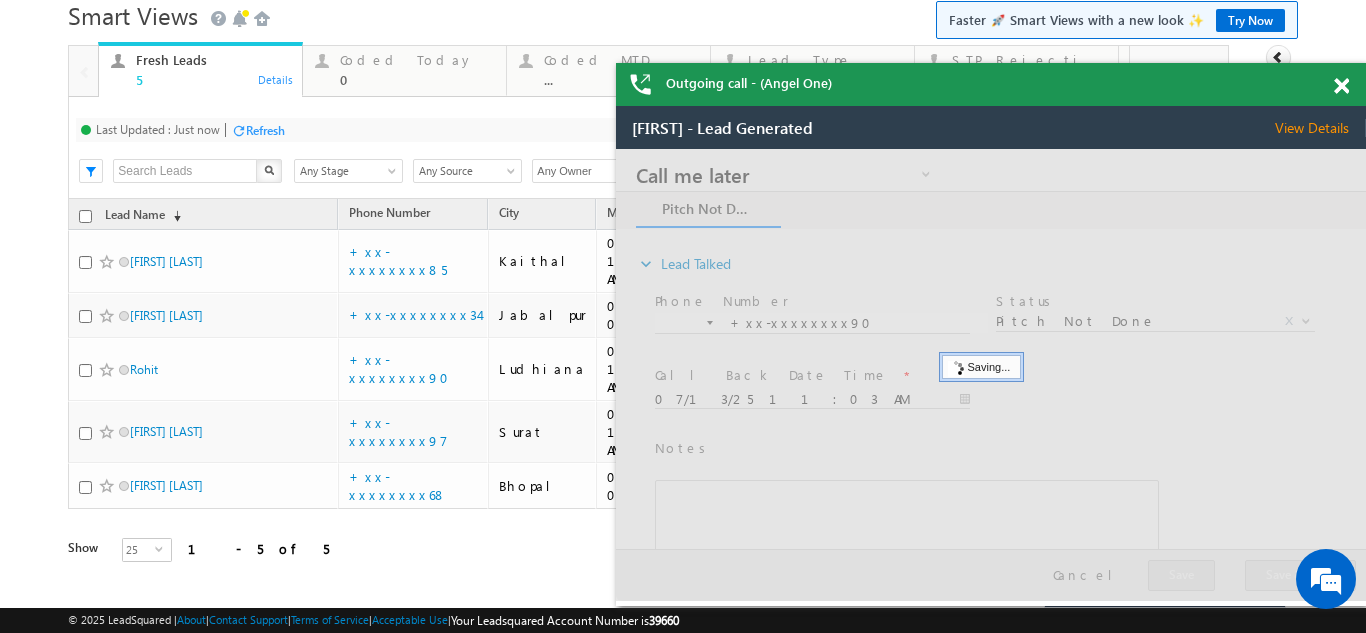 click on "View Details" at bounding box center (1320, 128) 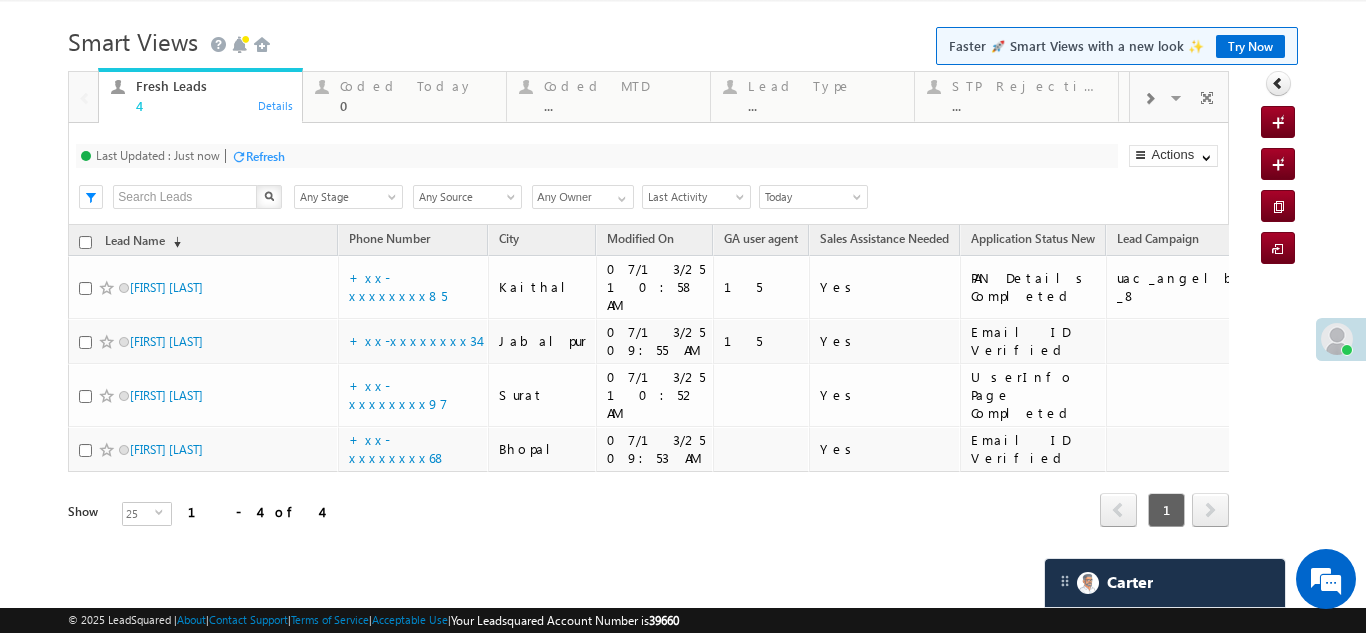 scroll, scrollTop: 28, scrollLeft: 0, axis: vertical 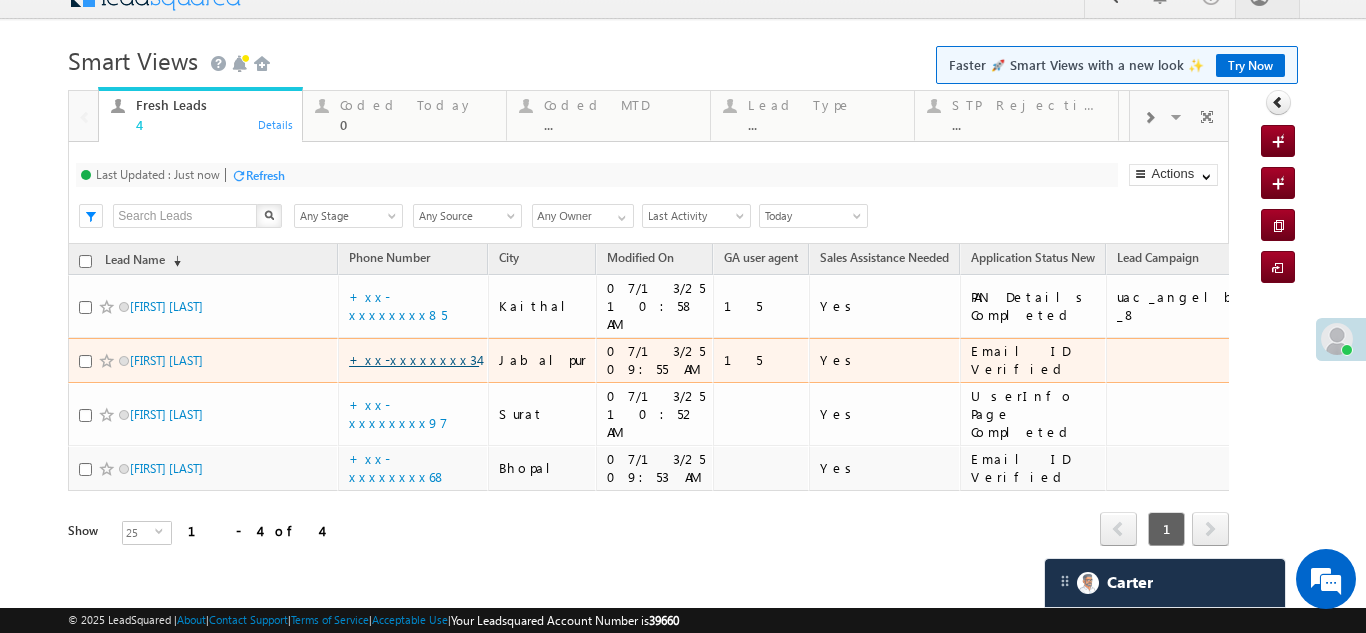 click on "+xx-xxxxxxxx34" at bounding box center [414, 359] 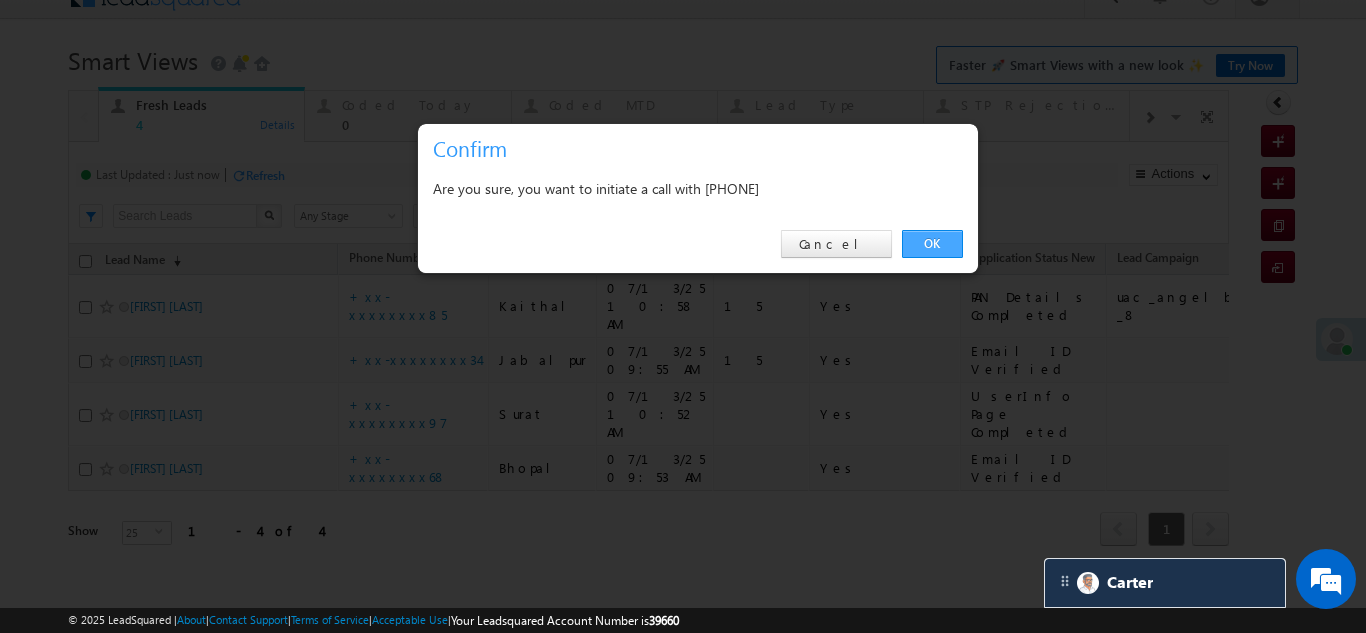 click on "OK" at bounding box center [932, 244] 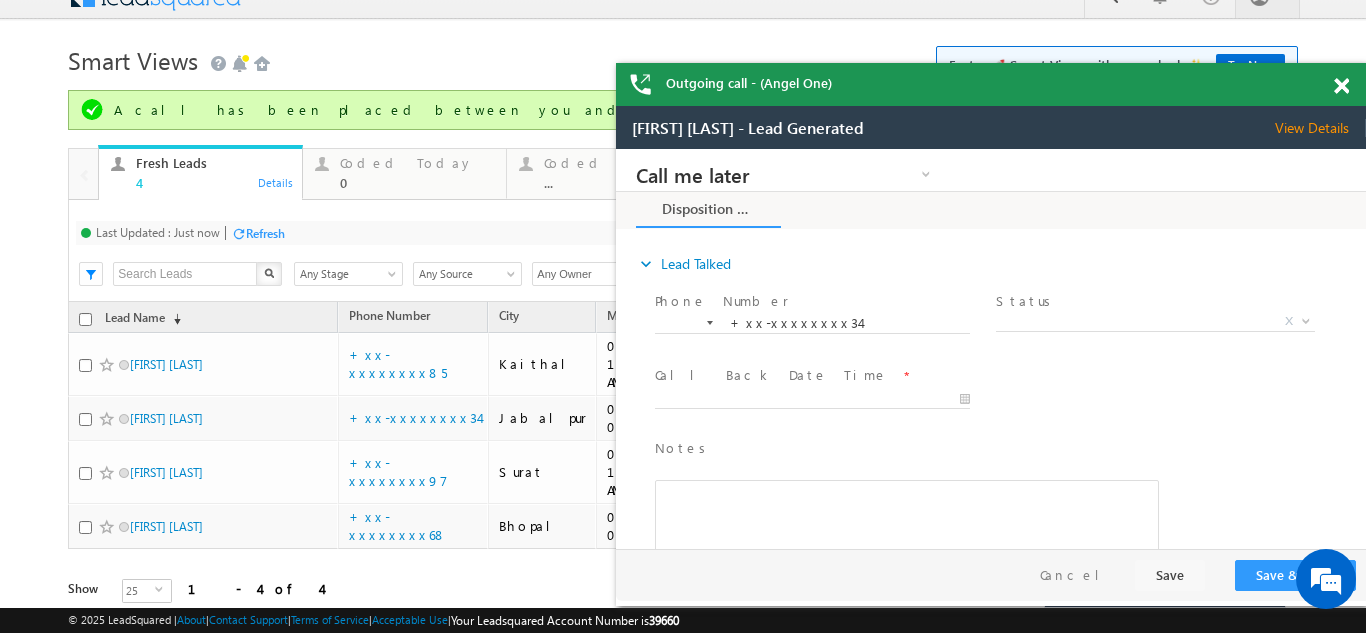 scroll, scrollTop: 0, scrollLeft: 0, axis: both 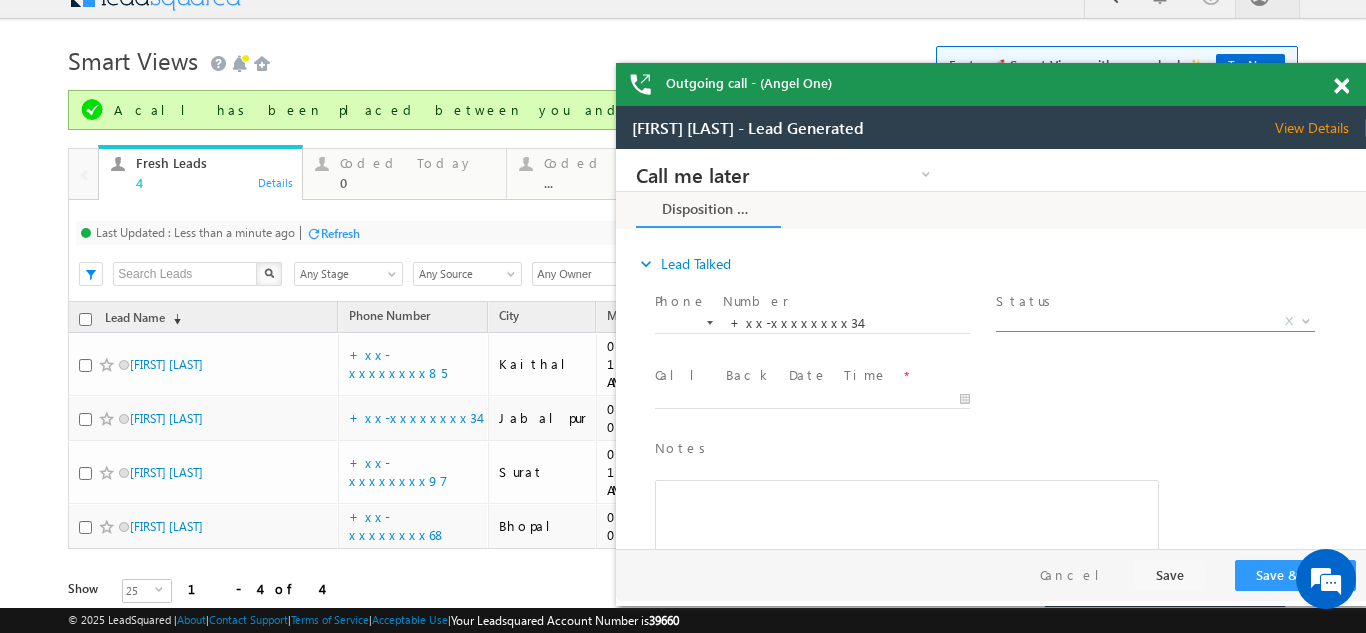 click on "X" at bounding box center (1155, 322) 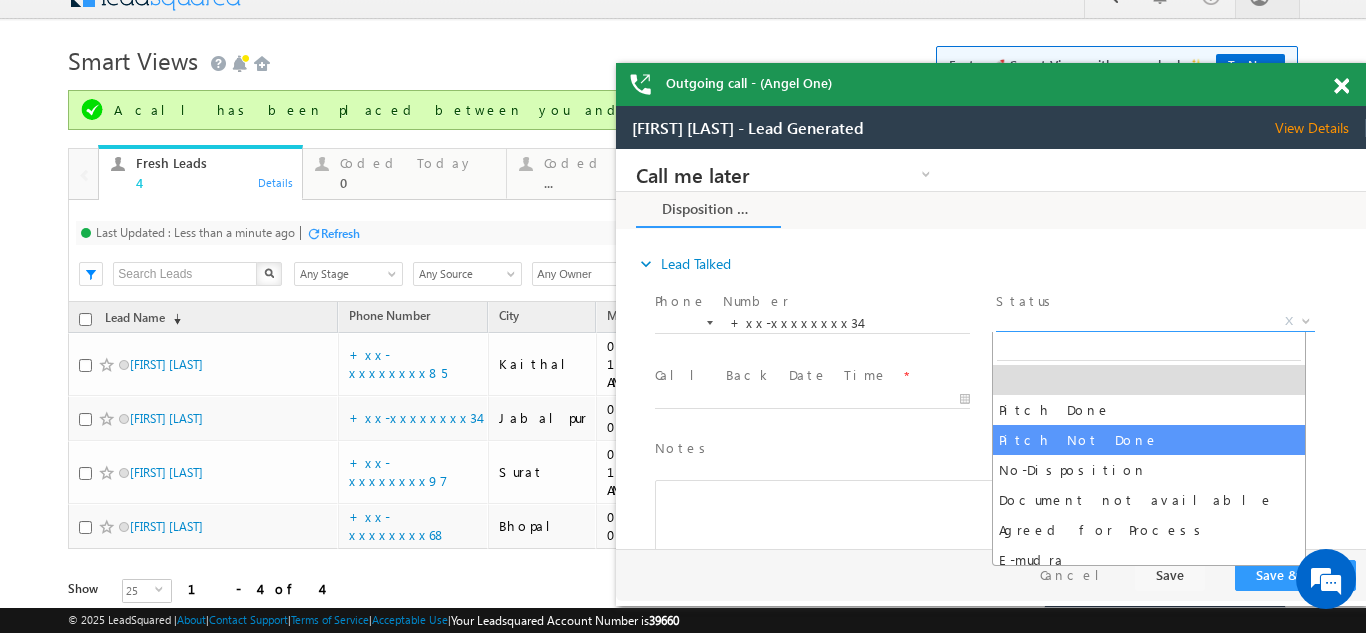 select on "Pitch Not Done" 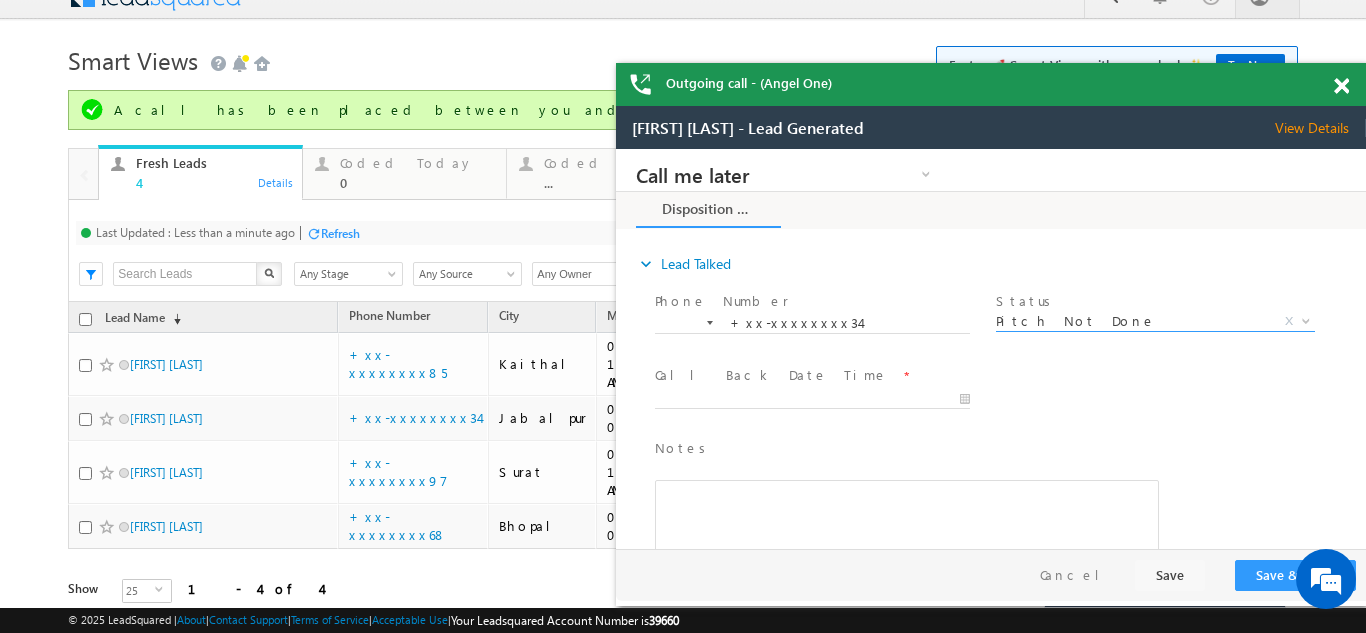 click on "Call Back Date Time" at bounding box center [771, 375] 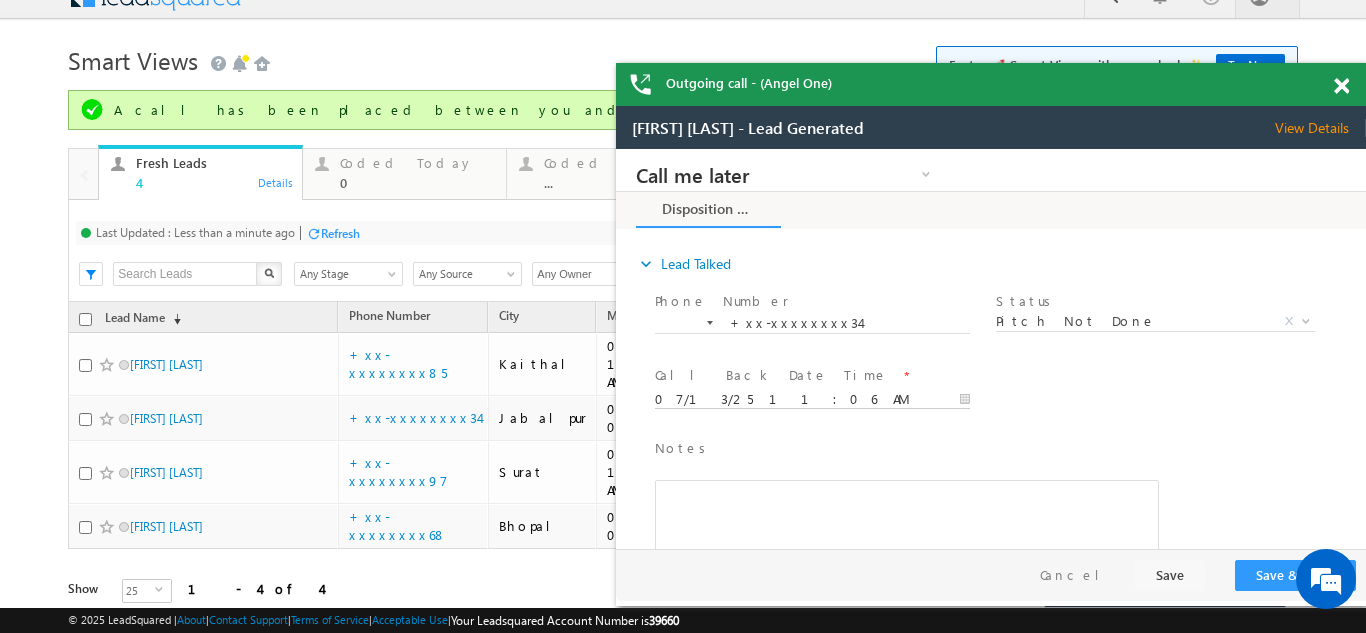 click on "07/13/25 11:06 AM" at bounding box center [812, 400] 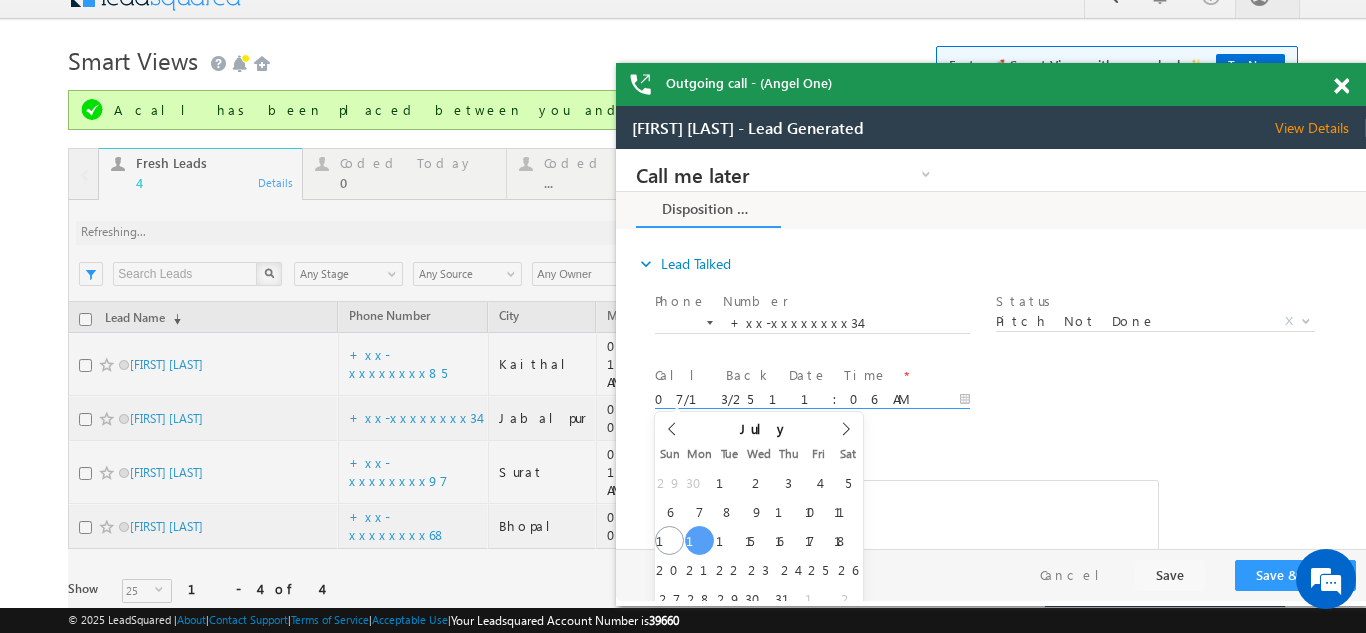 type on "07/14/25 11:06 AM" 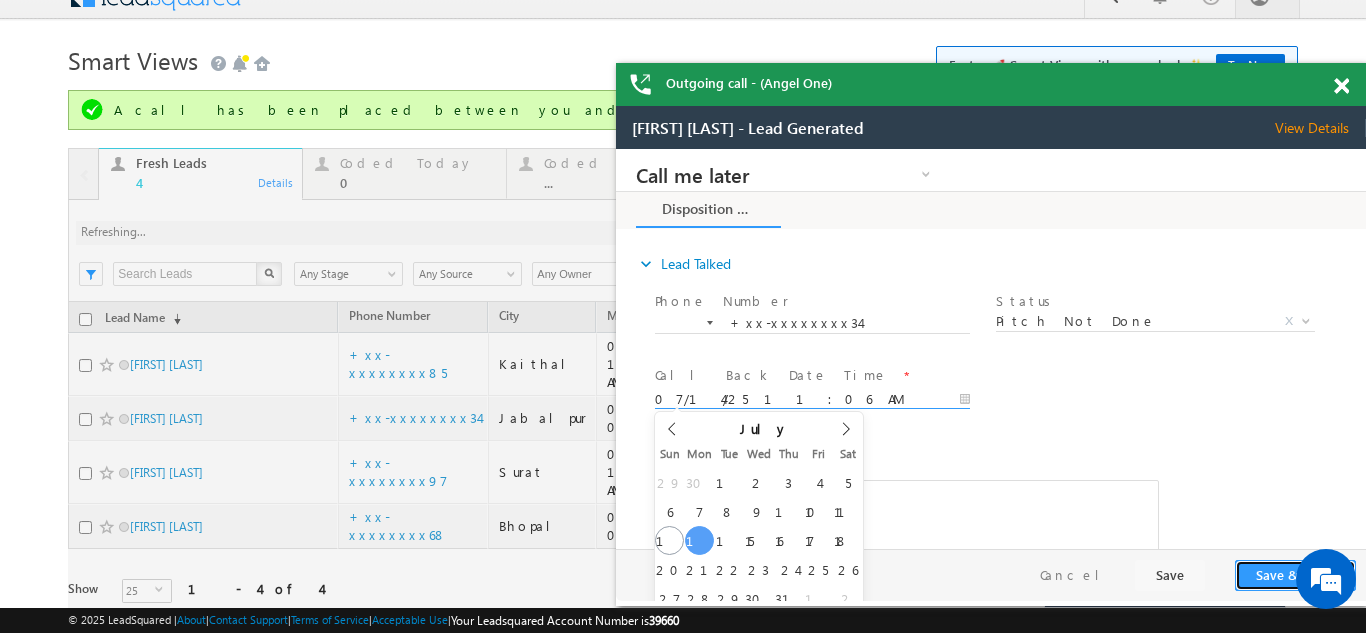 click on "Save & Close" at bounding box center (1295, 575) 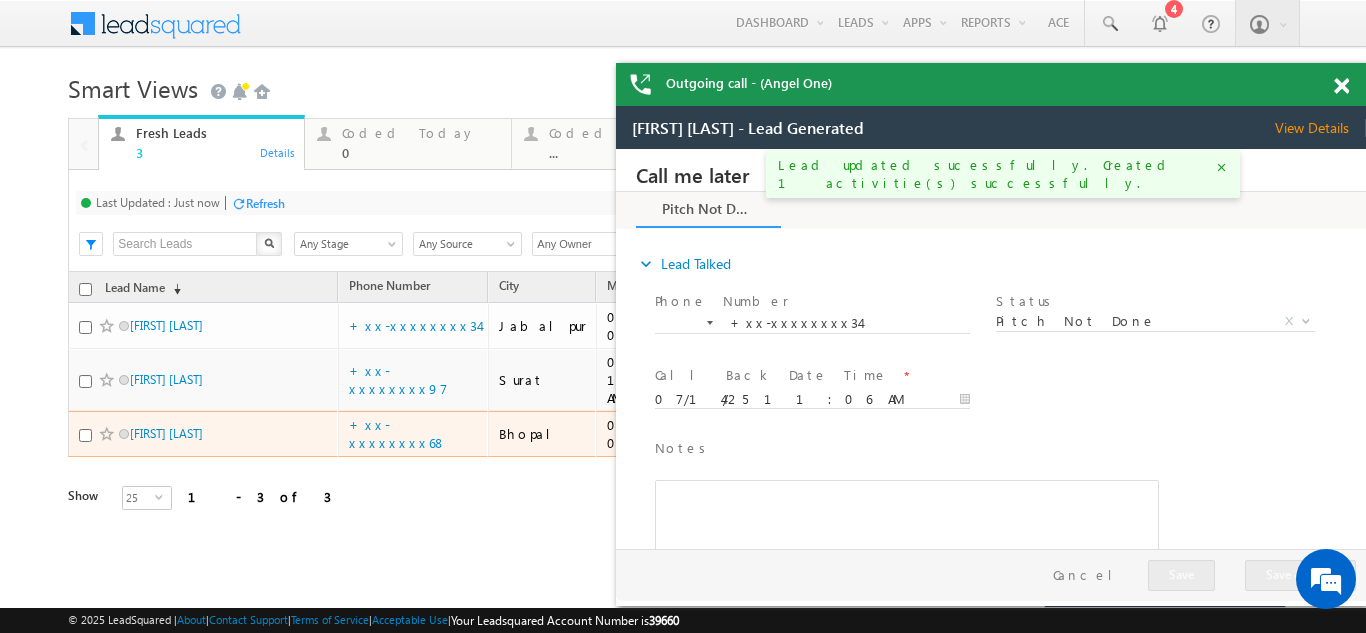 scroll, scrollTop: 0, scrollLeft: 0, axis: both 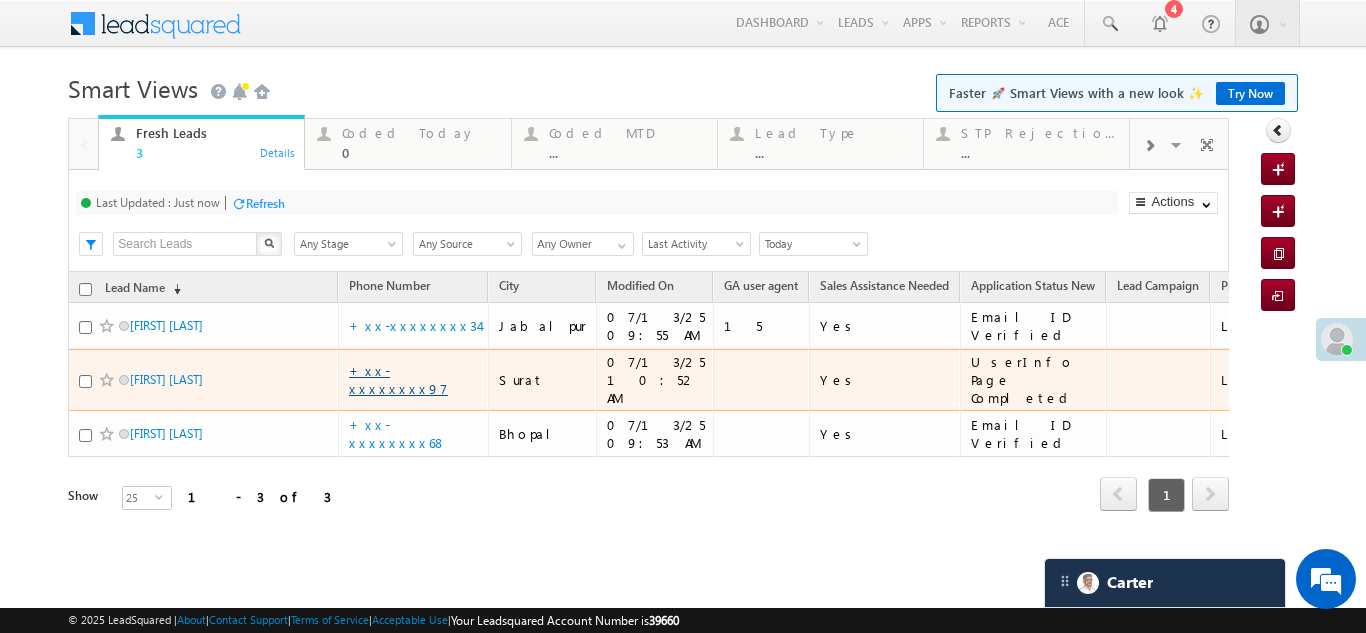 click on "+xx-xxxxxxxx97" at bounding box center (398, 379) 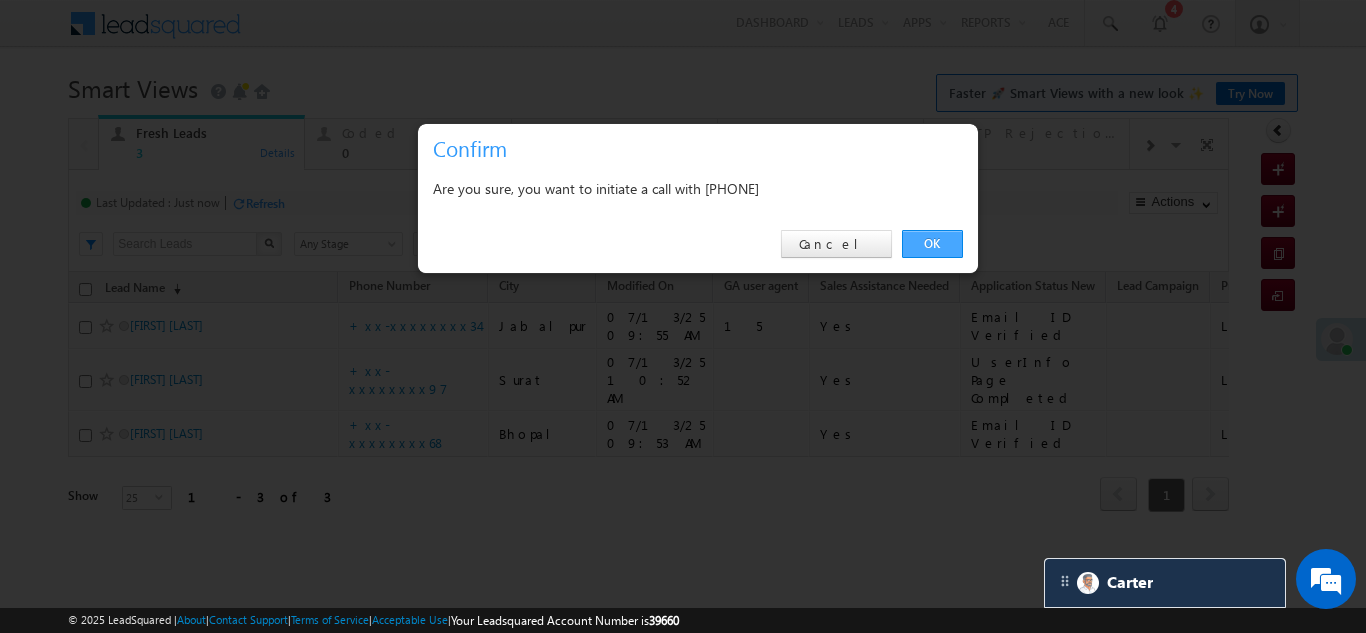 click on "OK" at bounding box center (932, 244) 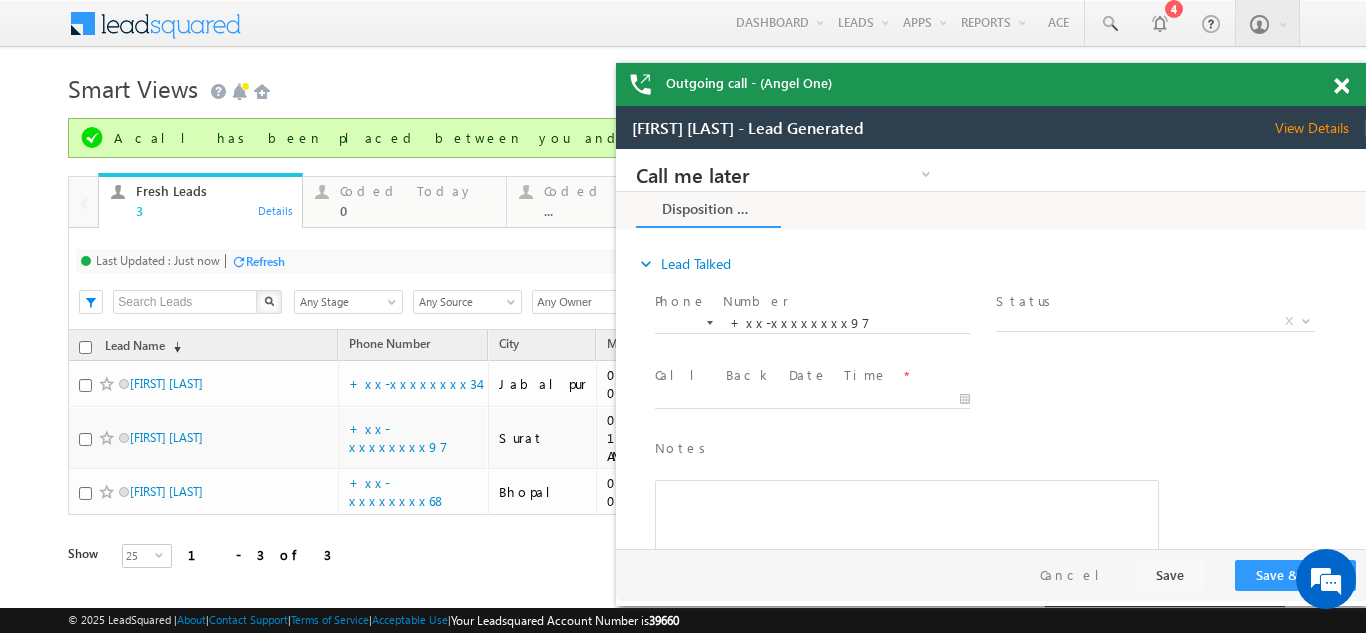 scroll, scrollTop: 0, scrollLeft: 0, axis: both 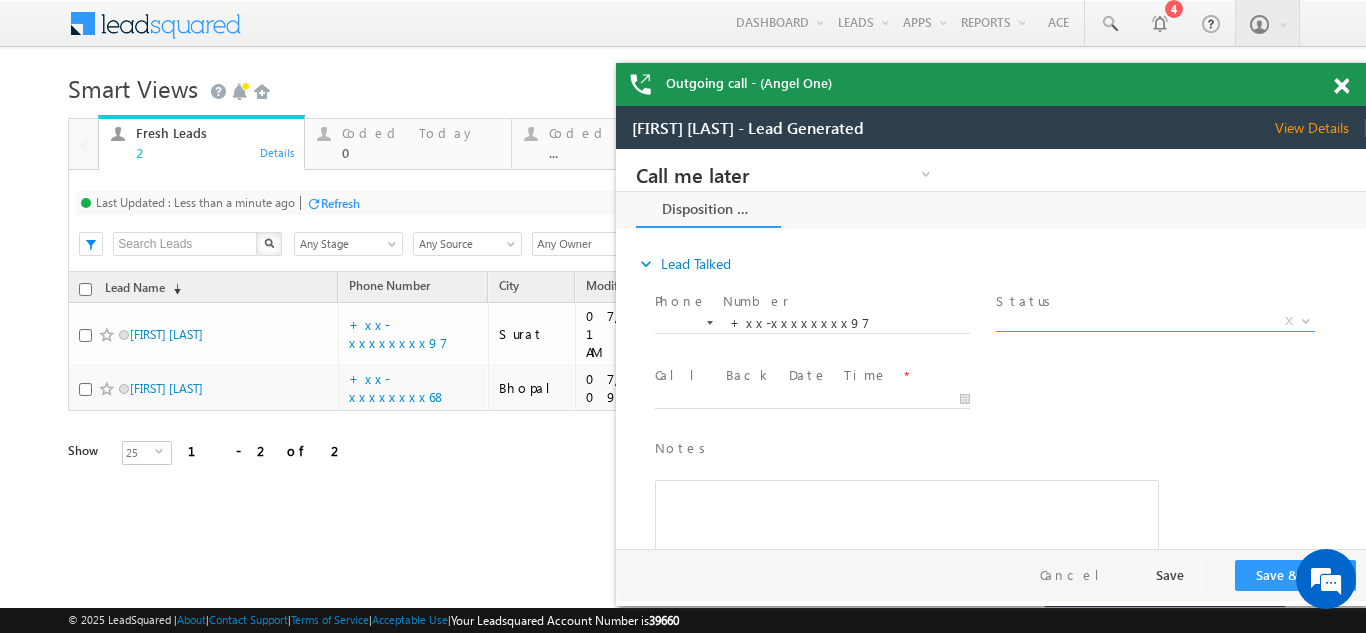 click on "X" at bounding box center [1155, 322] 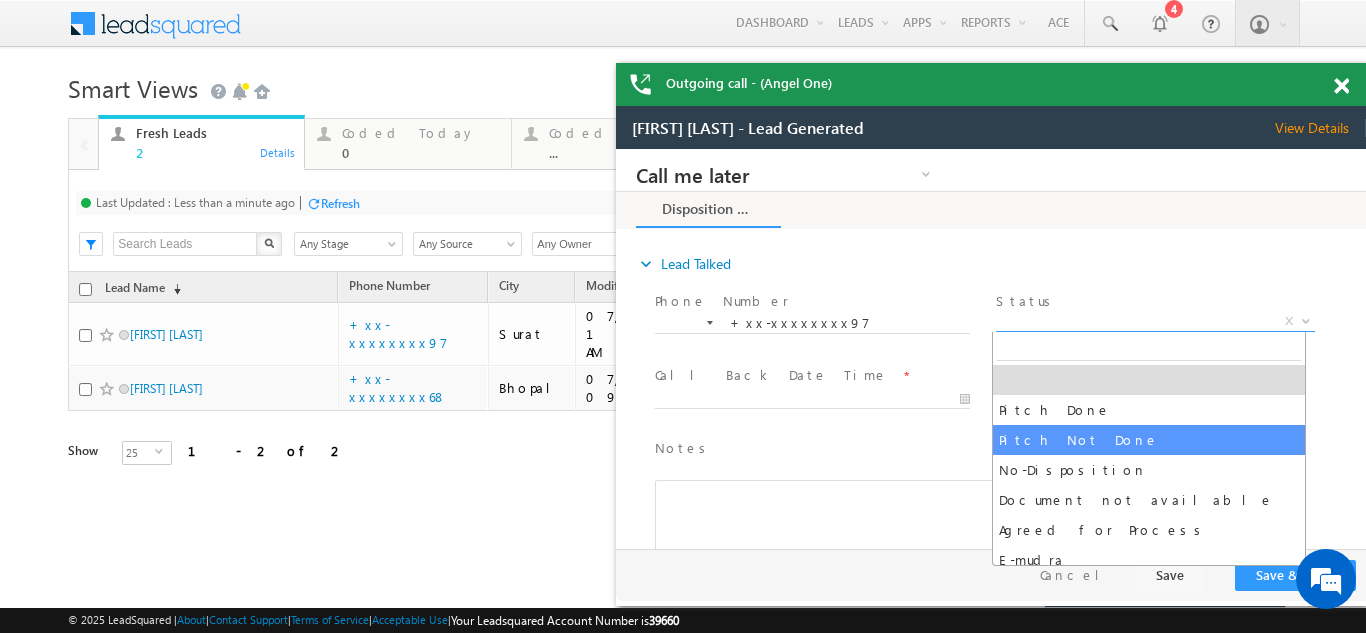 select on "Pitch Not Done" 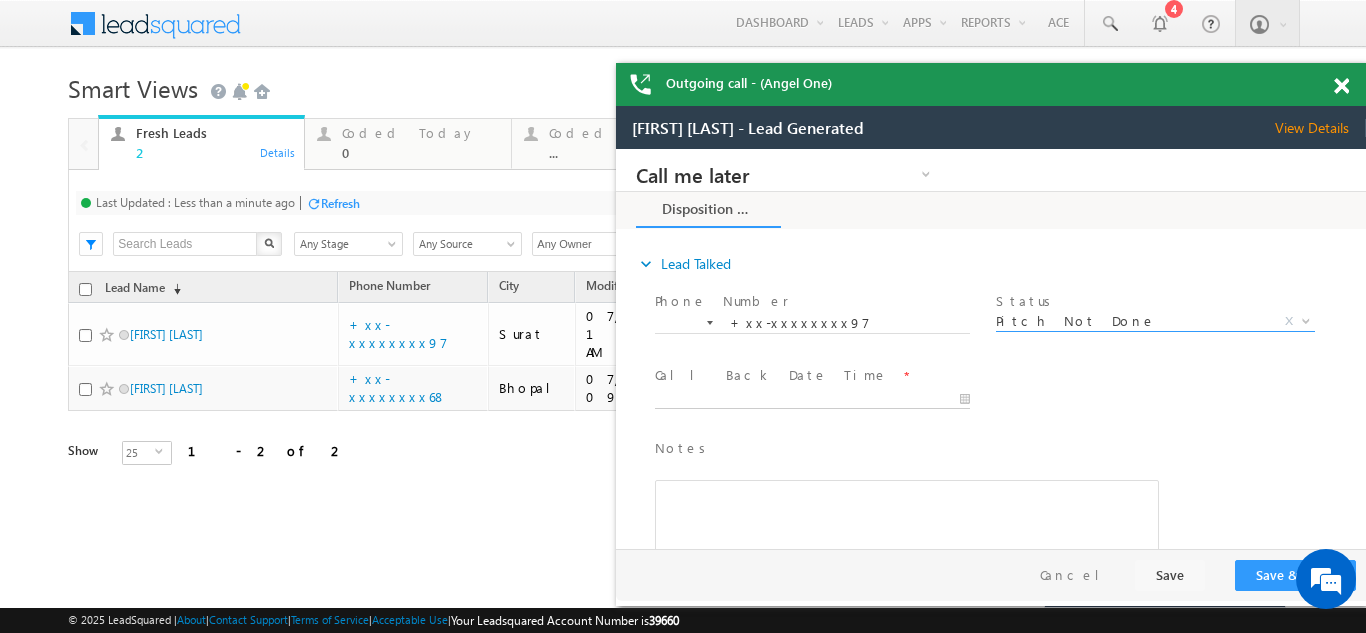 type on "07/13/25 11:07 AM" 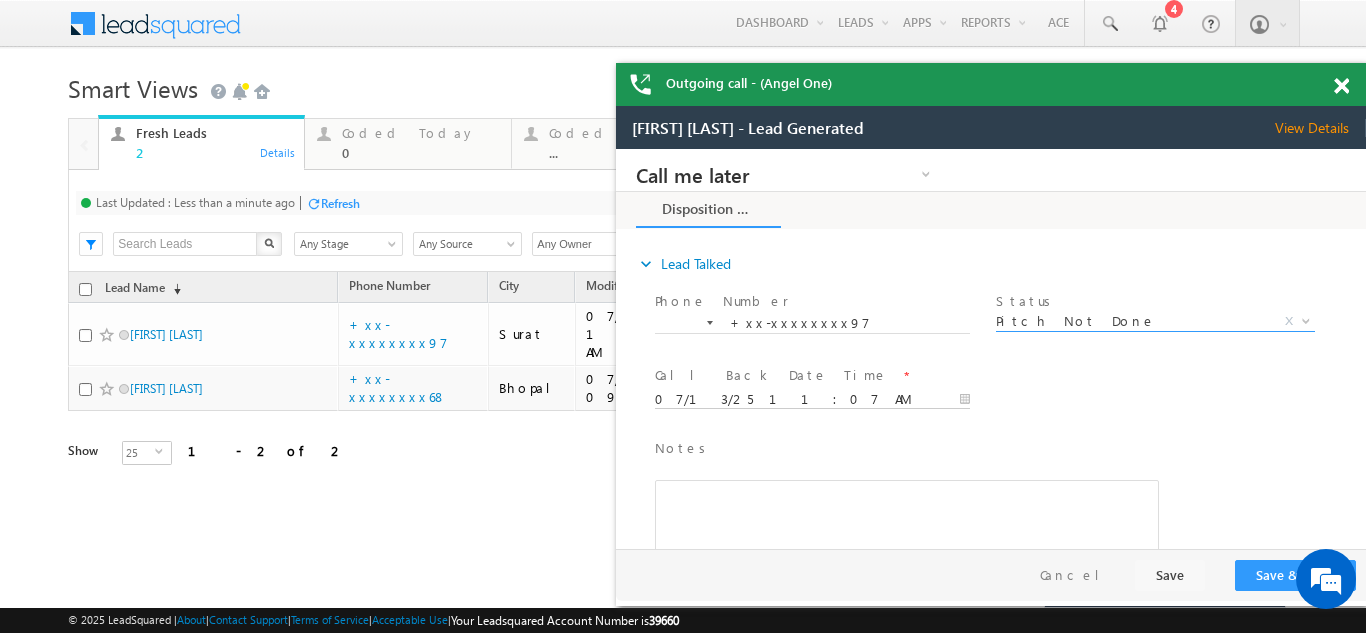 click on "07/13/25 11:07 AM" at bounding box center (812, 400) 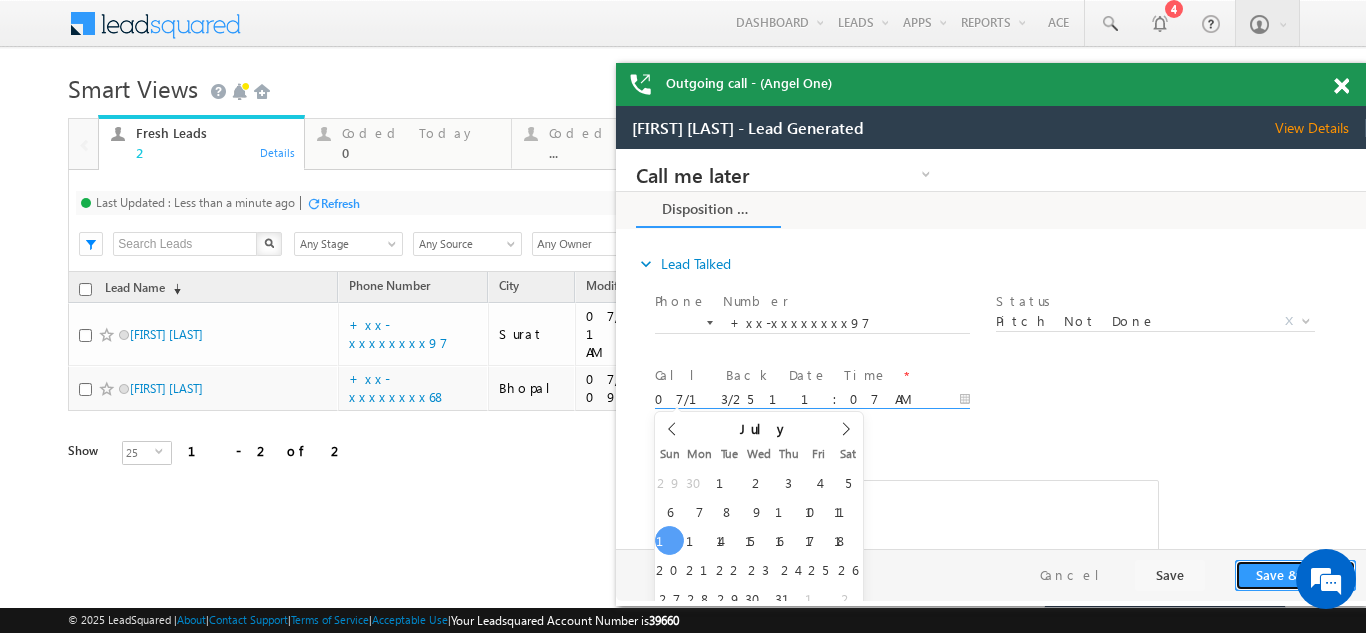 click on "Save & Close" at bounding box center [1295, 575] 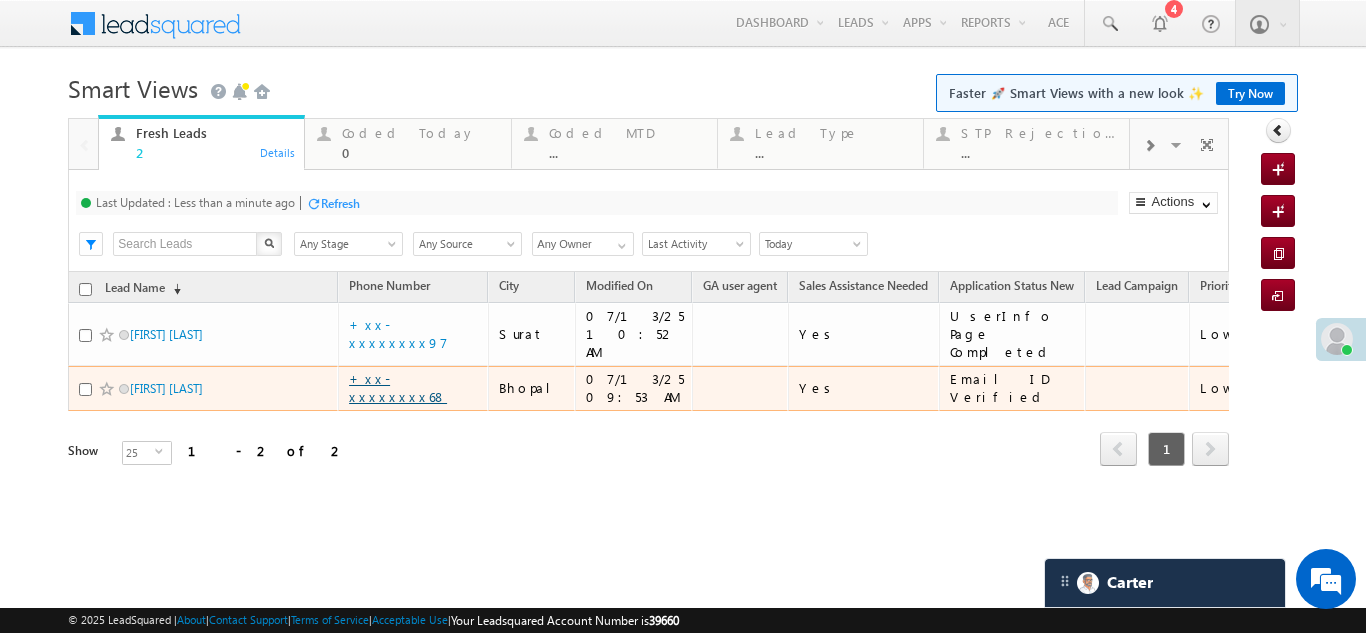 click on "+xx-xxxxxxxx68" at bounding box center (398, 387) 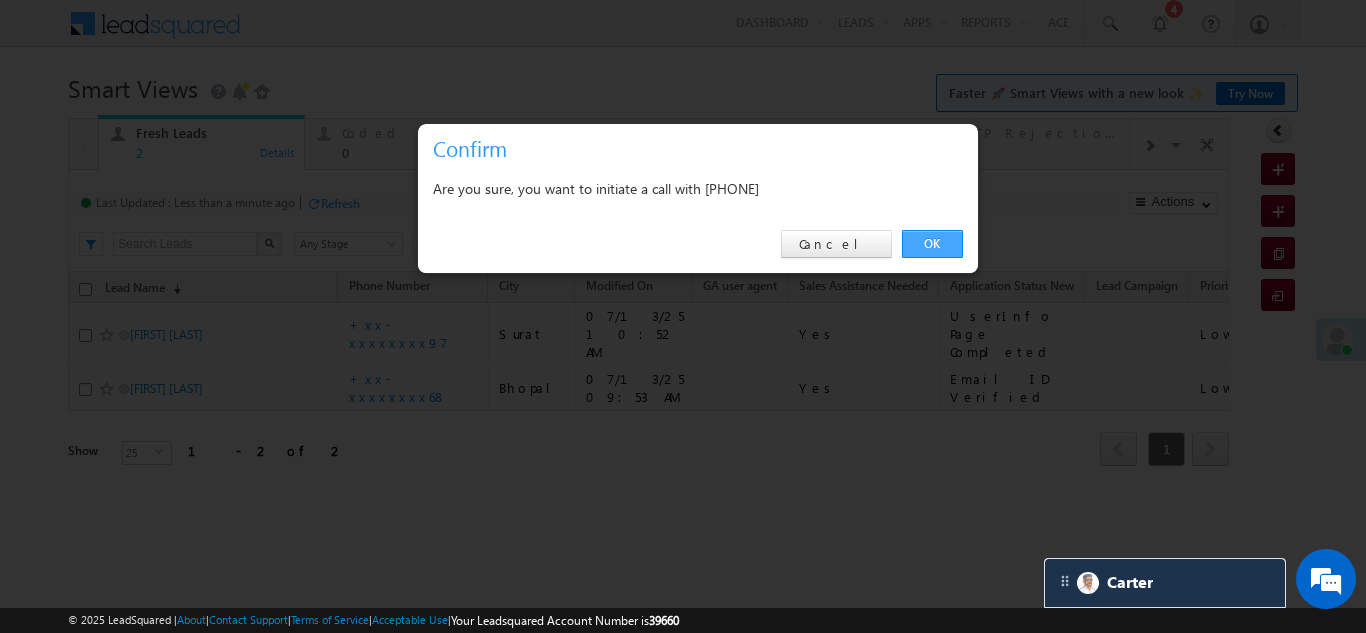 click on "OK" at bounding box center (932, 244) 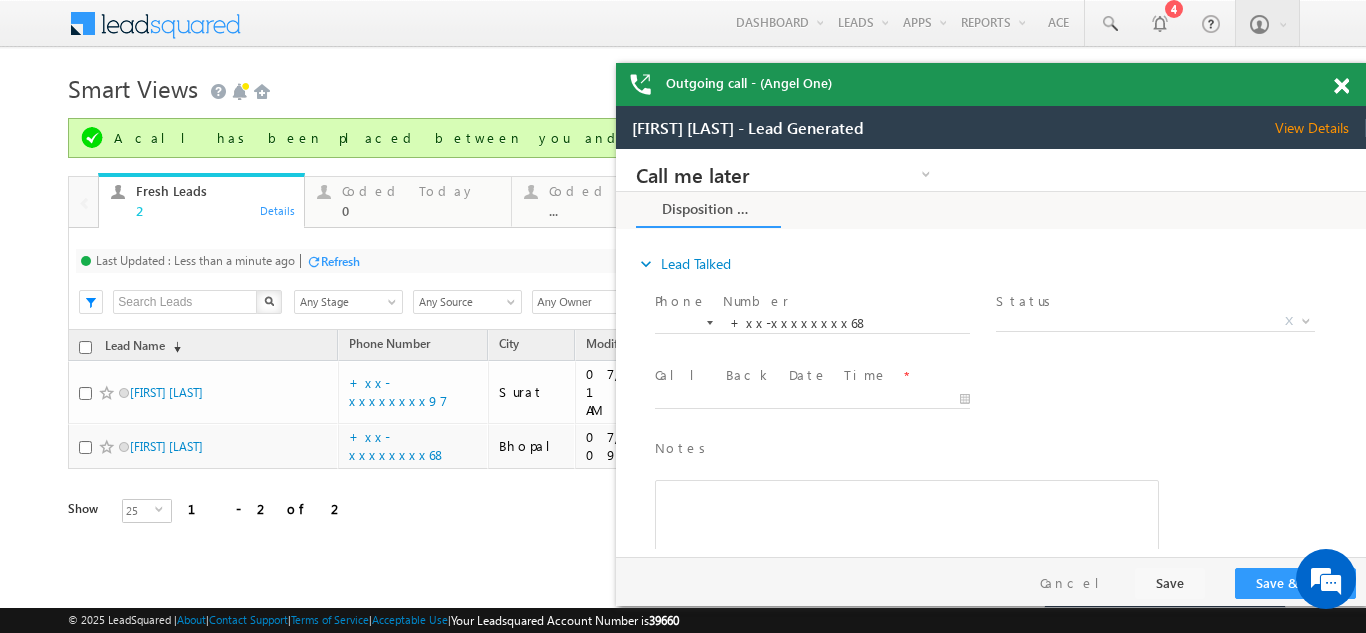scroll, scrollTop: 0, scrollLeft: 0, axis: both 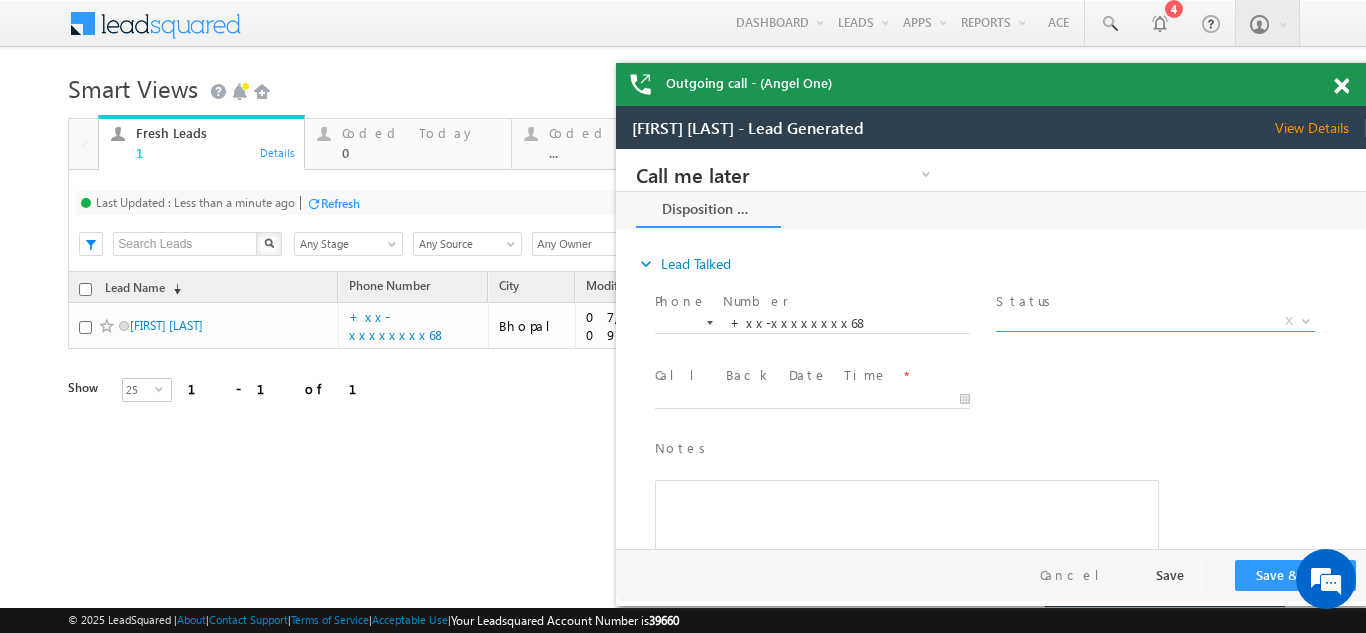 click on "X" at bounding box center (1155, 322) 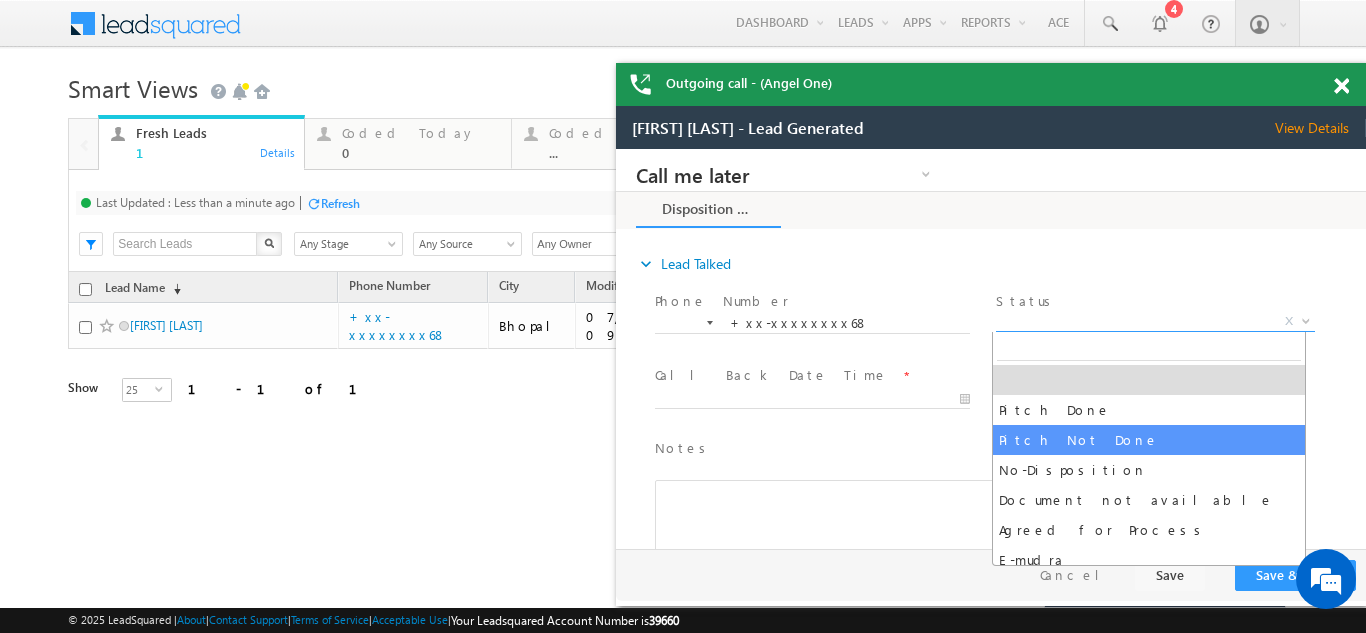 select on "Pitch Not Done" 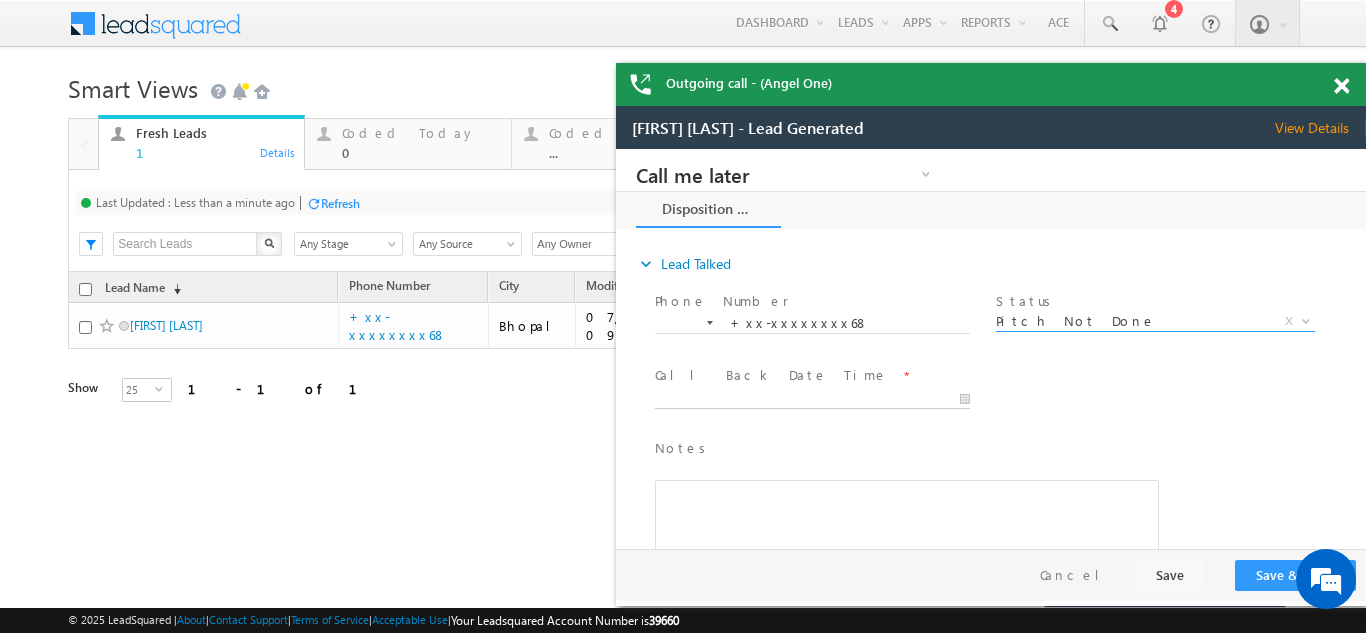 type on "07/13/25 11:09 AM" 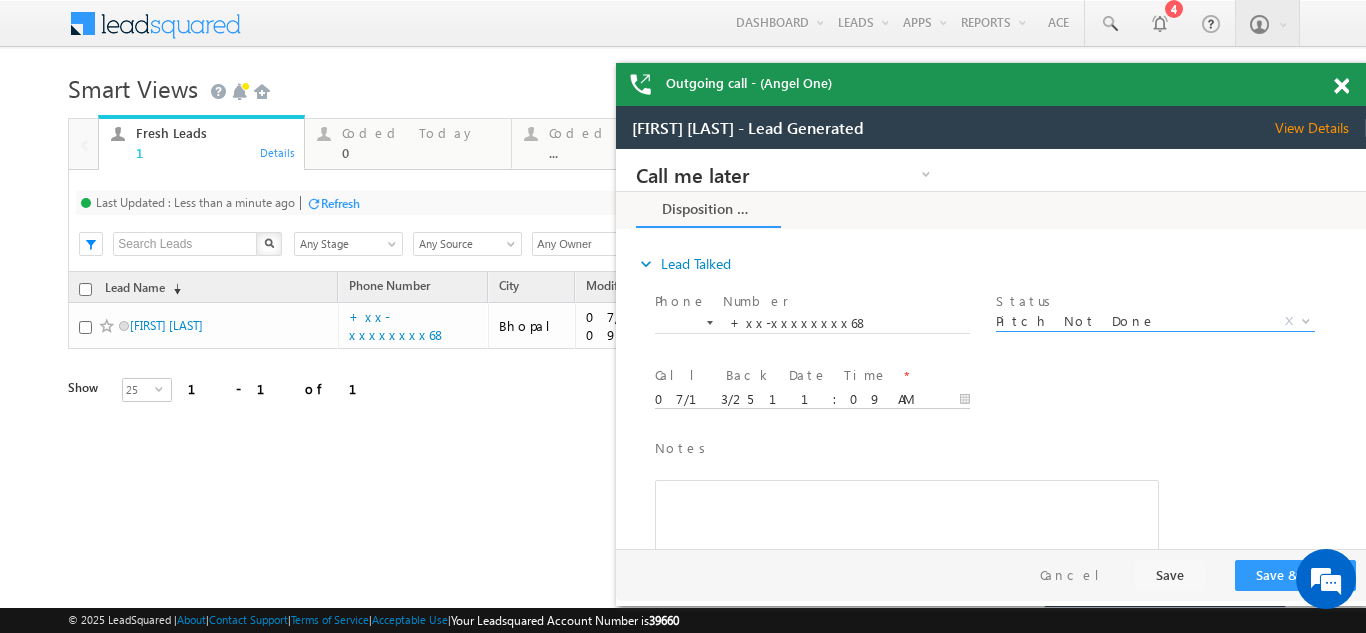 click on "07/13/25 11:09 AM" at bounding box center (812, 400) 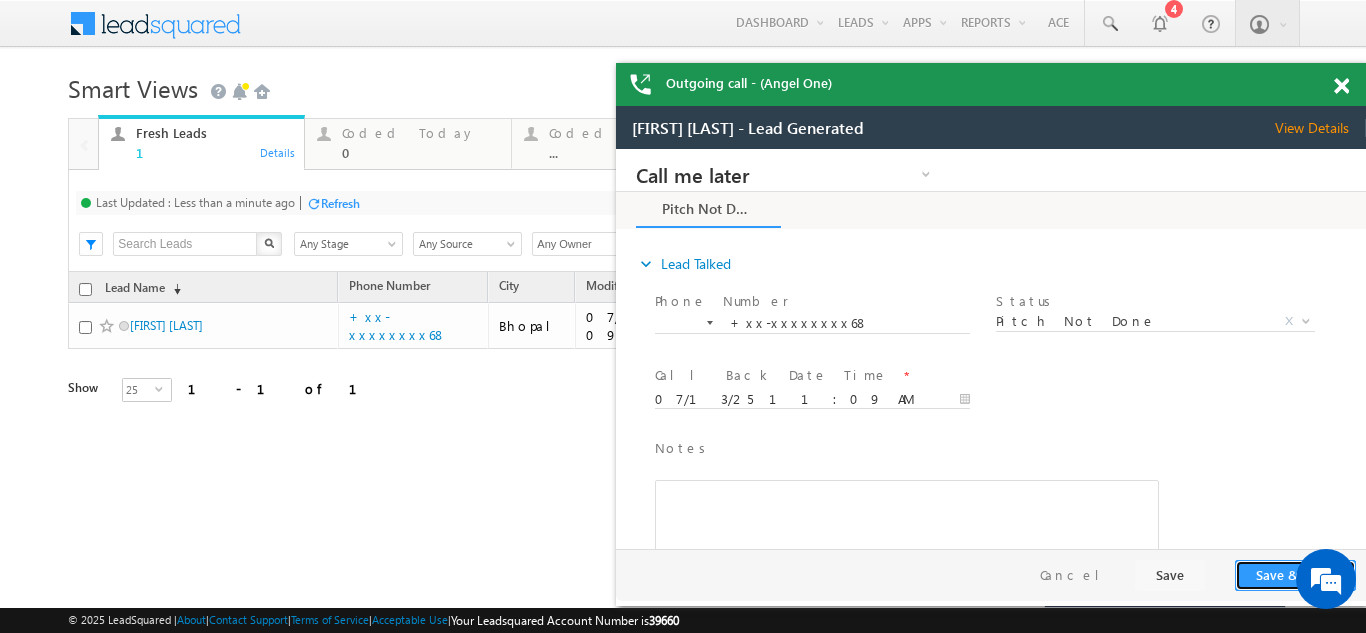 click on "Save & Close" at bounding box center [1295, 575] 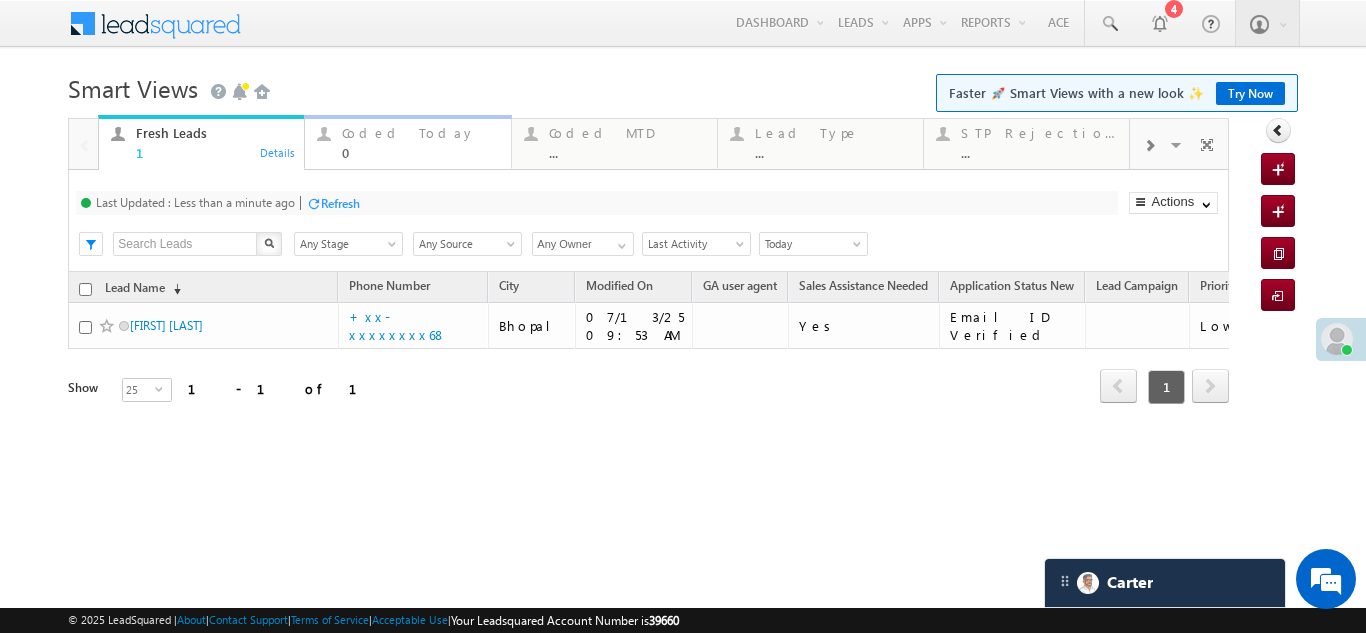 click on "Coded Today" at bounding box center (420, 133) 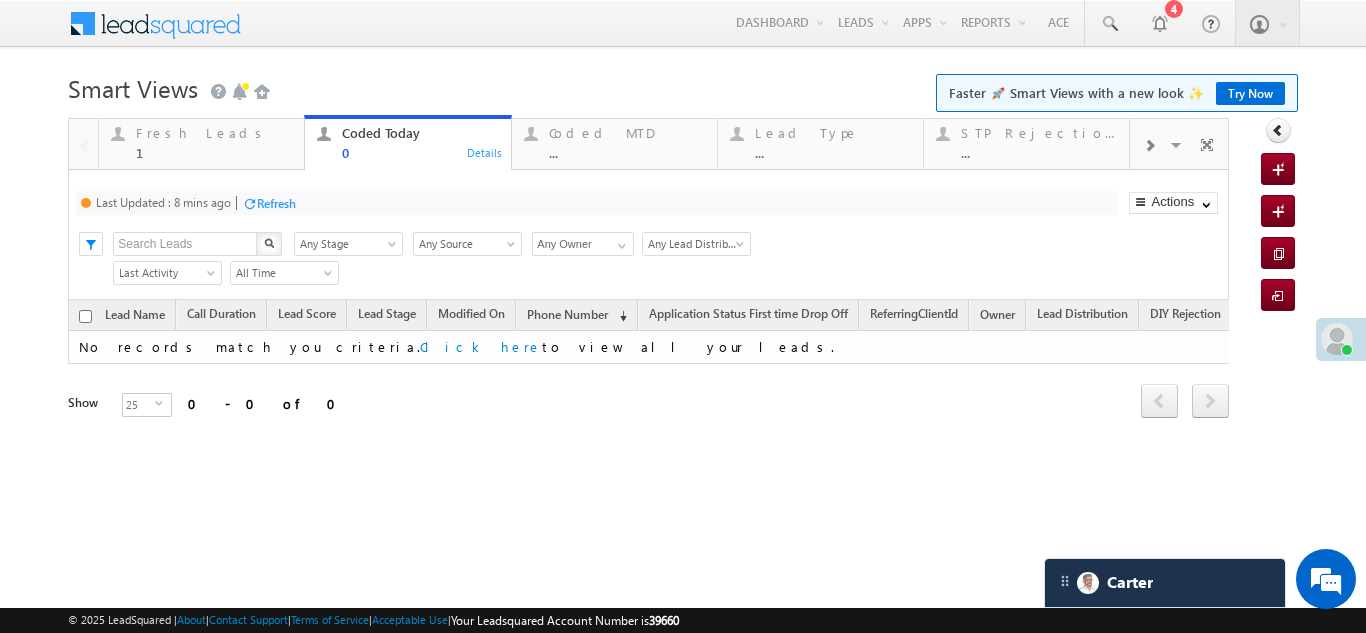 click on "Refresh" at bounding box center (276, 203) 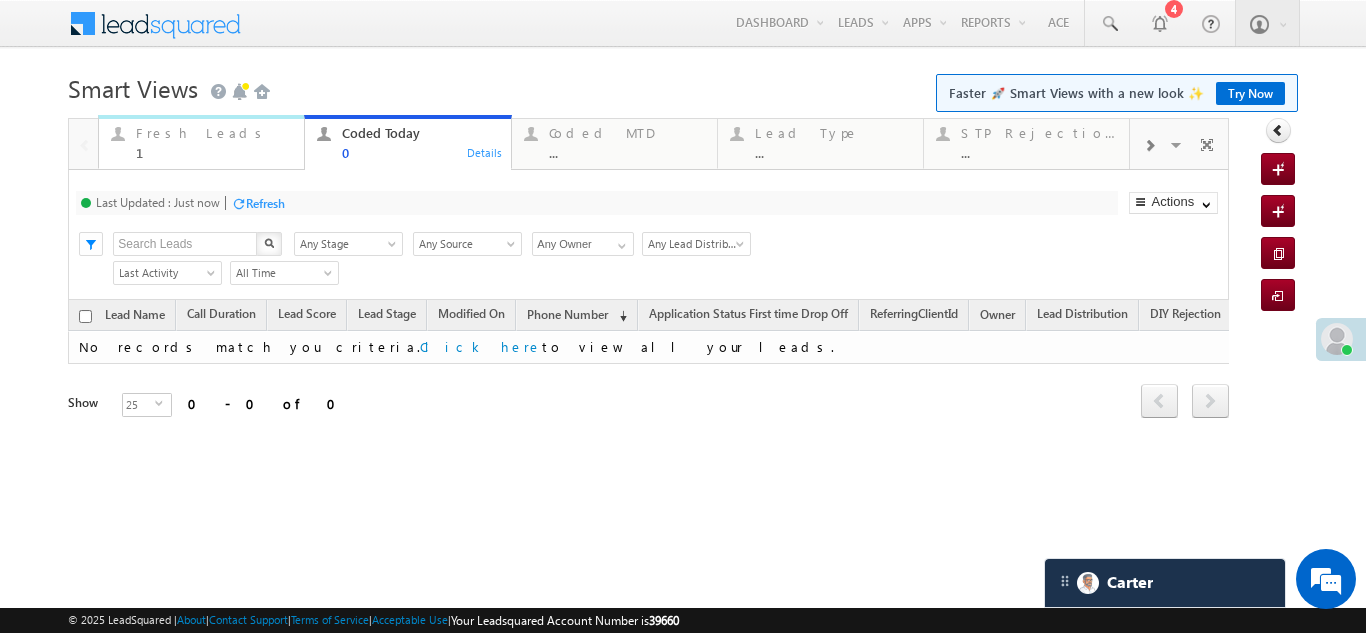 click on "Fresh Leads" at bounding box center (214, 133) 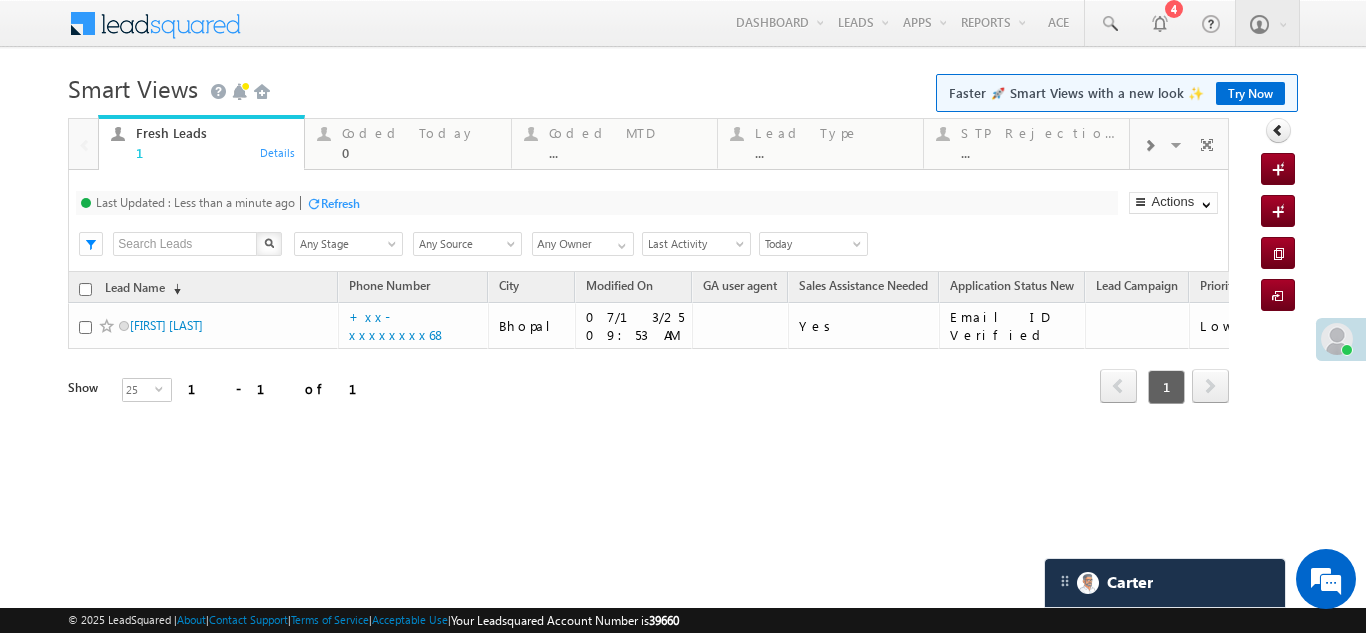 click on "Refresh" at bounding box center (340, 203) 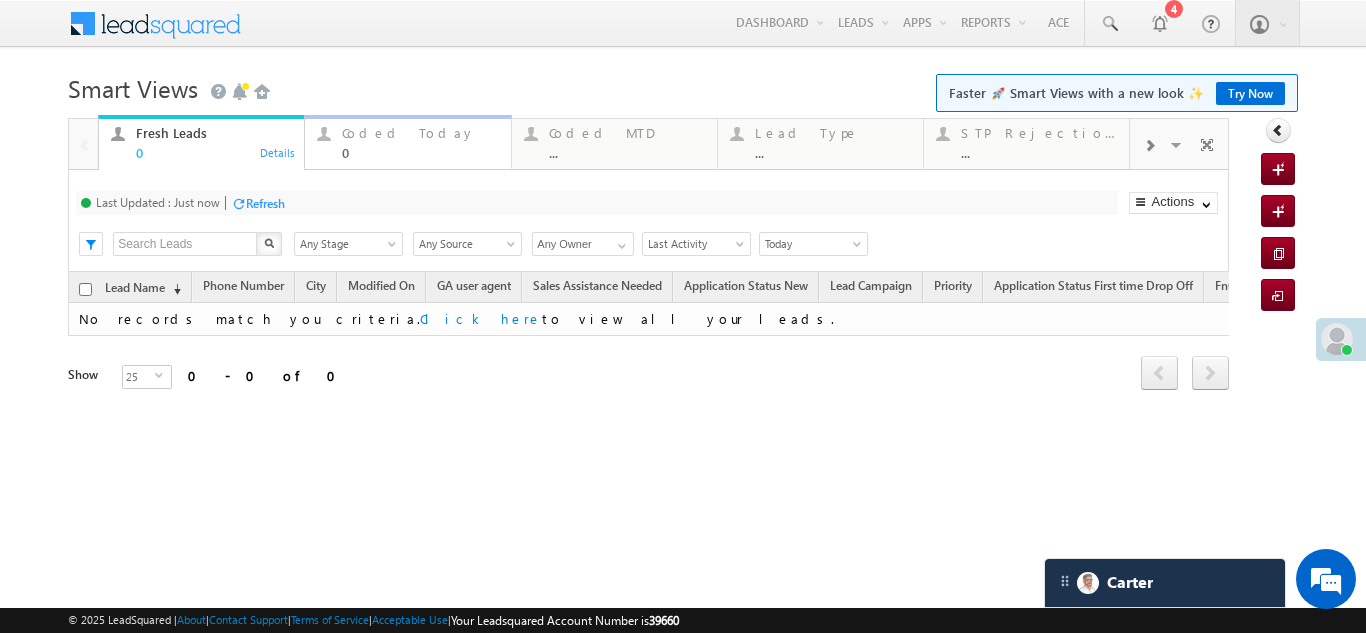click on "Coded Today" at bounding box center [420, 133] 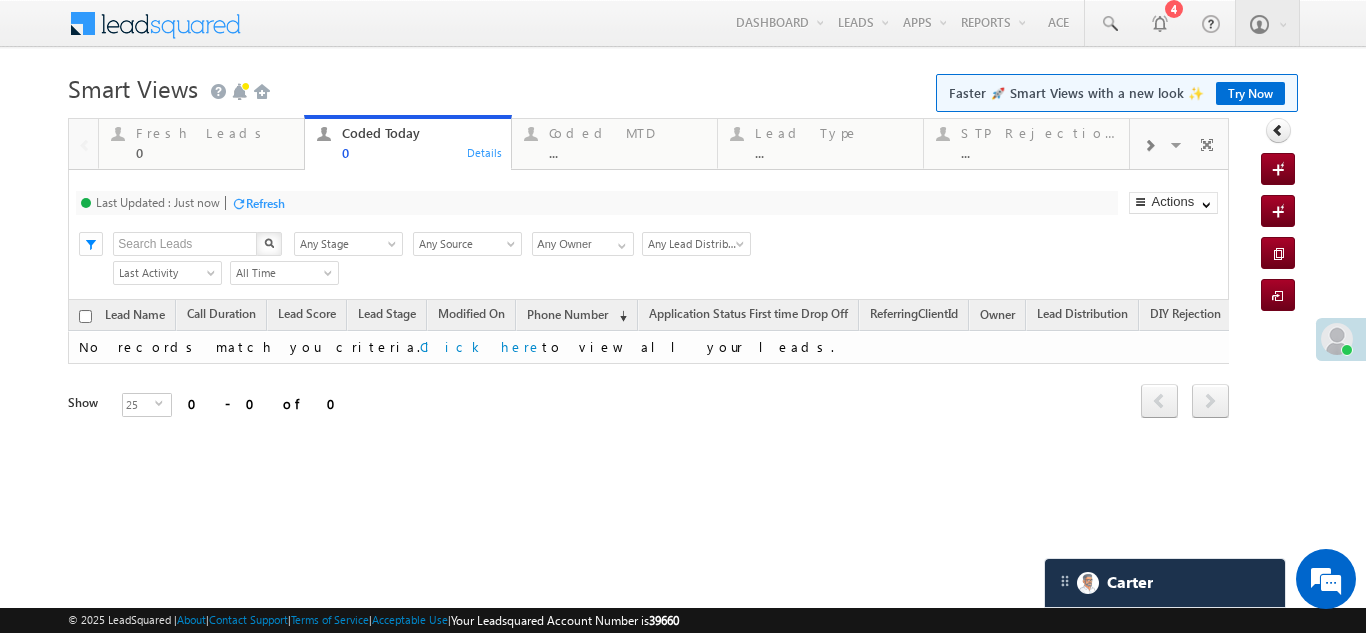 click on "Refresh" at bounding box center (265, 203) 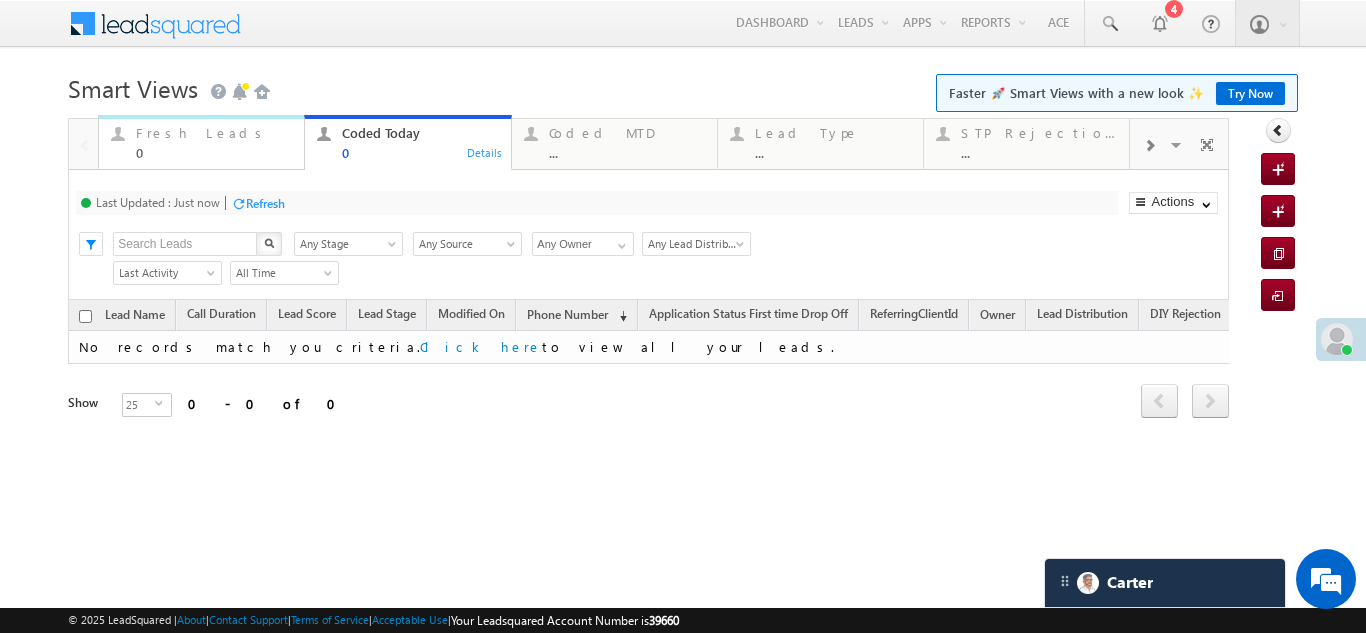 click on "Fresh Leads" at bounding box center [214, 133] 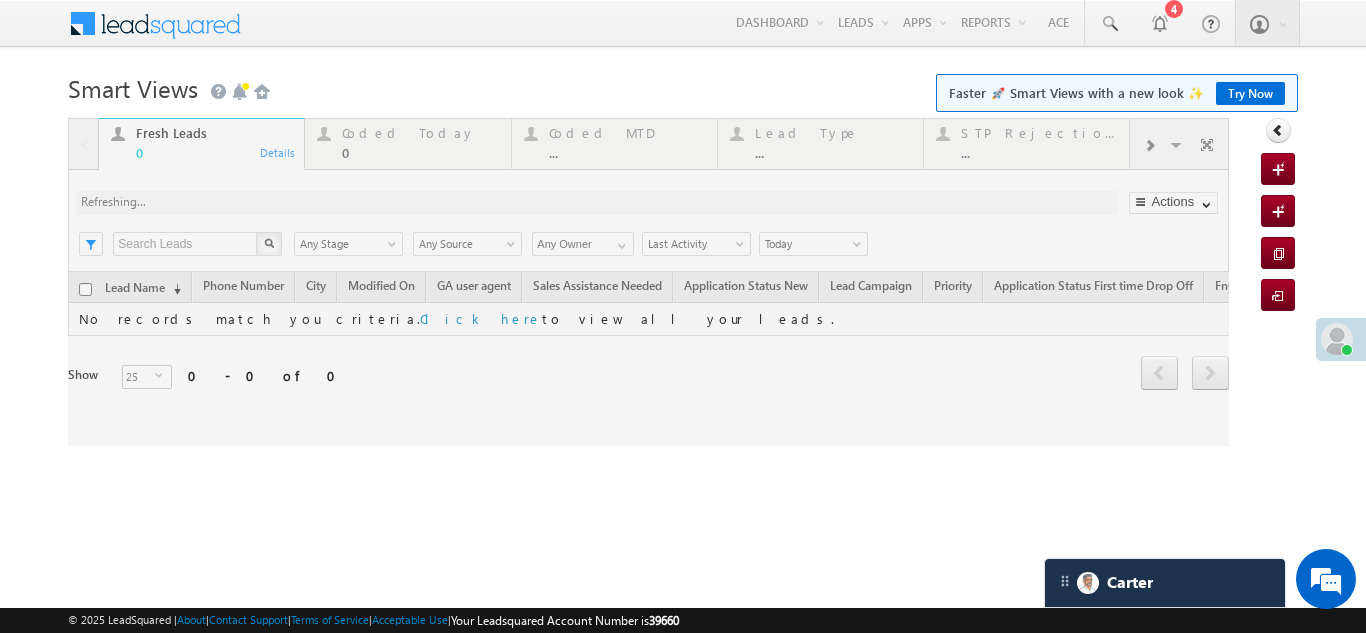 click at bounding box center [648, 282] 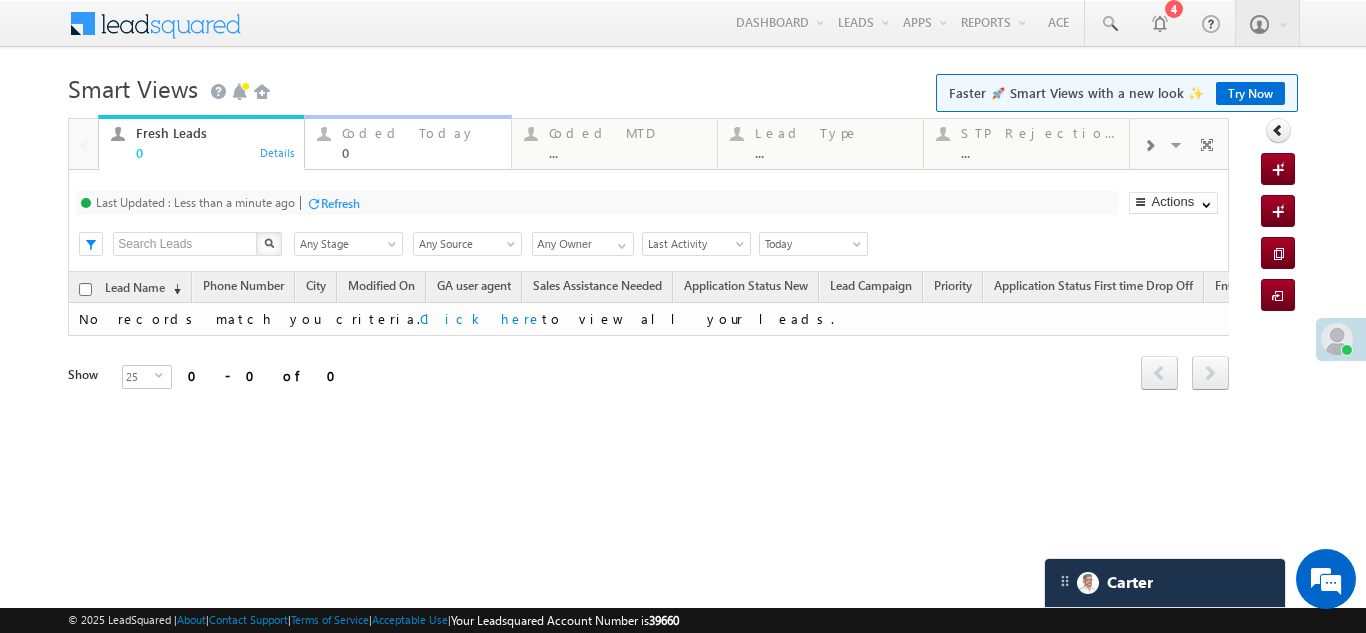click on "Coded Today" at bounding box center (420, 133) 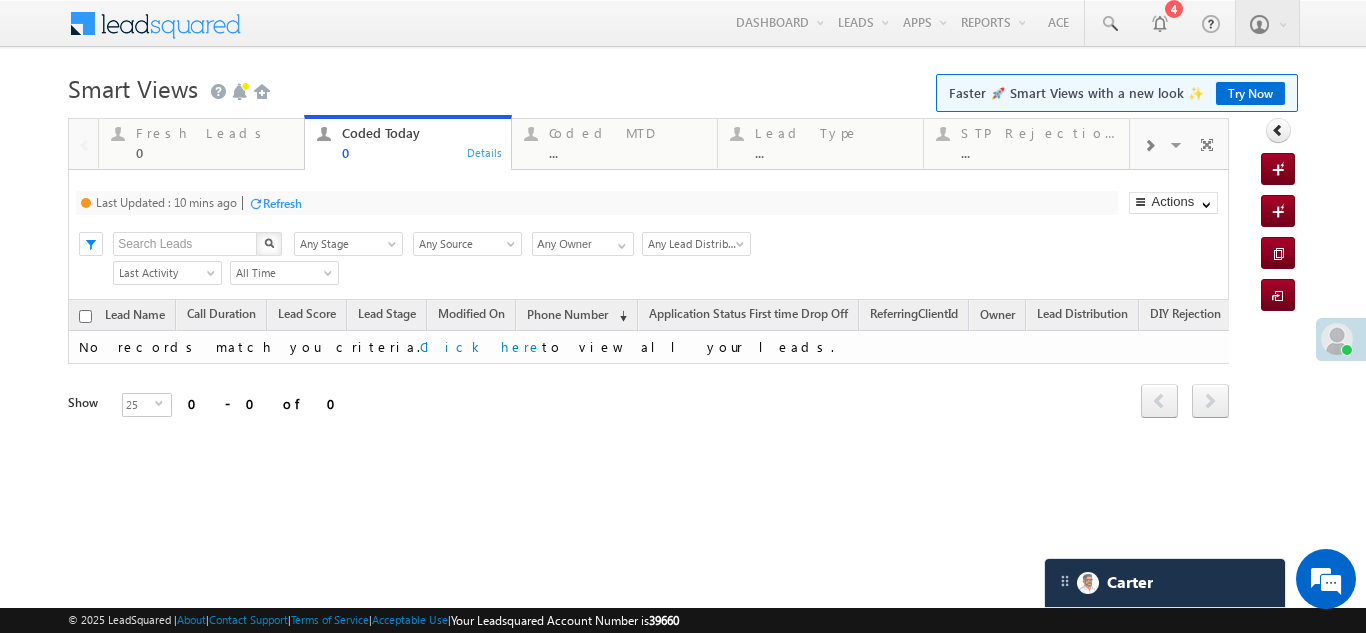 click on "Refresh" at bounding box center (282, 203) 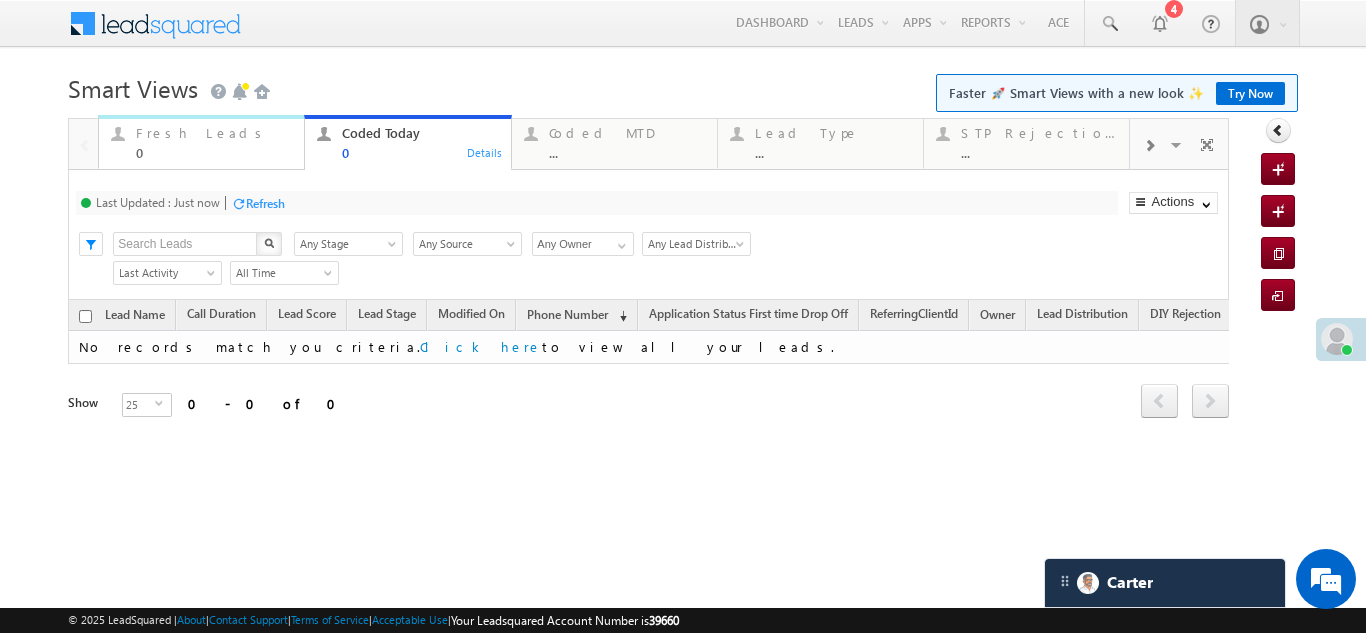 click on "Fresh Leads" at bounding box center (214, 133) 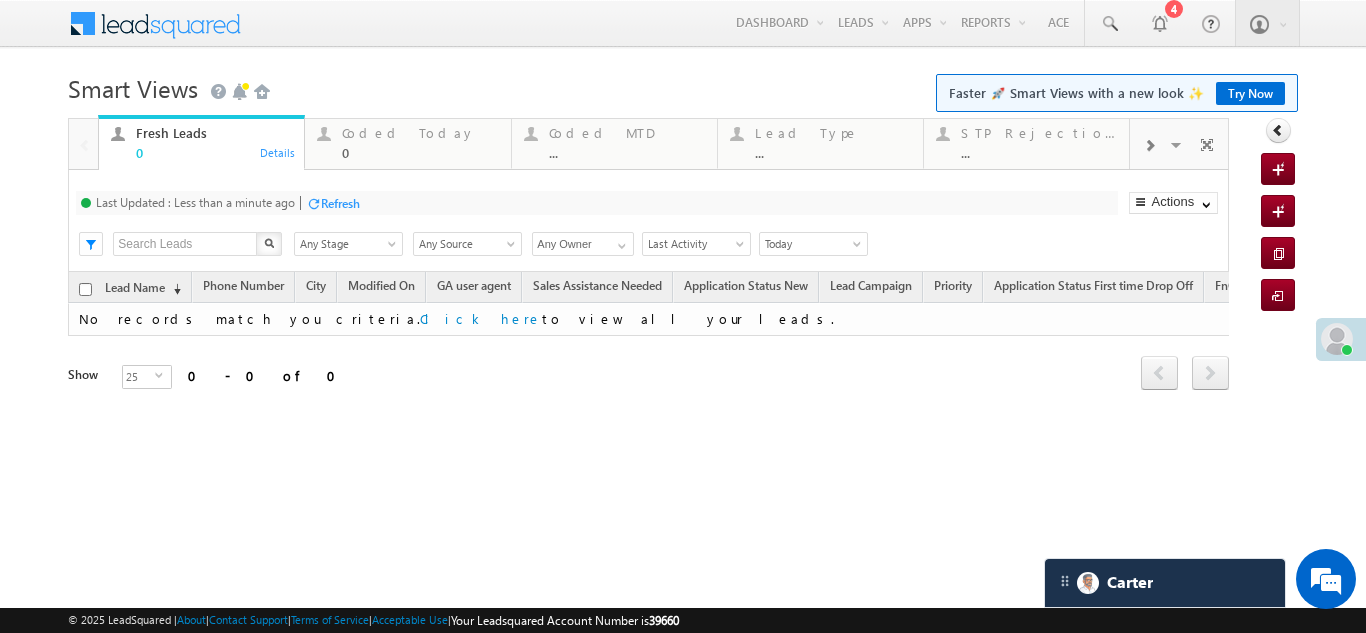 click on "Refresh" at bounding box center [340, 203] 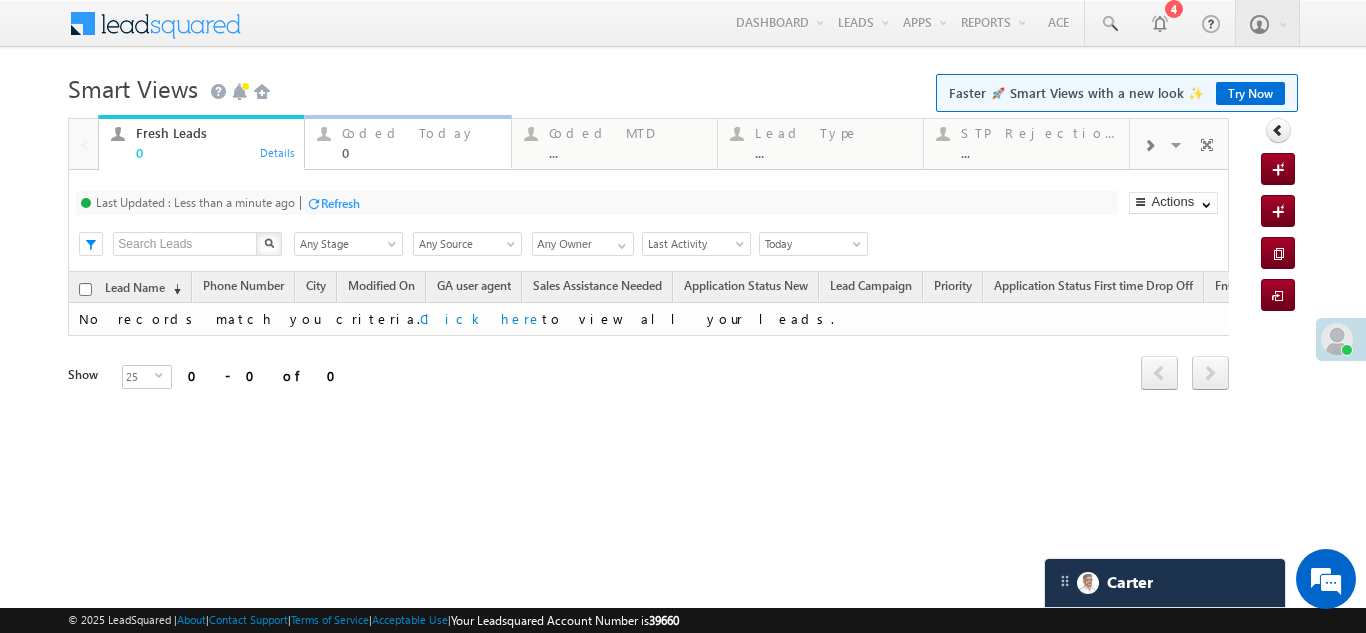 click on "Coded Today 0" at bounding box center [420, 140] 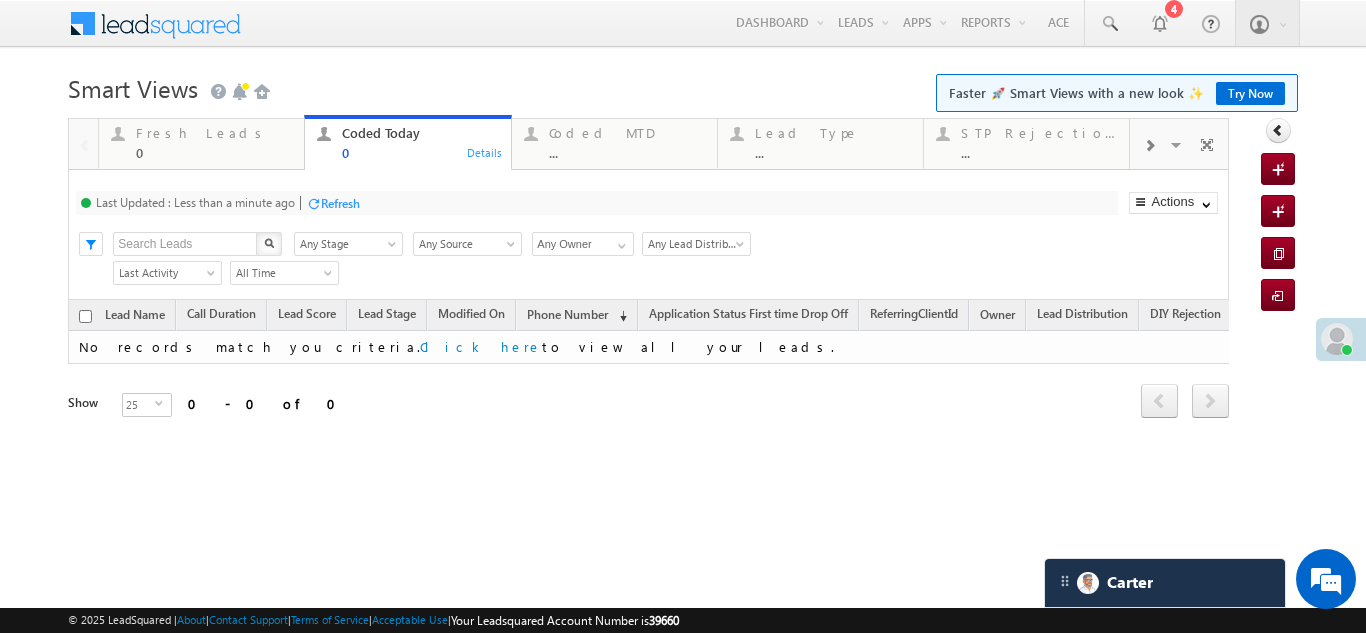 click on "Refresh" at bounding box center (340, 203) 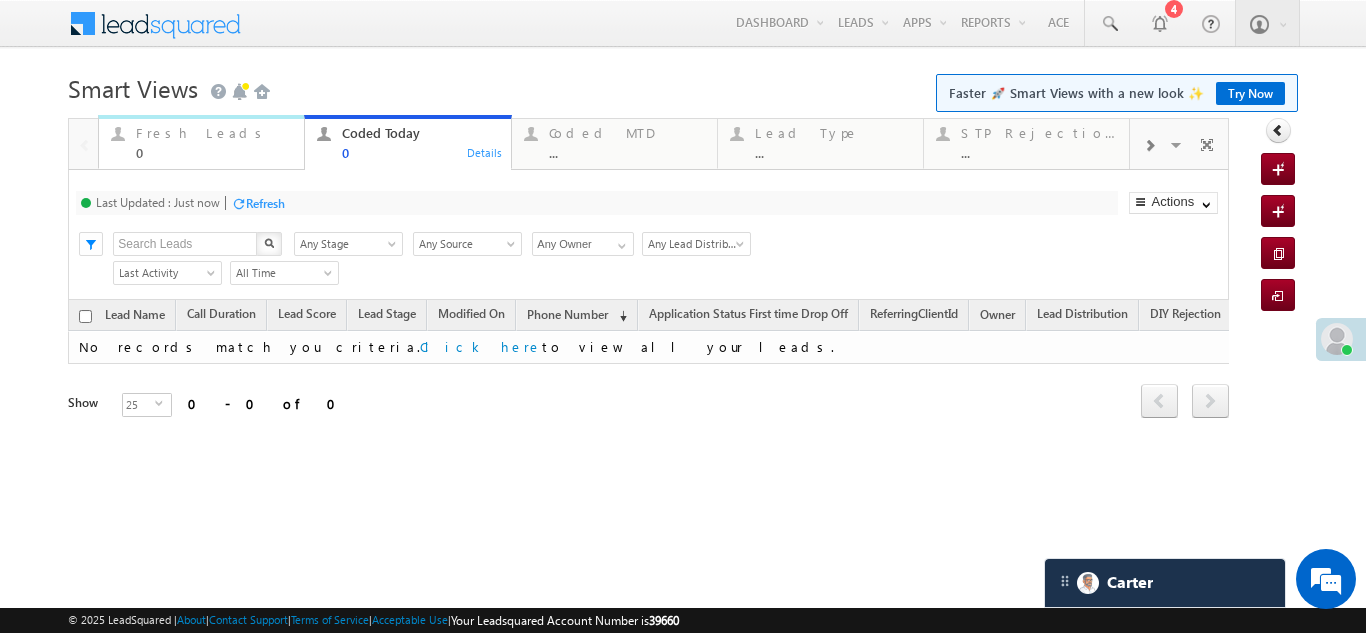 click on "Fresh Leads" at bounding box center [214, 133] 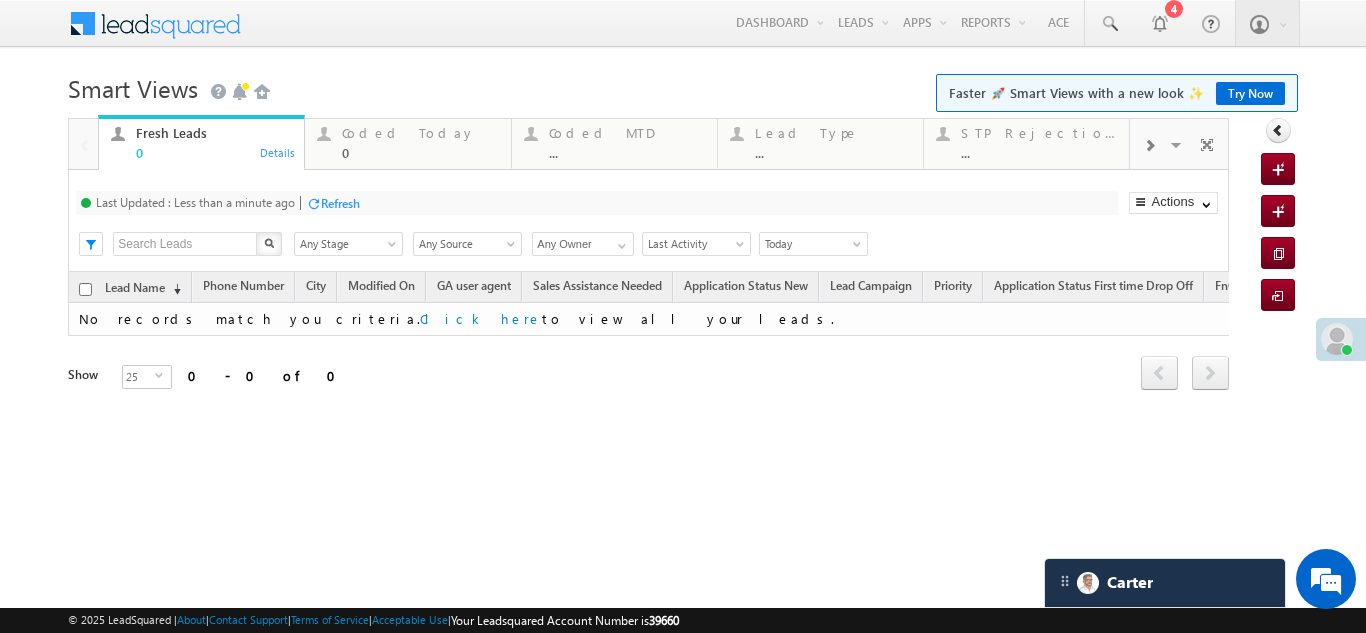 click on "Refresh" at bounding box center [340, 203] 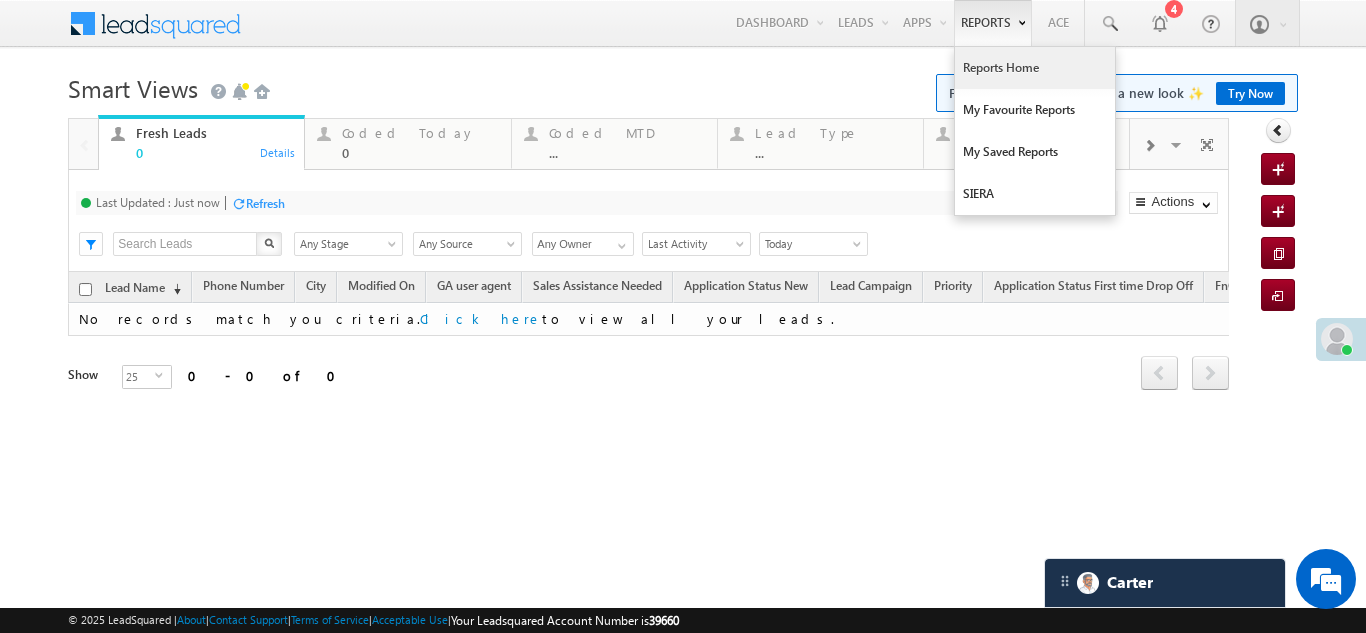 click on "Reports Home" at bounding box center (1035, 68) 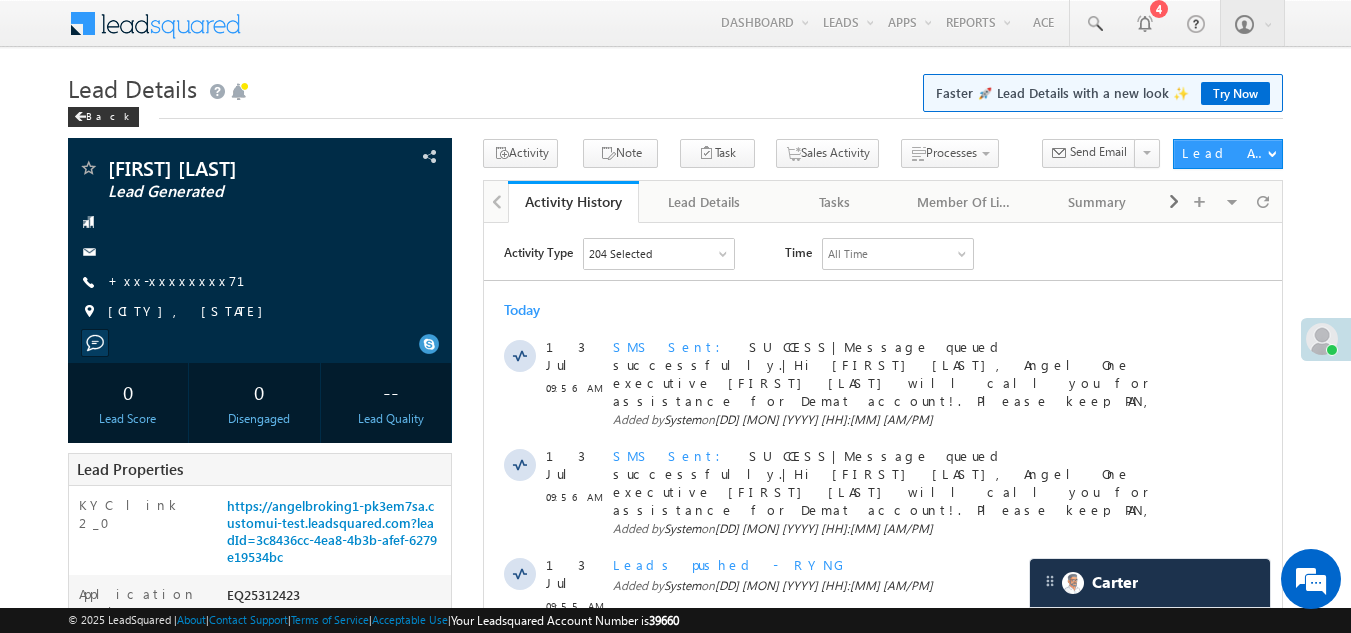 scroll, scrollTop: 0, scrollLeft: 0, axis: both 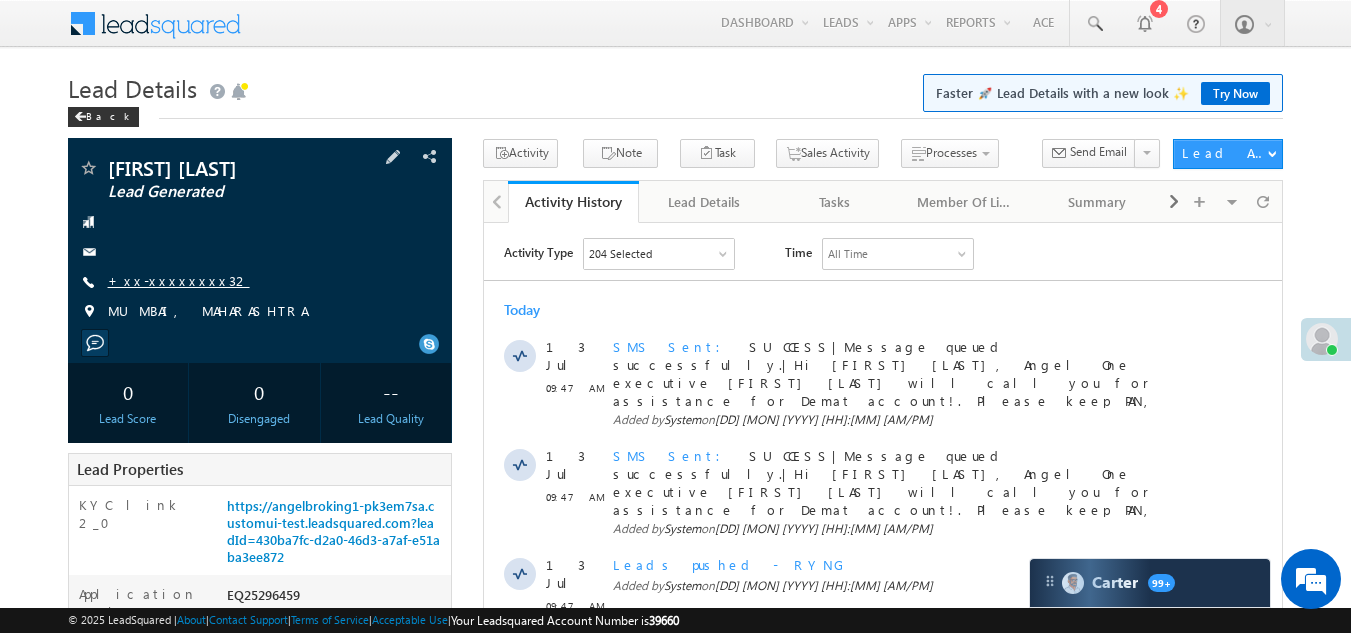 click on "+xx-xxxxxxxx32" at bounding box center (179, 280) 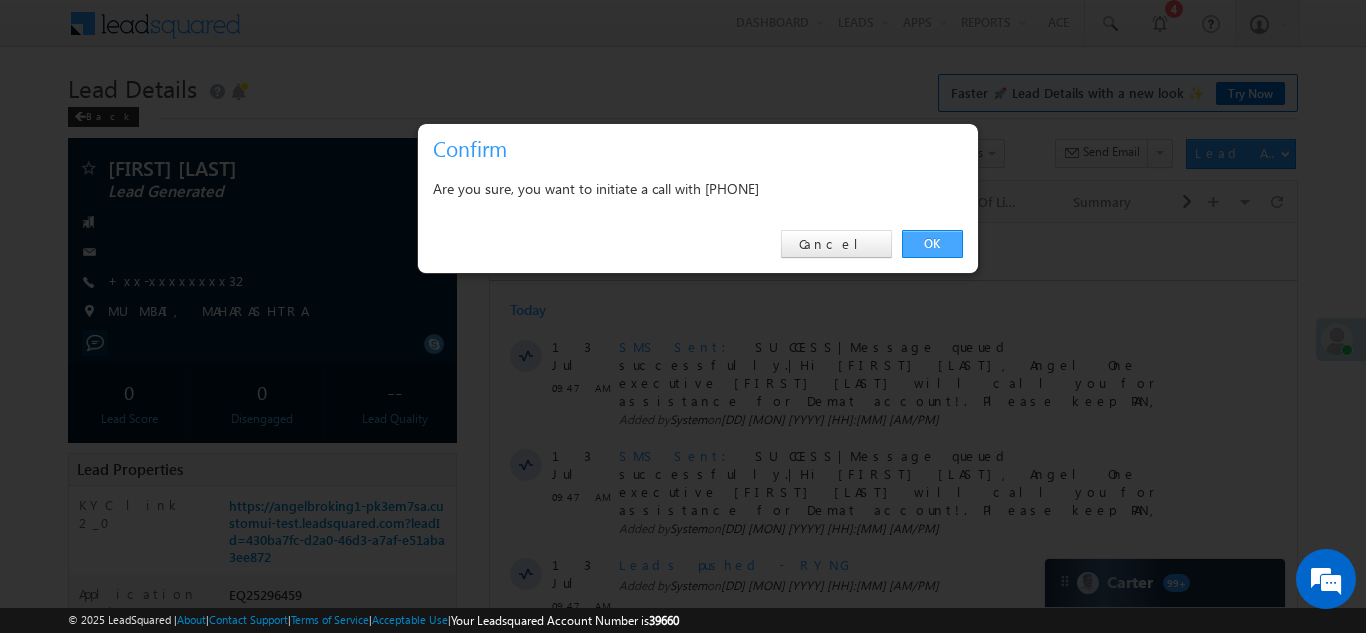 click on "OK" at bounding box center (932, 244) 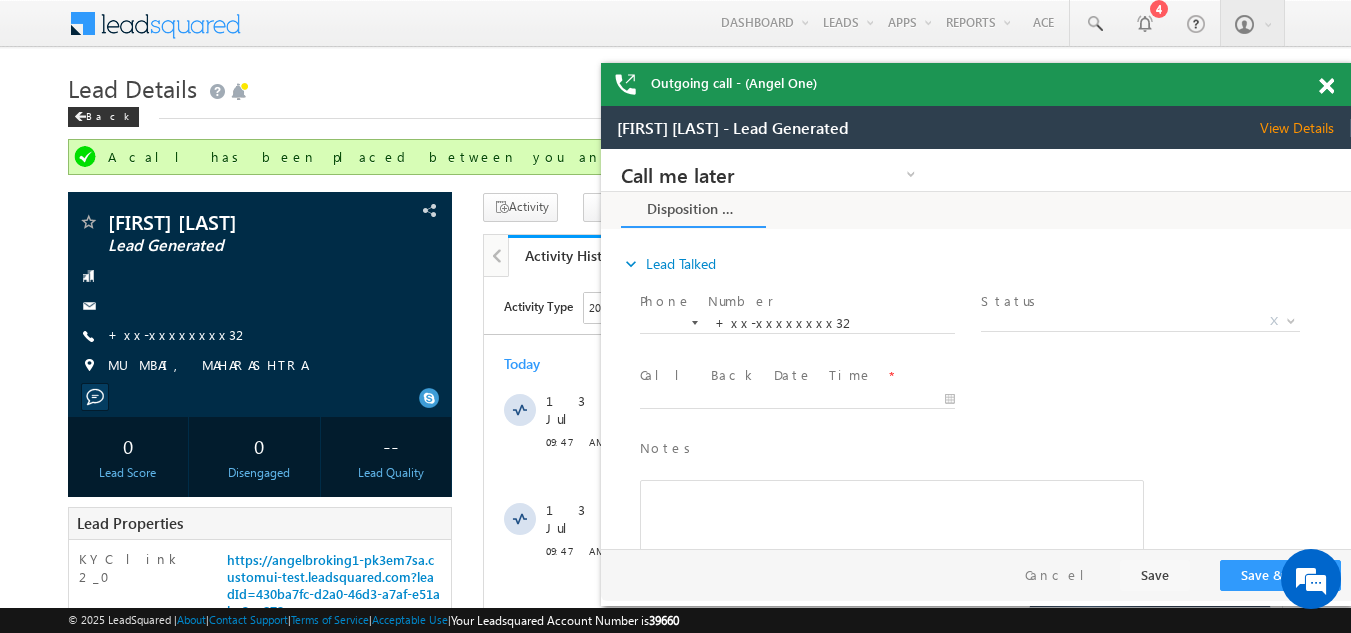 scroll, scrollTop: 0, scrollLeft: 0, axis: both 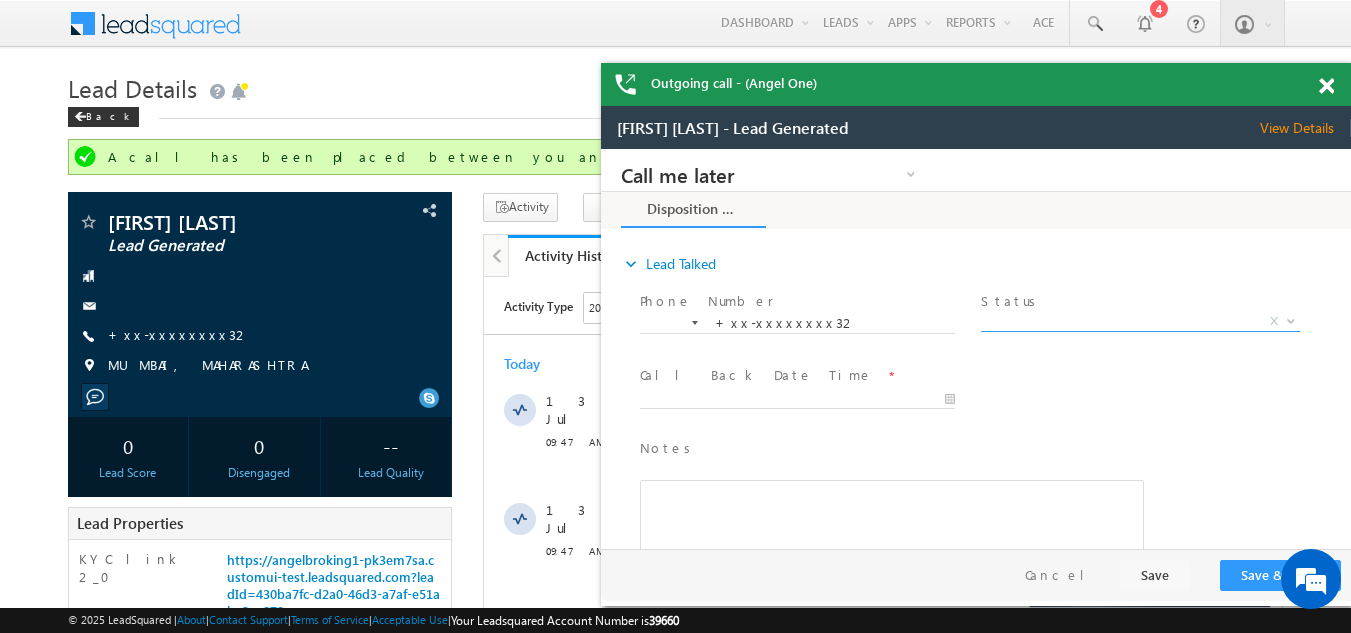 click on "X" at bounding box center (1140, 322) 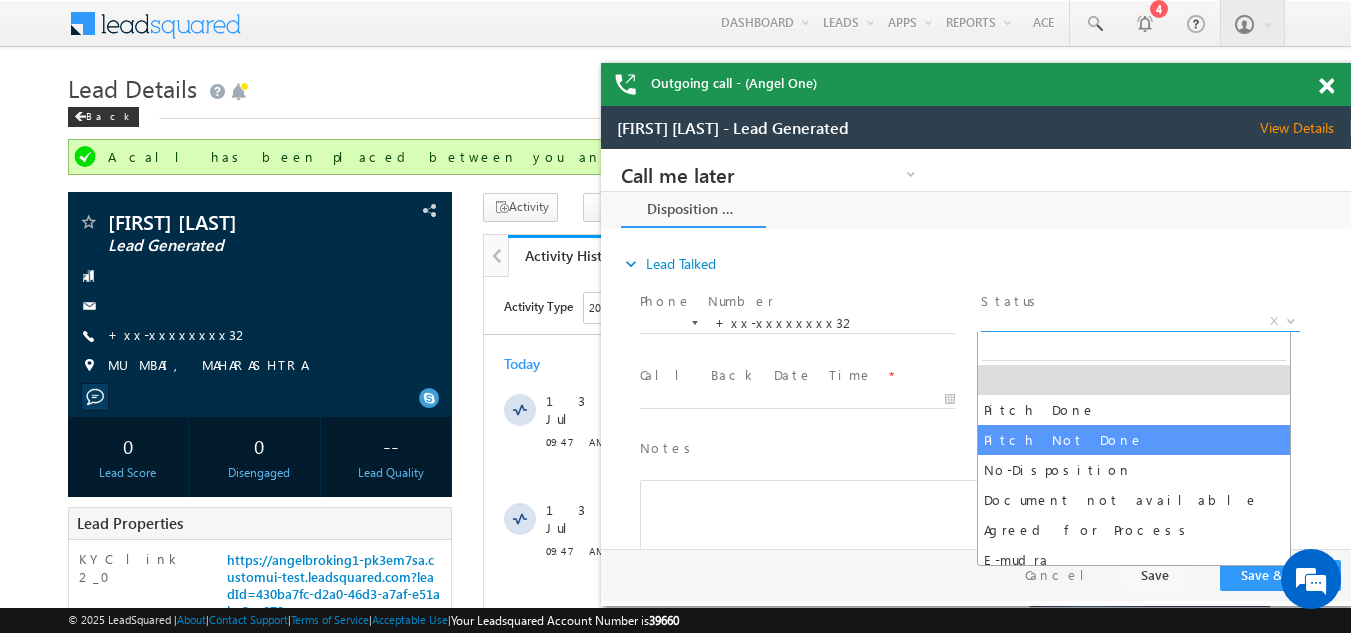 select on "Pitch Not Done" 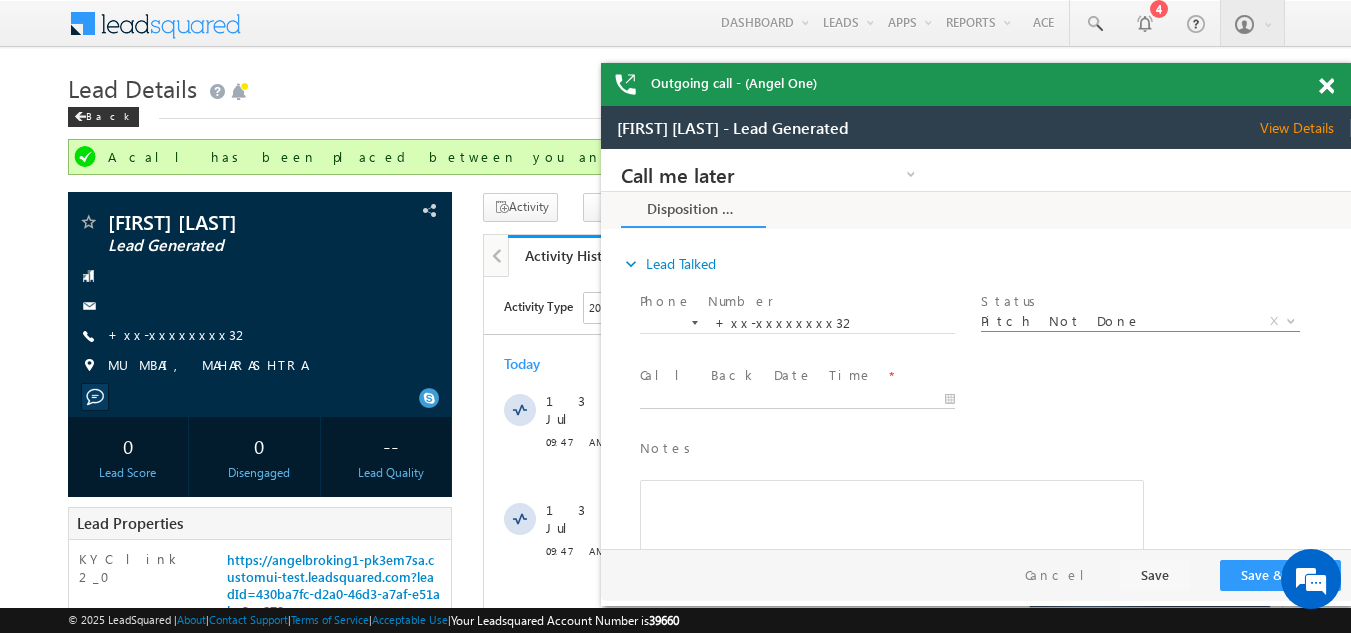 click on "Call me later Campaign Success Commitment Cross Sell Customer Drop-off reasons Language Barrier Not Interested Ringing Call me later
Call me later
× Disposition Form *" at bounding box center [976, 349] 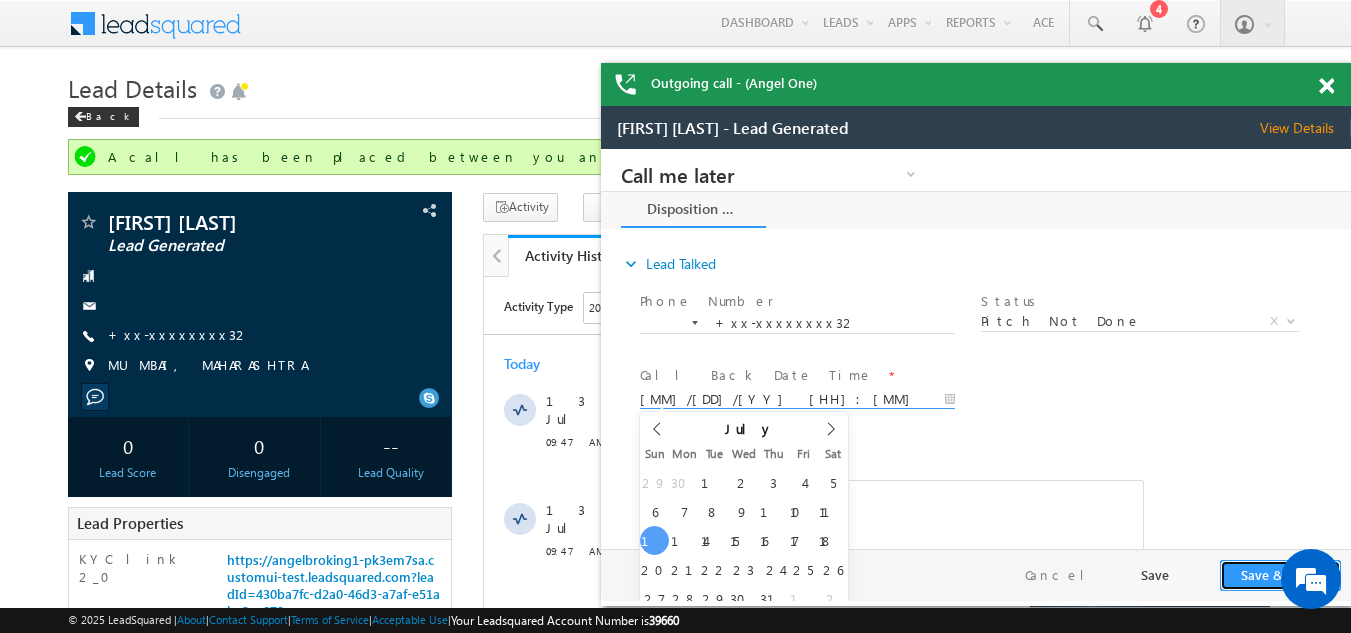 click on "Save & Close" at bounding box center [1280, 575] 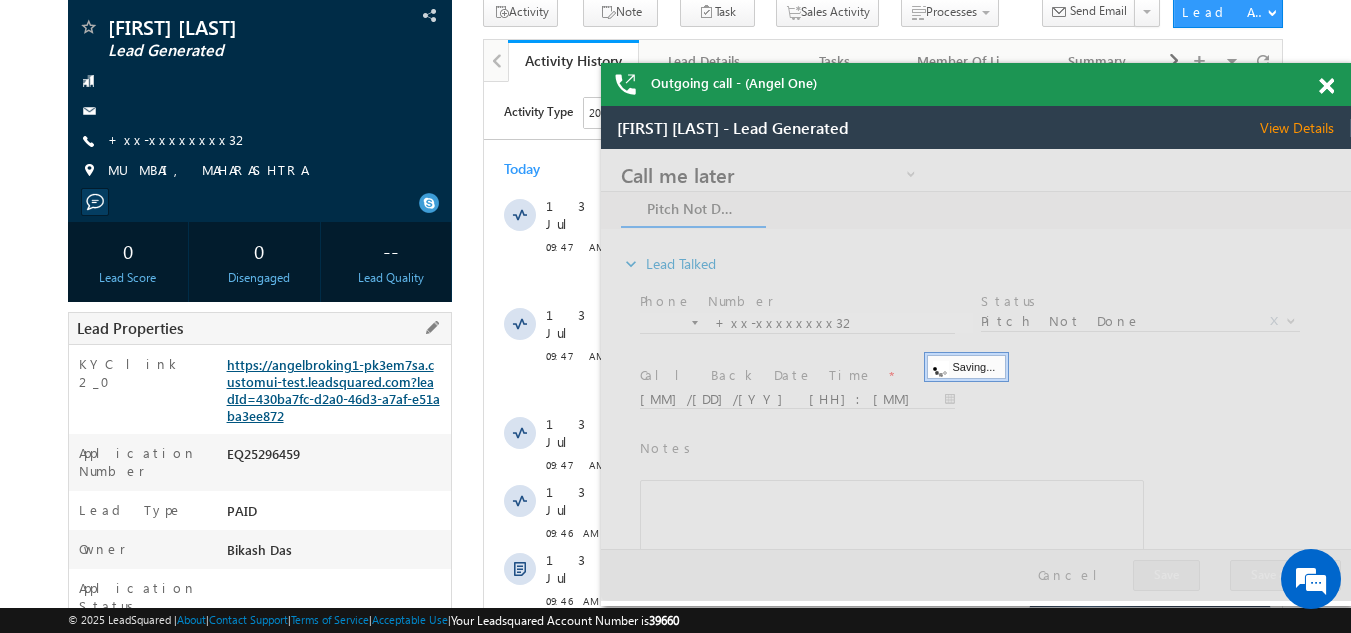 scroll, scrollTop: 200, scrollLeft: 0, axis: vertical 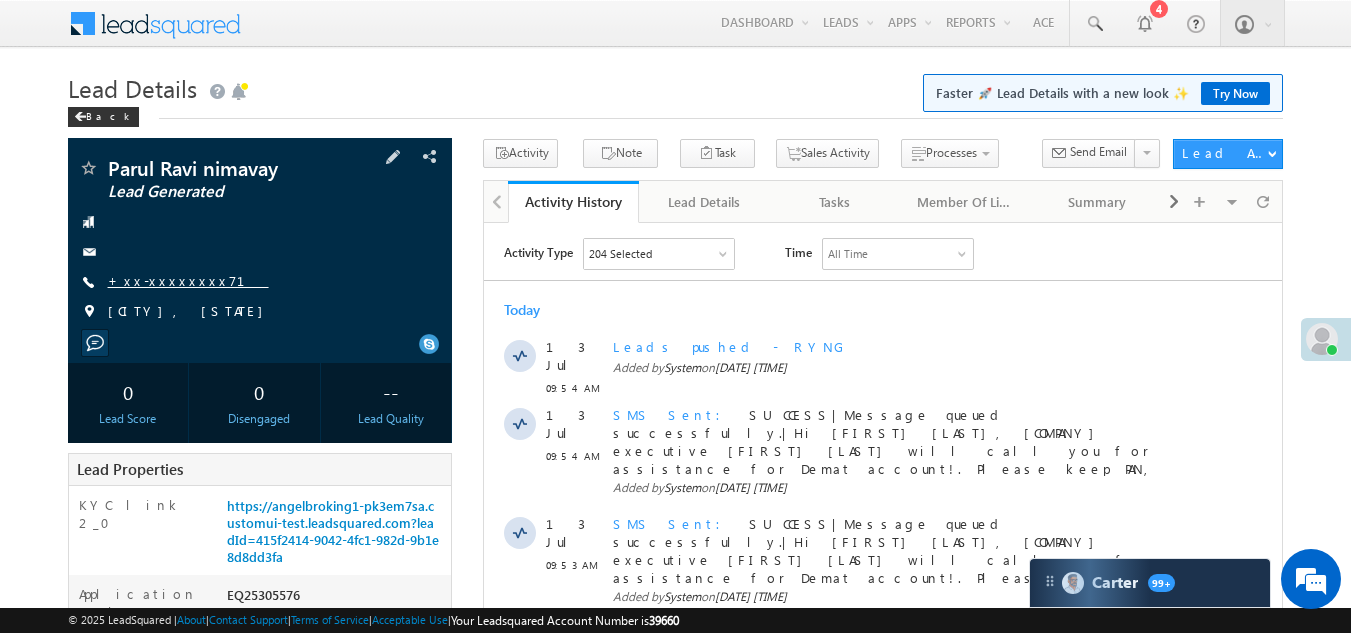 click on "+xx-xxxxxxxx71" at bounding box center [188, 280] 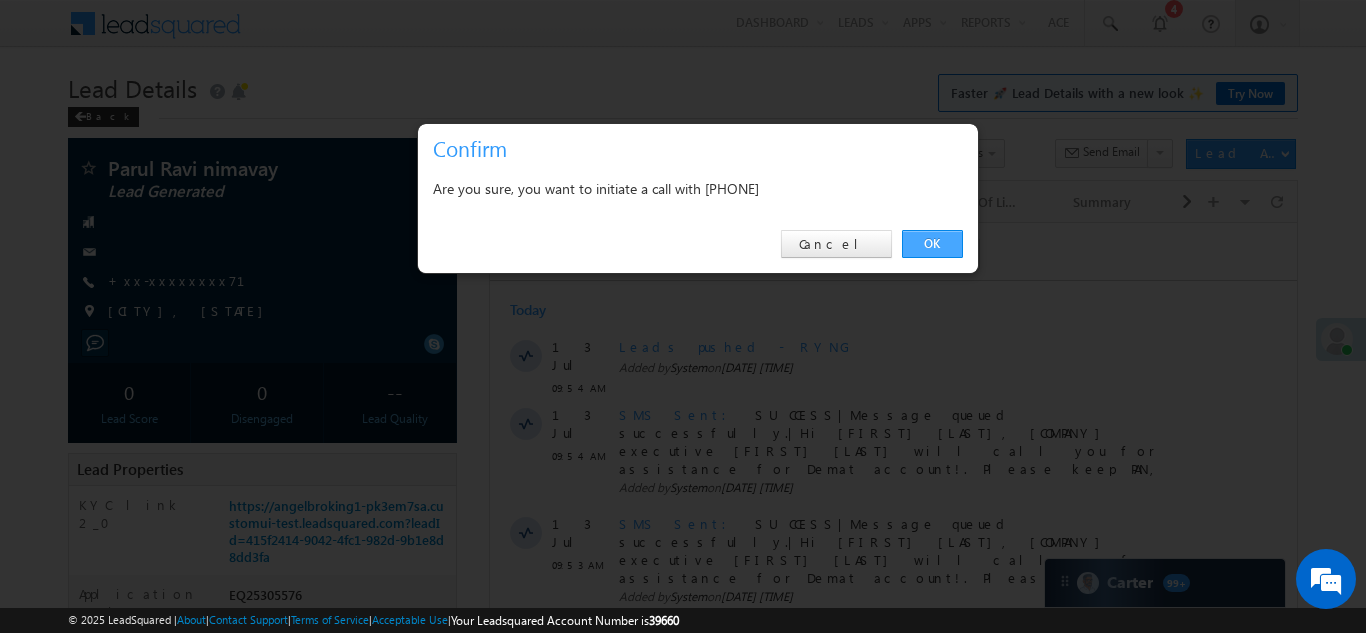 click on "OK" at bounding box center [932, 244] 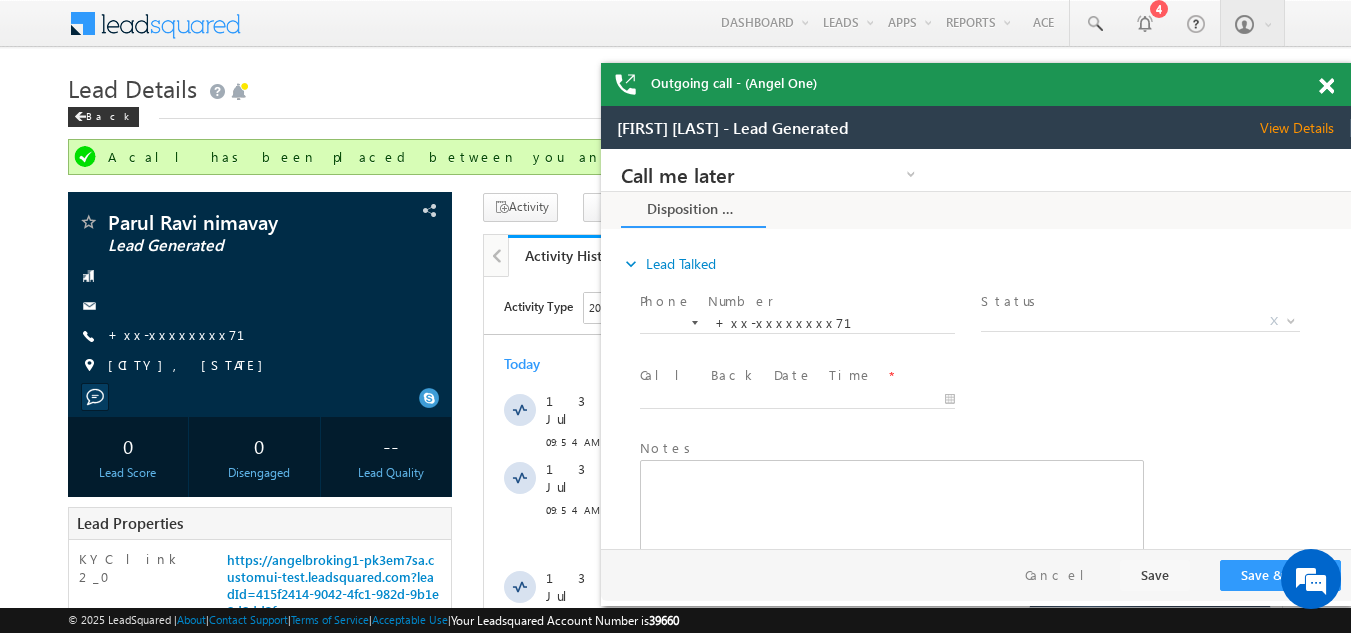 scroll, scrollTop: 0, scrollLeft: 0, axis: both 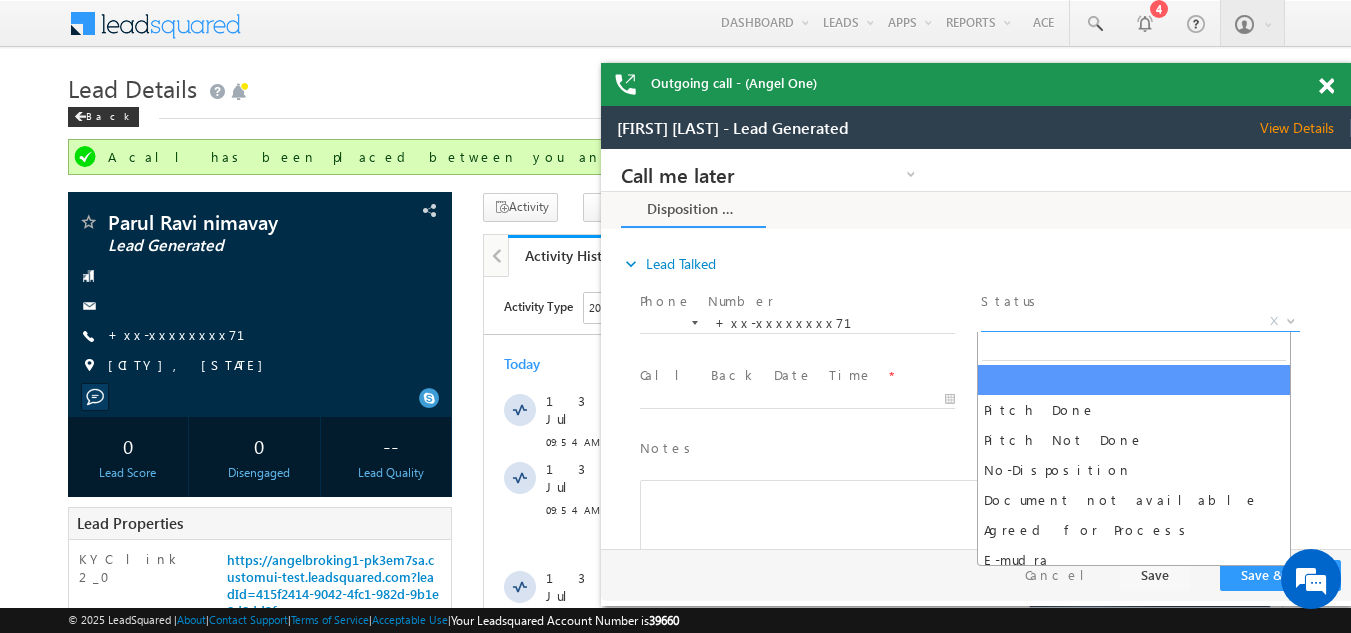 click on "X" at bounding box center (1140, 322) 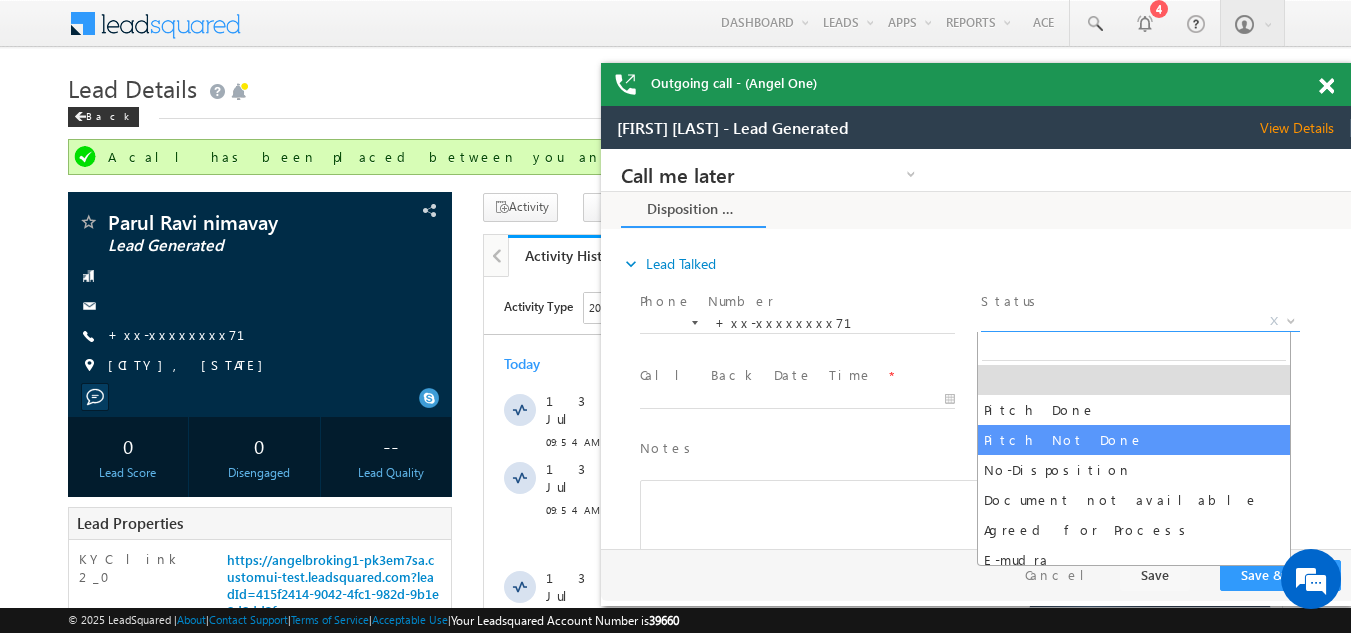select on "Pitch Not Done" 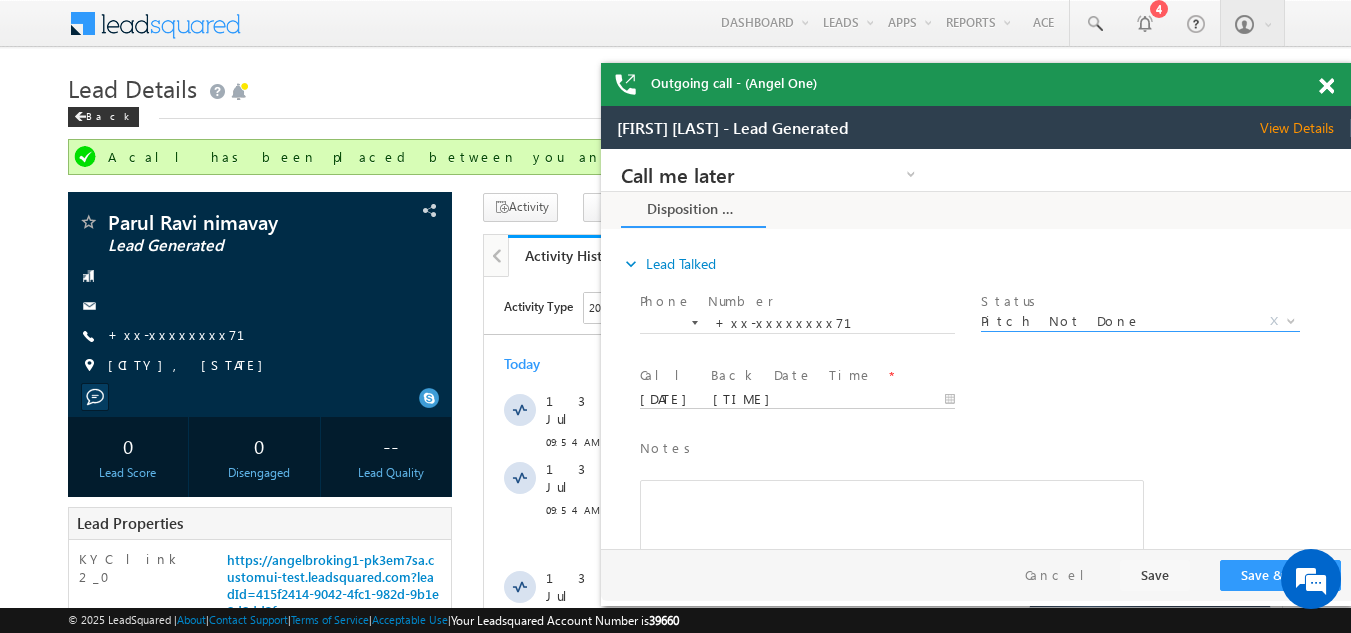 click on "Call me later Campaign Success Commitment Cross Sell Customer Drop-off reasons Language Barrier Not Interested Ringing Call me later
Call me later
× Disposition Form *" at bounding box center (976, 349) 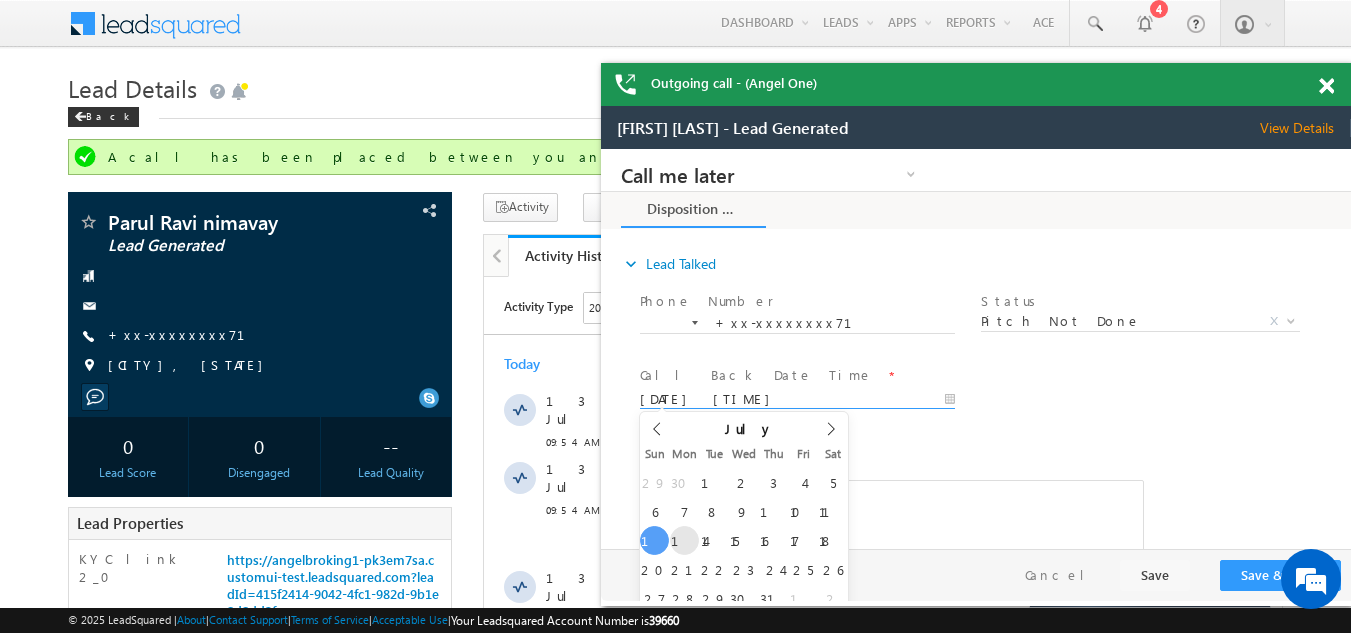 type on "07/14/25 10:33 AM" 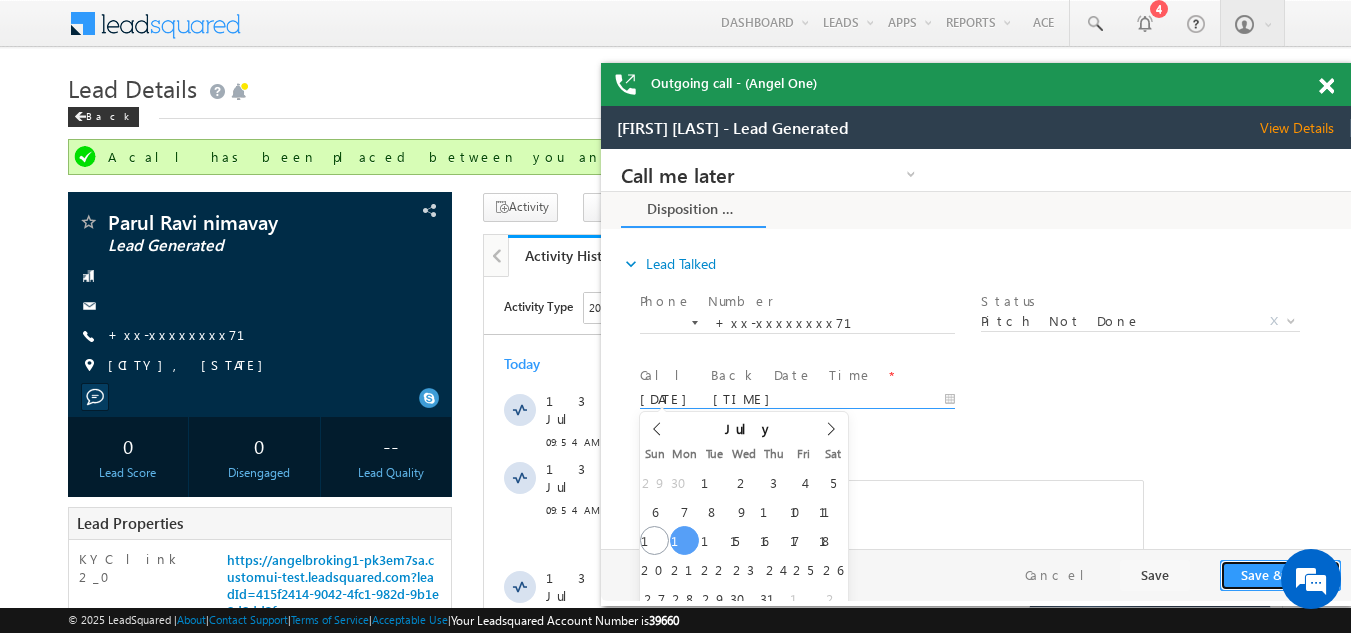 click on "Save & Close" at bounding box center (1280, 575) 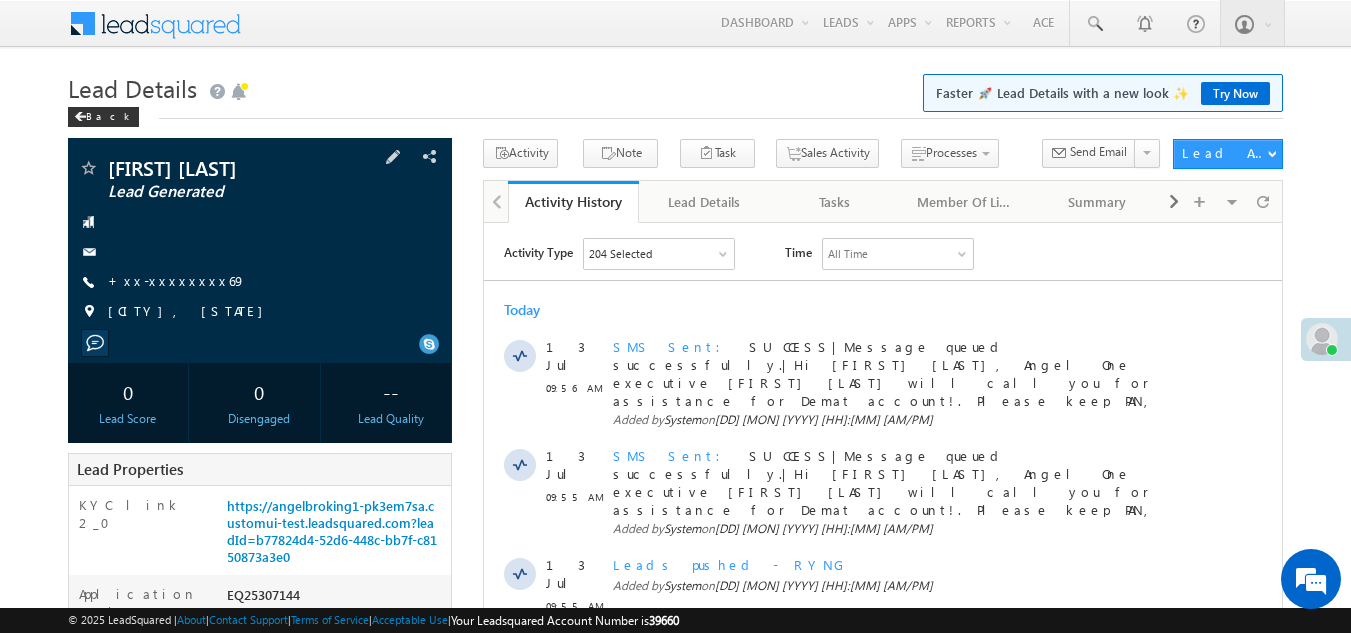 scroll, scrollTop: 0, scrollLeft: 0, axis: both 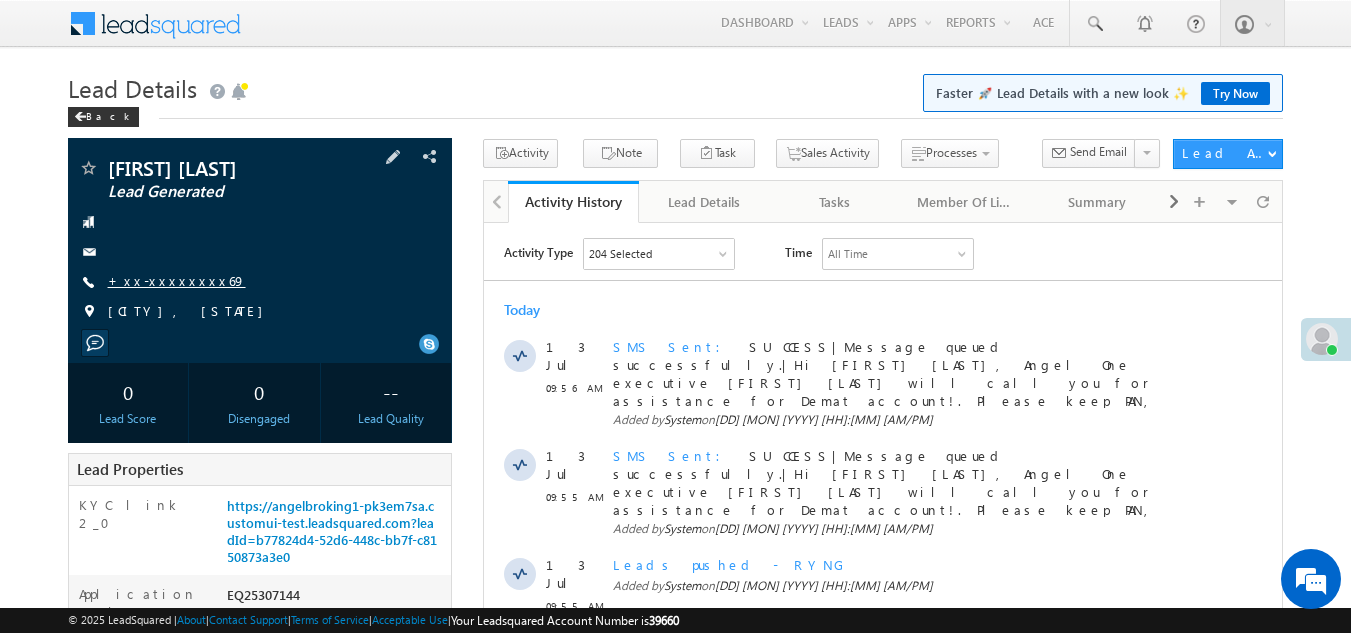 click on "+xx-xxxxxxxx69" at bounding box center [177, 280] 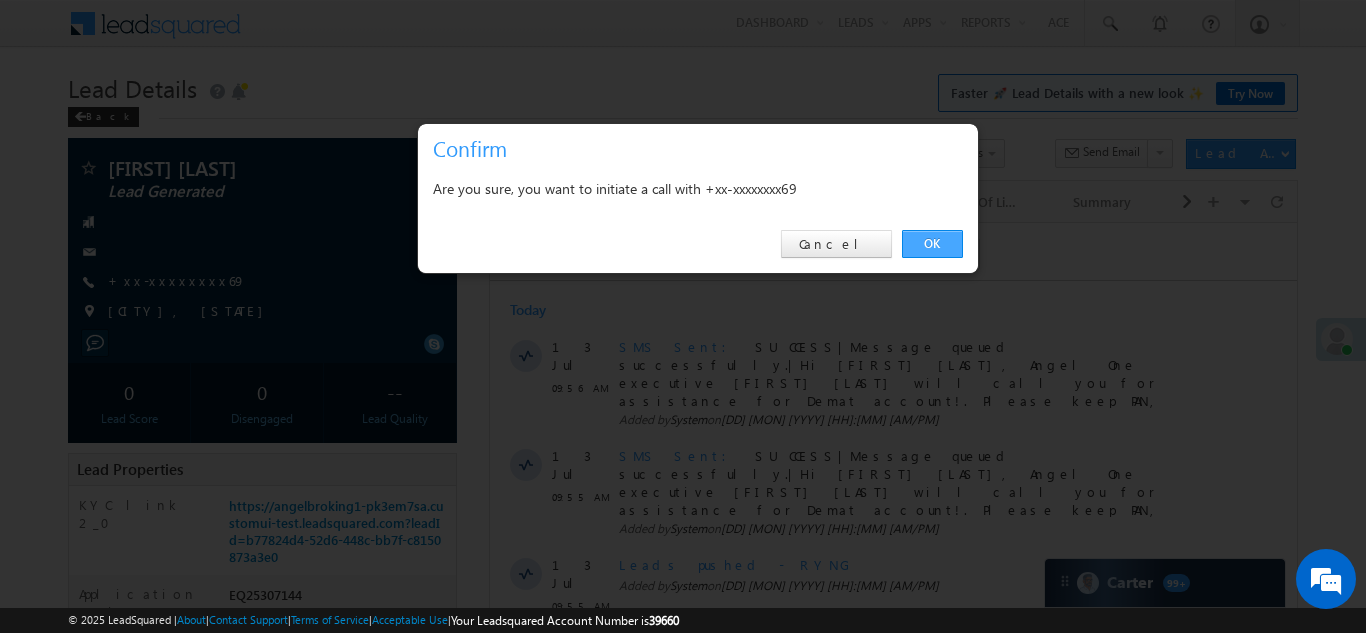 click on "OK" at bounding box center [932, 244] 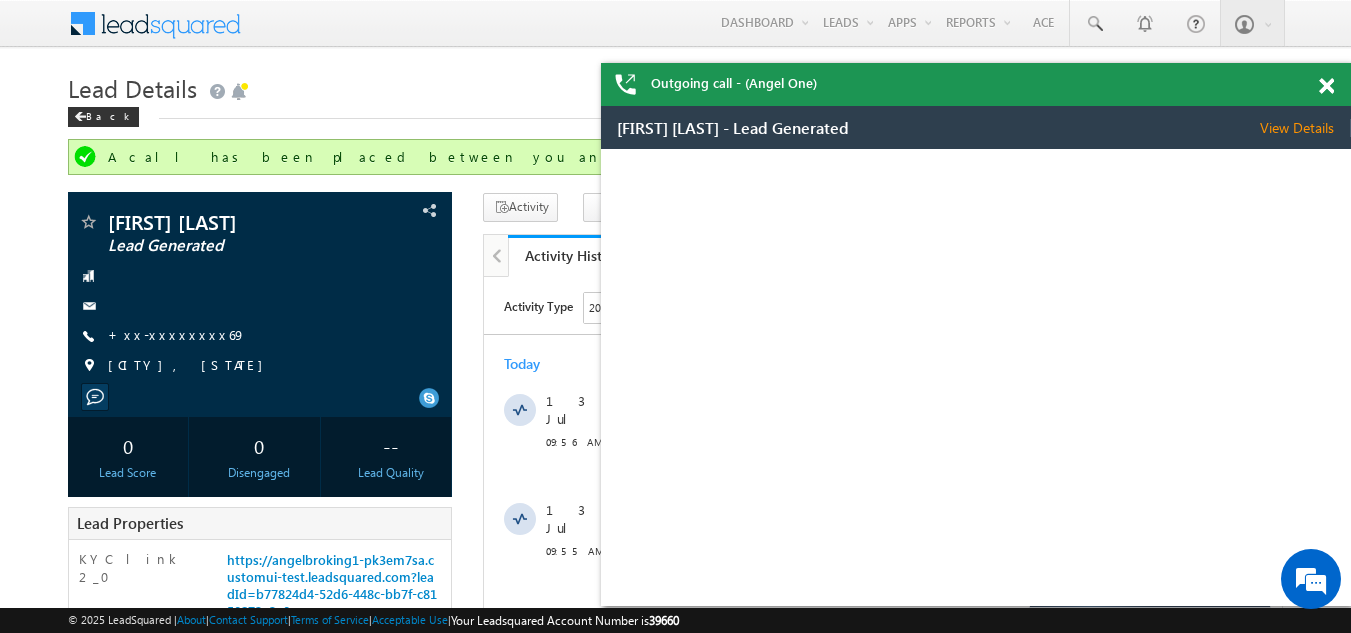 scroll, scrollTop: 0, scrollLeft: 0, axis: both 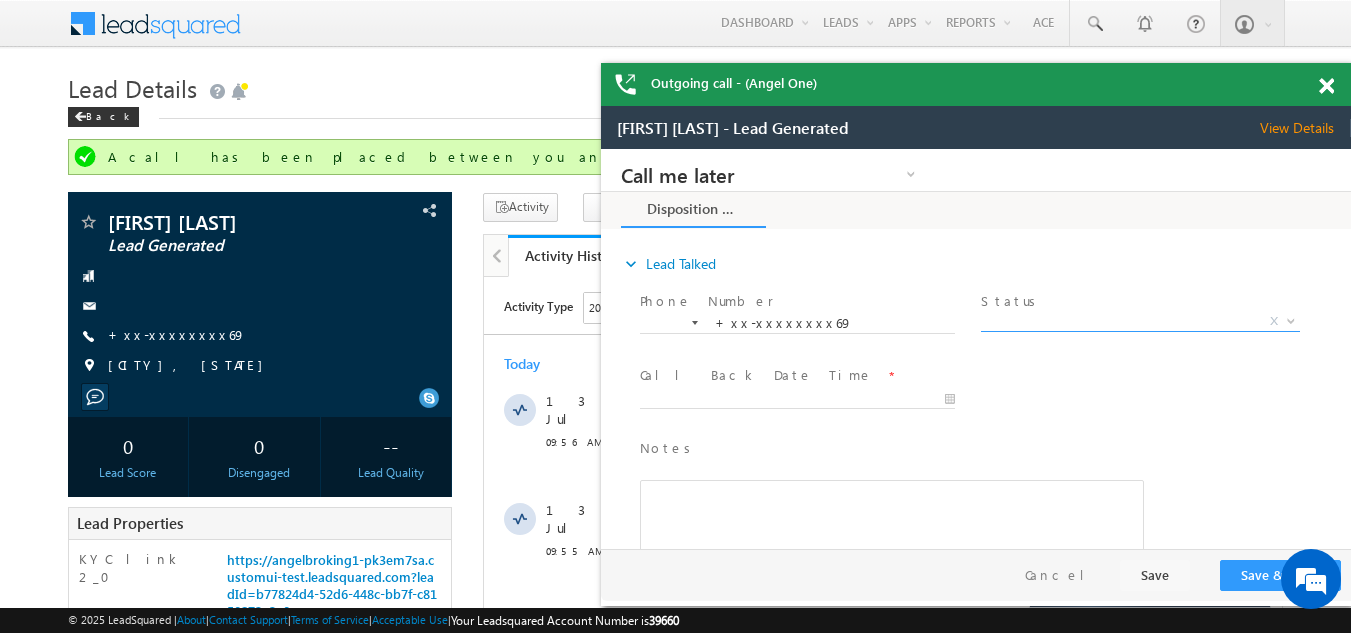 click on "X" at bounding box center (1140, 322) 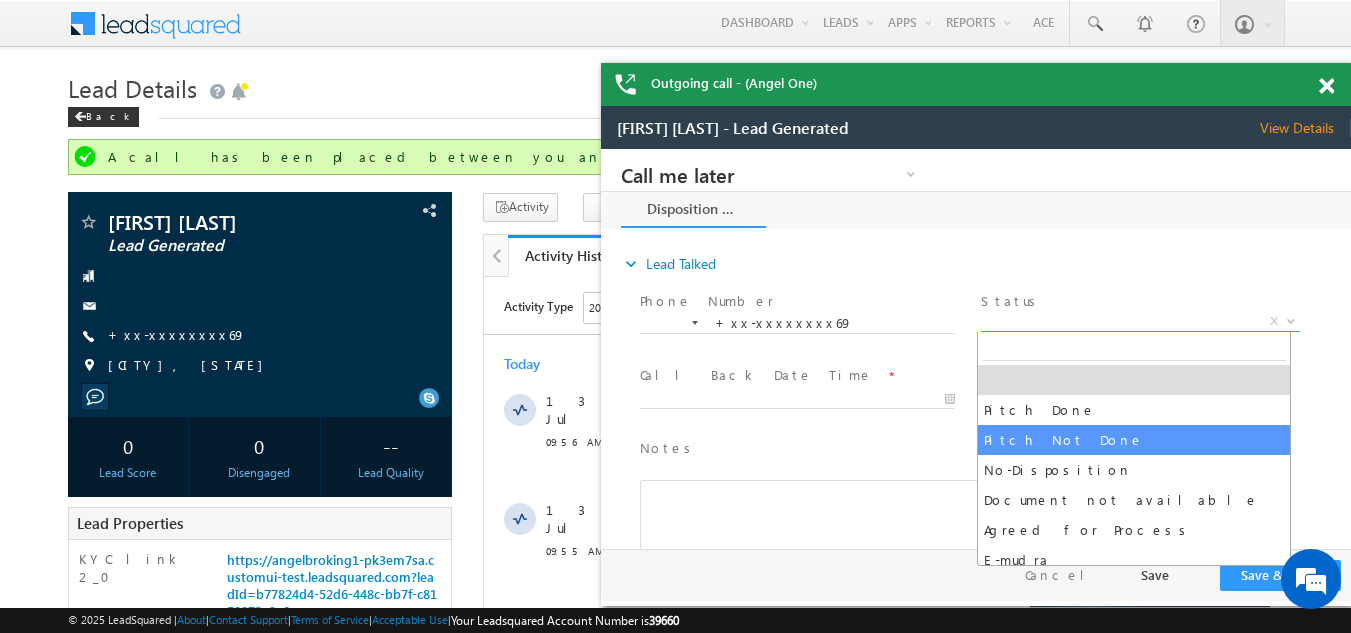 select on "Pitch Not Done" 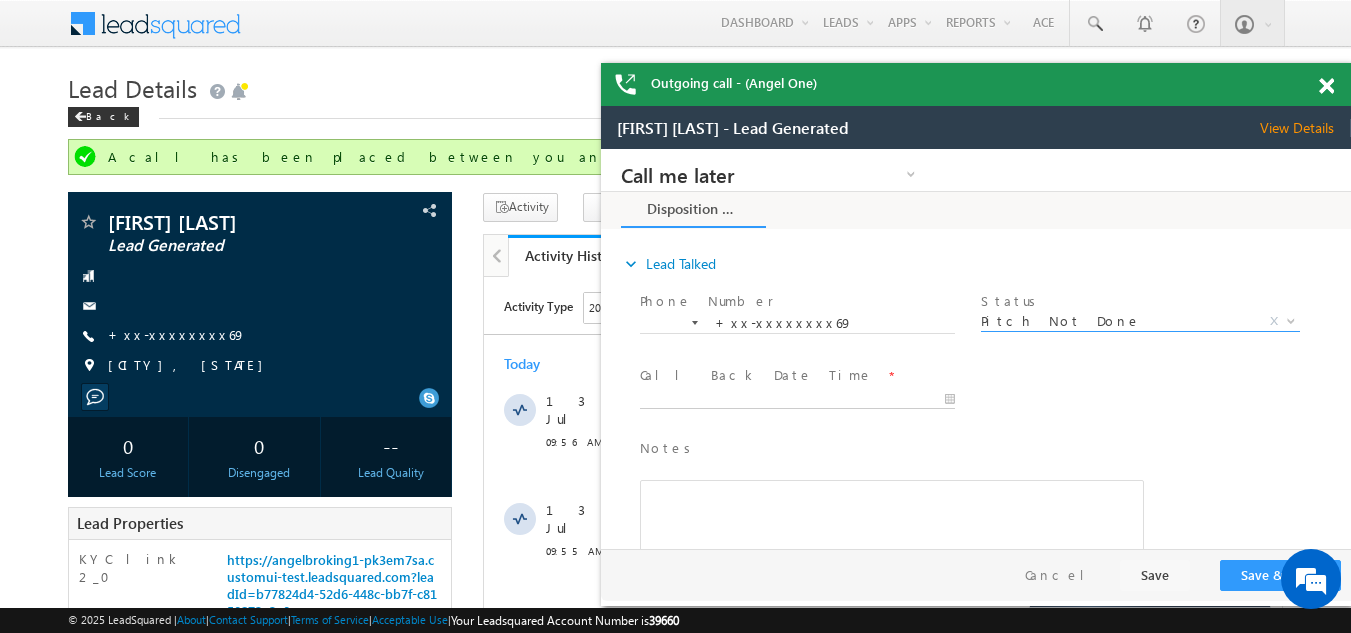 type on "07/13/25 10:34 AM" 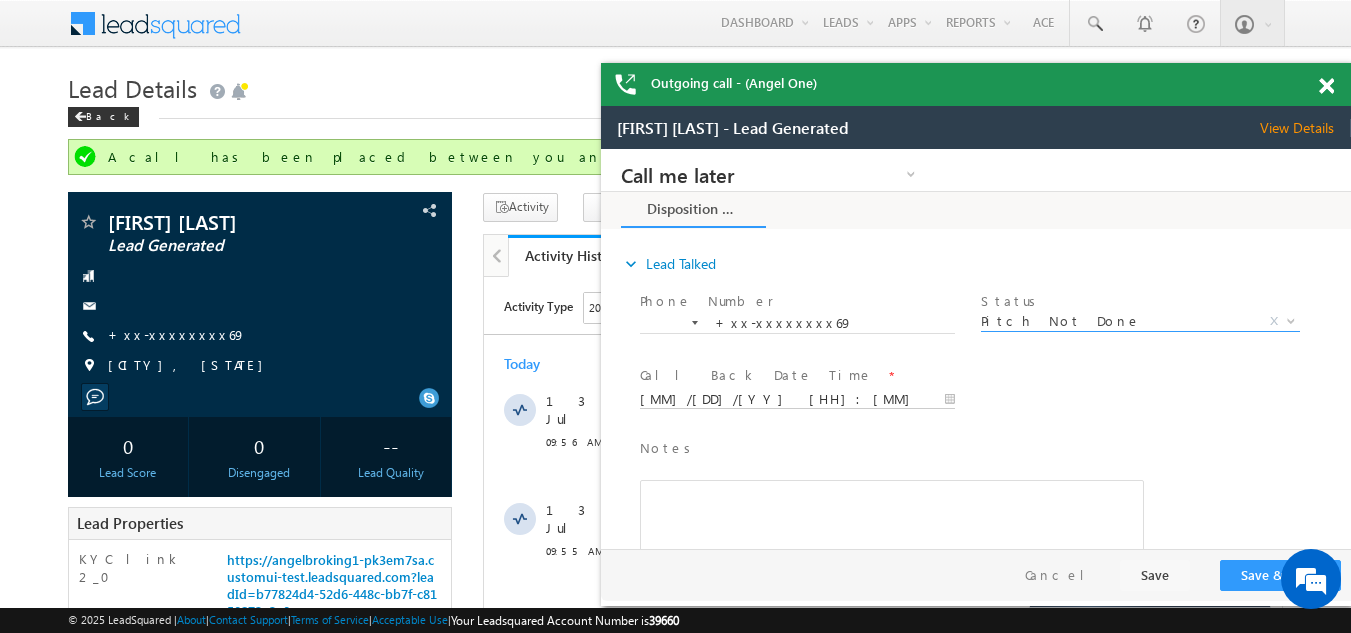 click on "Call me later Campaign Success Commitment Cross Sell Customer Drop-off reasons Language Barrier Not Interested Ringing Call me later
Call me later
× Disposition Form *" at bounding box center (976, 349) 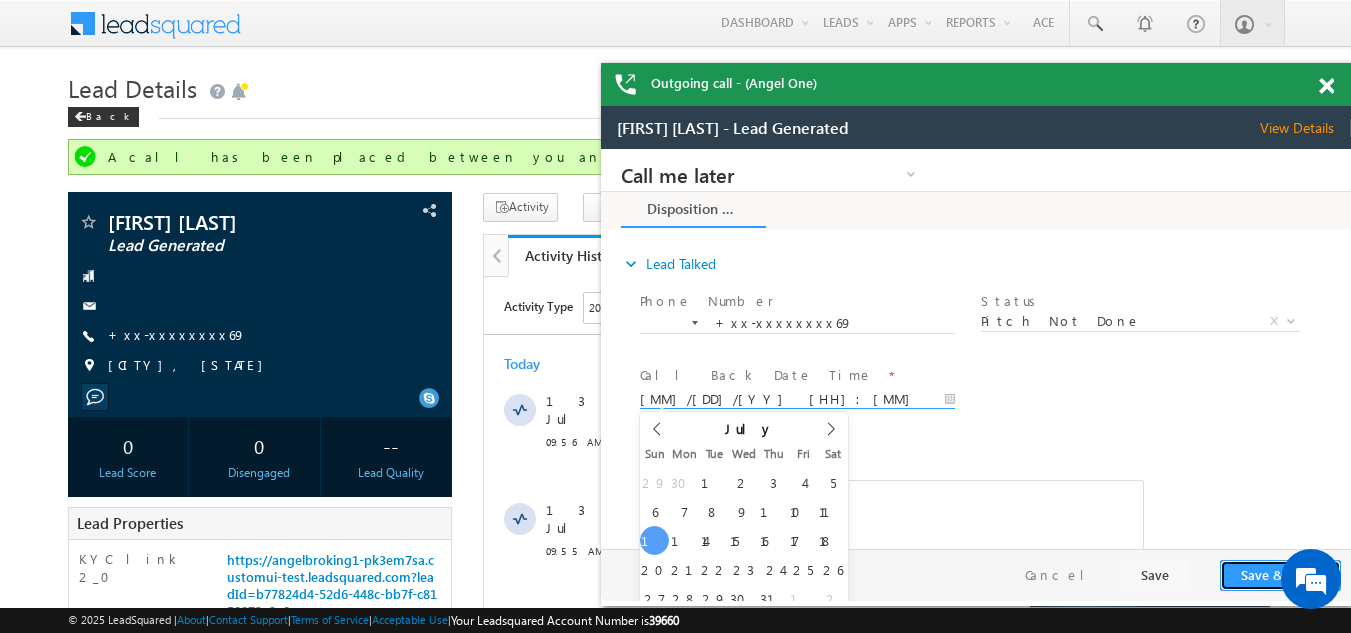 click on "Save & Close" at bounding box center [1280, 575] 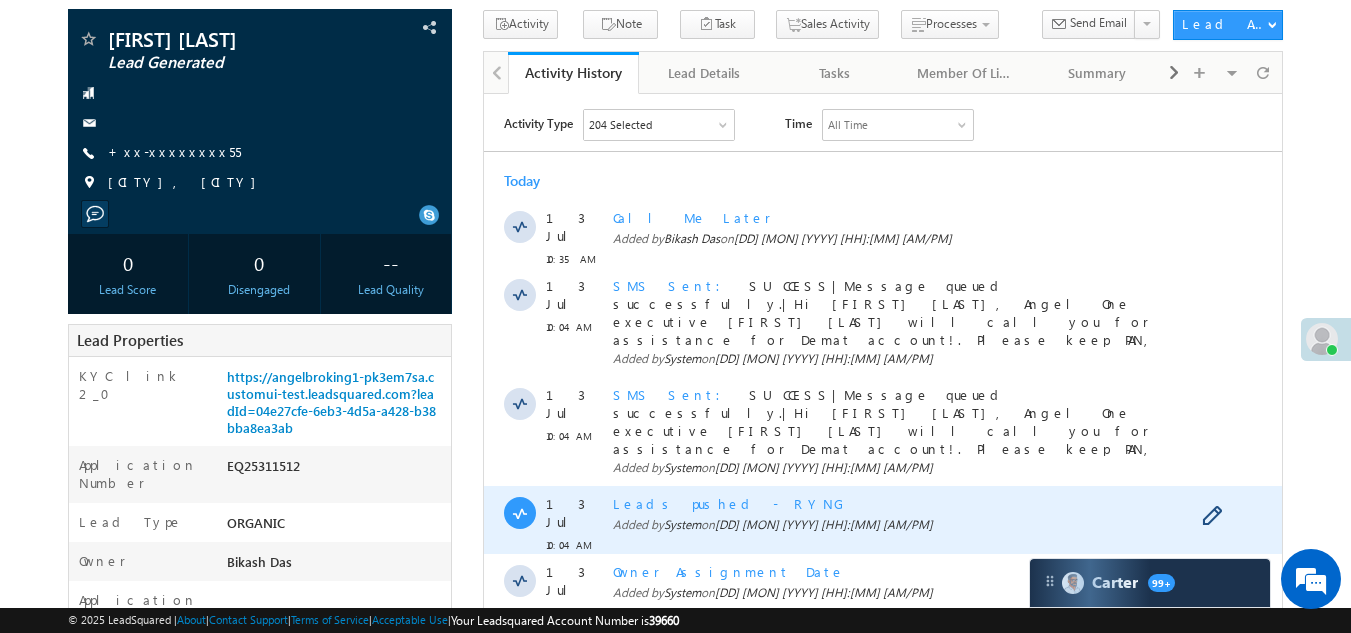 scroll, scrollTop: 400, scrollLeft: 0, axis: vertical 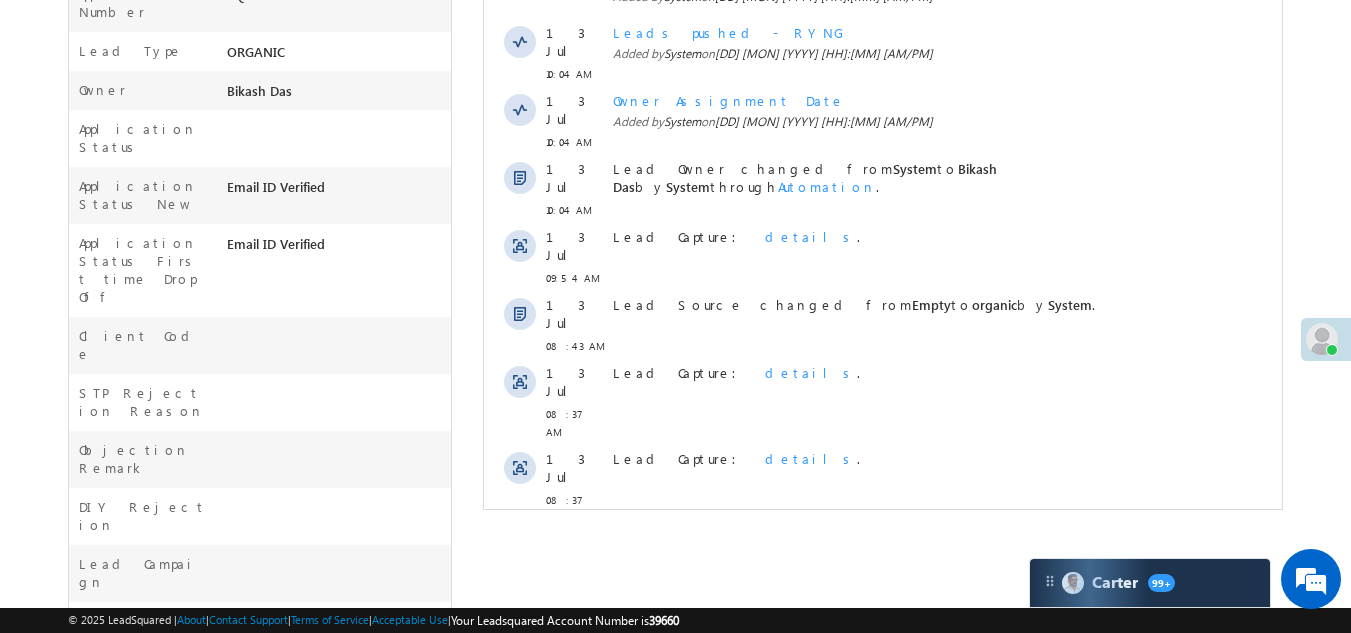 click on "Show More" at bounding box center [883, 562] 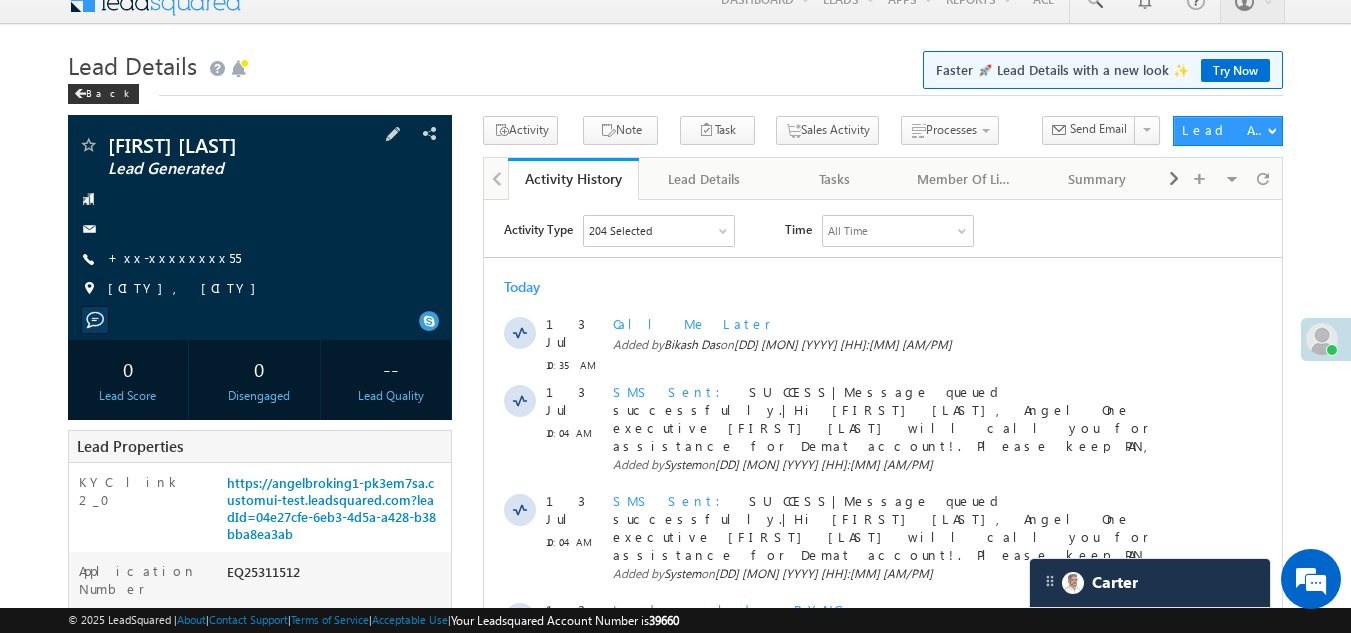 scroll, scrollTop: 0, scrollLeft: 0, axis: both 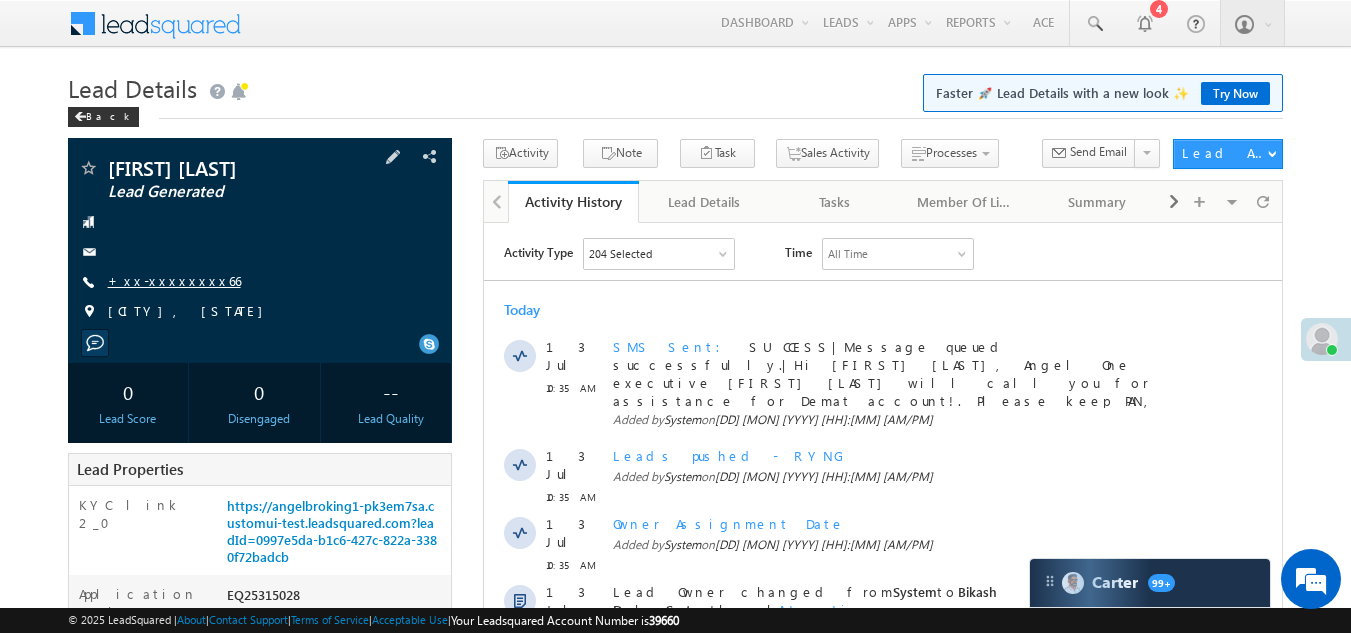 click on "+xx-xxxxxxxx66" at bounding box center [174, 280] 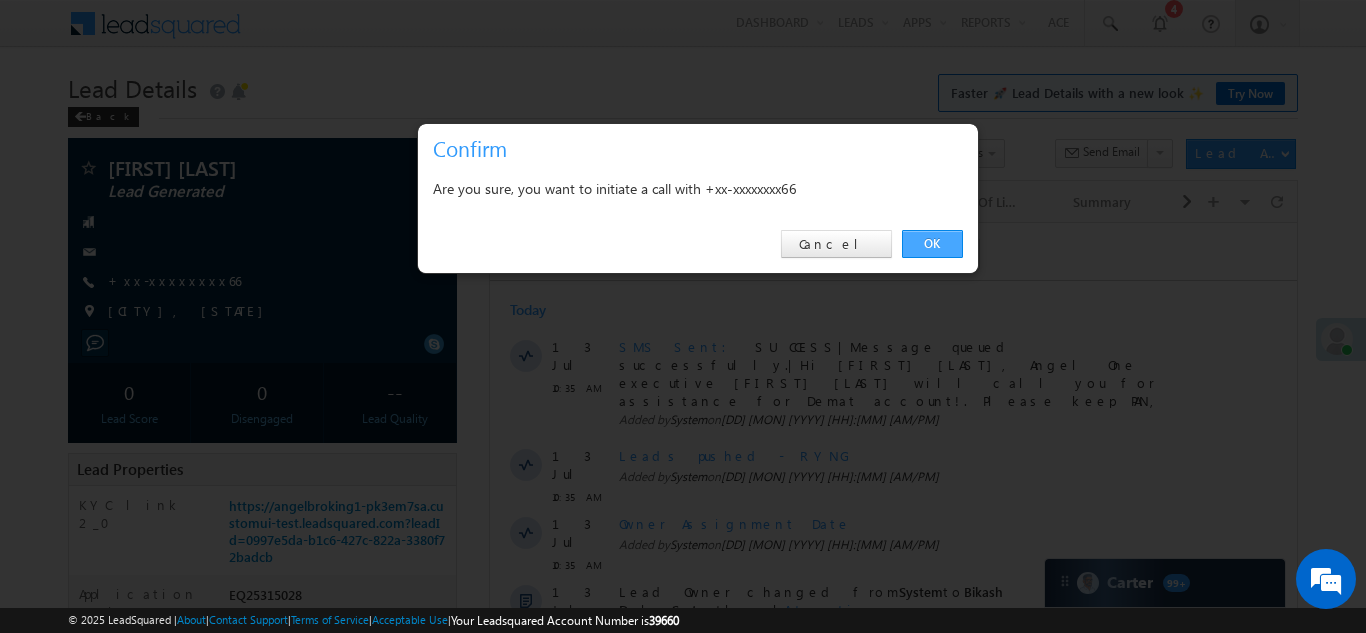 click on "OK" at bounding box center (932, 244) 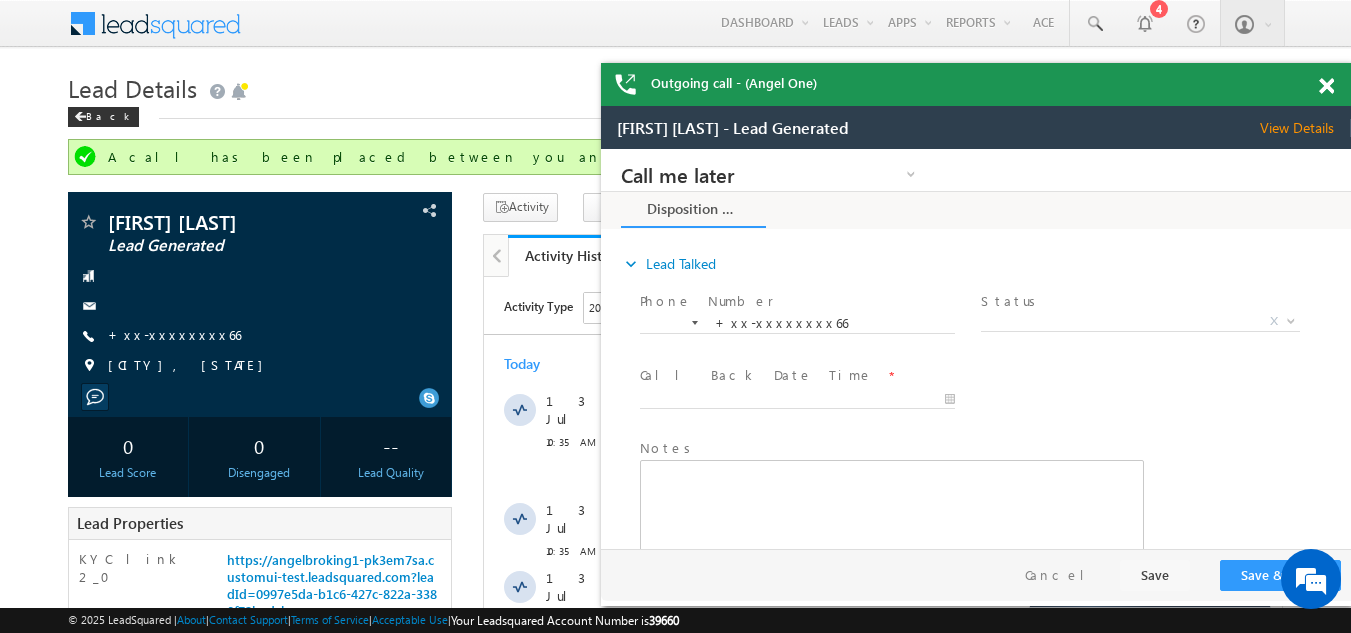 scroll, scrollTop: 0, scrollLeft: 0, axis: both 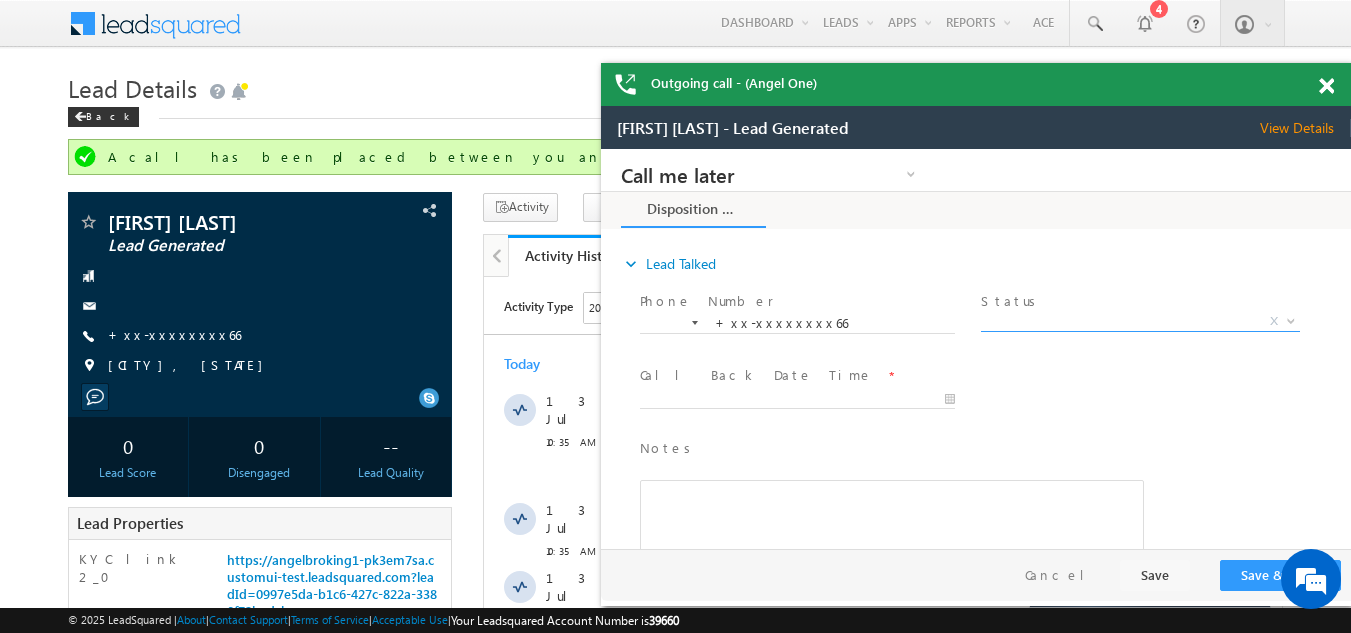 click on "X" at bounding box center (1140, 322) 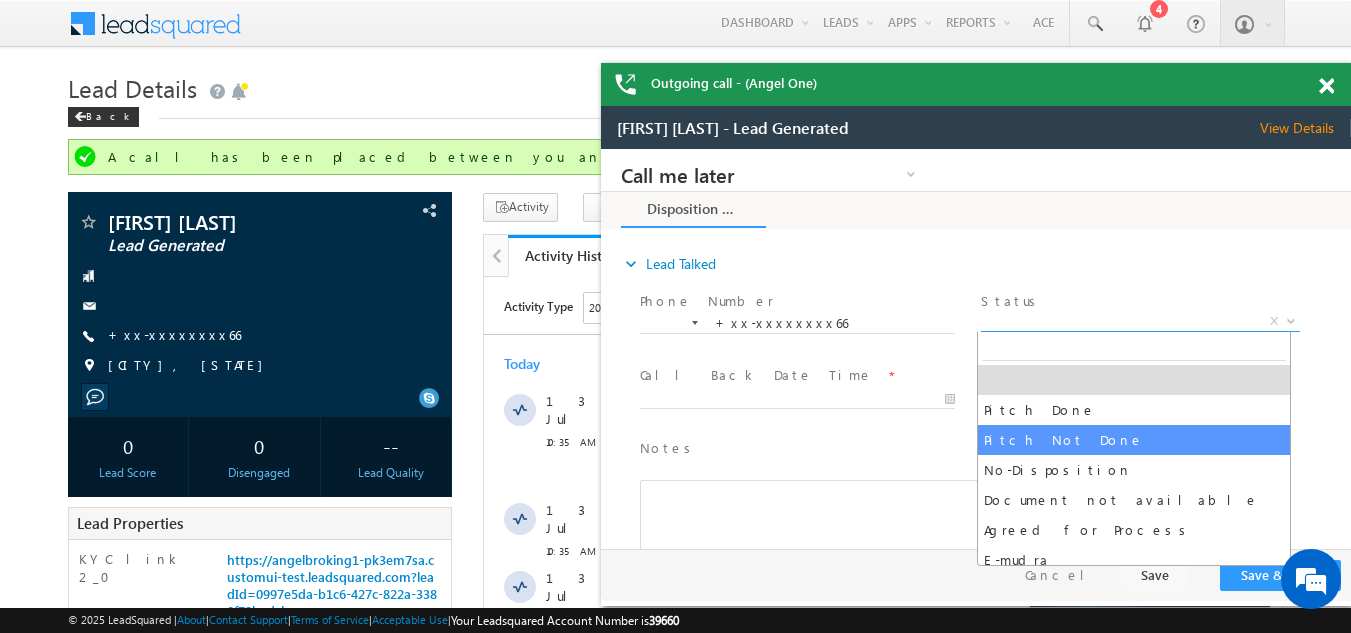 select on "Pitch Not Done" 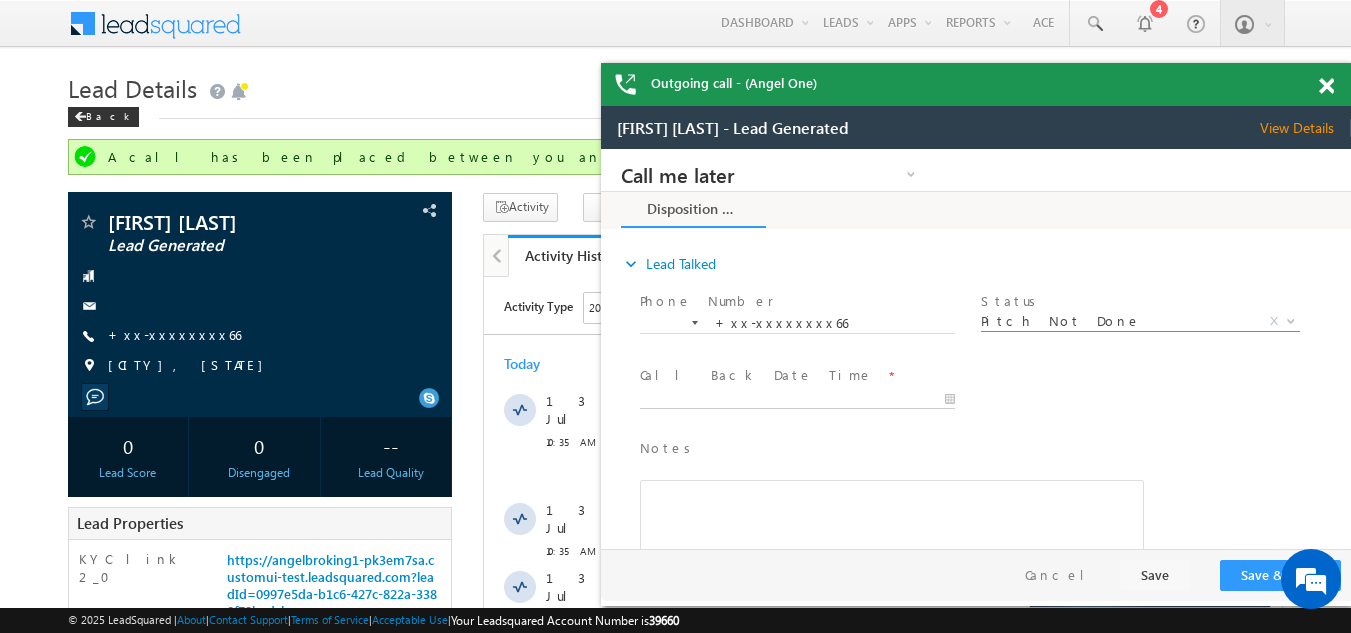 click on "Call me later Campaign Success Commitment Cross Sell Customer Drop-off reasons Language Barrier Not Interested Ringing Call me later
Call me later
× Disposition Form *" at bounding box center [976, 349] 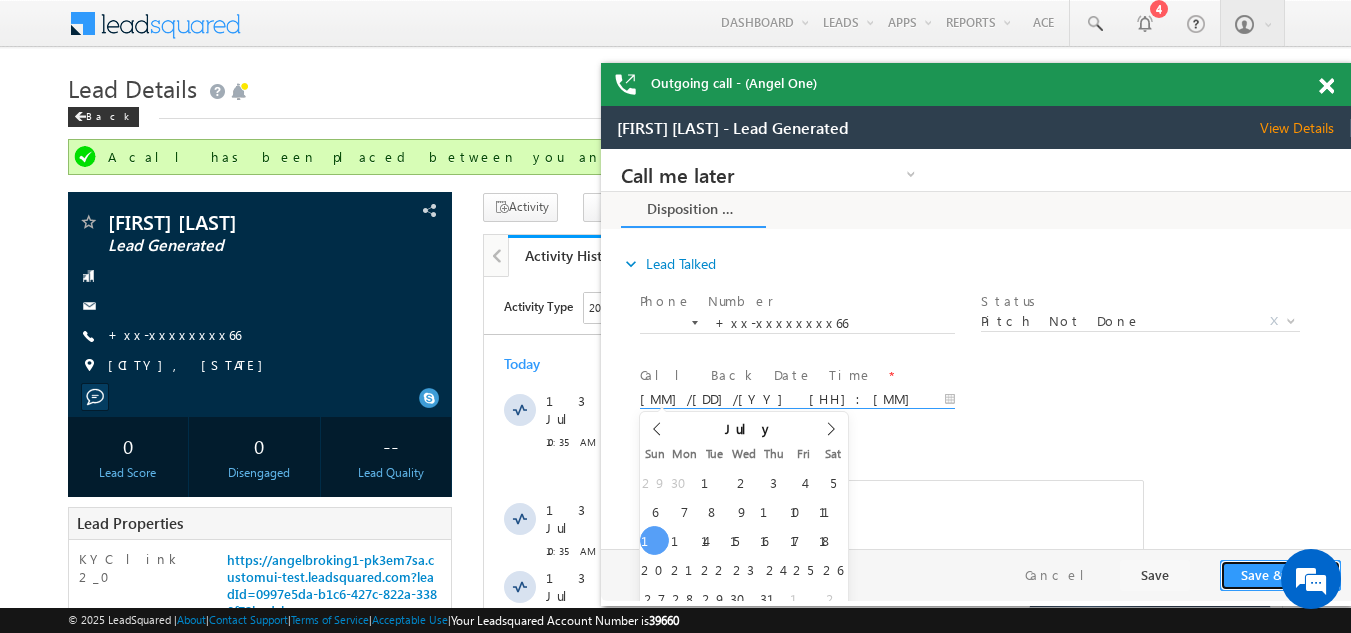 click on "Save & Close" at bounding box center [1280, 575] 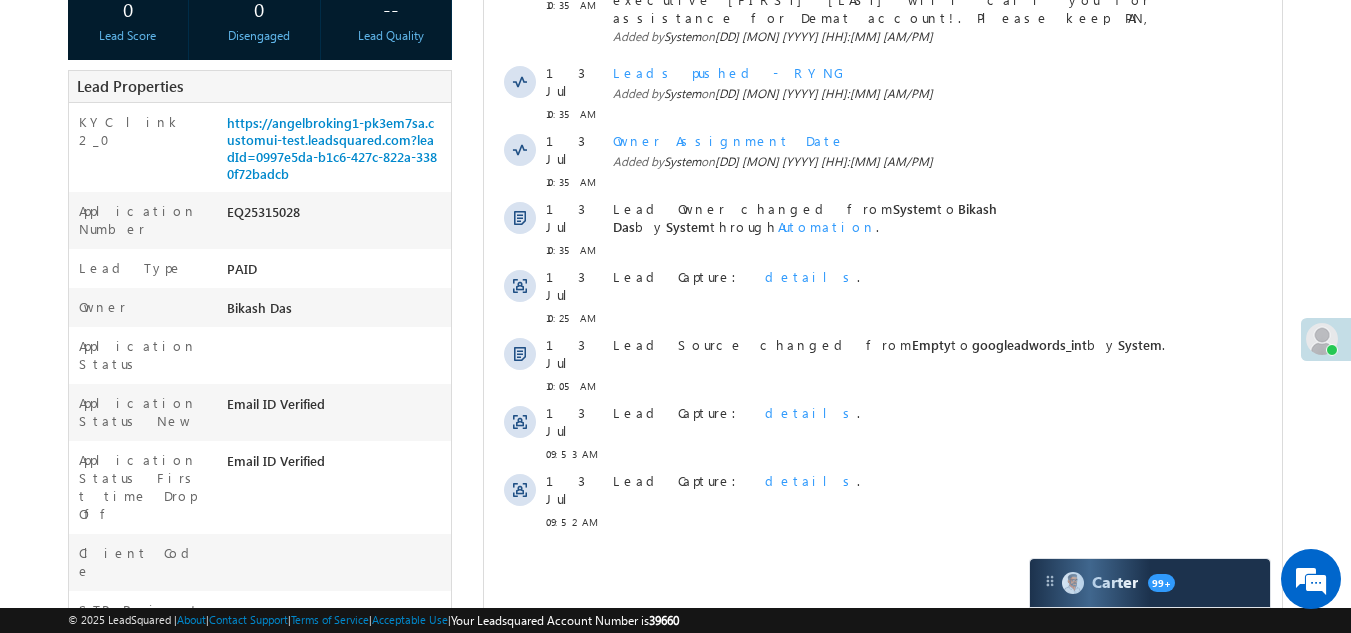 scroll, scrollTop: 200, scrollLeft: 0, axis: vertical 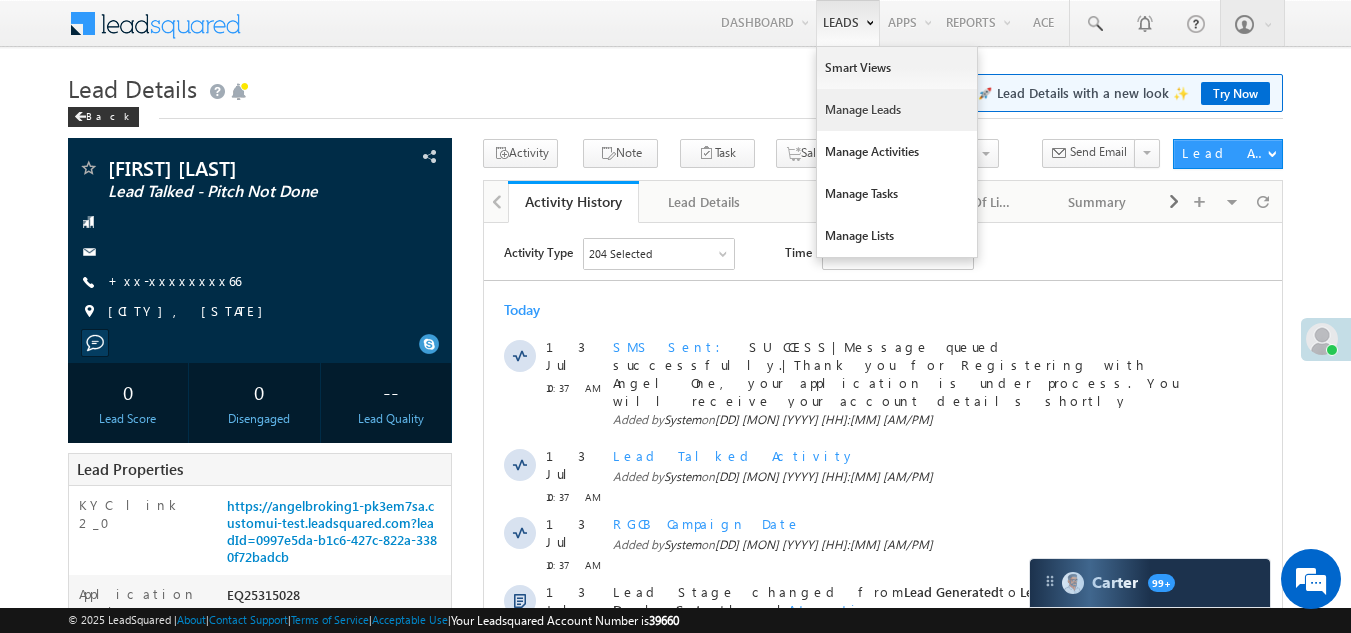click on "Manage Leads" at bounding box center [897, 110] 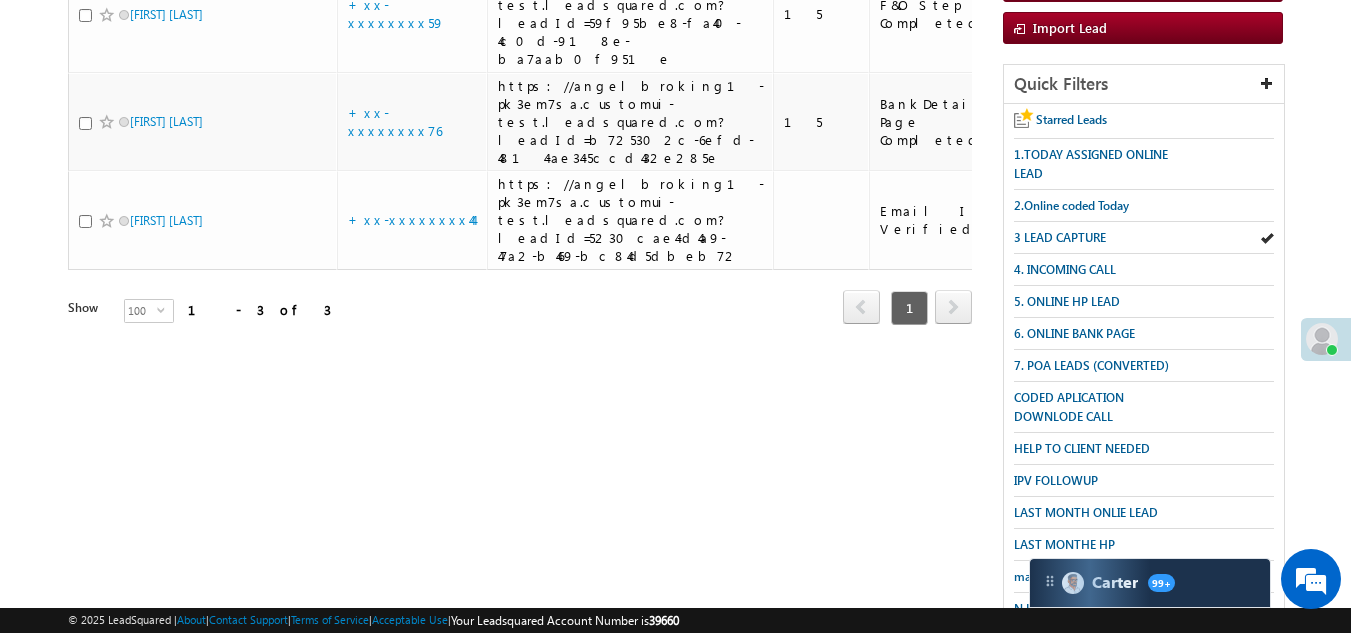 scroll, scrollTop: 300, scrollLeft: 0, axis: vertical 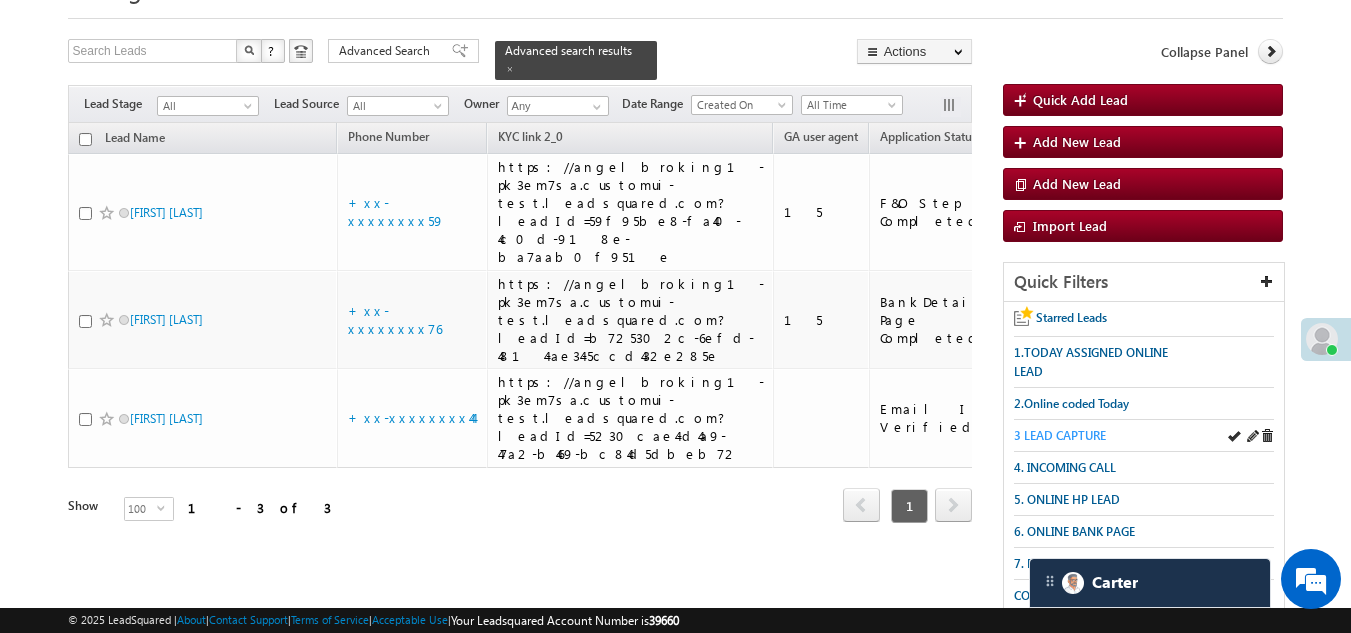 click on "3 LEAD CAPTURE" at bounding box center [1060, 435] 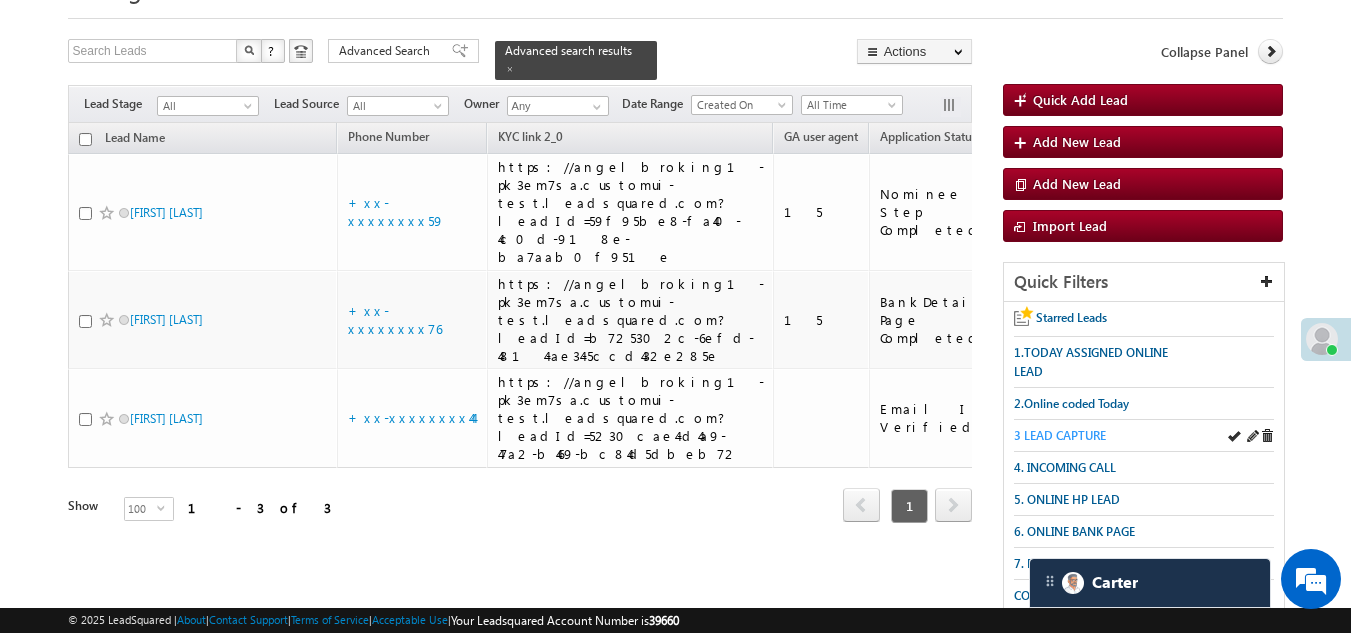 click on "3 LEAD CAPTURE" at bounding box center [1060, 435] 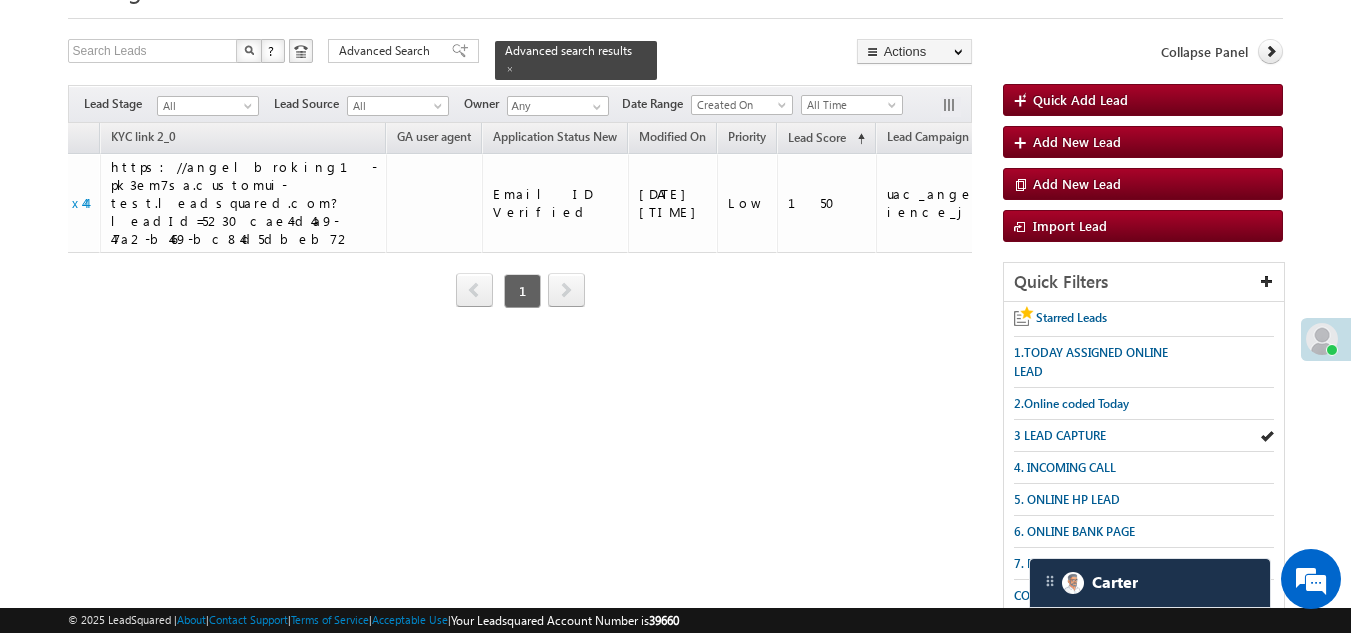 scroll, scrollTop: 0, scrollLeft: 0, axis: both 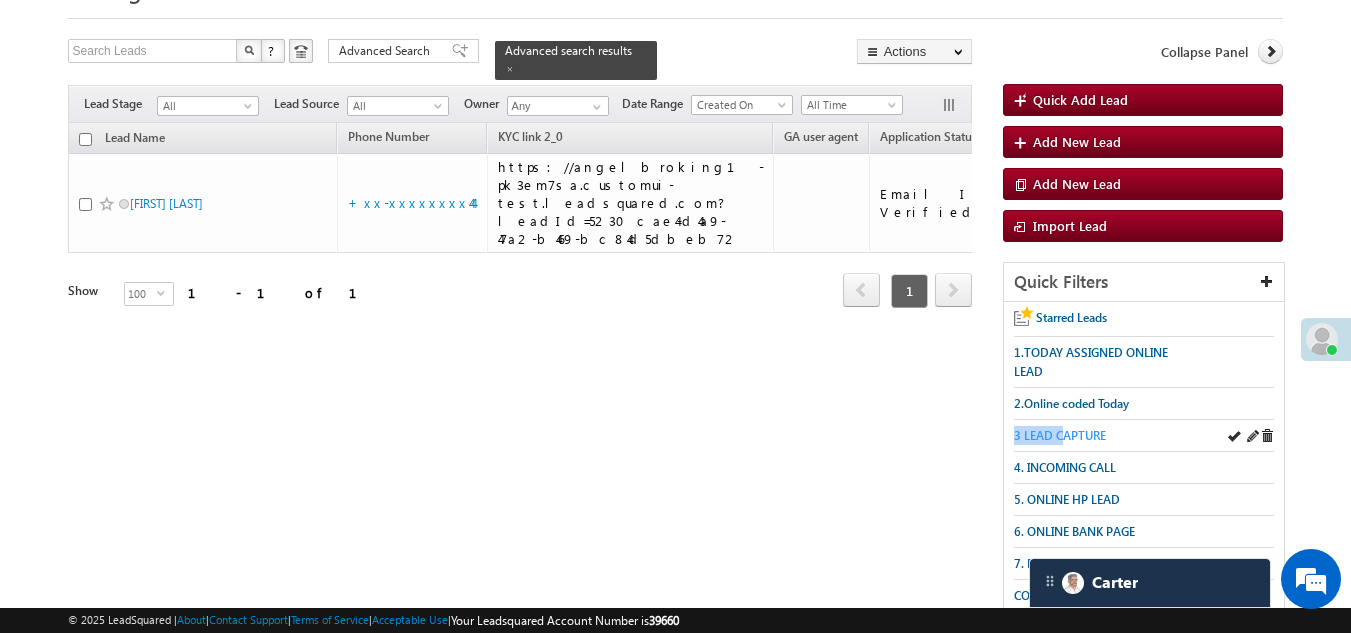 click on "3 LEAD CAPTURE" at bounding box center (1144, 436) 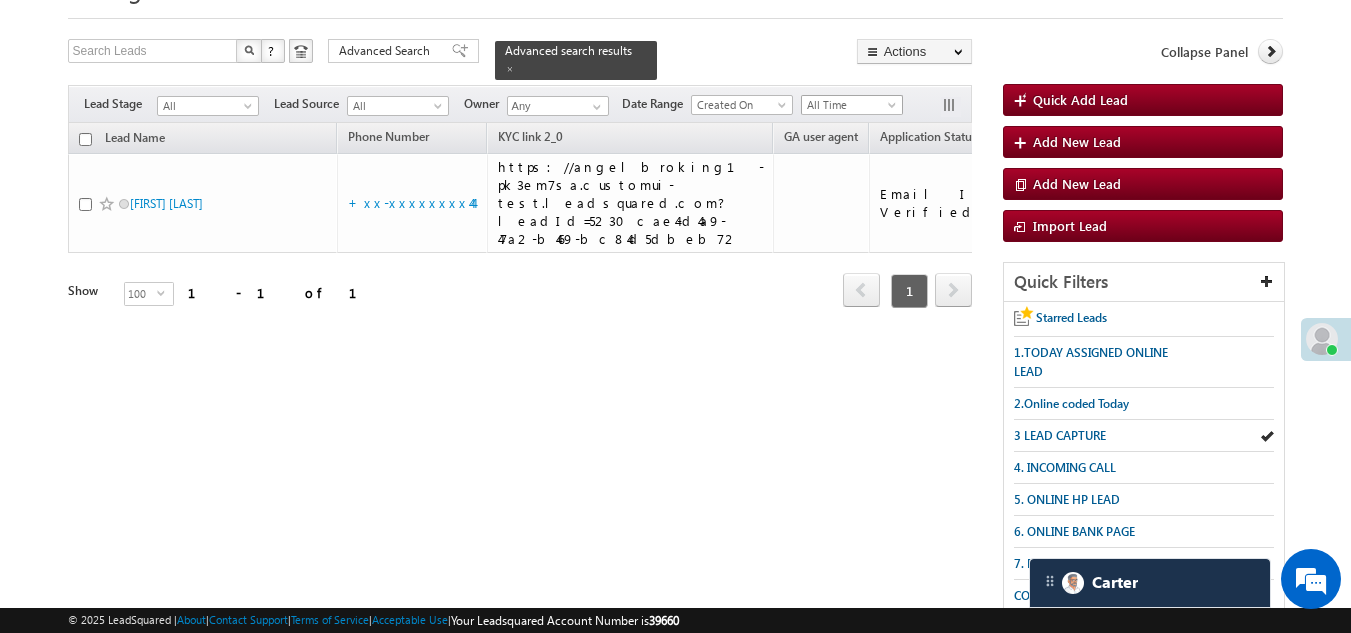 click on "All Time" at bounding box center (849, 105) 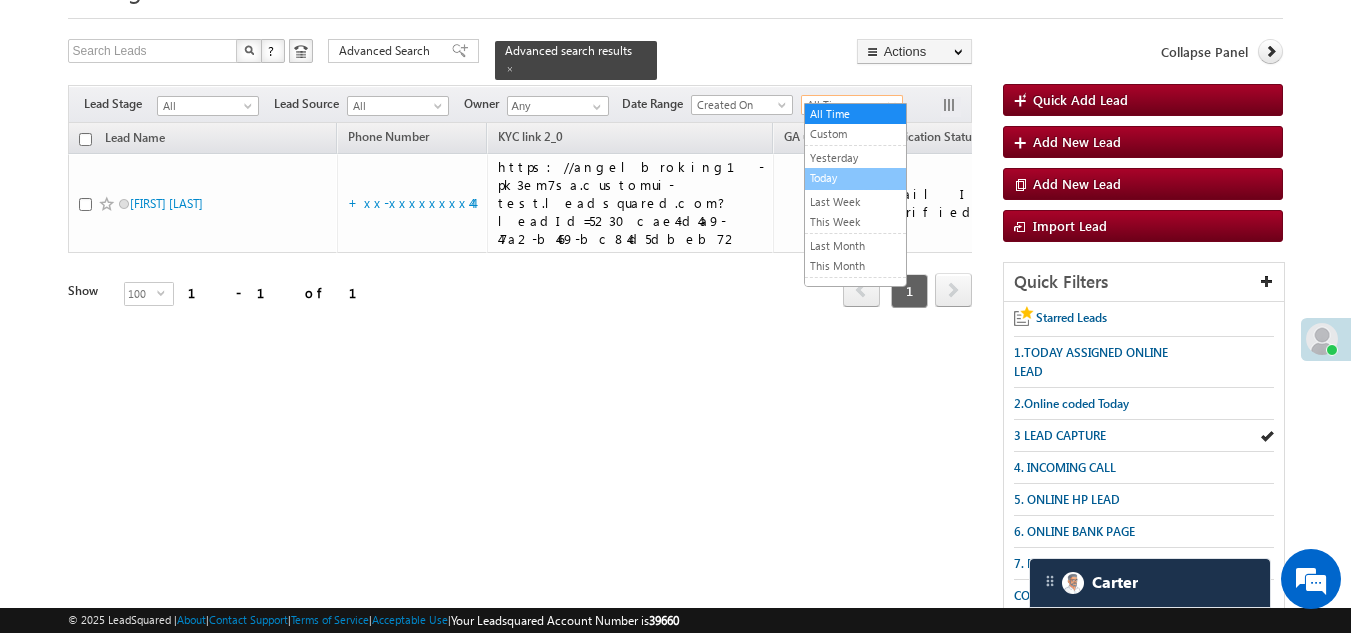 click on "Today" at bounding box center (855, 178) 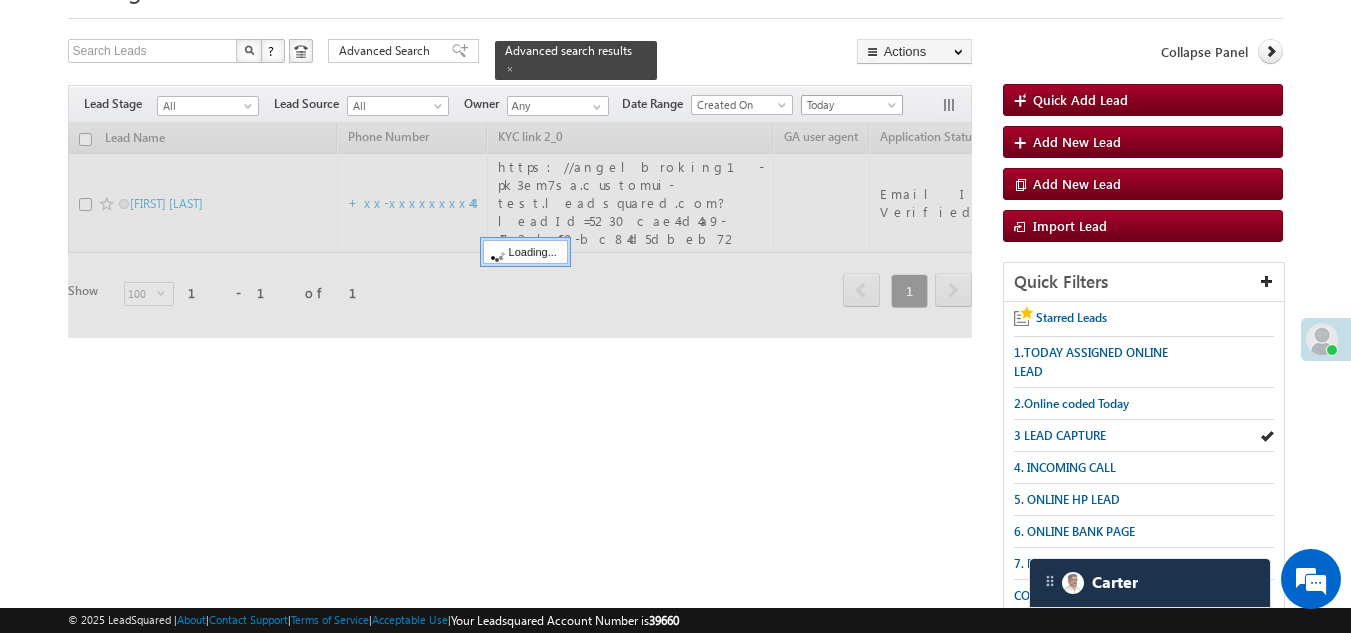 click on "Today" at bounding box center (849, 105) 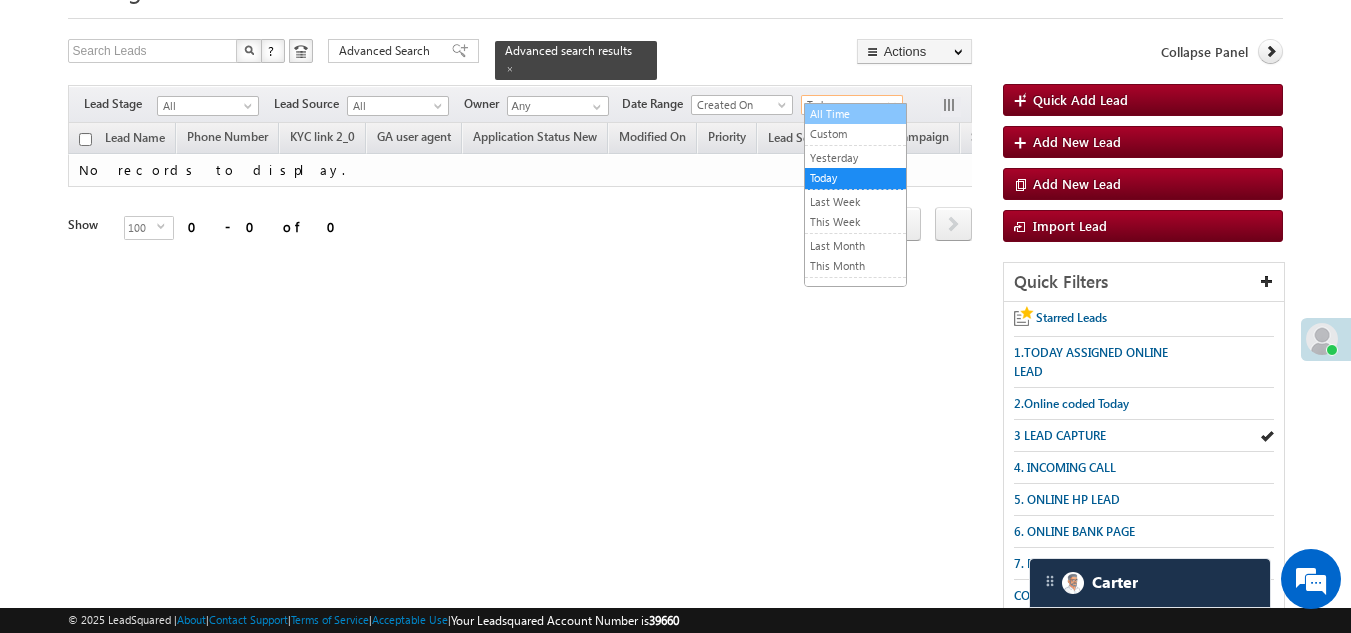 click on "All Time" at bounding box center [855, 114] 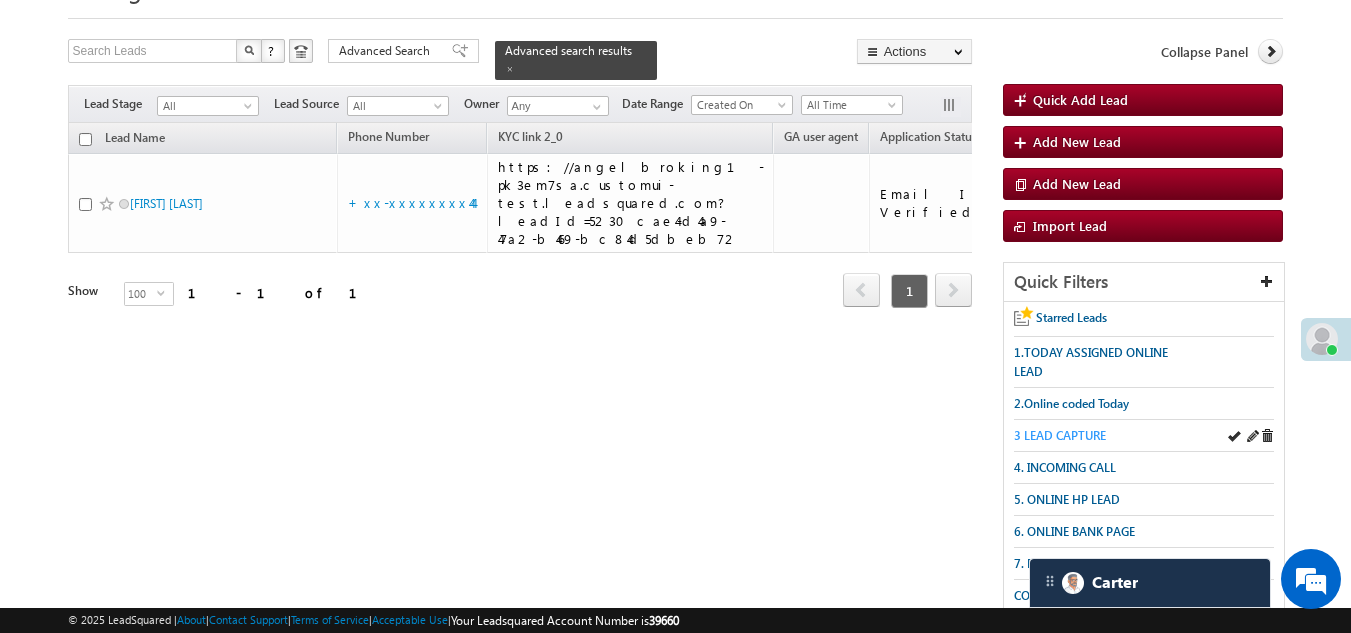 click on "3 LEAD CAPTURE" at bounding box center [1060, 435] 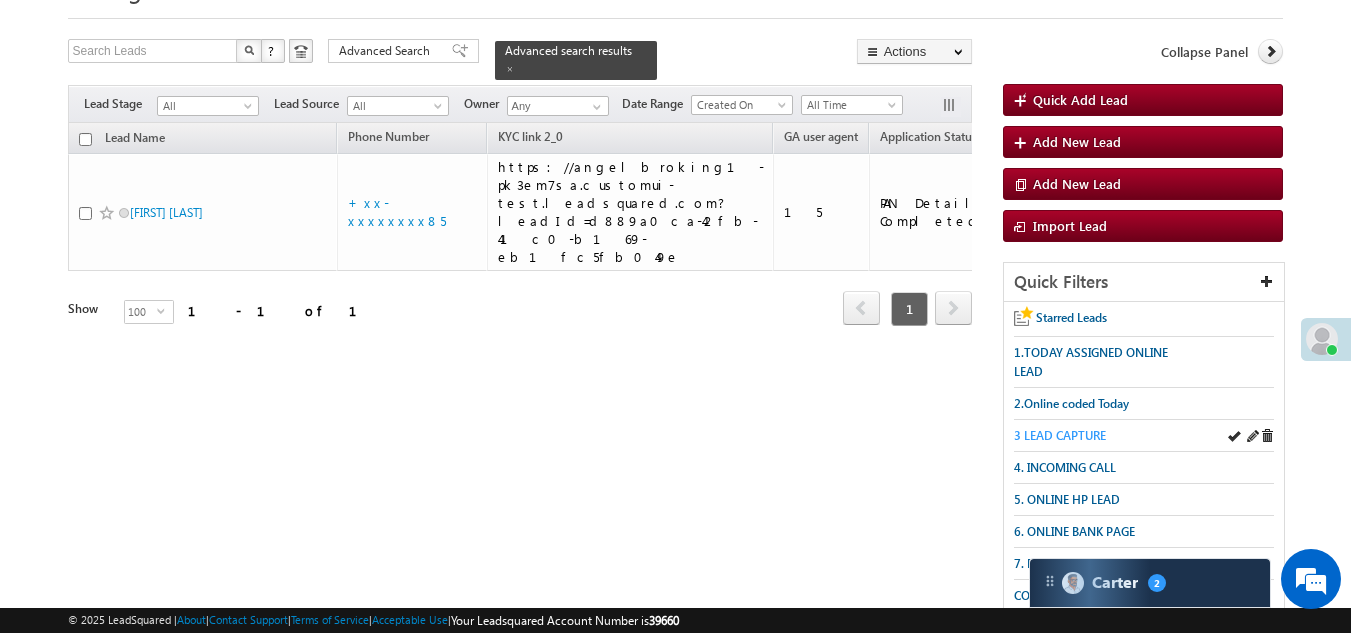 click on "3 LEAD CAPTURE" at bounding box center (1060, 435) 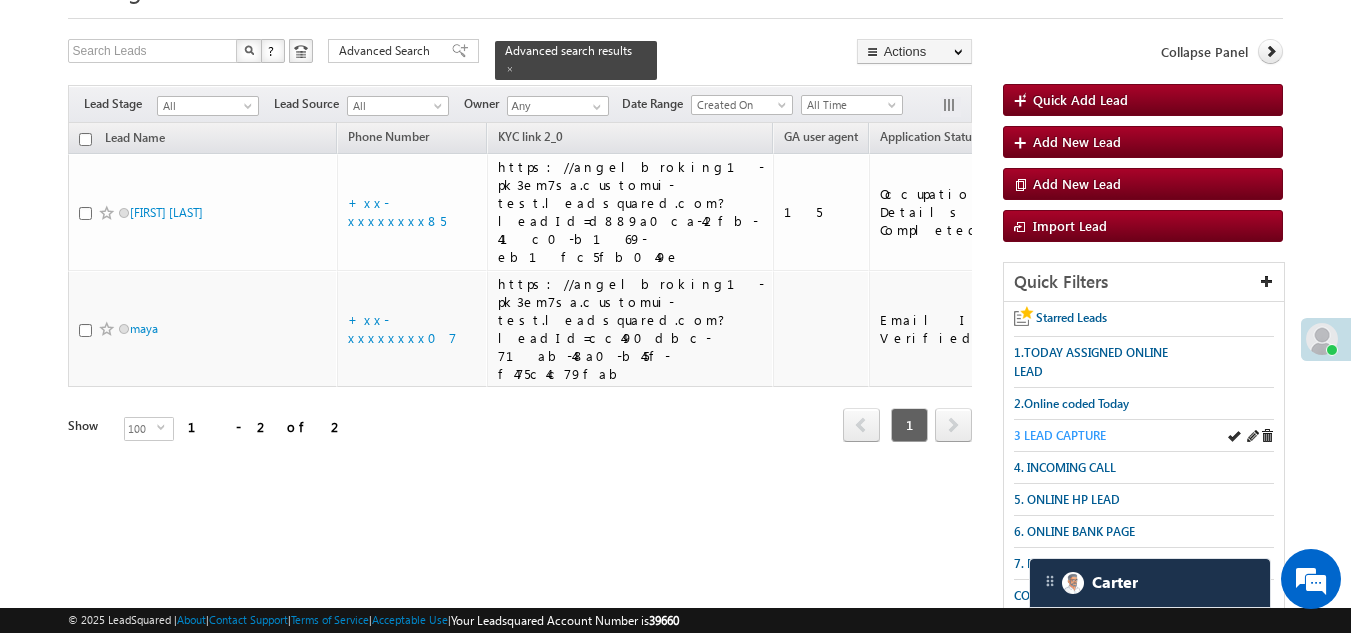 click on "3 LEAD CAPTURE" at bounding box center [1060, 435] 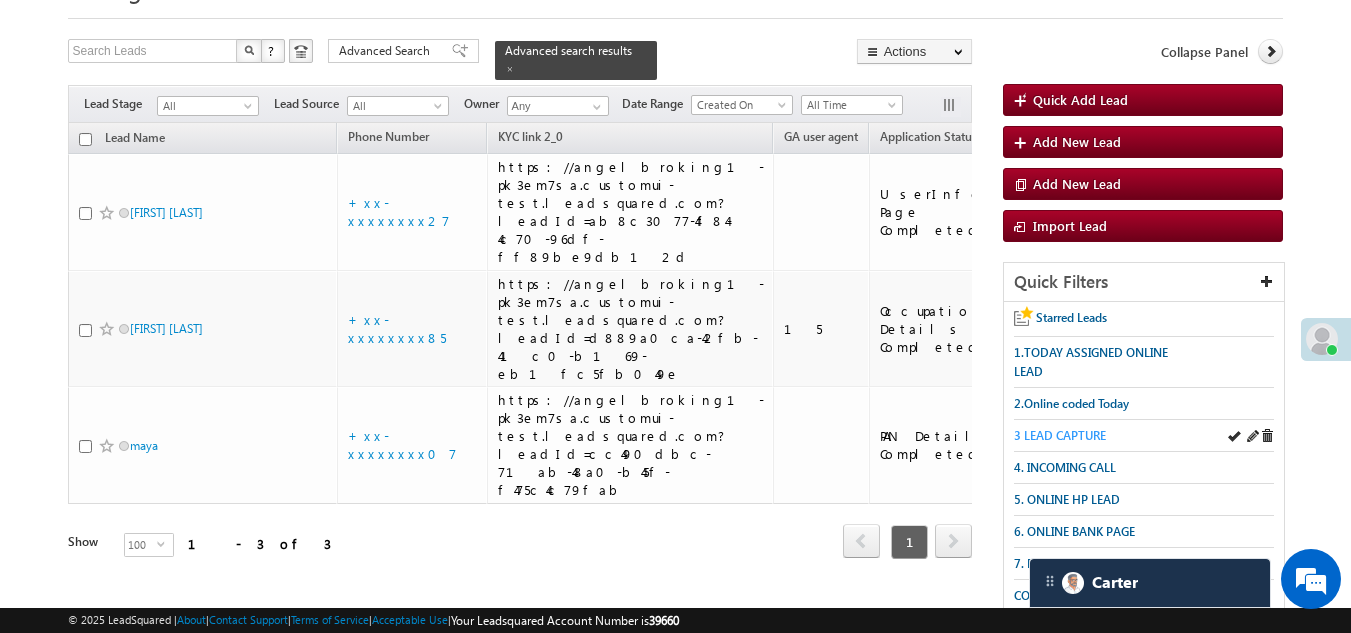 click on "3 LEAD CAPTURE" at bounding box center (1060, 435) 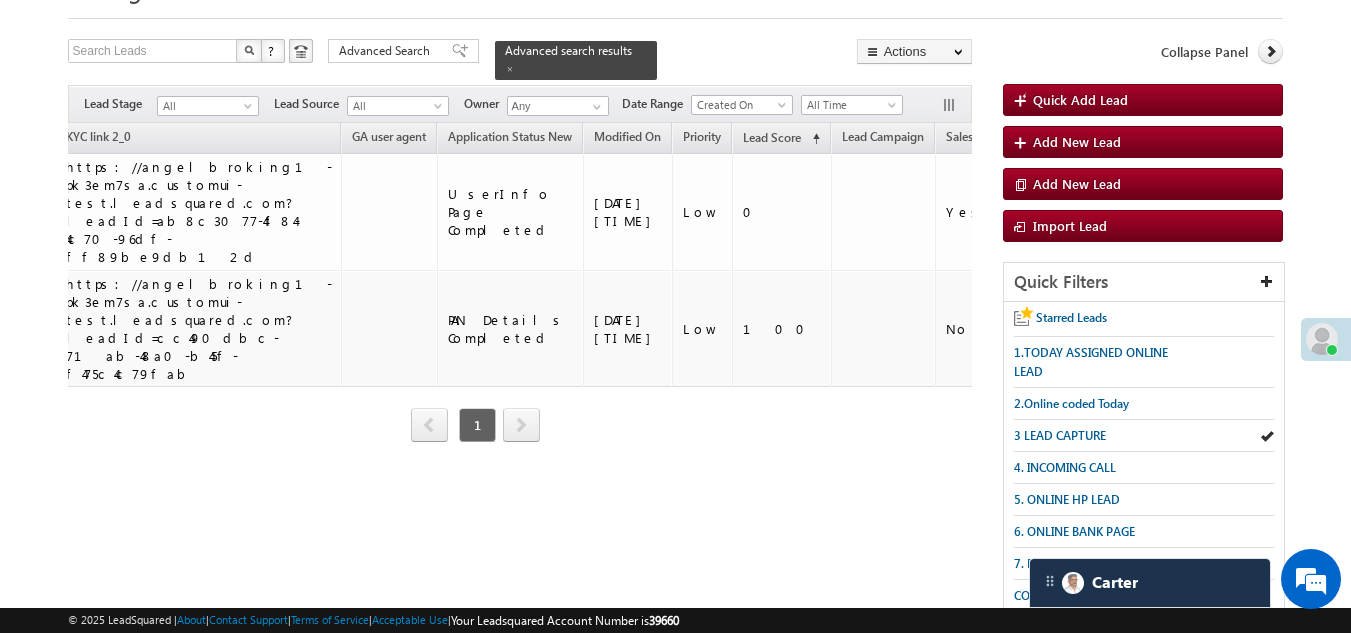 scroll, scrollTop: 0, scrollLeft: 0, axis: both 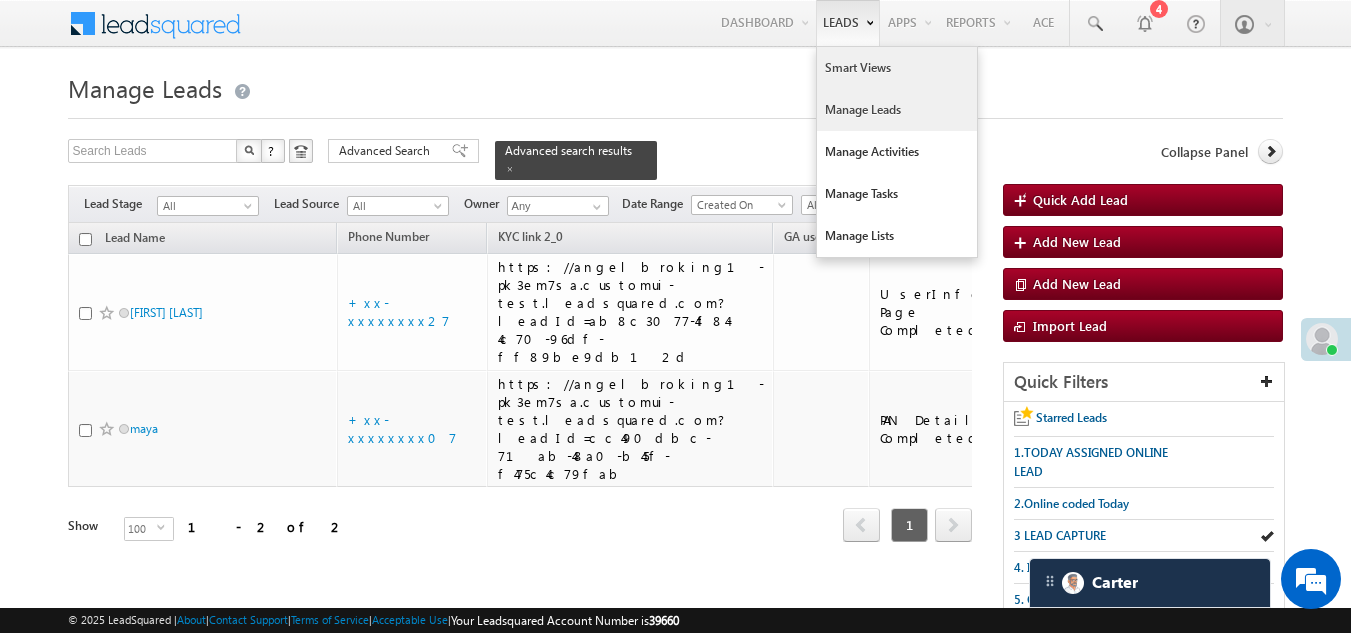 click on "Smart Views" at bounding box center (897, 68) 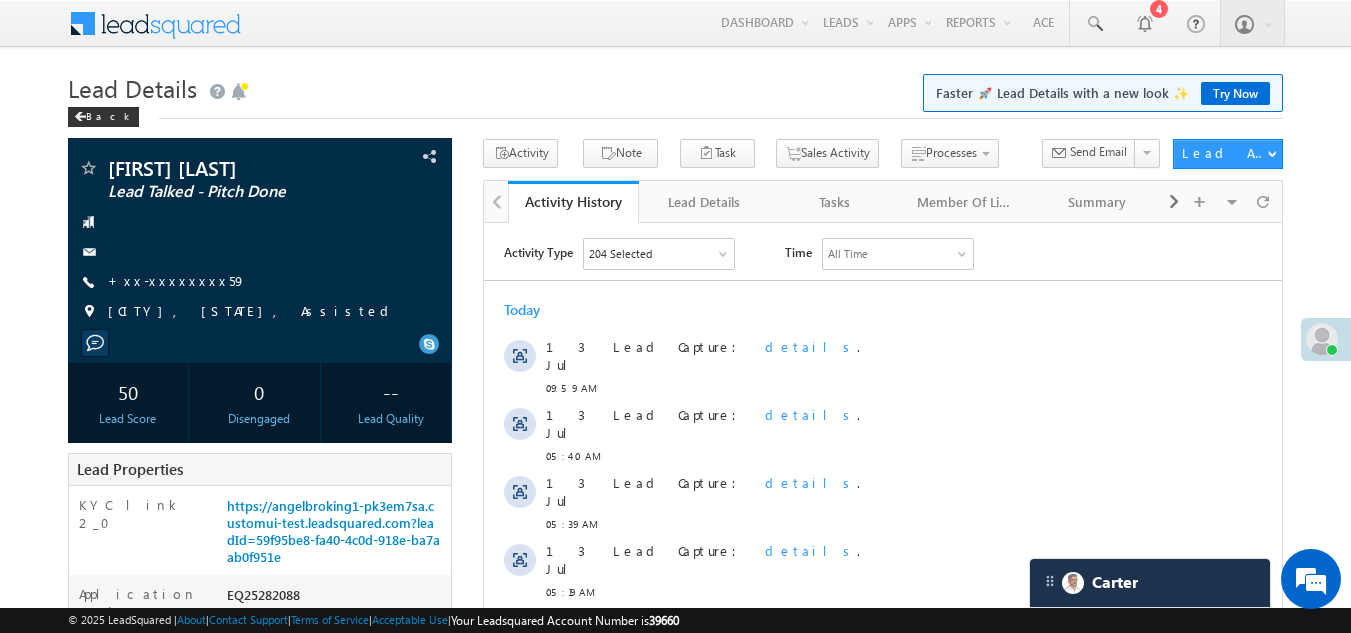 scroll, scrollTop: 0, scrollLeft: 0, axis: both 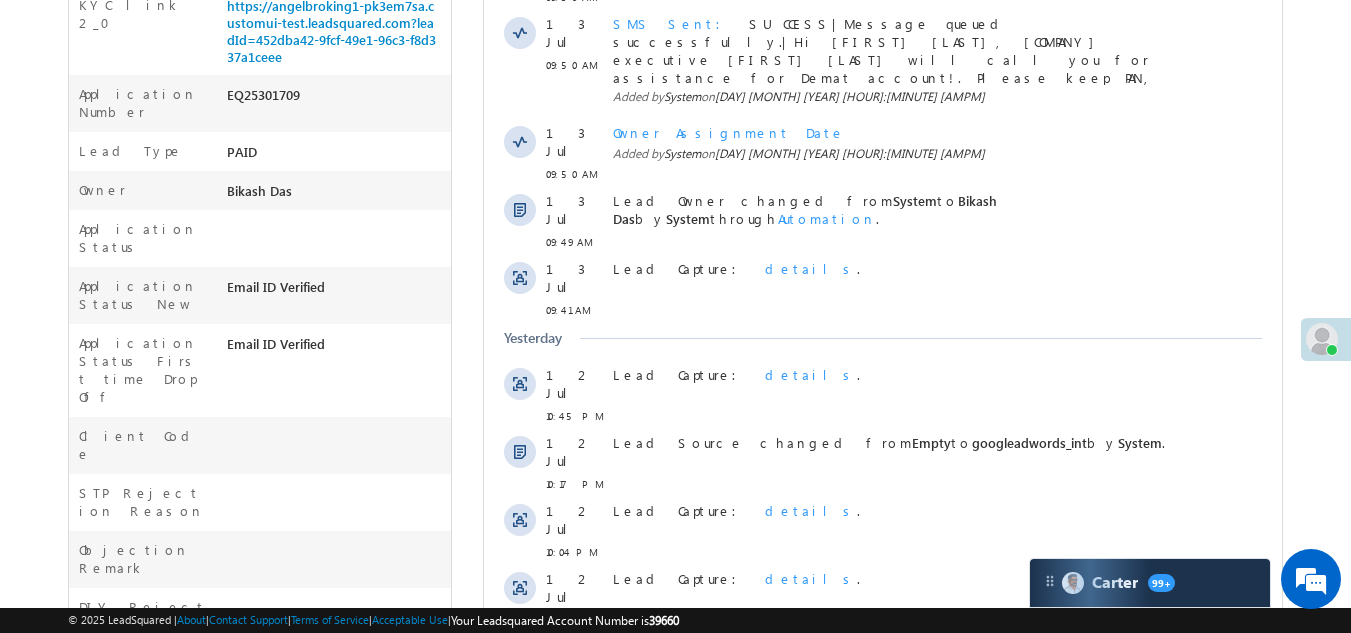 click on "Show More" at bounding box center [883, 664] 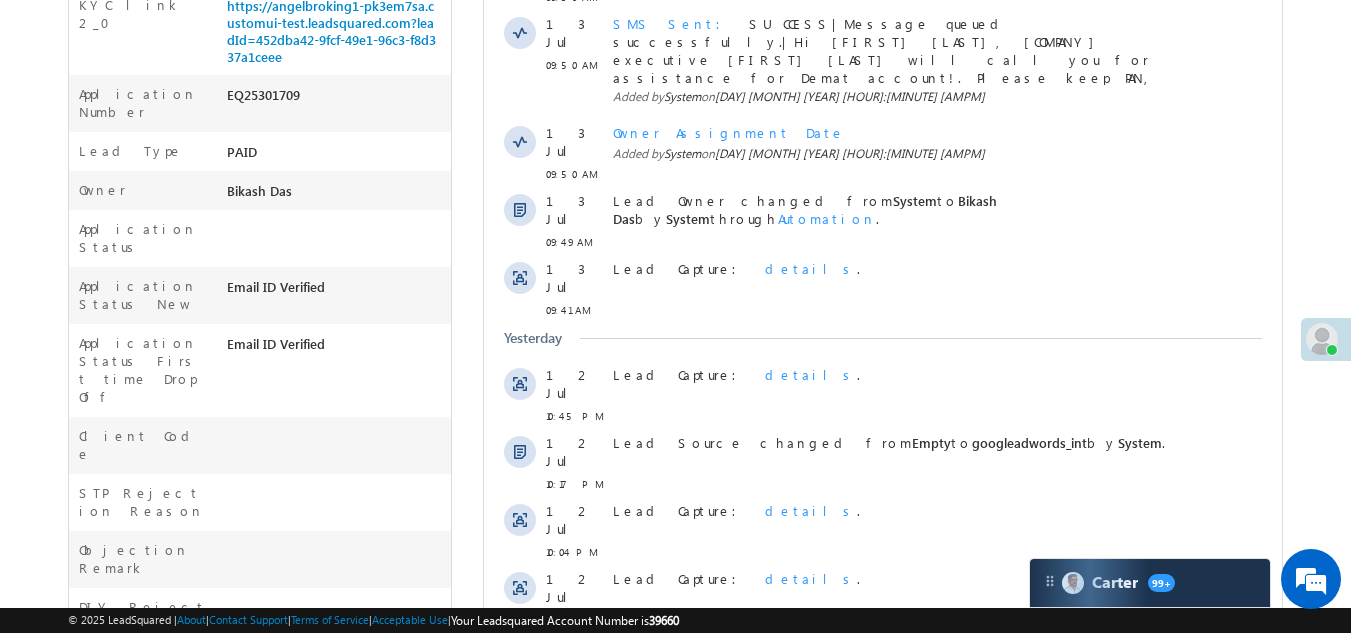 scroll, scrollTop: 800, scrollLeft: 0, axis: vertical 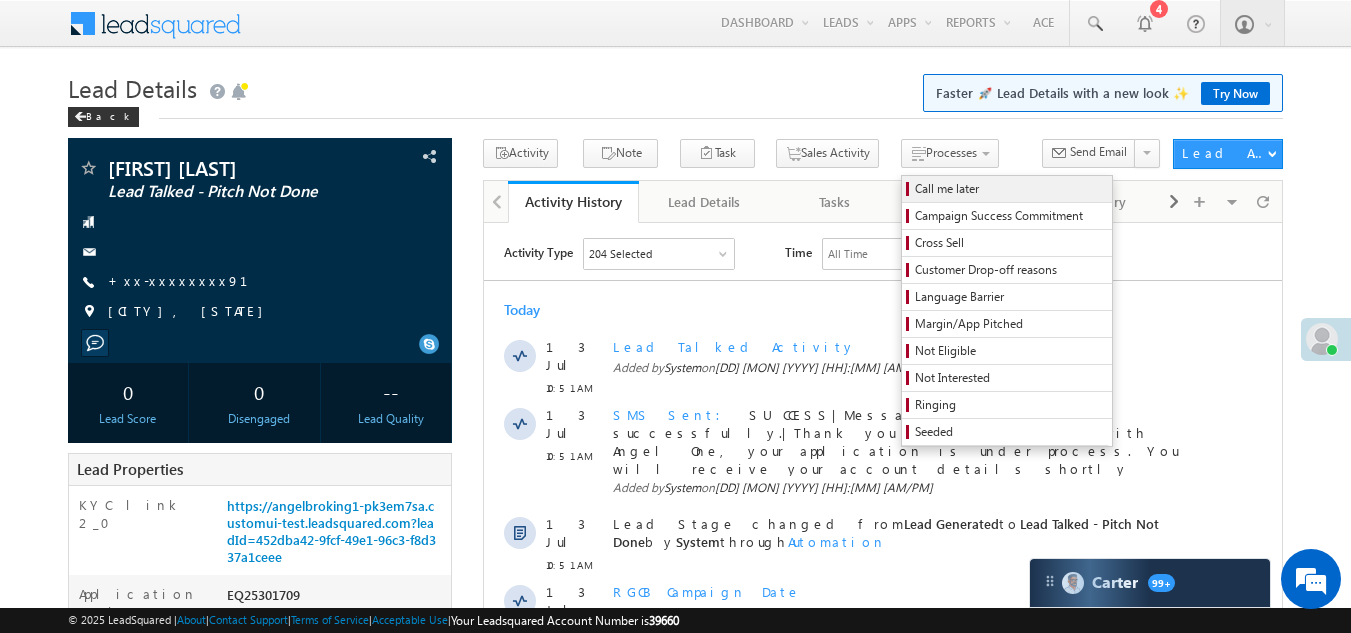 click on "Call me later" at bounding box center [1010, 189] 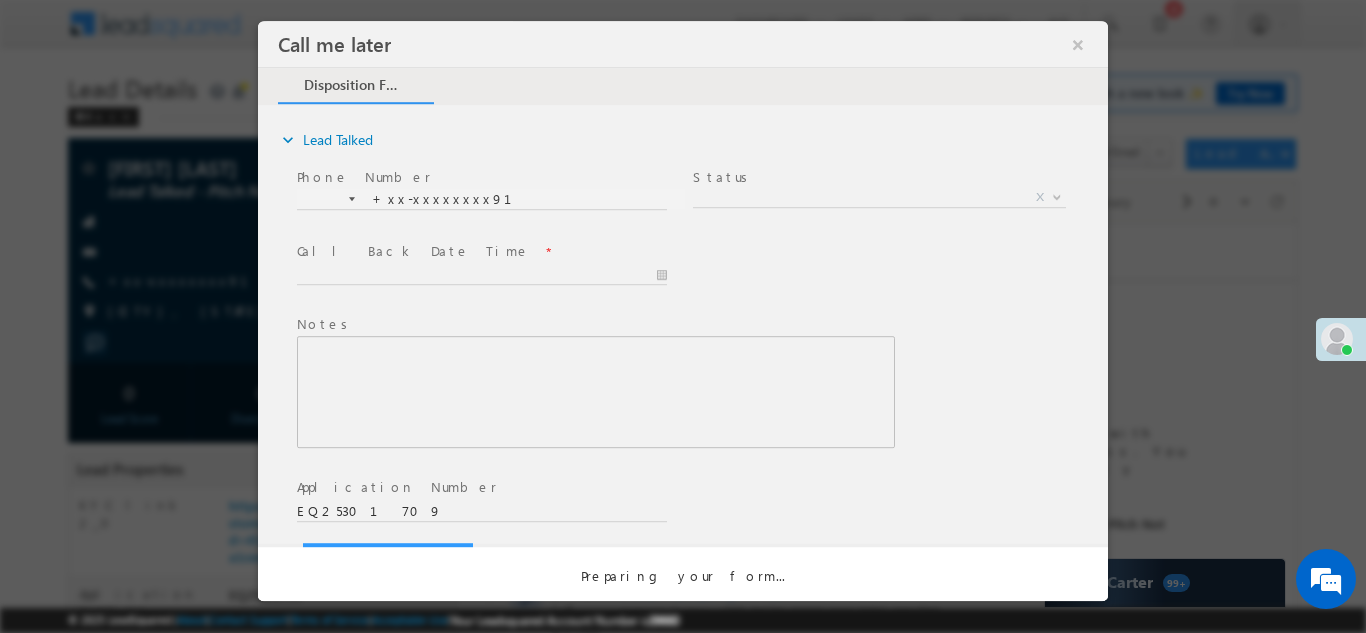 scroll, scrollTop: 0, scrollLeft: 0, axis: both 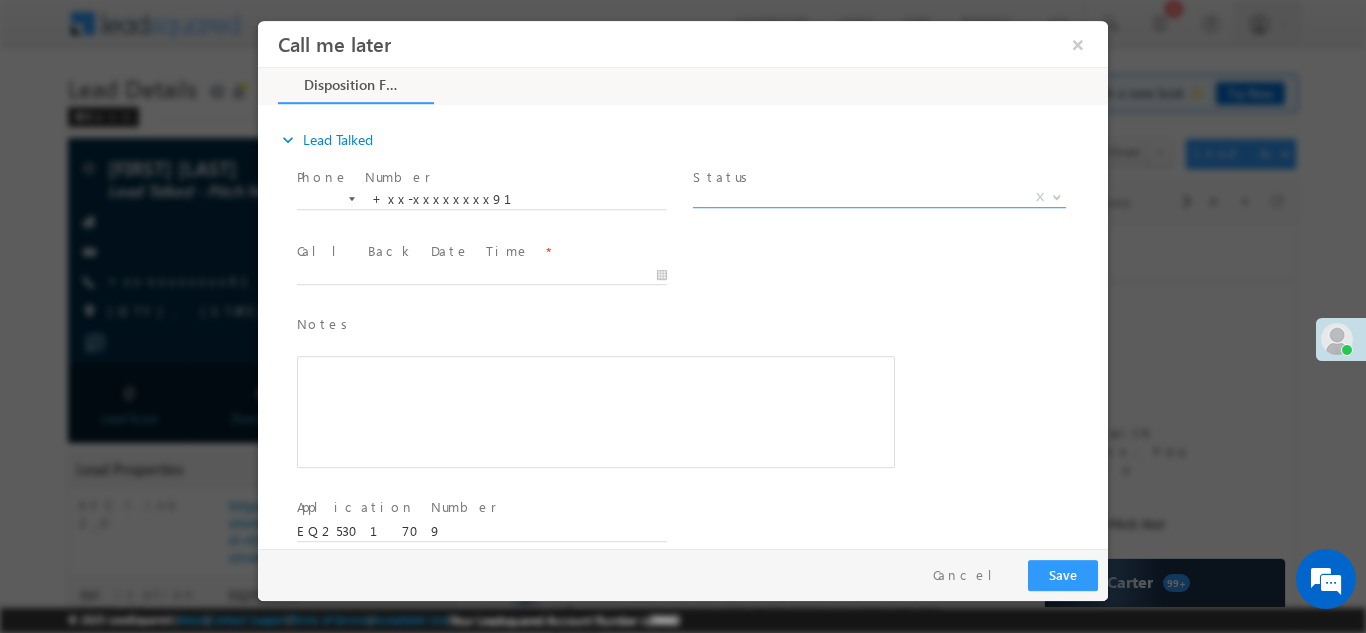 click on "X" at bounding box center [879, 197] 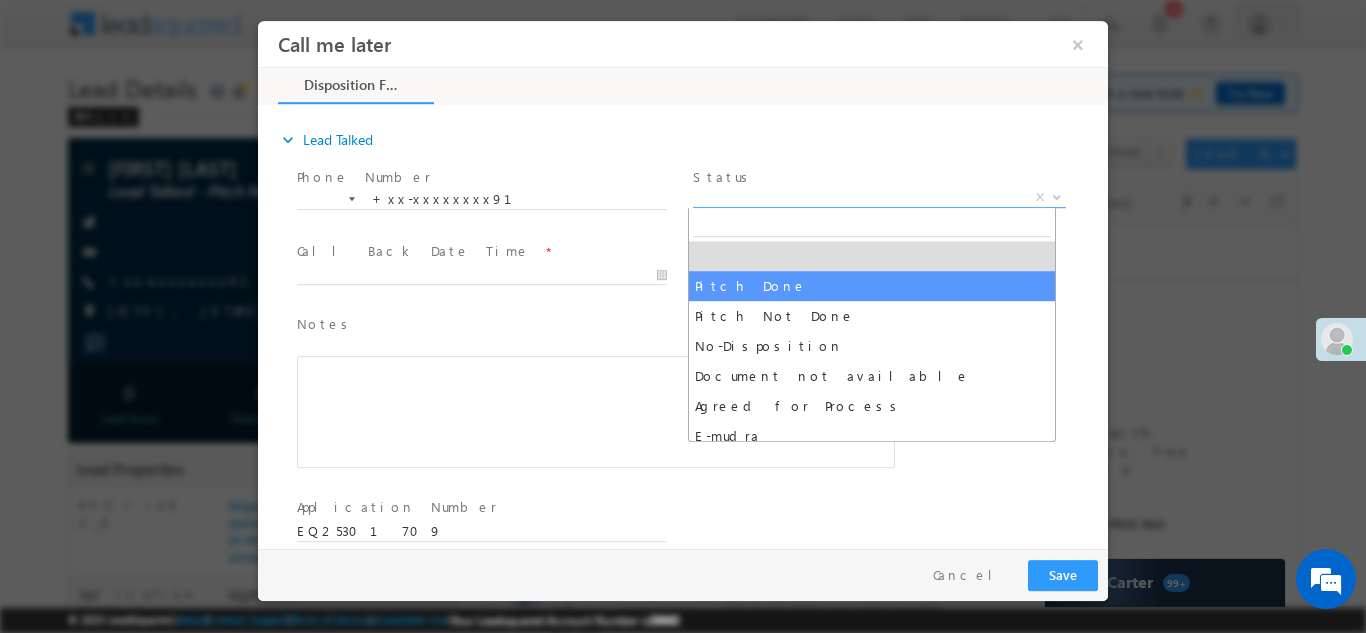 select on "Pitch Done" 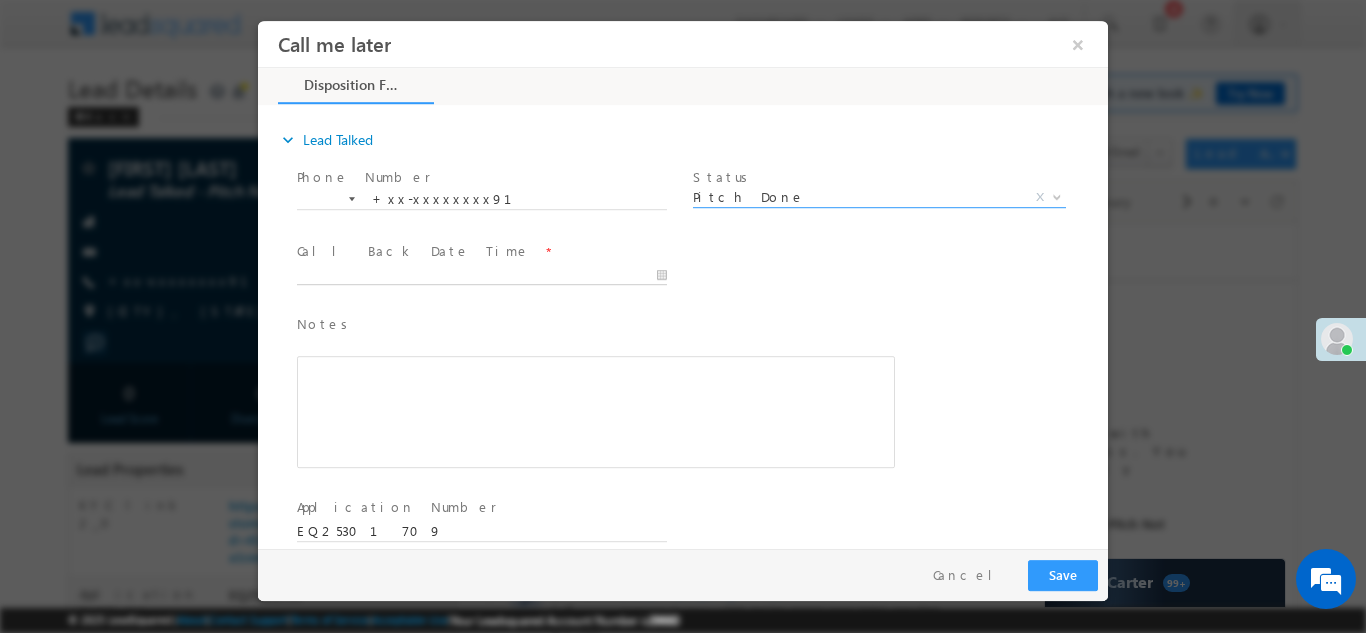 type on "07/13/25 10:55 AM" 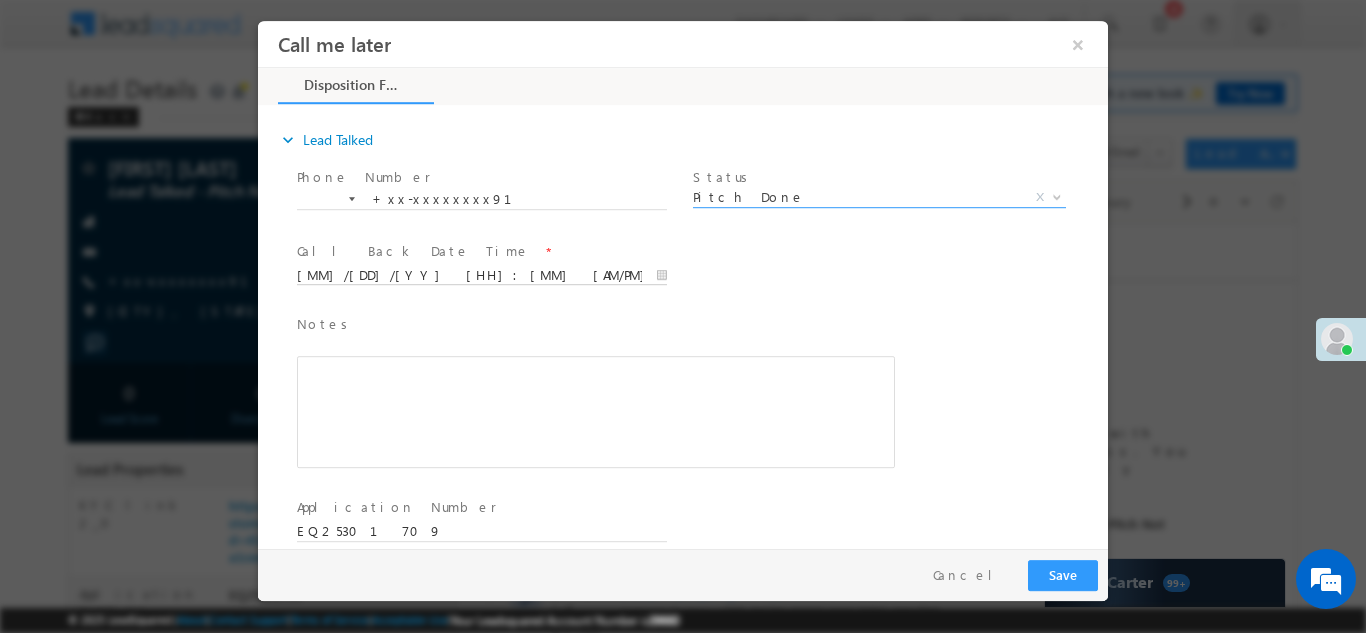 click on "Call me later
×" at bounding box center (683, 284) 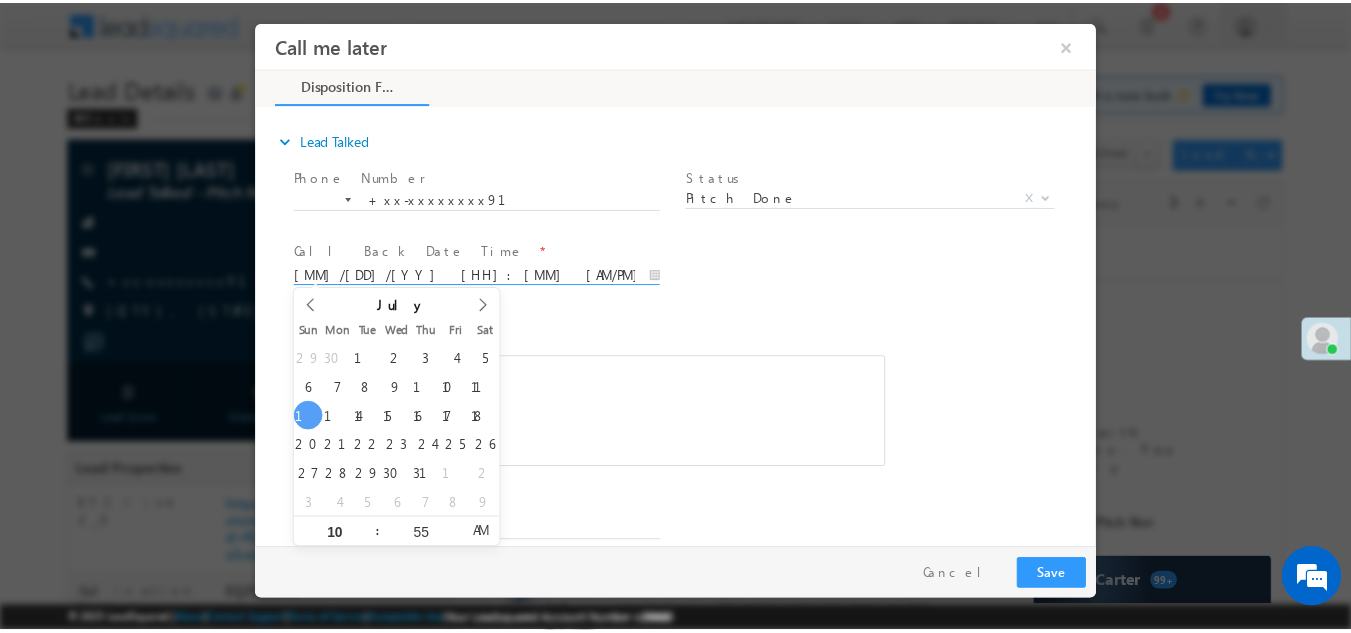 scroll, scrollTop: 0, scrollLeft: 0, axis: both 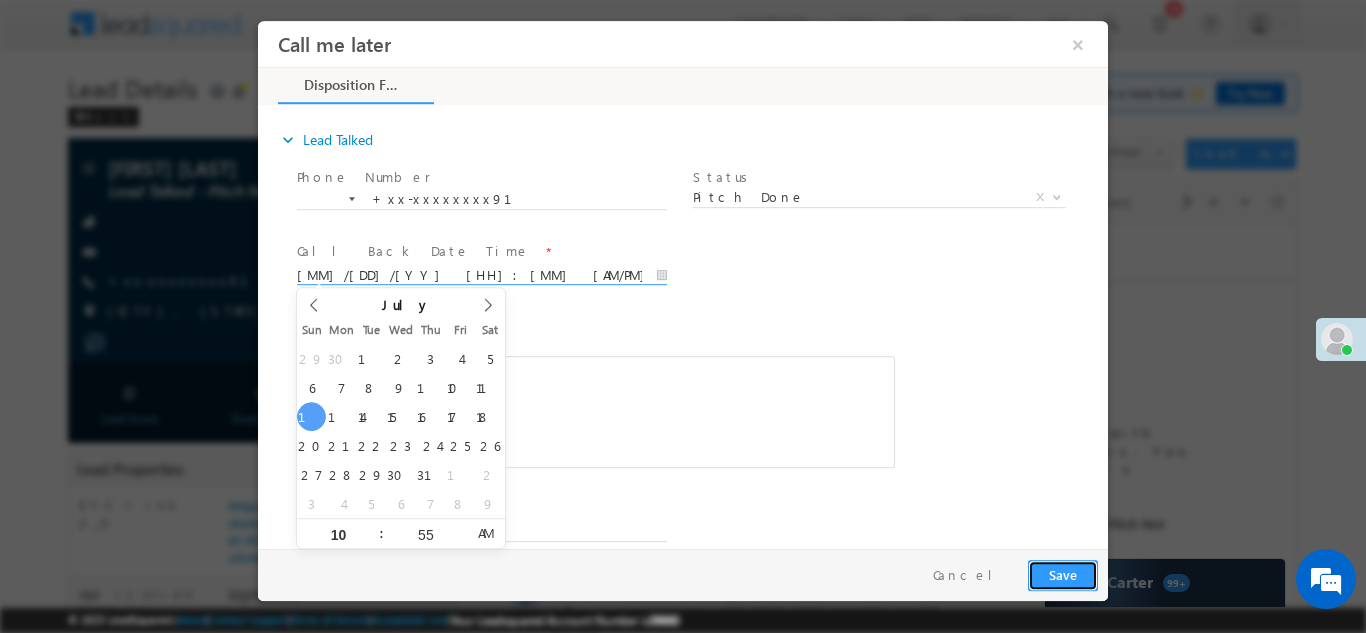 click on "Save" at bounding box center (1063, 574) 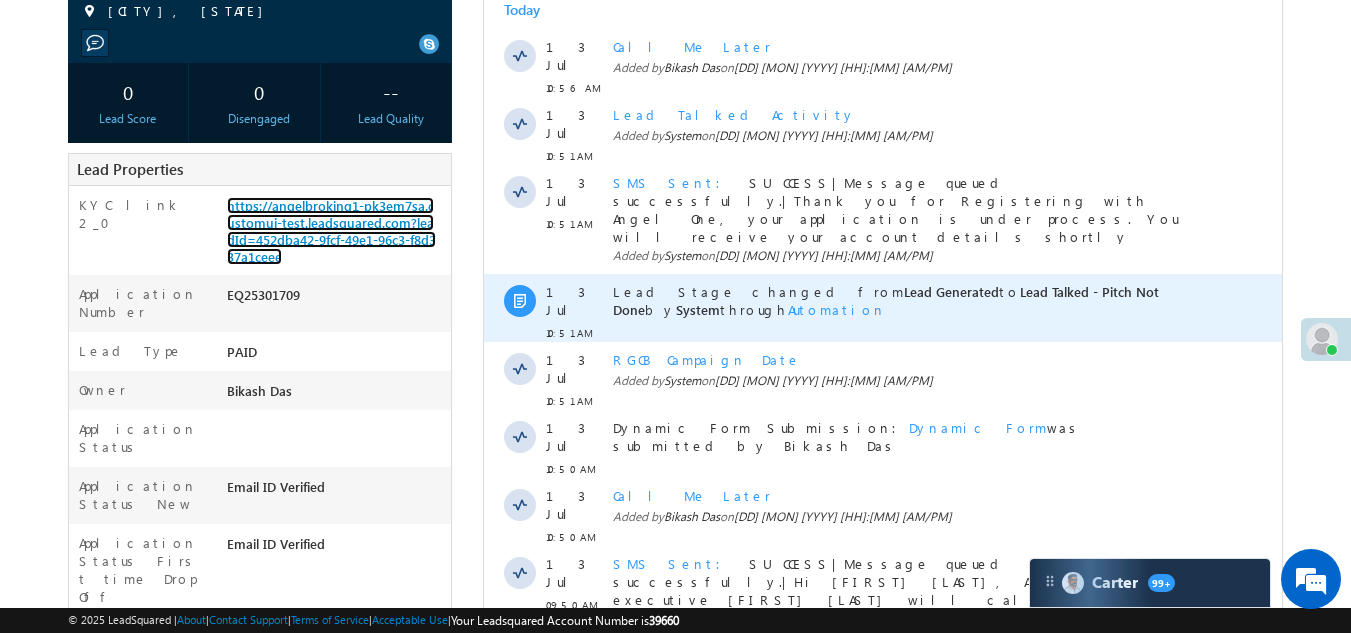 scroll, scrollTop: 0, scrollLeft: 0, axis: both 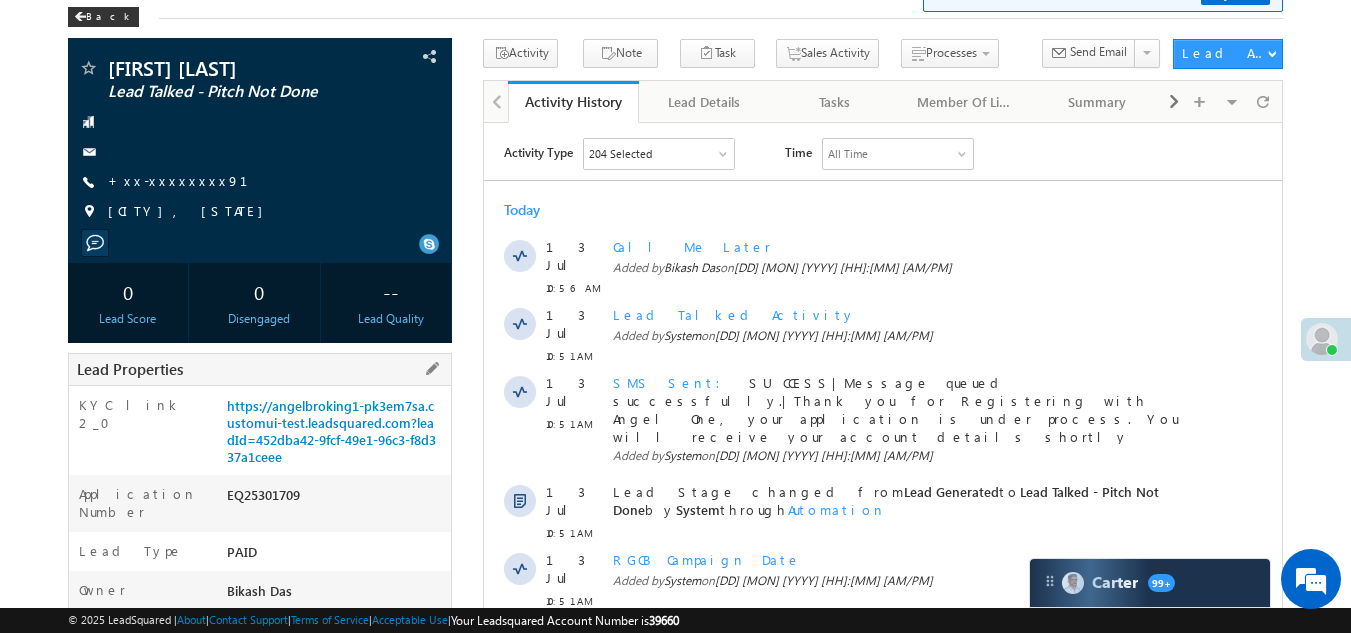 drag, startPoint x: 226, startPoint y: 492, endPoint x: 326, endPoint y: 505, distance: 100.84146 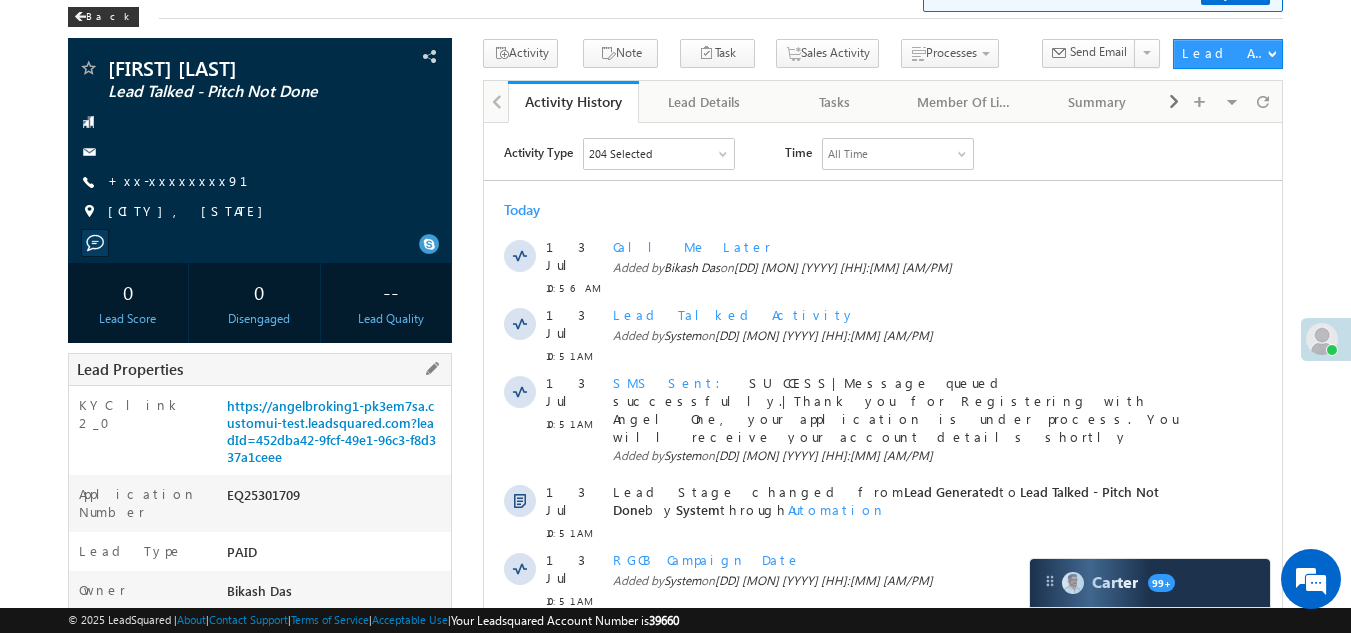 click on "EQ25301709" at bounding box center [337, 499] 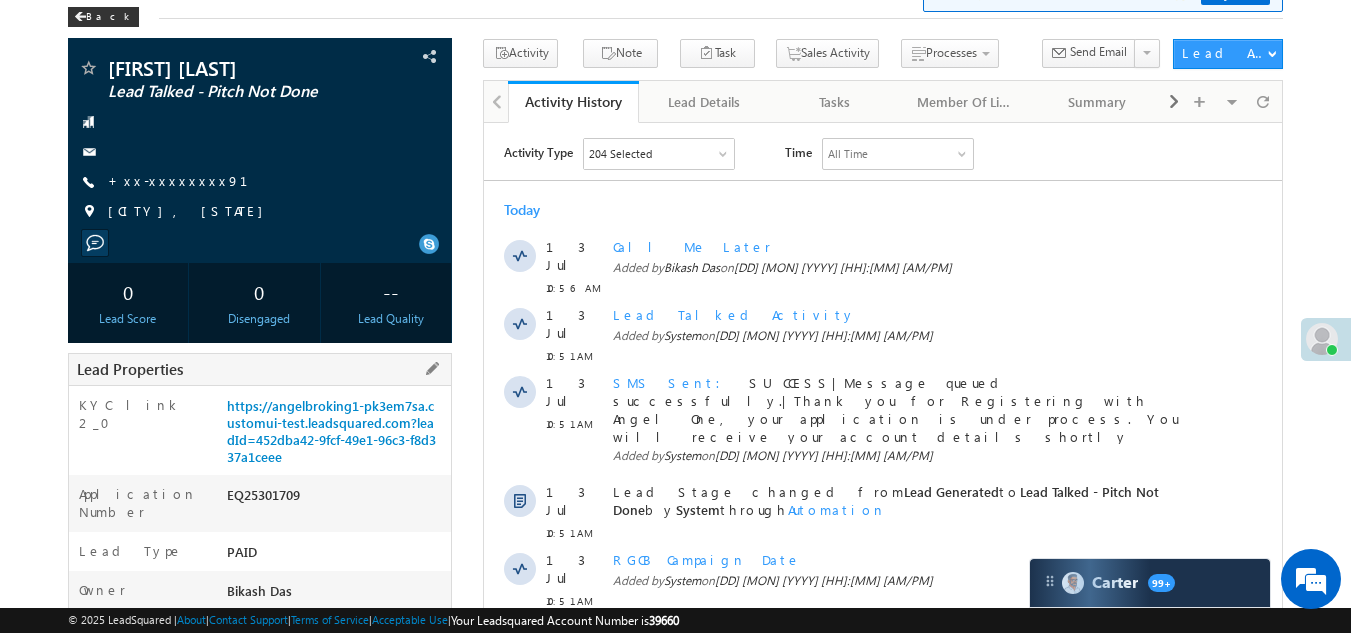 copy on "EQ25301709" 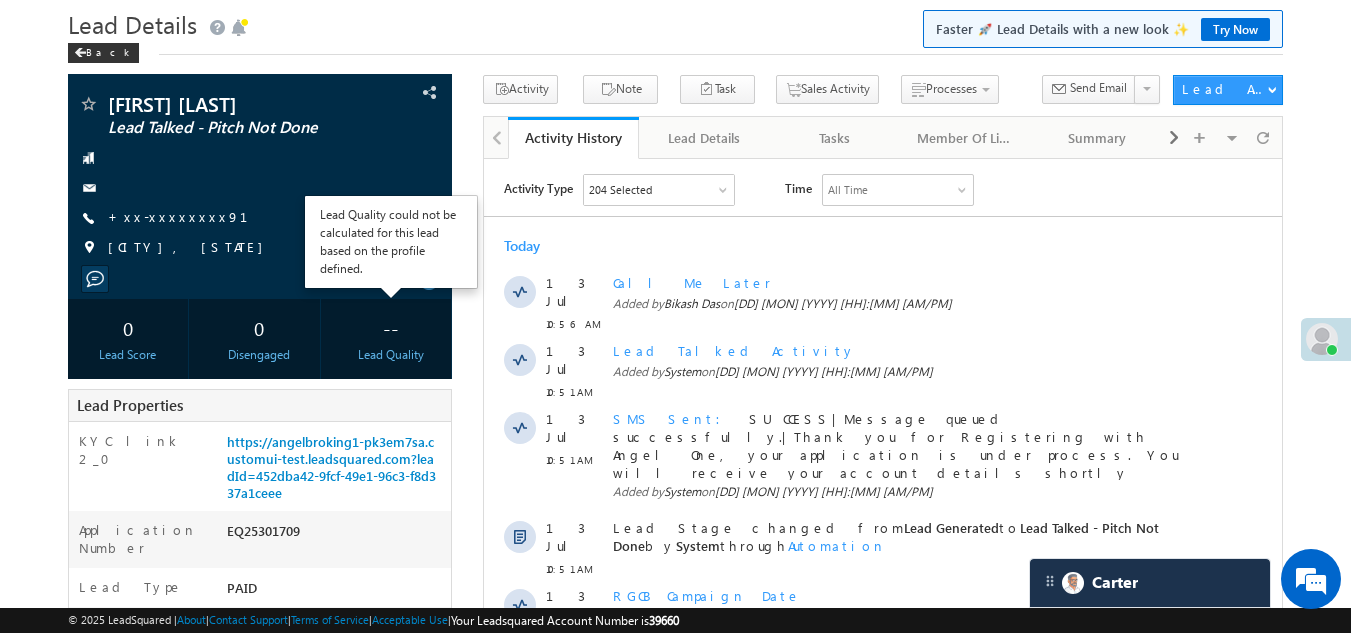 scroll, scrollTop: 0, scrollLeft: 0, axis: both 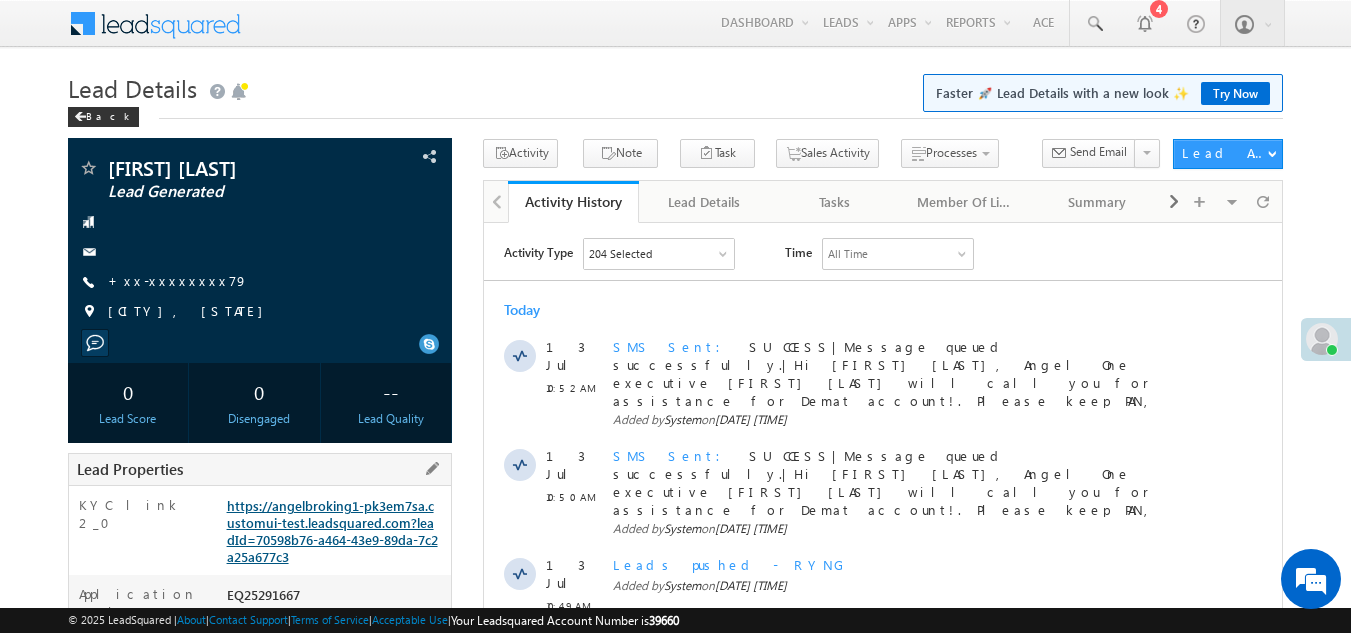 click on "https://angelbroking1-pk3em7sa.customui-test.leadsquared.com?leadId=70598b76-a464-43e9-89da-7c2a25a677c3" at bounding box center [332, 531] 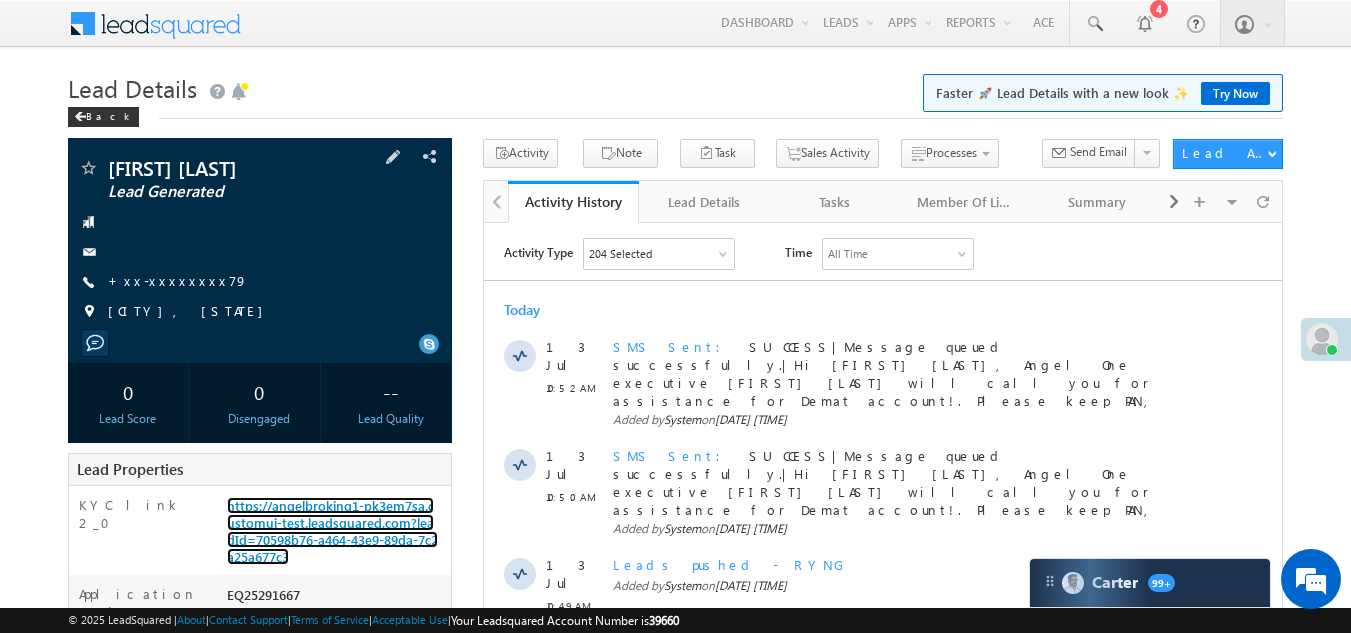 scroll, scrollTop: 0, scrollLeft: 0, axis: both 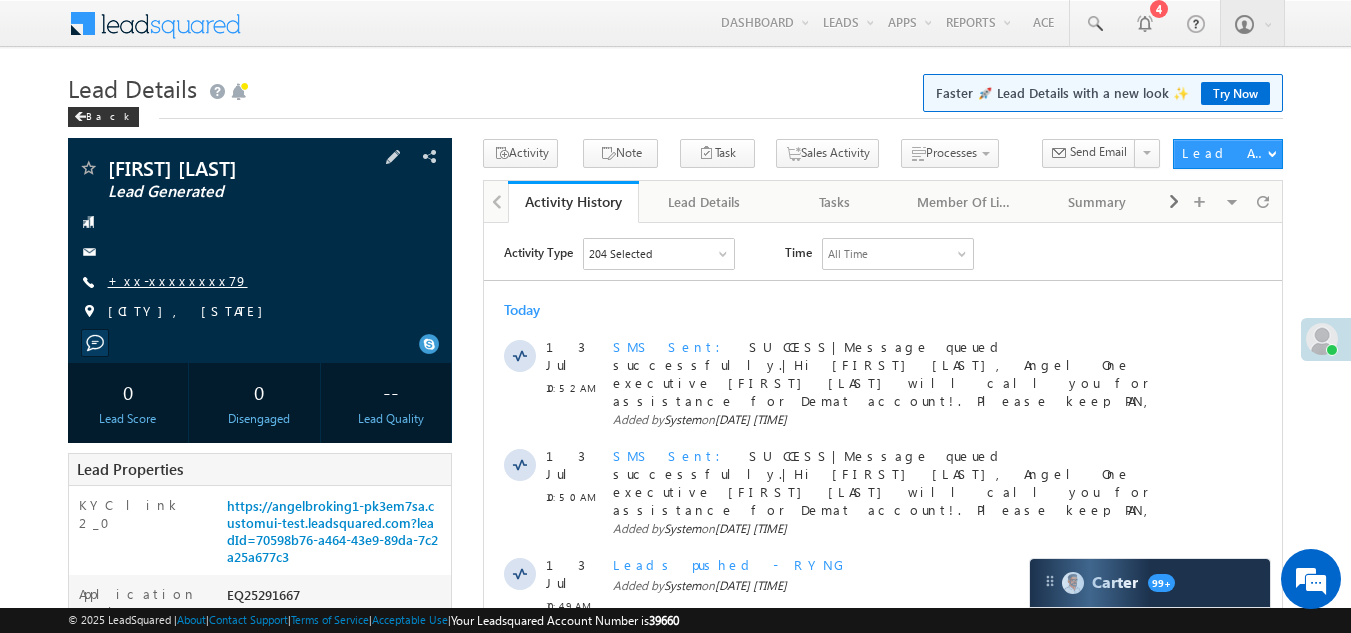 click on "+xx-xxxxxxxx79" at bounding box center (178, 280) 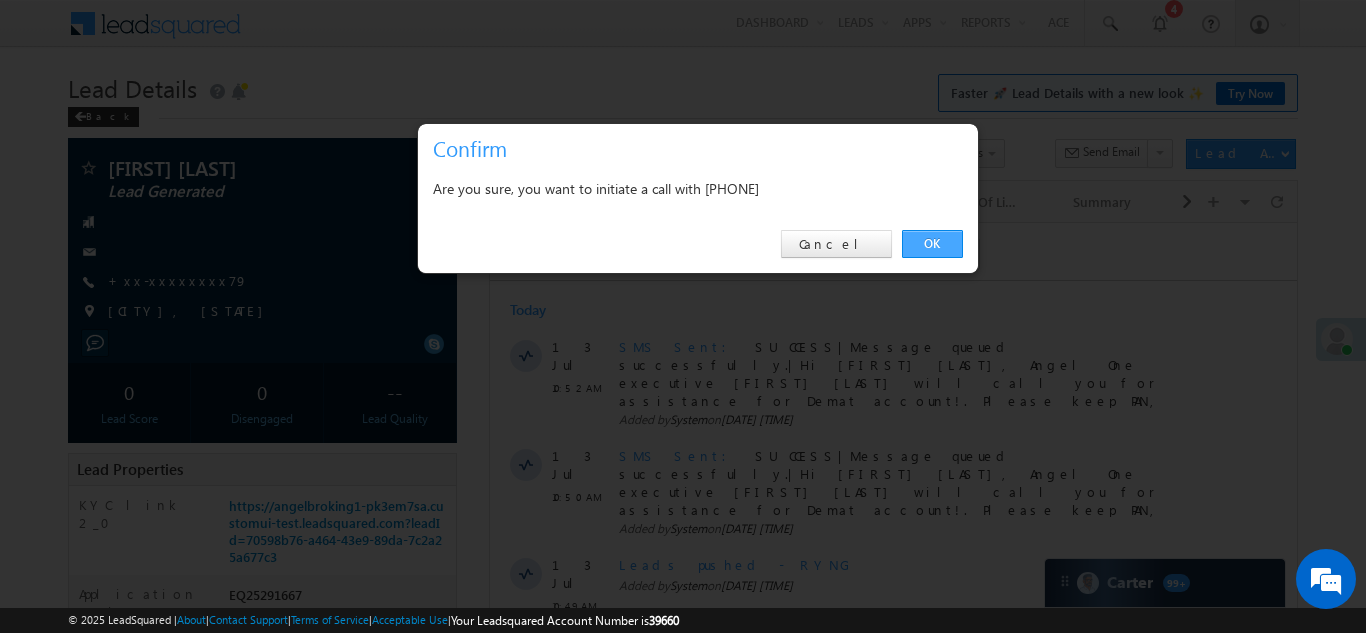 drag, startPoint x: 935, startPoint y: 237, endPoint x: 450, endPoint y: 14, distance: 533.81085 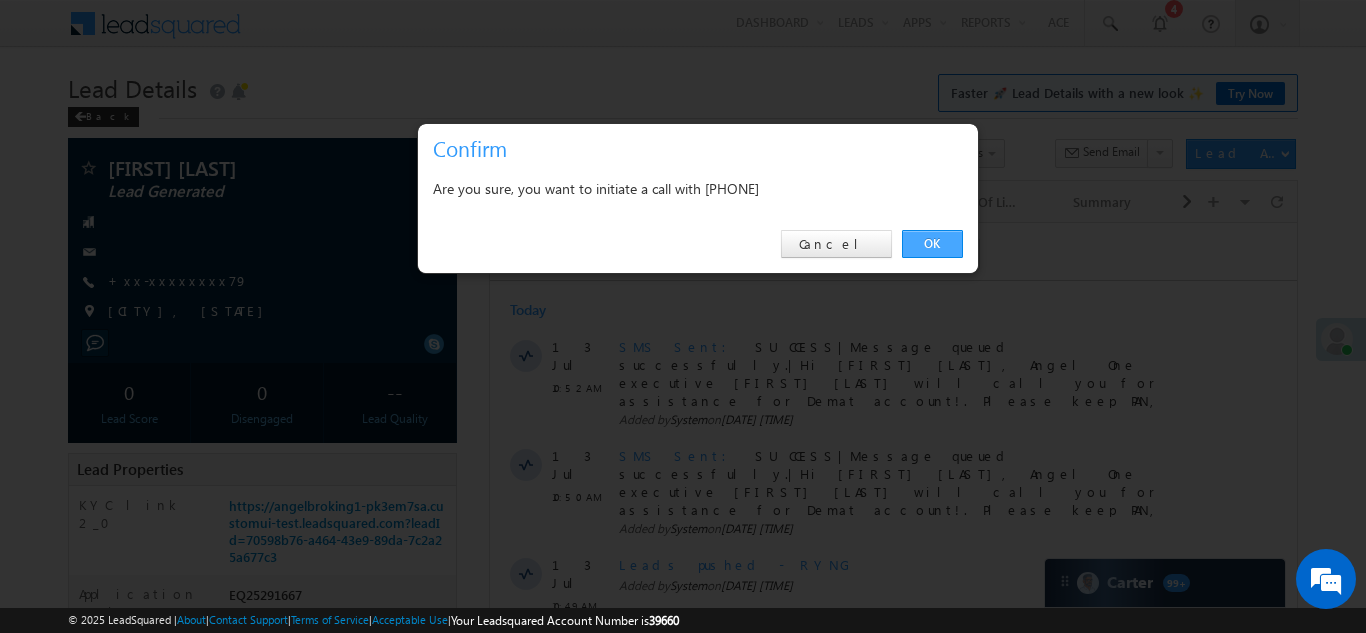 click on "OK" at bounding box center [932, 244] 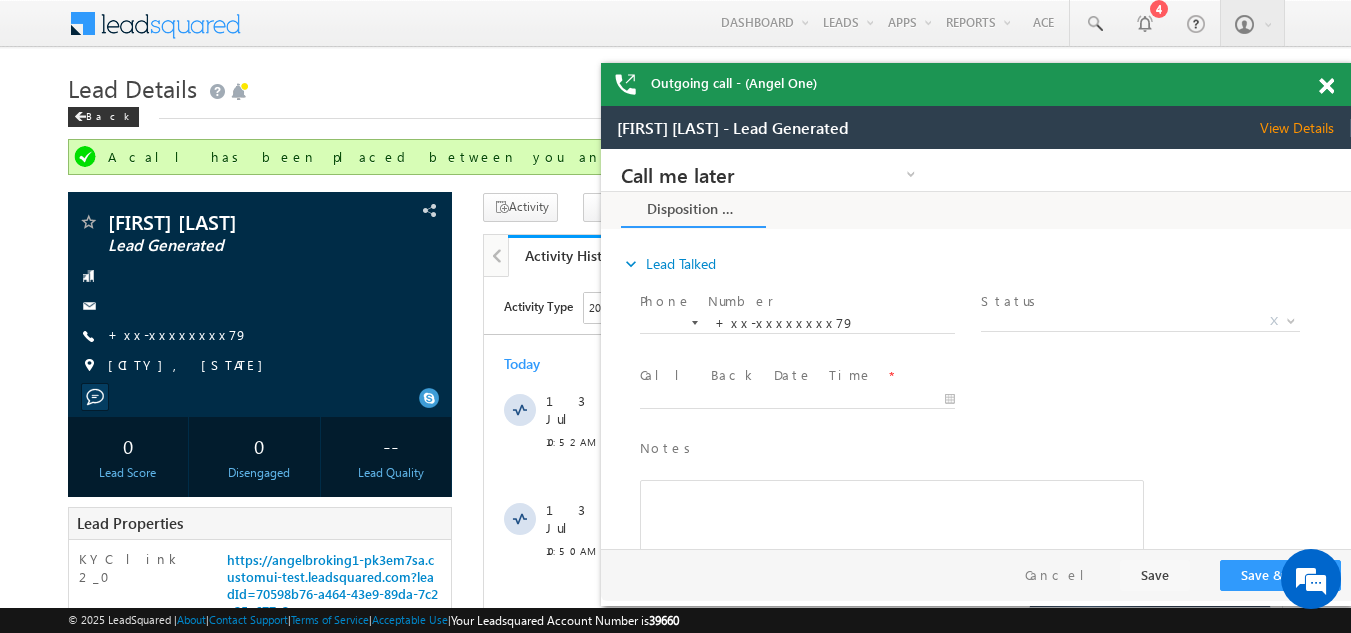 scroll, scrollTop: 0, scrollLeft: 0, axis: both 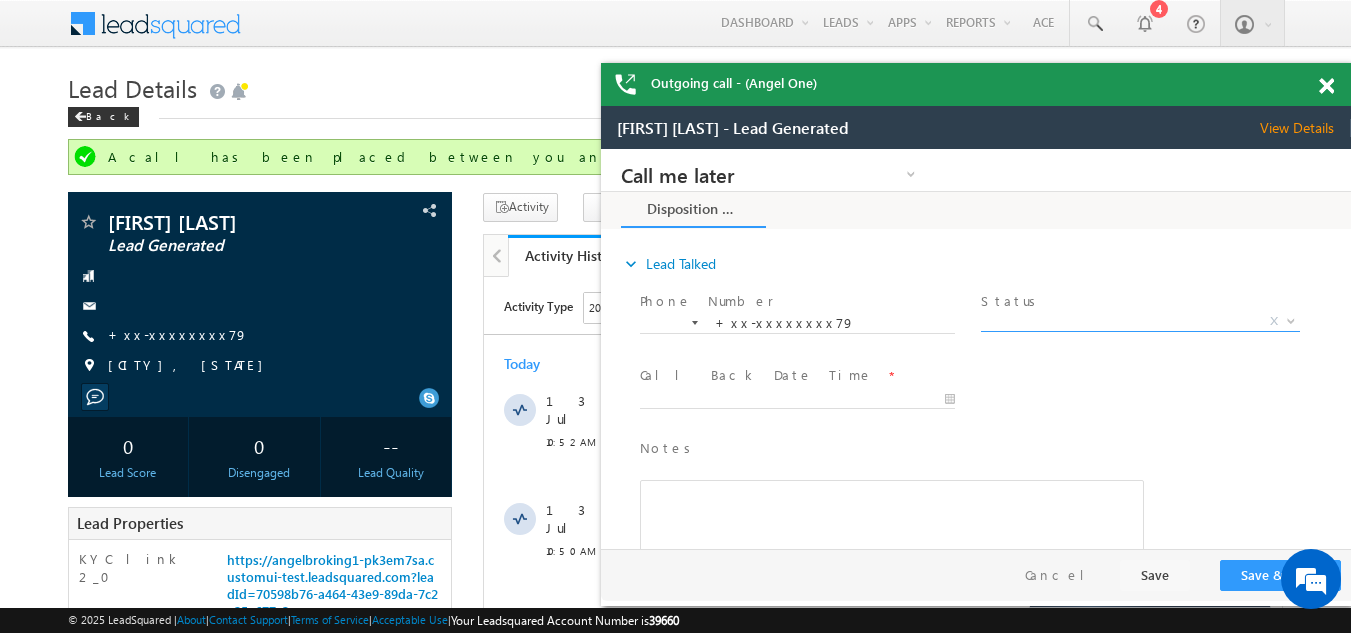 click on "X" at bounding box center [1140, 322] 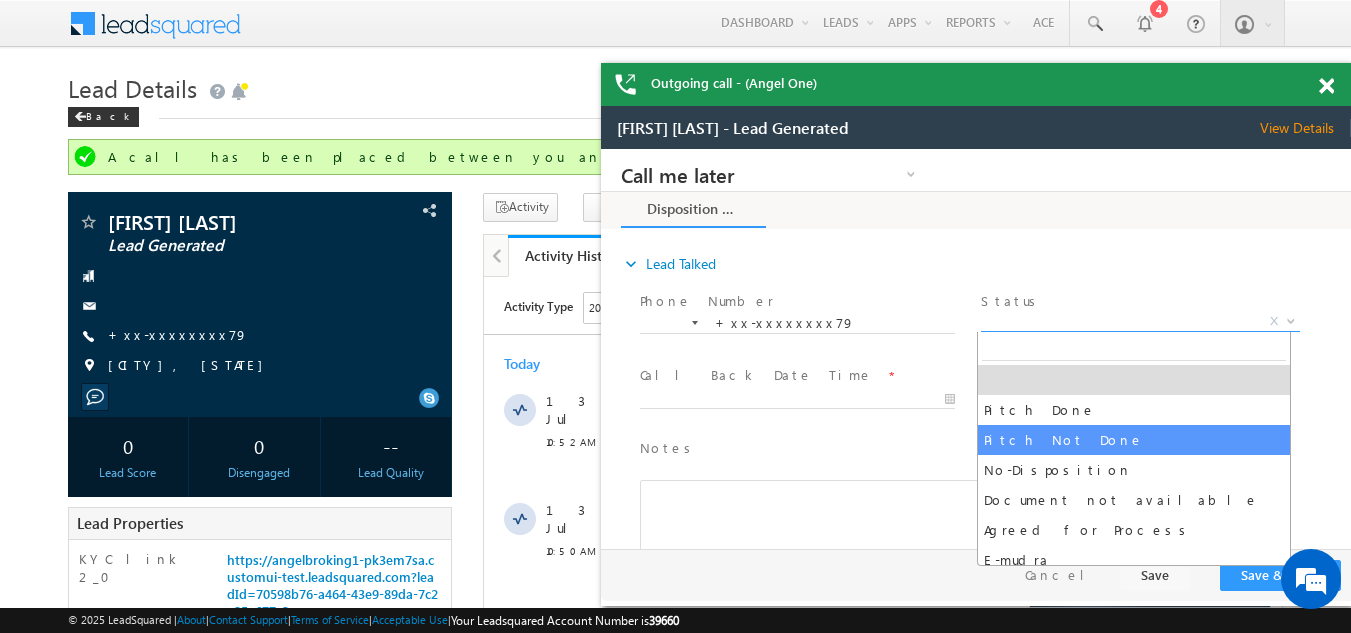 select on "Pitch Not Done" 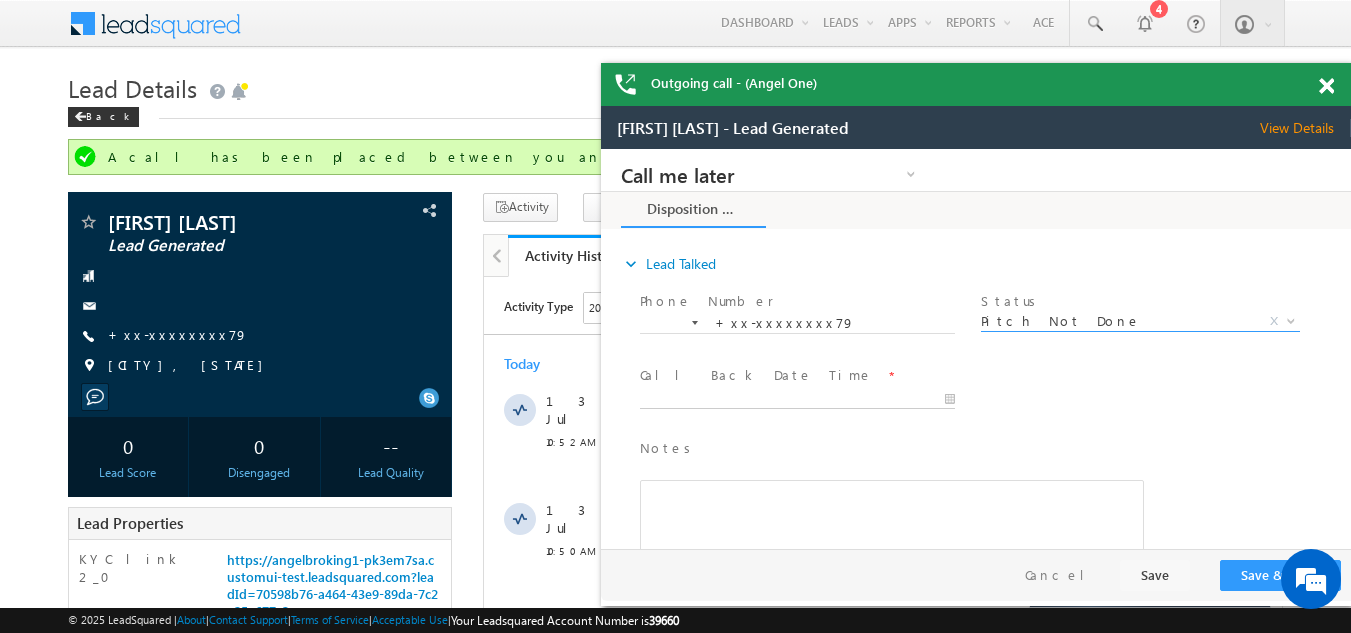 type on "07/13/25 11:00 AM" 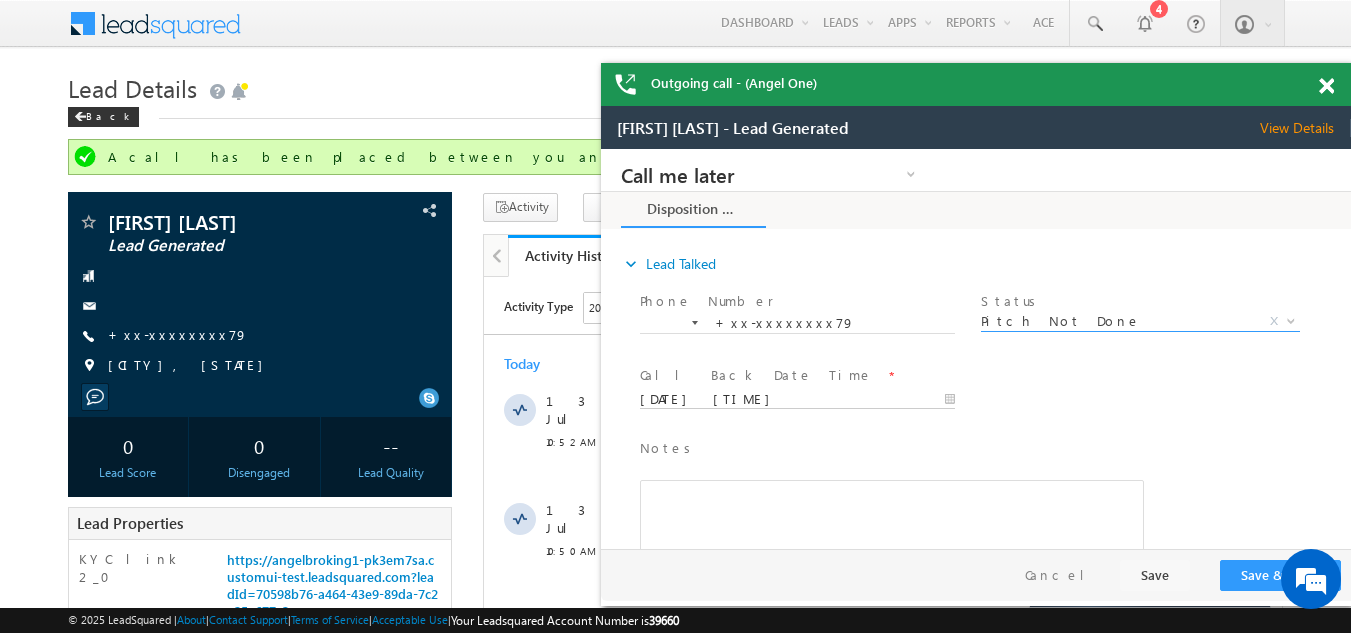 click on "Call me later Campaign Success Commitment Cross Sell Customer Drop-off reasons Language Barrier Not Interested Ringing Call me later
Call me later
× Disposition Form *" at bounding box center [976, 349] 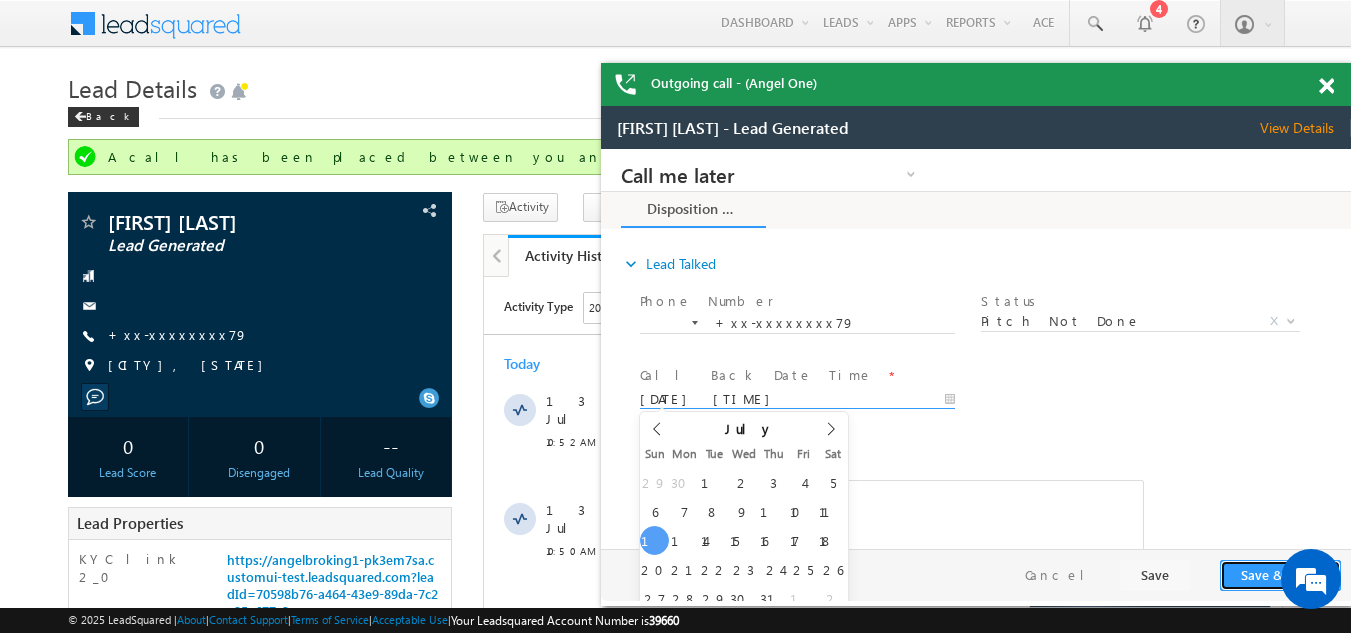click on "Save & Close" at bounding box center [1280, 575] 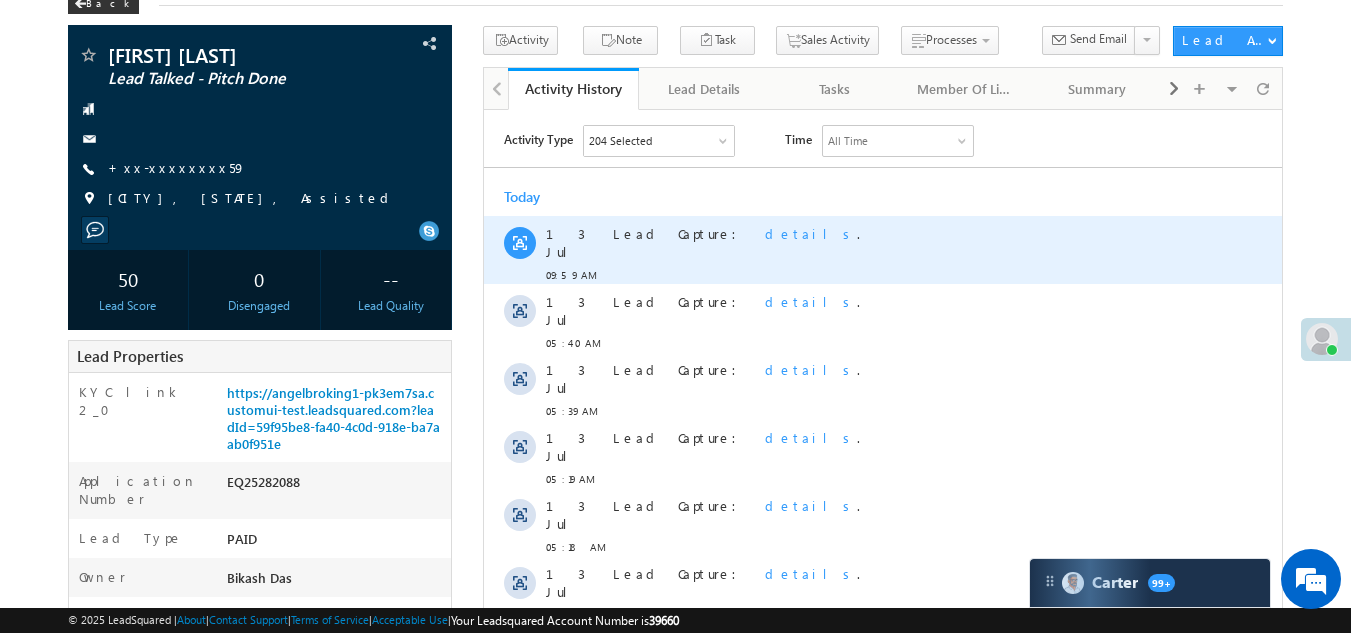 scroll, scrollTop: 0, scrollLeft: 0, axis: both 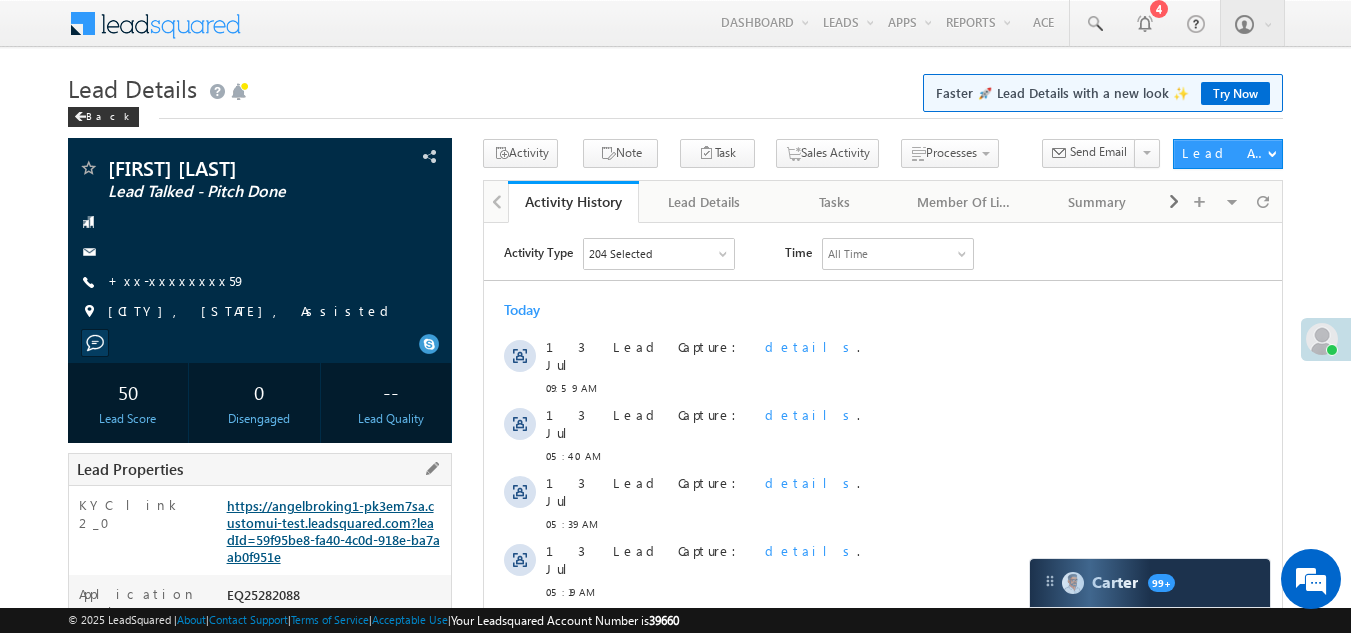 click on "https://angelbroking1-pk3em7sa.customui-test.leadsquared.com?leadId=59f95be8-fa40-4c0d-918e-ba7aab0f951e" at bounding box center (333, 531) 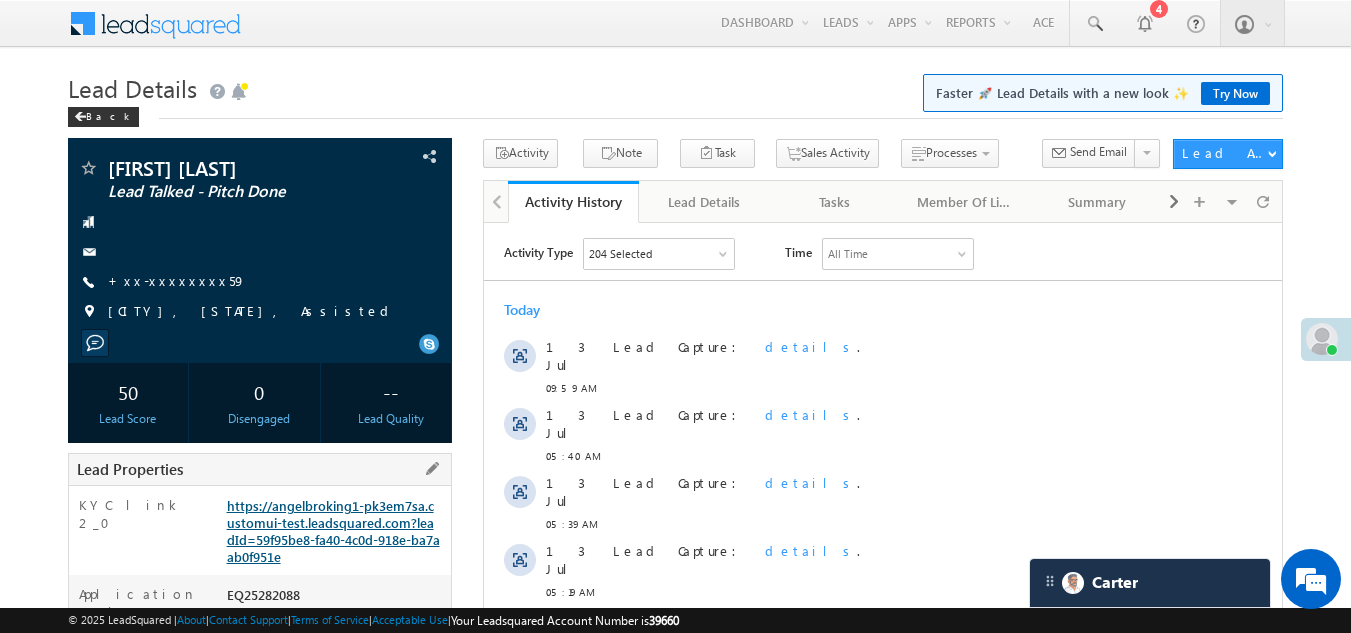 scroll, scrollTop: 0, scrollLeft: 0, axis: both 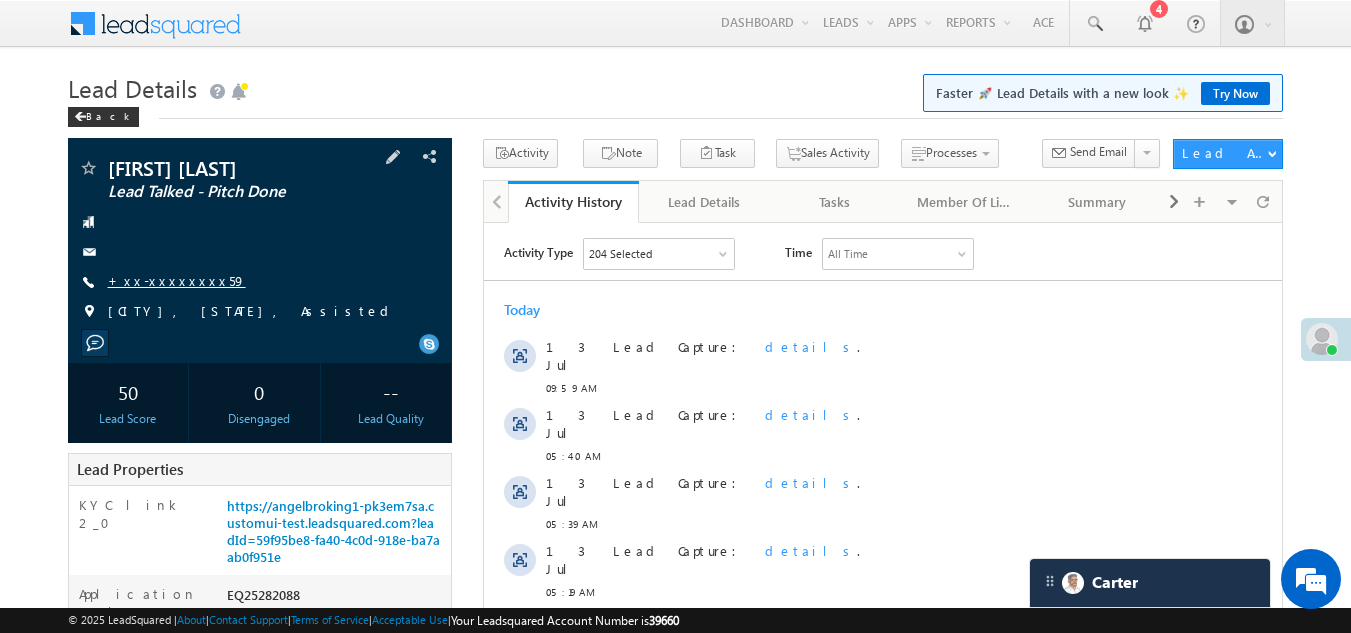 click on "+xx-xxxxxxxx59" at bounding box center [177, 280] 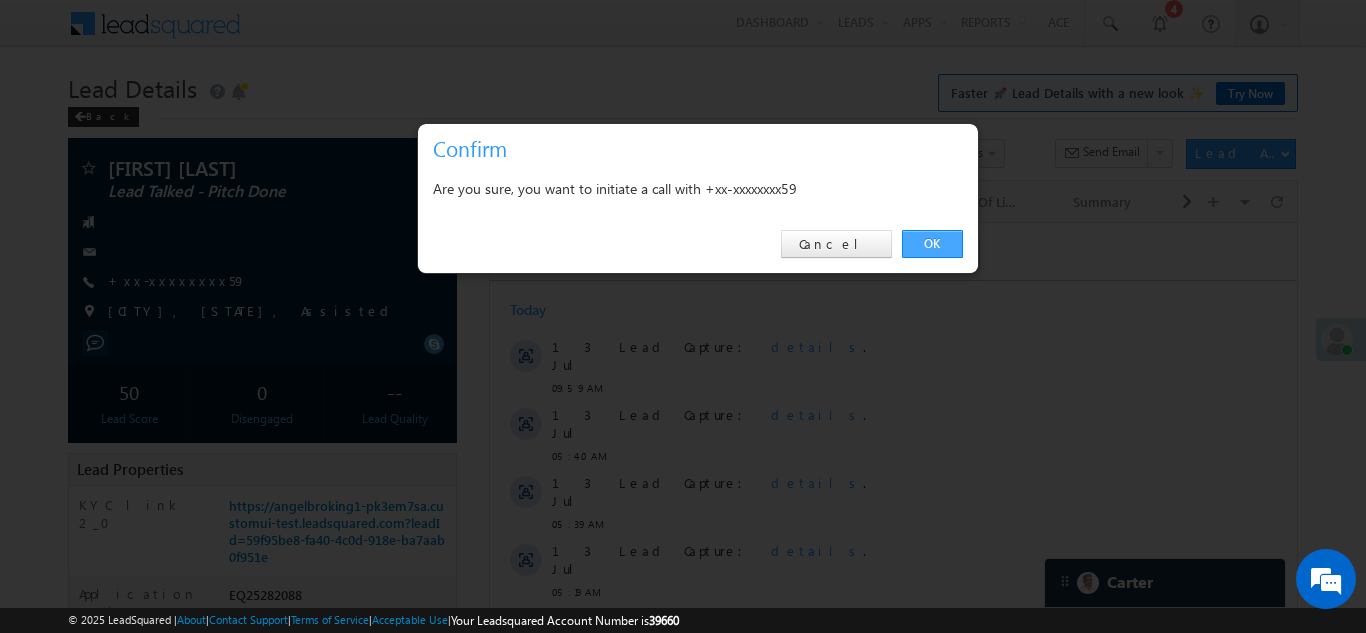 click on "OK" at bounding box center [932, 244] 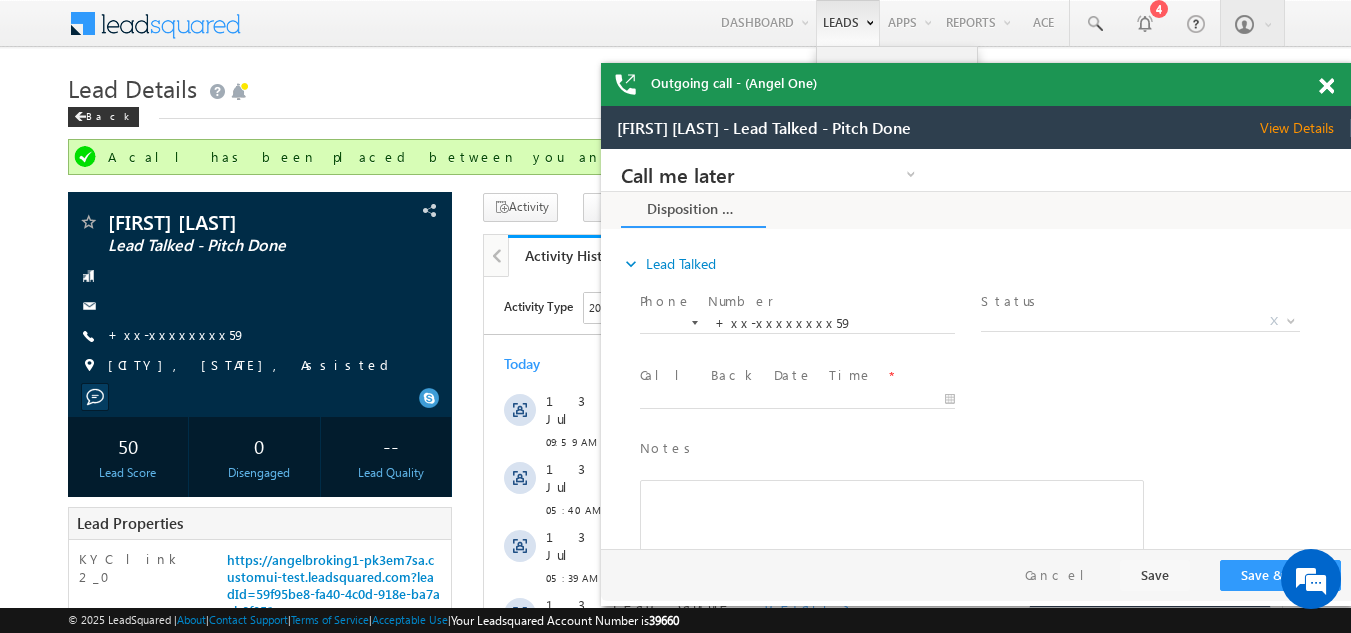 scroll, scrollTop: 0, scrollLeft: 0, axis: both 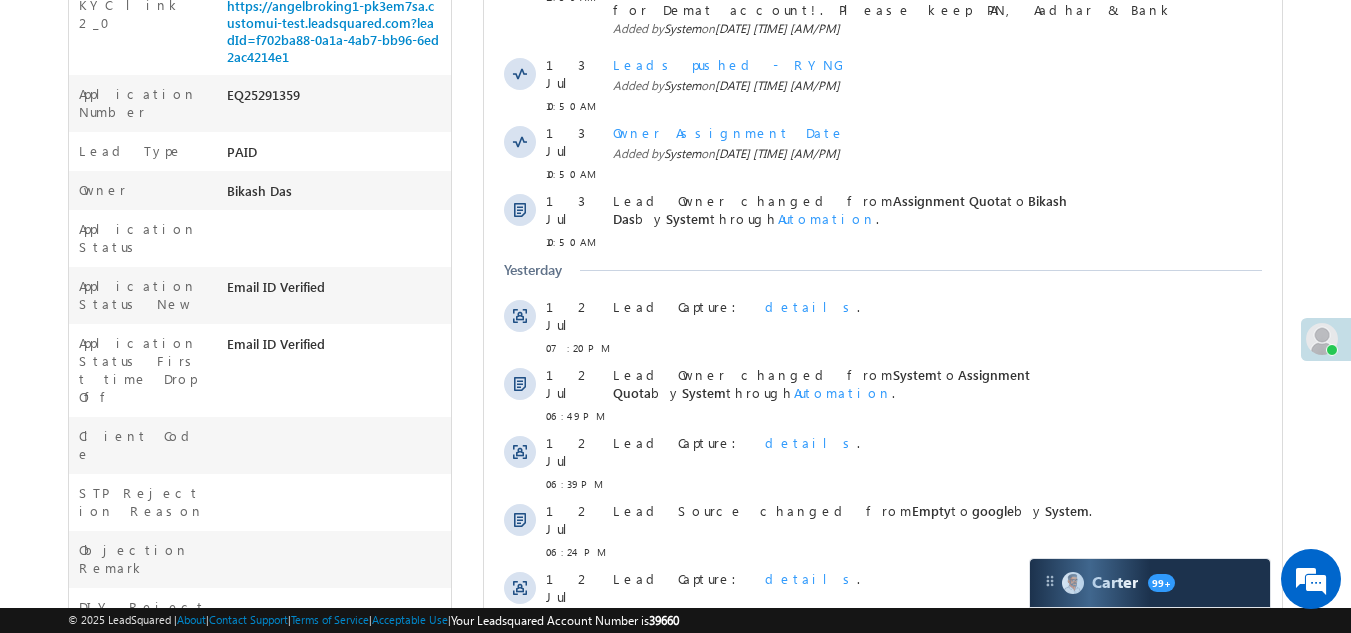 click on "Show More" at bounding box center (883, 664) 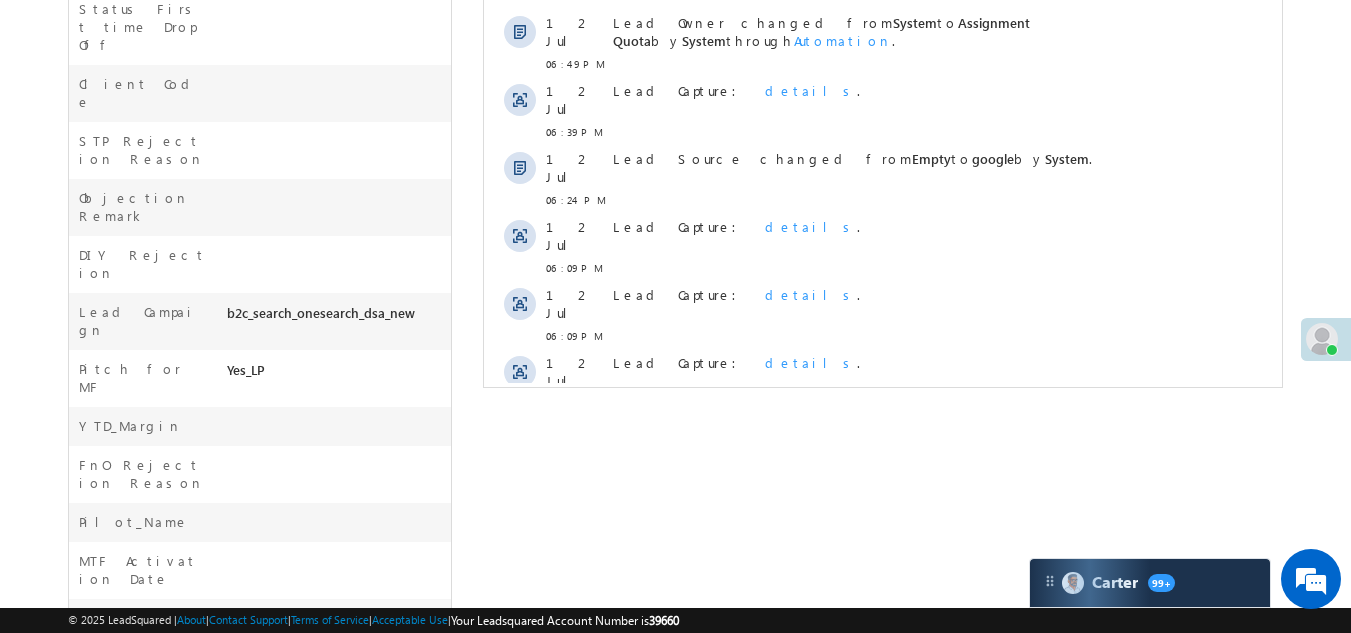 scroll, scrollTop: 858, scrollLeft: 0, axis: vertical 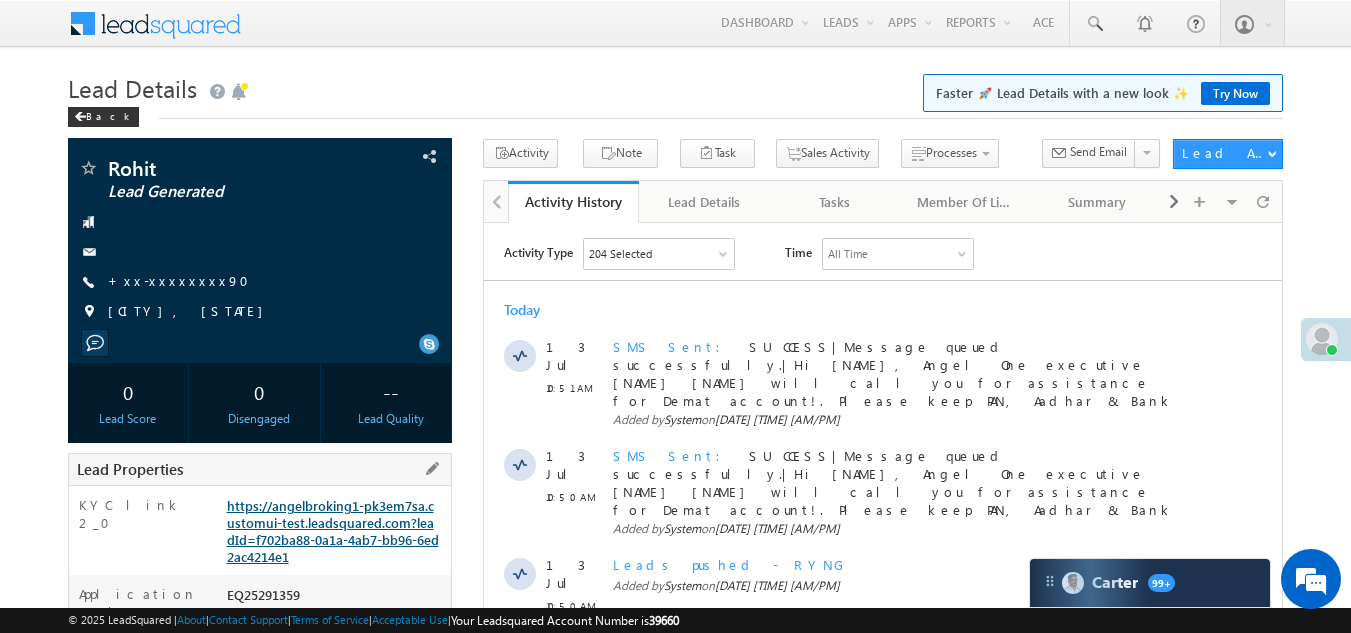click on "https://angelbroking1-pk3em7sa.customui-test.leadsquared.com?leadId=f702ba88-0a1a-4ab7-bb96-6ed2ac4214e1" at bounding box center [333, 531] 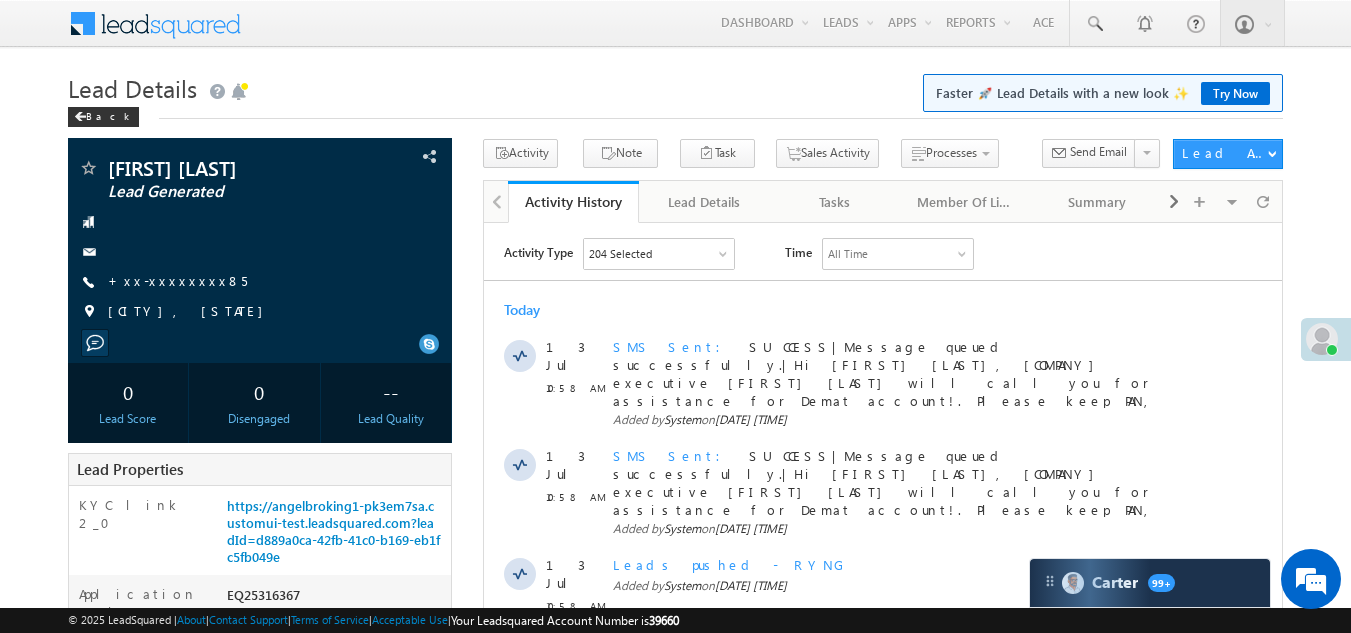 scroll, scrollTop: 0, scrollLeft: 0, axis: both 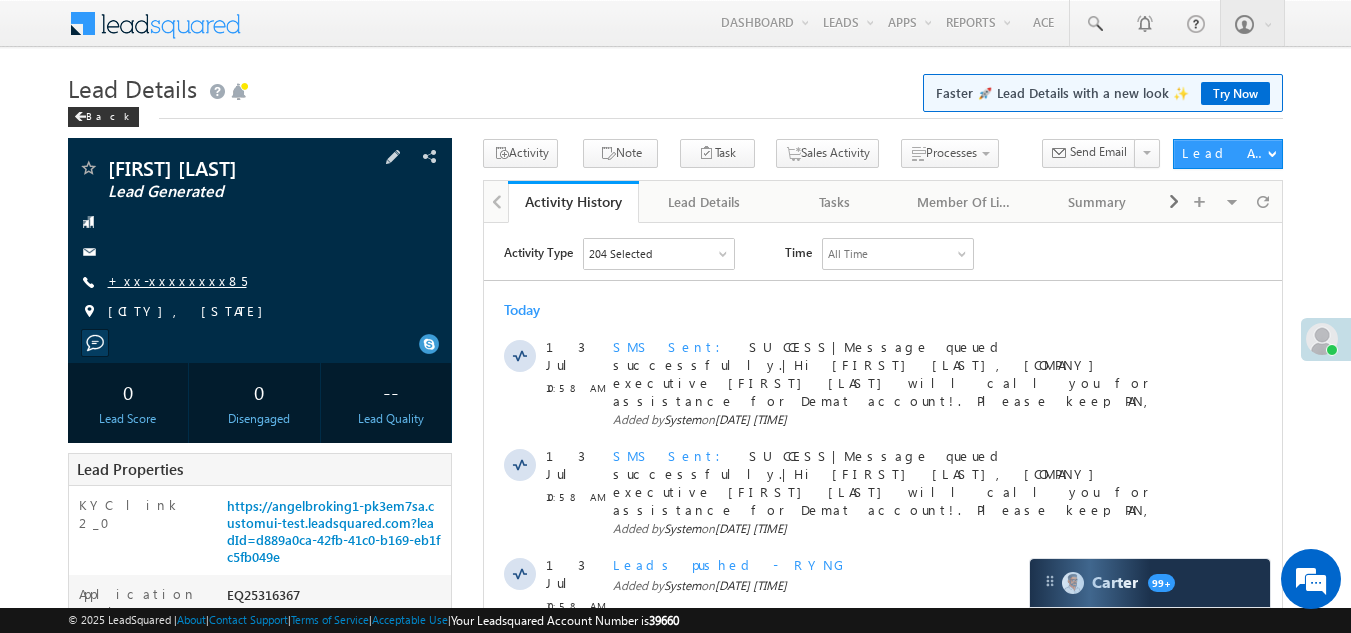 click on "+xx-xxxxxxxx85" at bounding box center (177, 280) 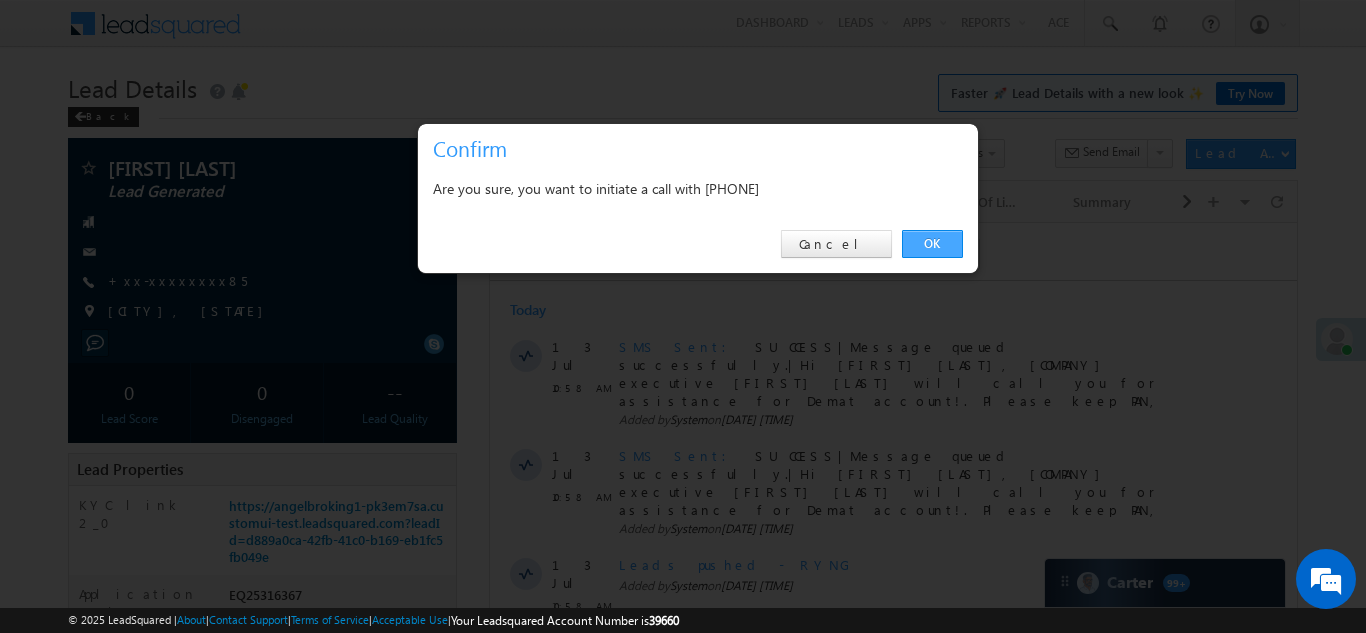 click on "OK" at bounding box center (932, 244) 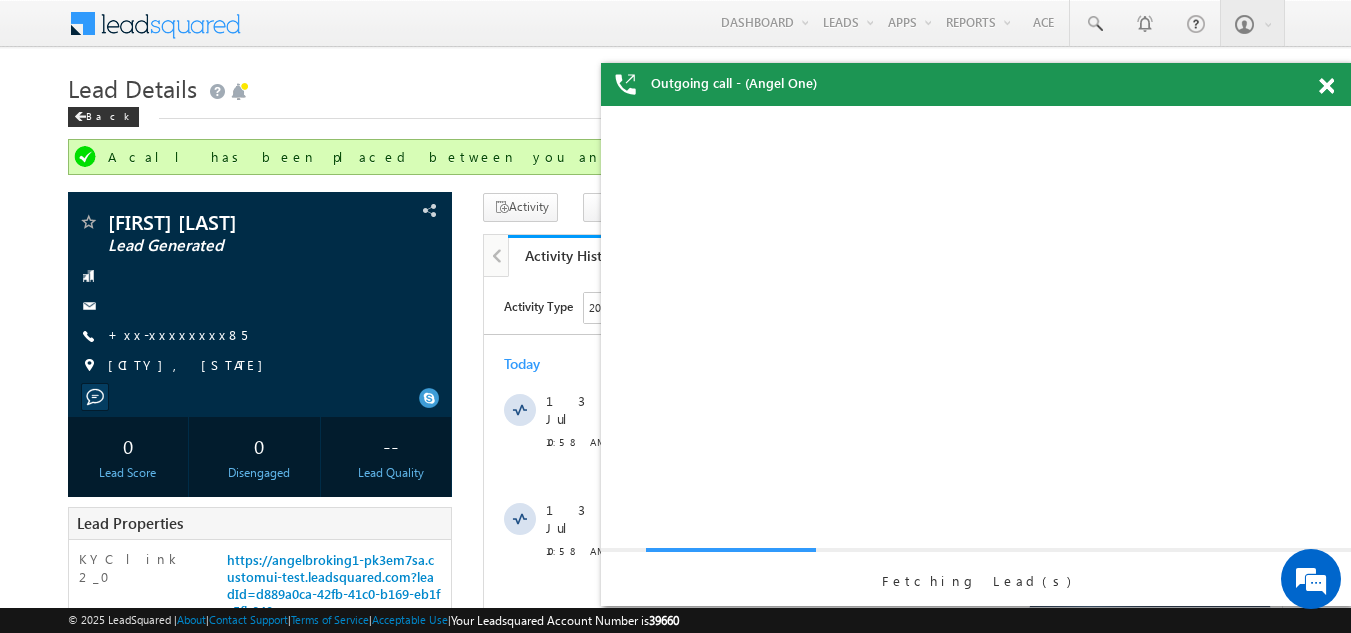 scroll, scrollTop: 0, scrollLeft: 0, axis: both 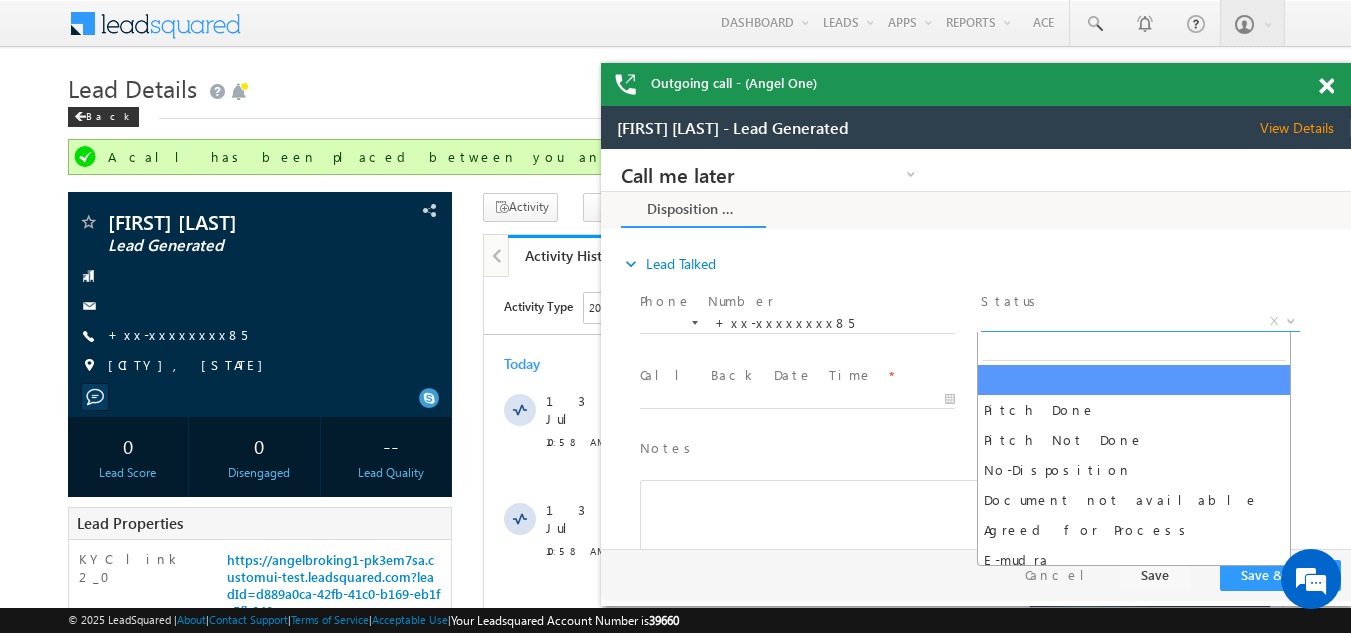 click on "X" at bounding box center (1140, 322) 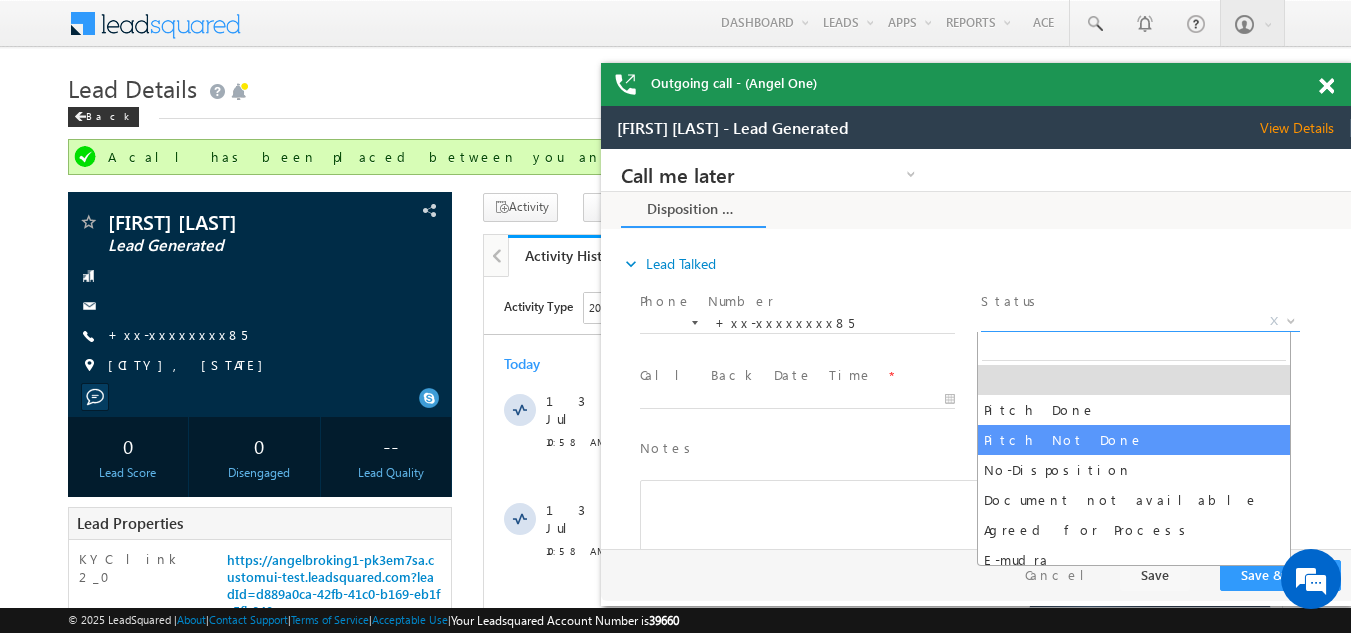 select on "Pitch Not Done" 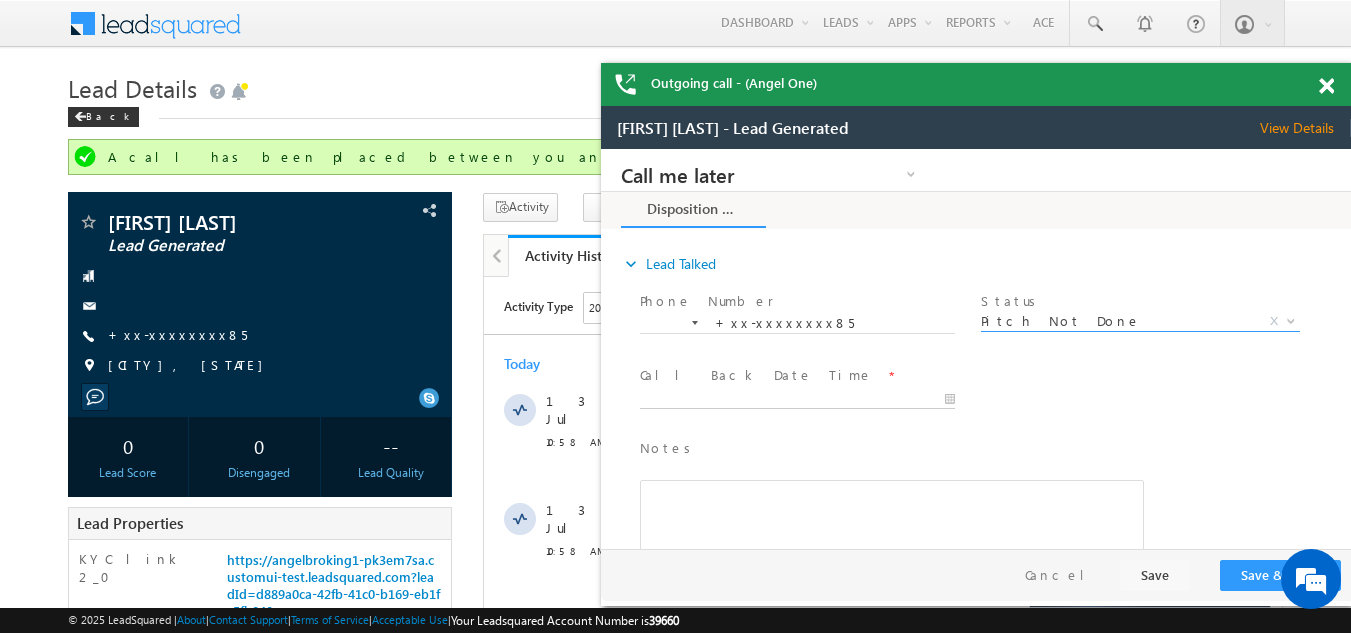 type on "07/13/25 11:05 AM" 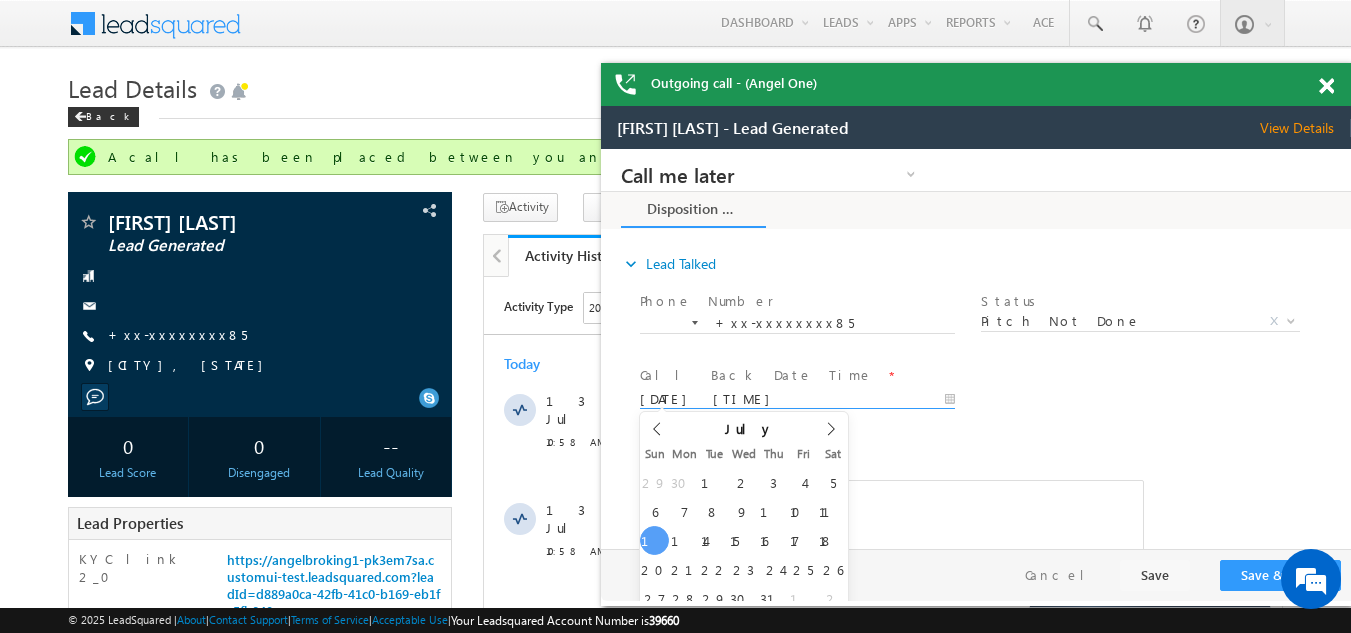 click on "07/13/25 11:05 AM" at bounding box center (797, 400) 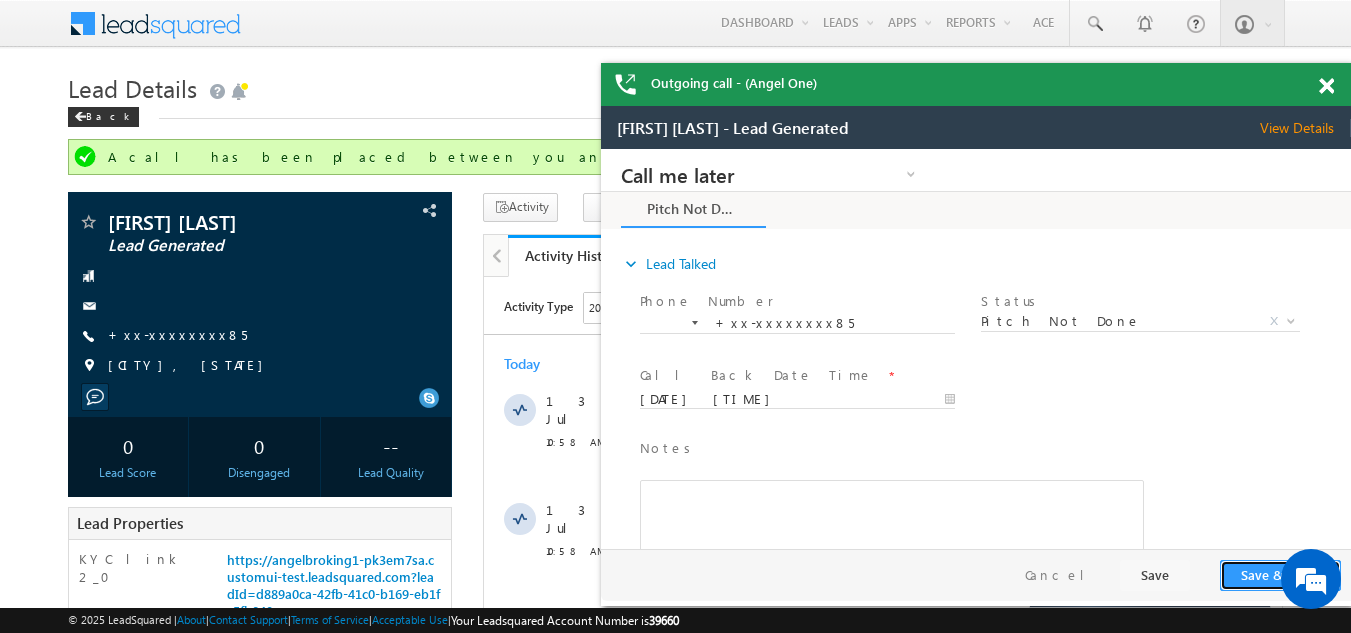 click on "Save & Close" at bounding box center (1280, 575) 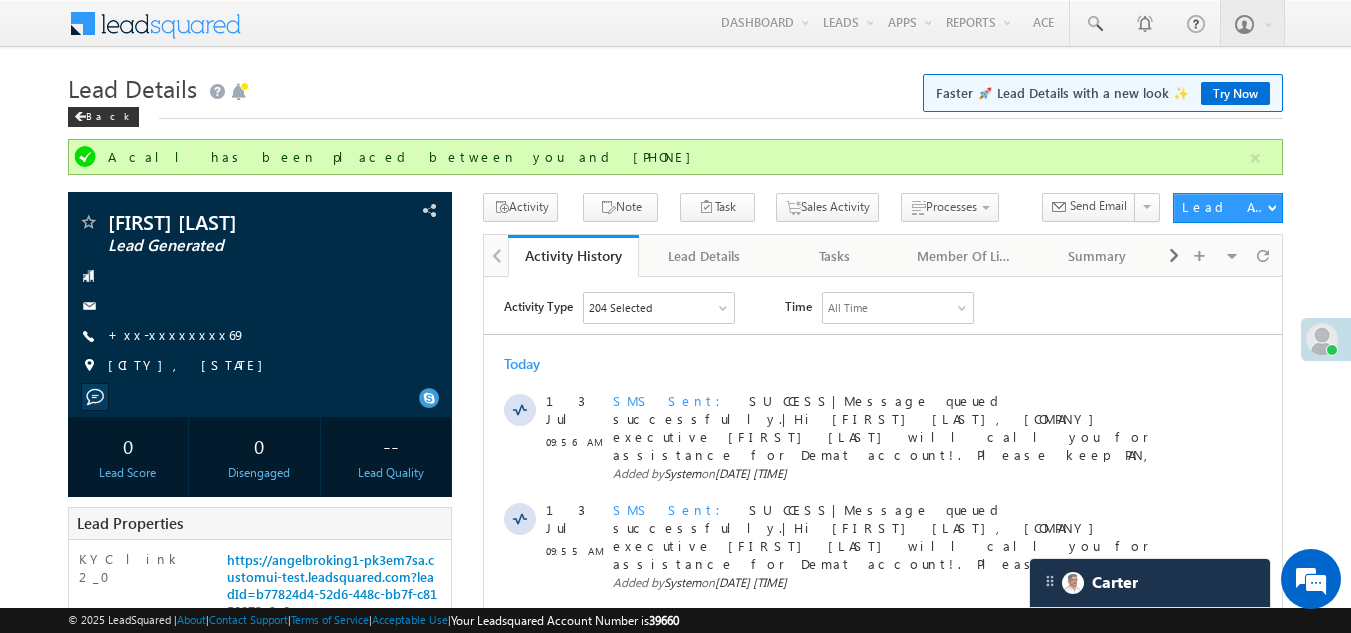 scroll, scrollTop: 0, scrollLeft: 0, axis: both 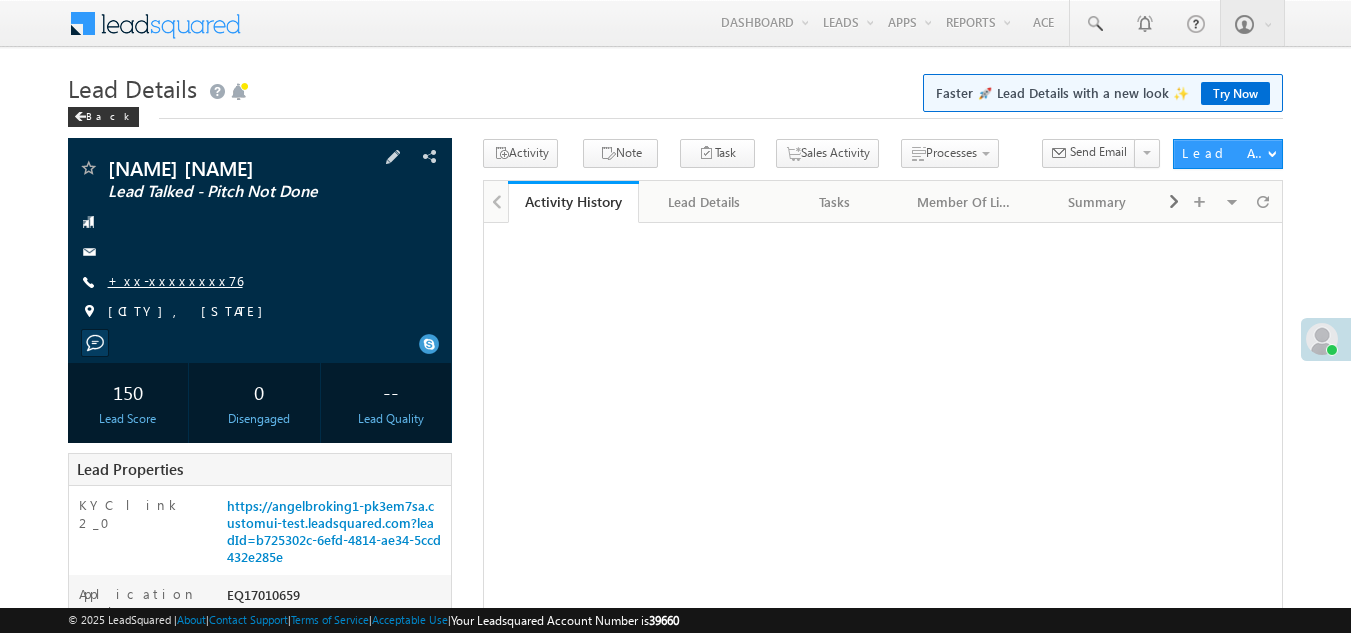 click on "+xx-xxxxxxxx76" at bounding box center [175, 280] 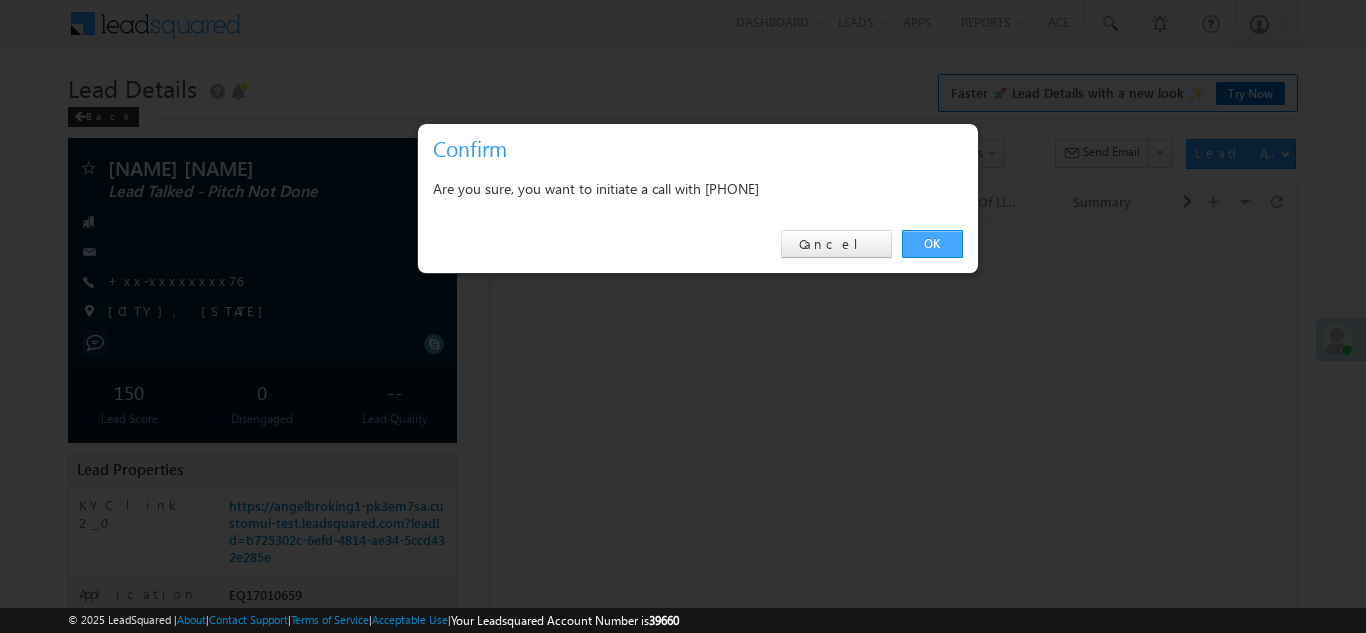 click on "OK" at bounding box center (932, 244) 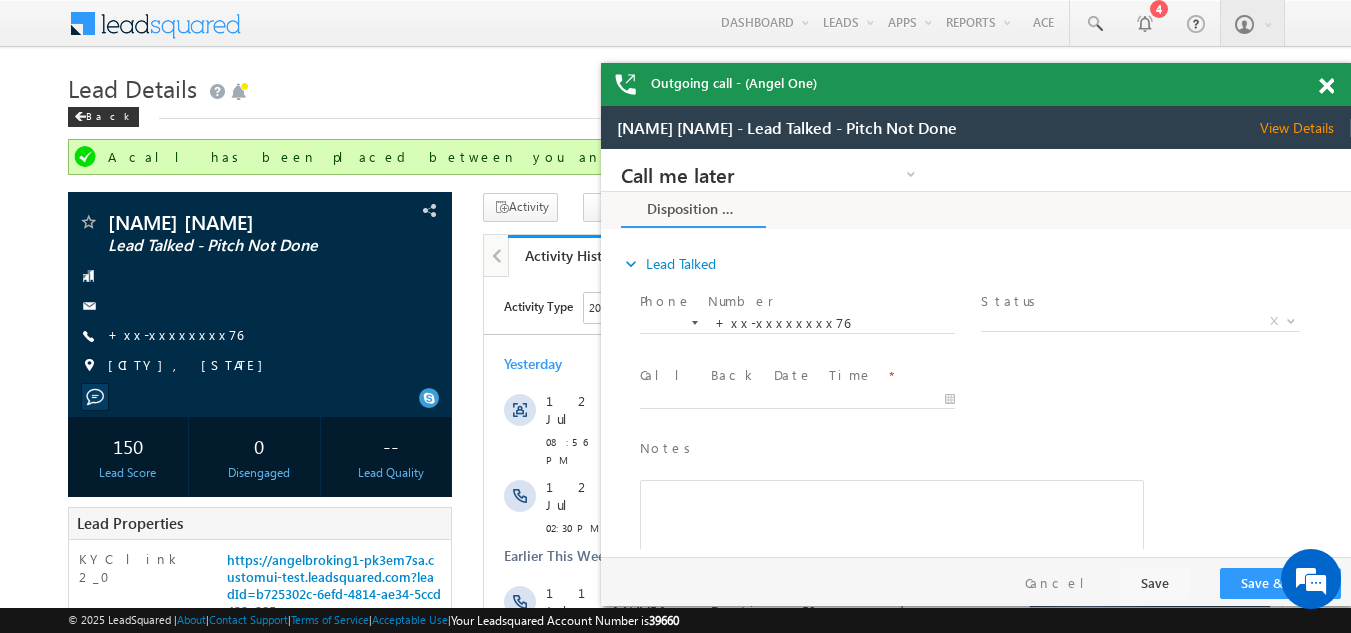 scroll, scrollTop: 0, scrollLeft: 0, axis: both 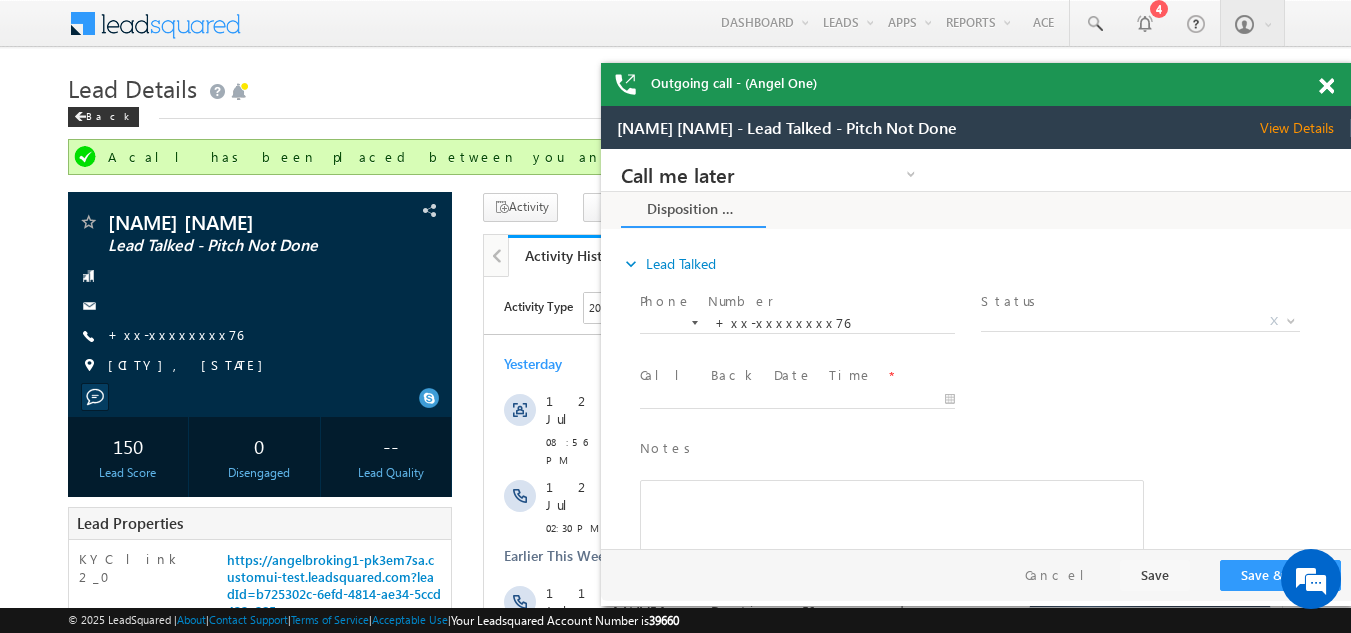 click at bounding box center [1326, 86] 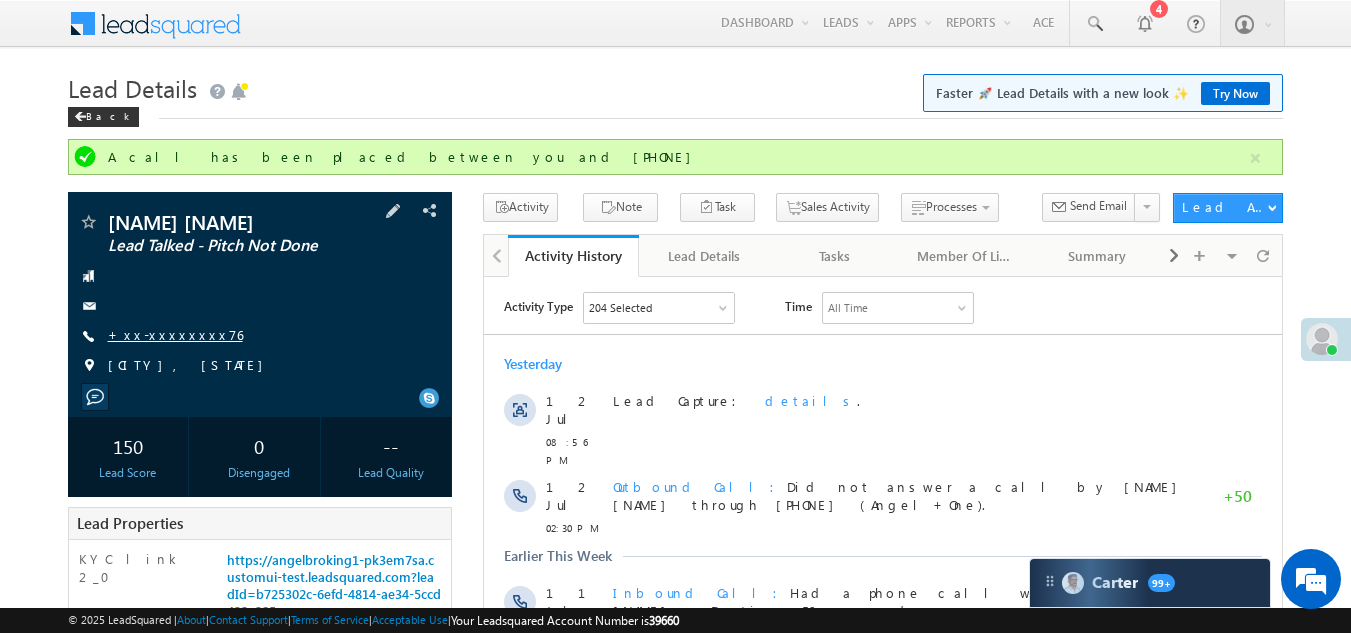drag, startPoint x: 333, startPoint y: 573, endPoint x: 168, endPoint y: 331, distance: 292.89758 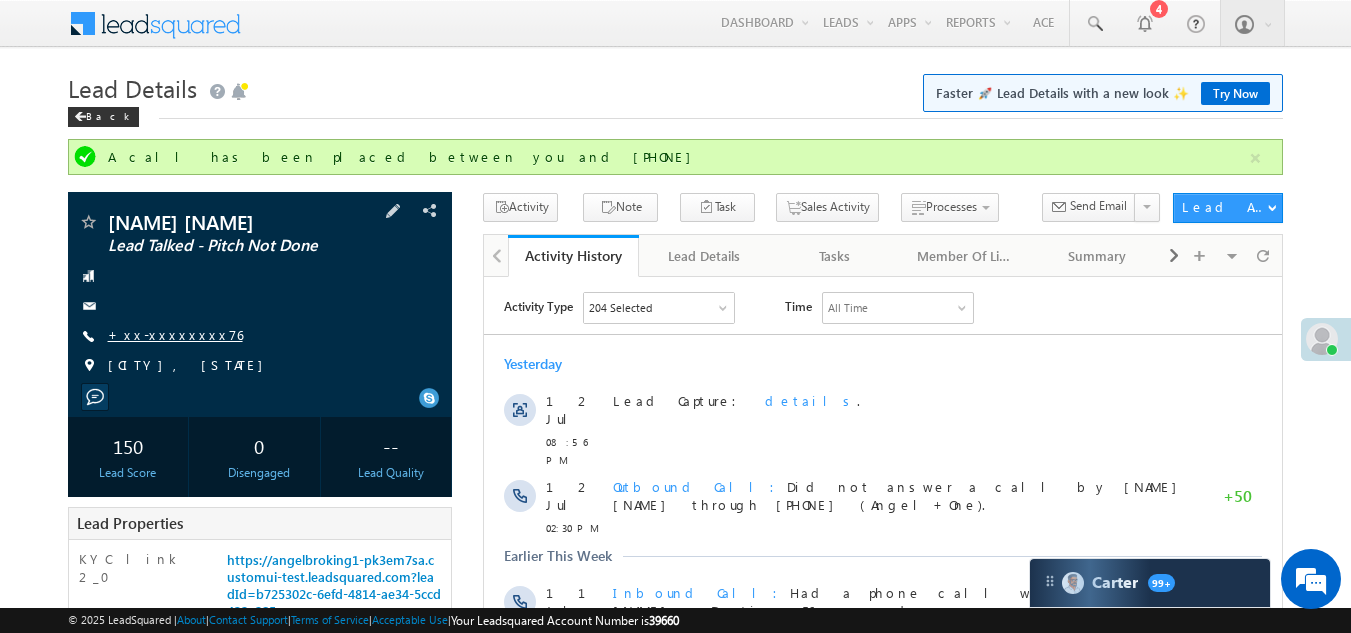 click on "+xx-xxxxxxxx76" at bounding box center [175, 334] 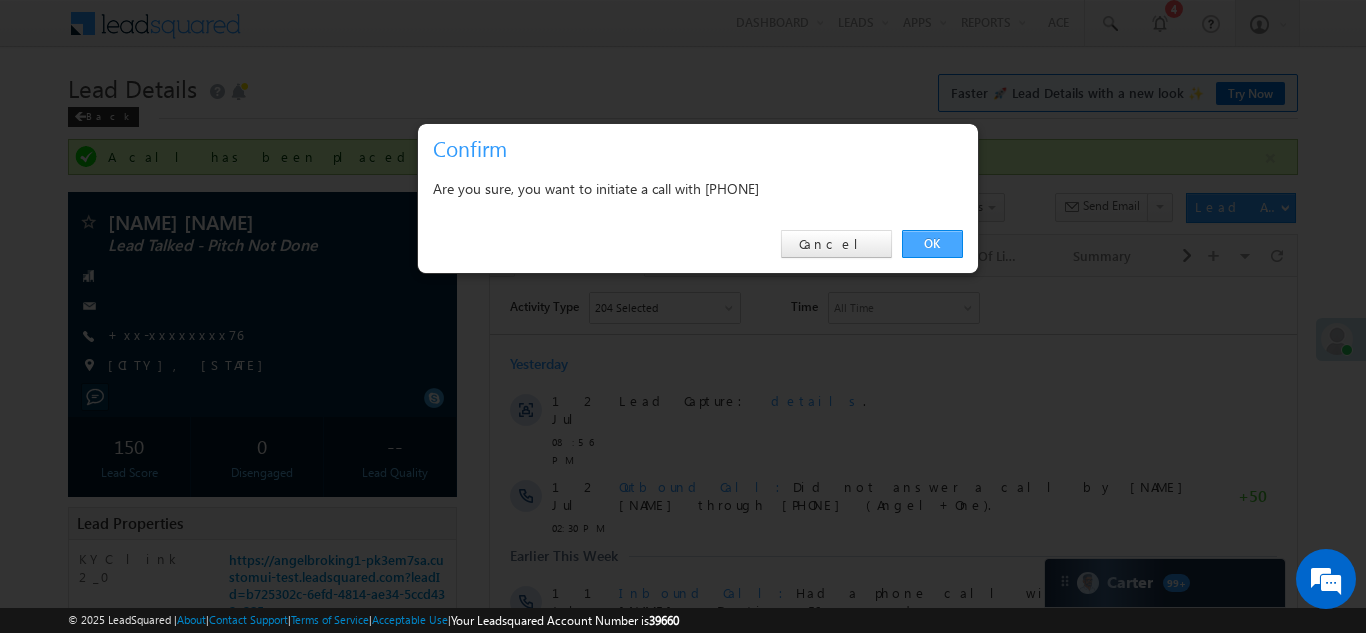 click on "OK" at bounding box center [932, 244] 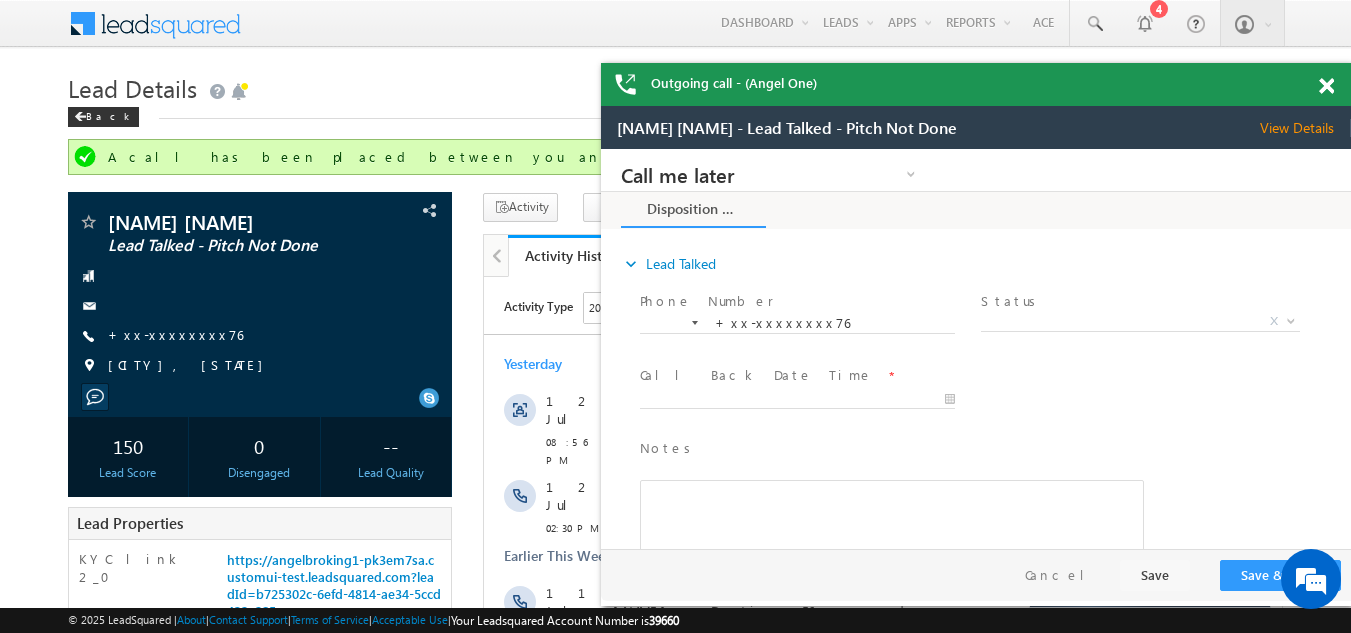 scroll, scrollTop: 0, scrollLeft: 0, axis: both 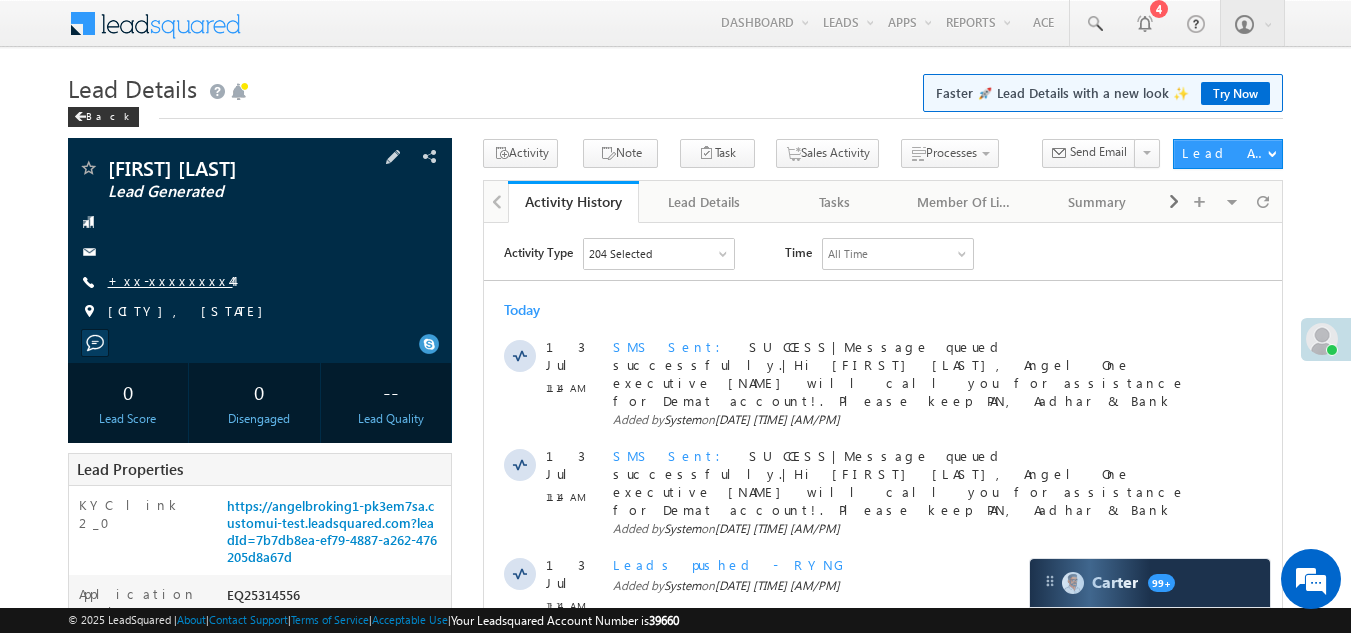 click on "+xx-xxxxxxxx44" at bounding box center [170, 280] 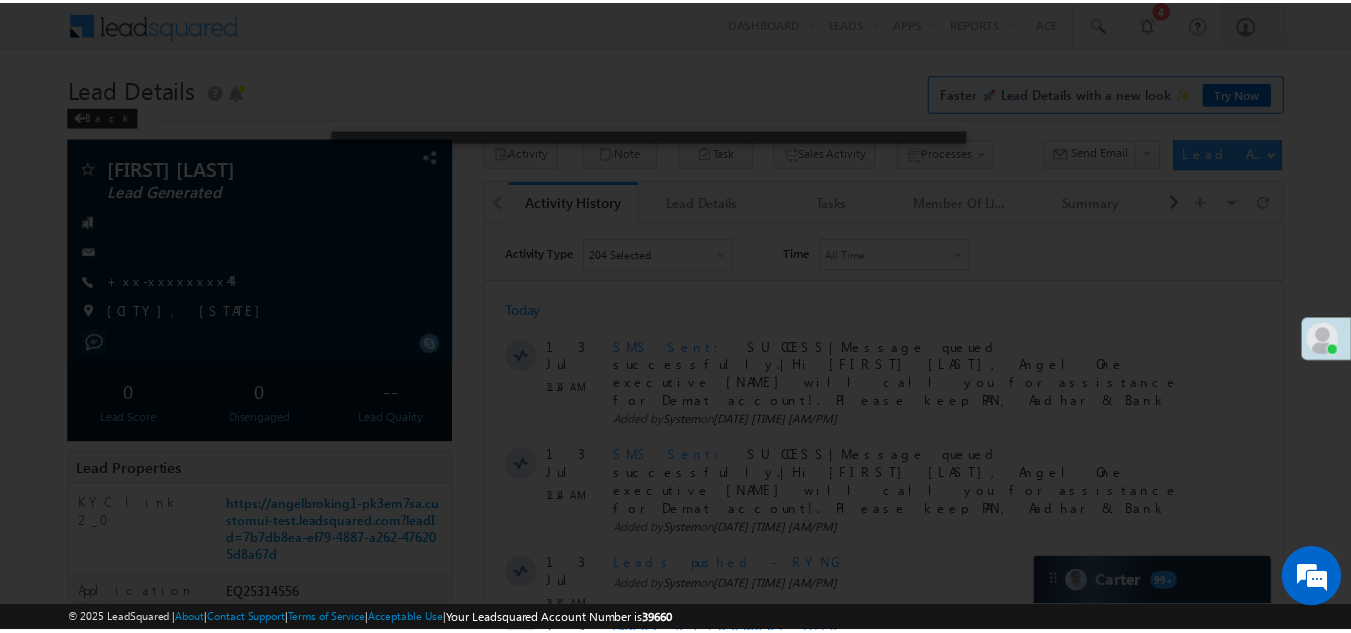 scroll, scrollTop: 0, scrollLeft: 0, axis: both 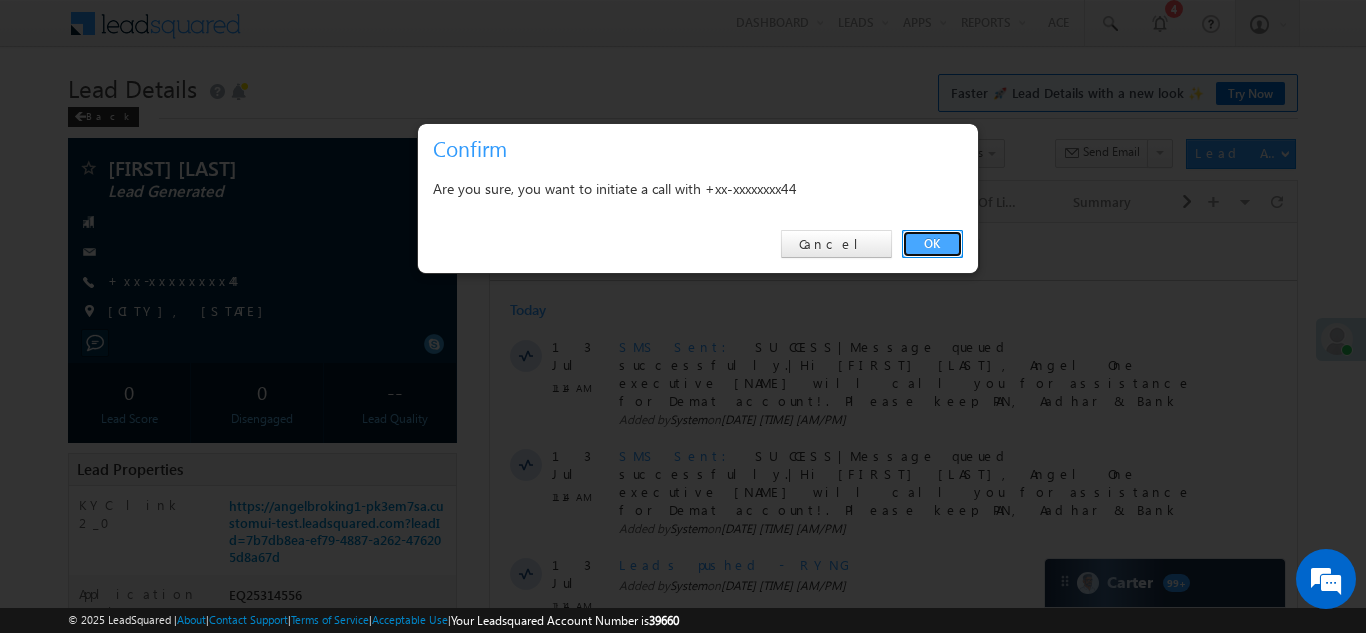 click on "OK" at bounding box center [932, 244] 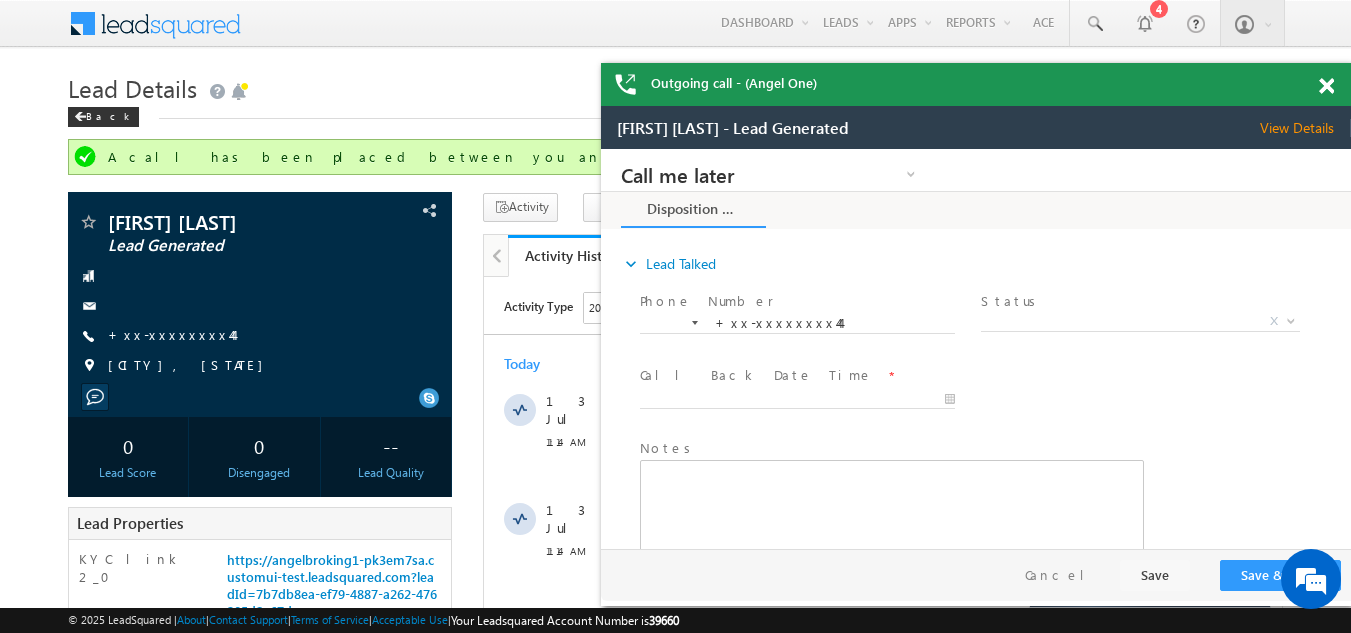 scroll, scrollTop: 0, scrollLeft: 0, axis: both 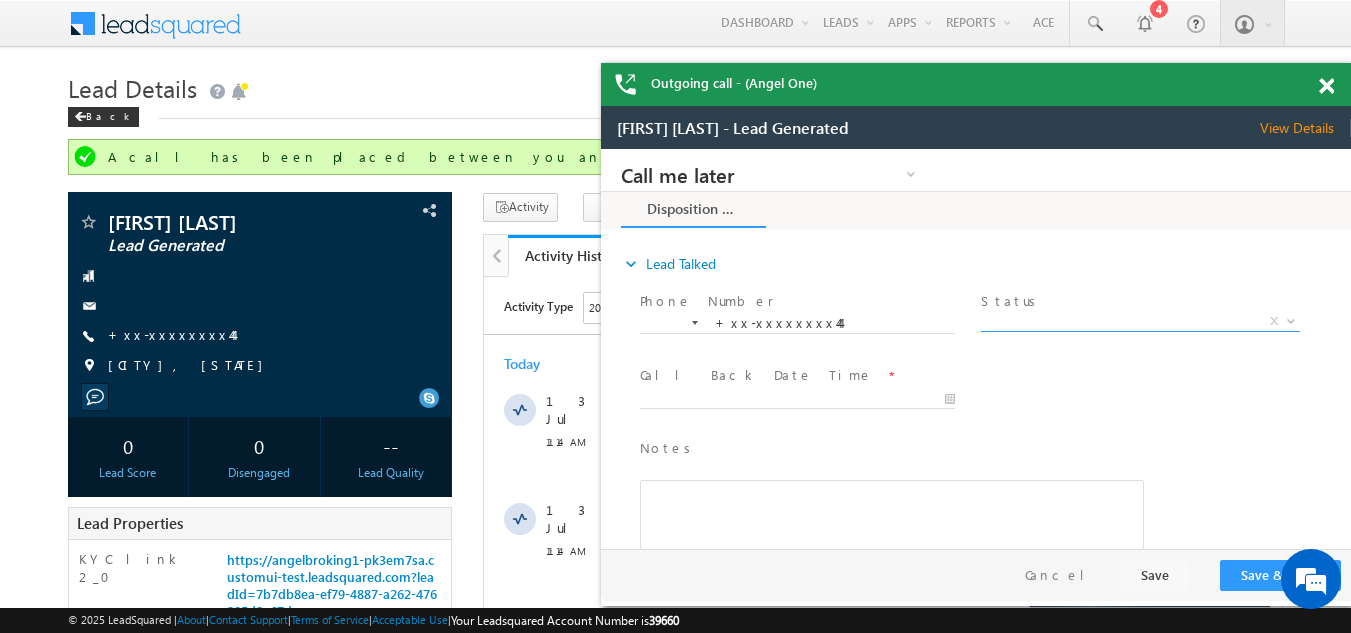 click on "X" at bounding box center [1140, 322] 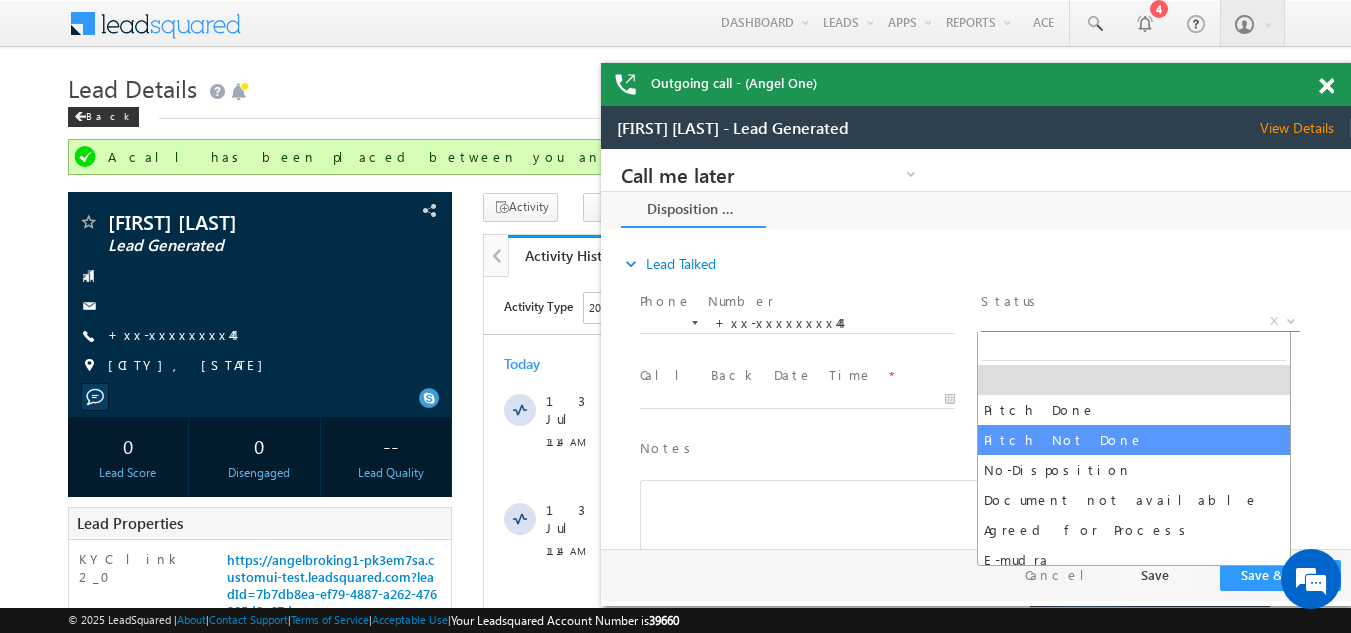 select on "Pitch Not Done" 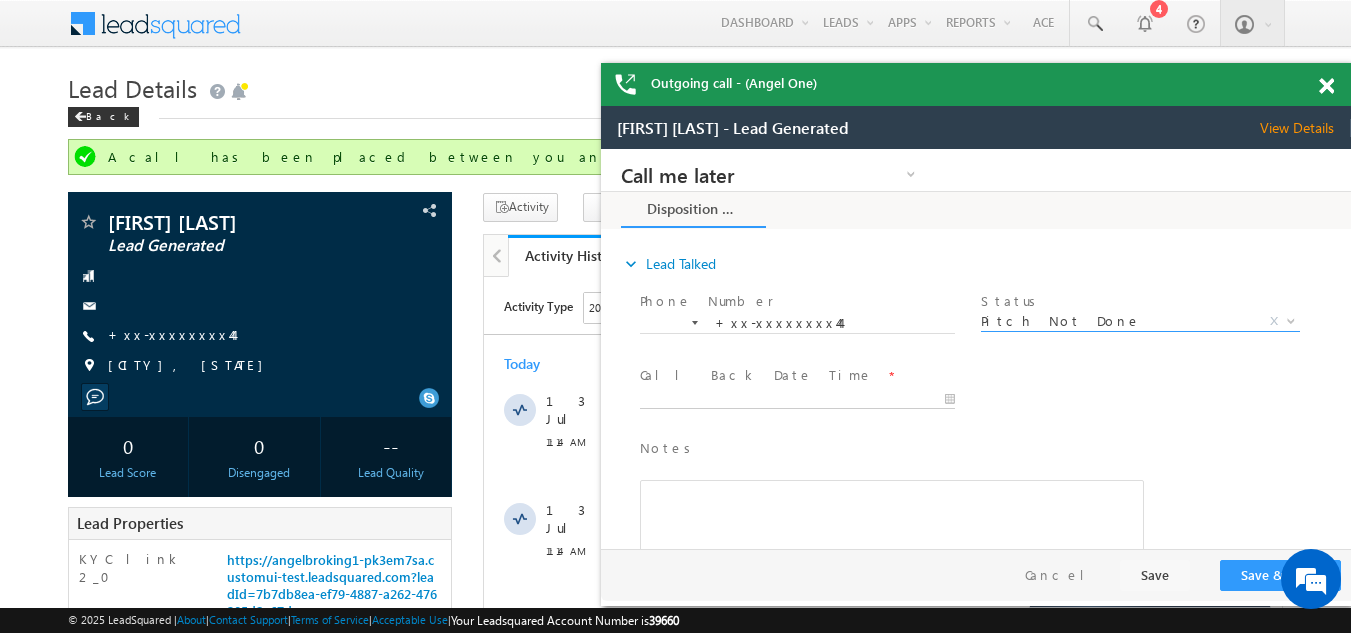 click on "Call me later Campaign Success Commitment Cross Sell Customer Drop-off reasons Language Barrier Not Interested Ringing Call me later
Call me later
× Disposition Form *" at bounding box center [976, 349] 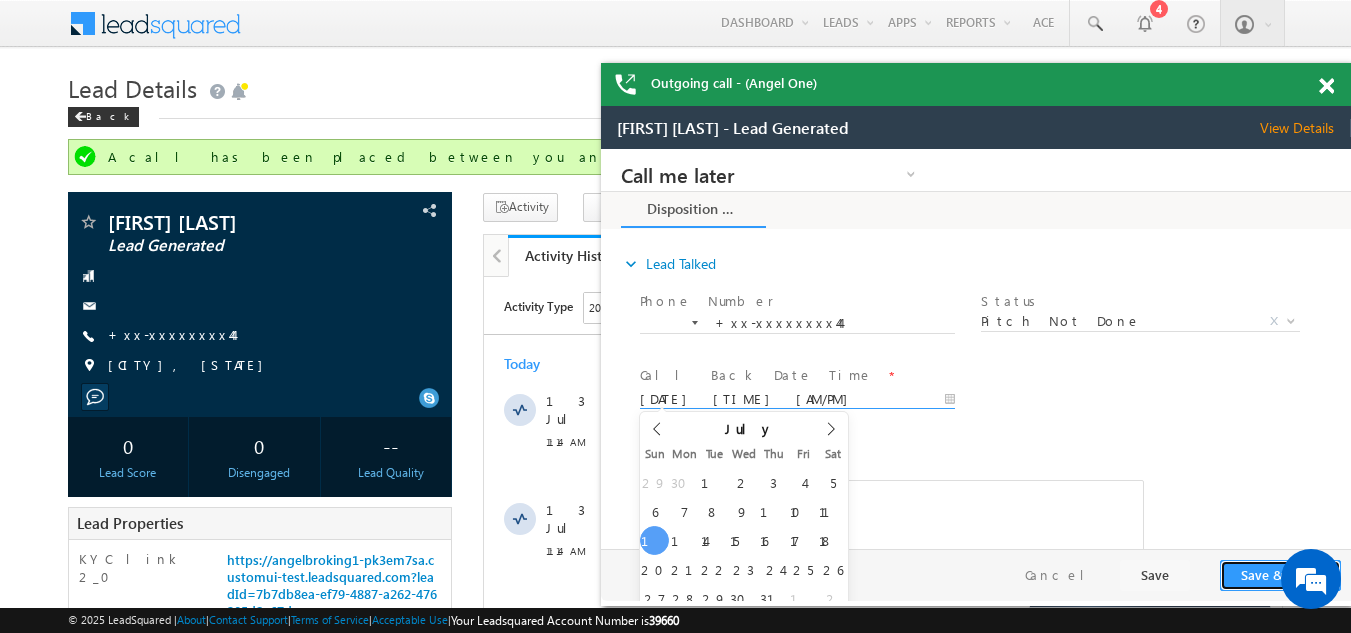 click on "Save & Close" at bounding box center [1280, 575] 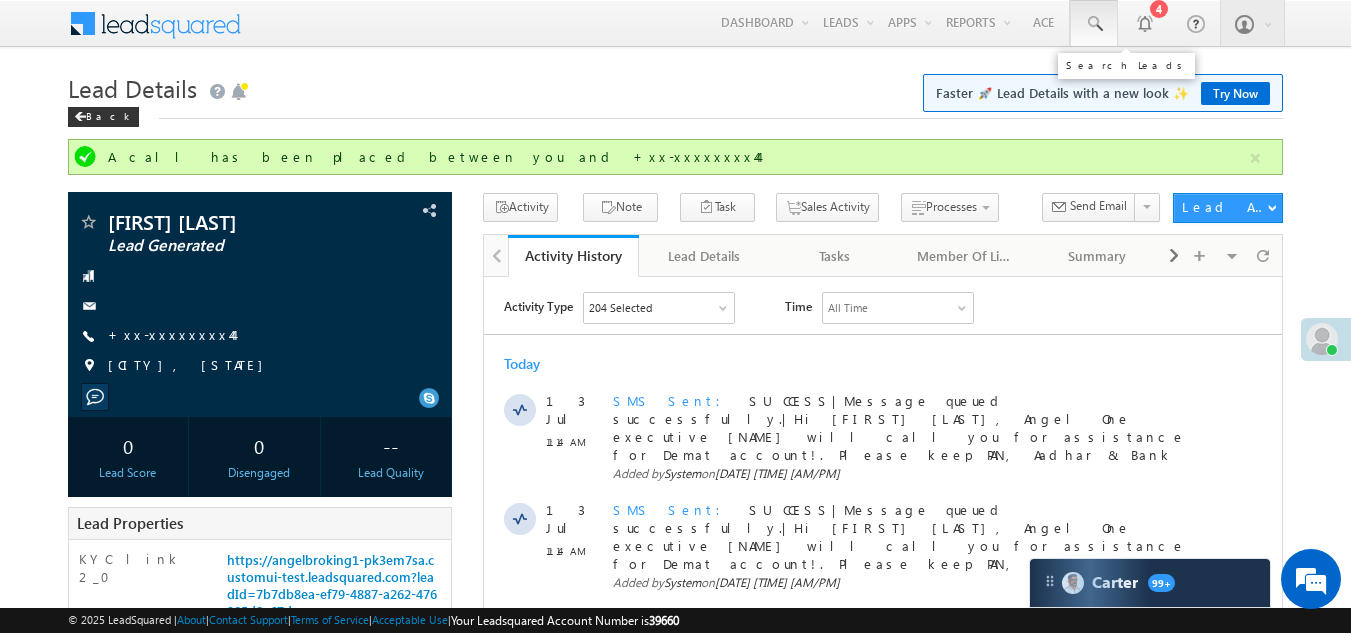 click at bounding box center [1094, 24] 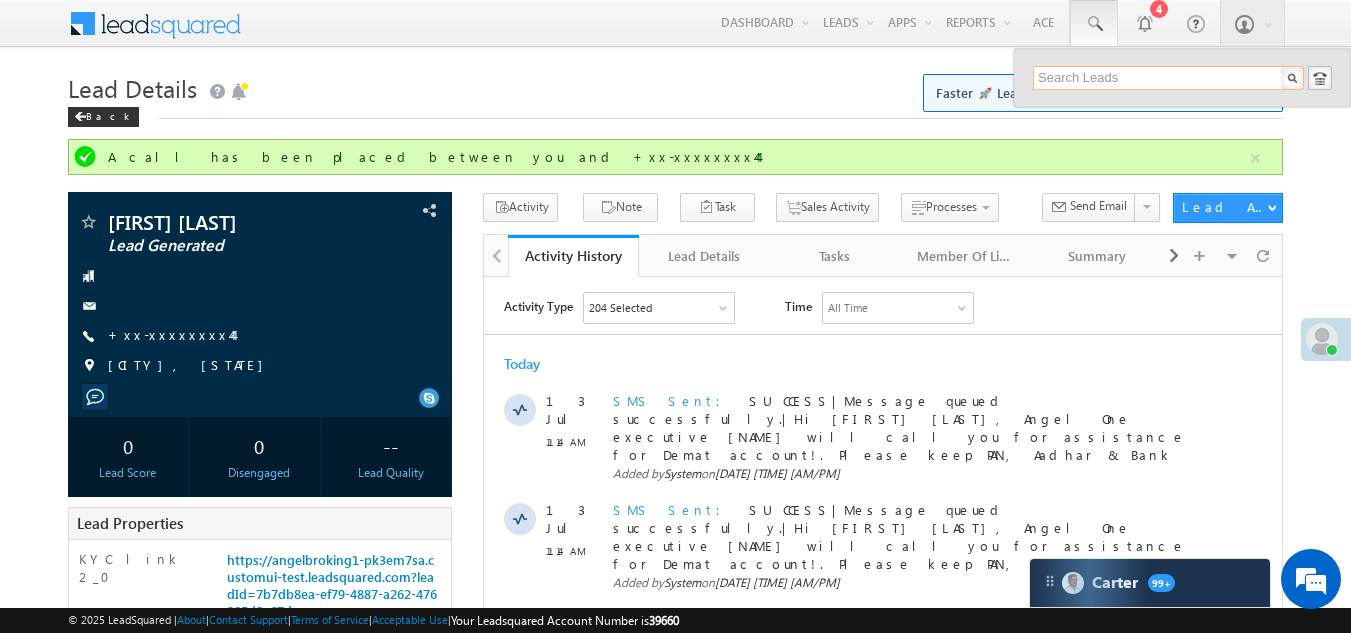 paste on "EQ25276323" 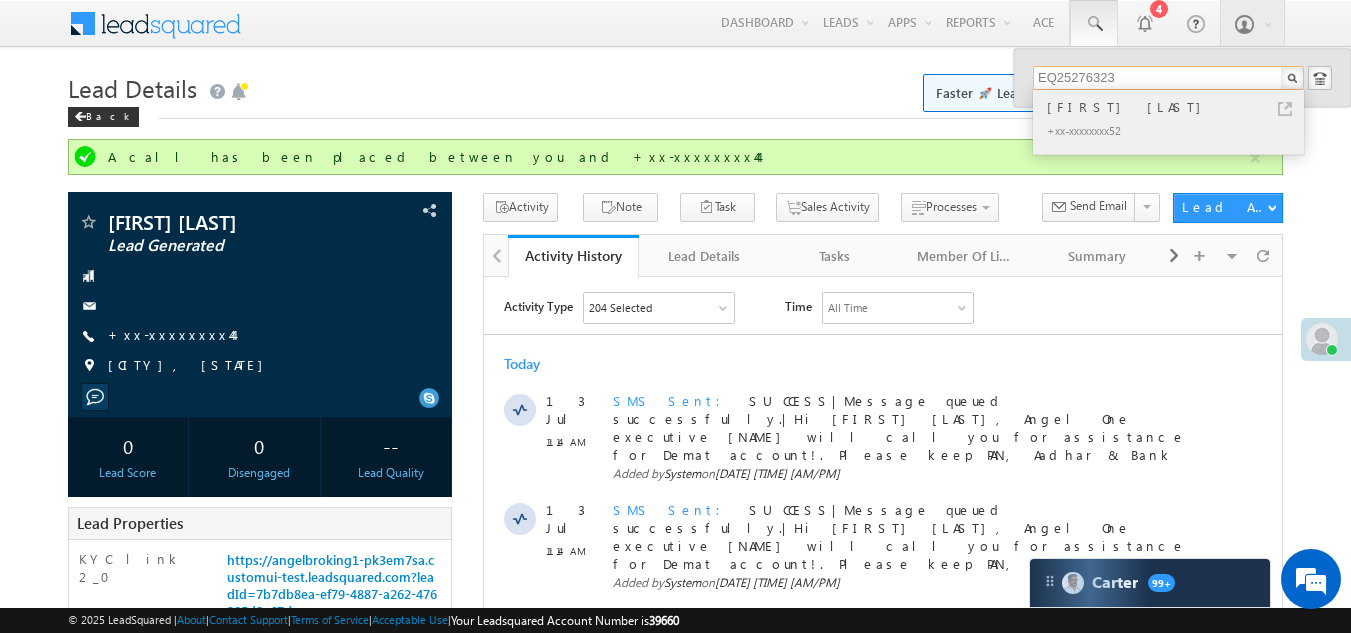 type on "EQ25276323" 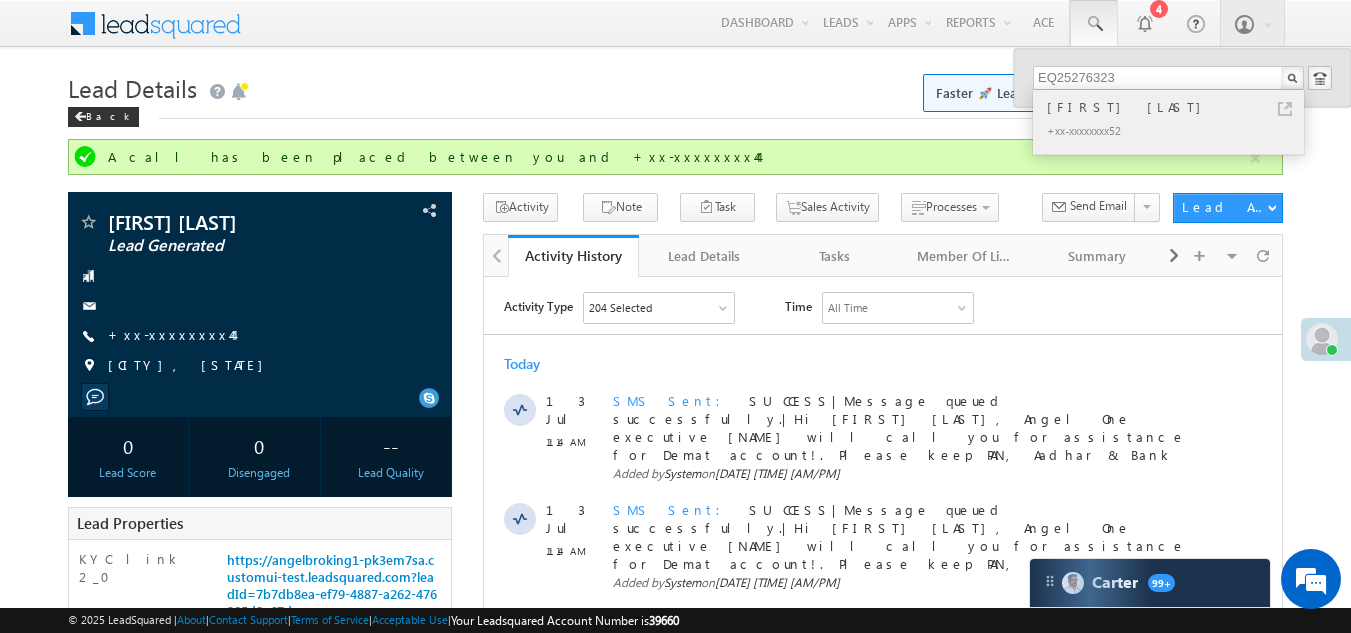 click on "PAGADALA SIVAKUMAR" at bounding box center (1177, 107) 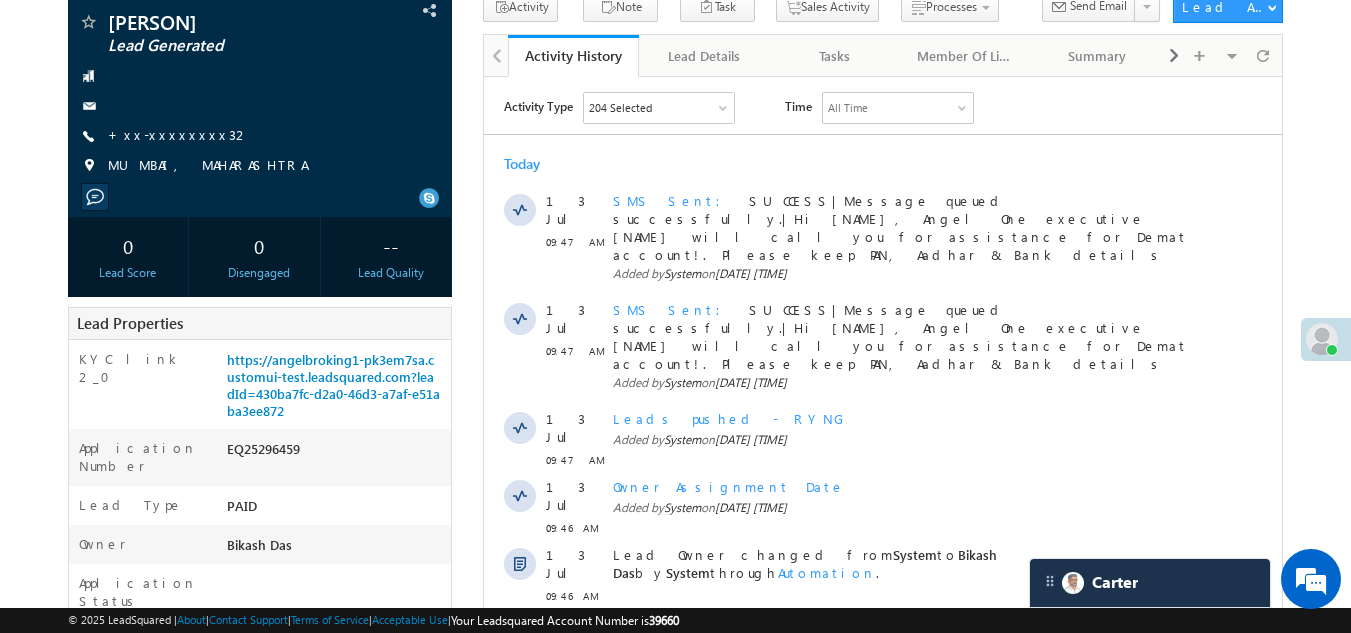 scroll, scrollTop: 0, scrollLeft: 0, axis: both 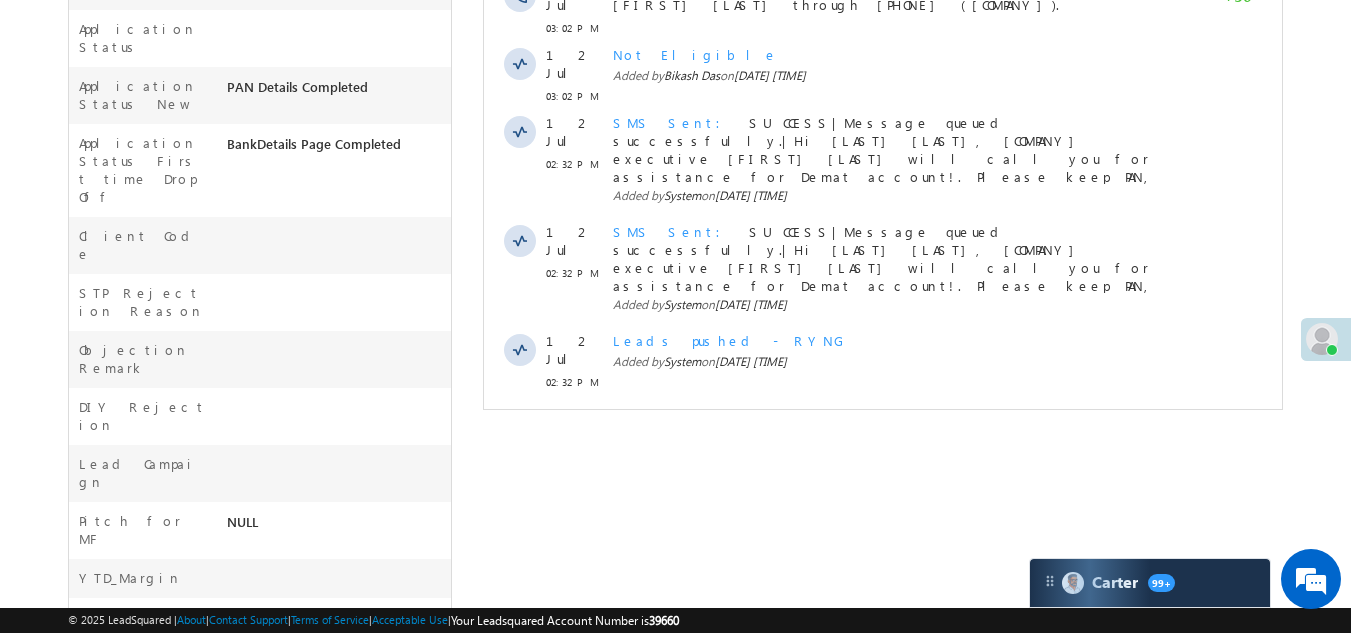 click on "Show More" at bounding box center [883, 426] 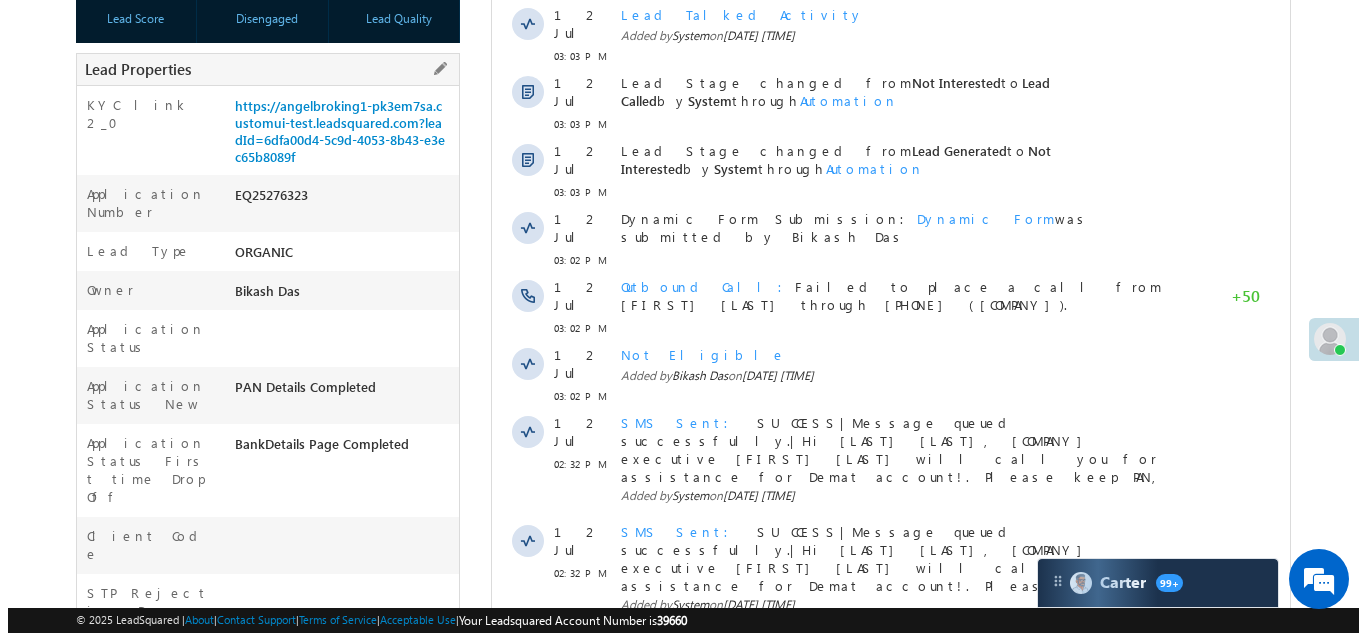 scroll, scrollTop: 0, scrollLeft: 0, axis: both 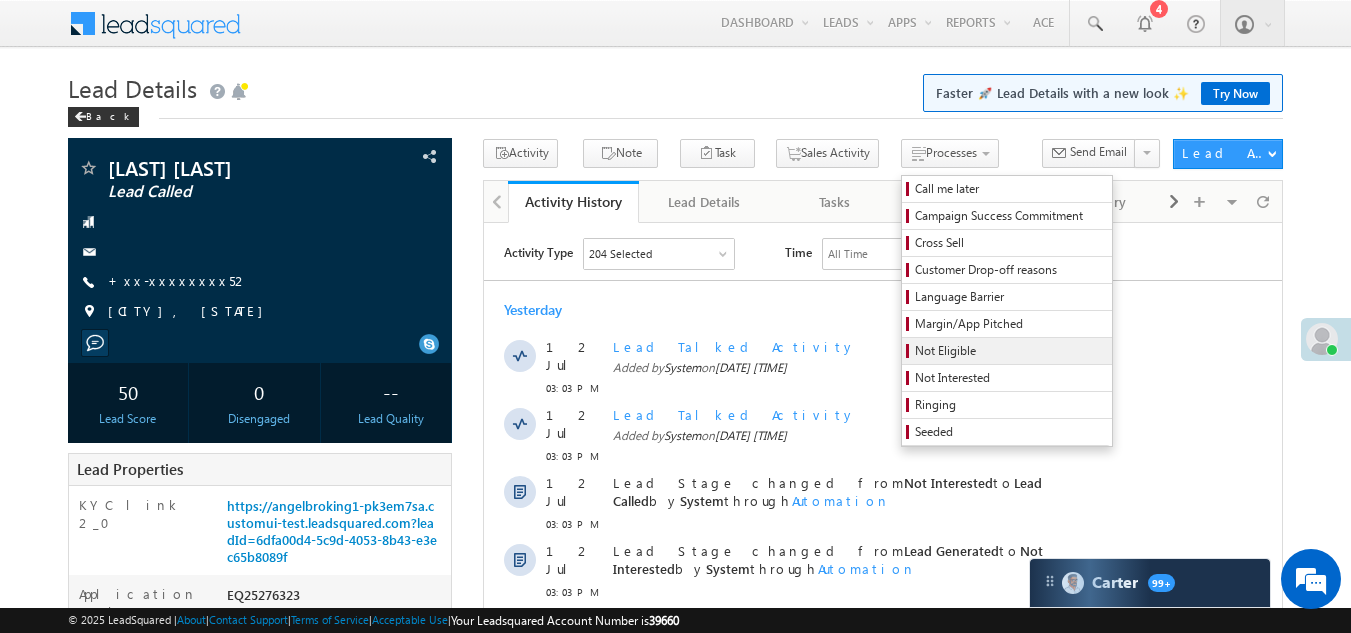 click on "Not Eligible" at bounding box center (1010, 351) 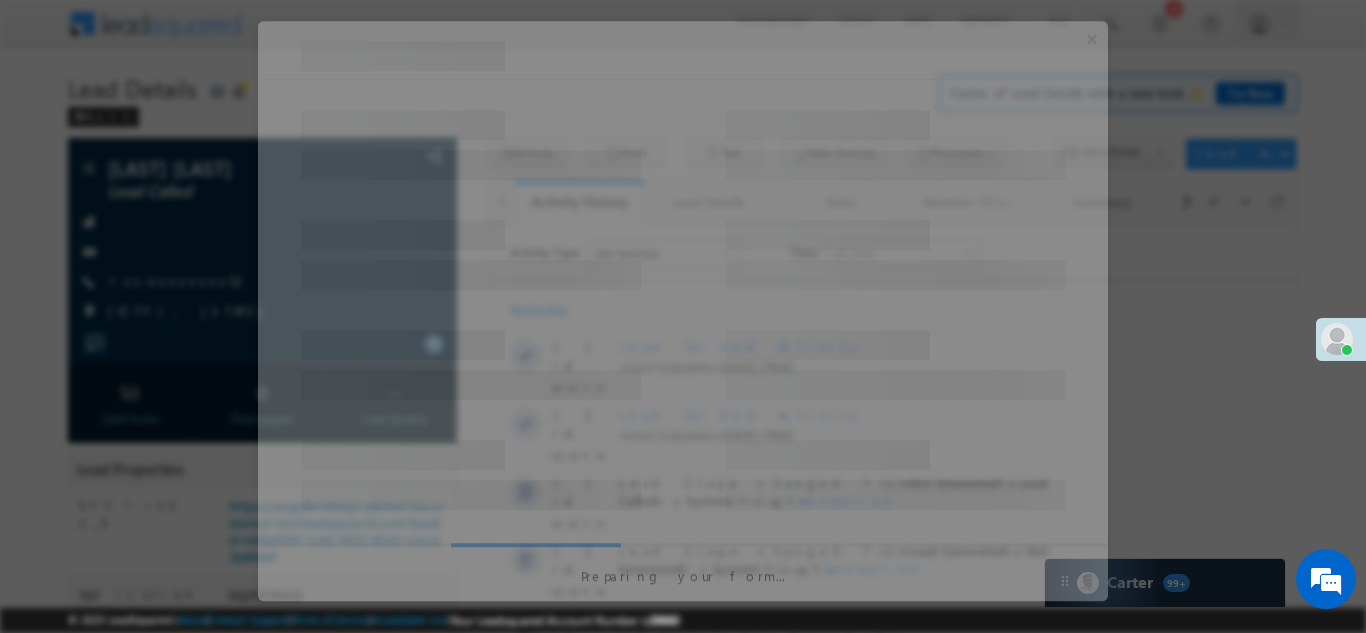 scroll, scrollTop: 0, scrollLeft: 0, axis: both 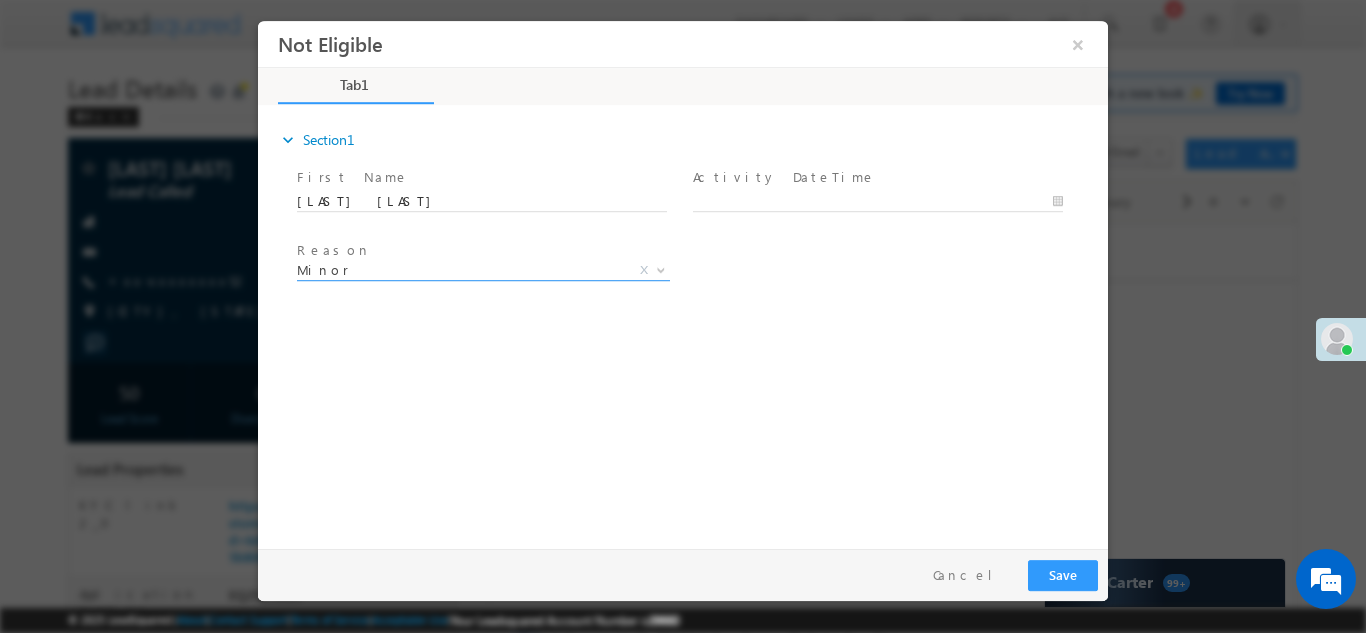 click on "Minor" at bounding box center (459, 269) 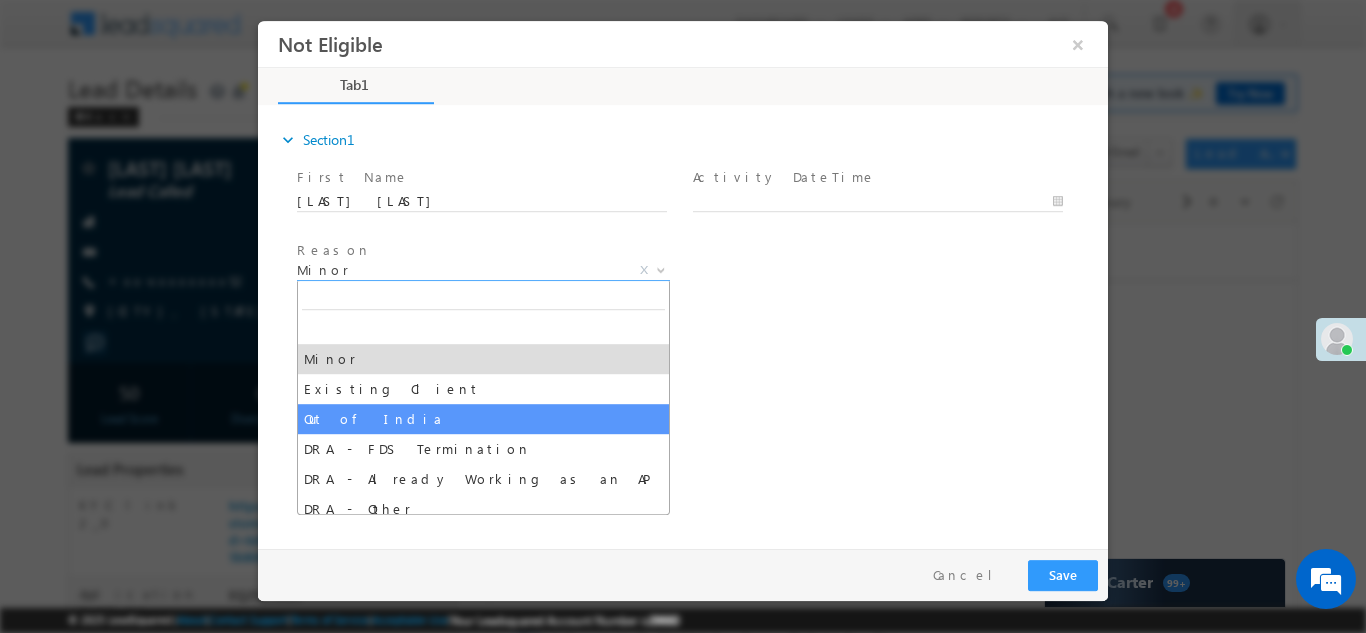 select on "Out of India" 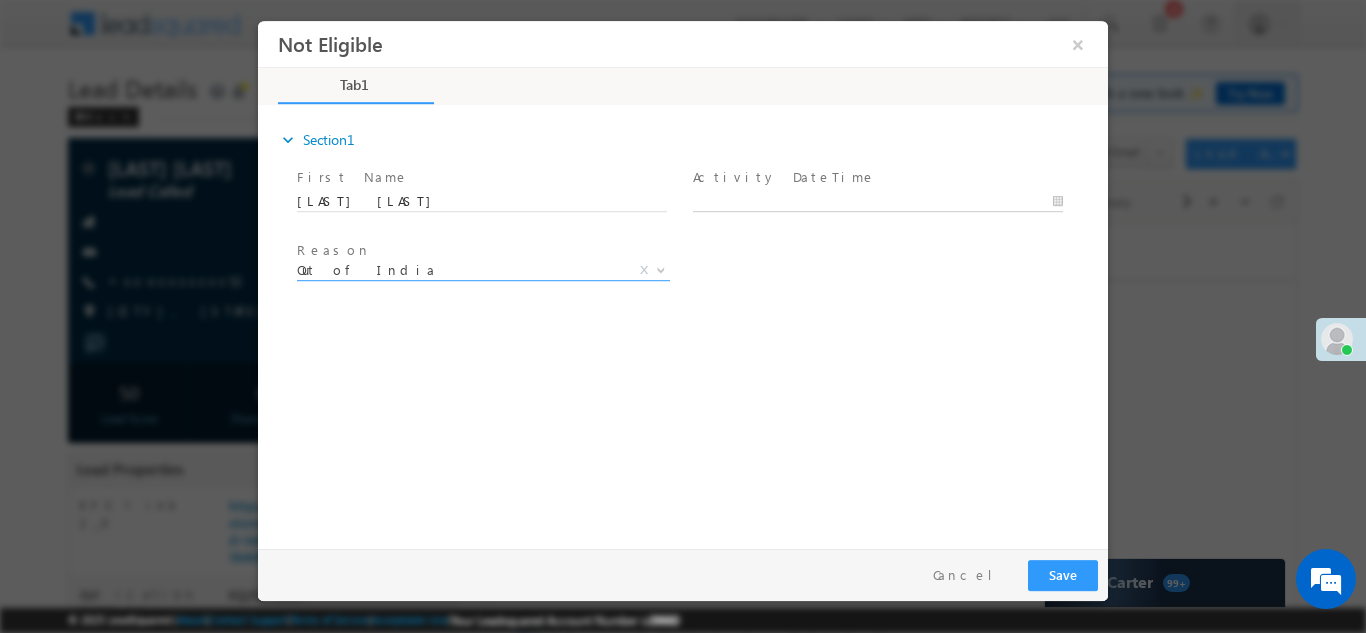 type on "07/13/25 11:18 AM" 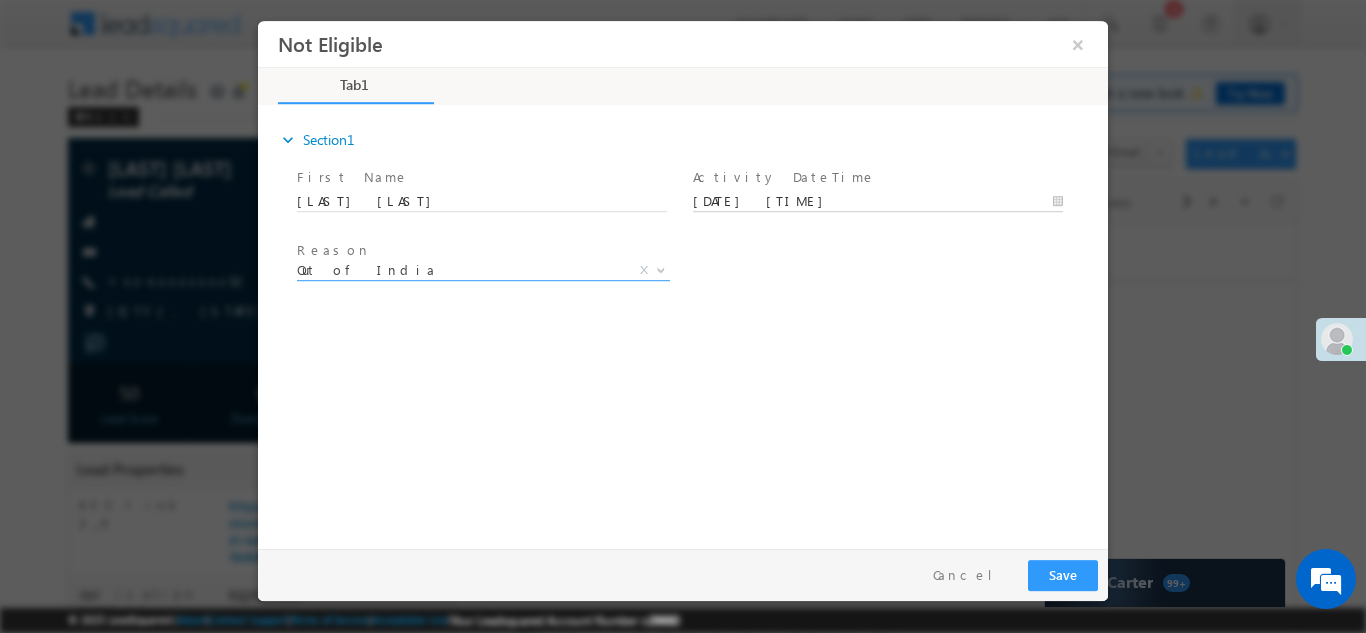 click on "Not Eligible
×" at bounding box center [683, 279] 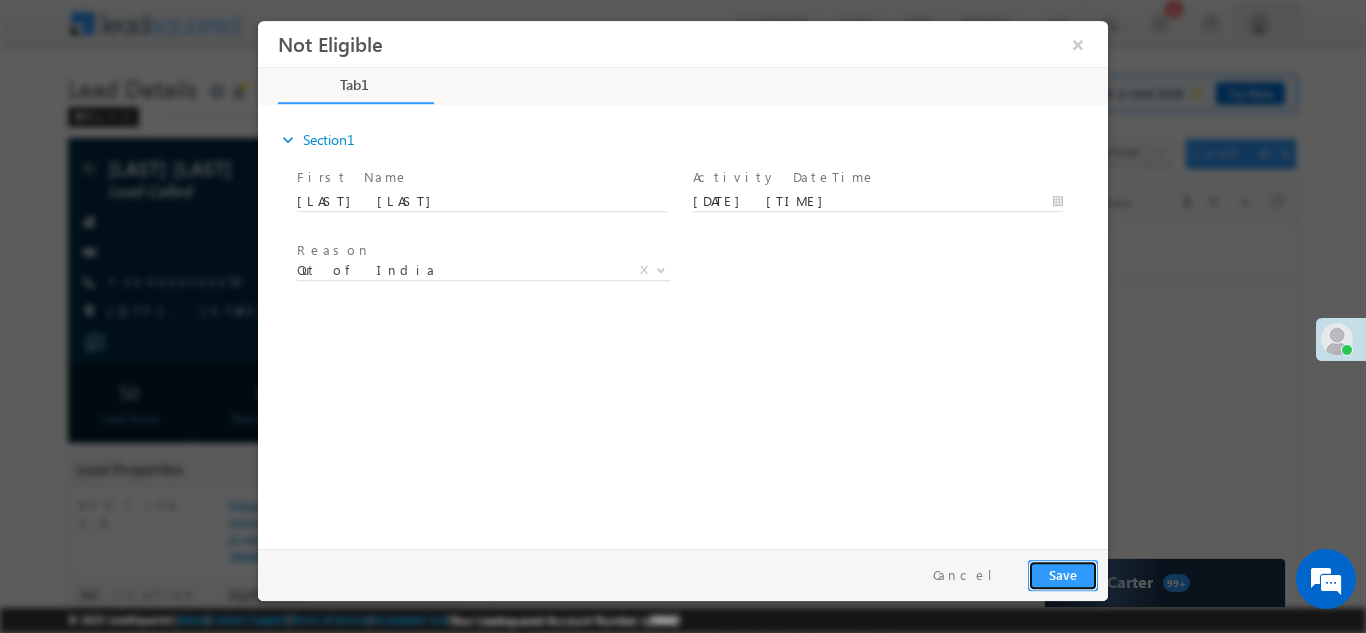 click on "Save" at bounding box center (1063, 574) 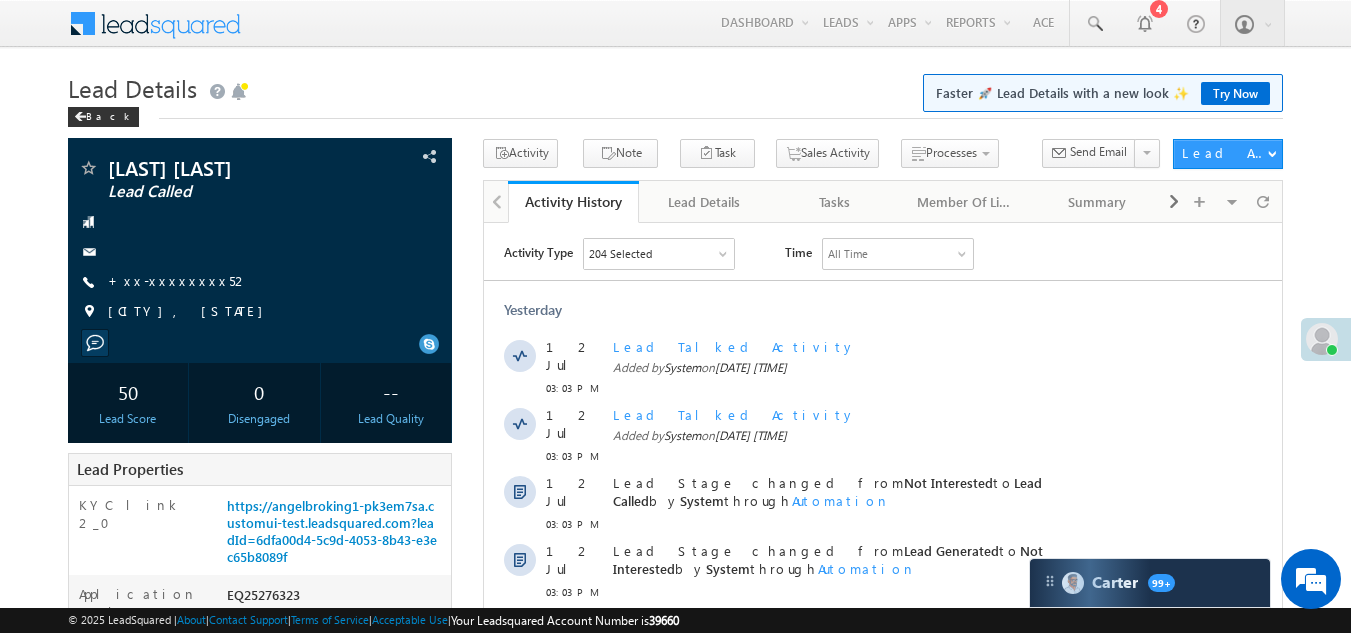 click on "+xx-xxxxxxxx52" at bounding box center (178, 280) 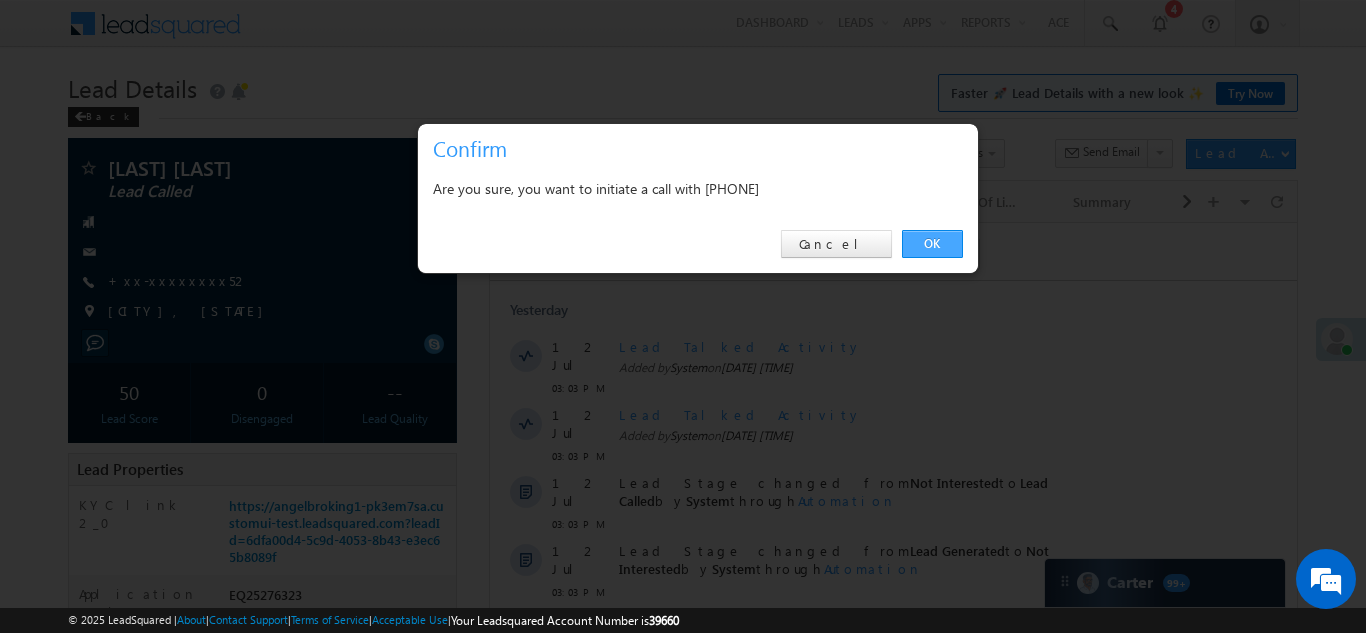 click on "OK" at bounding box center (932, 244) 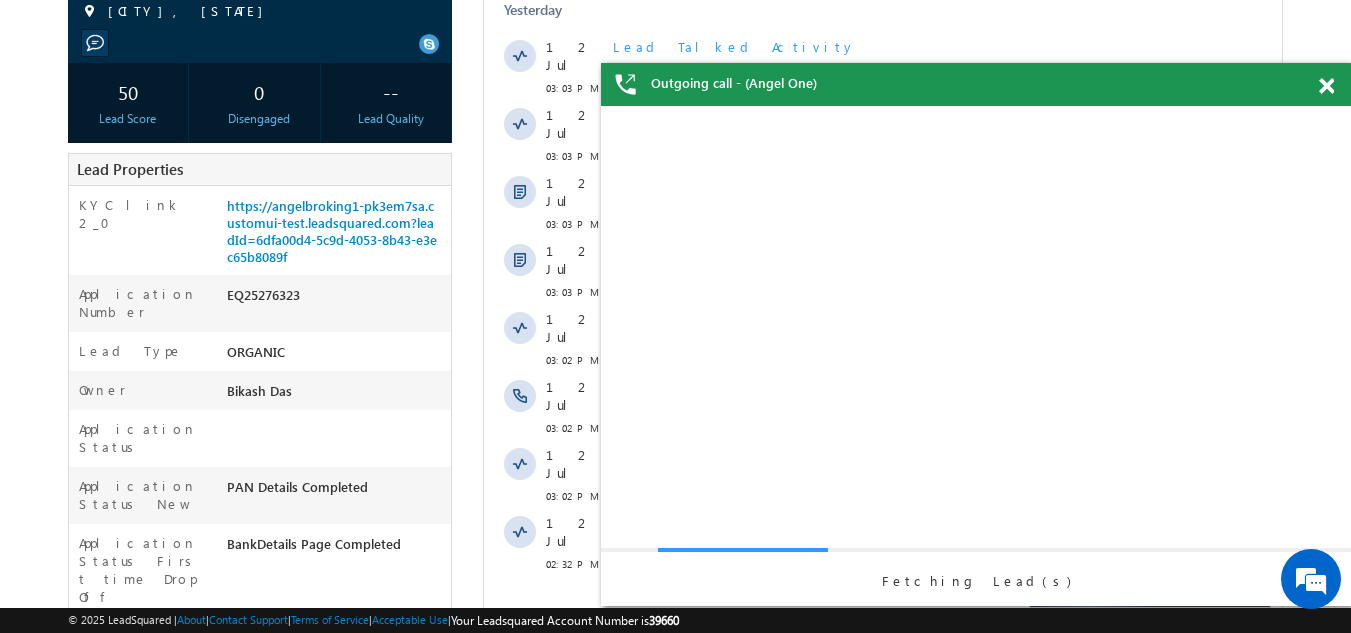 scroll, scrollTop: 0, scrollLeft: 0, axis: both 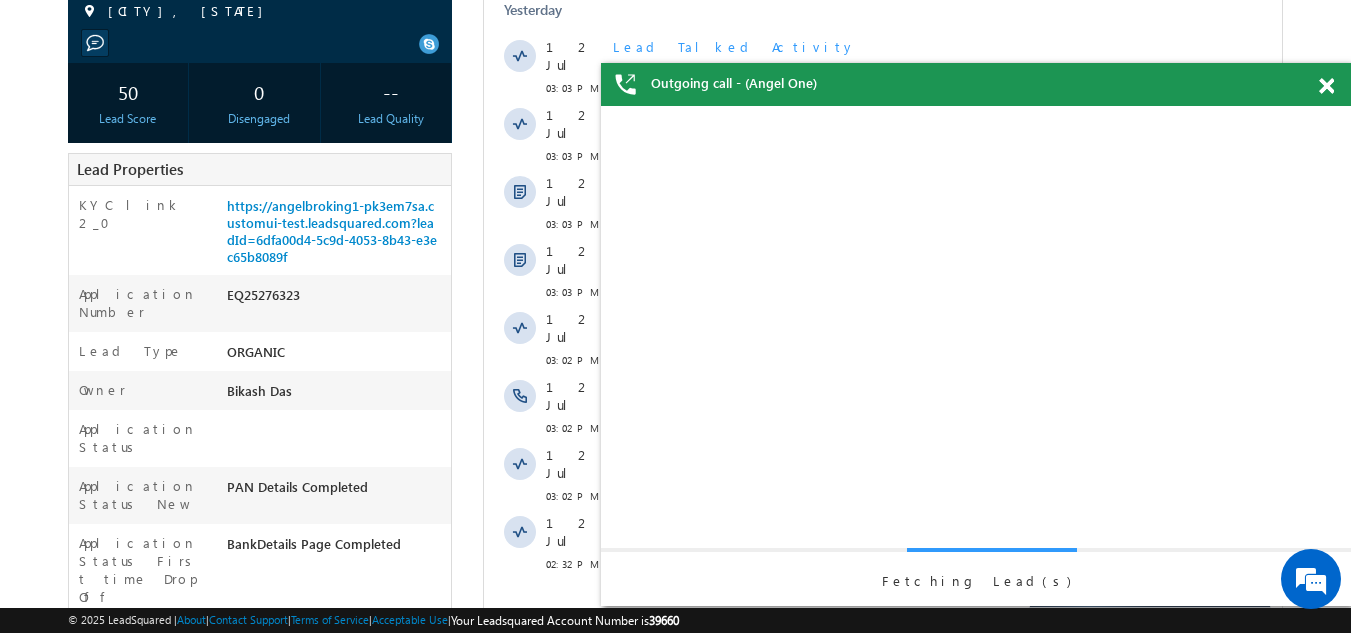 click at bounding box center [1326, 86] 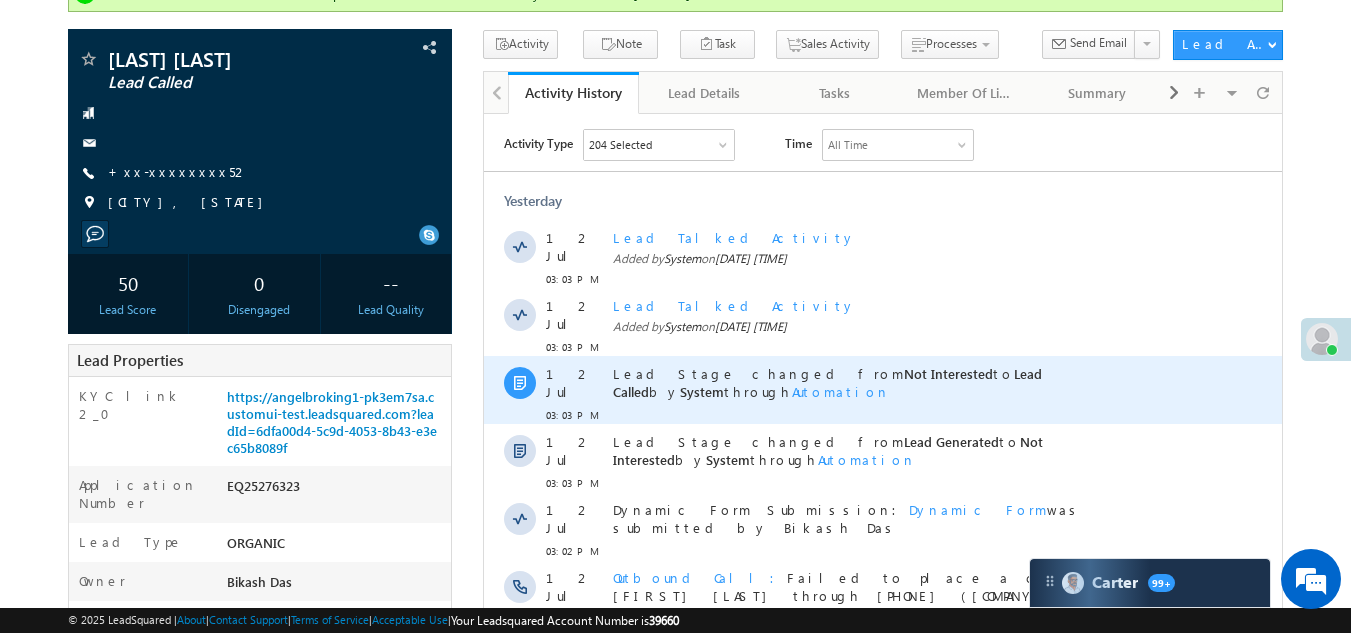 scroll, scrollTop: 54, scrollLeft: 0, axis: vertical 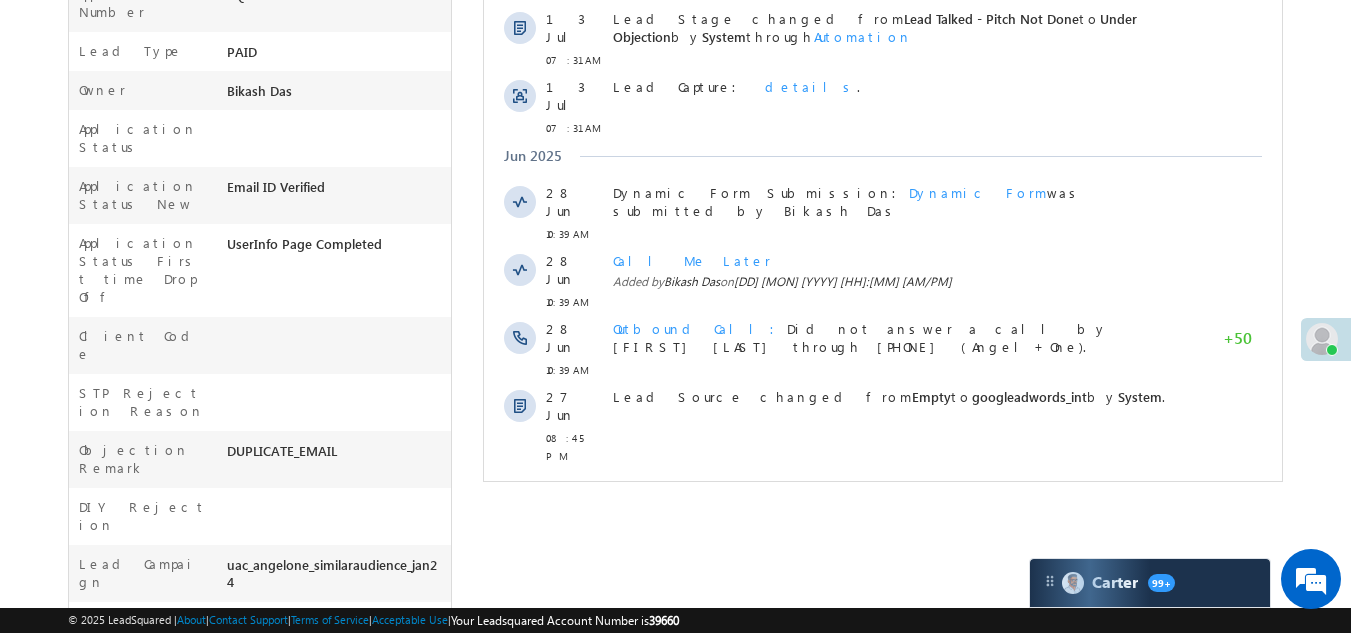 click on "Show More" at bounding box center (883, 500) 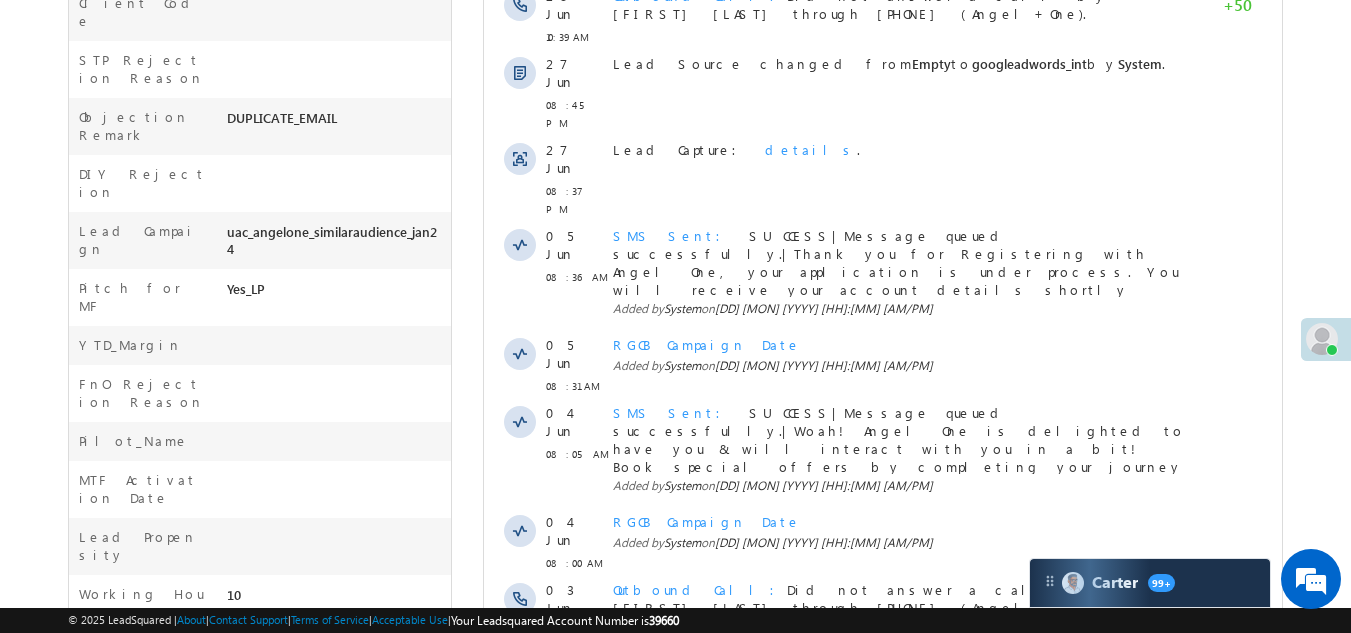 scroll, scrollTop: 1135, scrollLeft: 0, axis: vertical 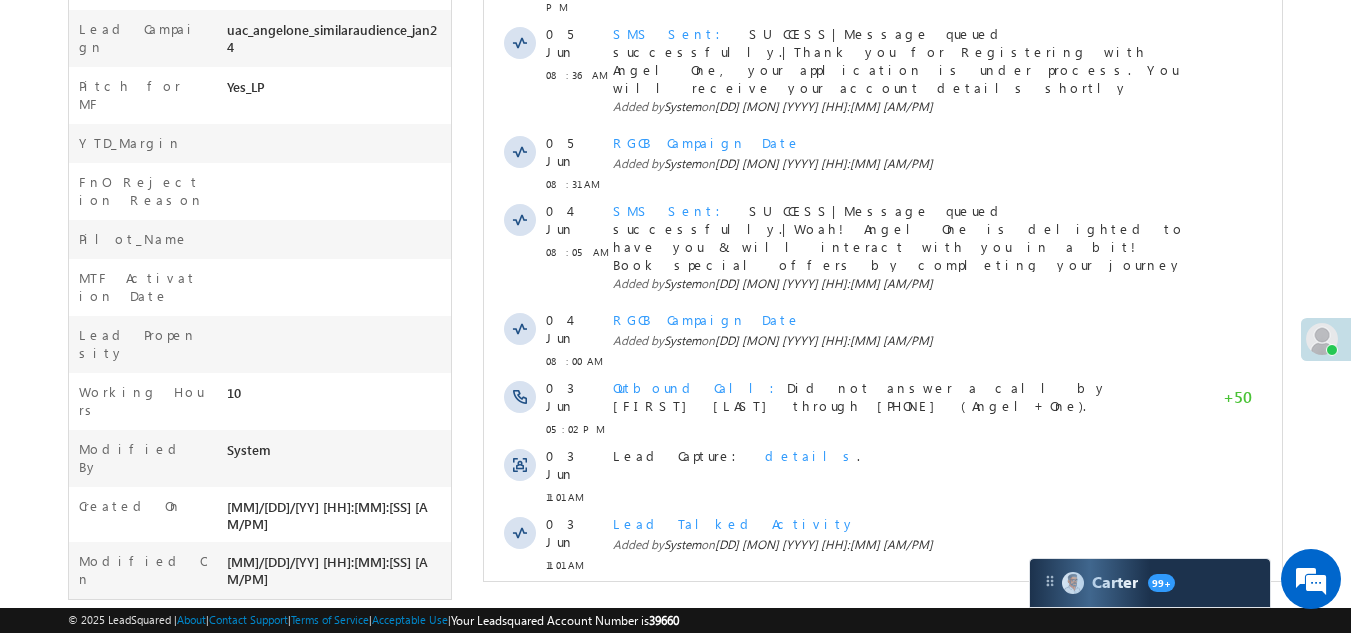 click on "Show More" at bounding box center [883, 786] 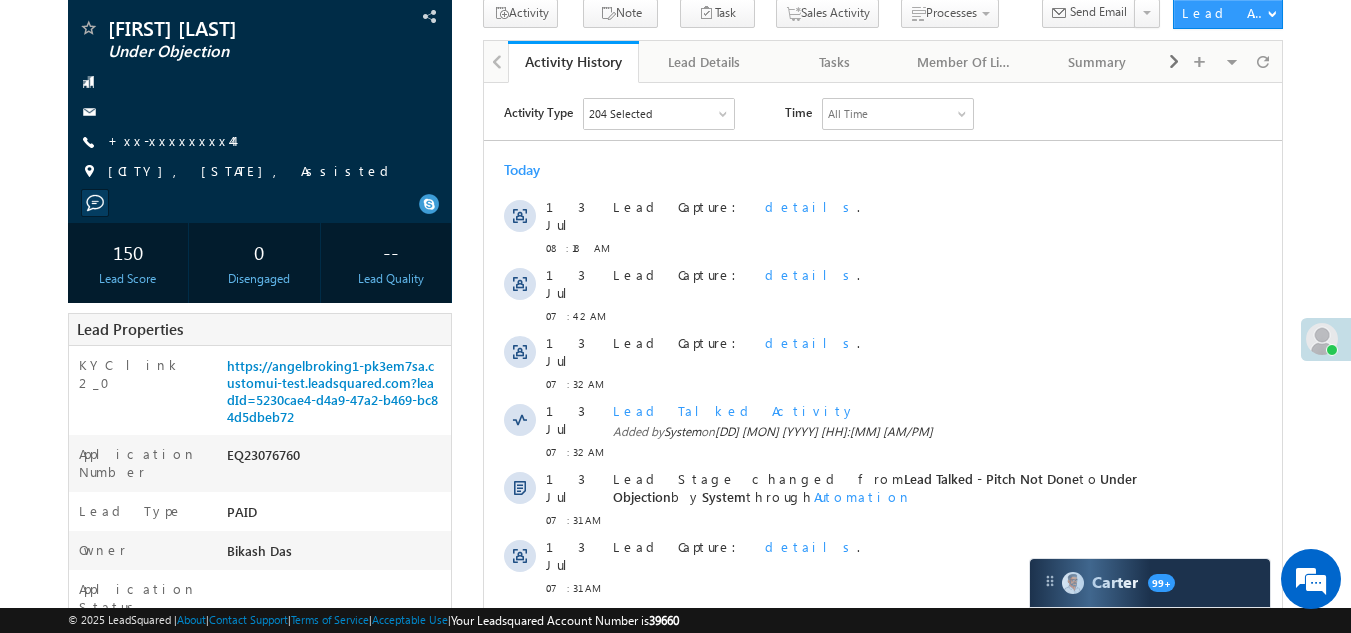 scroll, scrollTop: 0, scrollLeft: 0, axis: both 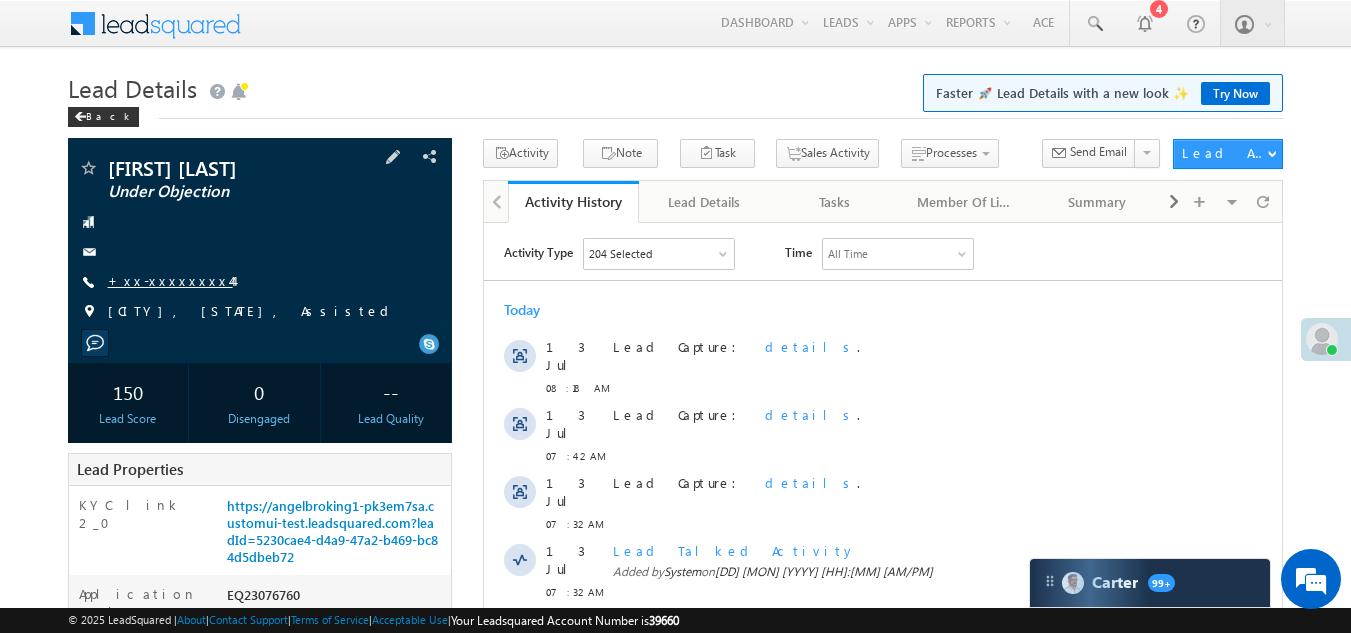 click on "+xx-xxxxxxxx44" at bounding box center (170, 280) 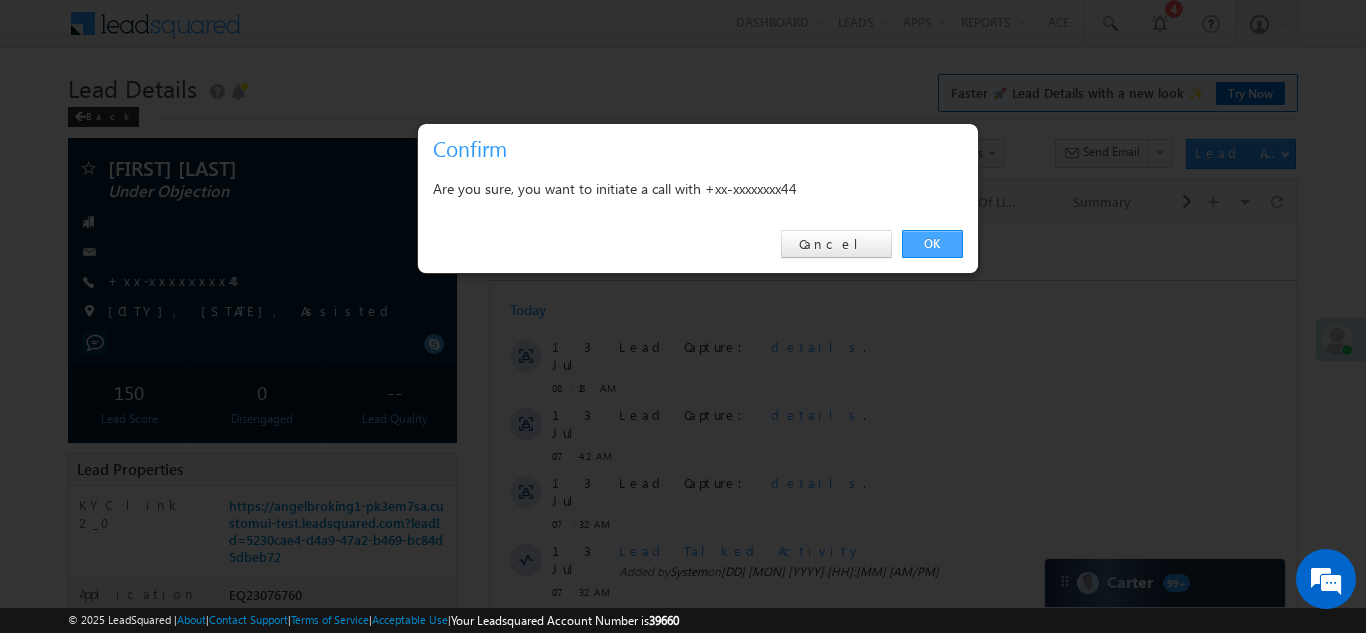 click on "OK" at bounding box center [932, 244] 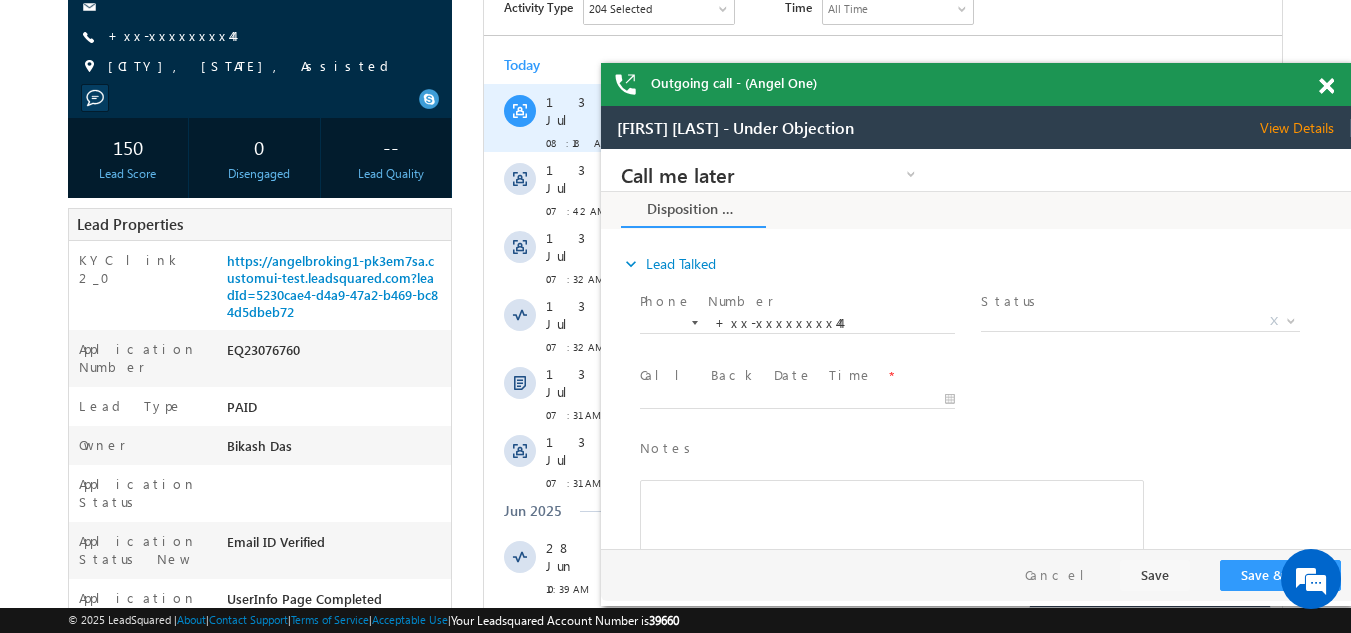 scroll, scrollTop: 300, scrollLeft: 0, axis: vertical 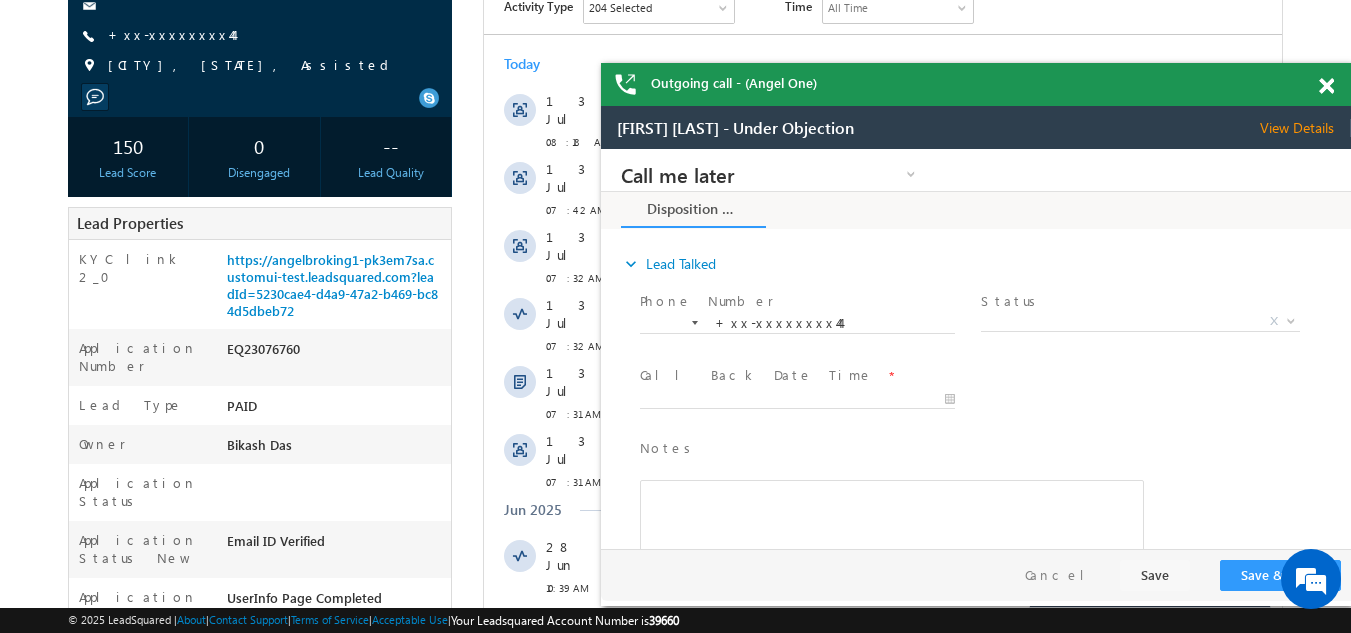 click at bounding box center [1326, 86] 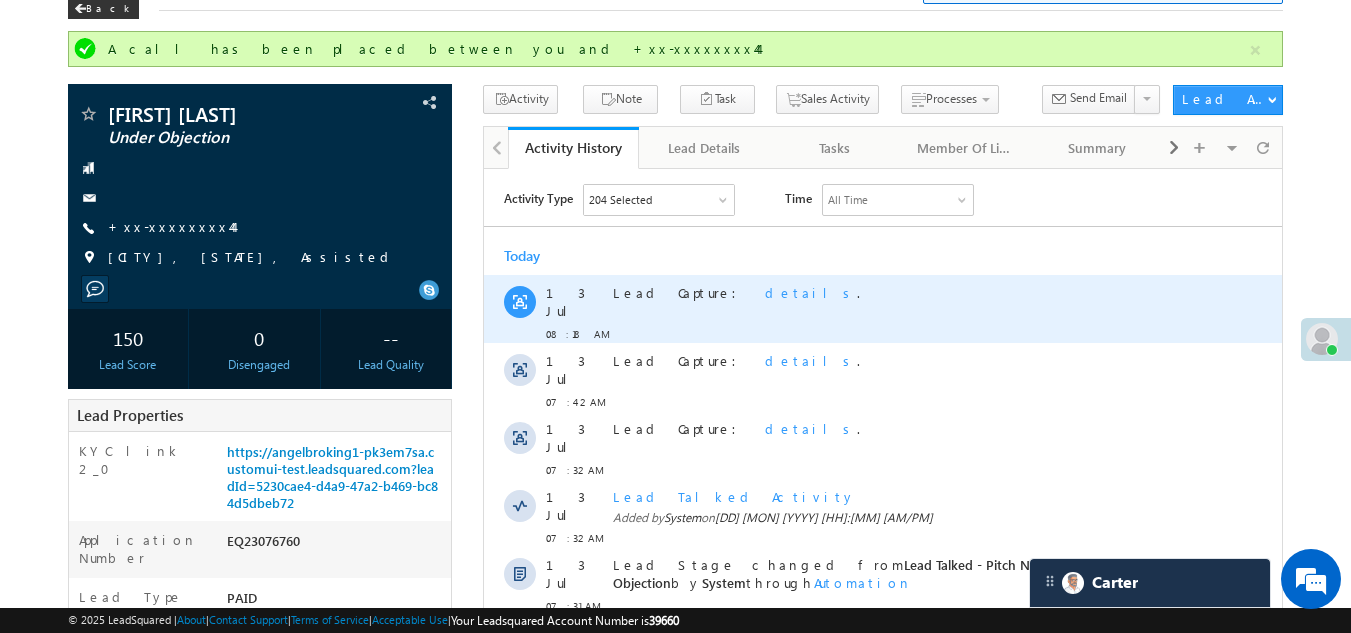 scroll, scrollTop: 0, scrollLeft: 0, axis: both 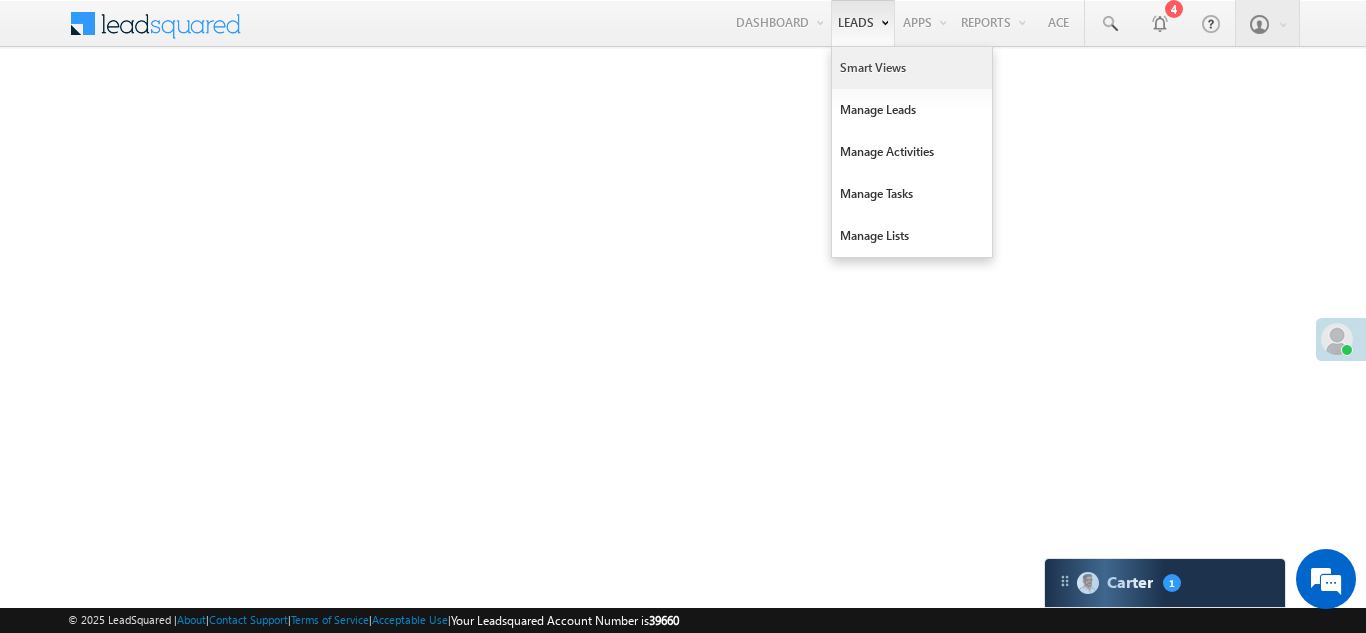 click on "Smart Views" at bounding box center [912, 68] 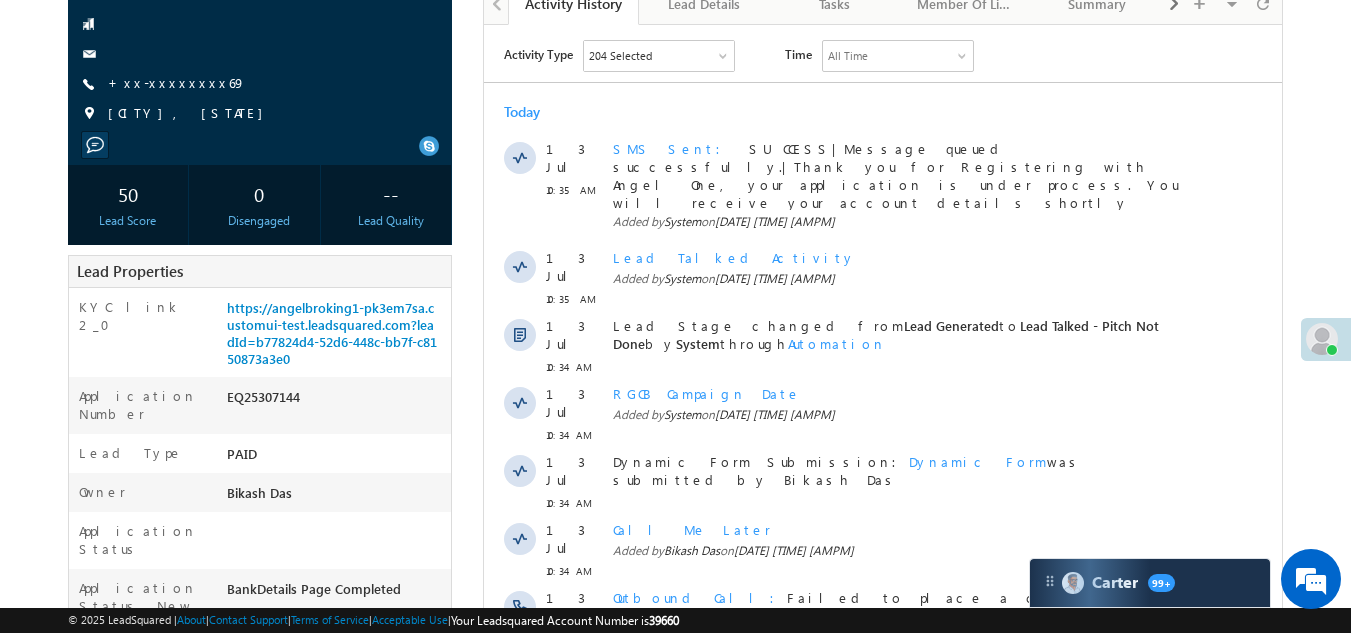 scroll, scrollTop: 0, scrollLeft: 0, axis: both 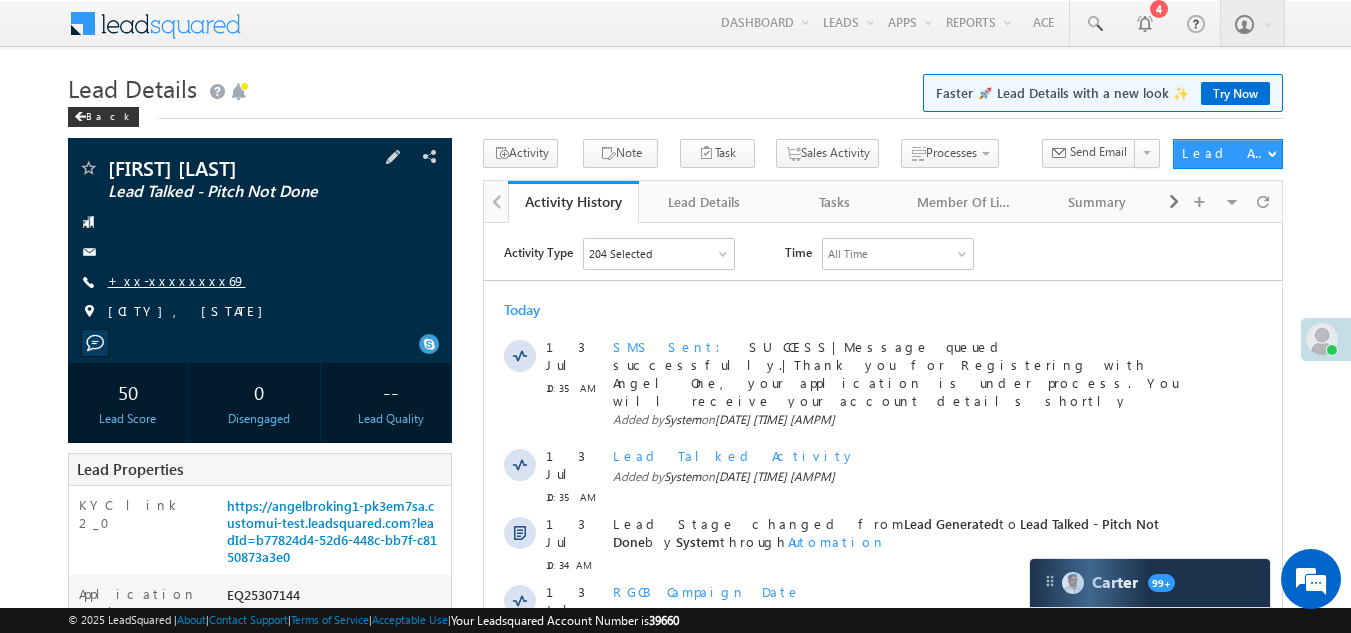 click on "+xx-xxxxxxxx69" at bounding box center (177, 280) 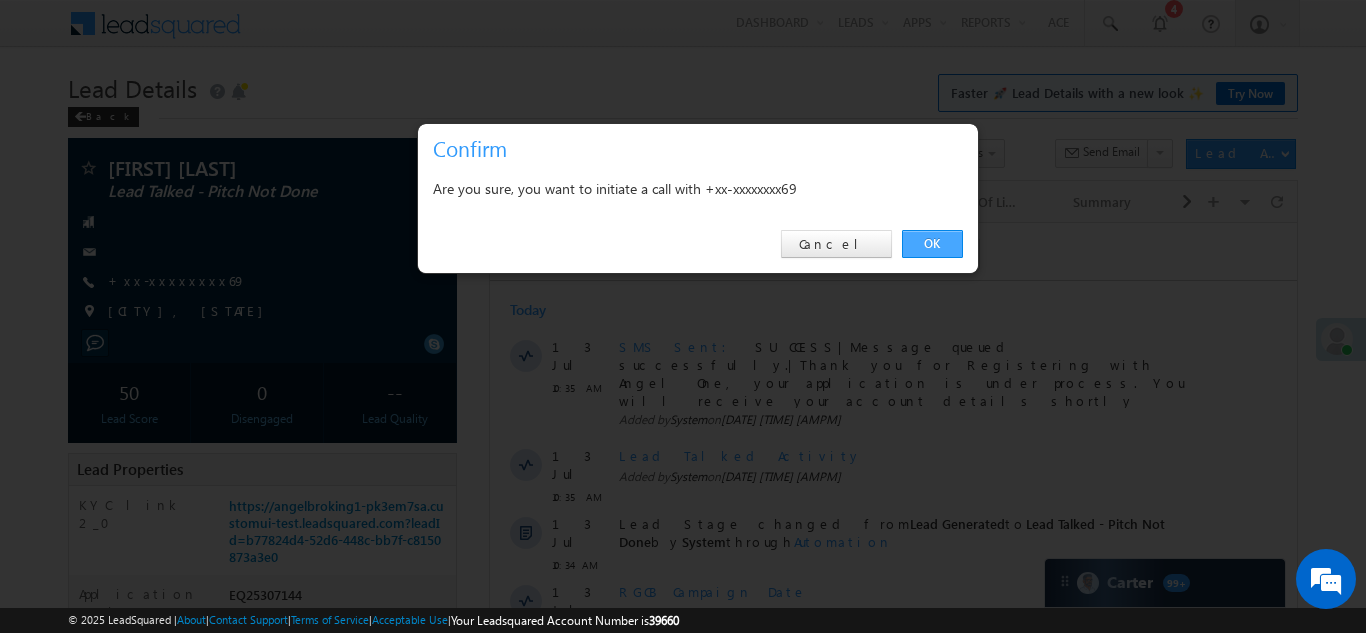 click on "OK" at bounding box center (932, 244) 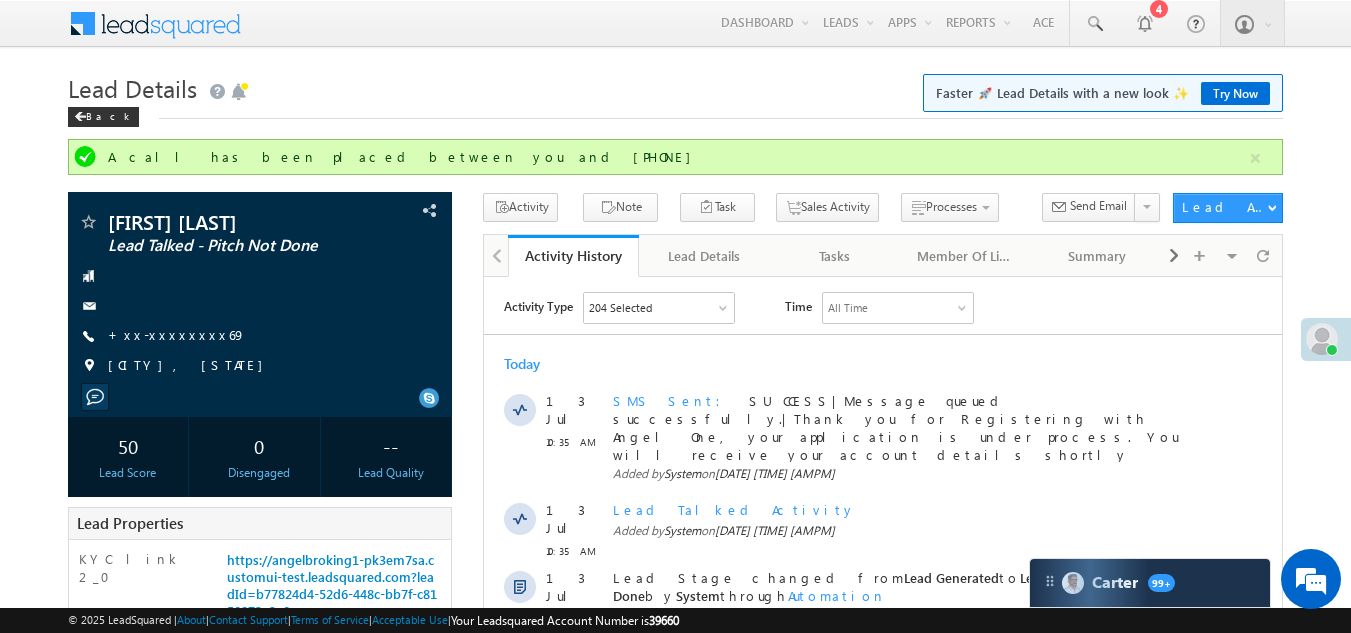 scroll, scrollTop: 0, scrollLeft: 0, axis: both 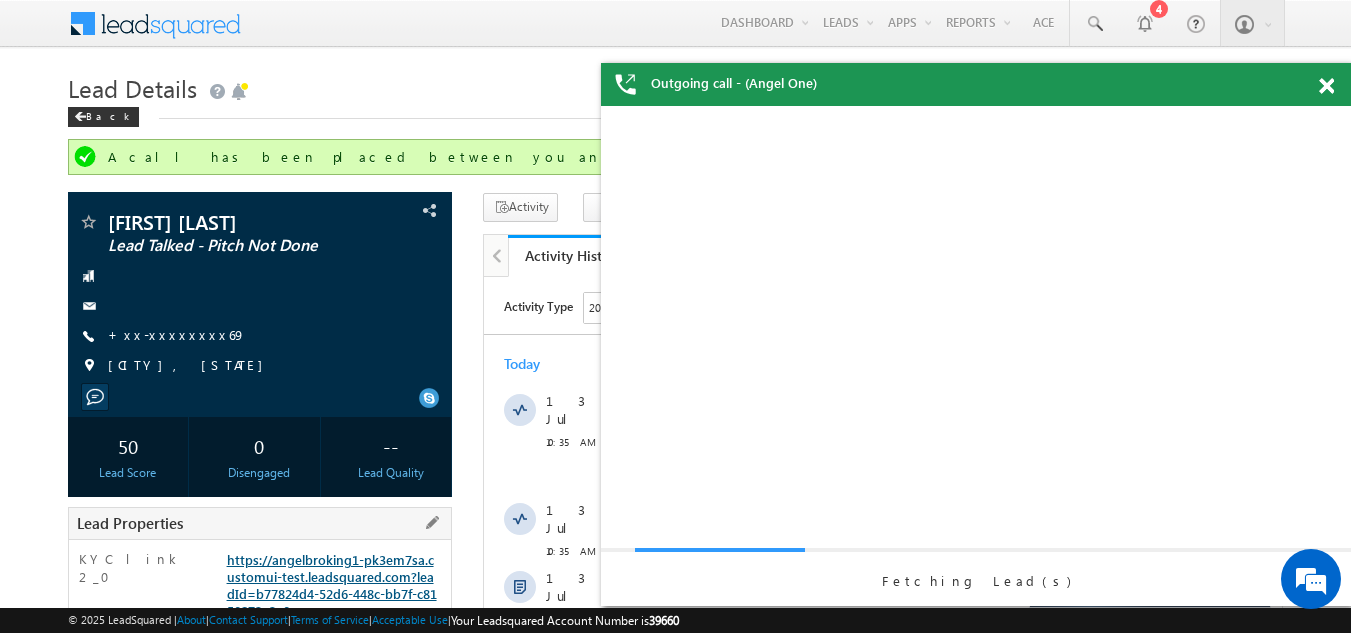 click on "https://angelbroking1-pk3em7sa.customui-test.leadsquared.com?leadId=b77824d4-52d6-448c-bb7f-c8150873a3e0" at bounding box center [332, 585] 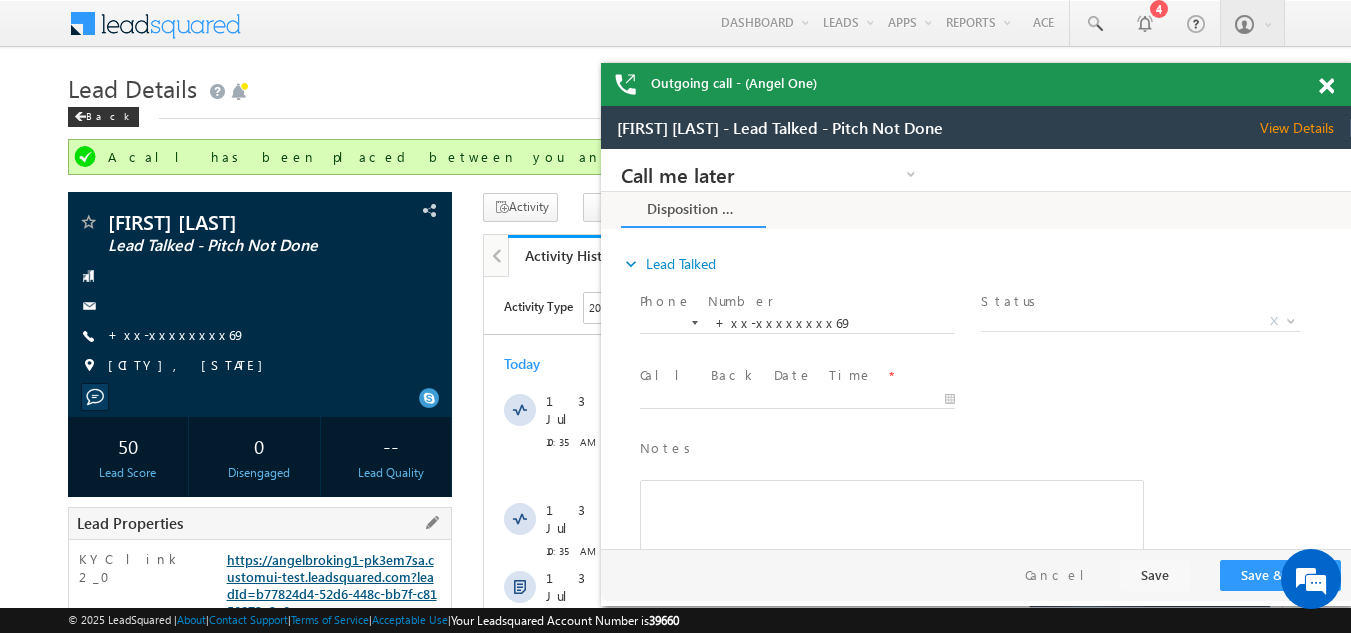 scroll, scrollTop: 0, scrollLeft: 0, axis: both 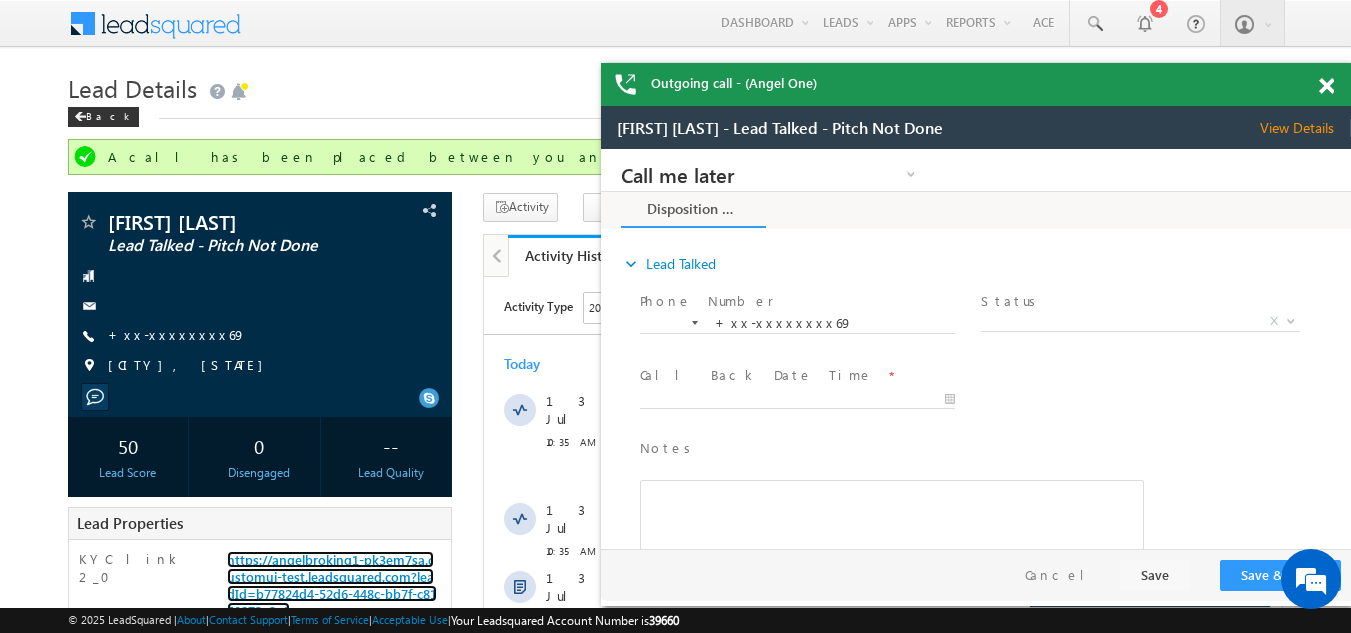 click at bounding box center [1326, 86] 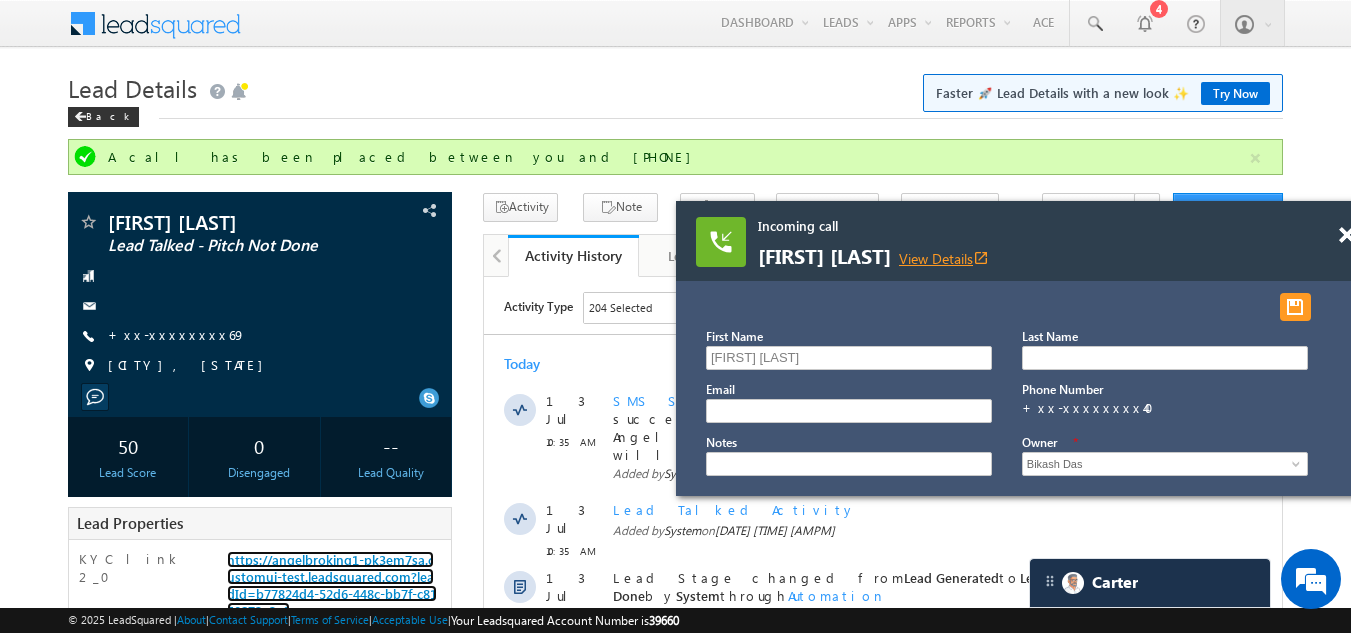 click on "View Details  open_in_new" at bounding box center (944, 258) 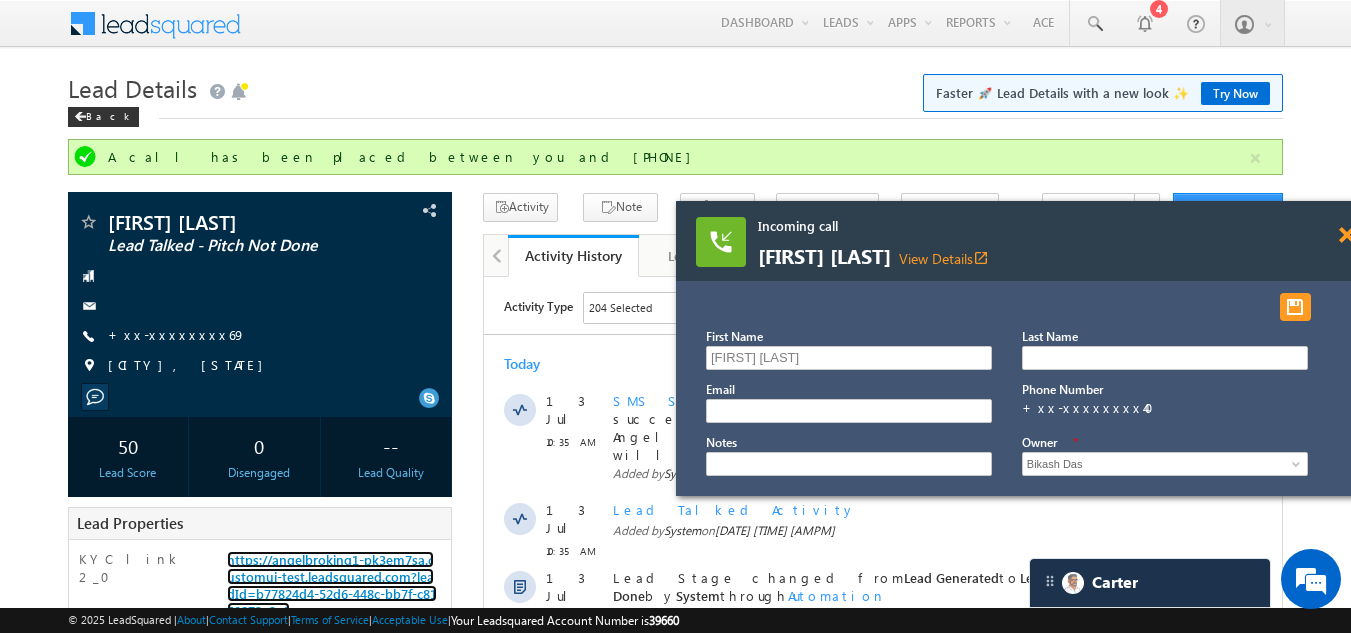 click at bounding box center (1346, 235) 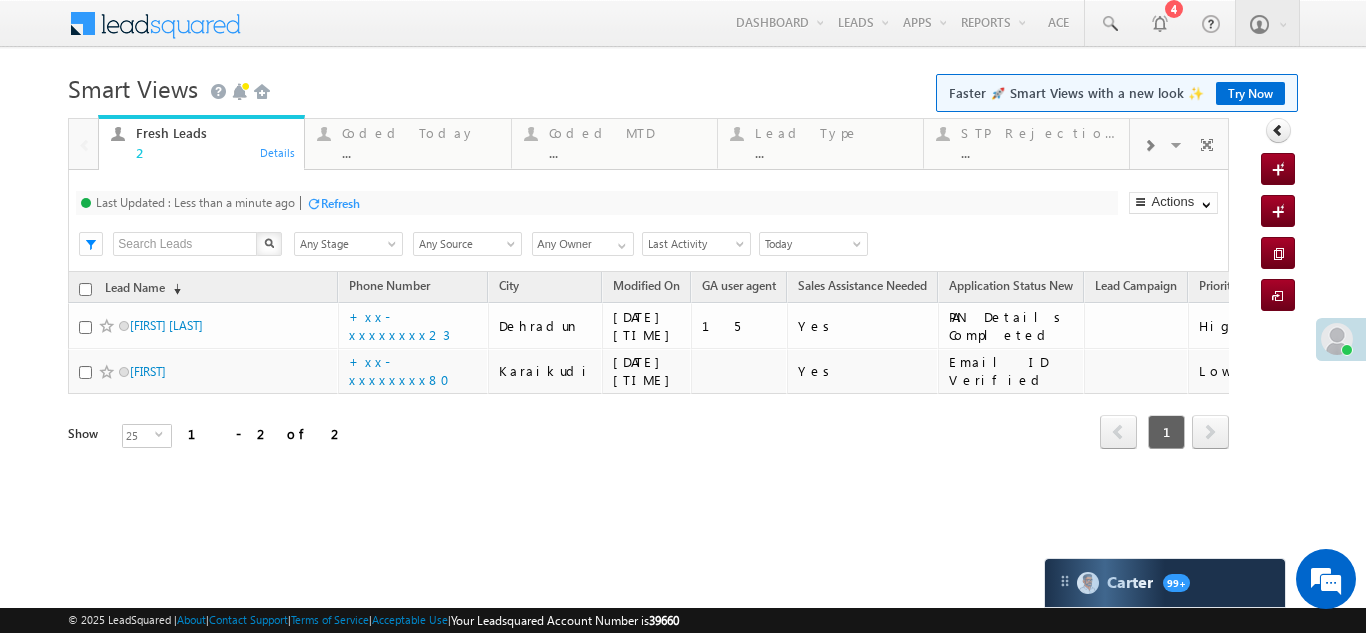 scroll, scrollTop: 0, scrollLeft: 0, axis: both 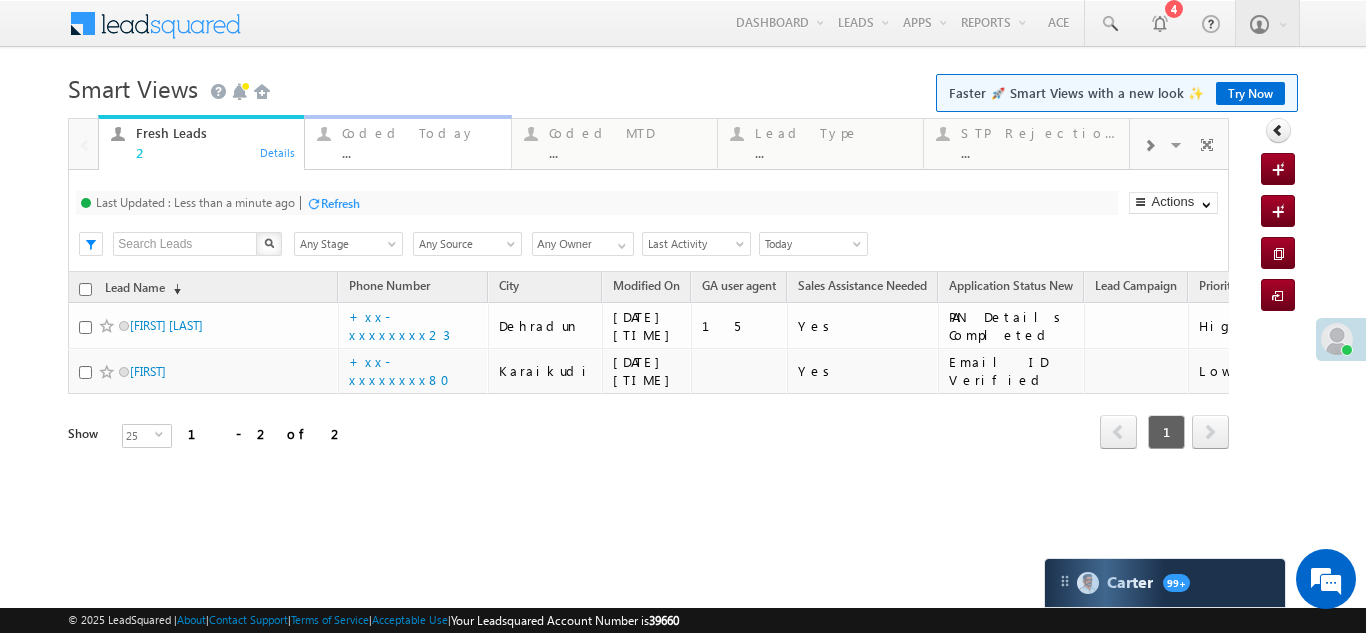 click on "Coded Today" at bounding box center [420, 133] 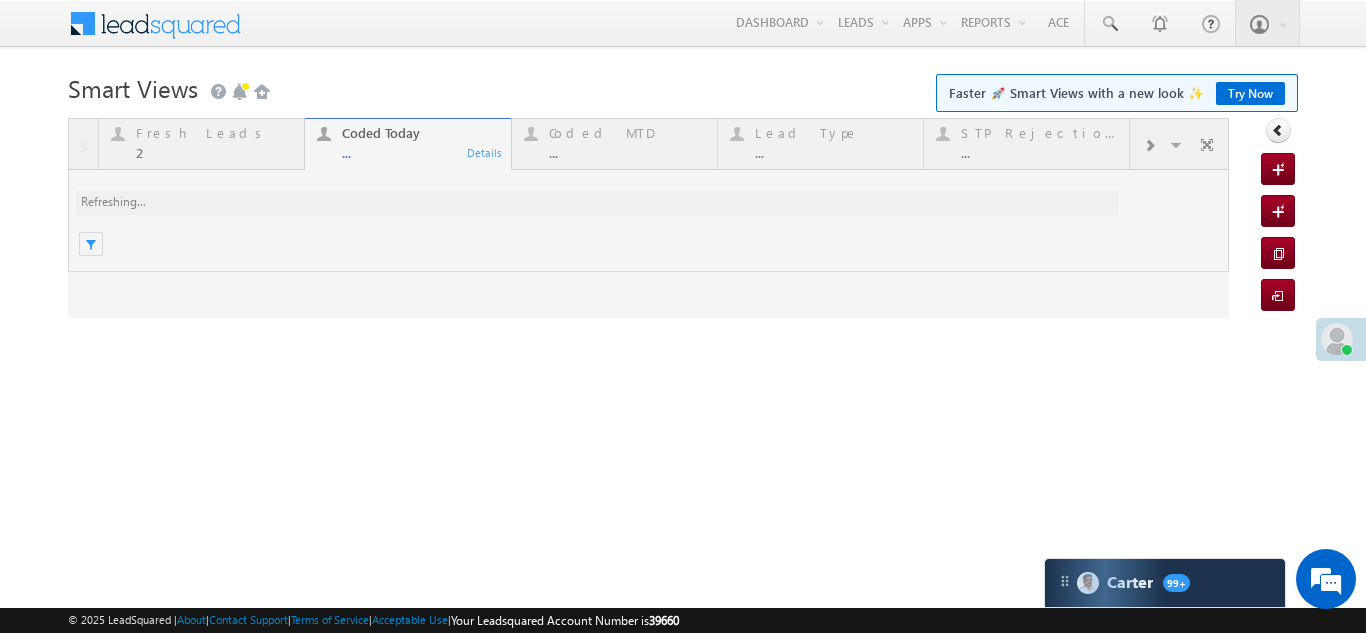 scroll, scrollTop: 0, scrollLeft: 0, axis: both 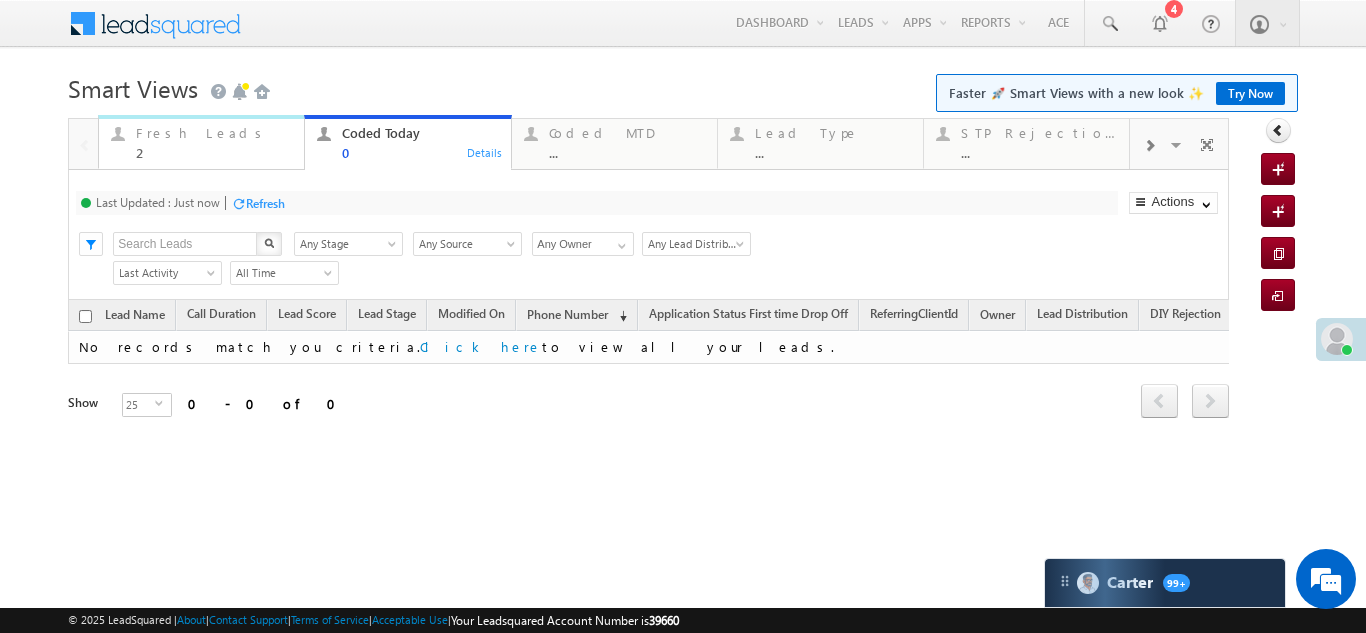 click on "Fresh Leads" at bounding box center (214, 133) 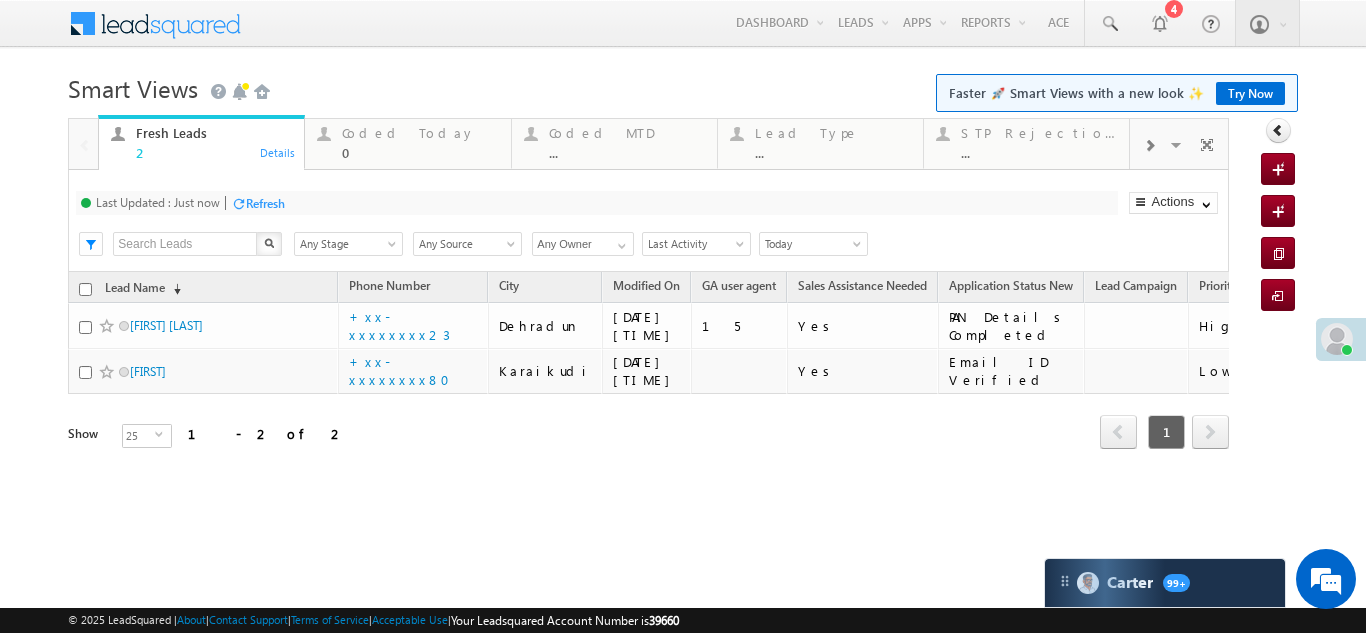 click on "Refresh" at bounding box center (265, 203) 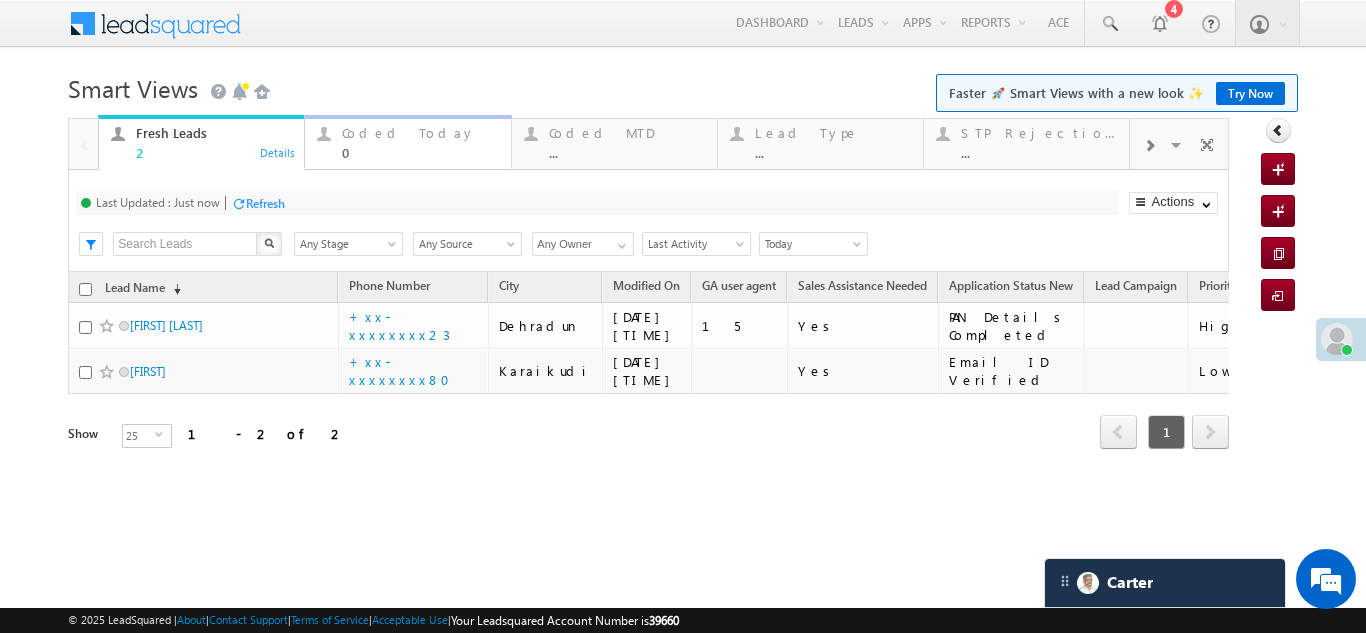 click on "Coded Today" at bounding box center (420, 133) 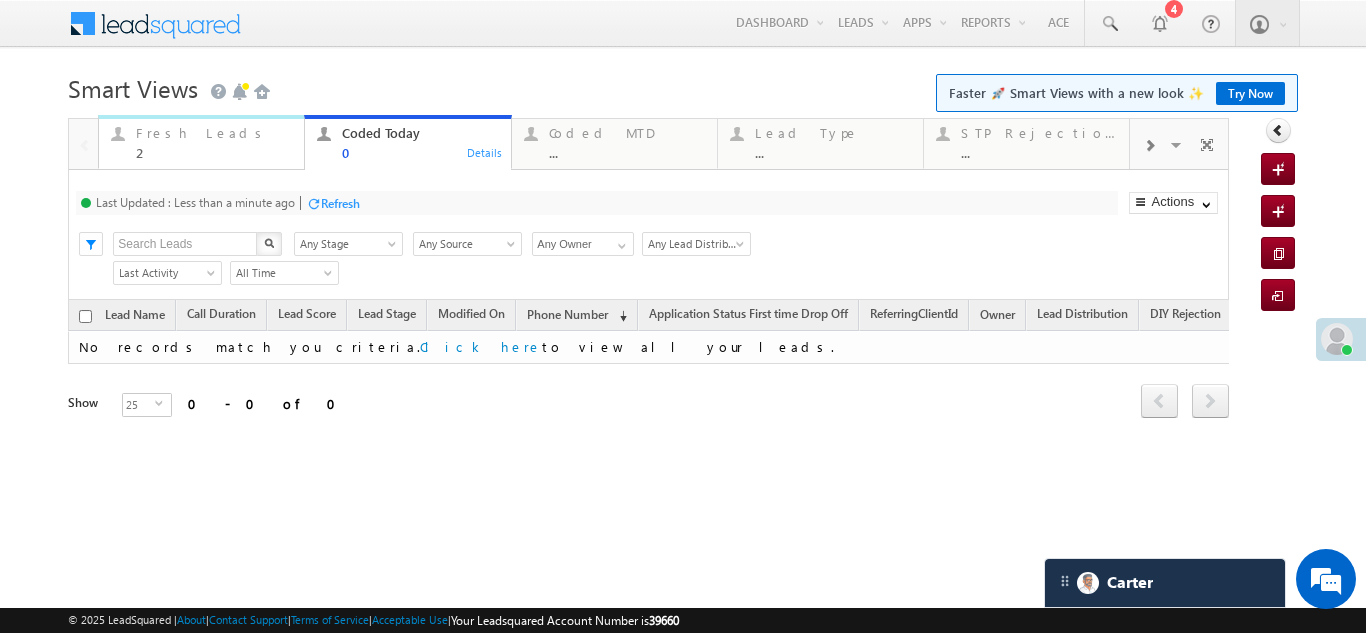 click on "Fresh Leads" at bounding box center [214, 133] 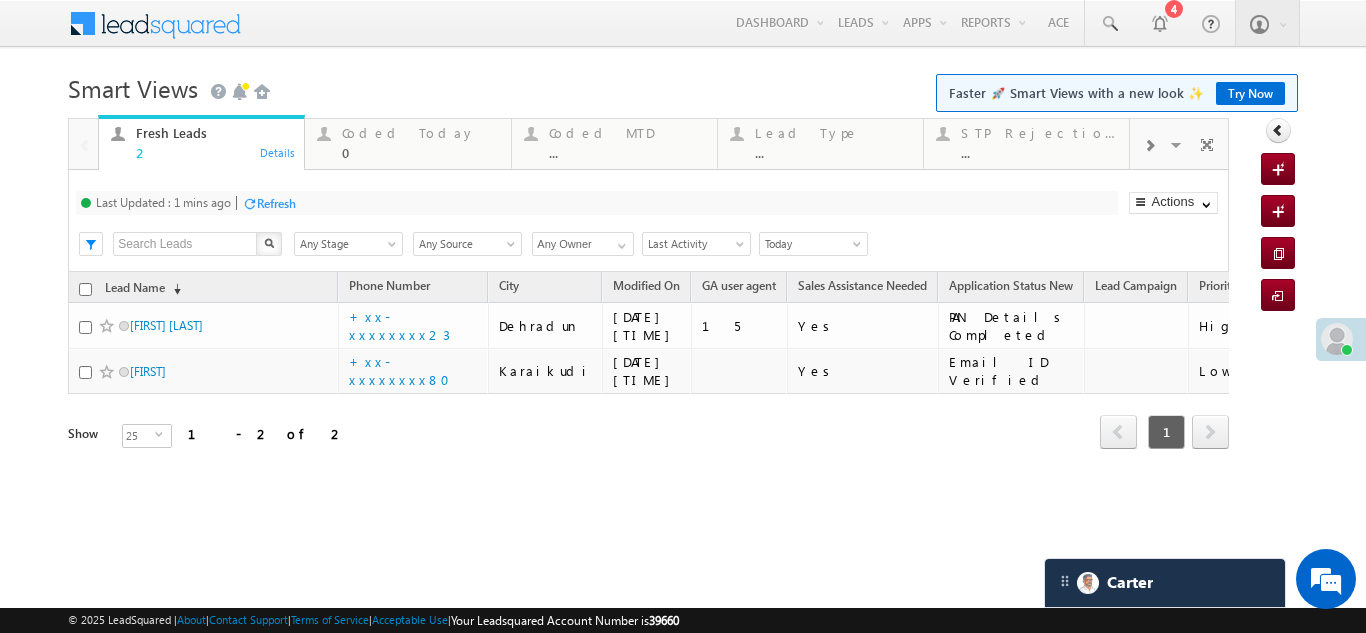 click on "Refresh" at bounding box center (276, 203) 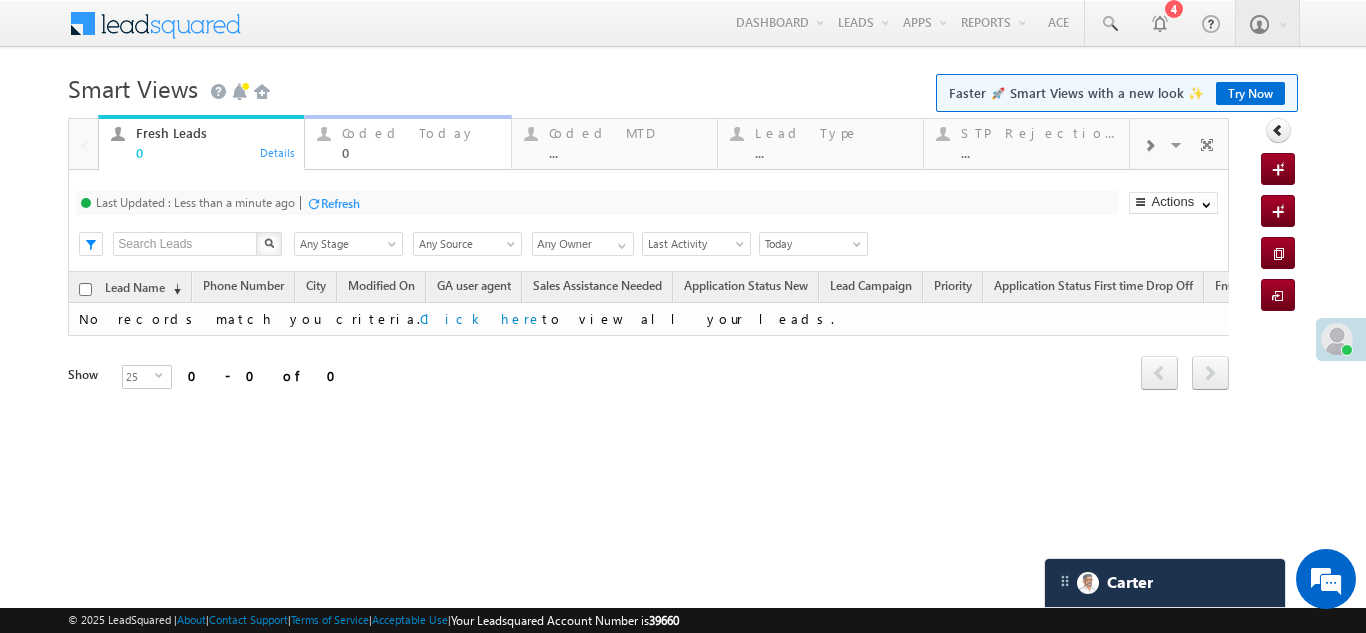 click on "Coded Today" at bounding box center [420, 133] 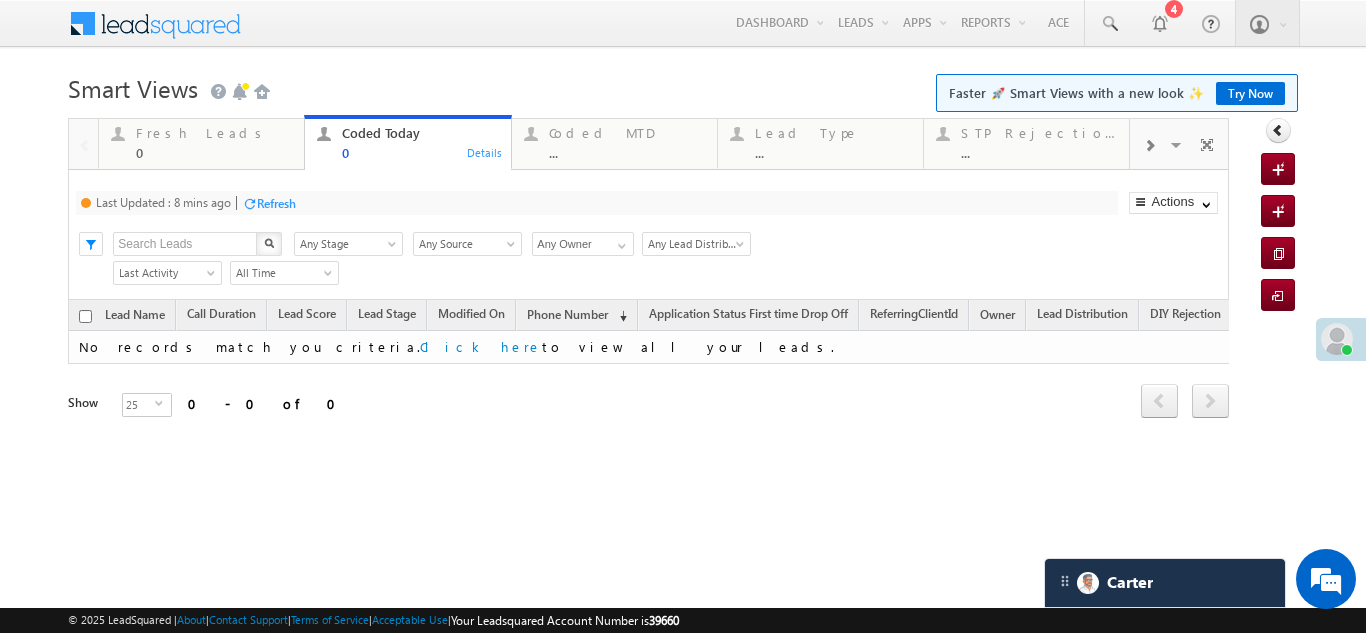 click on "Refresh" at bounding box center [276, 203] 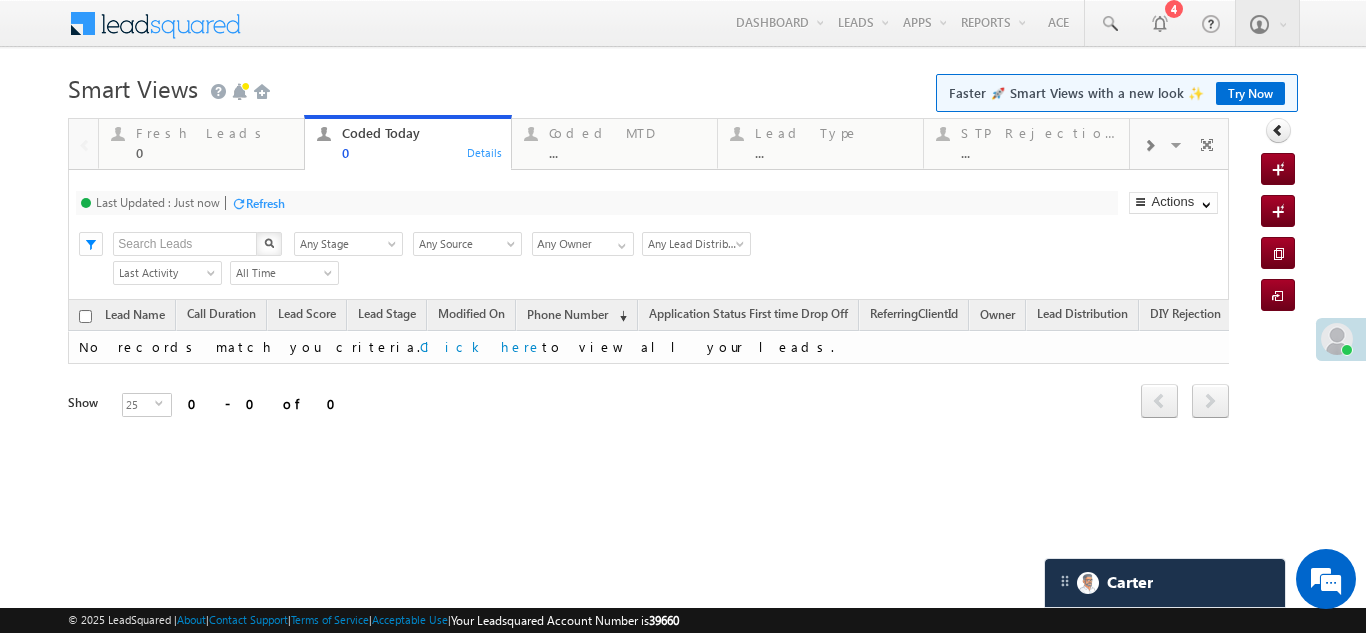 click on "Refresh" at bounding box center (265, 203) 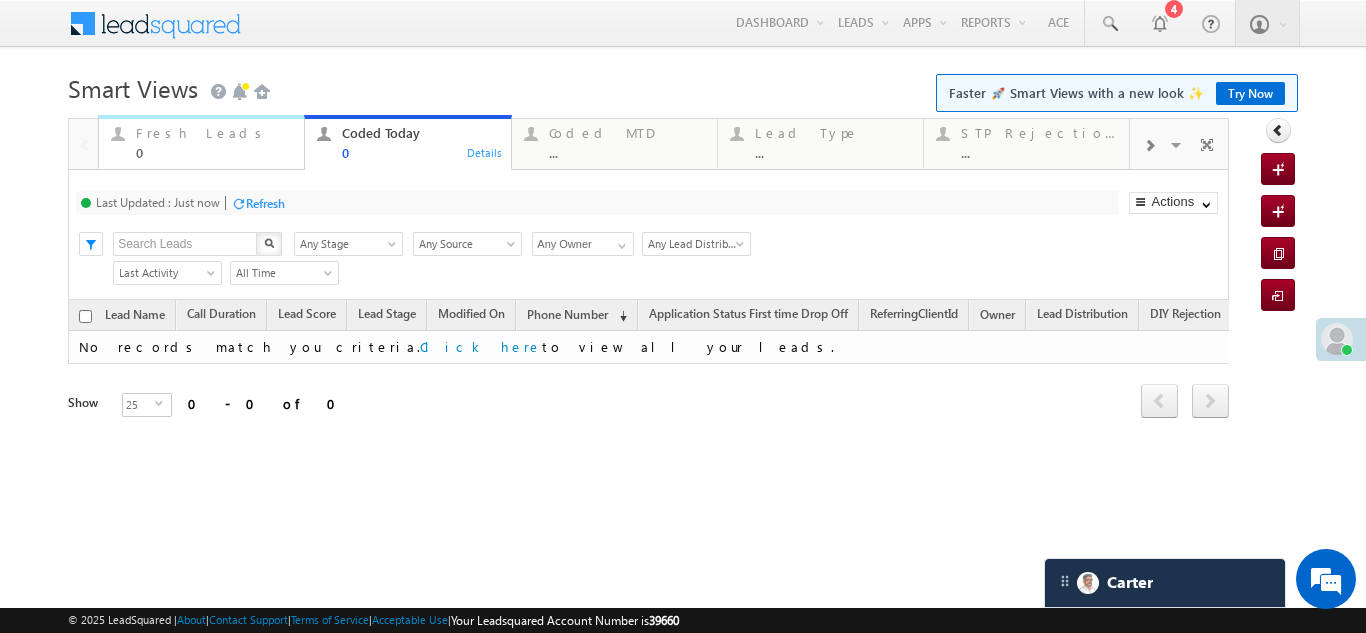 click on "Fresh Leads" at bounding box center [214, 133] 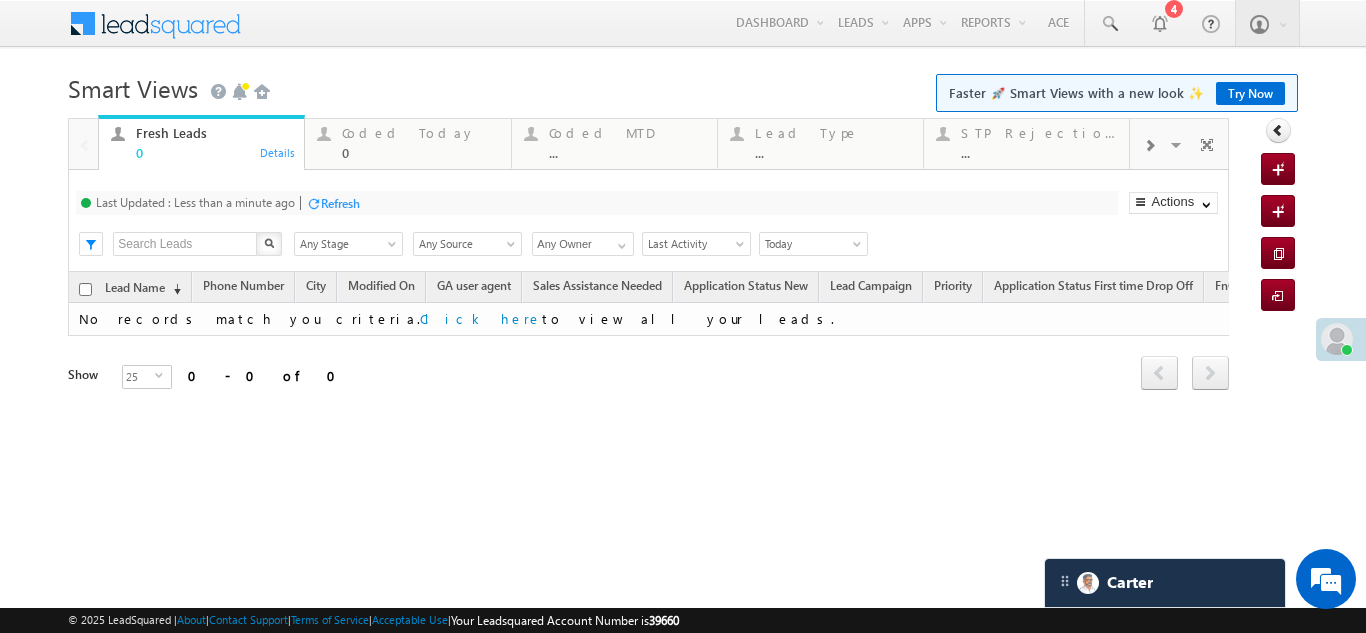 click on "Refresh" at bounding box center [340, 203] 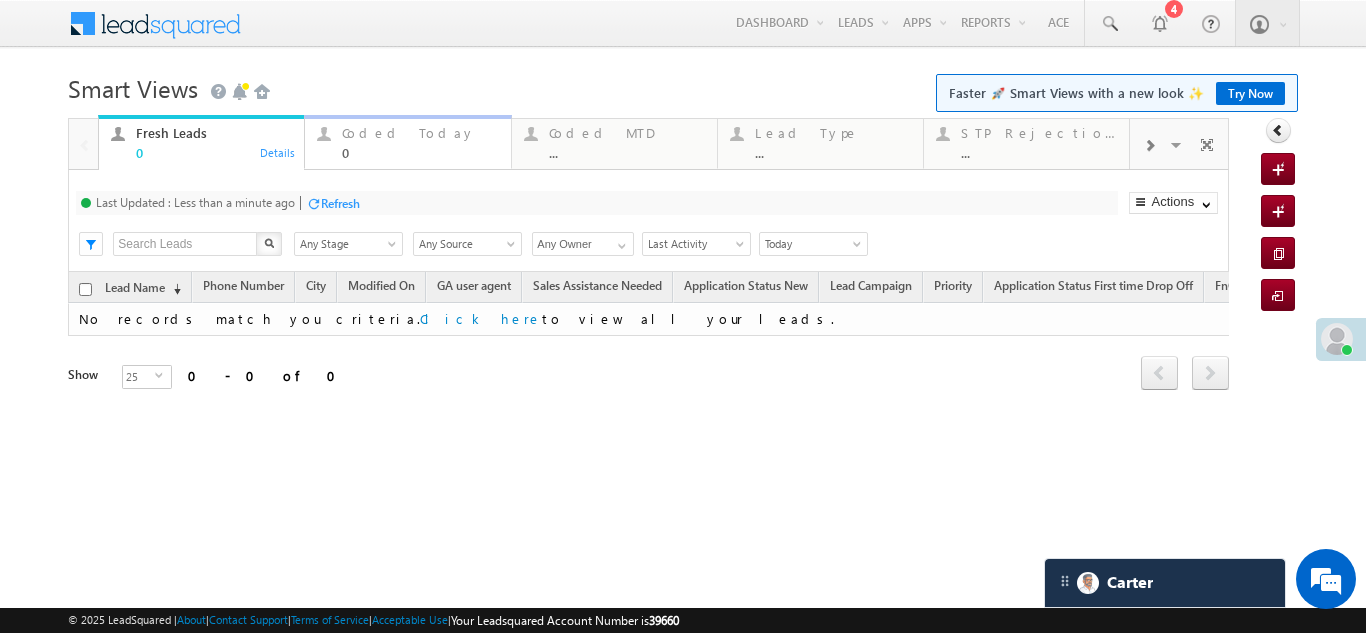 click on "Coded Today" at bounding box center [420, 133] 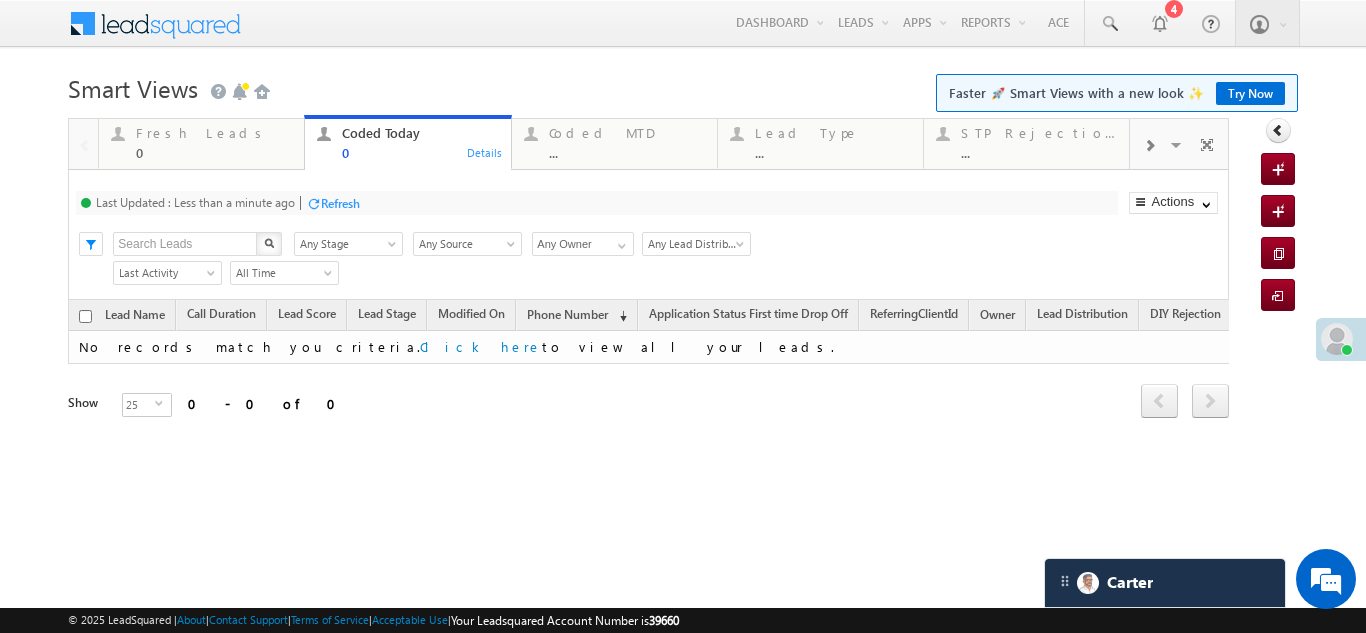 click on "Refresh" at bounding box center (340, 203) 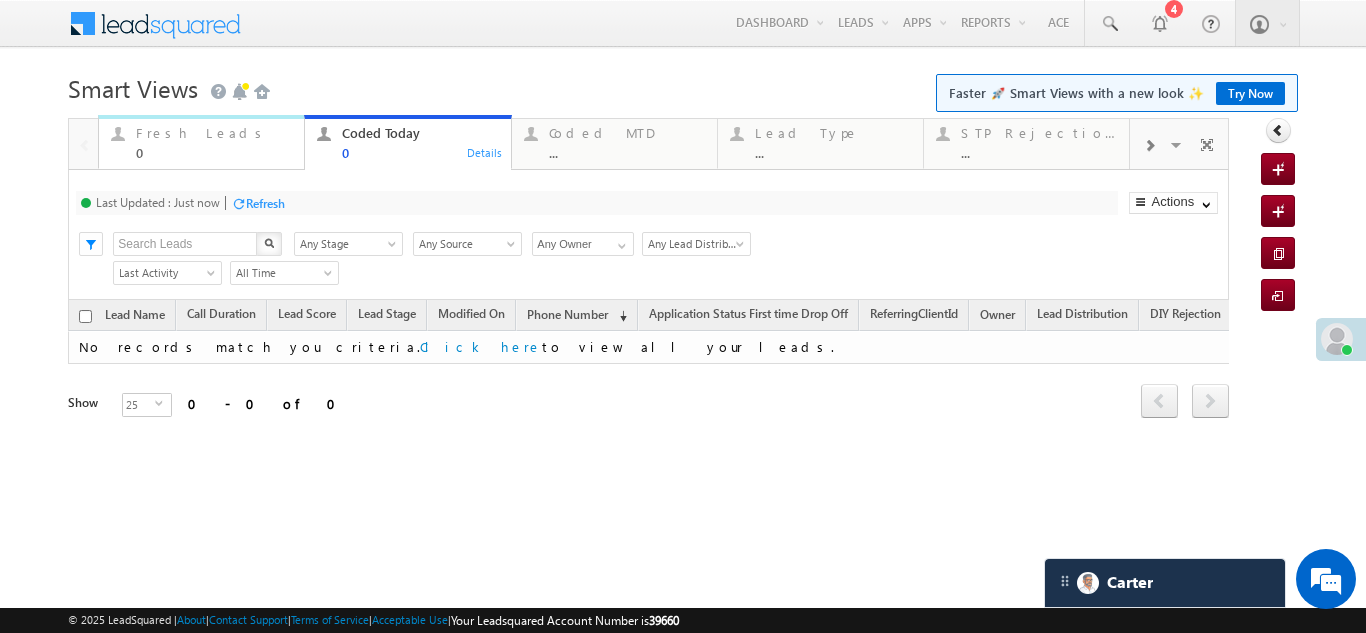 click on "Fresh Leads" at bounding box center [214, 133] 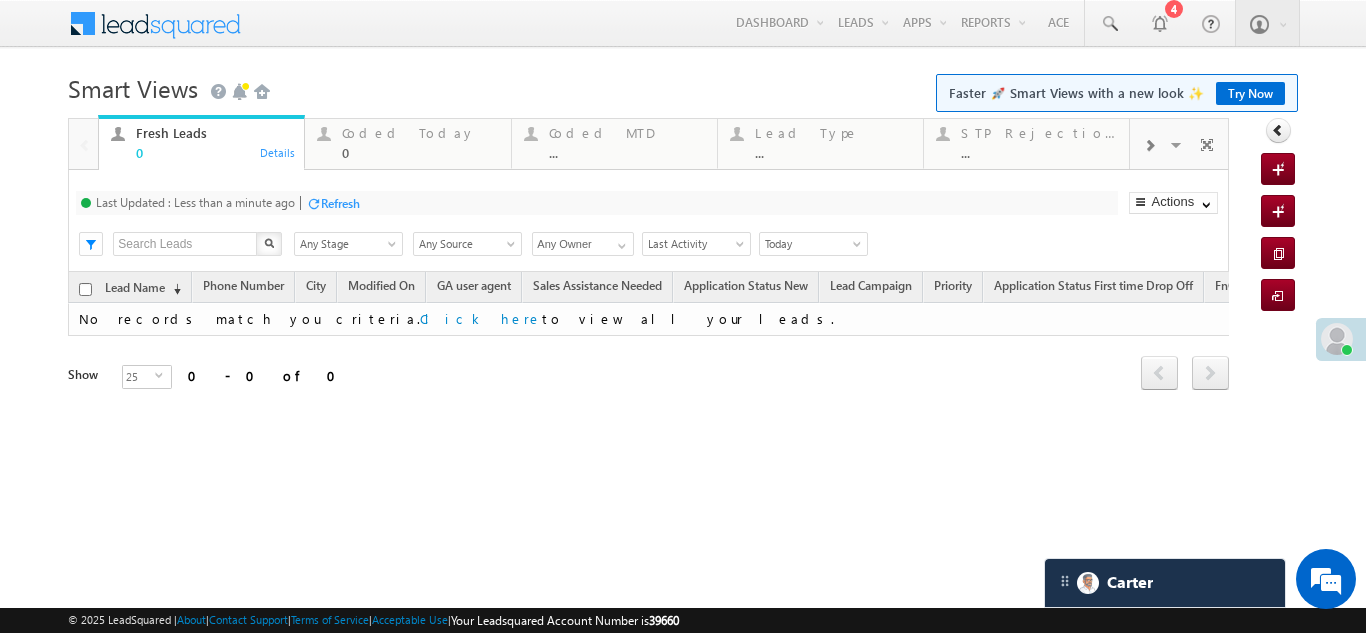 click on "Refresh" at bounding box center [340, 203] 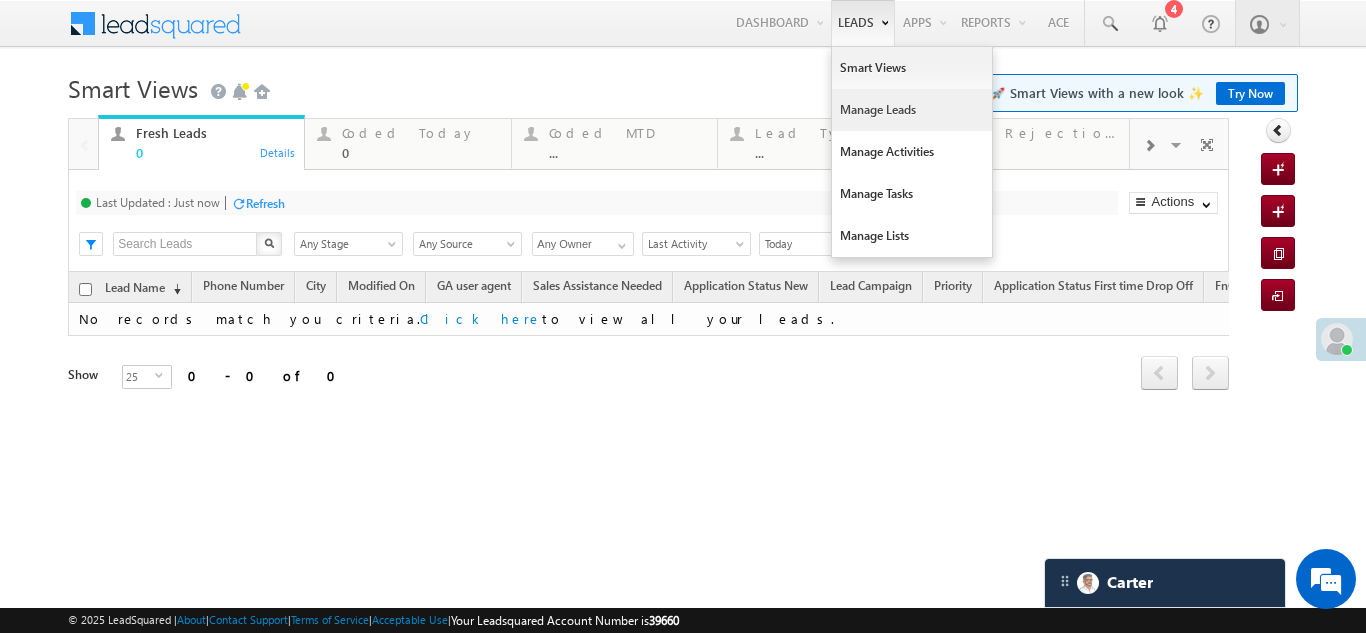 click on "Manage Leads" at bounding box center (912, 110) 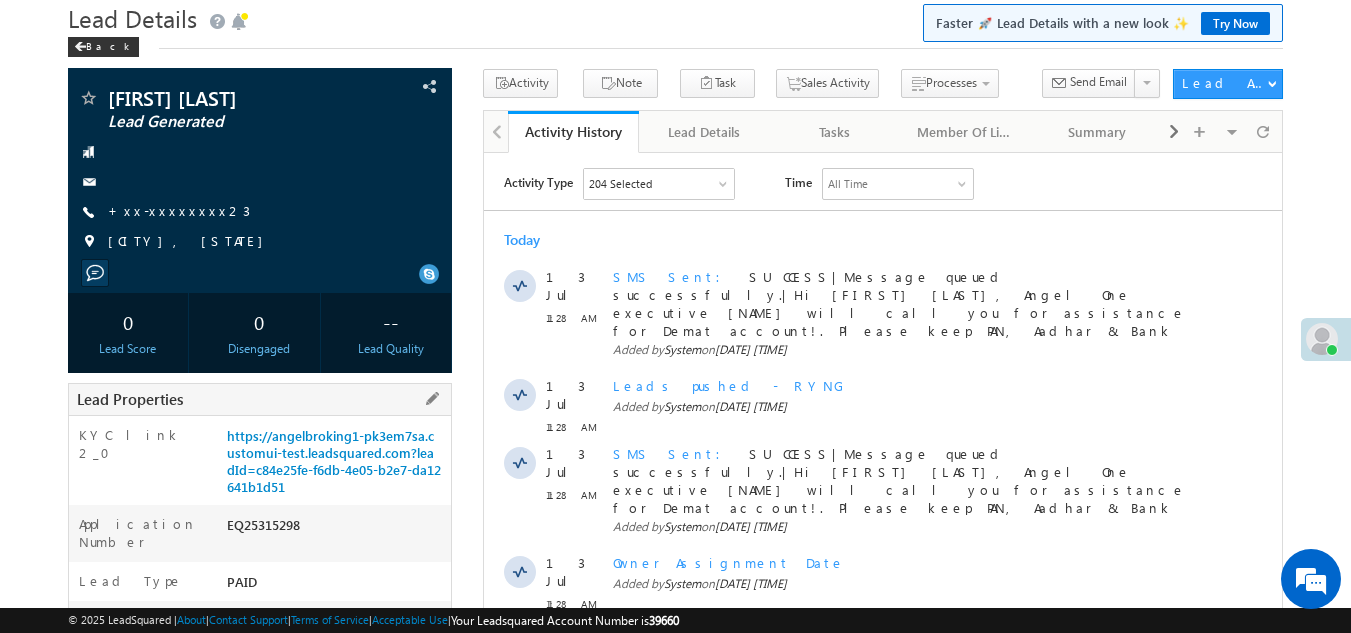 scroll, scrollTop: 0, scrollLeft: 0, axis: both 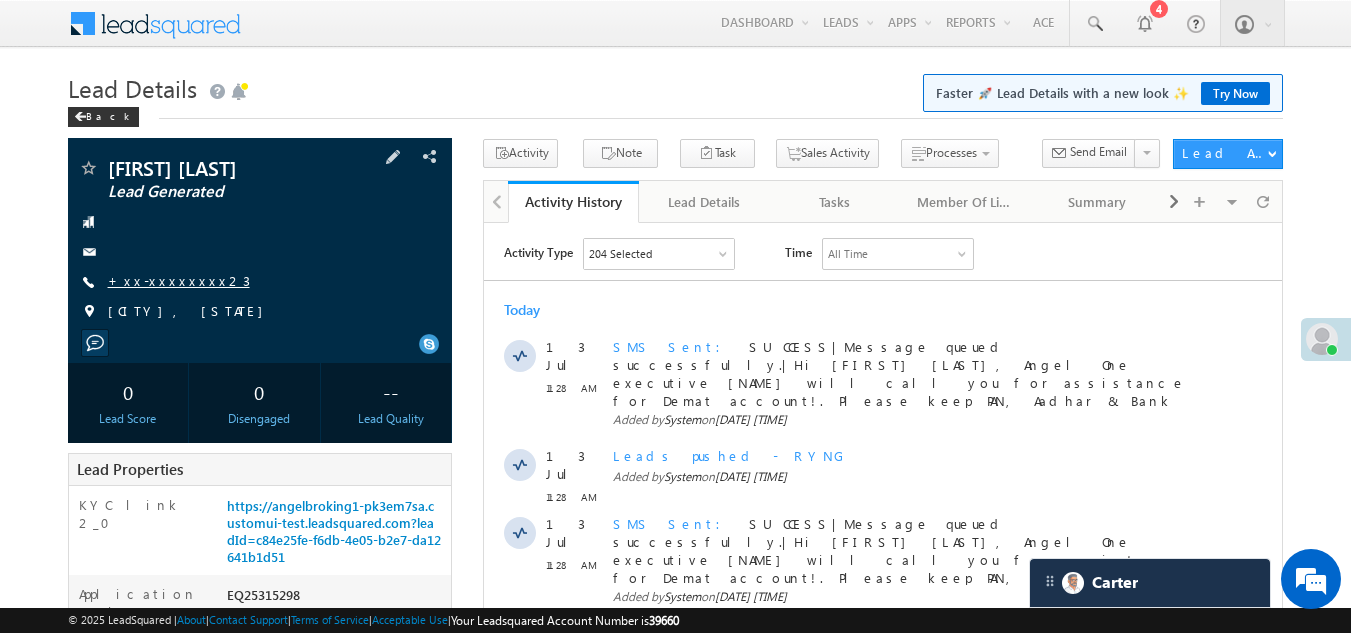 click on "+xx-xxxxxxxx23" at bounding box center (179, 280) 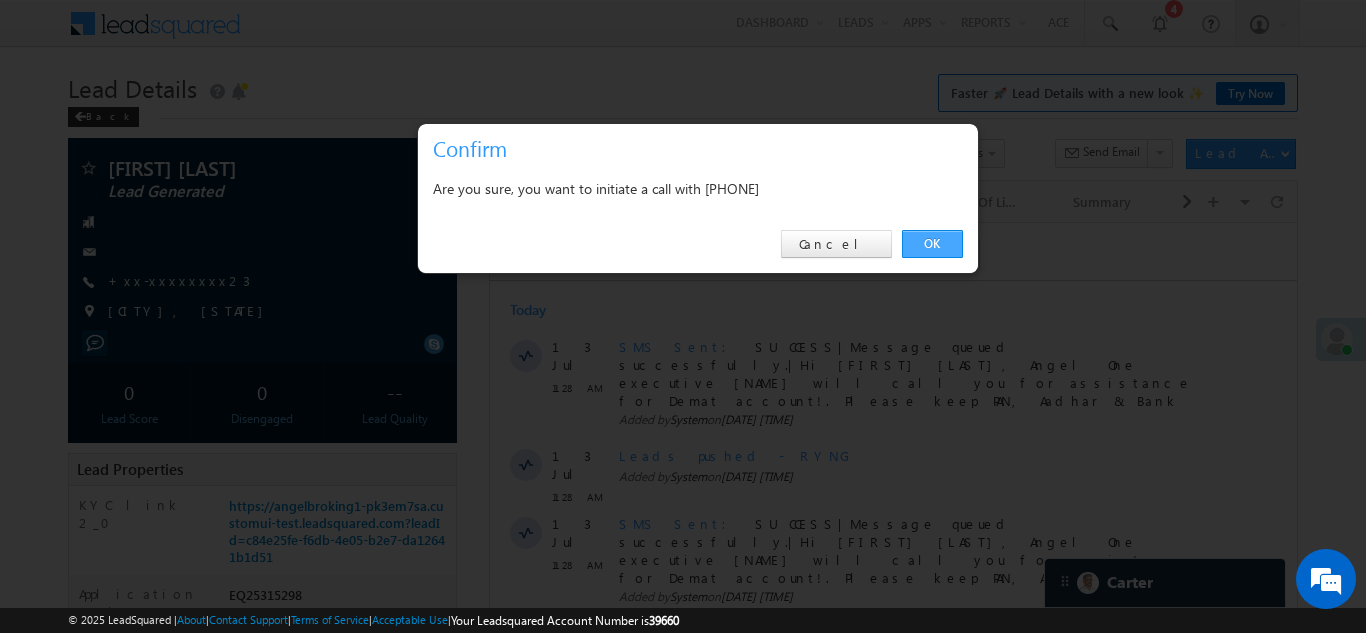 click on "OK" at bounding box center (932, 244) 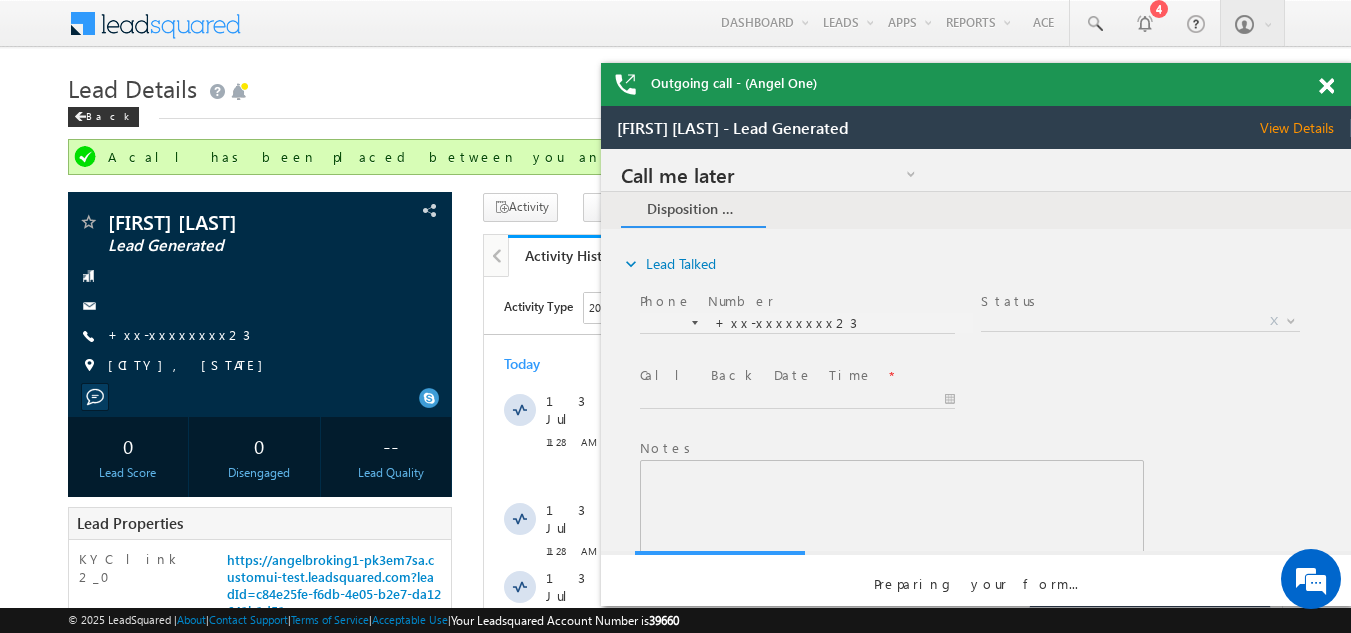 scroll, scrollTop: 0, scrollLeft: 0, axis: both 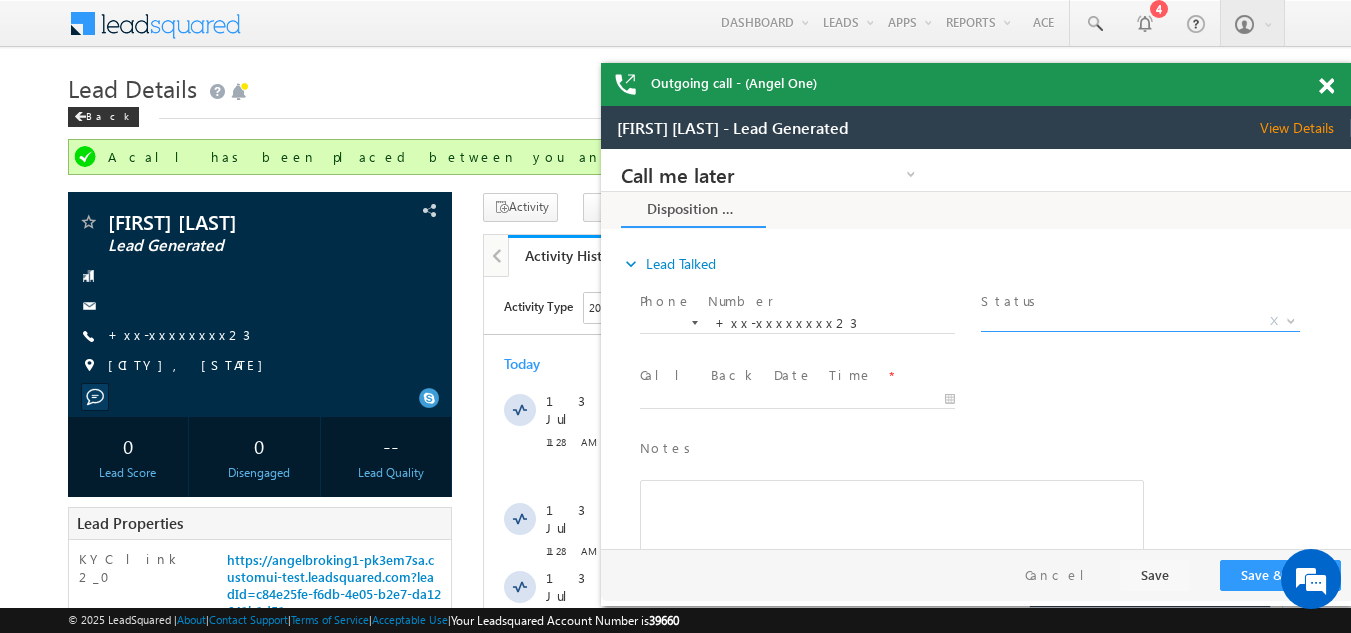 click on "X" at bounding box center [1140, 322] 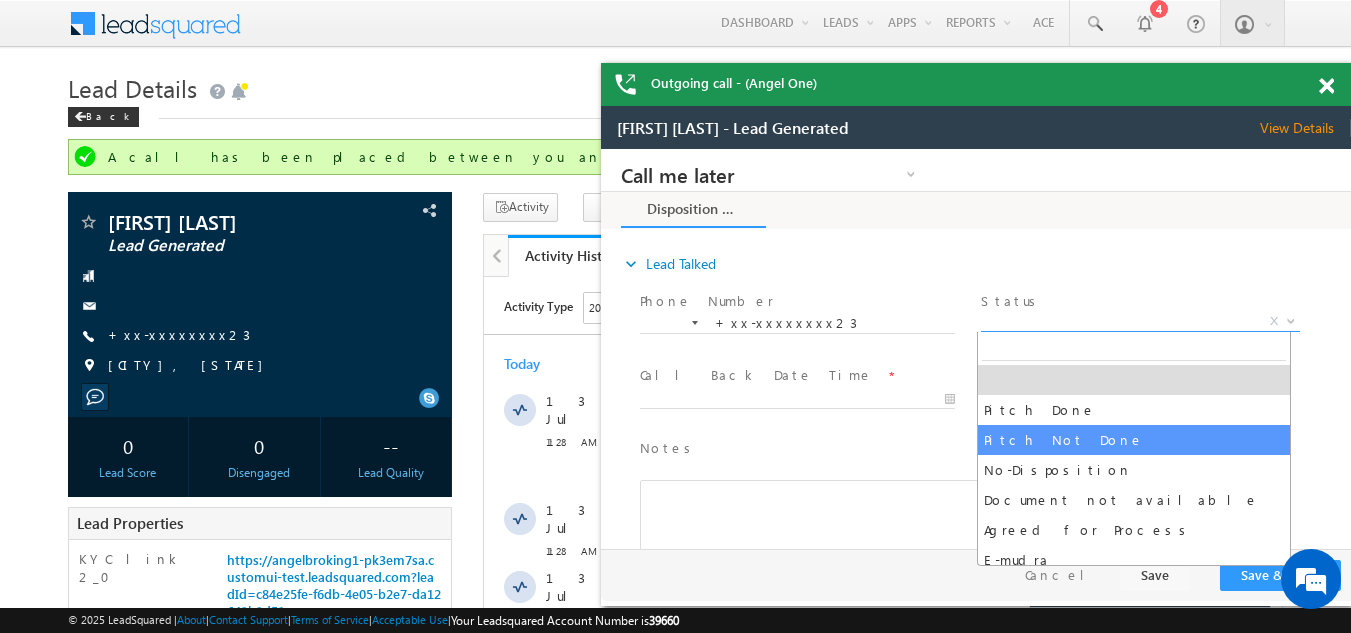 select on "Pitch Not Done" 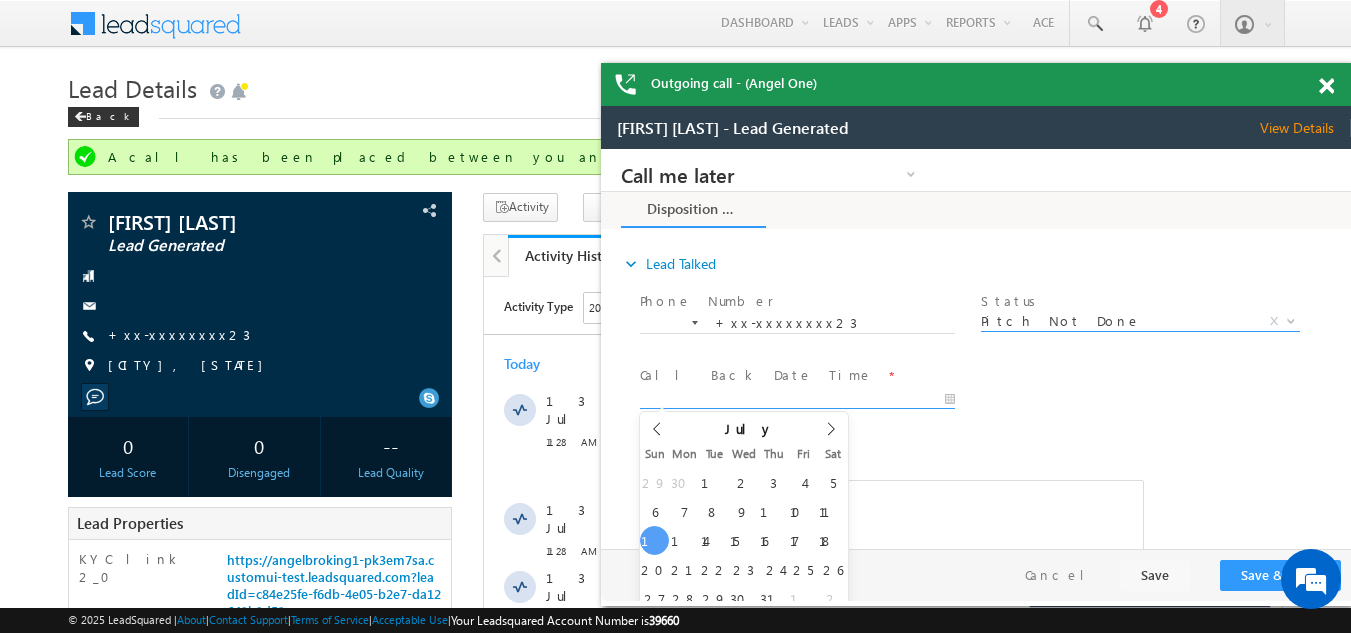 type on "[DATE] [TIME]" 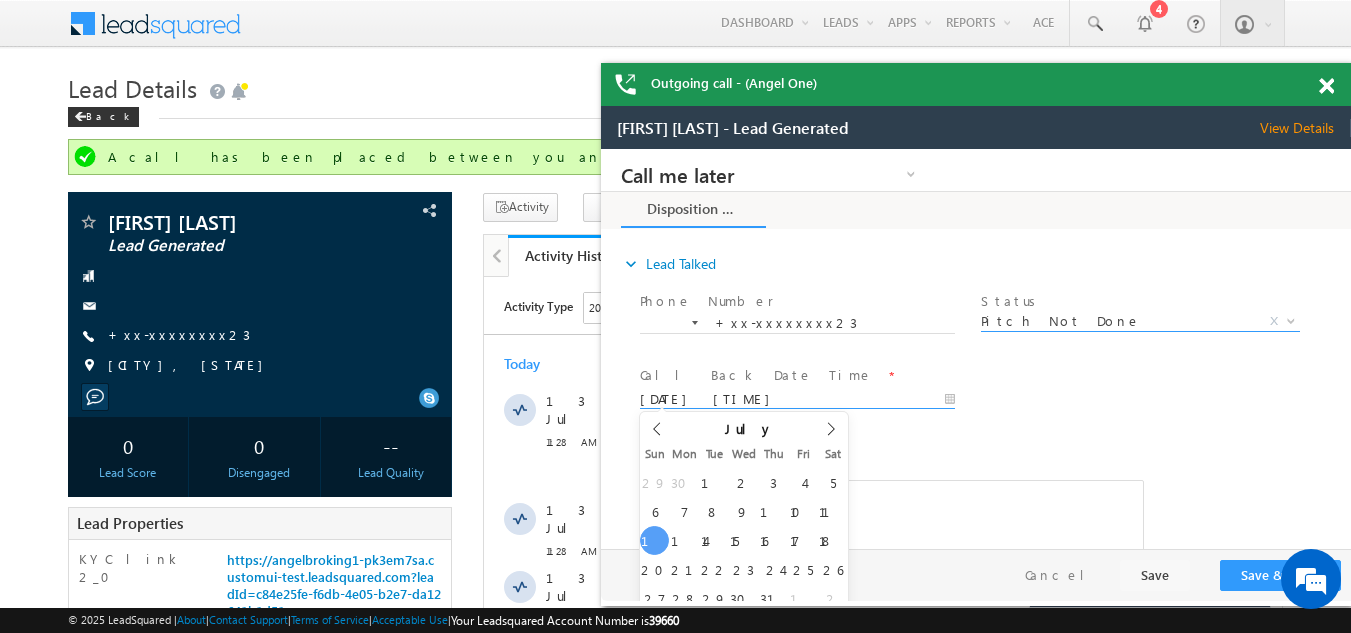 click on "[DATE] [TIME]" at bounding box center (797, 400) 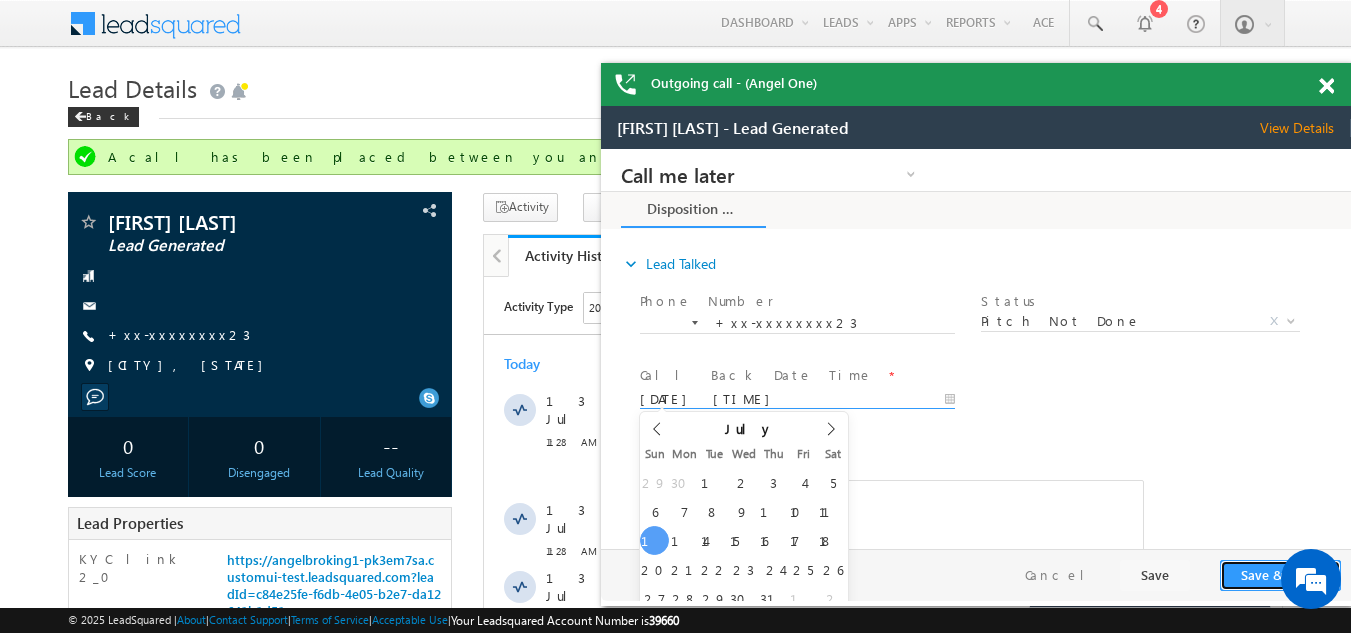click on "Save & Close" at bounding box center (1280, 575) 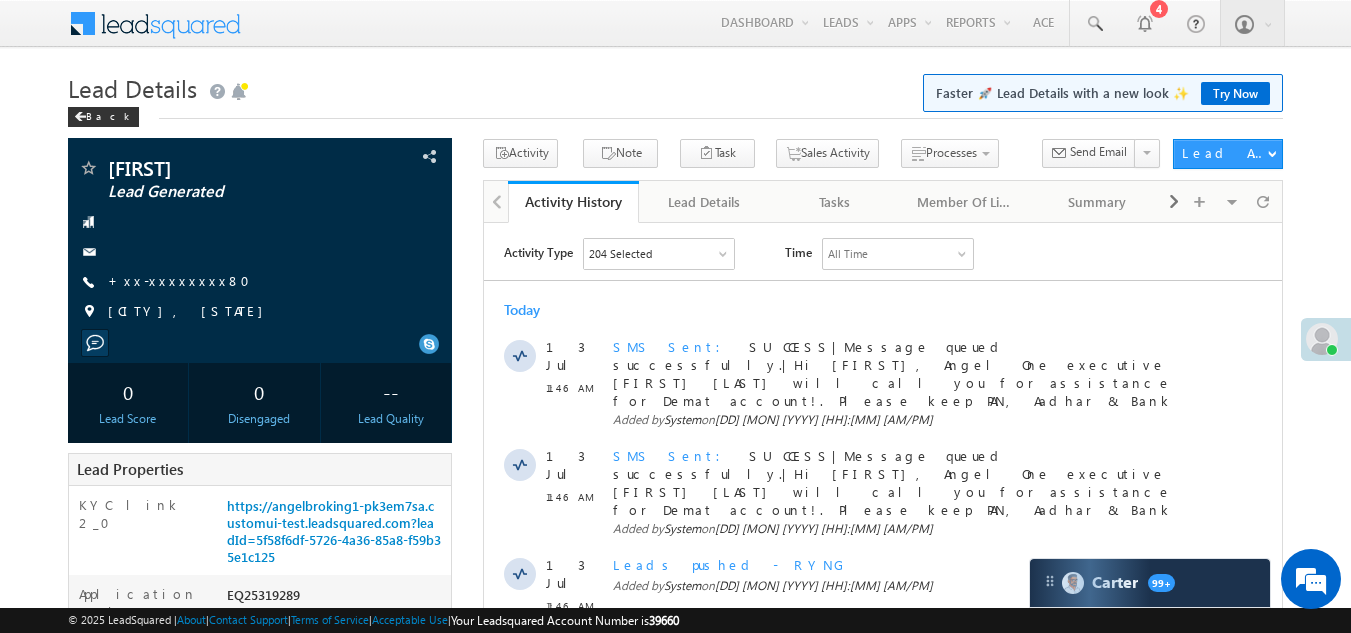 scroll, scrollTop: 0, scrollLeft: 0, axis: both 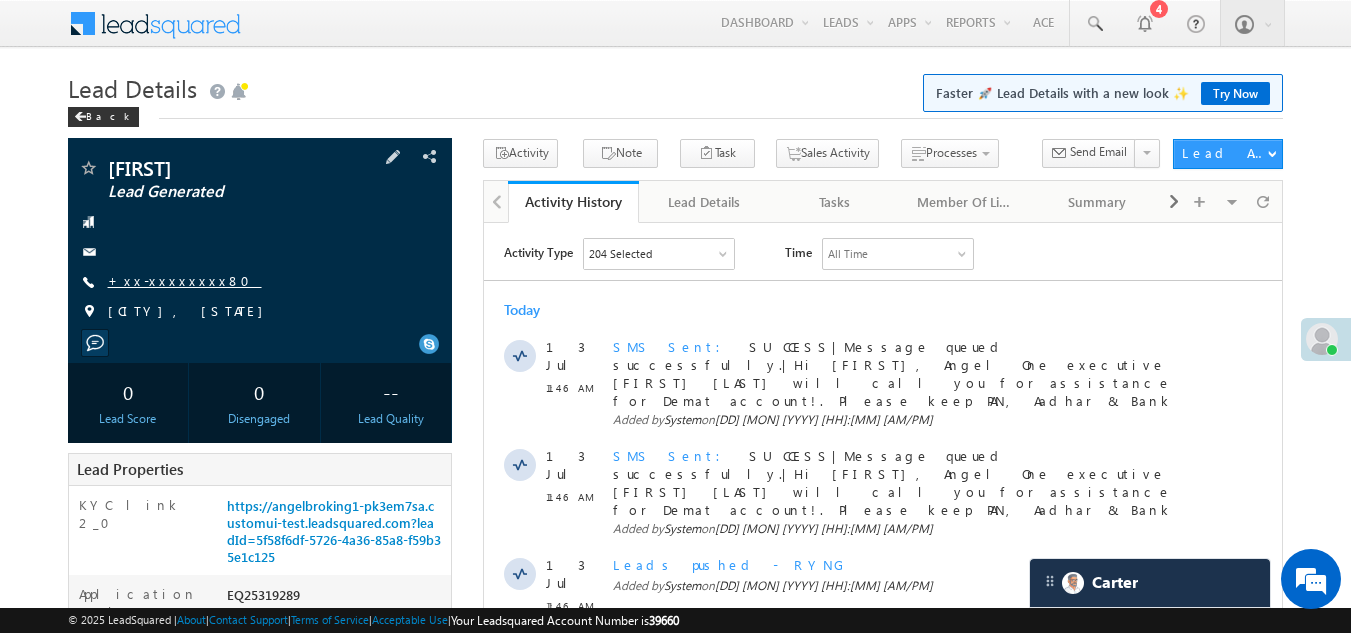 click on "+xx-xxxxxxxx80" at bounding box center (185, 280) 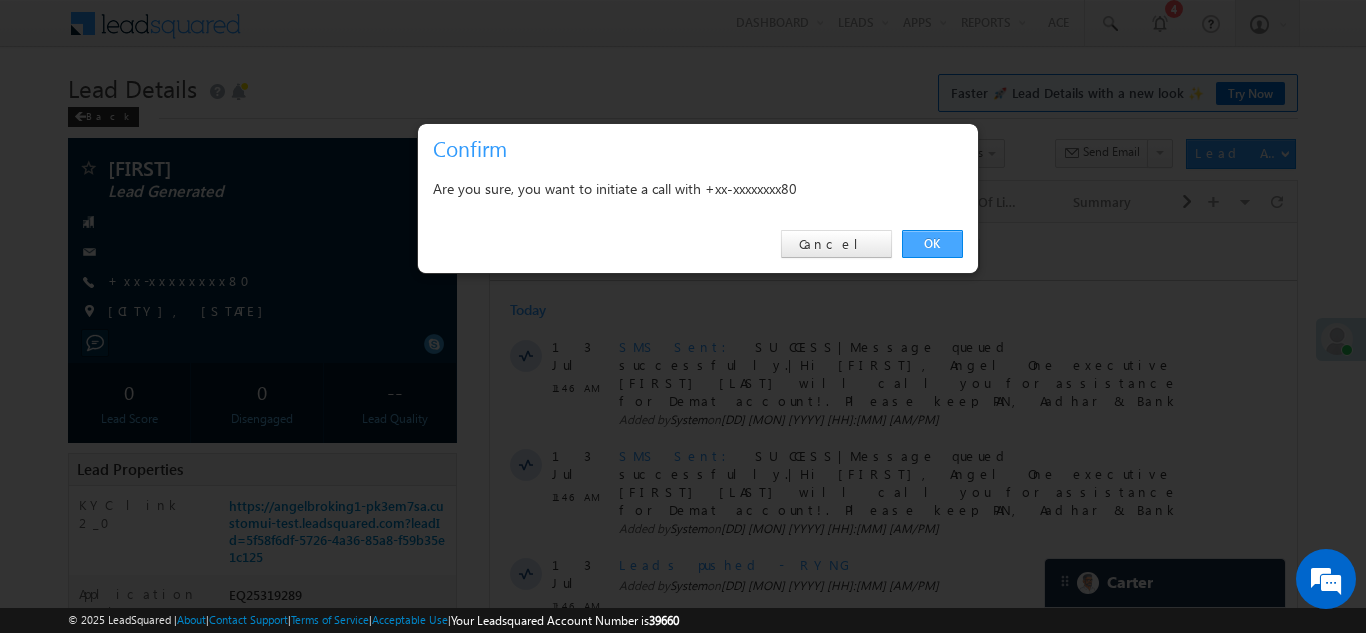 click on "OK" at bounding box center (932, 244) 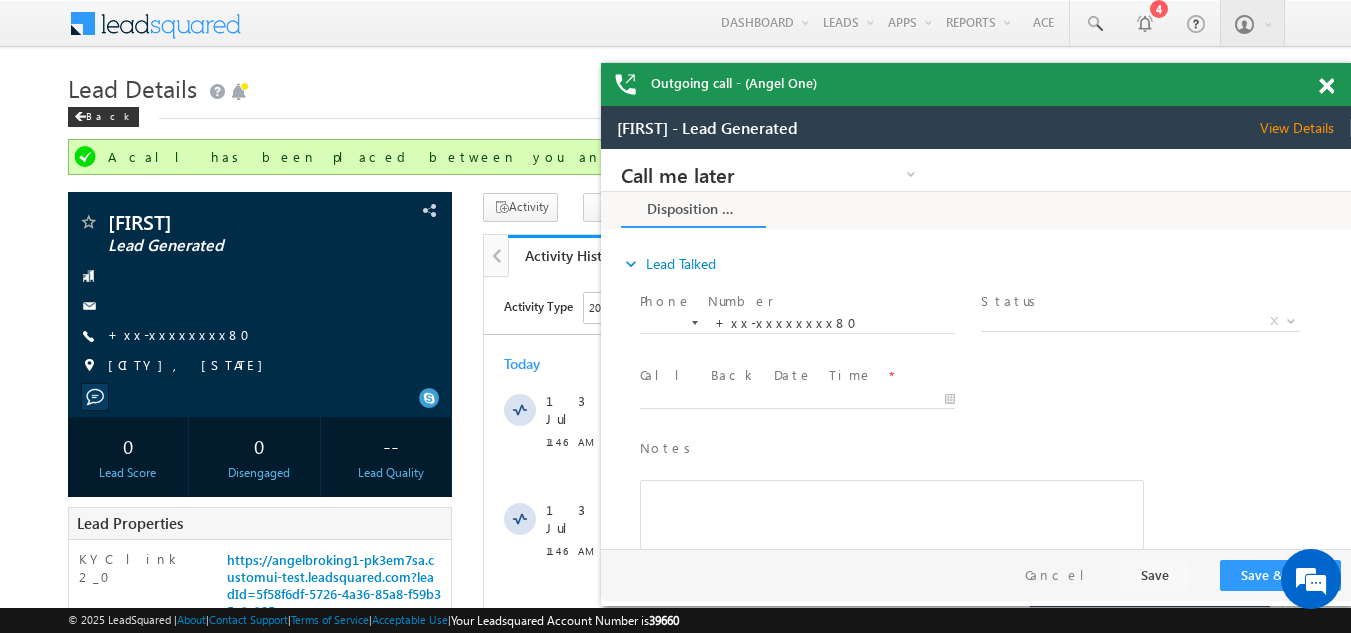scroll, scrollTop: 0, scrollLeft: 0, axis: both 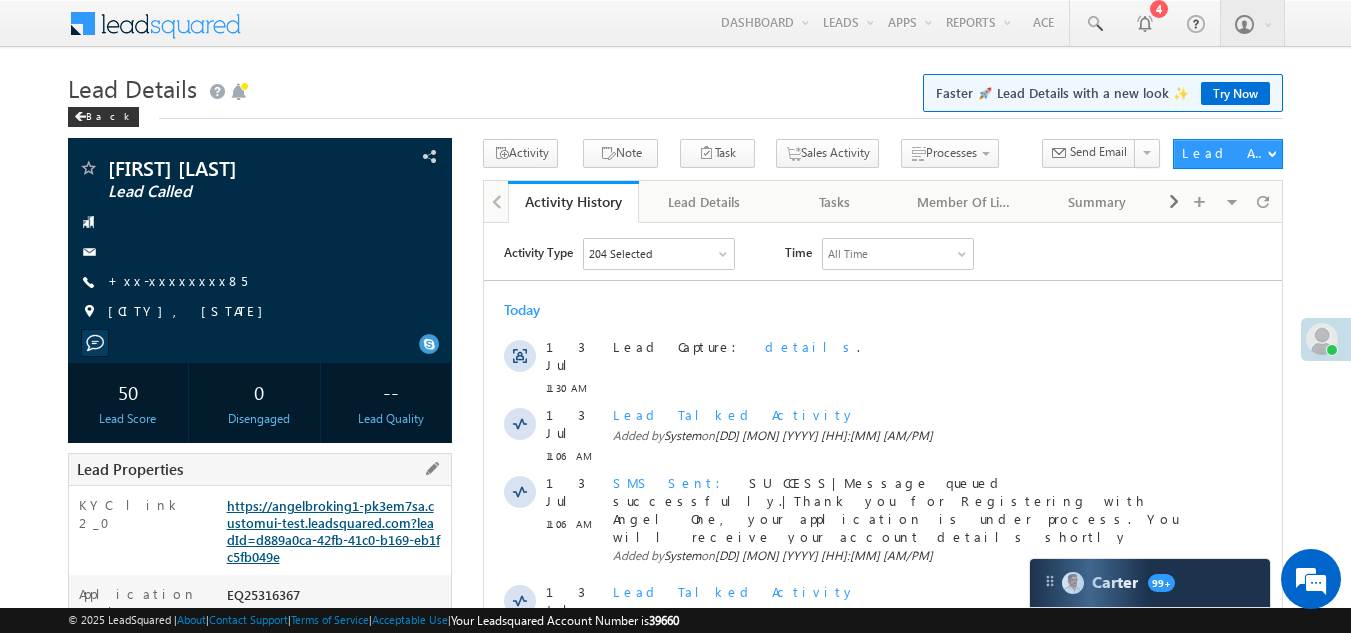 click on "https://angelbroking1-pk3em7sa.customui-test.leadsquared.com?leadId=d889a0ca-42fb-41c0-b169-eb1fc5fb049e" at bounding box center (333, 531) 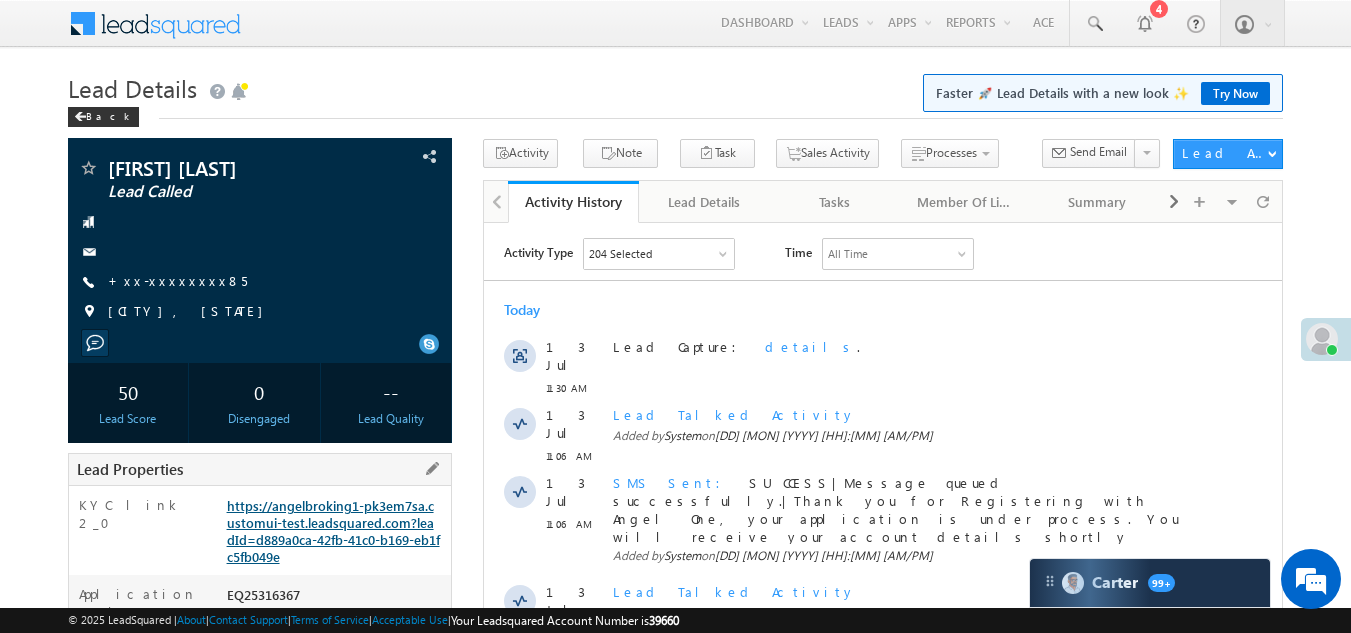scroll, scrollTop: 0, scrollLeft: 0, axis: both 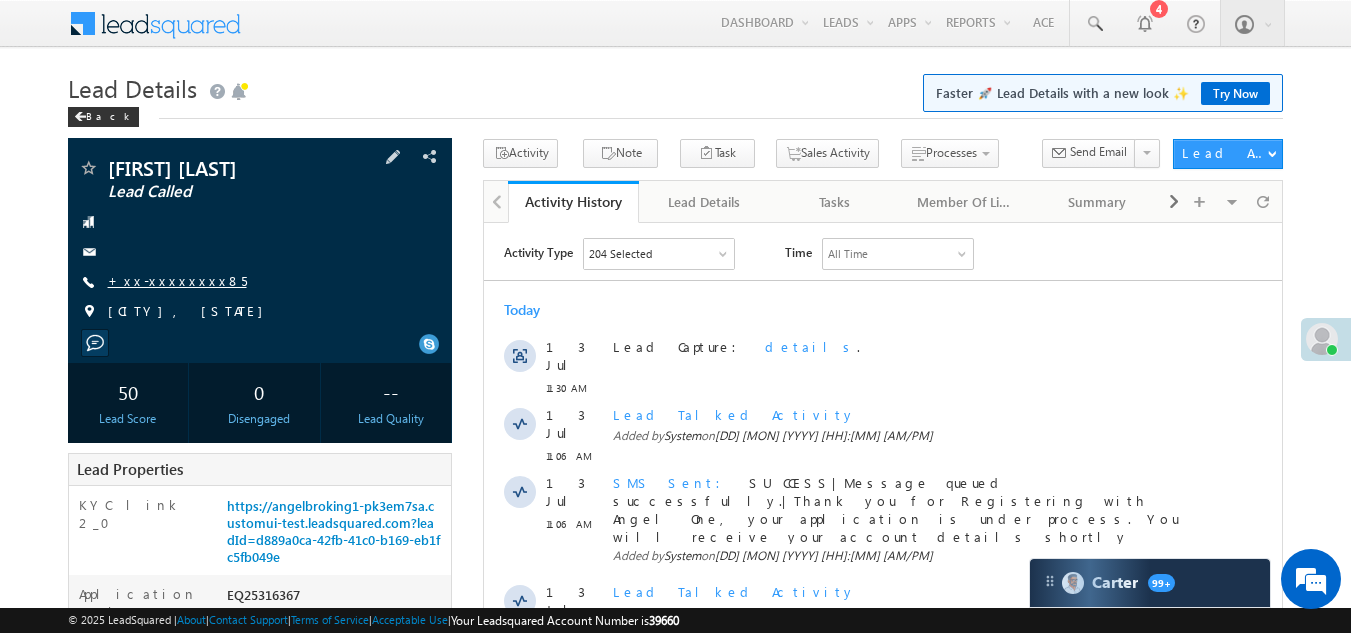 click on "+xx-xxxxxxxx85" at bounding box center (177, 280) 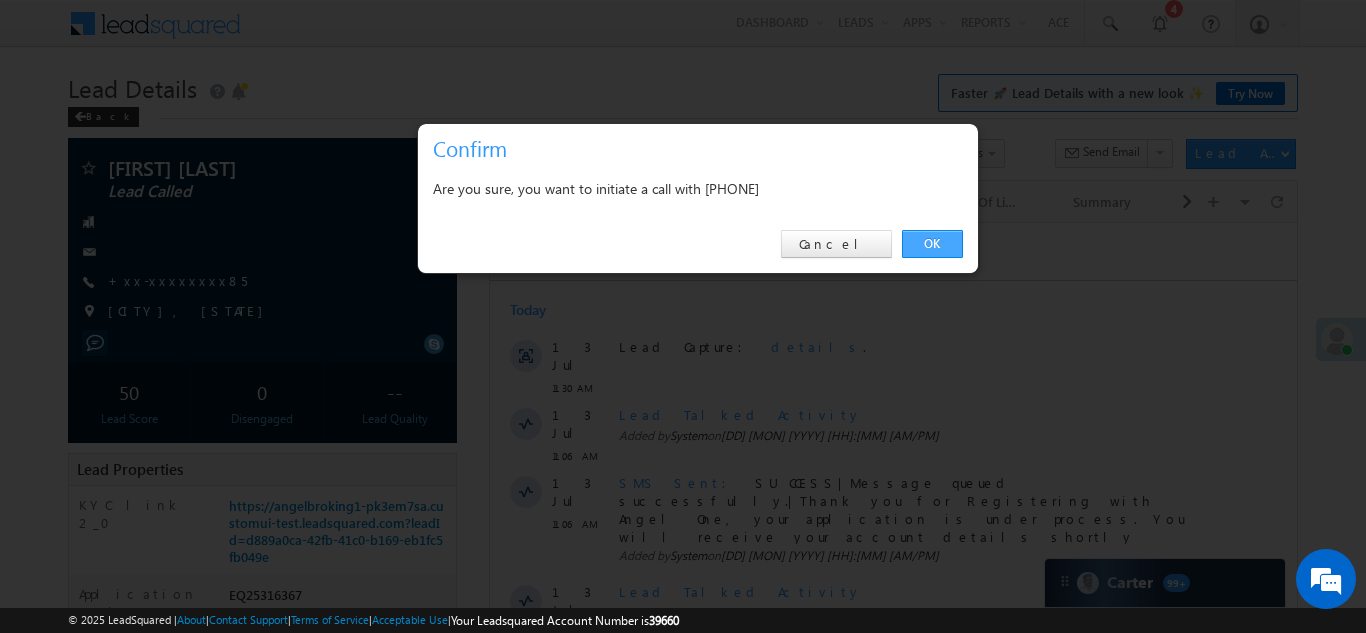 click on "OK" at bounding box center (932, 244) 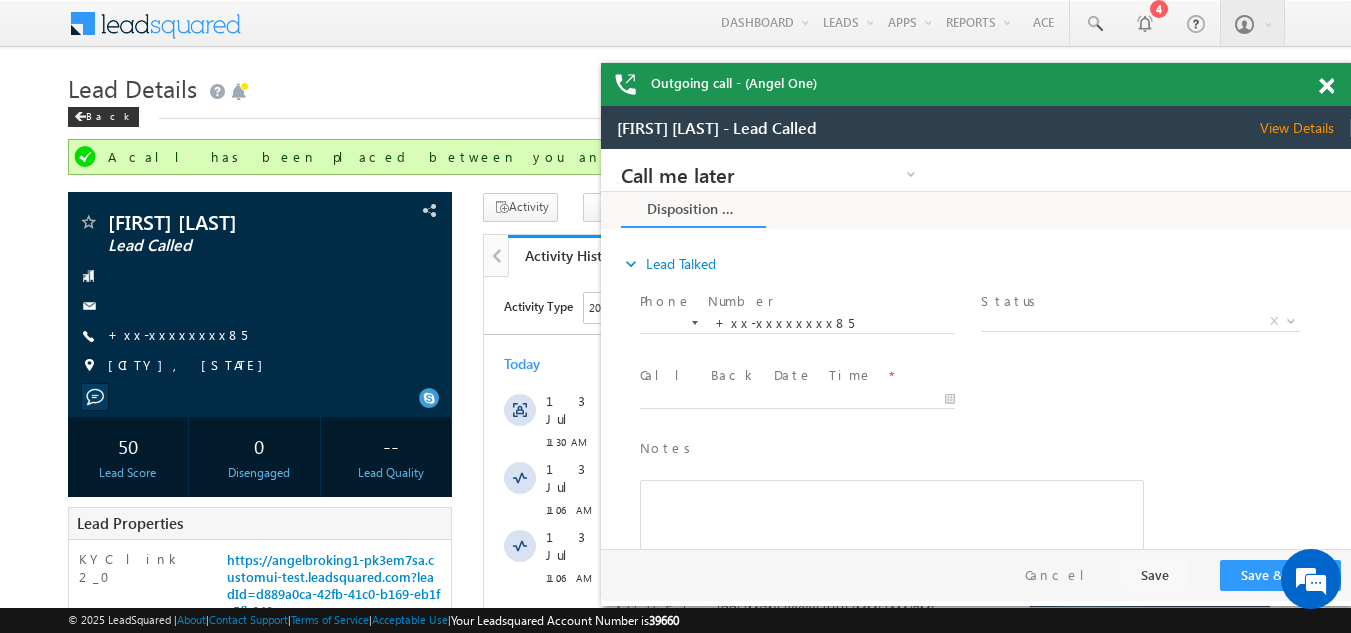 scroll, scrollTop: 0, scrollLeft: 0, axis: both 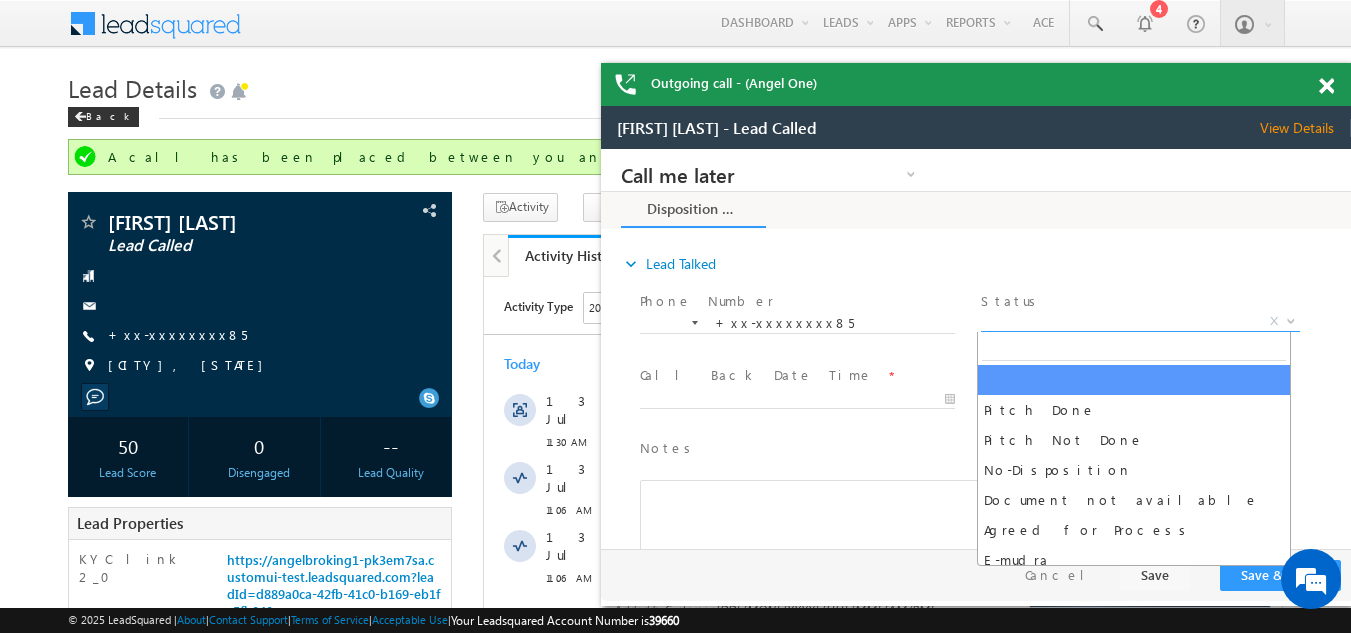 click on "X" at bounding box center (1140, 322) 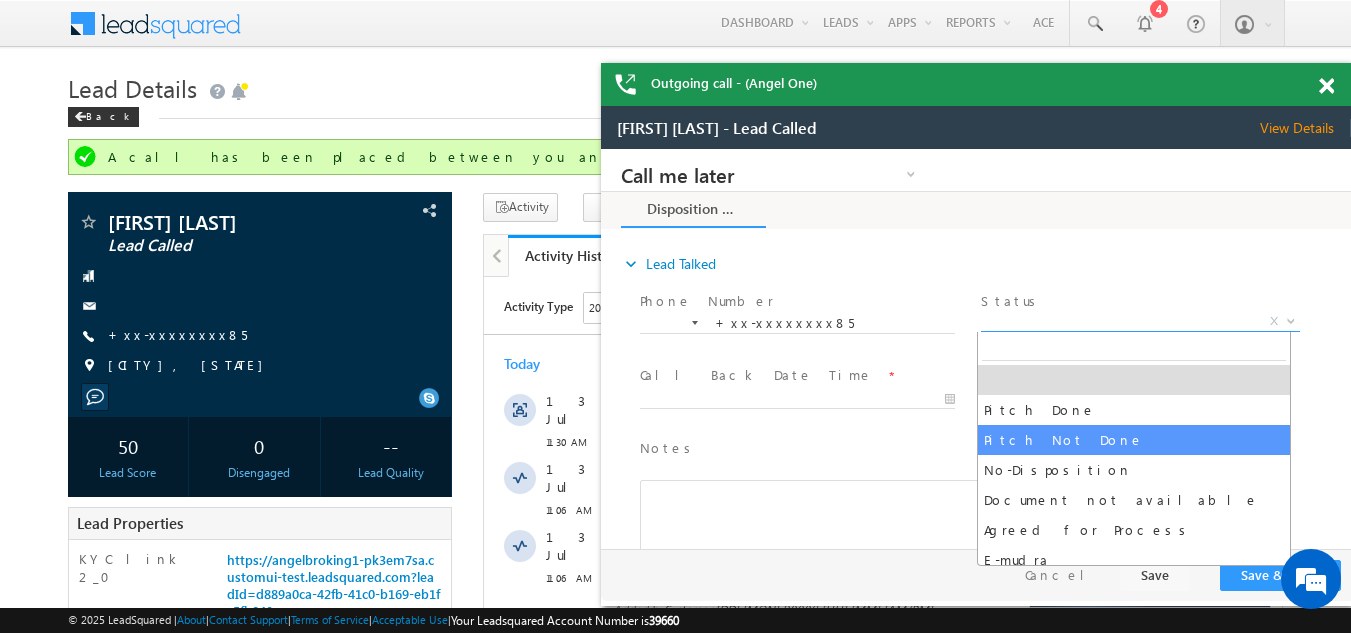 select on "Pitch Not Done" 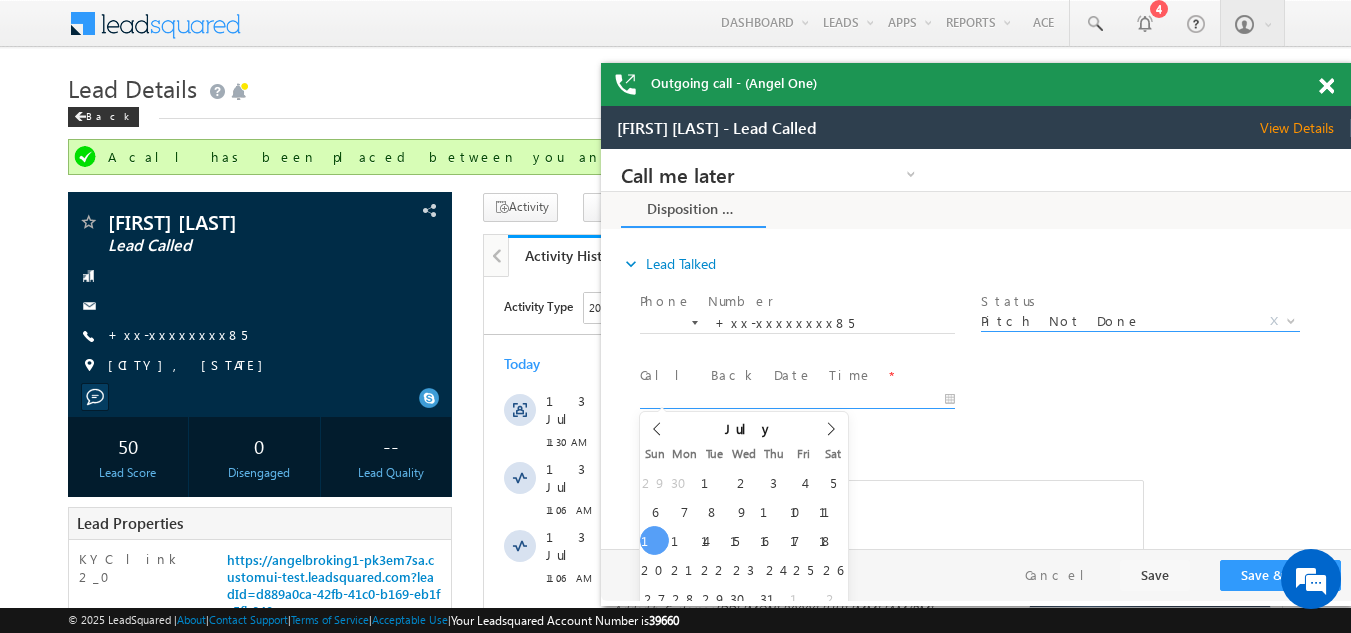 type on "[MM]/[DD]/[YY] [HH]:[MM] [AM/PM]" 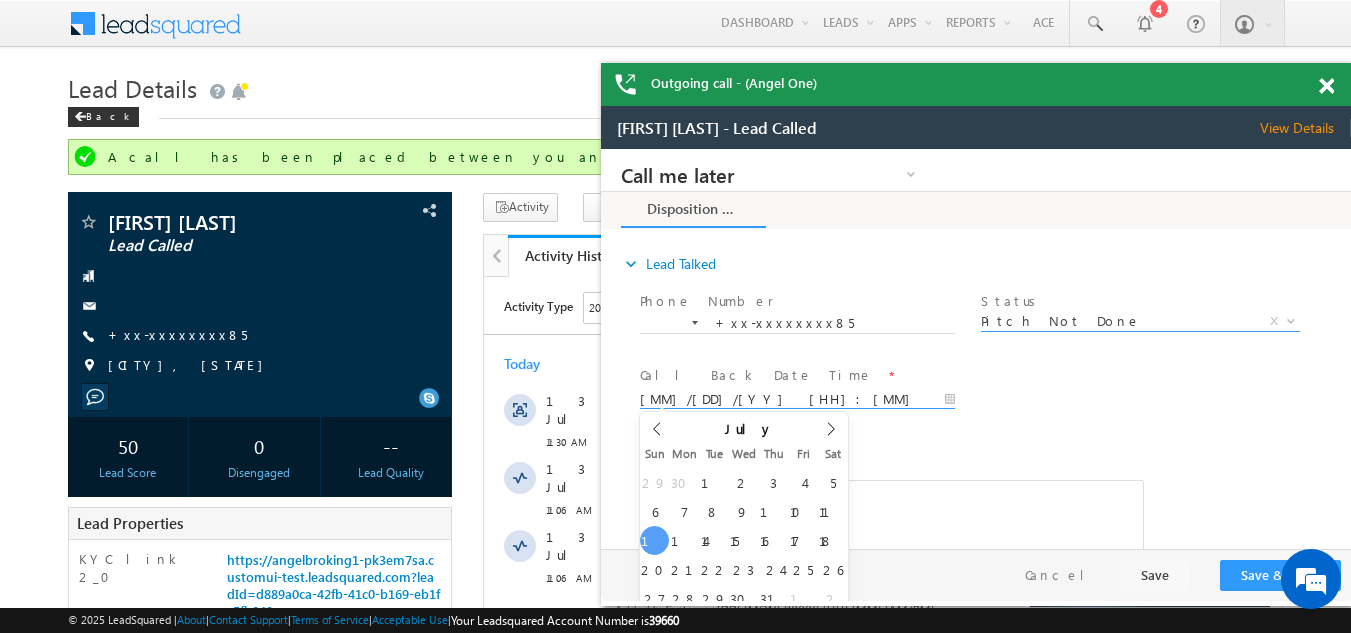 click on "[MM]/[DD]/[YY] [HH]:[MM] [AM/PM]" at bounding box center (797, 400) 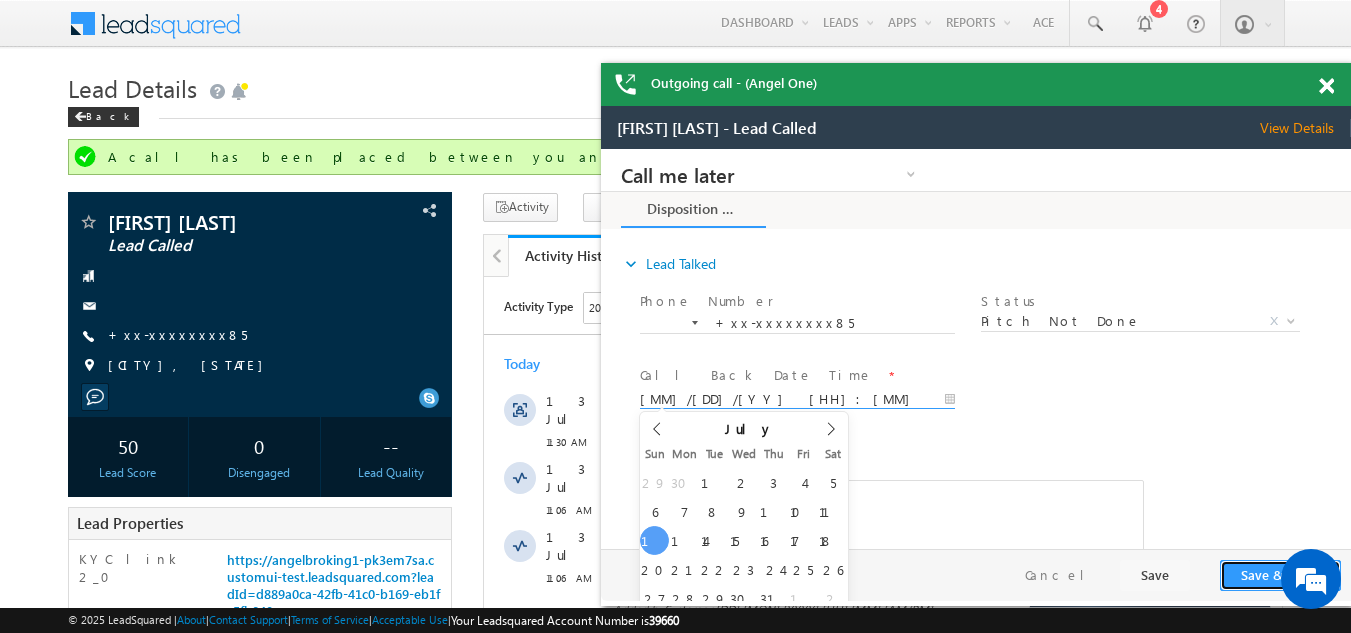 click on "Save & Close" at bounding box center (1280, 575) 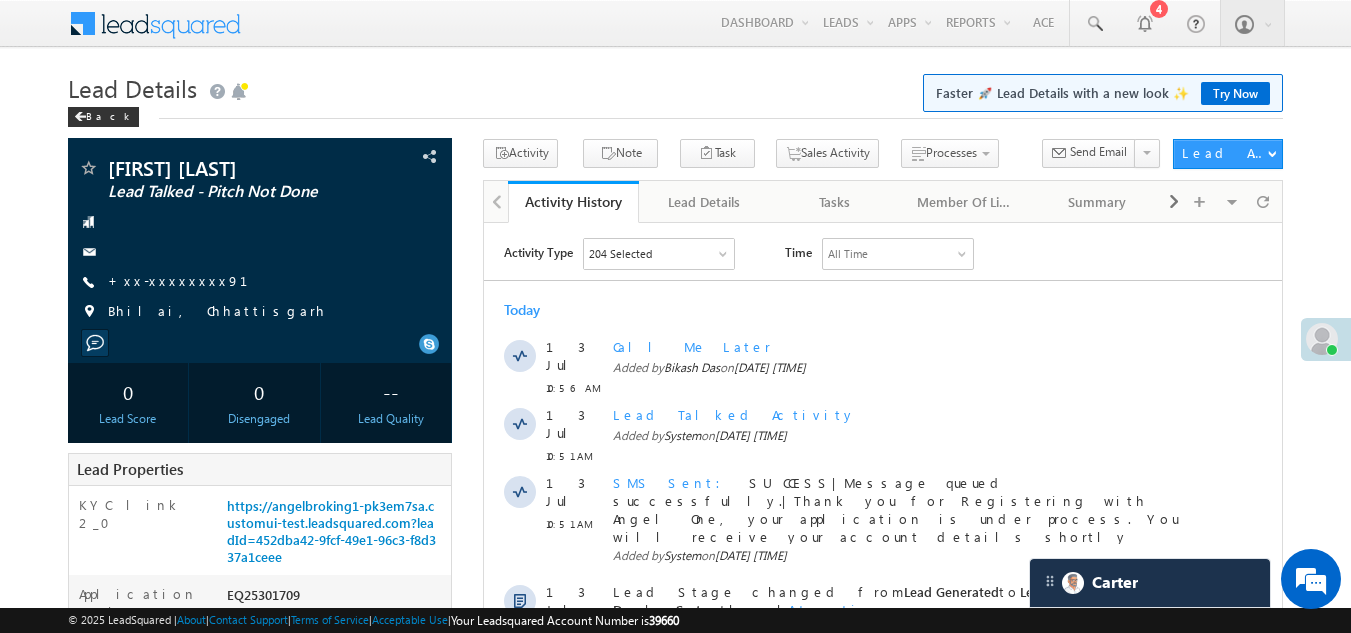 scroll, scrollTop: 0, scrollLeft: 0, axis: both 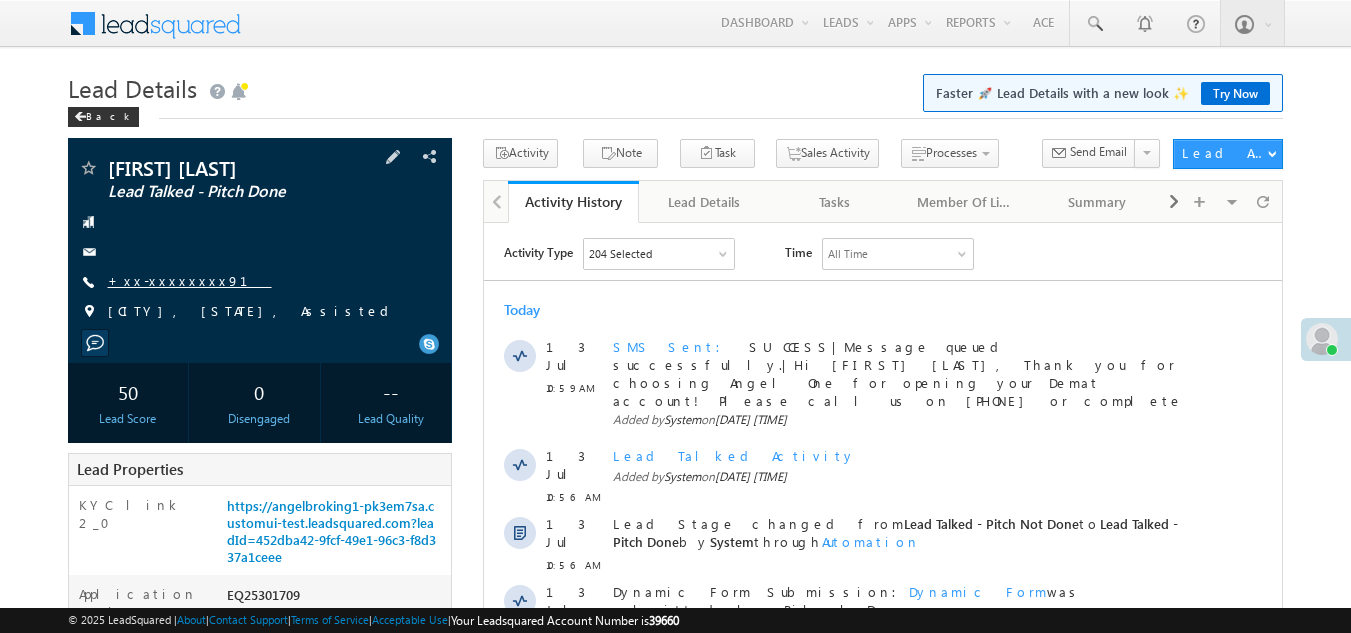 click on "+xx-xxxxxxxx91" at bounding box center [190, 280] 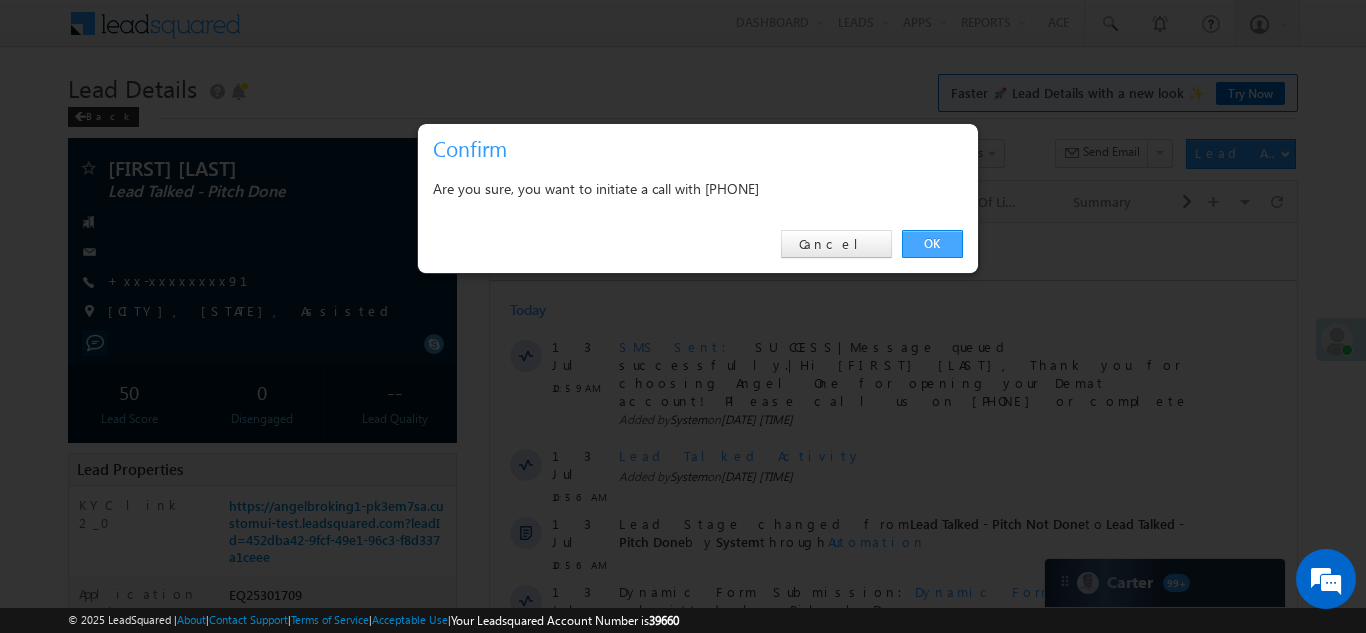 click on "OK" at bounding box center [932, 244] 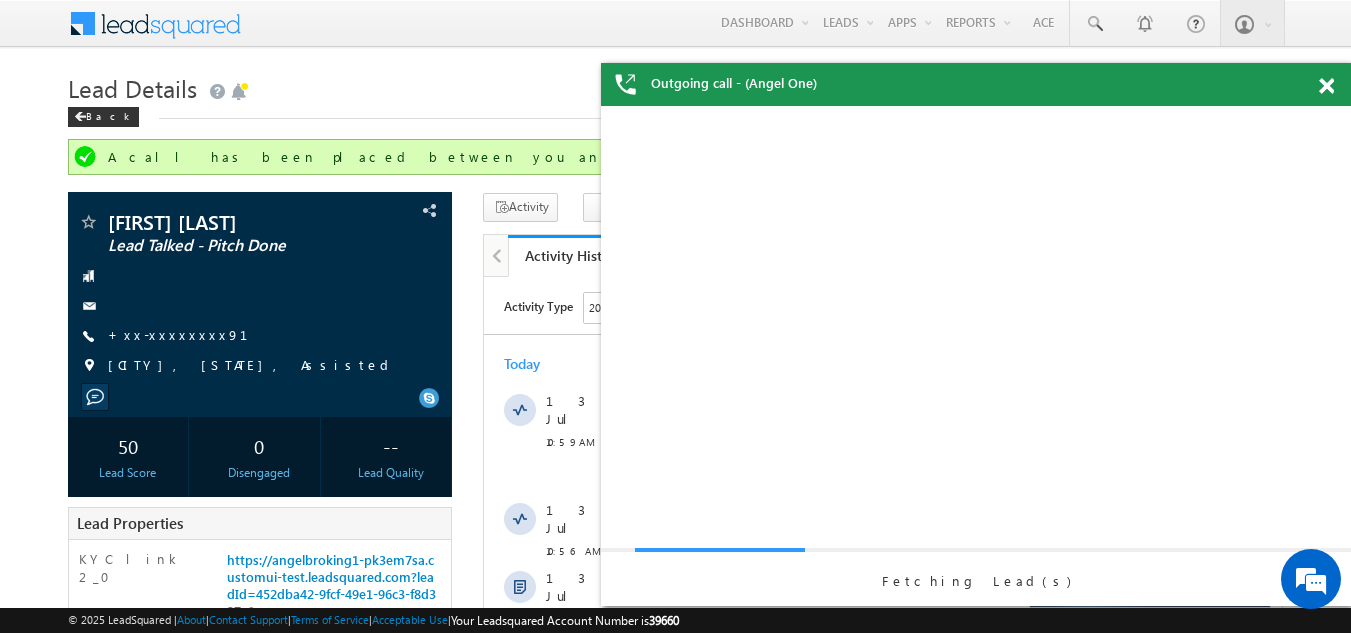scroll, scrollTop: 0, scrollLeft: 0, axis: both 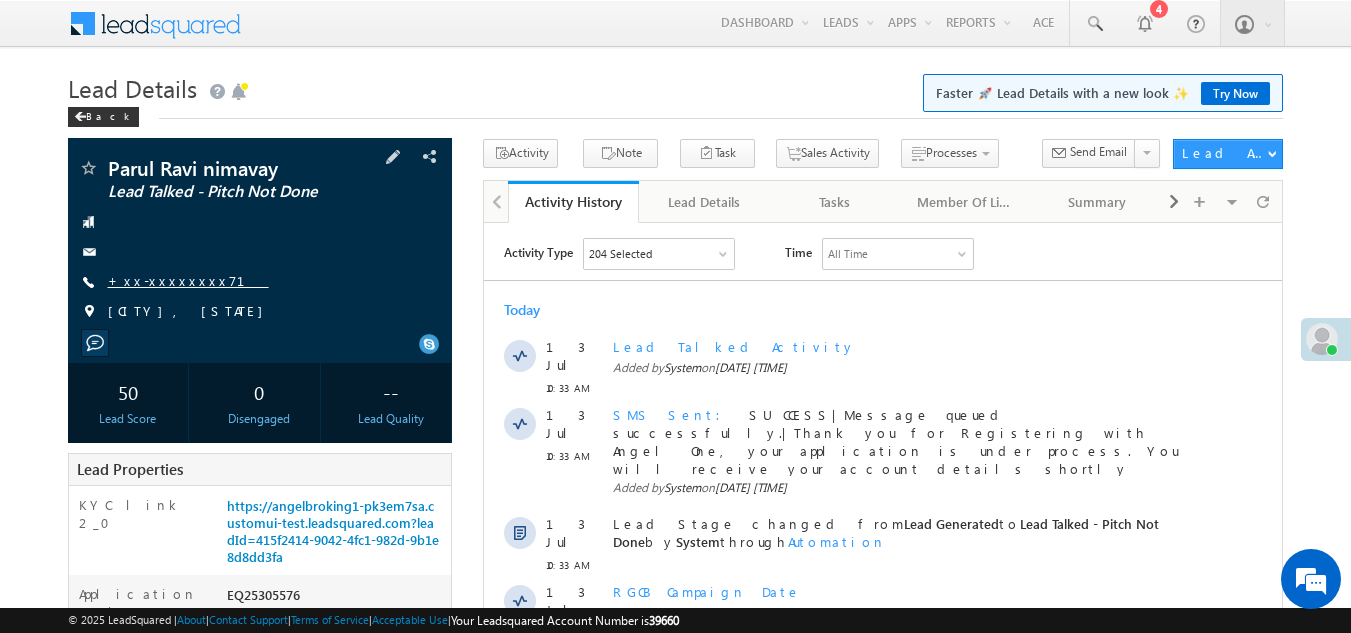 click on "+xx-xxxxxxxx71" at bounding box center (188, 280) 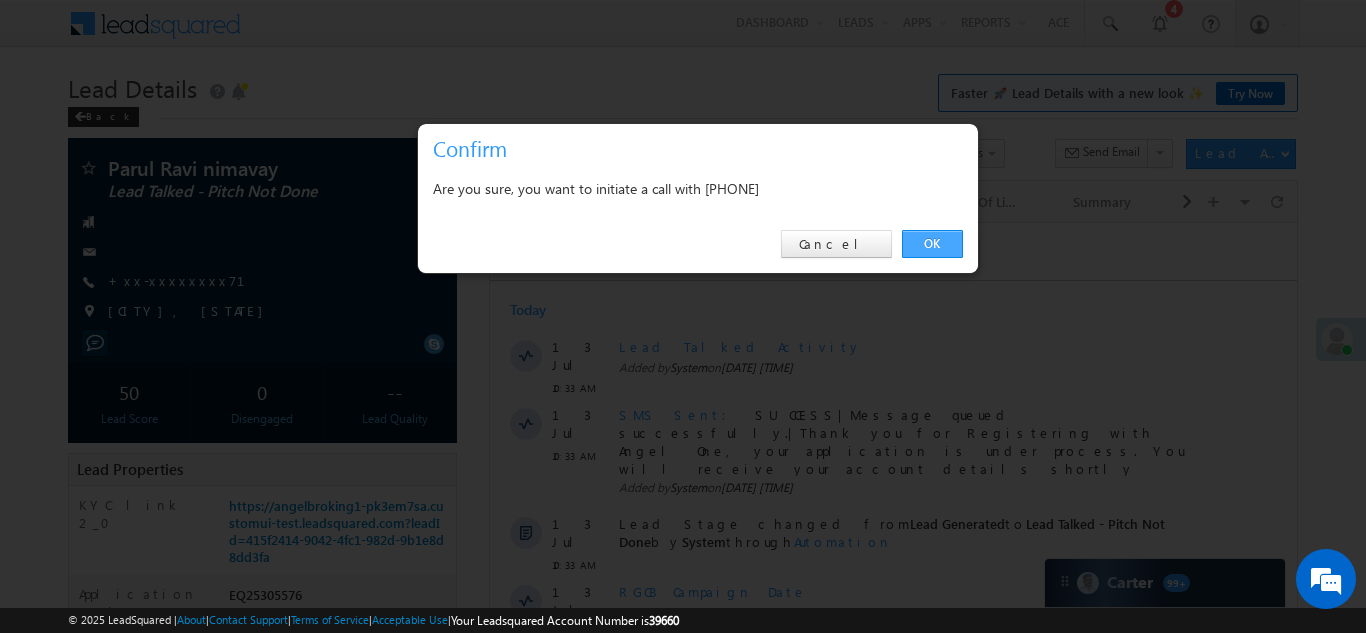 drag, startPoint x: 930, startPoint y: 236, endPoint x: 441, endPoint y: 10, distance: 538.69934 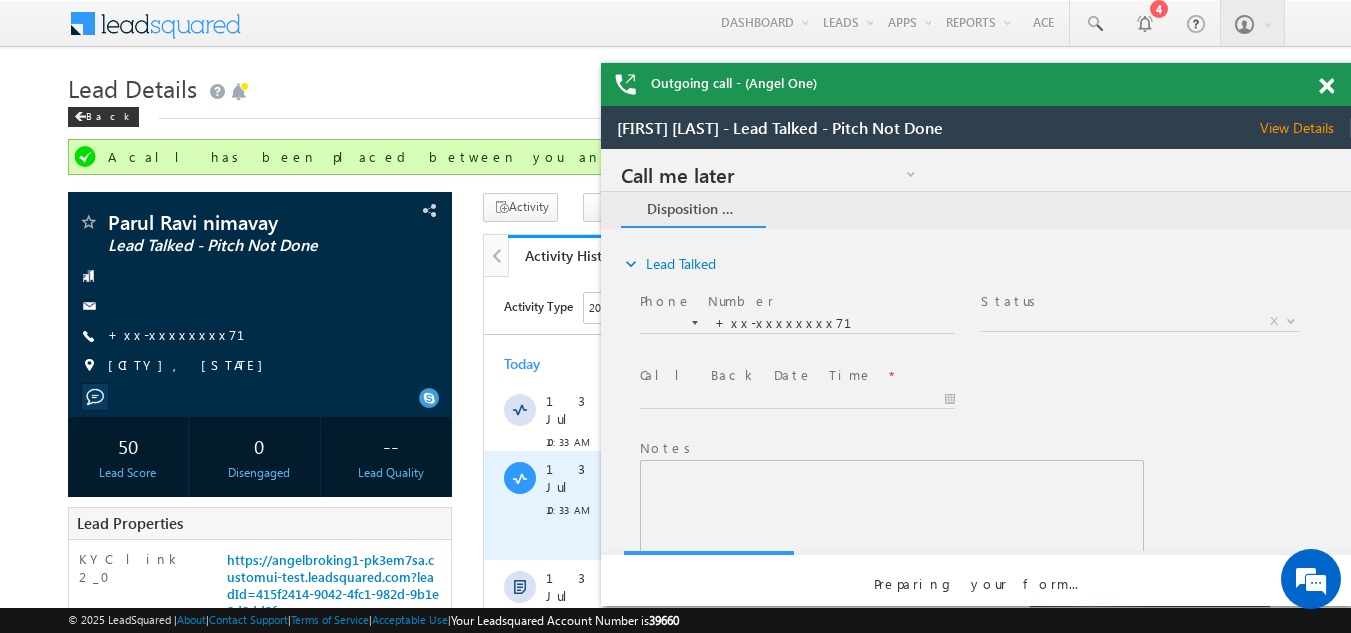 scroll, scrollTop: 0, scrollLeft: 0, axis: both 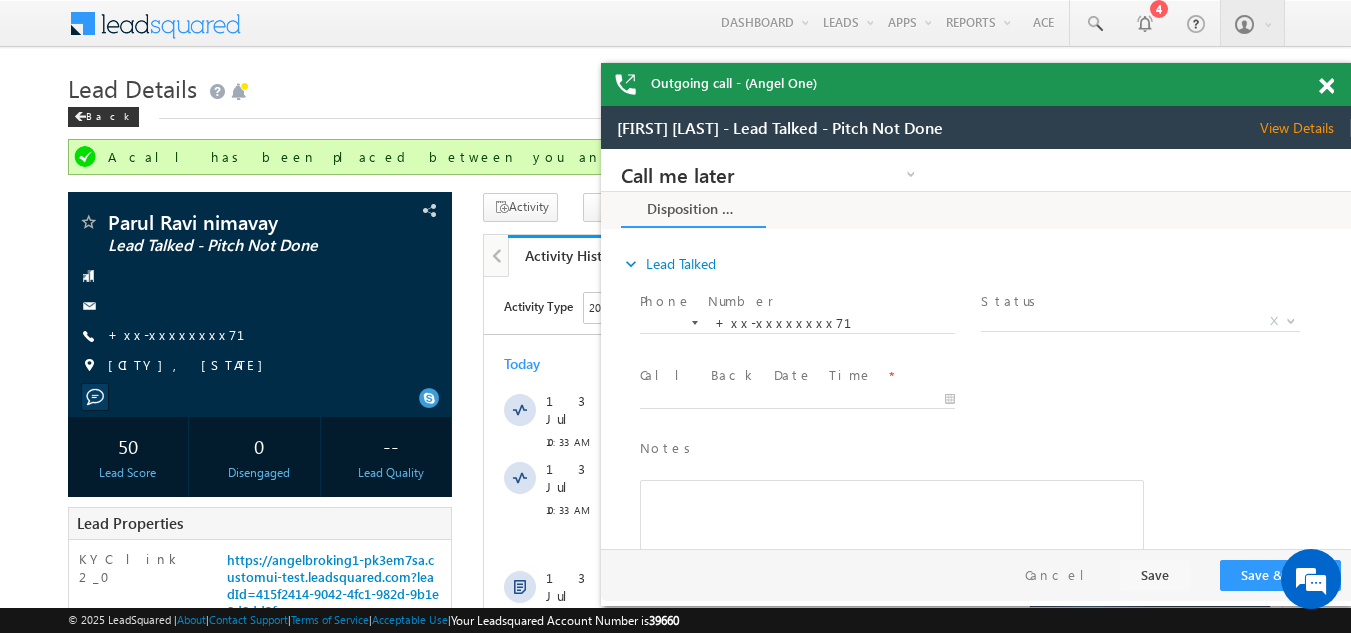 click at bounding box center (1326, 86) 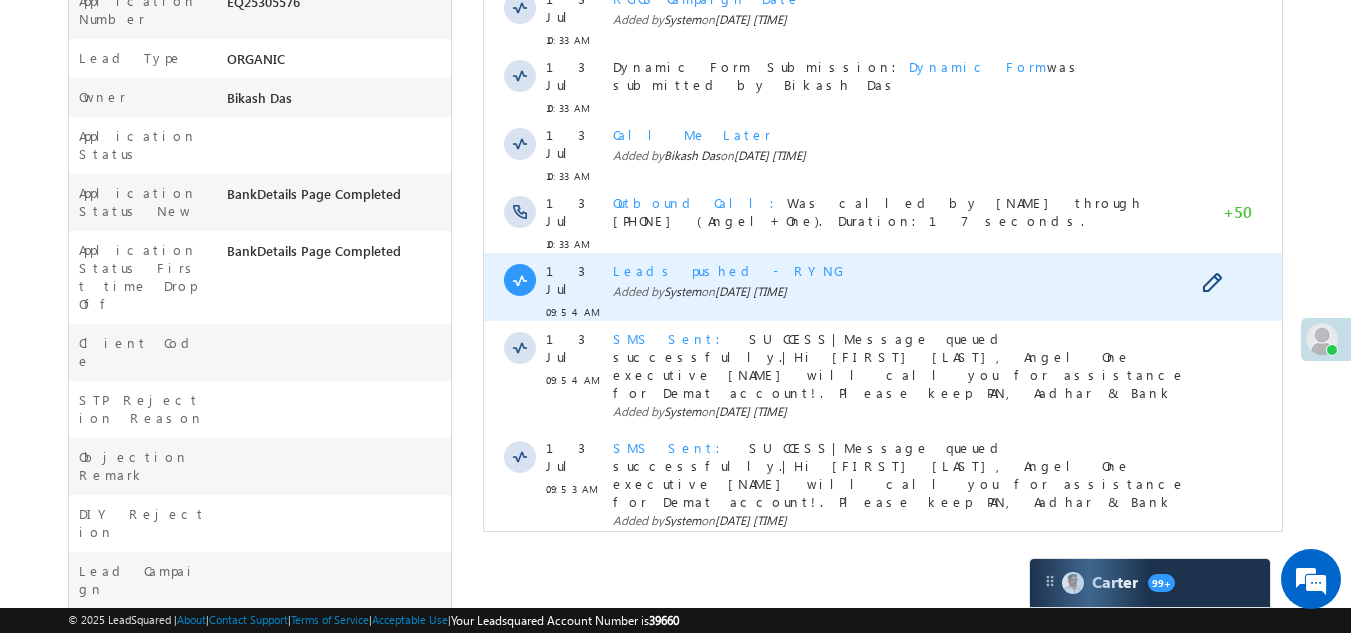 scroll, scrollTop: 800, scrollLeft: 0, axis: vertical 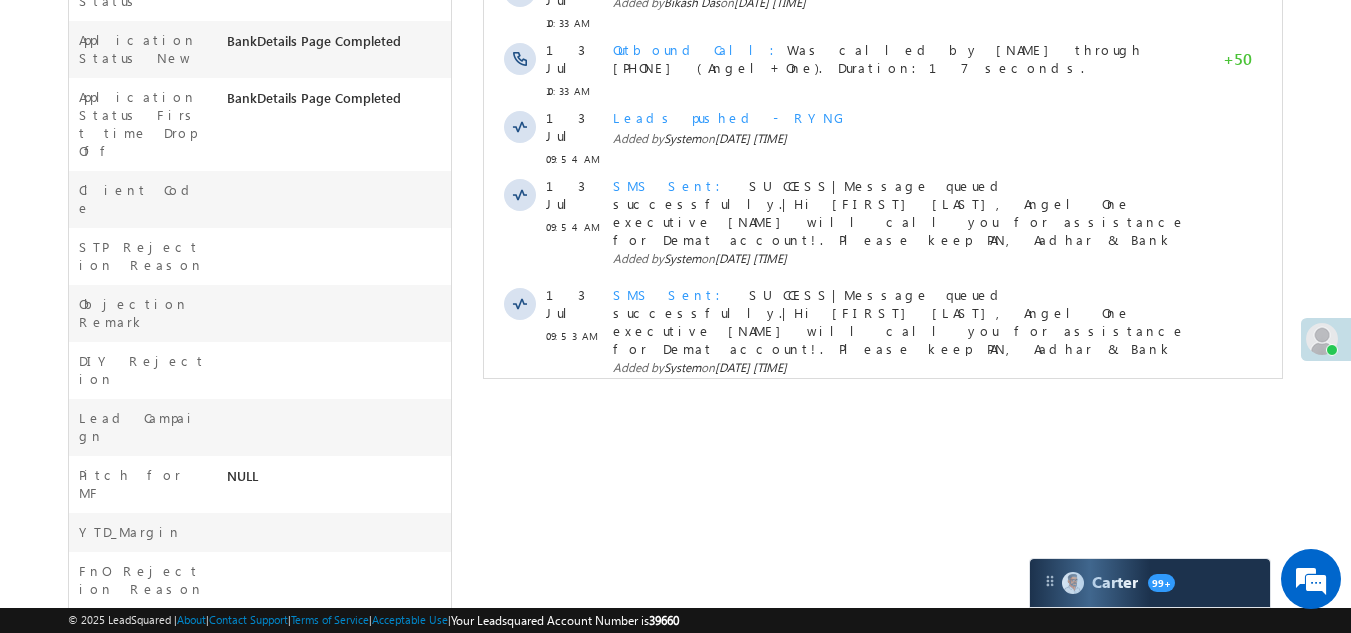 click on "Show More" at bounding box center (883, 421) 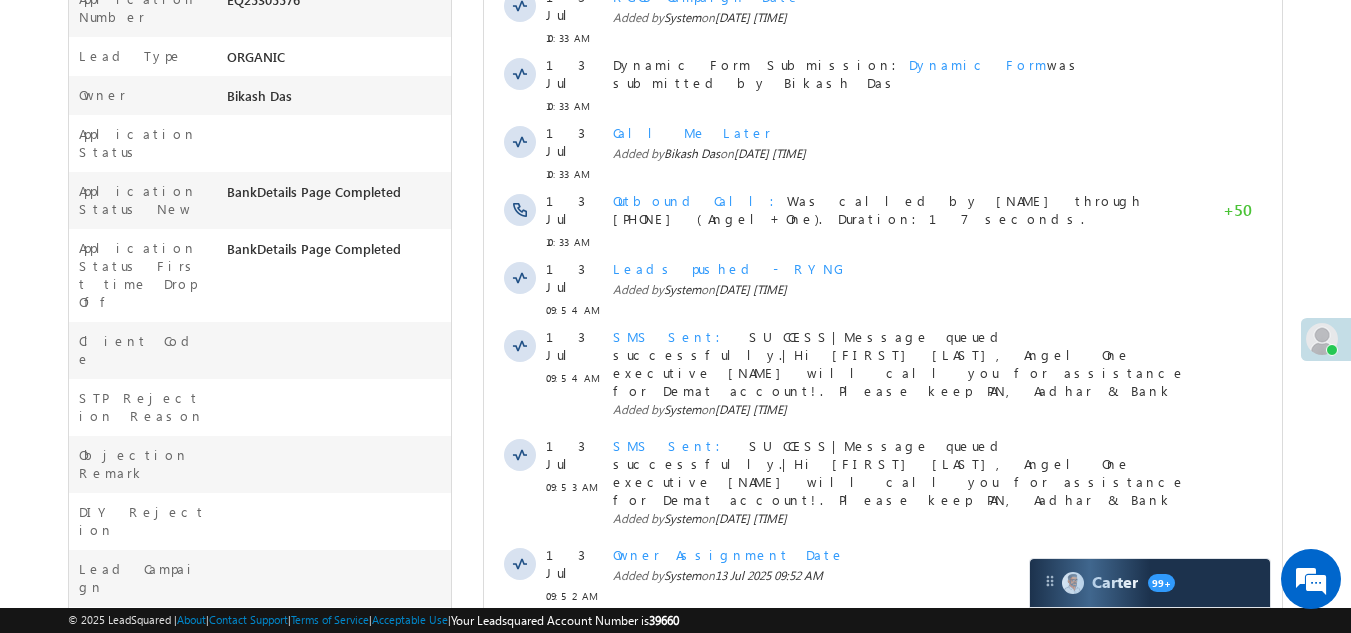 scroll, scrollTop: 249, scrollLeft: 0, axis: vertical 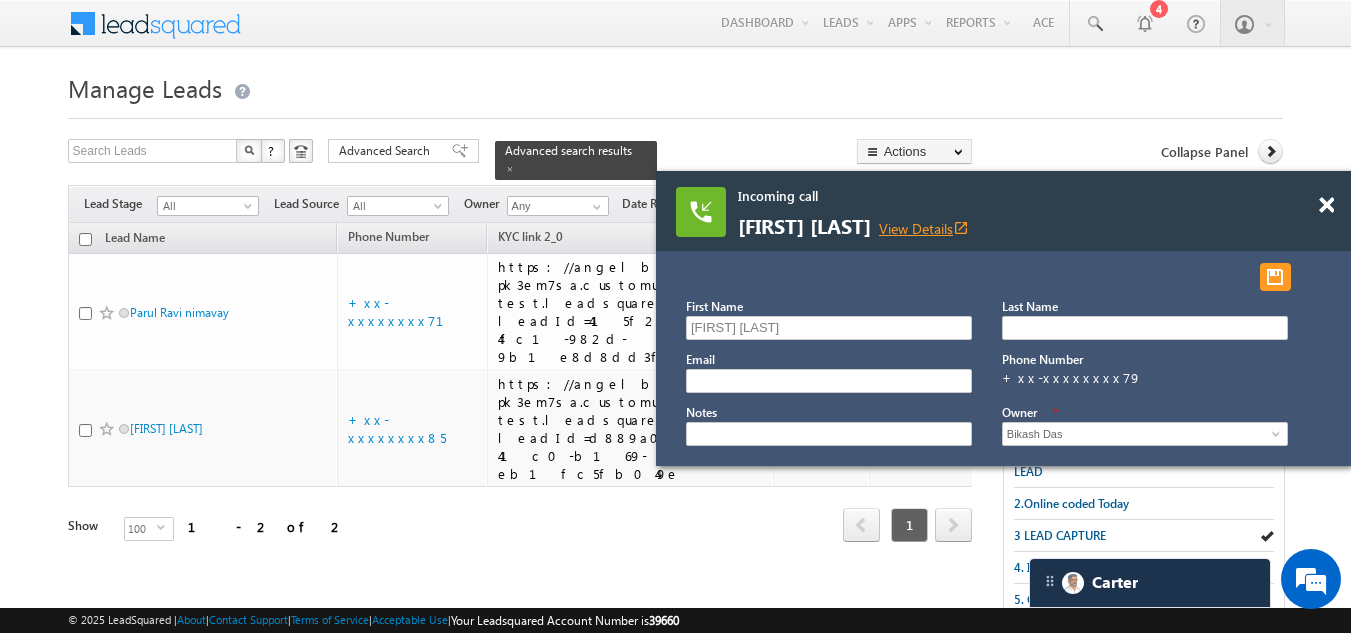 click on "View Details  open_in_new" at bounding box center (924, 228) 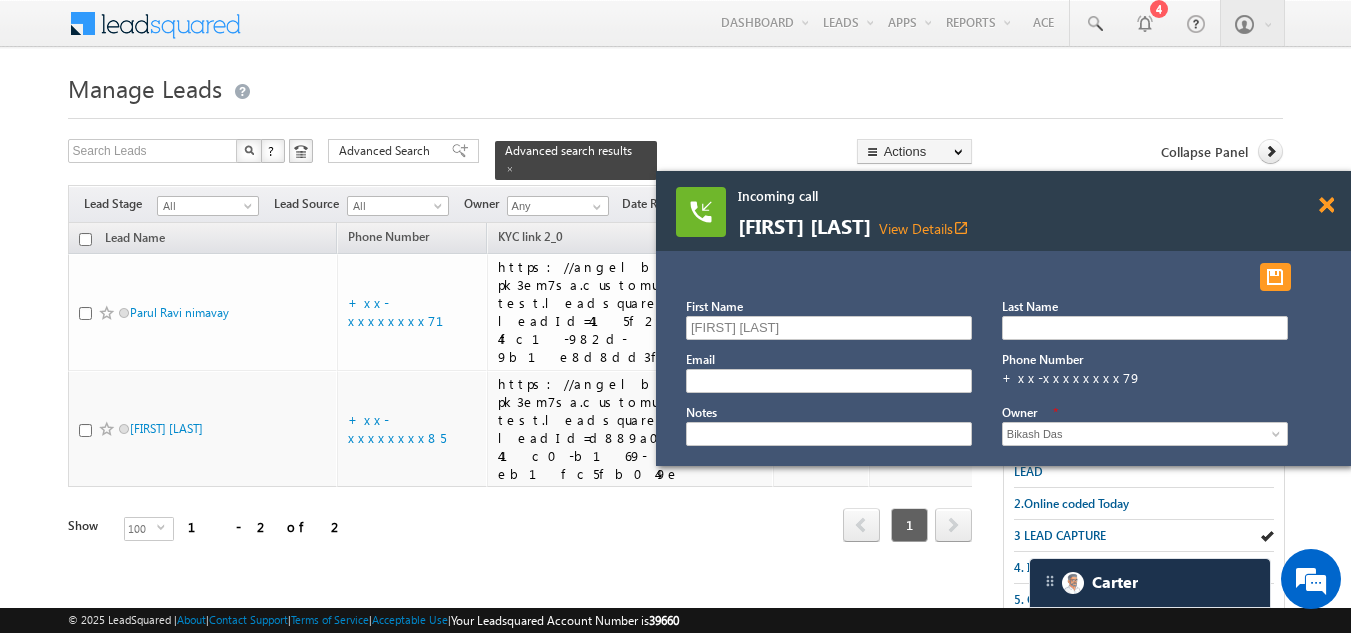 click at bounding box center (1326, 205) 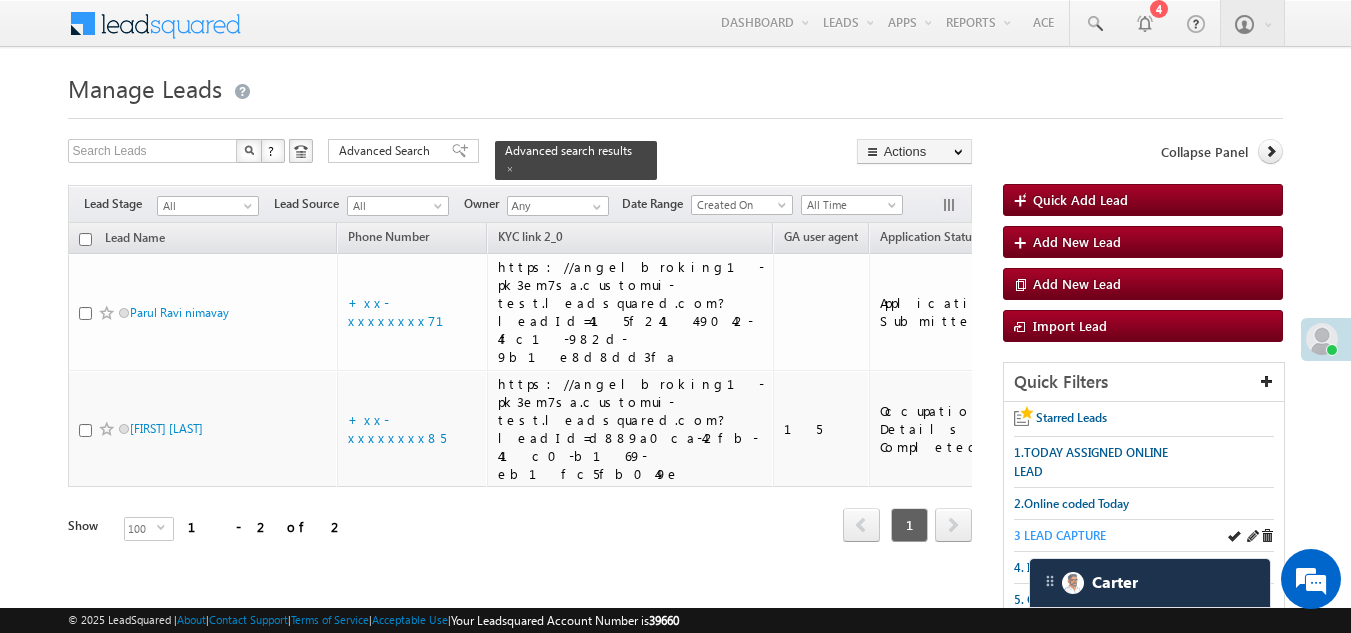 click on "3 LEAD CAPTURE" at bounding box center (1060, 535) 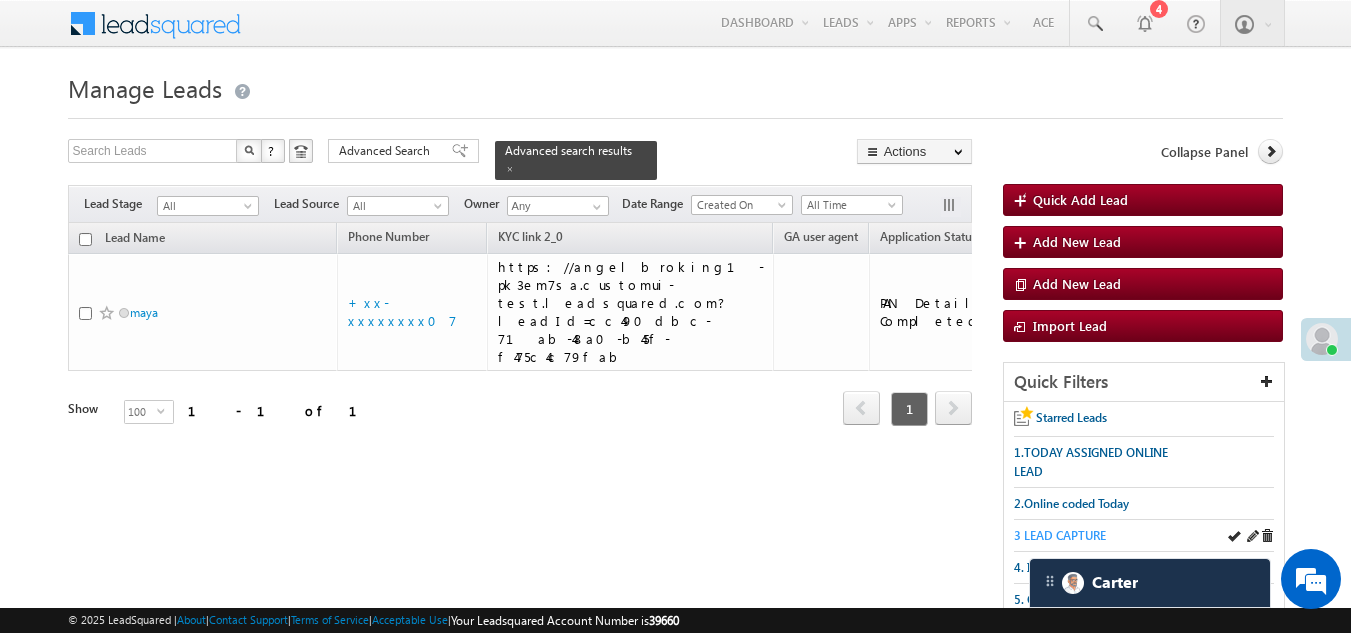 click on "3 LEAD CAPTURE" at bounding box center [1060, 535] 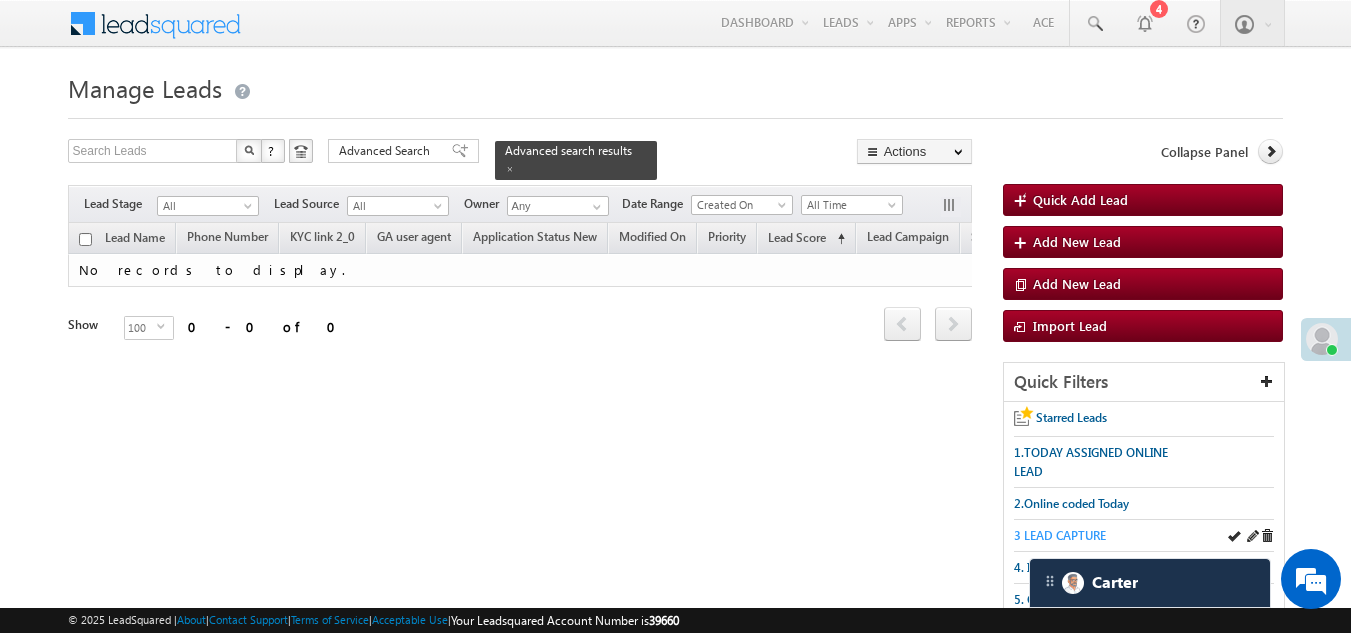 click on "3 LEAD CAPTURE" at bounding box center [1060, 535] 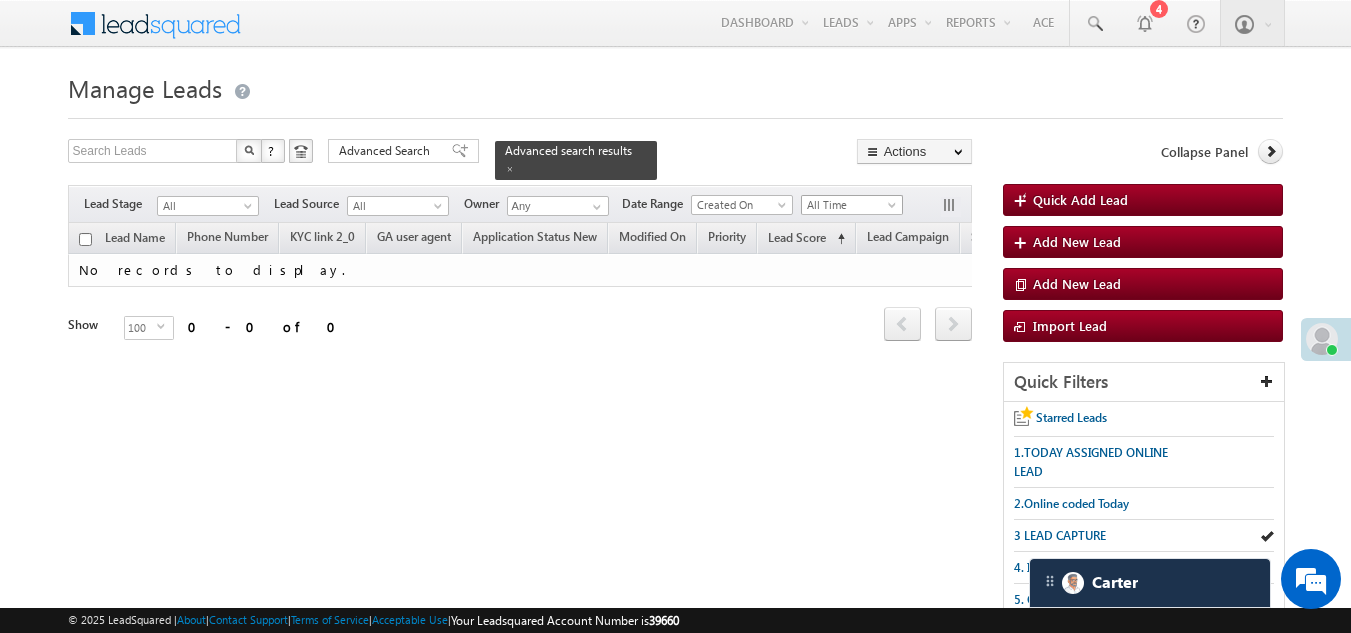 click on "All Time" at bounding box center (849, 205) 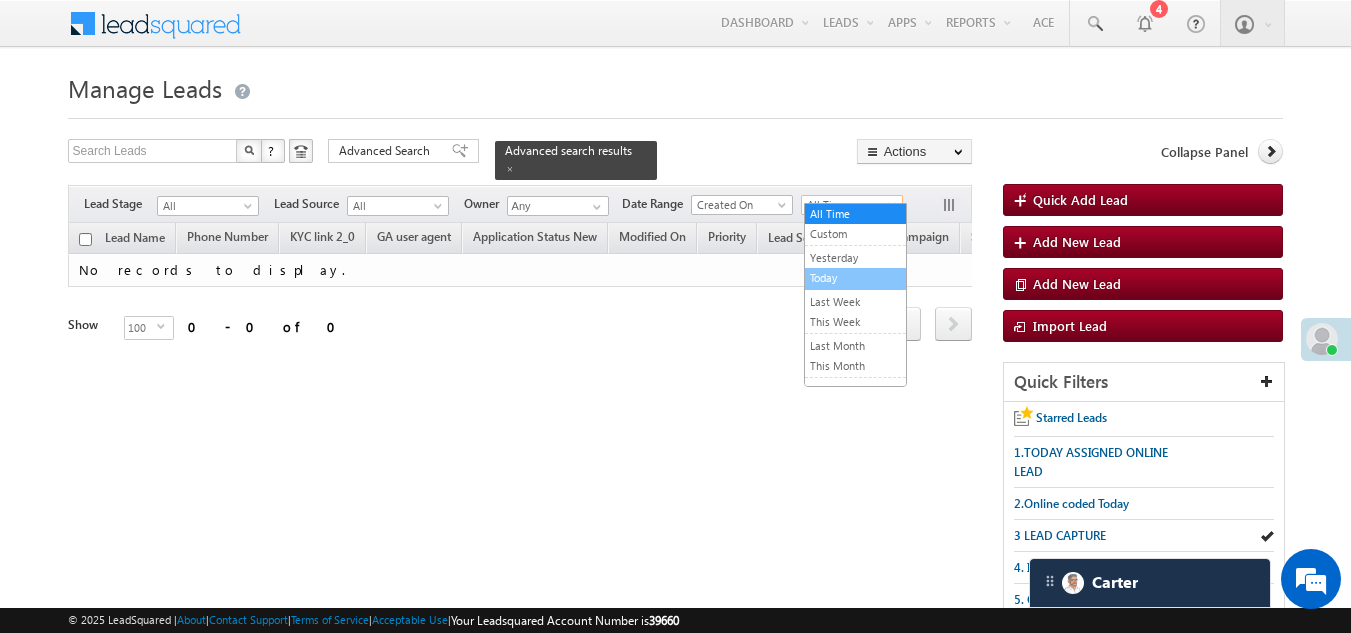 click on "Today" at bounding box center [855, 278] 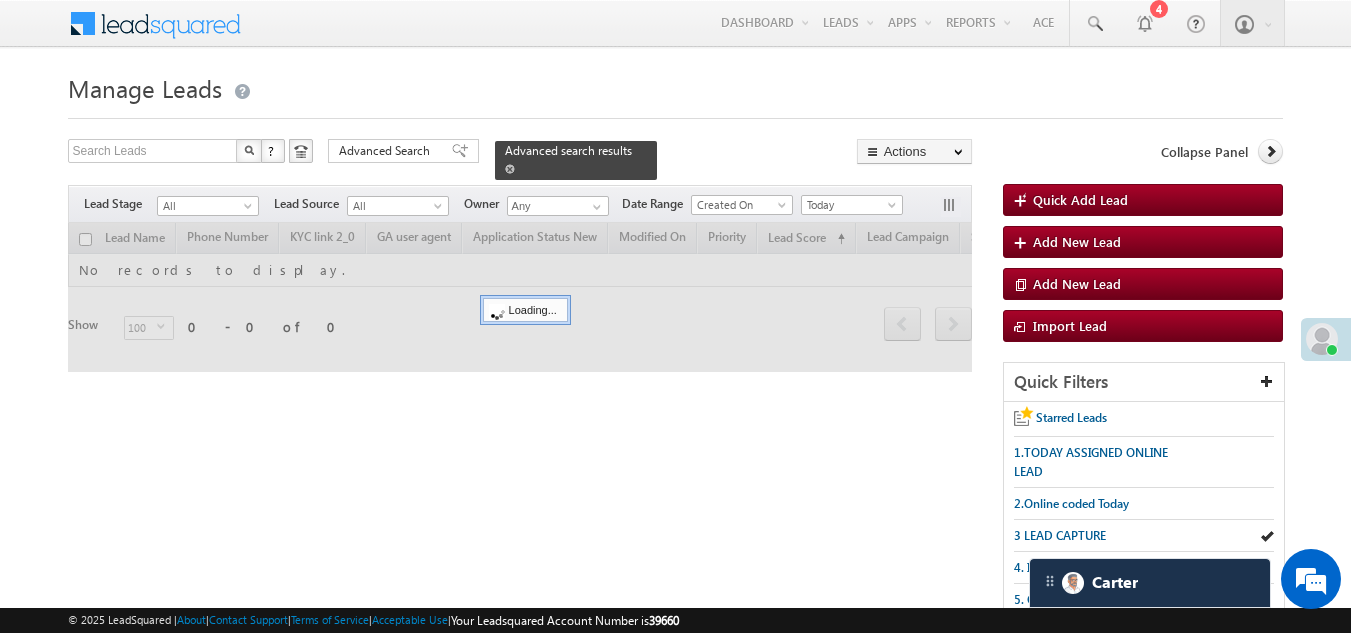 click at bounding box center [510, 169] 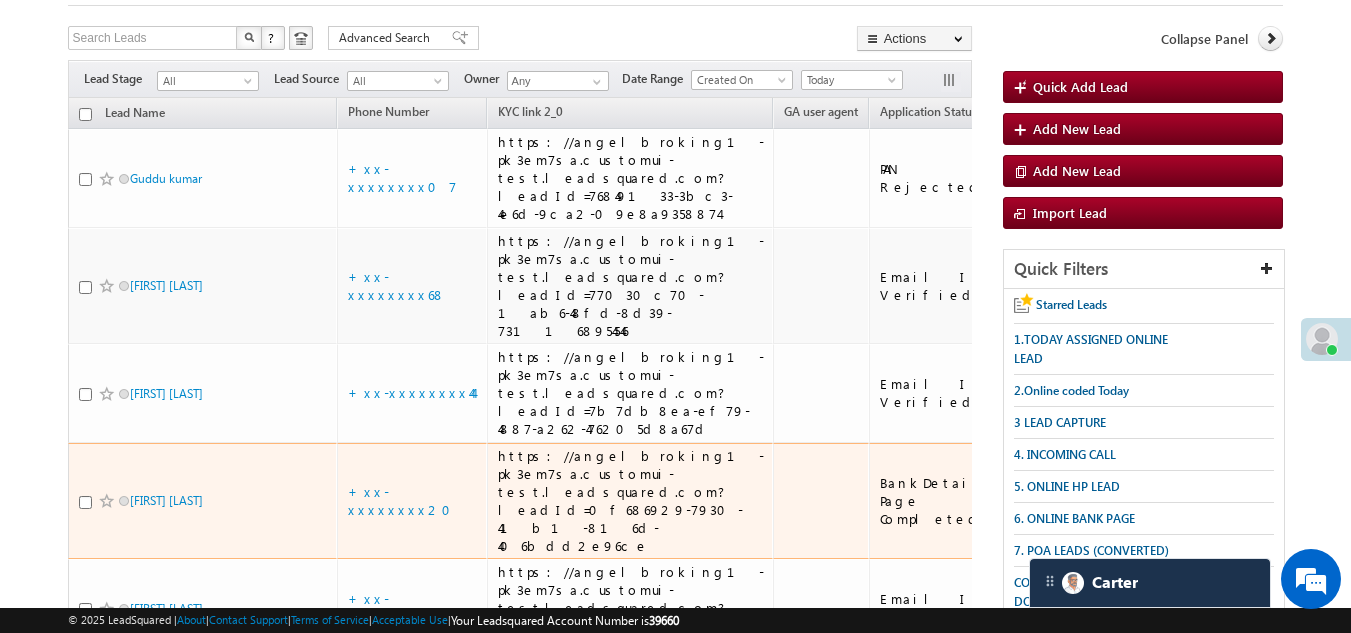 scroll, scrollTop: 0, scrollLeft: 0, axis: both 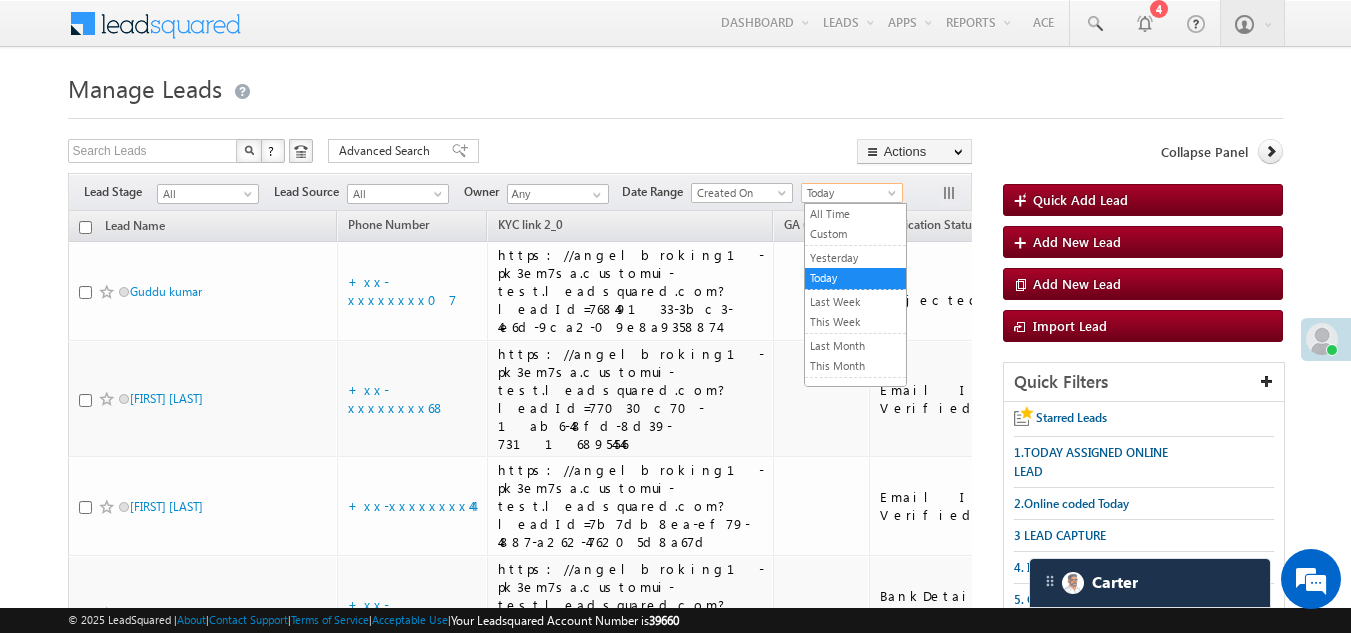 click on "Today" at bounding box center [849, 193] 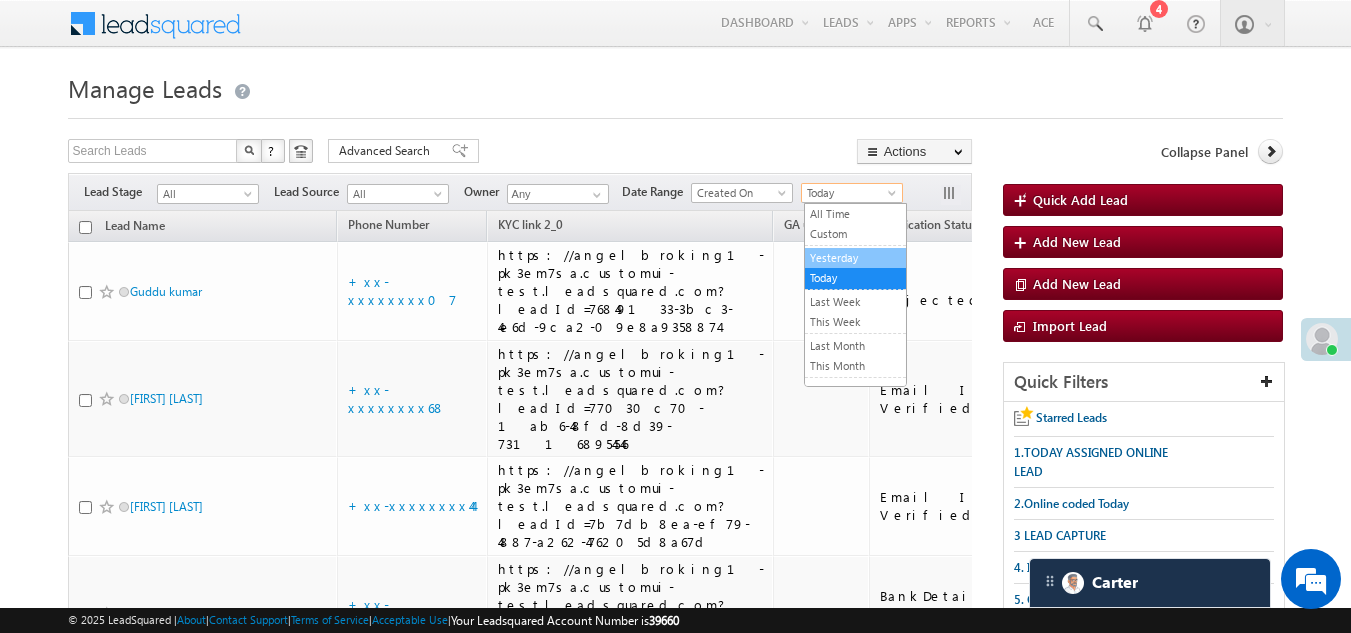 click on "Yesterday" at bounding box center [855, 258] 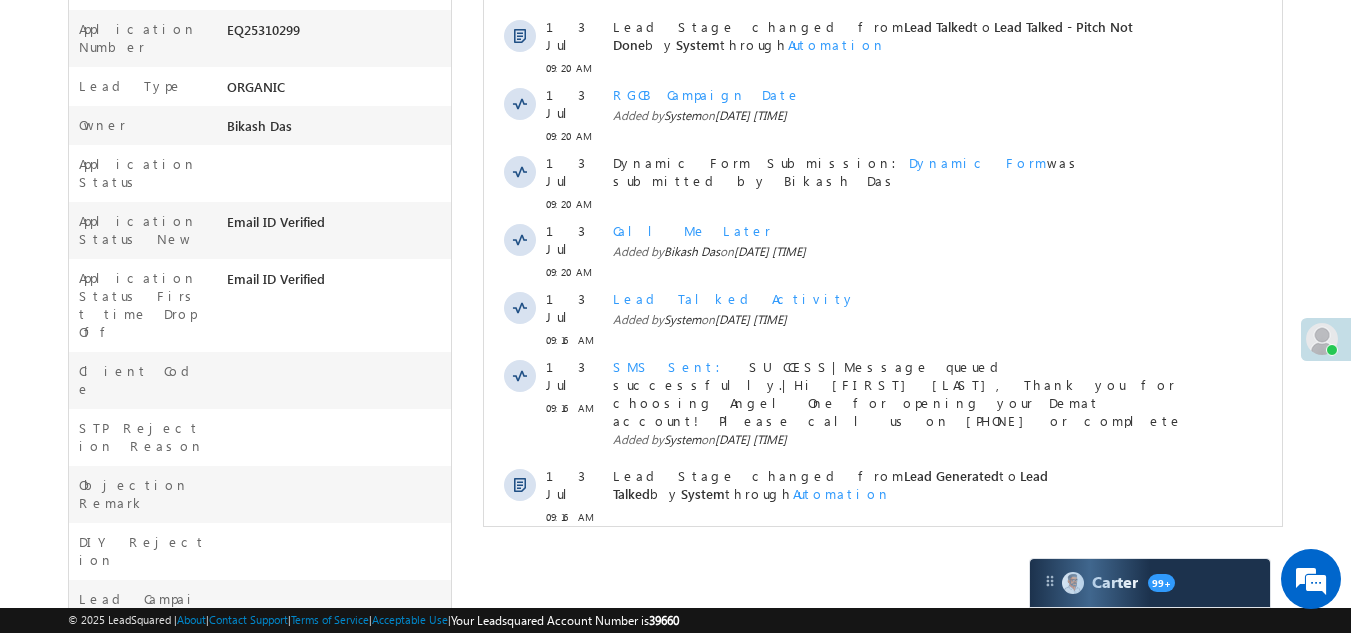 scroll, scrollTop: 600, scrollLeft: 0, axis: vertical 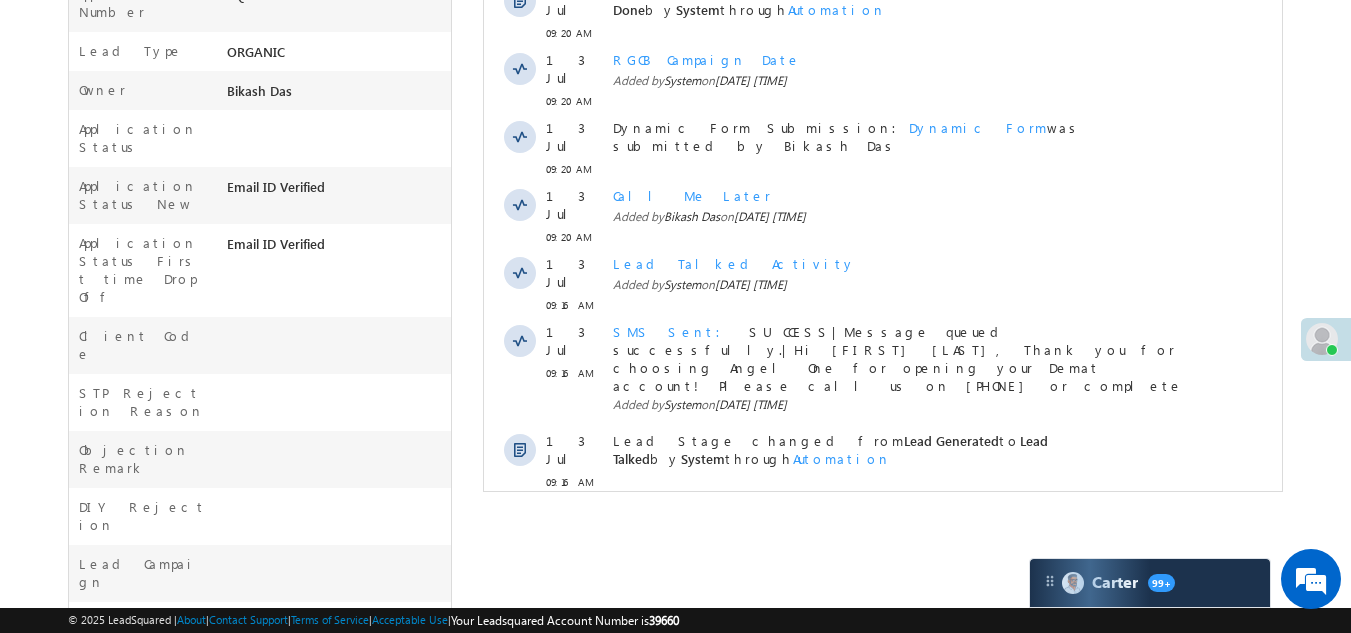 click on "Show More" at bounding box center (883, 526) 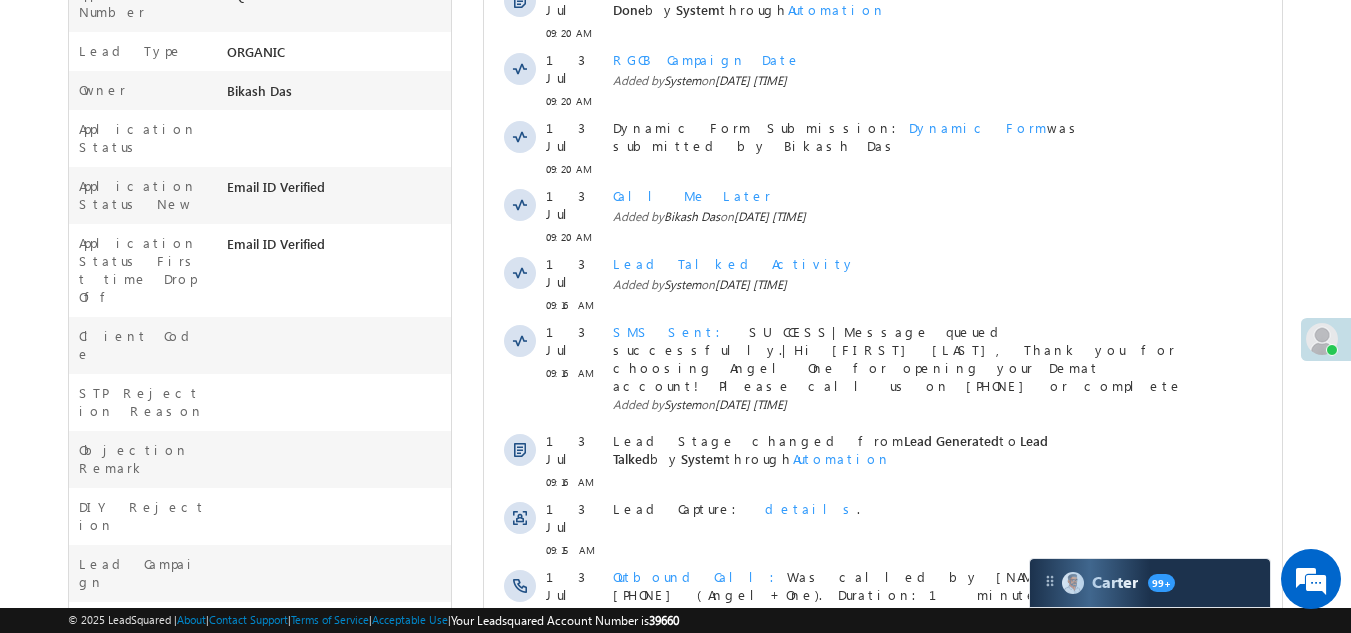 scroll, scrollTop: 100, scrollLeft: 0, axis: vertical 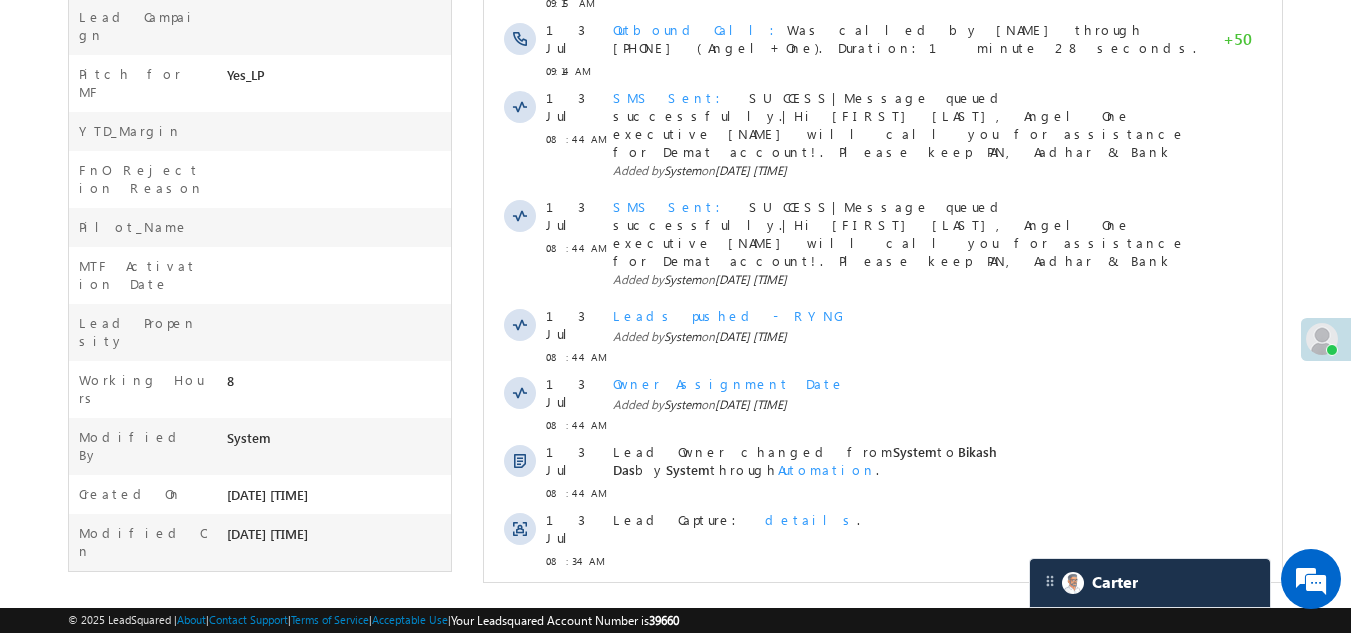click at bounding box center (830, 744) 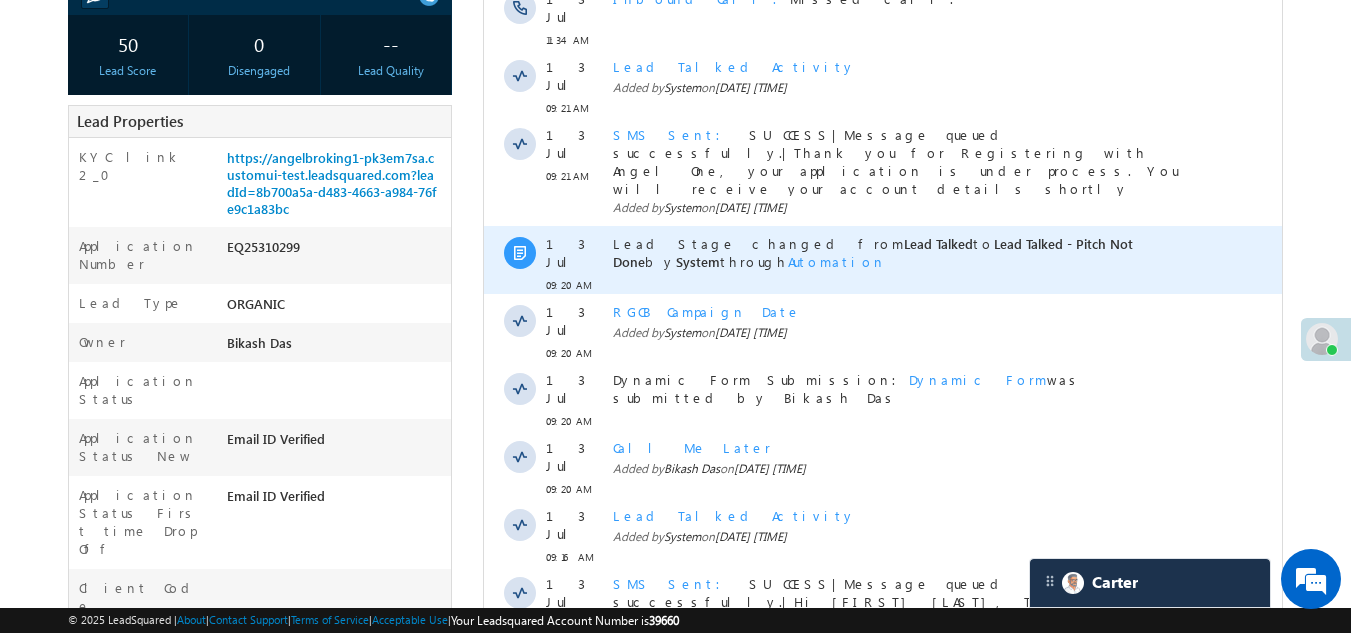 scroll, scrollTop: 0, scrollLeft: 0, axis: both 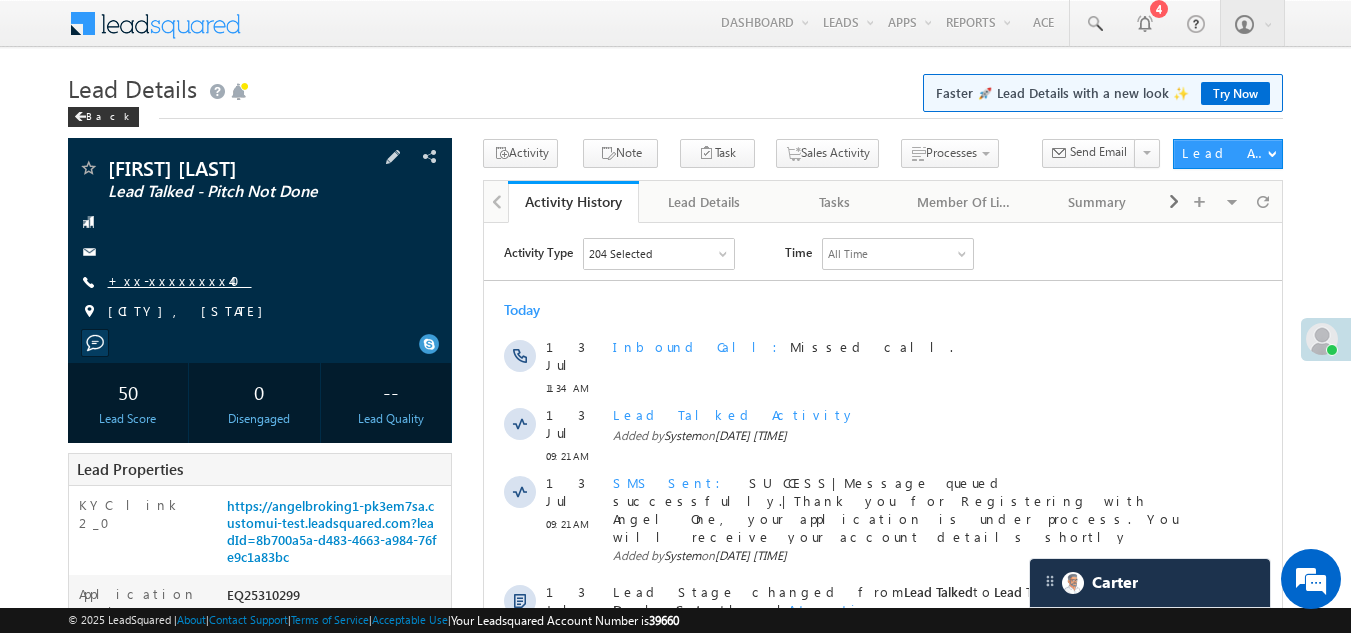 click on "+xx-xxxxxxxx40" at bounding box center (180, 280) 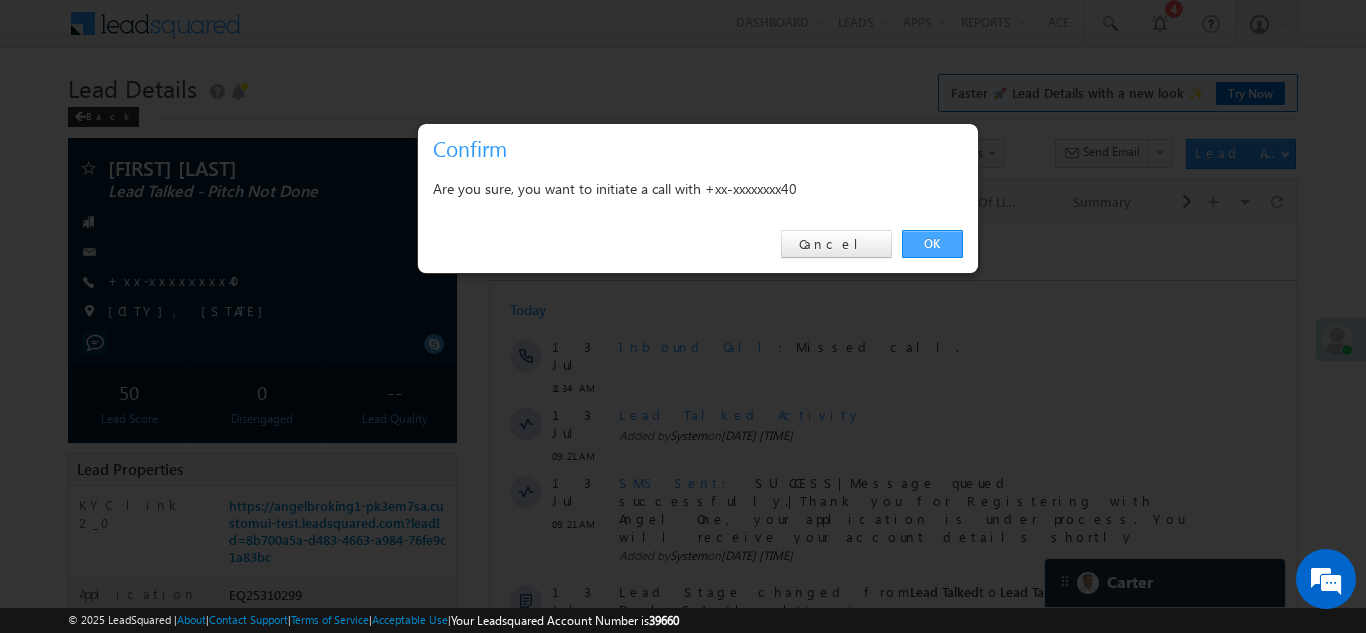 click on "OK" at bounding box center (932, 244) 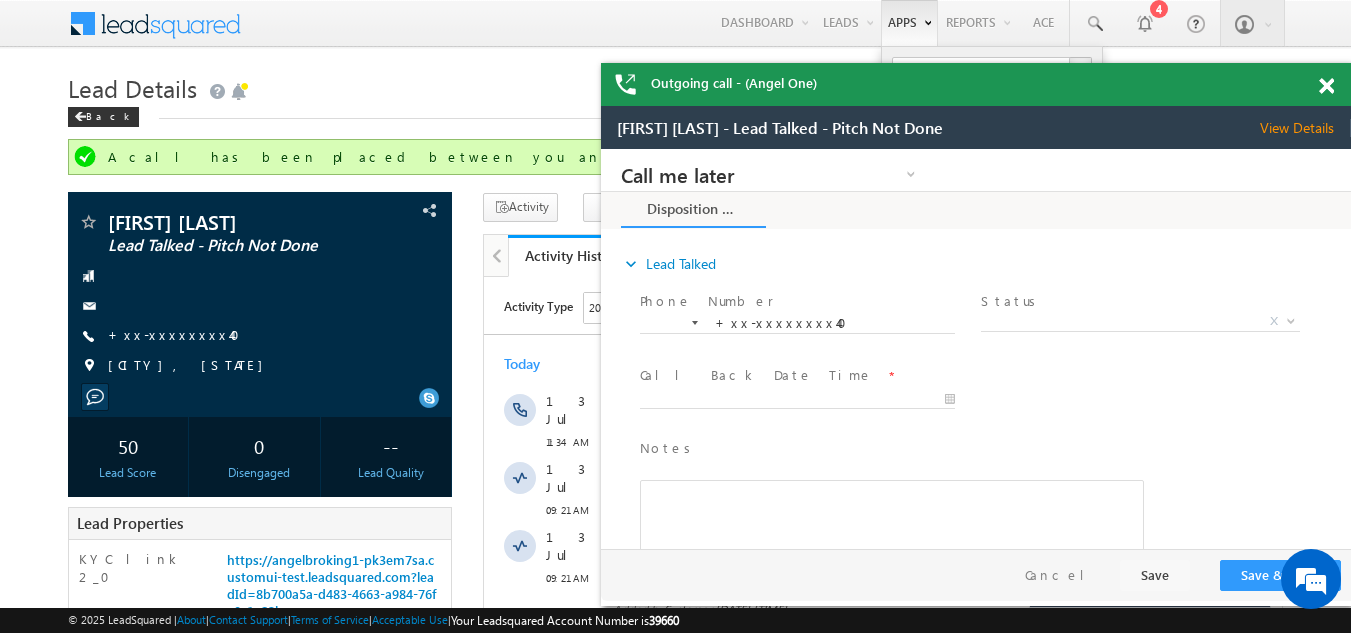 scroll, scrollTop: 0, scrollLeft: 0, axis: both 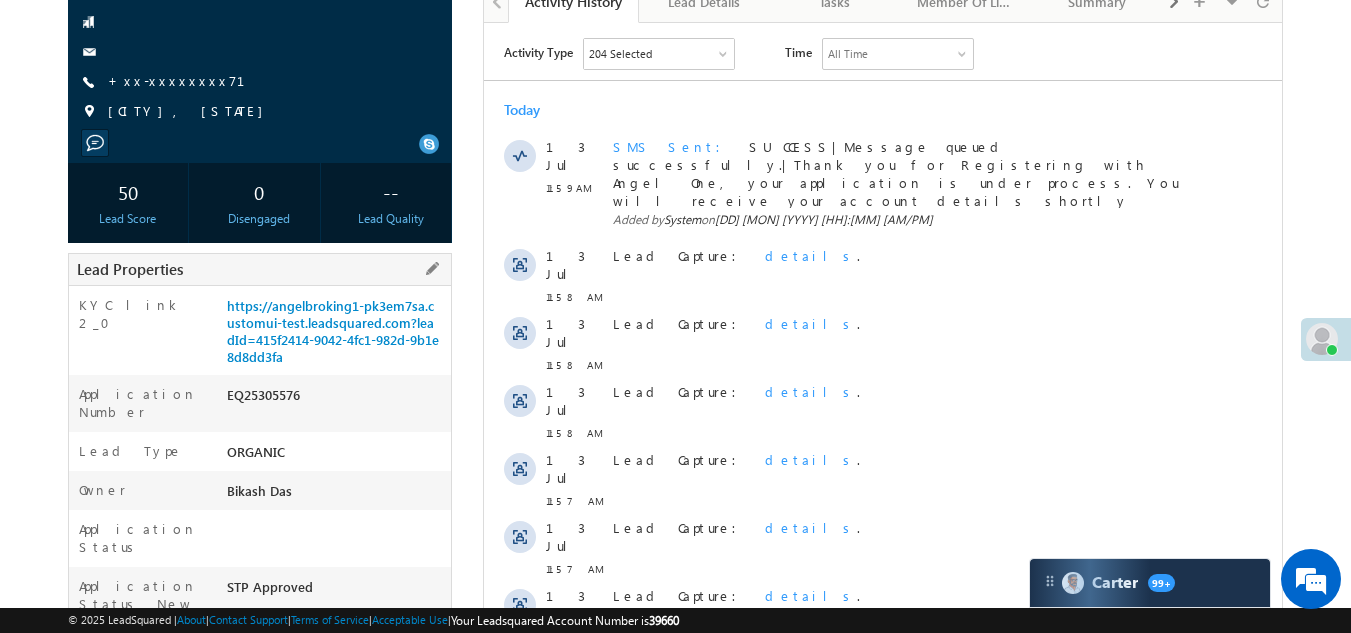 drag, startPoint x: 226, startPoint y: 392, endPoint x: 320, endPoint y: 387, distance: 94.13288 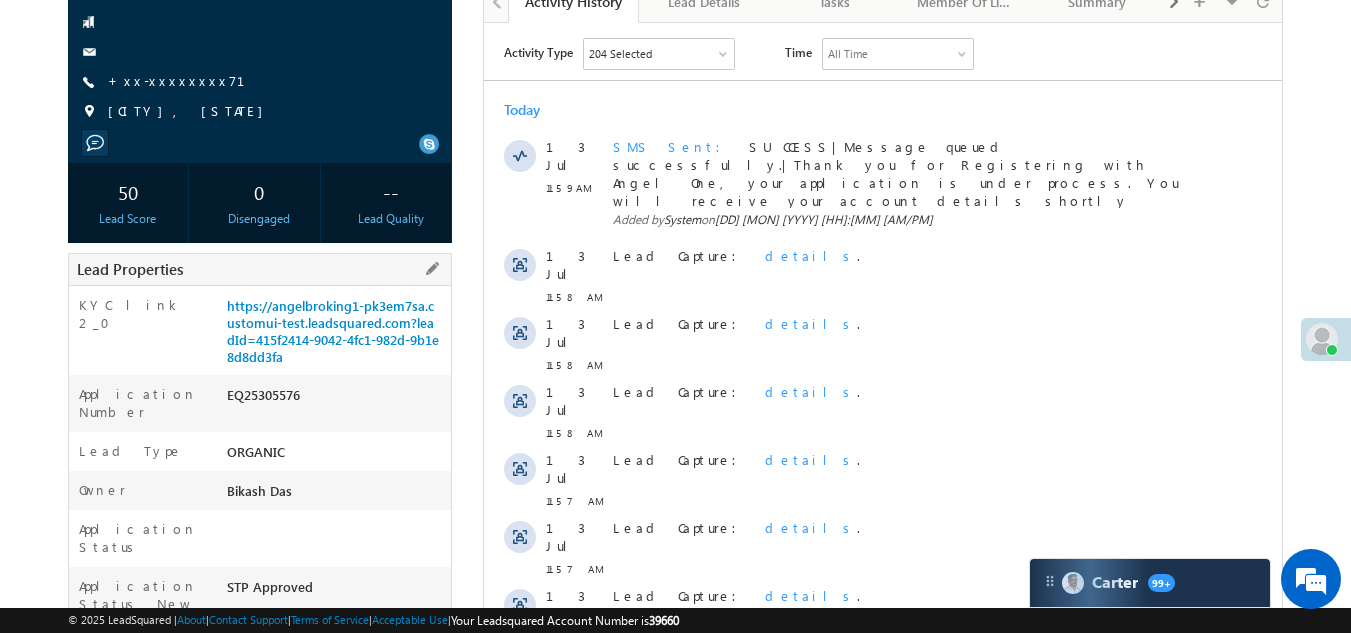 click on "EQ25305576" at bounding box center [337, 399] 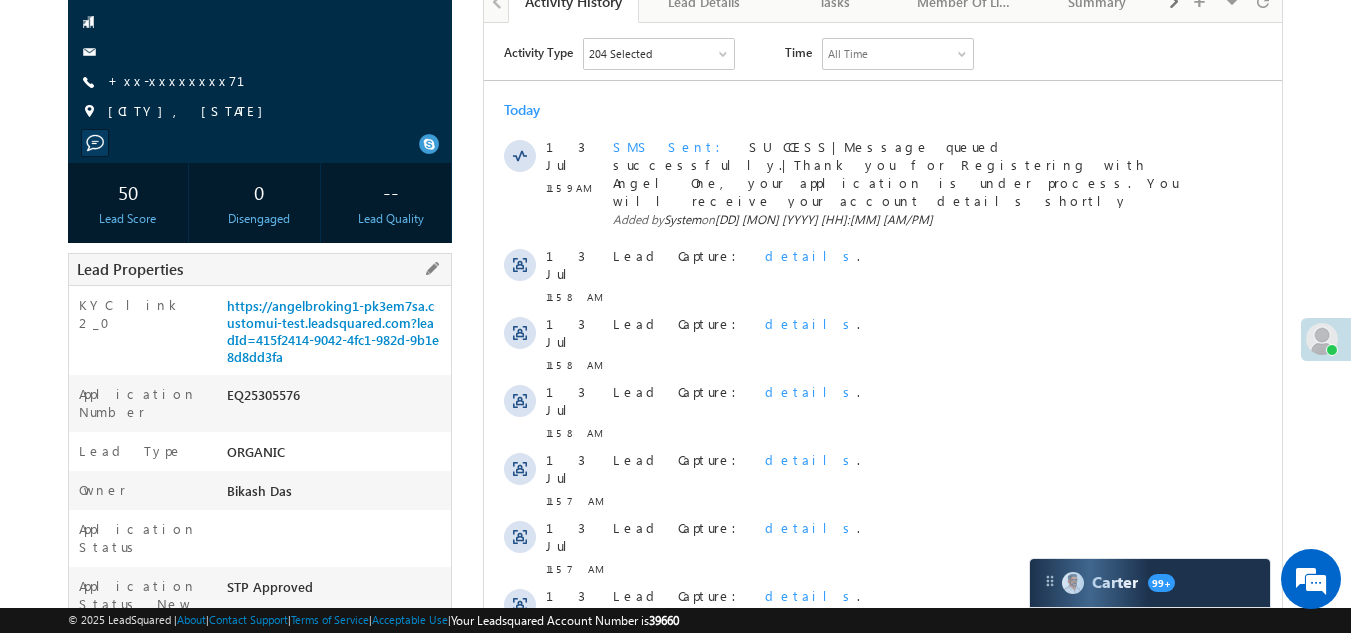 copy on "EQ25305576" 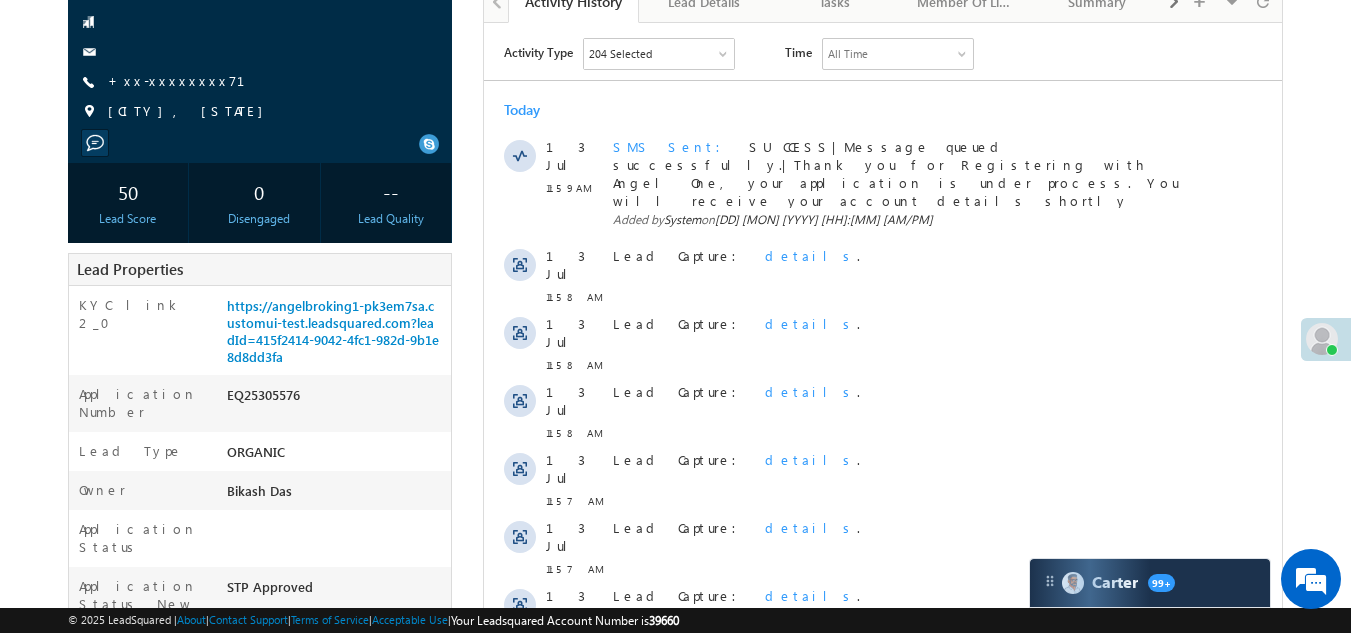 scroll, scrollTop: 0, scrollLeft: 0, axis: both 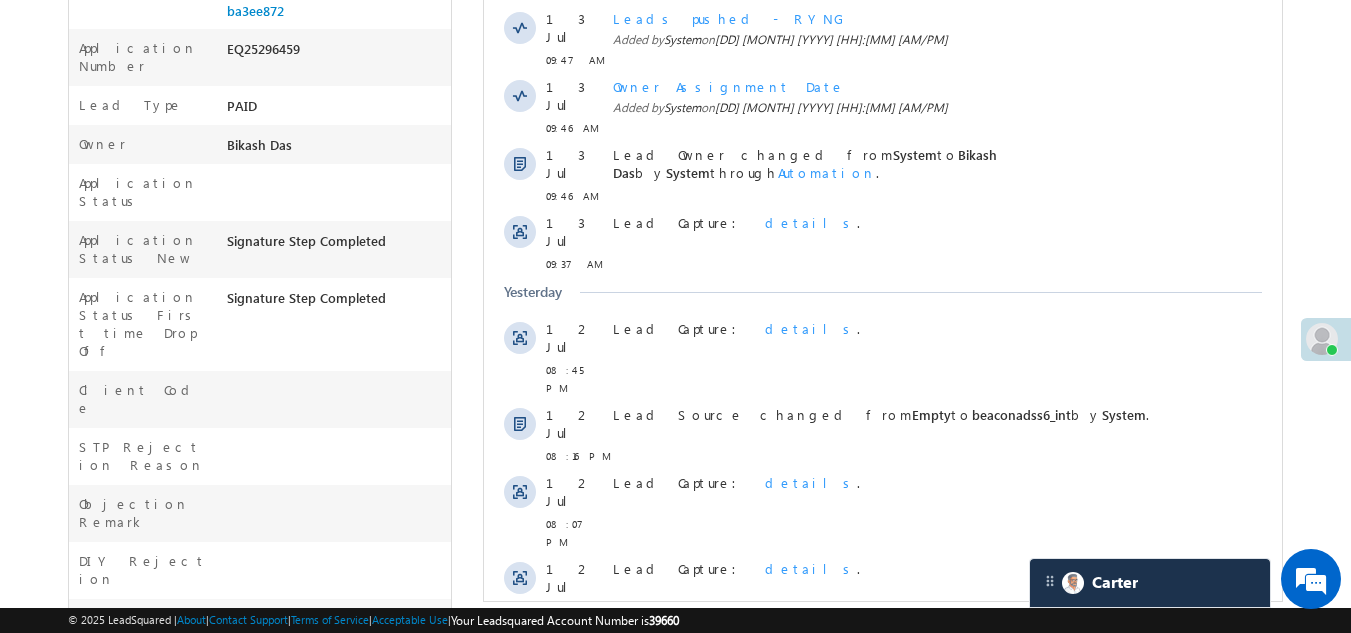 click on "Show More" at bounding box center [883, 672] 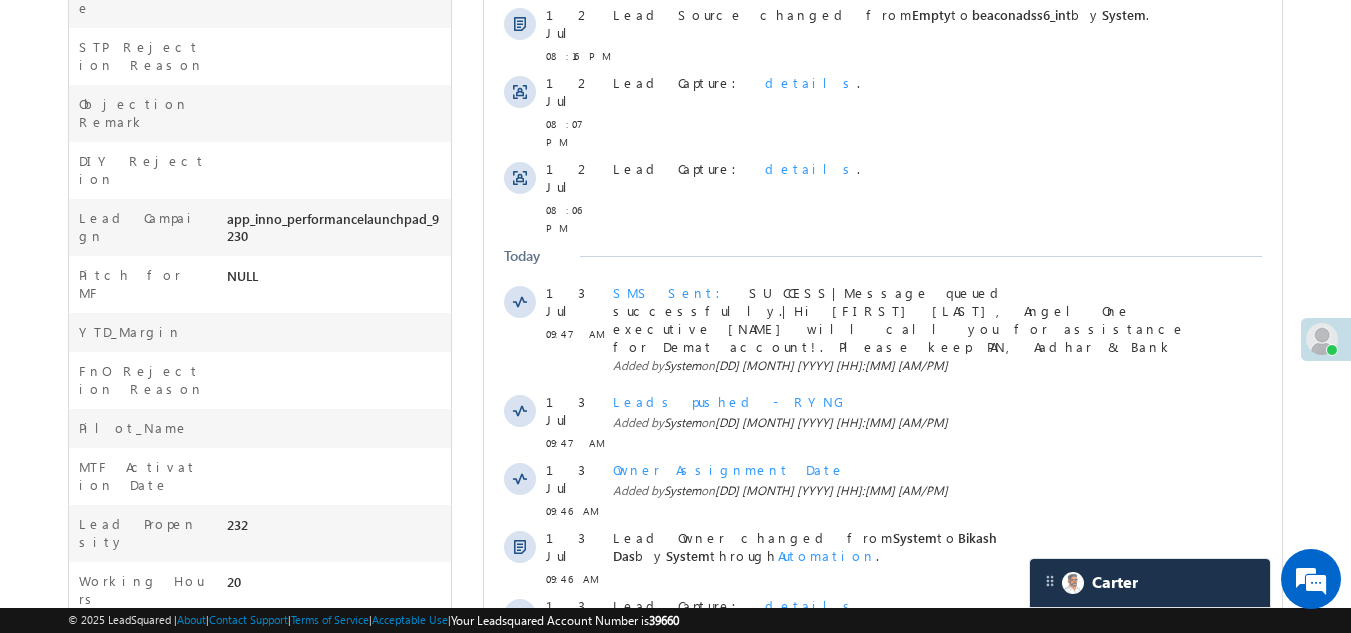 scroll, scrollTop: 1301, scrollLeft: 0, axis: vertical 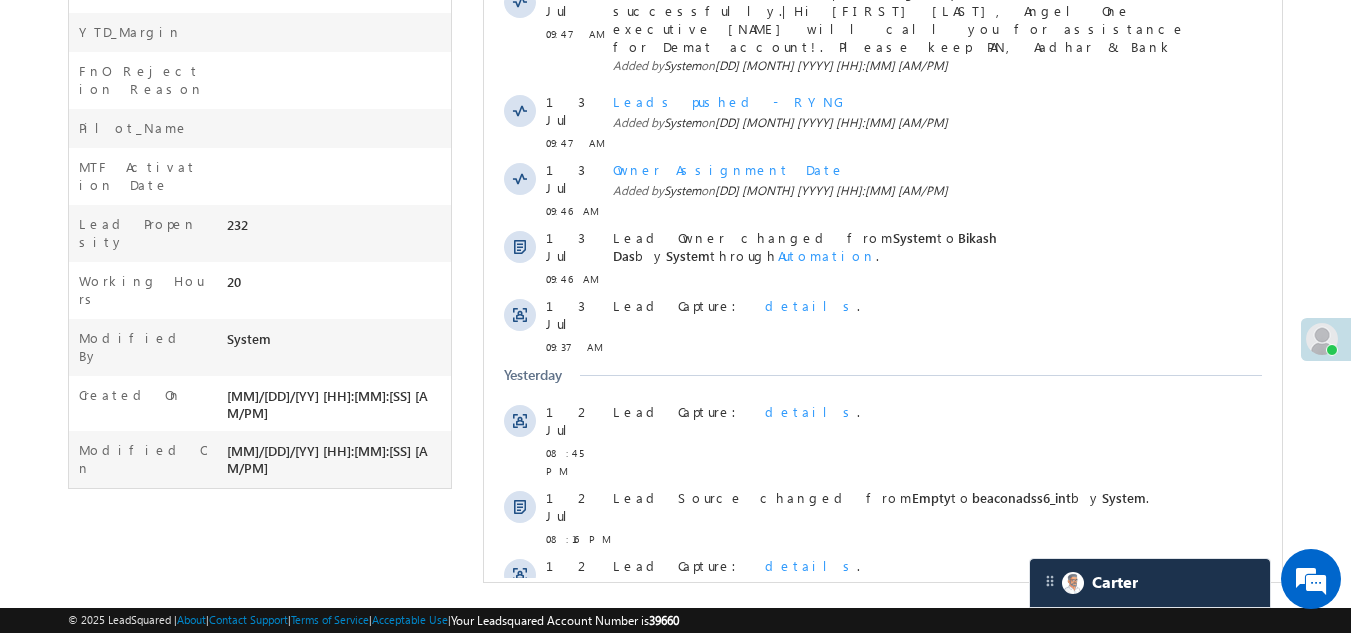 click on "Show More" at bounding box center (883, 841) 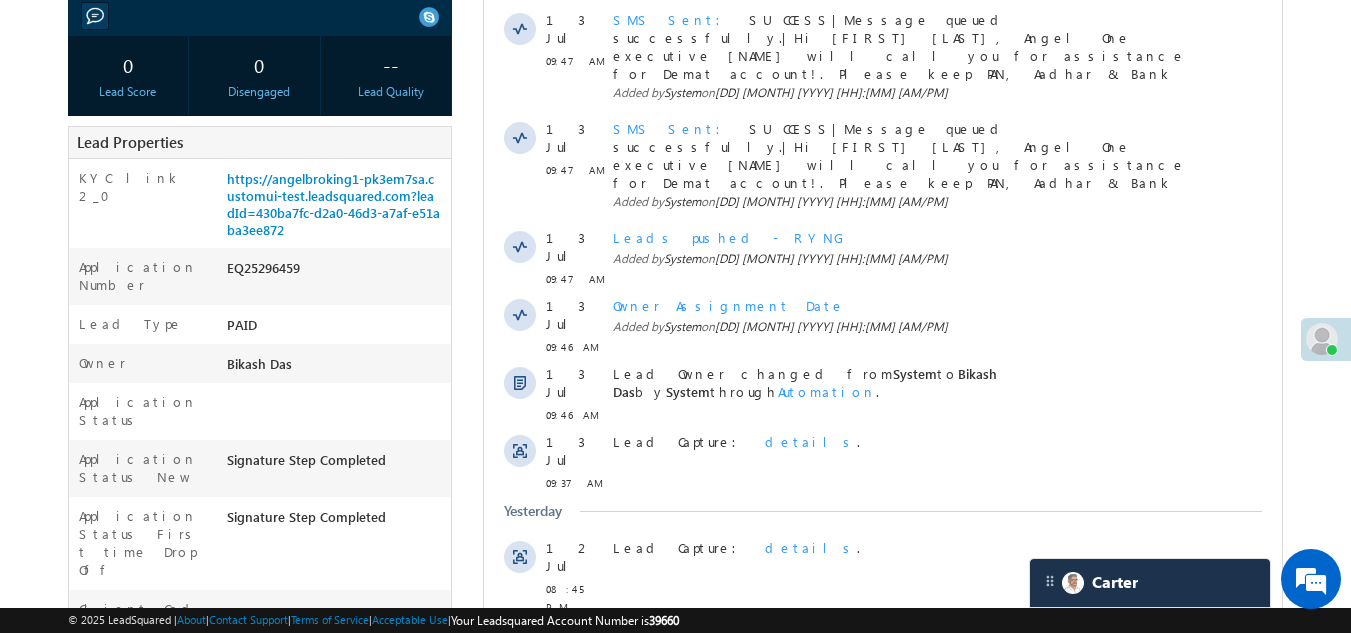 scroll, scrollTop: 0, scrollLeft: 0, axis: both 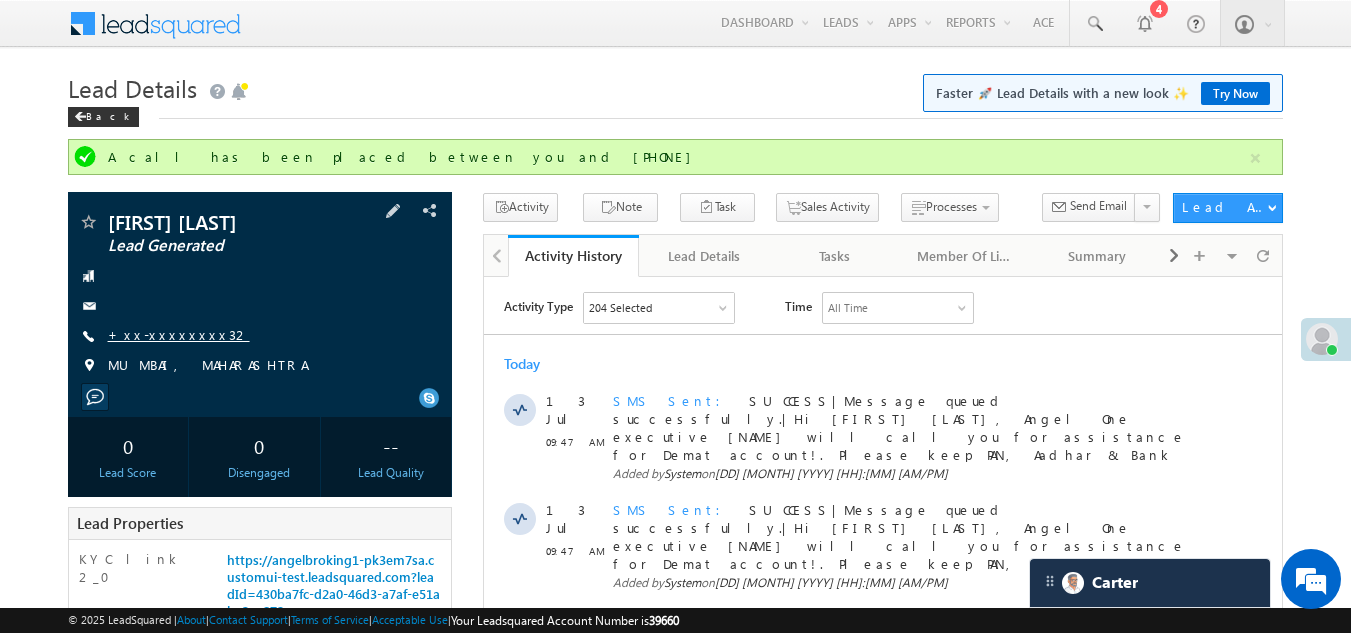 click on "+xx-xxxxxxxx32" at bounding box center [179, 334] 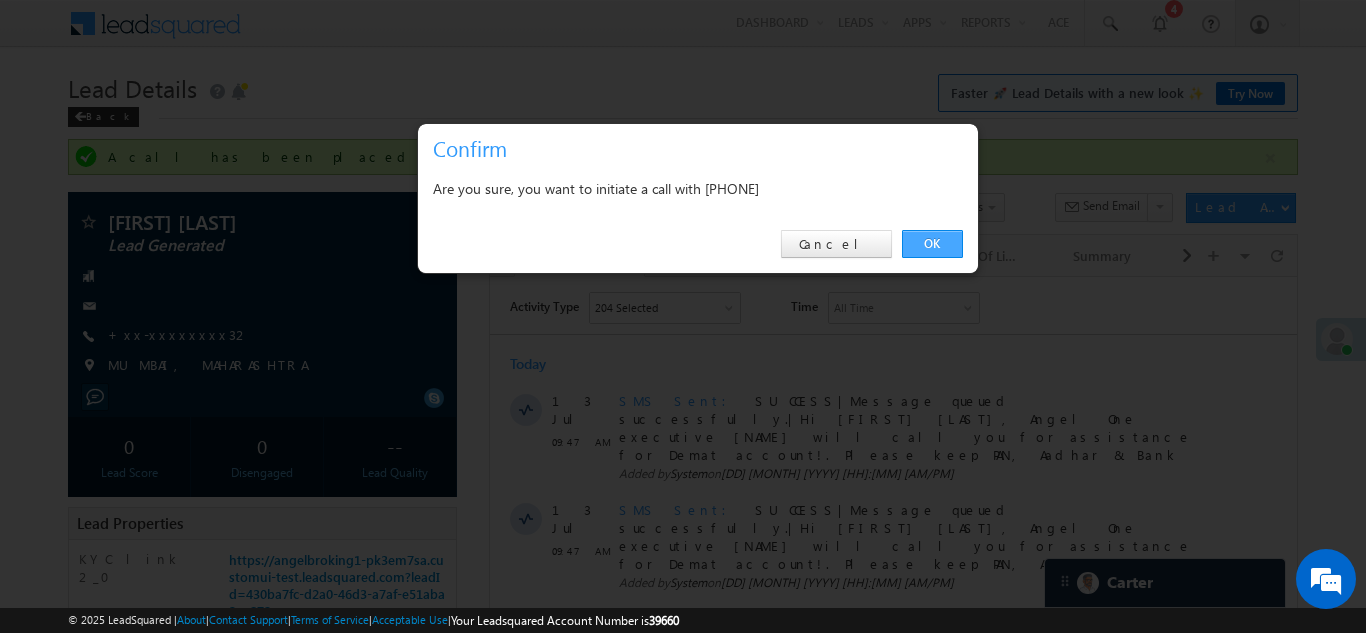 click on "OK" at bounding box center (932, 244) 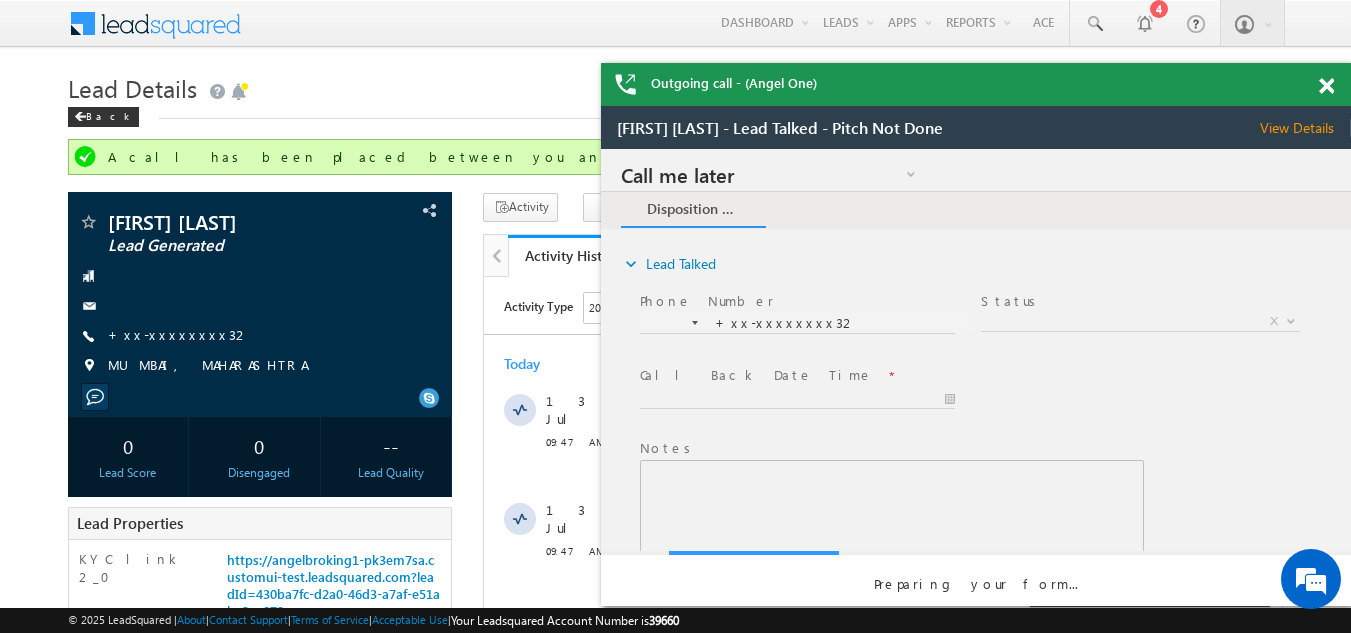 scroll, scrollTop: 0, scrollLeft: 0, axis: both 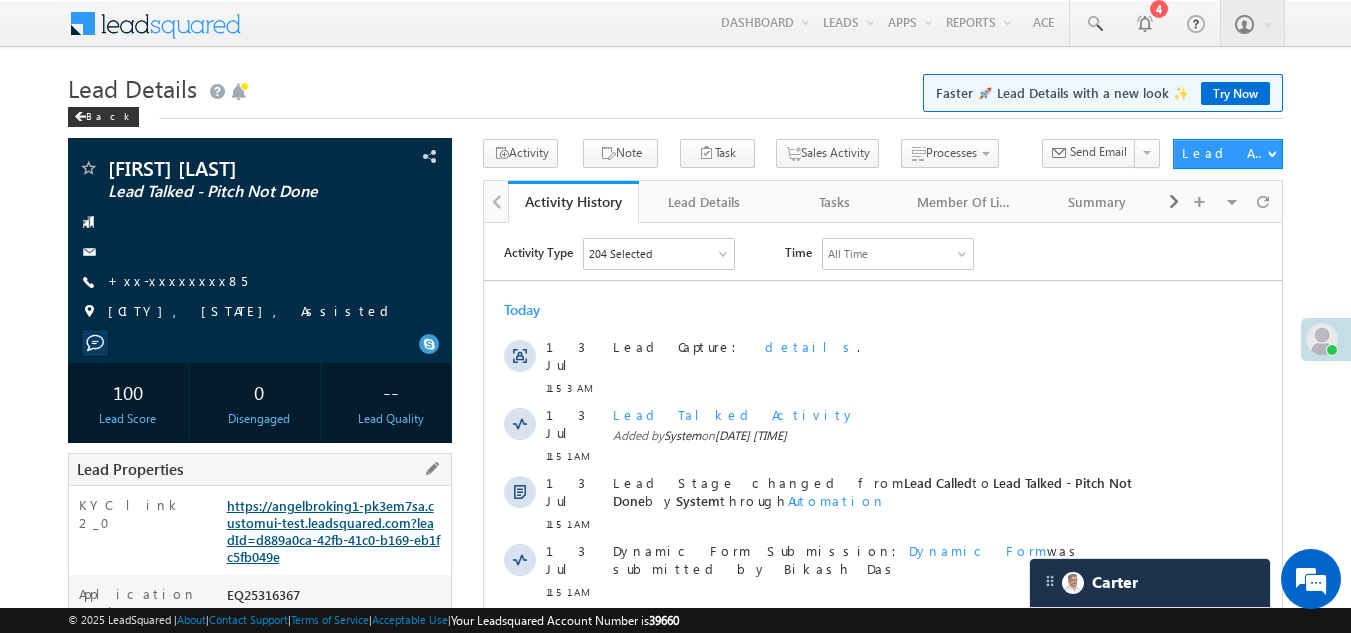 click on "https://angelbroking1-pk3em7sa.customui-test.leadsquared.com?leadId=d889a0ca-42fb-41c0-b169-eb1fc5fb049e" at bounding box center (333, 531) 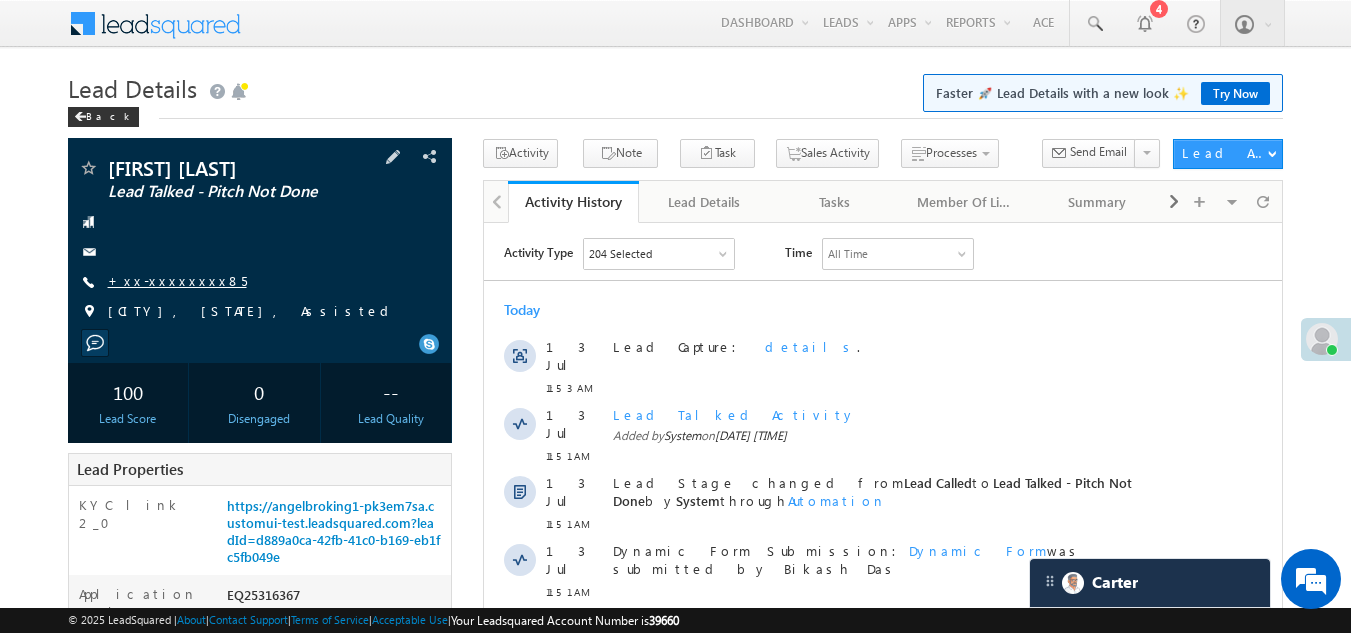 click on "+xx-xxxxxxxx85" at bounding box center [177, 280] 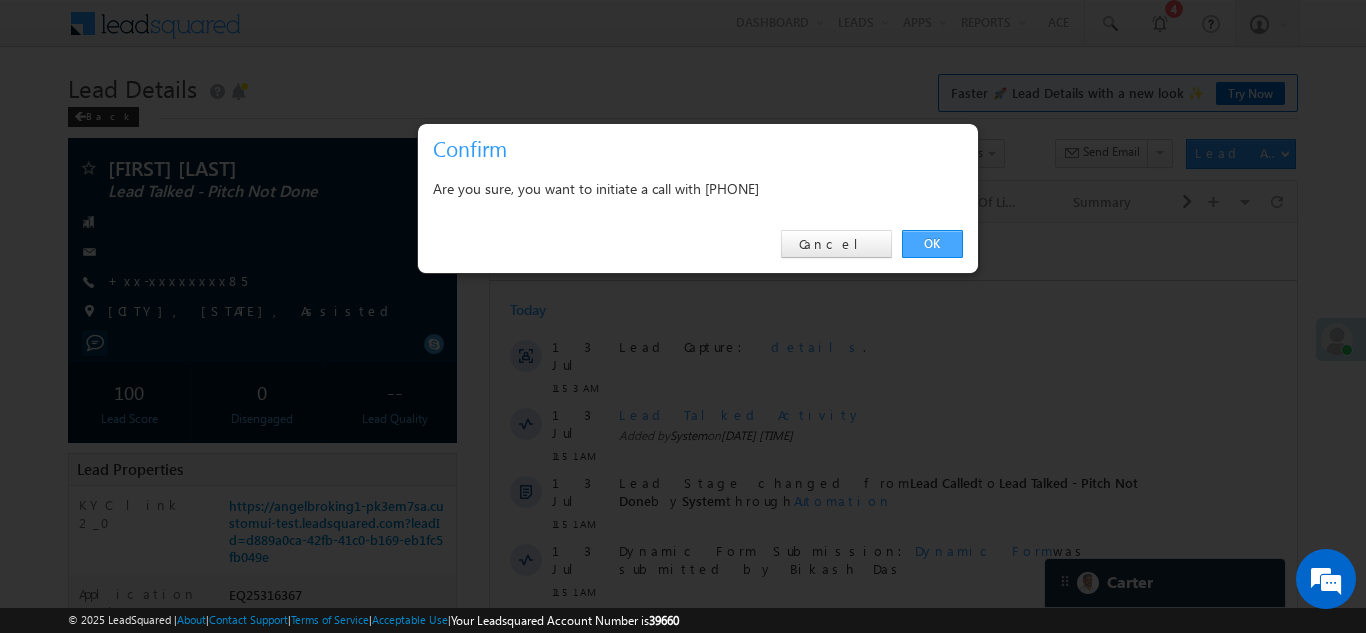 click on "OK" at bounding box center [932, 244] 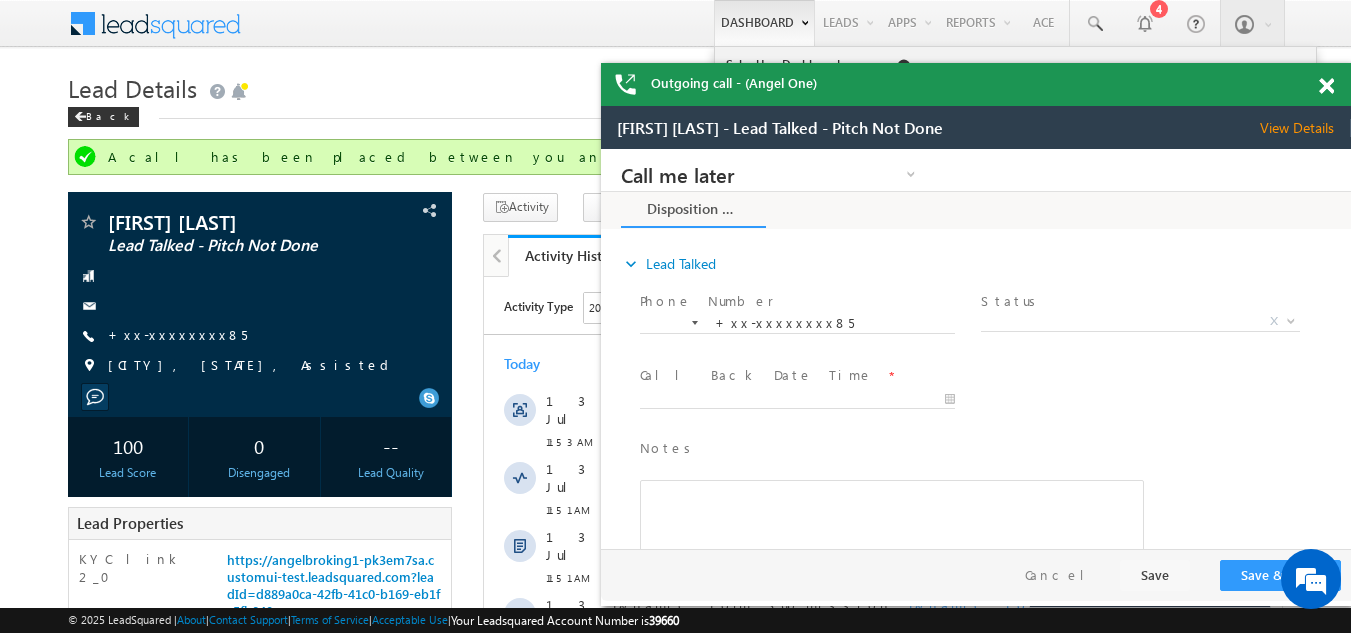 scroll, scrollTop: 0, scrollLeft: 0, axis: both 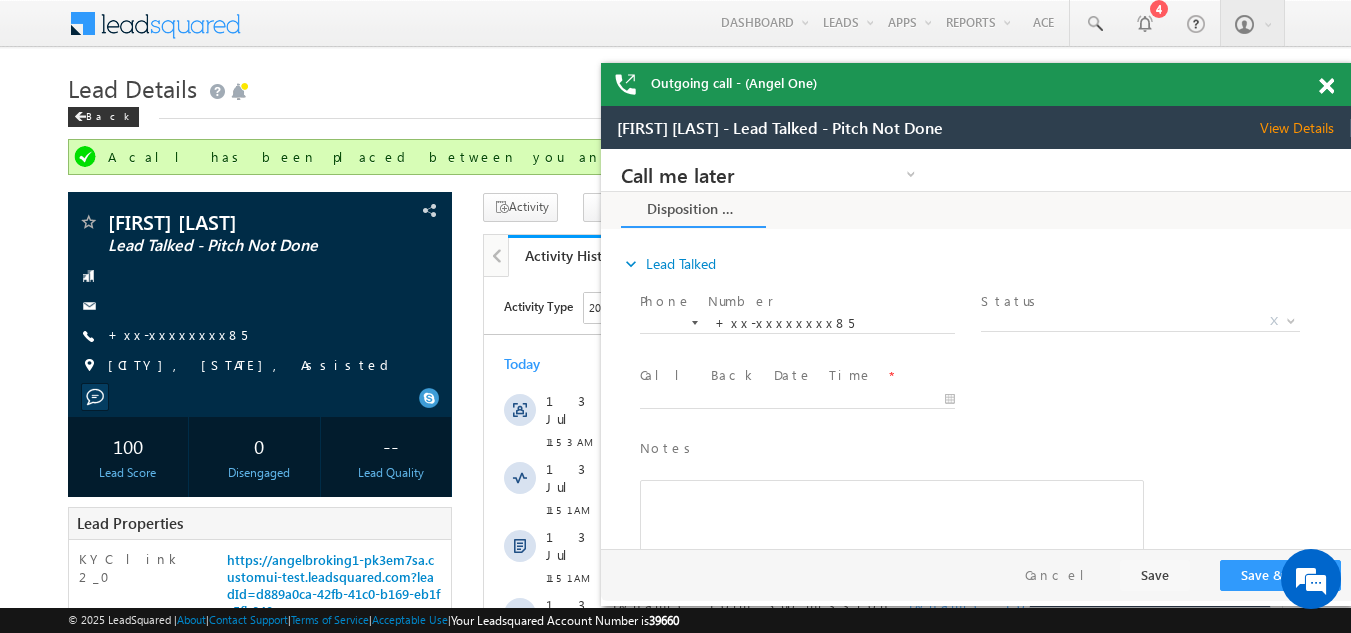 click at bounding box center (1326, 86) 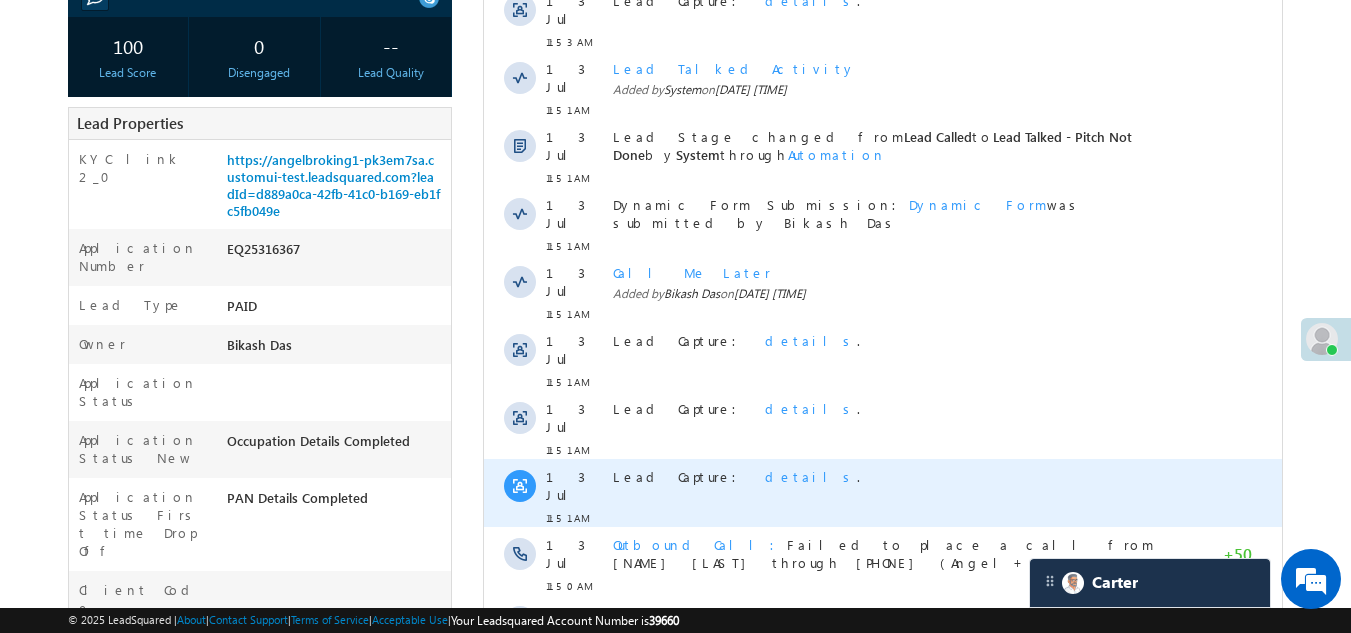 scroll, scrollTop: 700, scrollLeft: 0, axis: vertical 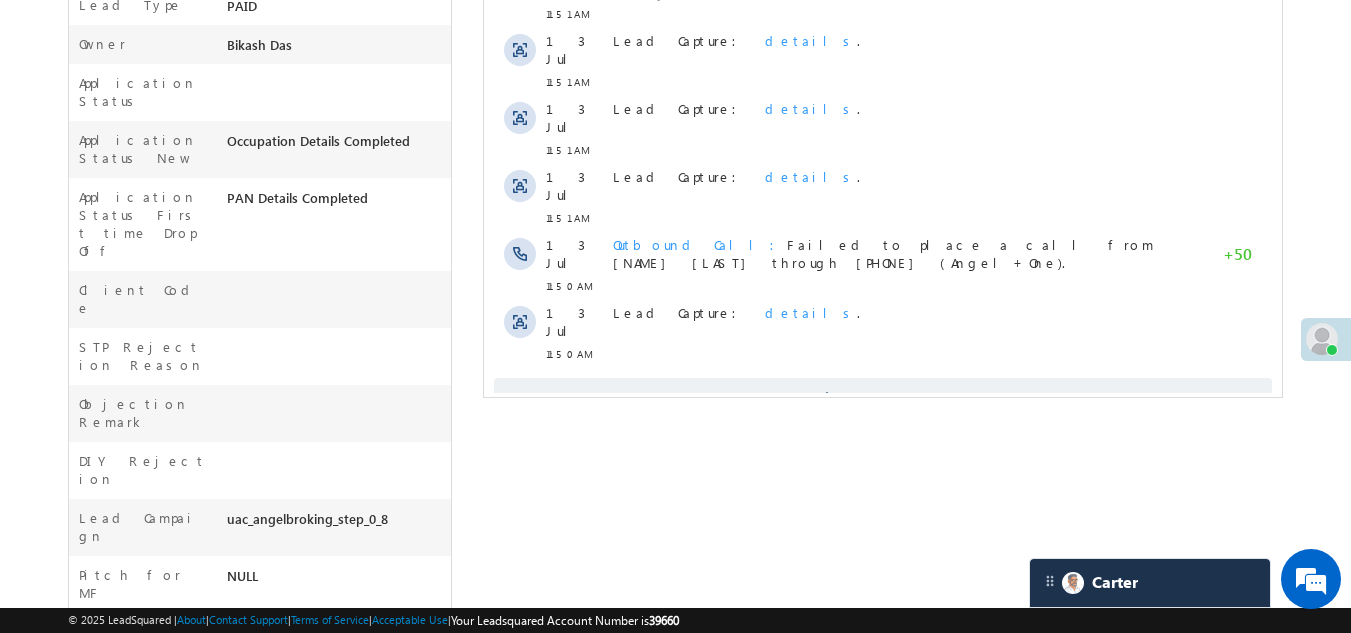 click on "Activity Type
204 Selected
Select All Sales Activities 1 Sales Activity Email Activities 18 Email Bounced Email Link Clicked Email Marked Spam Email Opened Inbound Lead through Email Mailing preference link clicked Negative Response to Email Neutral Response to Email Positive Response to Email Resubscribed Subscribed To Newsletter Subscribed To Promotional Emails Unsubscribe Link Clicked Unsubscribed Unsubscribed From Newsletter Unsubscribed From Promotional Emails View in browser link Clicked Email Sent Web Activities 5 Conversion Button Clicked Converted to Lead Form Submitted on Website Page Visited on Website Tracking URL Clicked Lead Capture Activities 1 Lead Capture Phone Call Activities 2 Inbound Phone Call Activity Outbound Phone Call Activity Other Activities 175 3 Hours Redistribution Account Inactive Date Add_Alternate_Number Agreed for Payment App Downloaded jk" at bounding box center [883, 5] 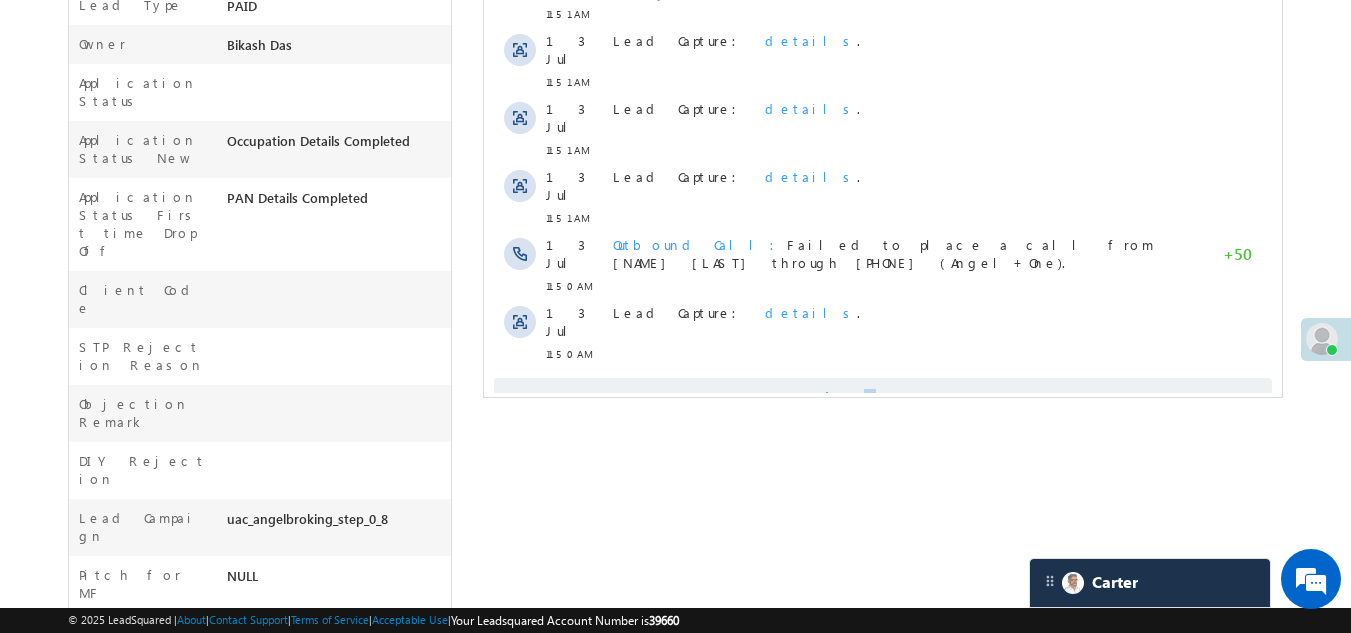 click on "Show More" at bounding box center (892, 398) 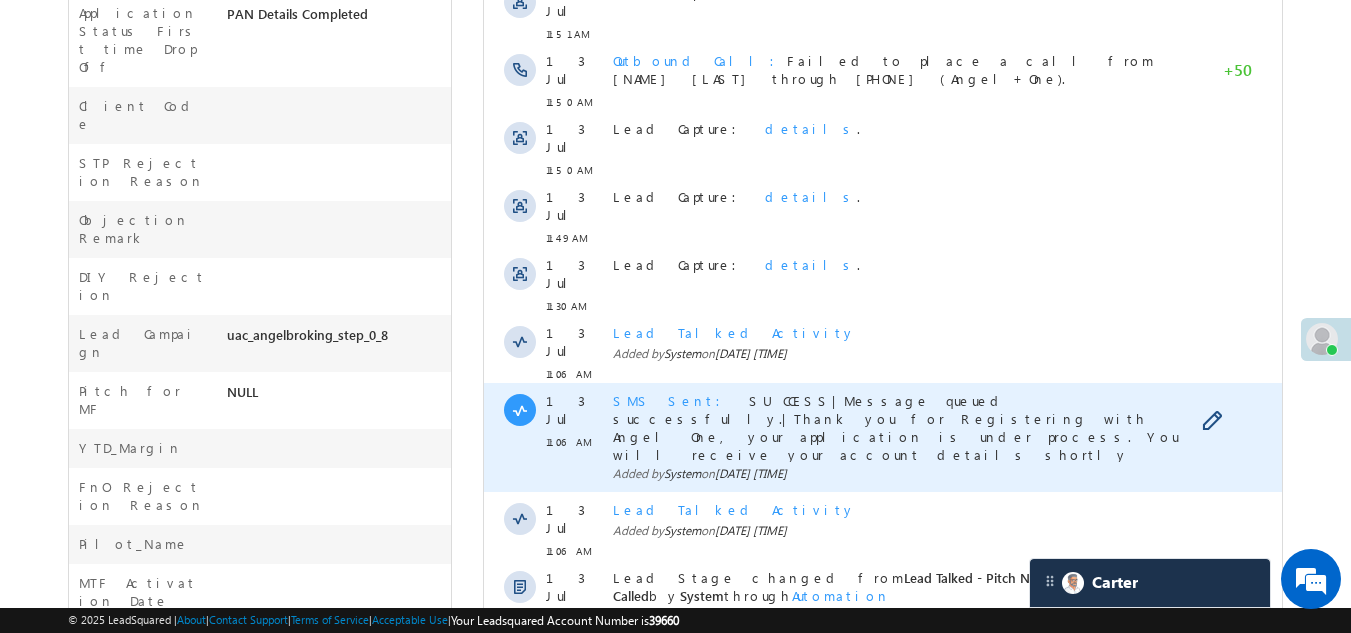 scroll, scrollTop: 1103, scrollLeft: 0, axis: vertical 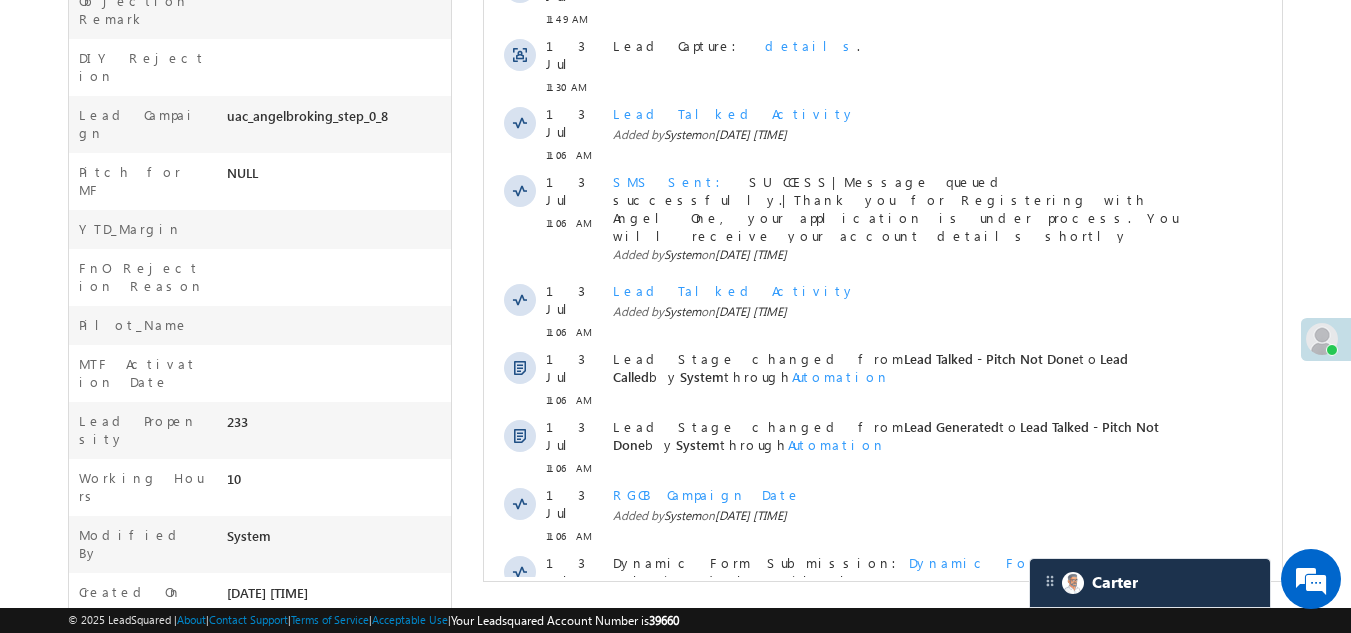 click on "Show More" at bounding box center [892, 716] 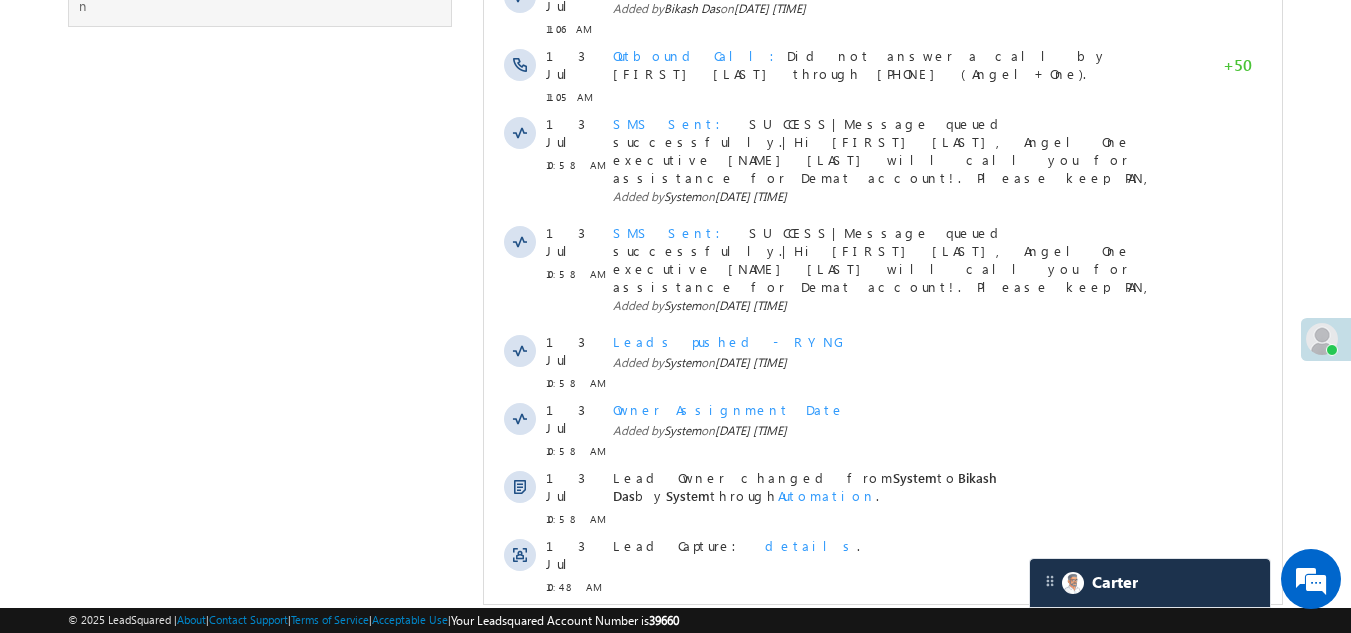 scroll, scrollTop: 1769, scrollLeft: 0, axis: vertical 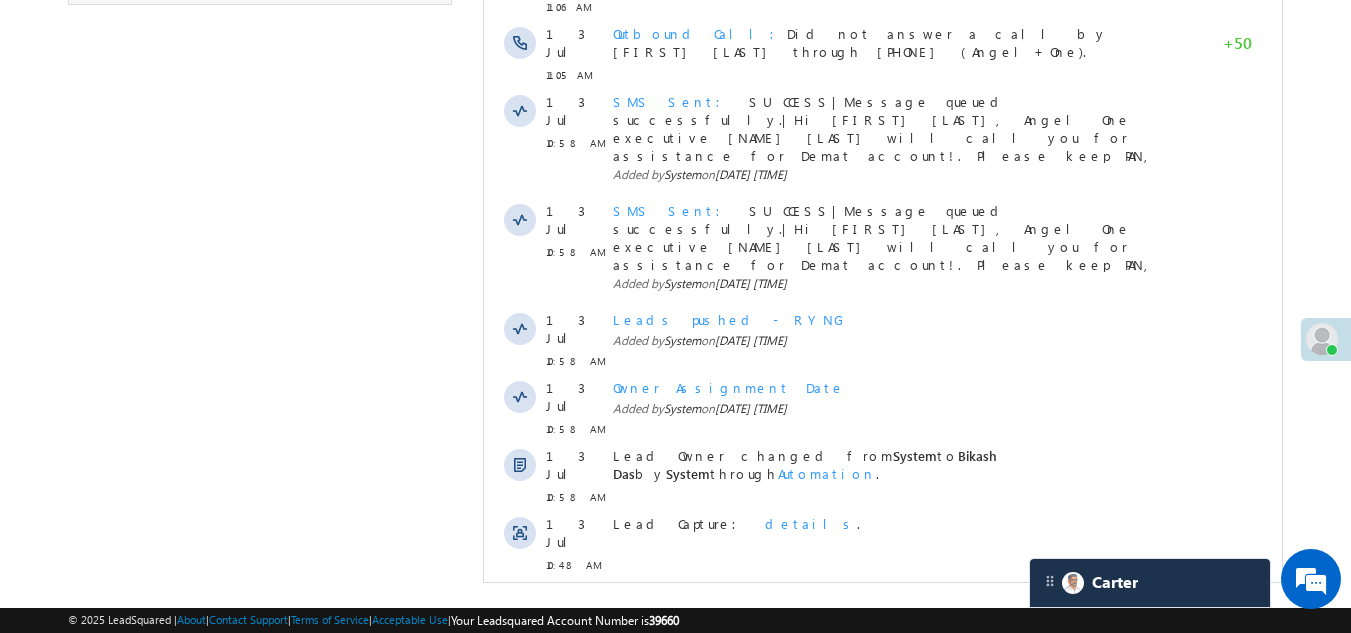 click on "Show More" at bounding box center [883, 813] 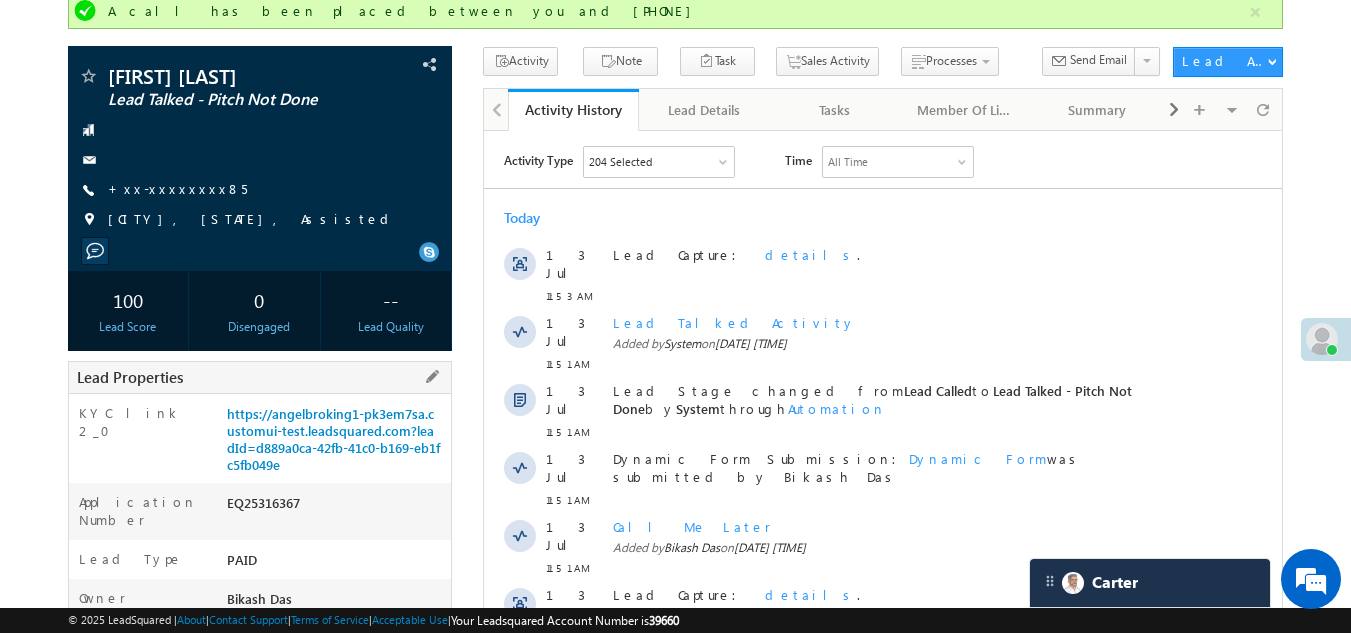 scroll, scrollTop: 300, scrollLeft: 0, axis: vertical 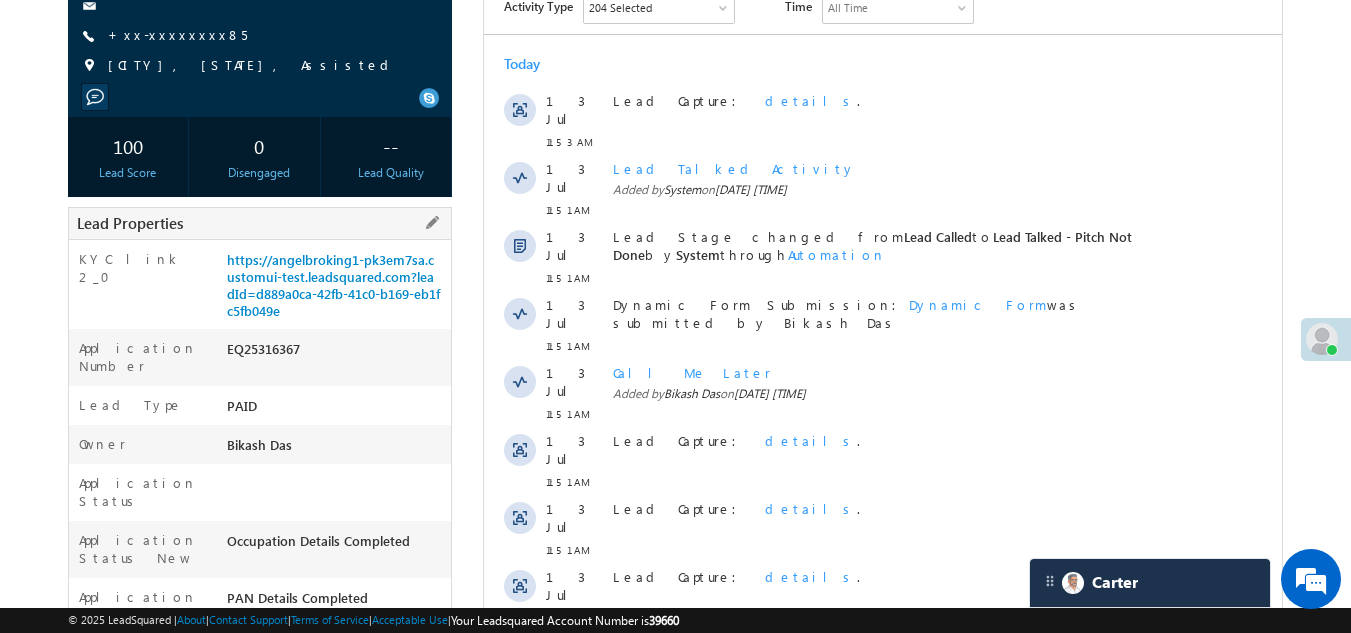 drag, startPoint x: 227, startPoint y: 348, endPoint x: 310, endPoint y: 342, distance: 83.21658 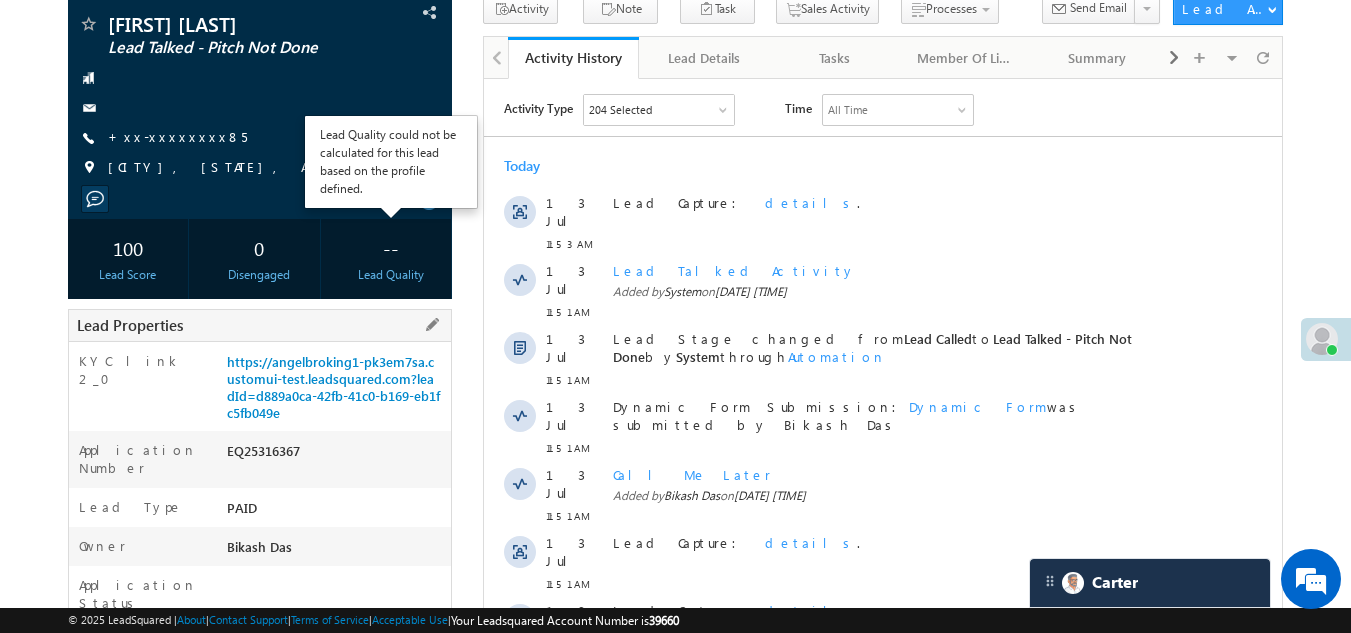scroll, scrollTop: 200, scrollLeft: 0, axis: vertical 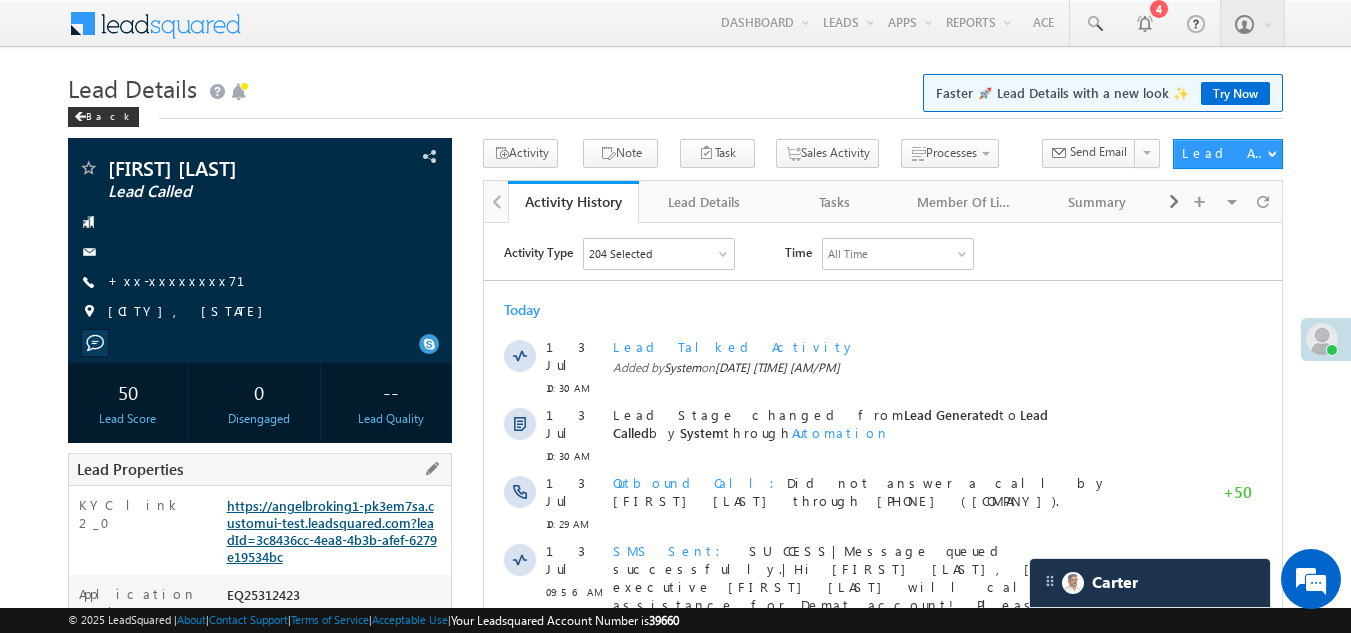 click on "https://angelbroking1-pk3em7sa.customui-test.leadsquared.com?leadId=3c8436cc-4ea8-4b3b-afef-6279e19534bc" at bounding box center [332, 531] 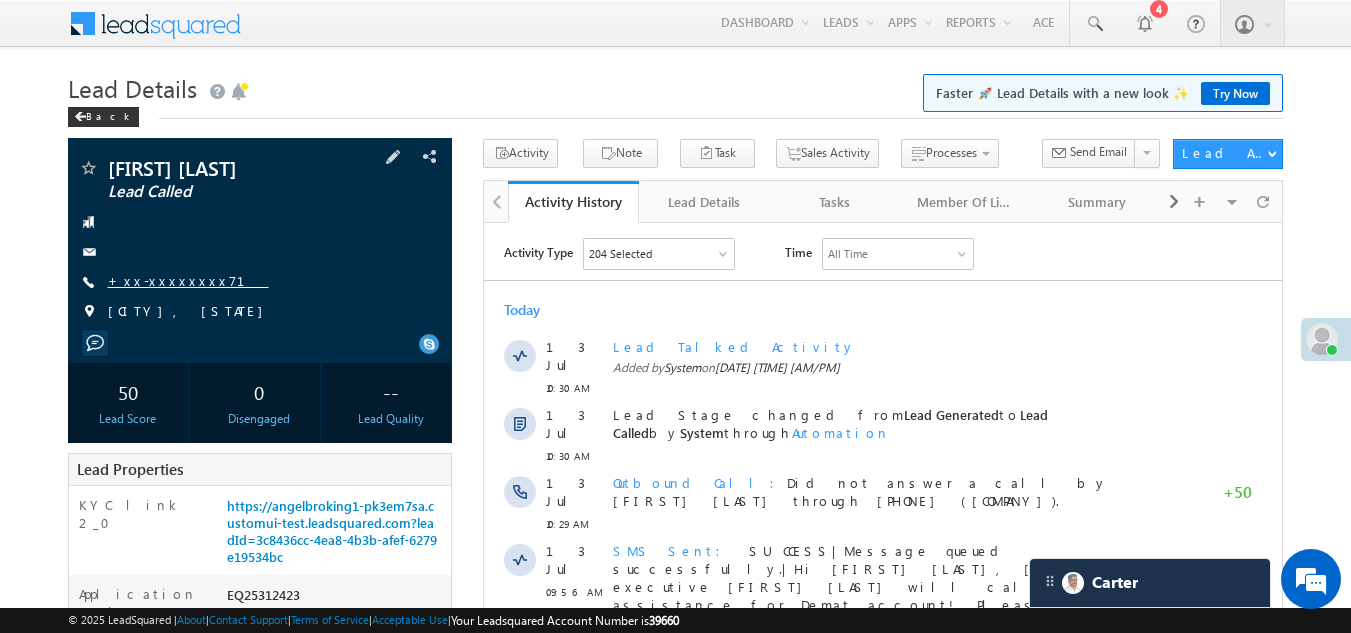 click on "+xx-xxxxxxxx71" at bounding box center [188, 280] 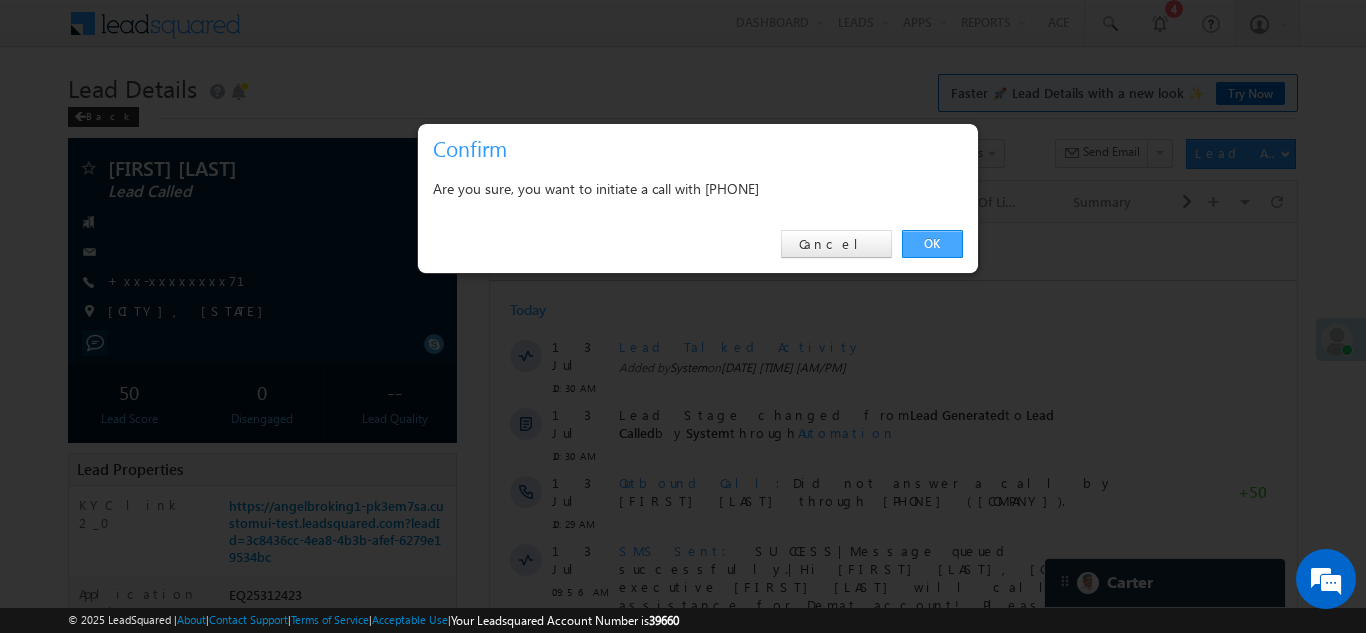 click on "OK" at bounding box center (932, 244) 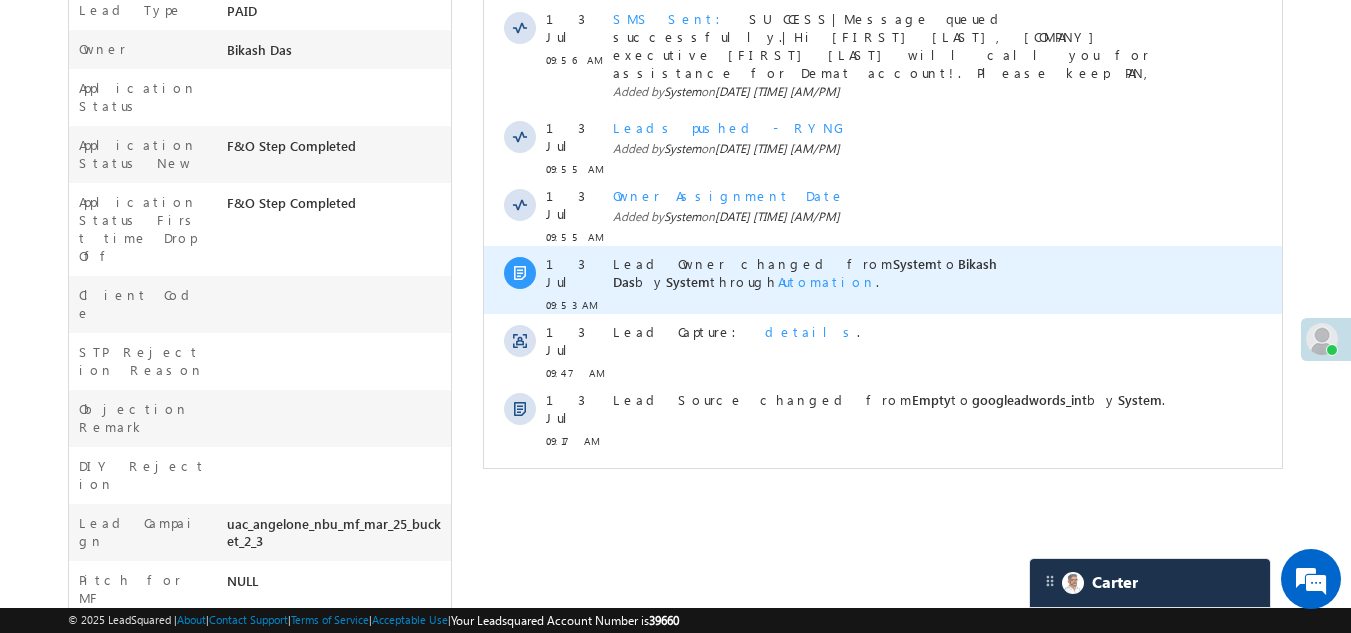 scroll, scrollTop: 700, scrollLeft: 0, axis: vertical 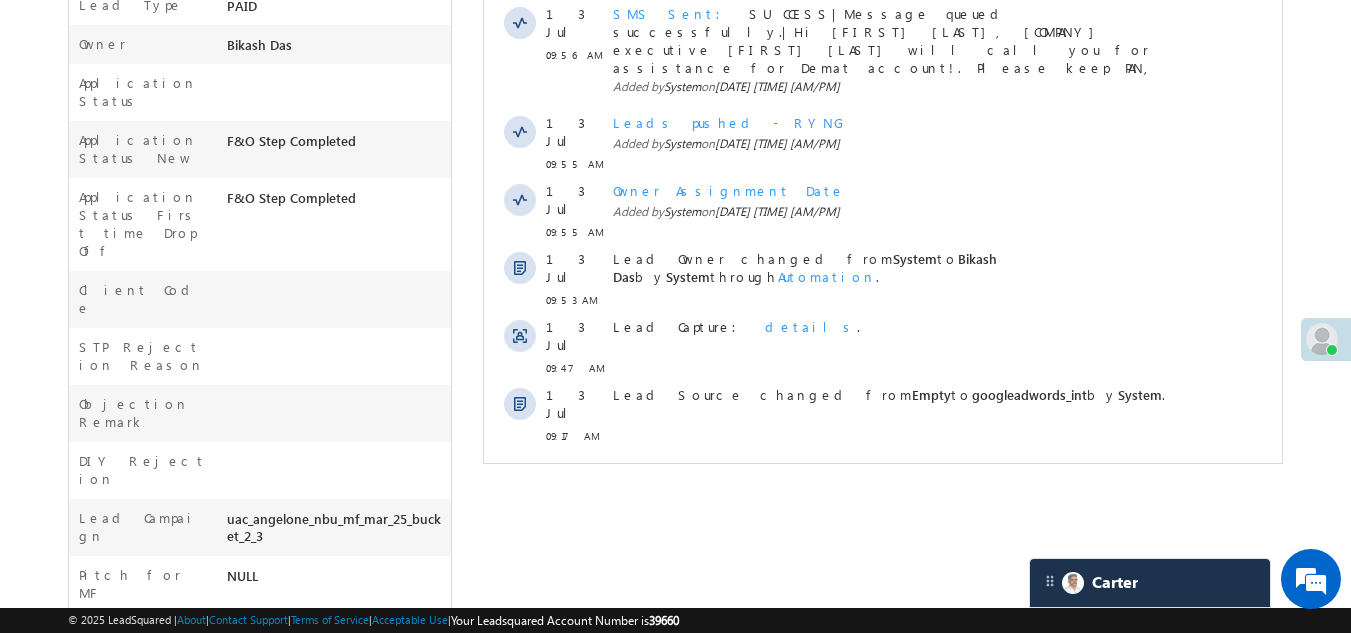 click on "Show More" at bounding box center [883, 480] 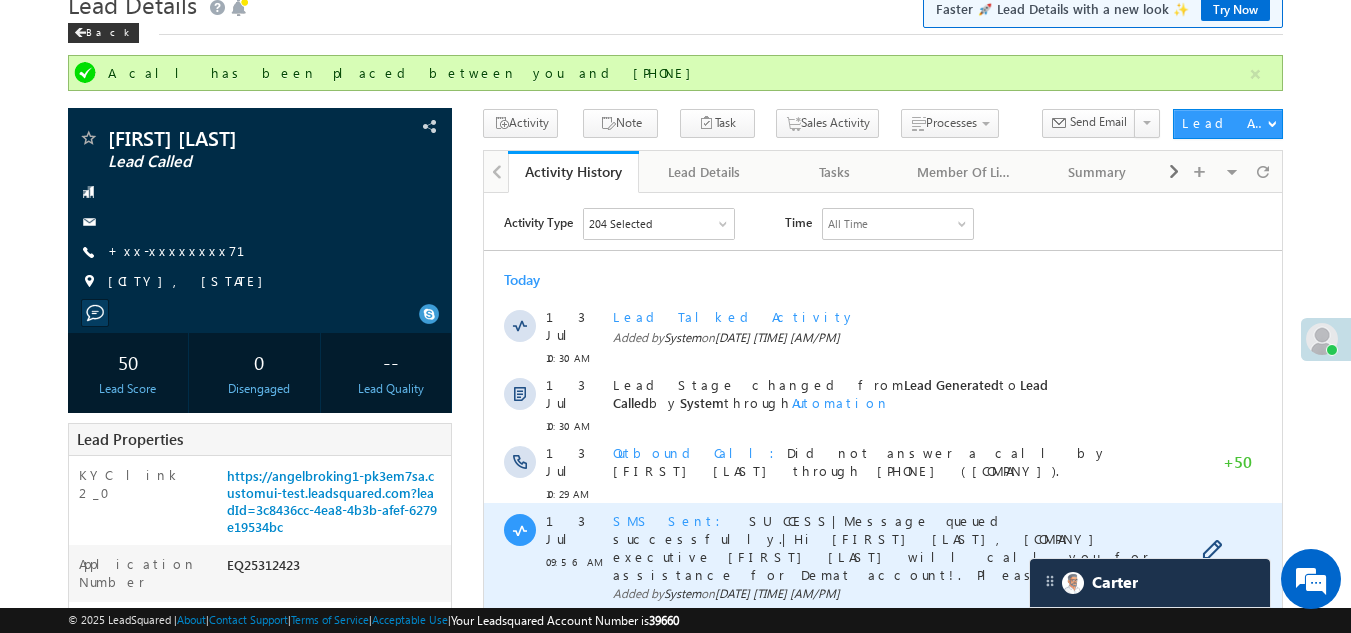 scroll, scrollTop: 0, scrollLeft: 0, axis: both 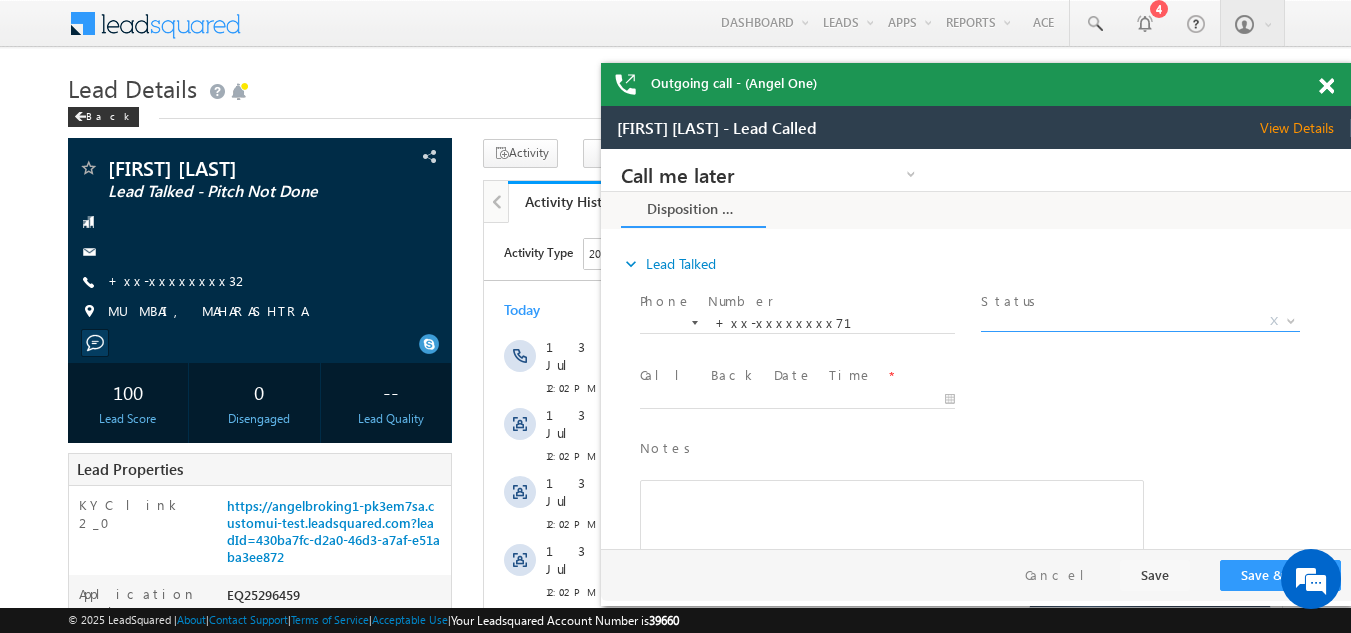 click on "X" at bounding box center (1140, 322) 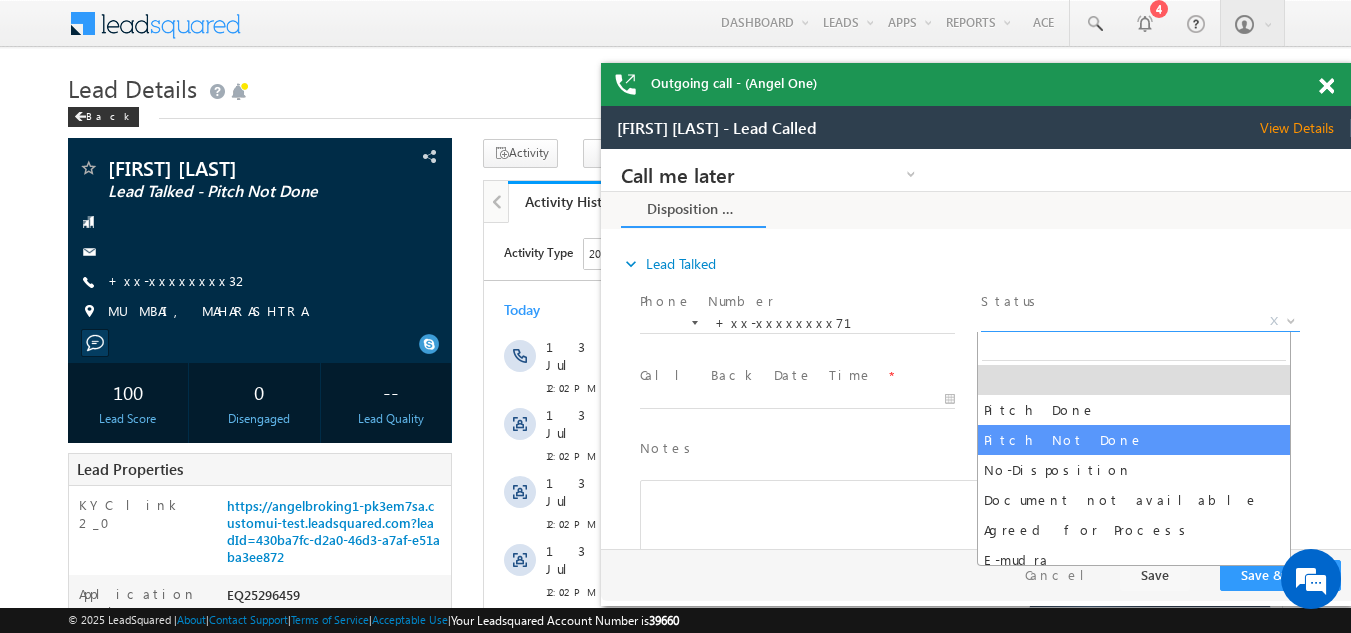 select on "Pitch Not Done" 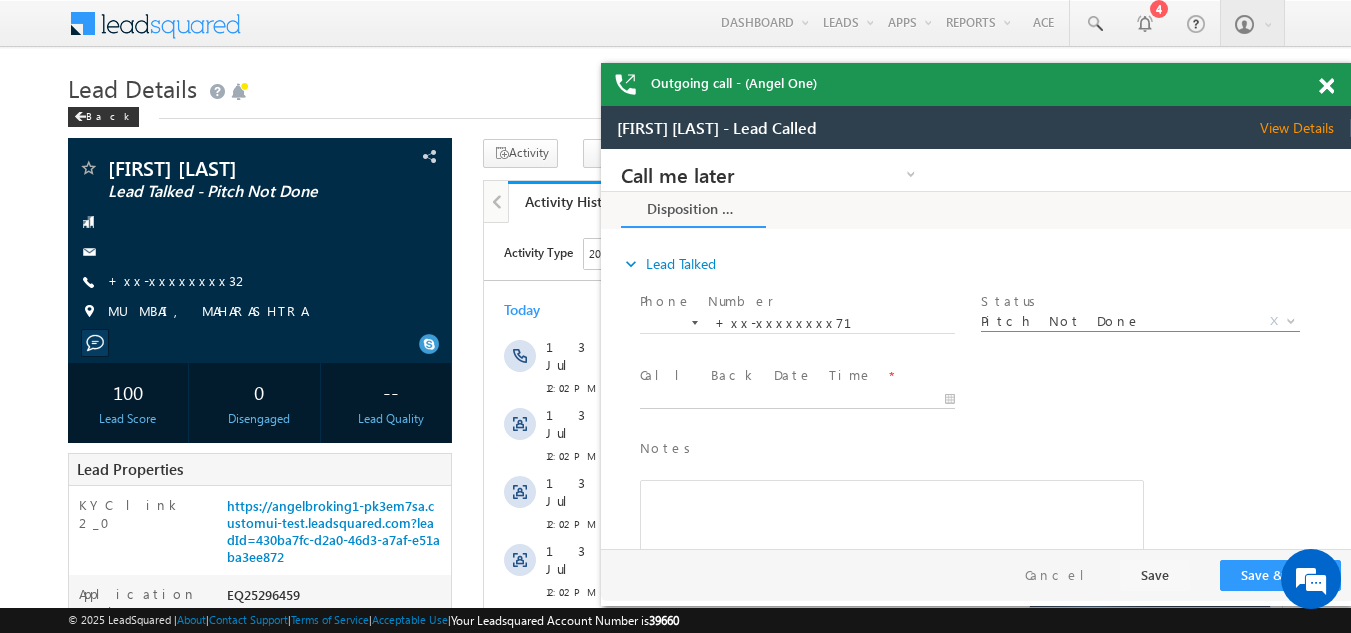 type on "[DATE] [TIME]" 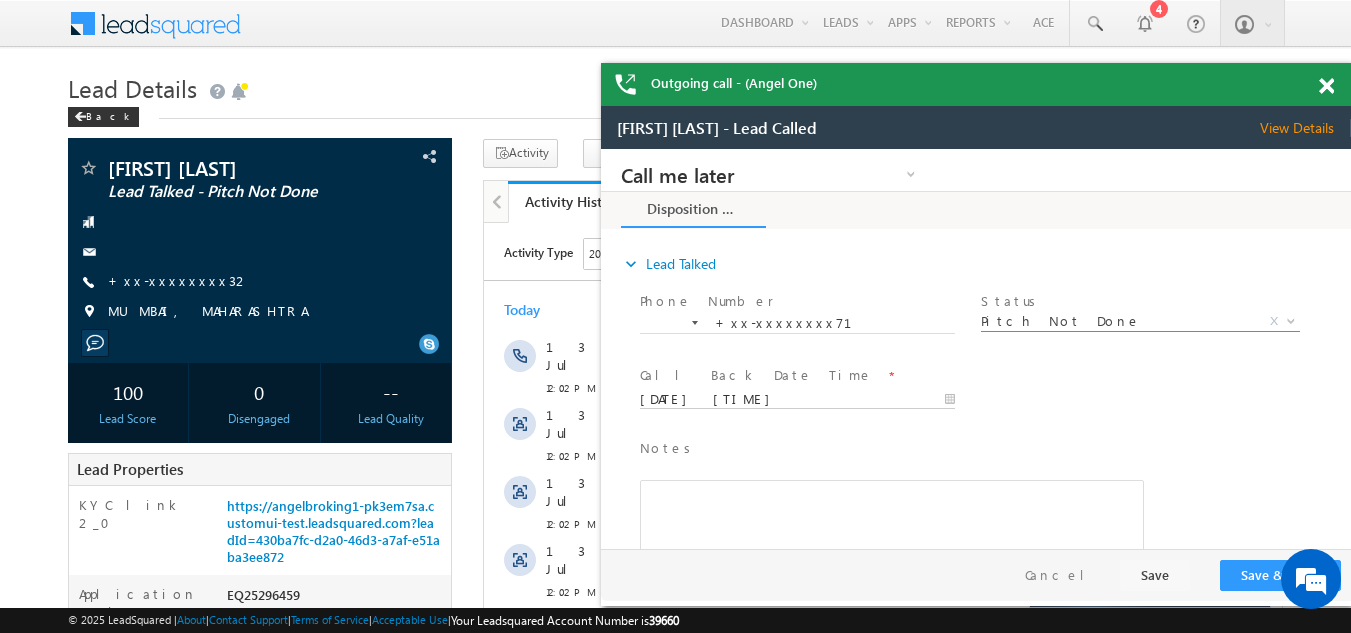 click on "[DATE] [TIME]" at bounding box center (797, 400) 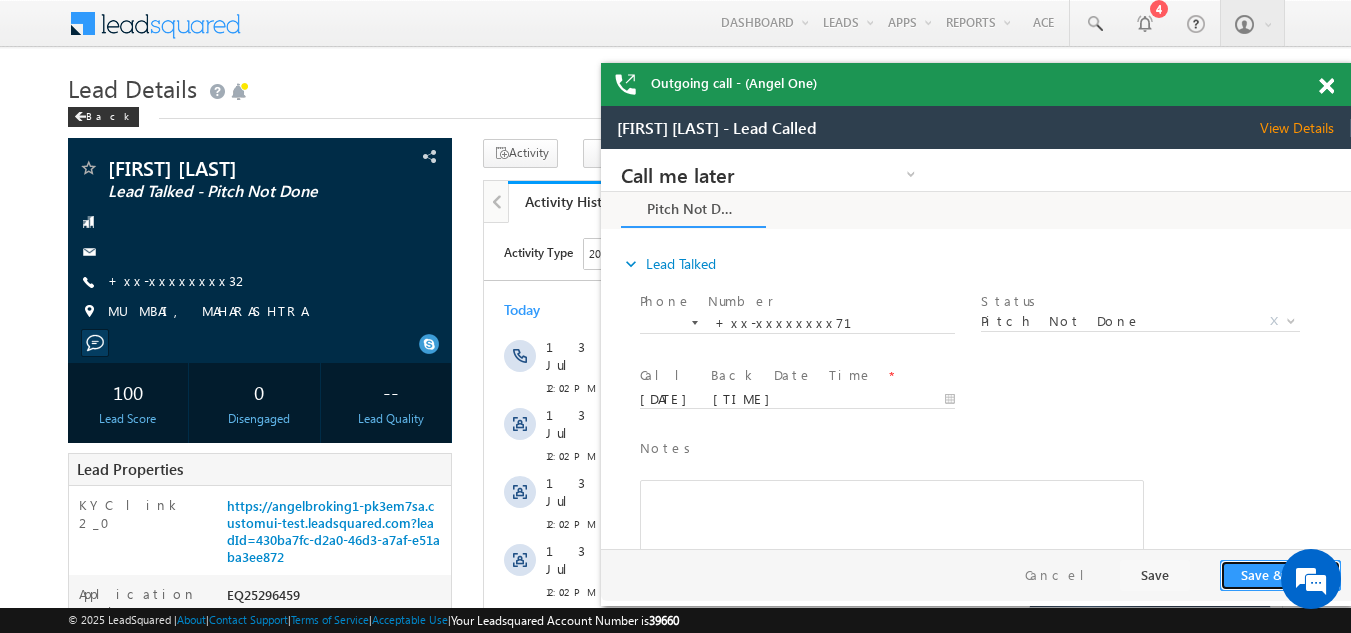 click on "Save & Close" at bounding box center [1280, 575] 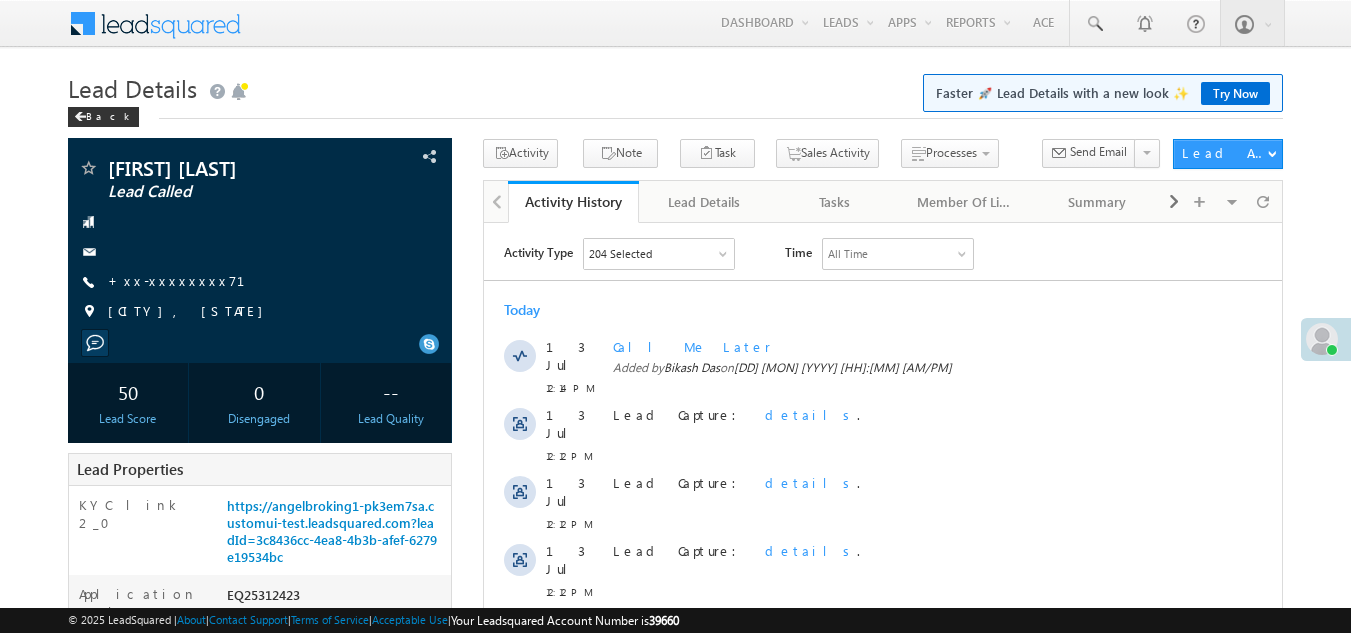 scroll, scrollTop: 0, scrollLeft: 0, axis: both 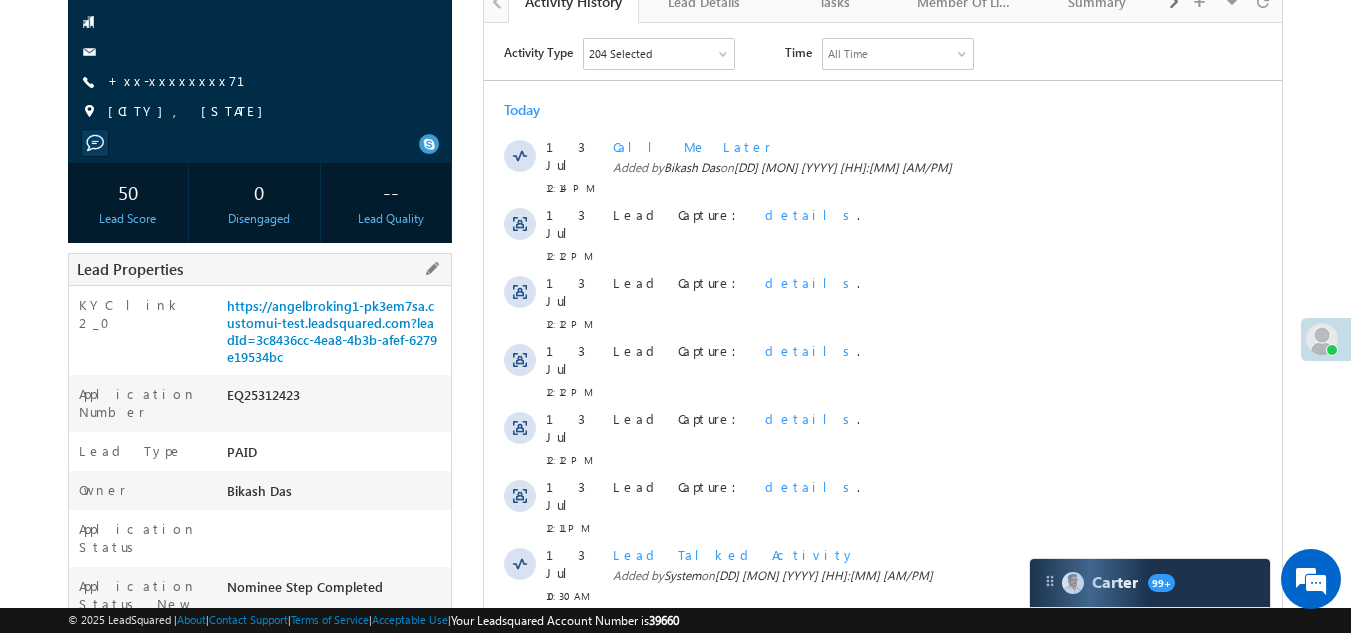 drag, startPoint x: 226, startPoint y: 390, endPoint x: 331, endPoint y: 392, distance: 105.01904 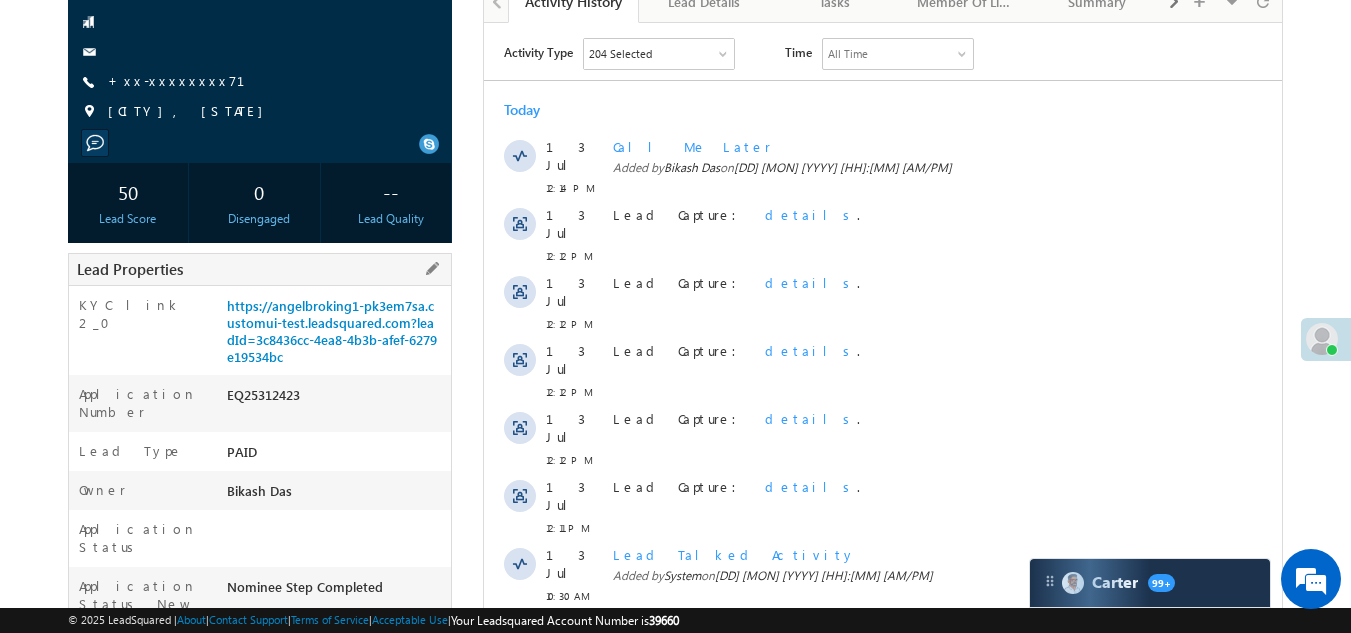 click on "EQ25312423" at bounding box center [337, 399] 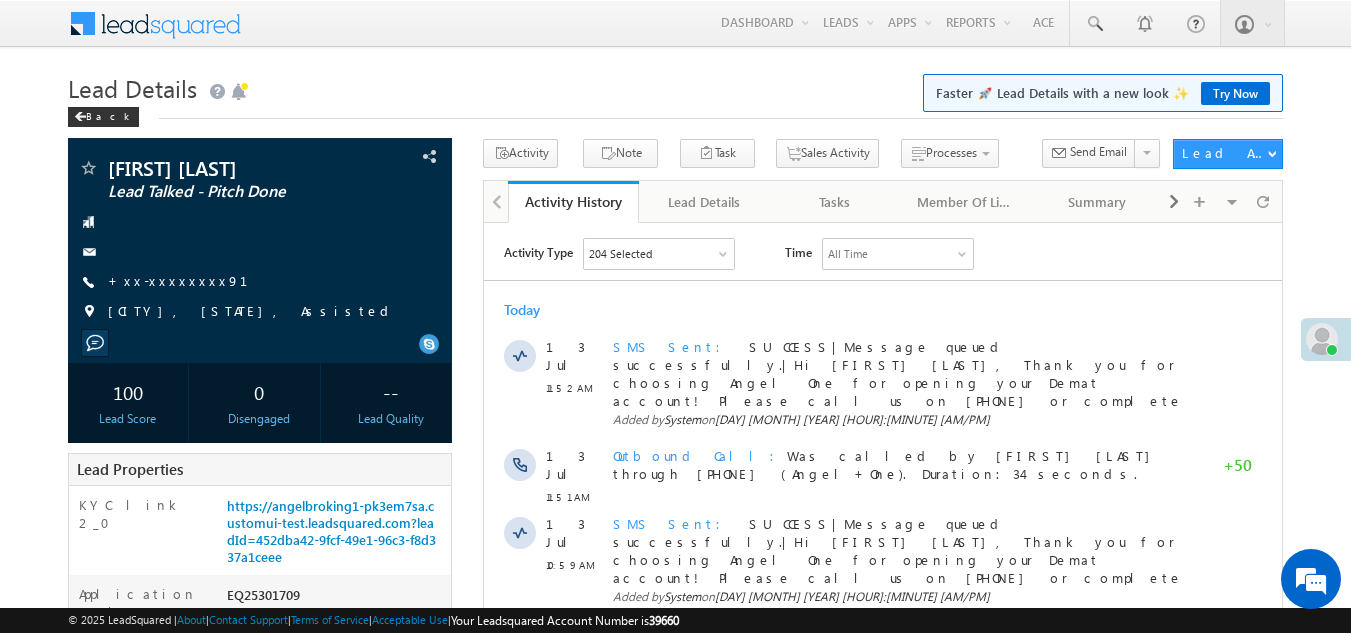 scroll, scrollTop: 0, scrollLeft: 0, axis: both 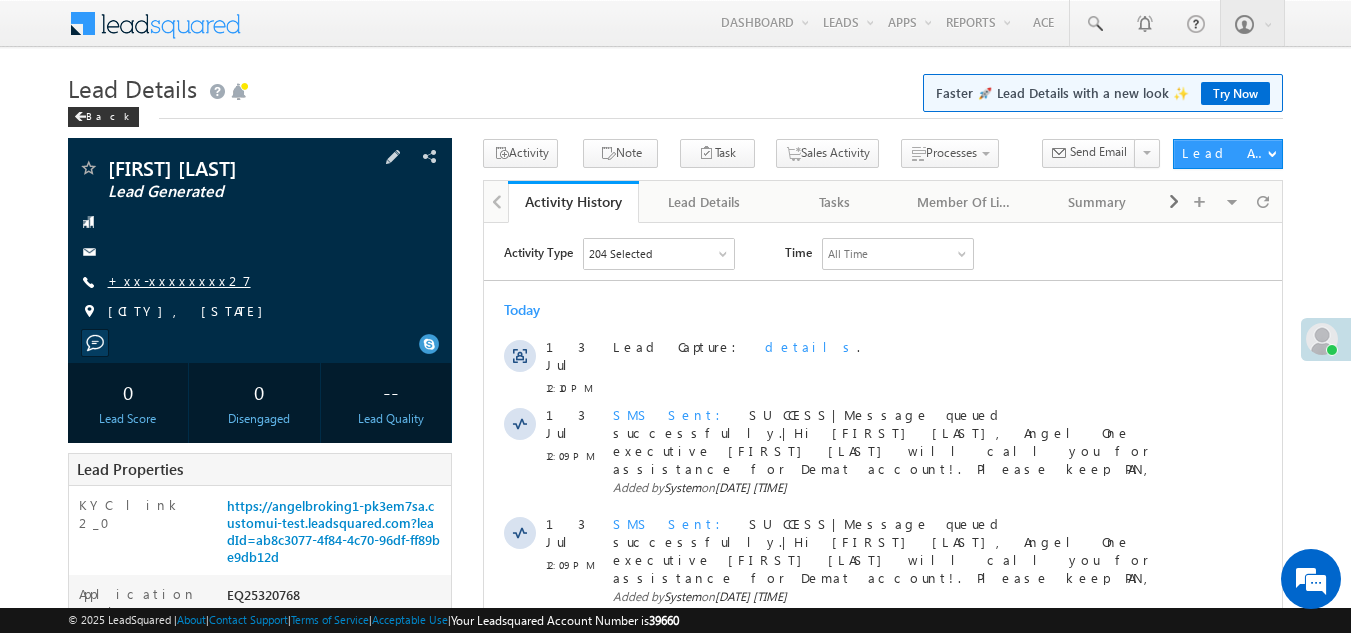 click on "+xx-xxxxxxxx27" at bounding box center [179, 280] 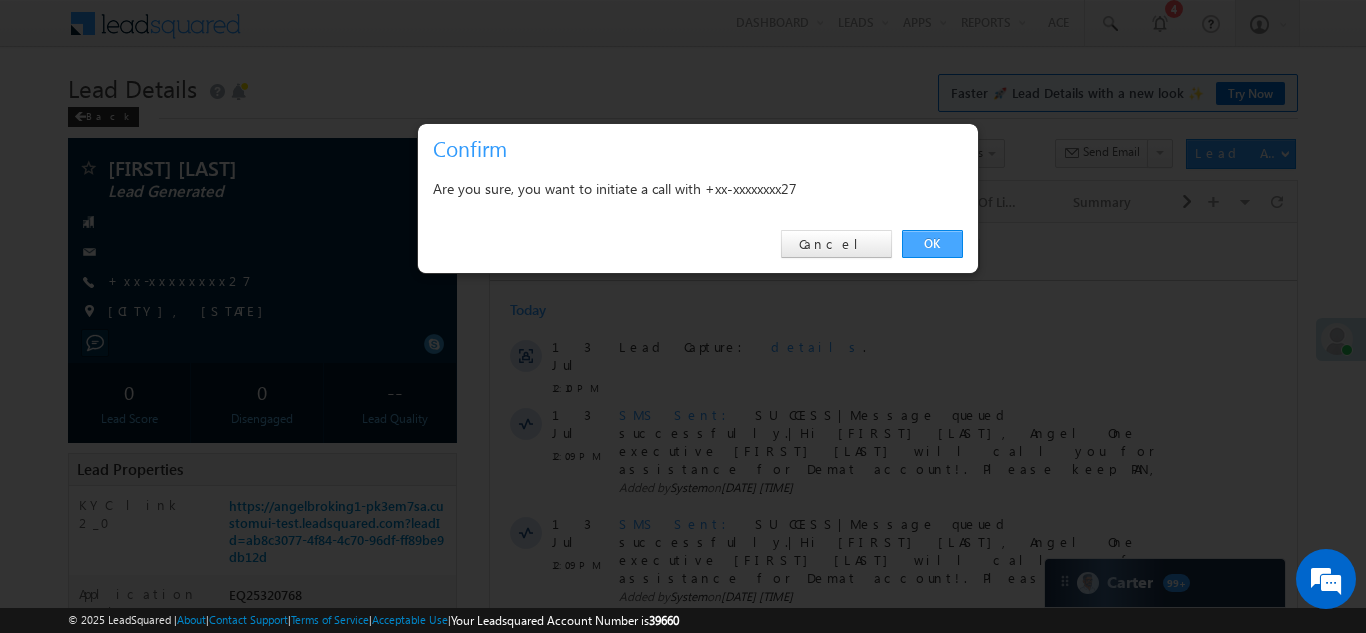 drag, startPoint x: 942, startPoint y: 239, endPoint x: 456, endPoint y: 15, distance: 535.1374 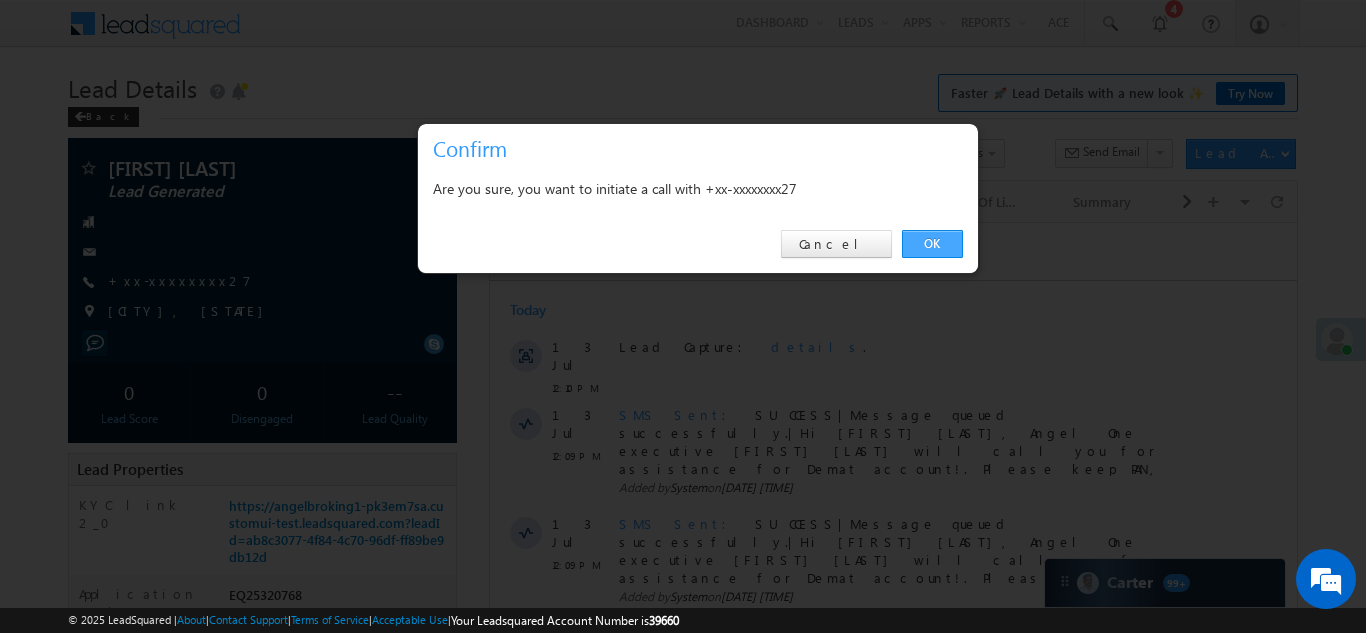 click on "OK" at bounding box center (932, 244) 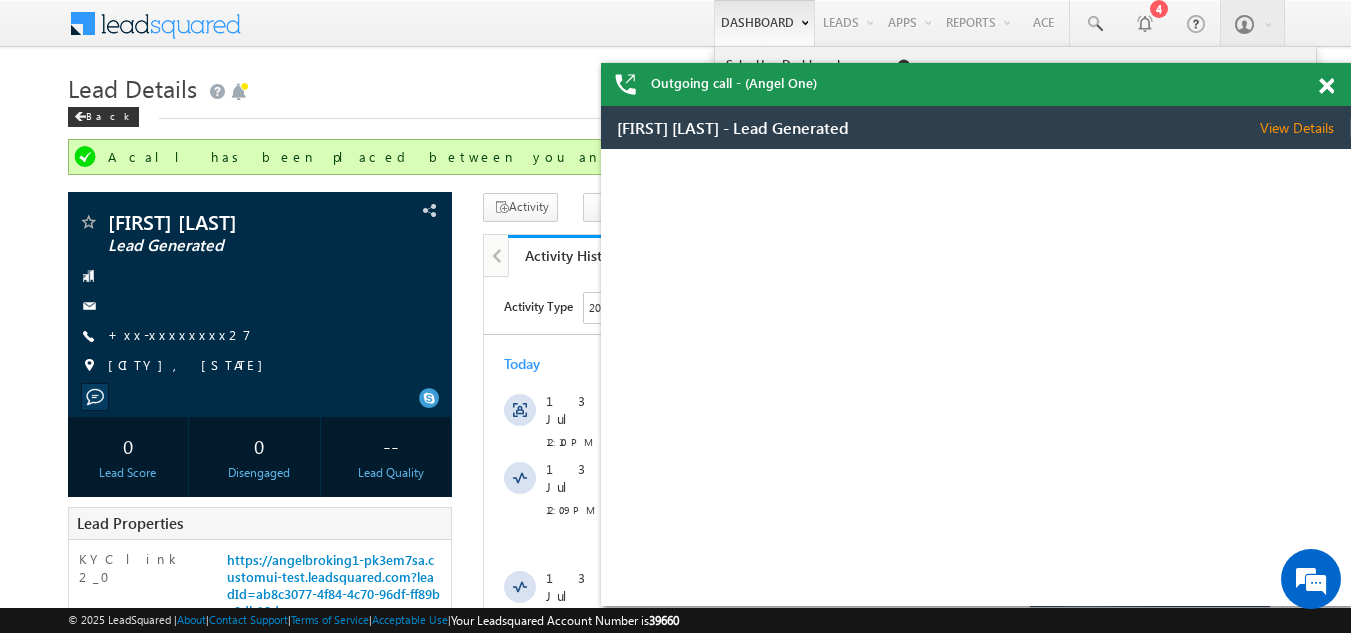 scroll, scrollTop: 0, scrollLeft: 0, axis: both 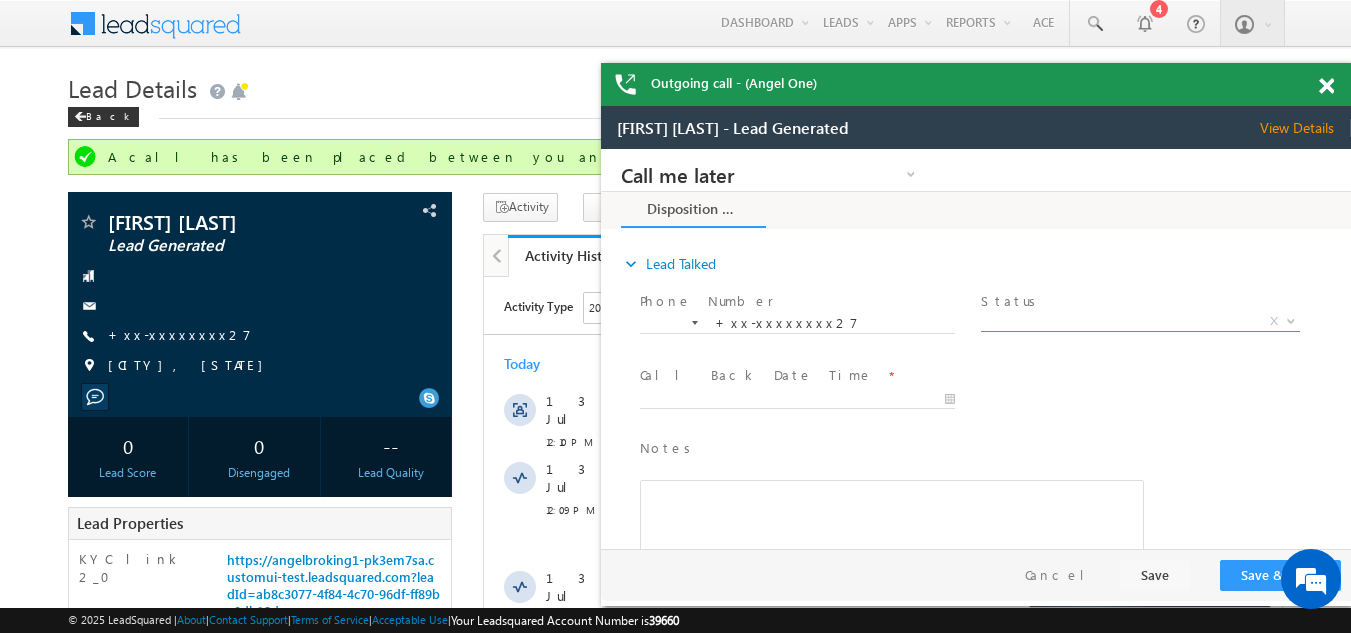 click on "X" at bounding box center [1140, 322] 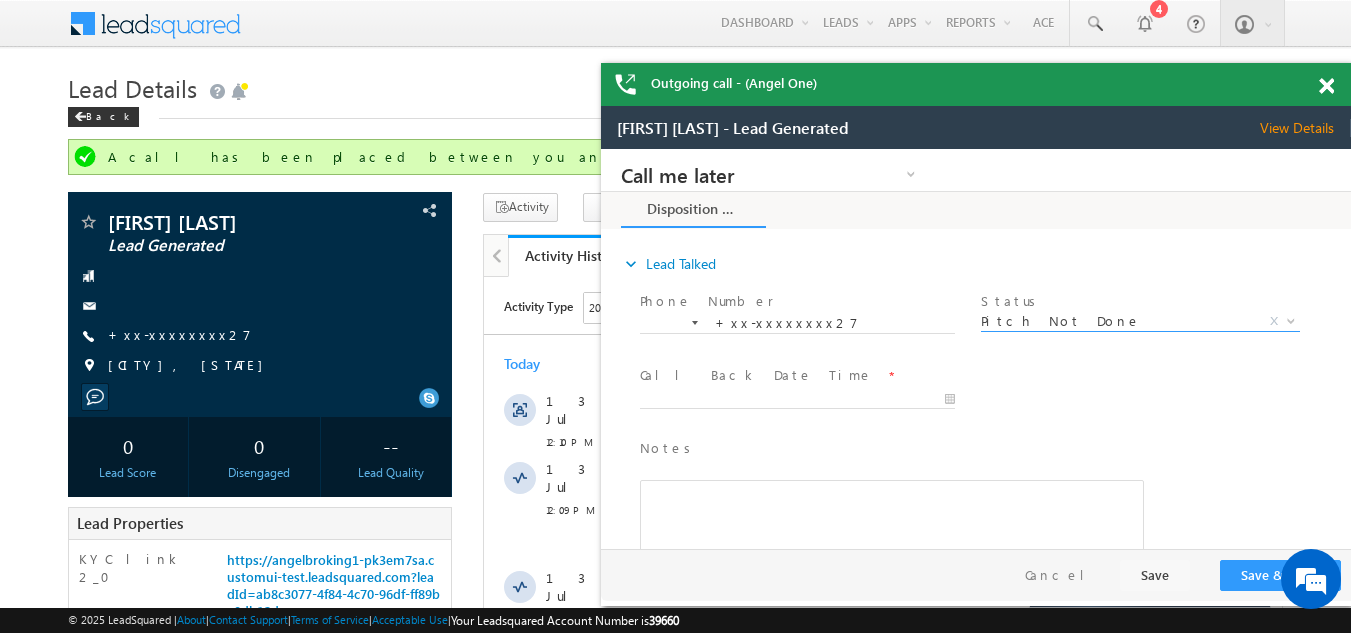 select on "Pitch Not Done" 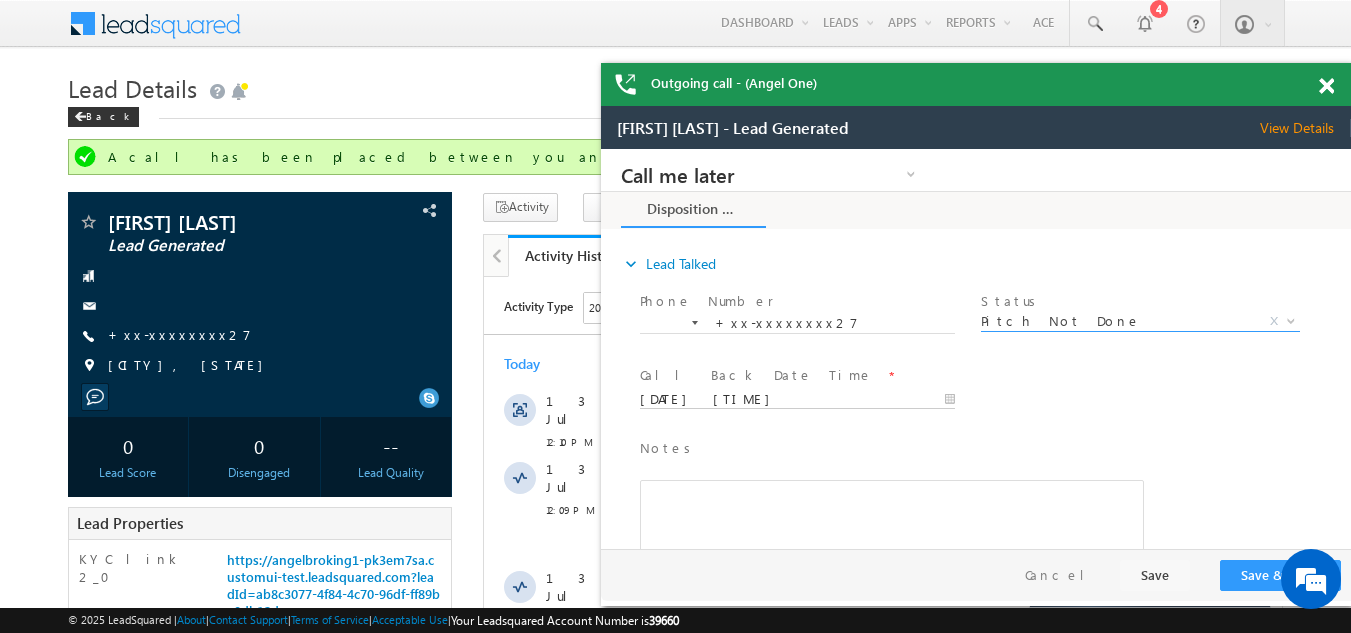 click on "07/13/25 12:21 PM" at bounding box center [797, 400] 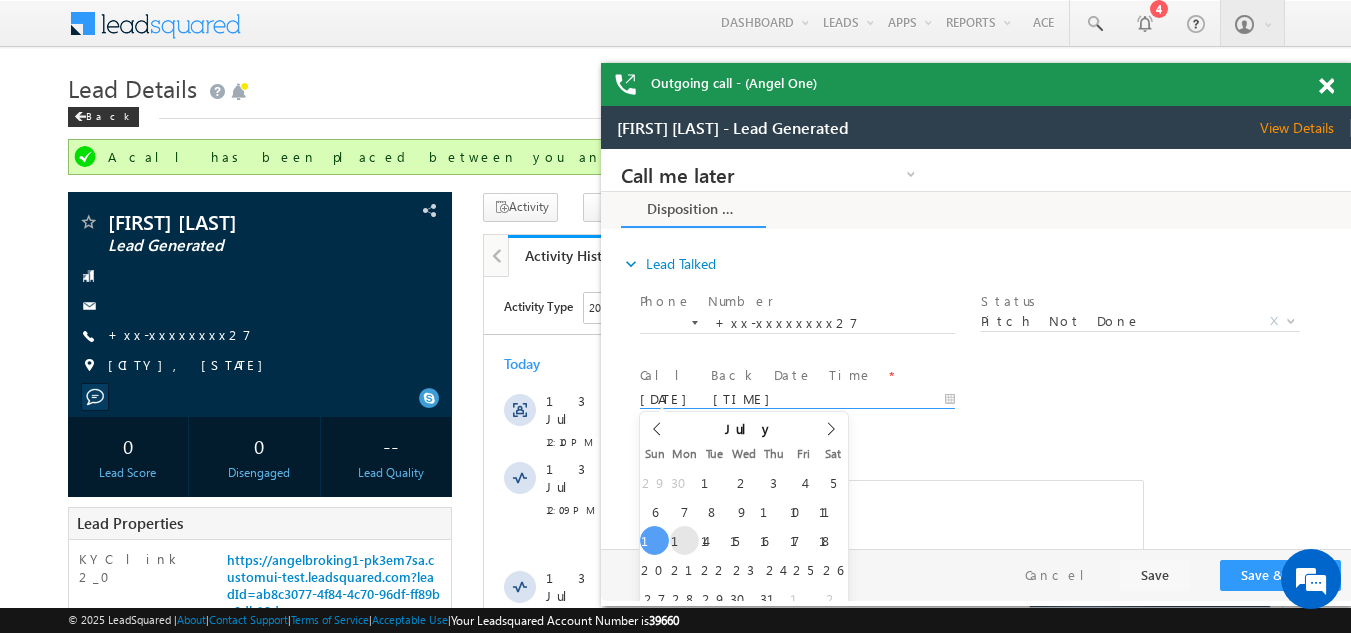 type on "07/14/25 12:21 PM" 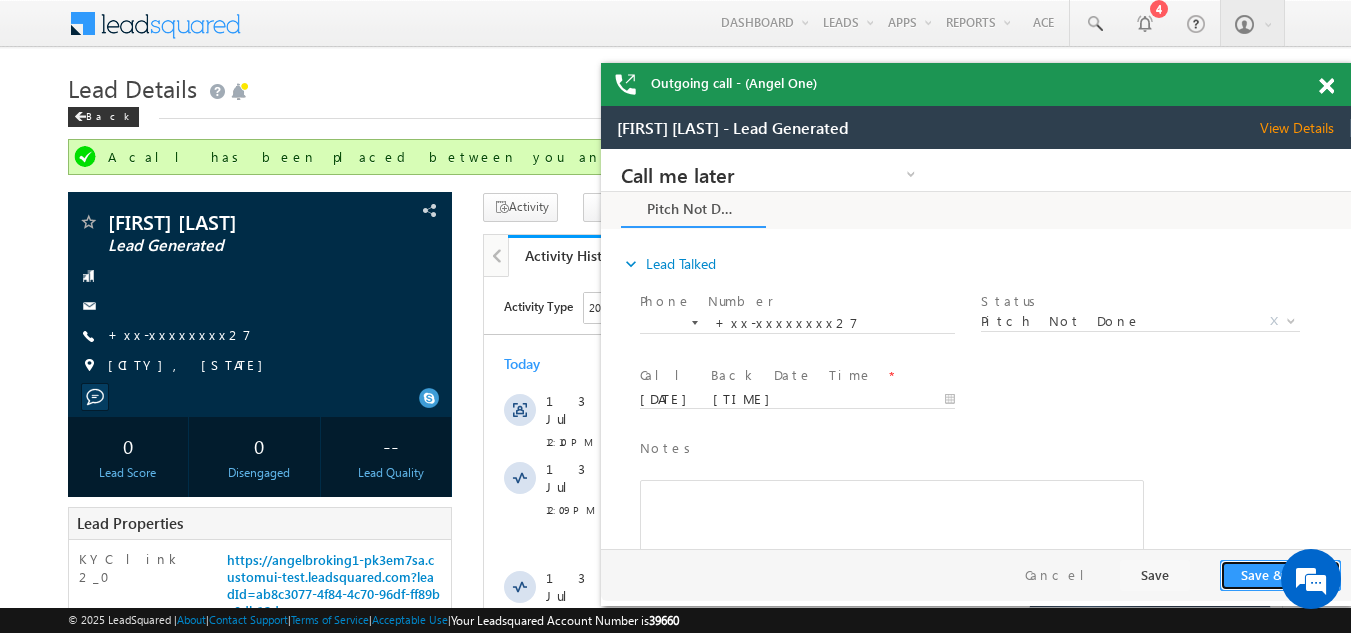 click on "Save & Close" at bounding box center (1280, 575) 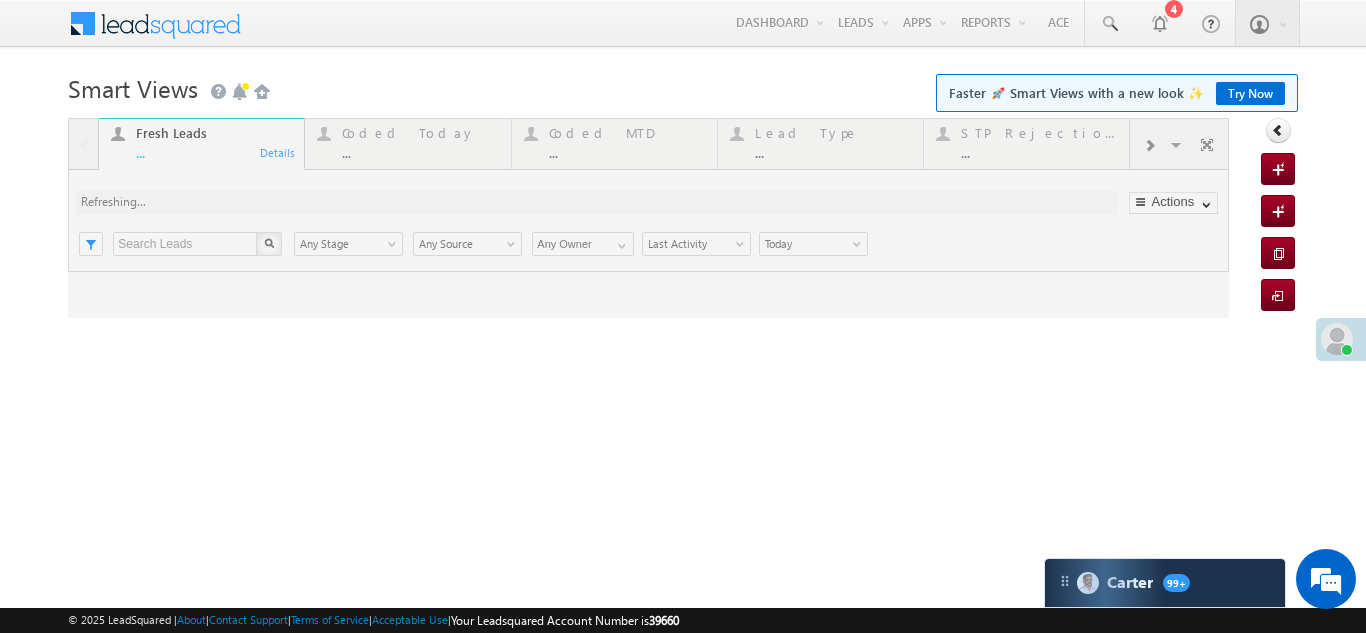 scroll, scrollTop: 0, scrollLeft: 0, axis: both 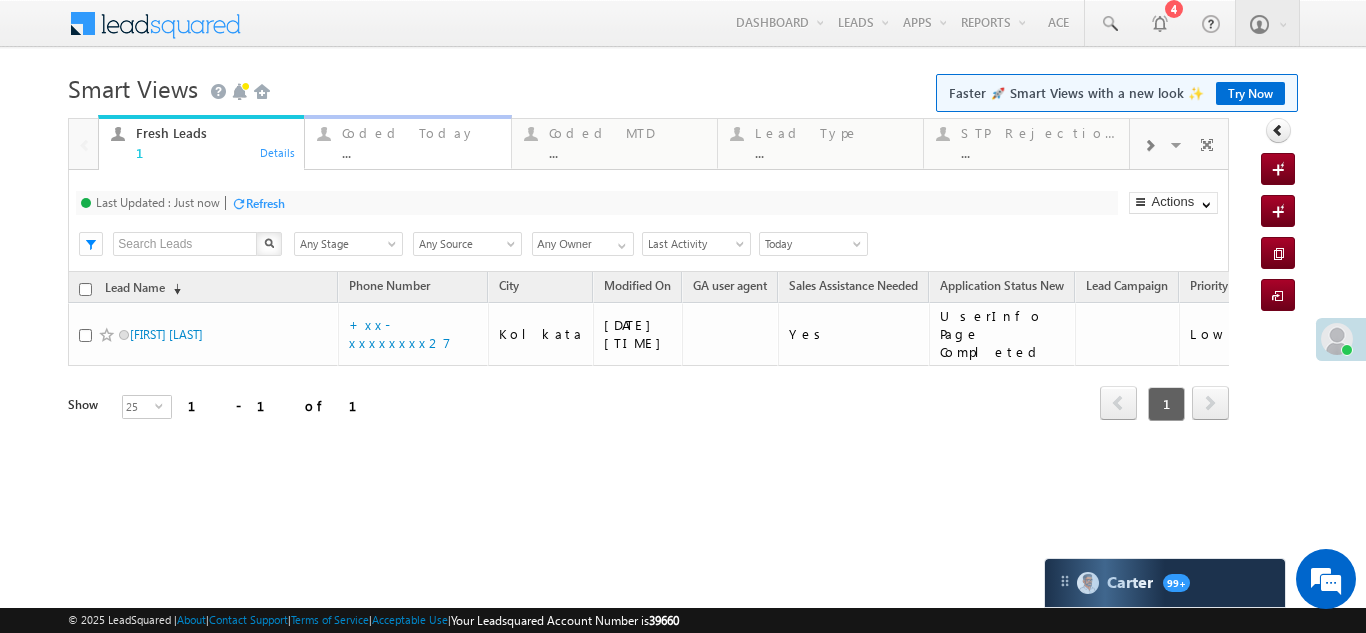 click on "Coded Today" at bounding box center (420, 133) 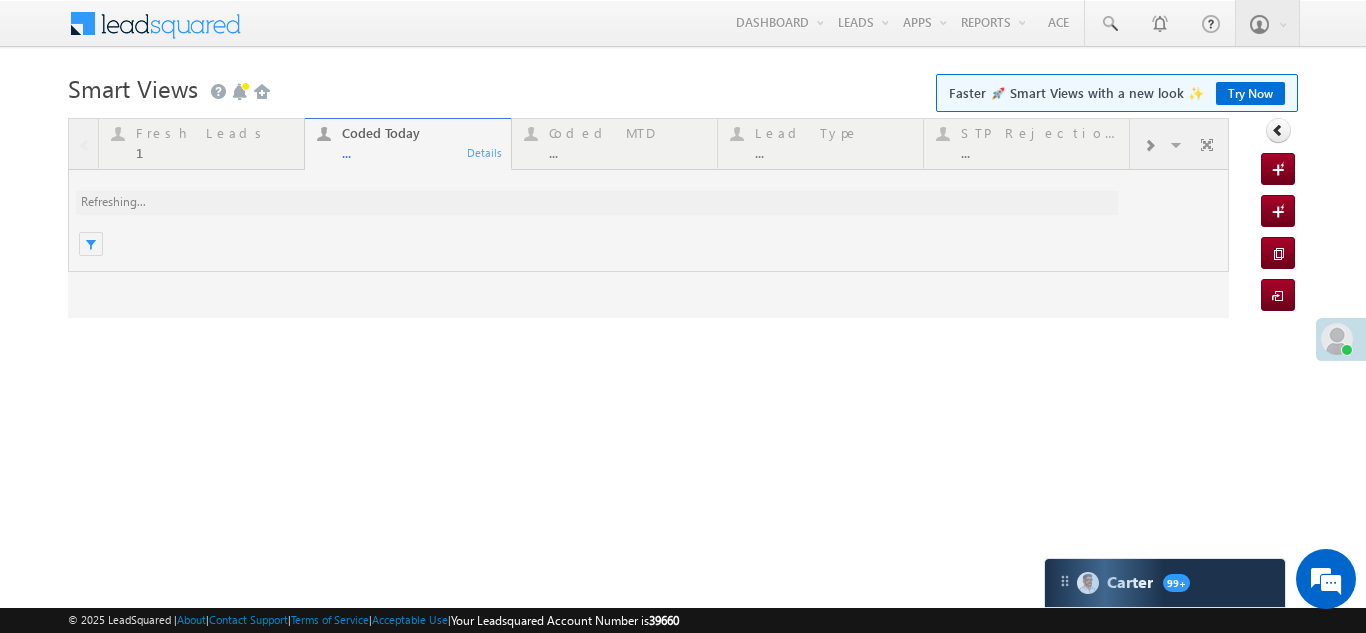 scroll, scrollTop: 0, scrollLeft: 0, axis: both 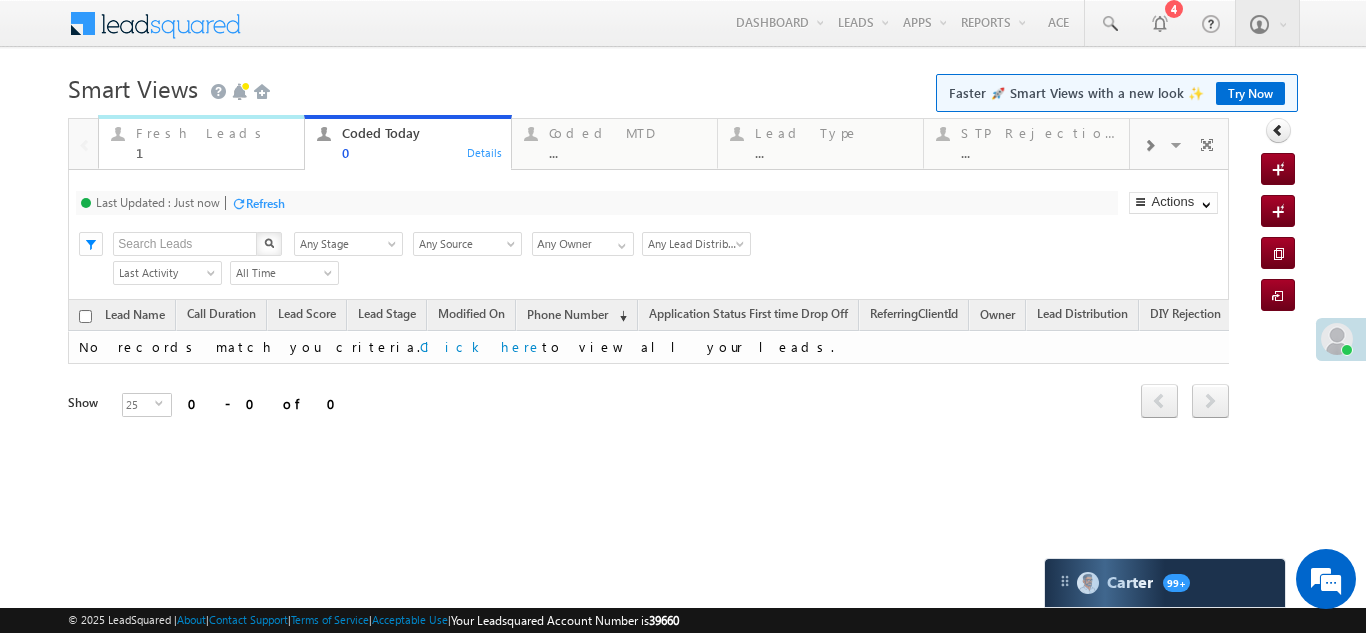 click on "Fresh Leads" at bounding box center [214, 133] 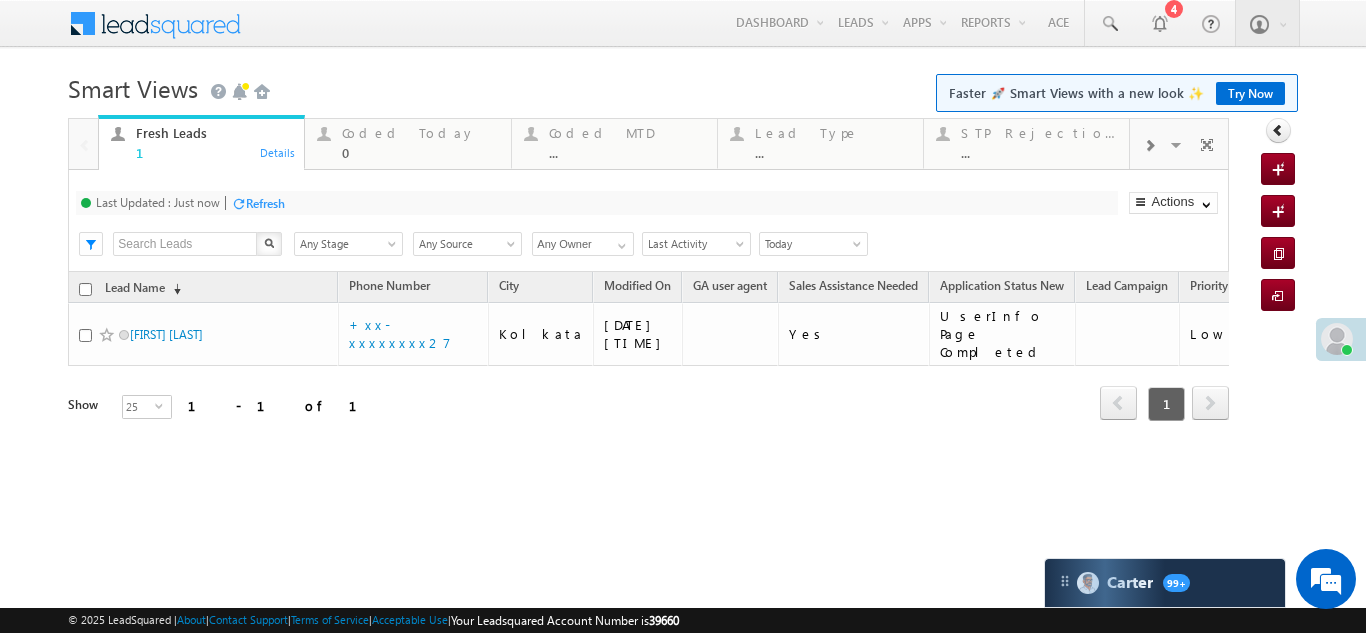 click on "Refresh" at bounding box center (265, 203) 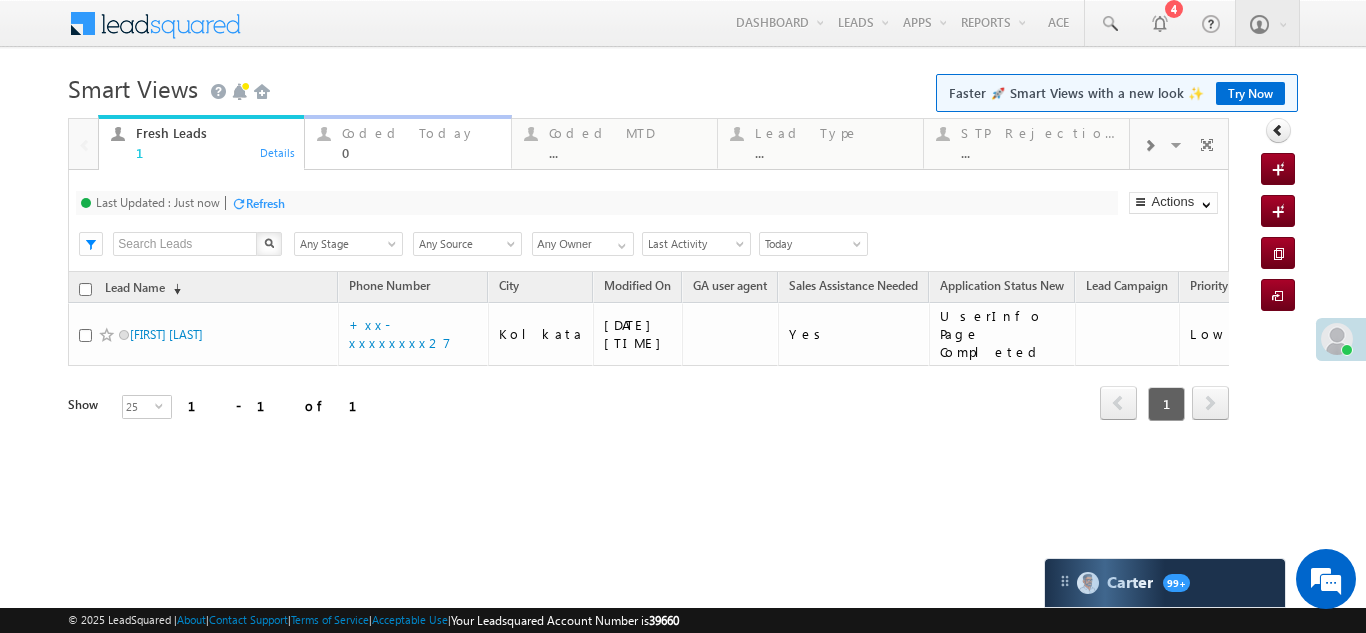 click on "Coded Today" at bounding box center [420, 133] 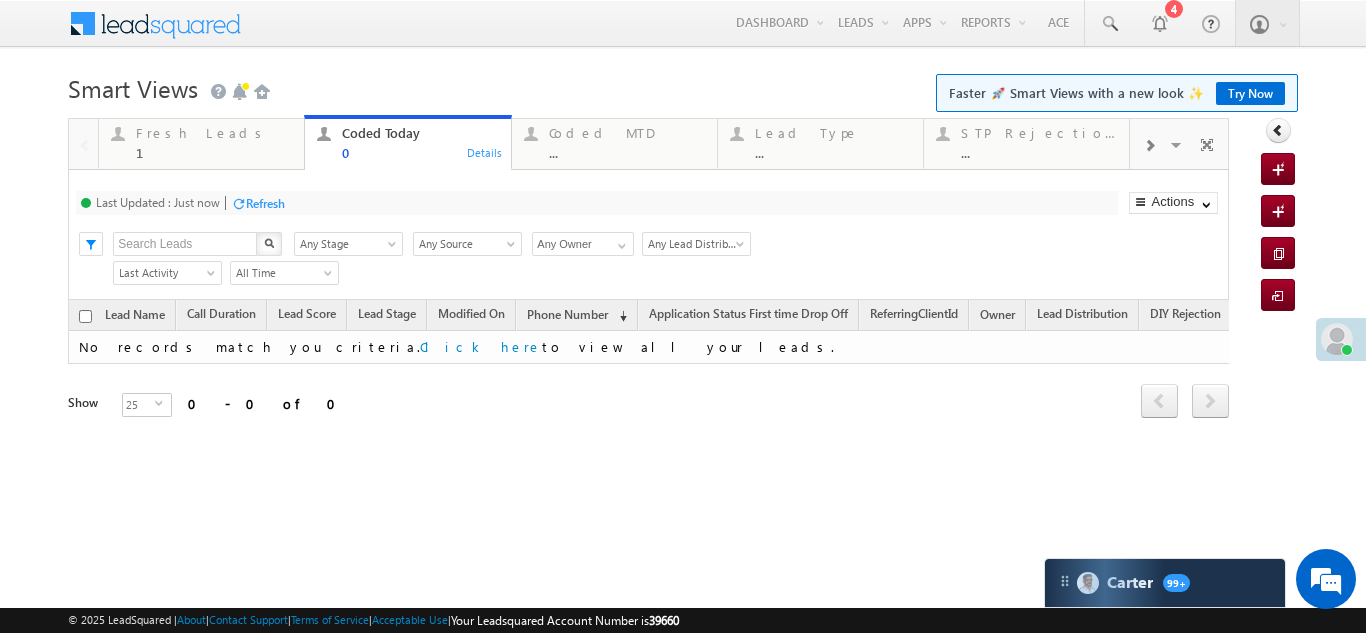 click on "Refresh" at bounding box center [258, 202] 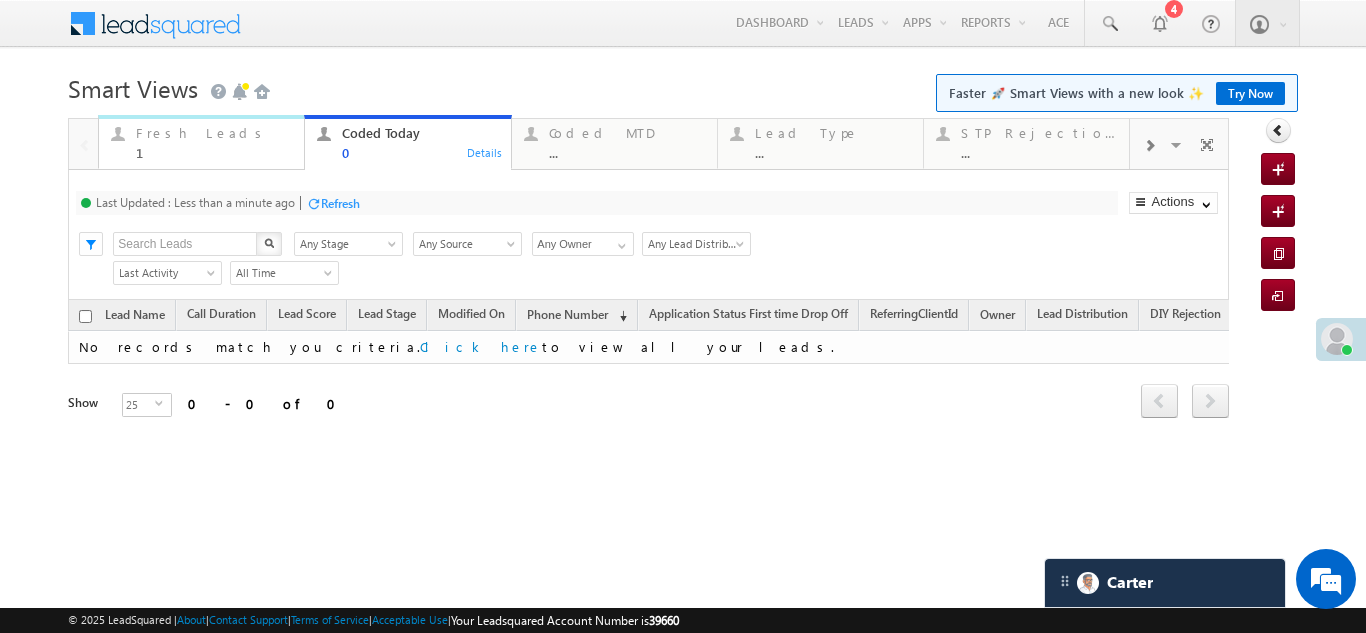 click on "Fresh Leads 1" at bounding box center [214, 140] 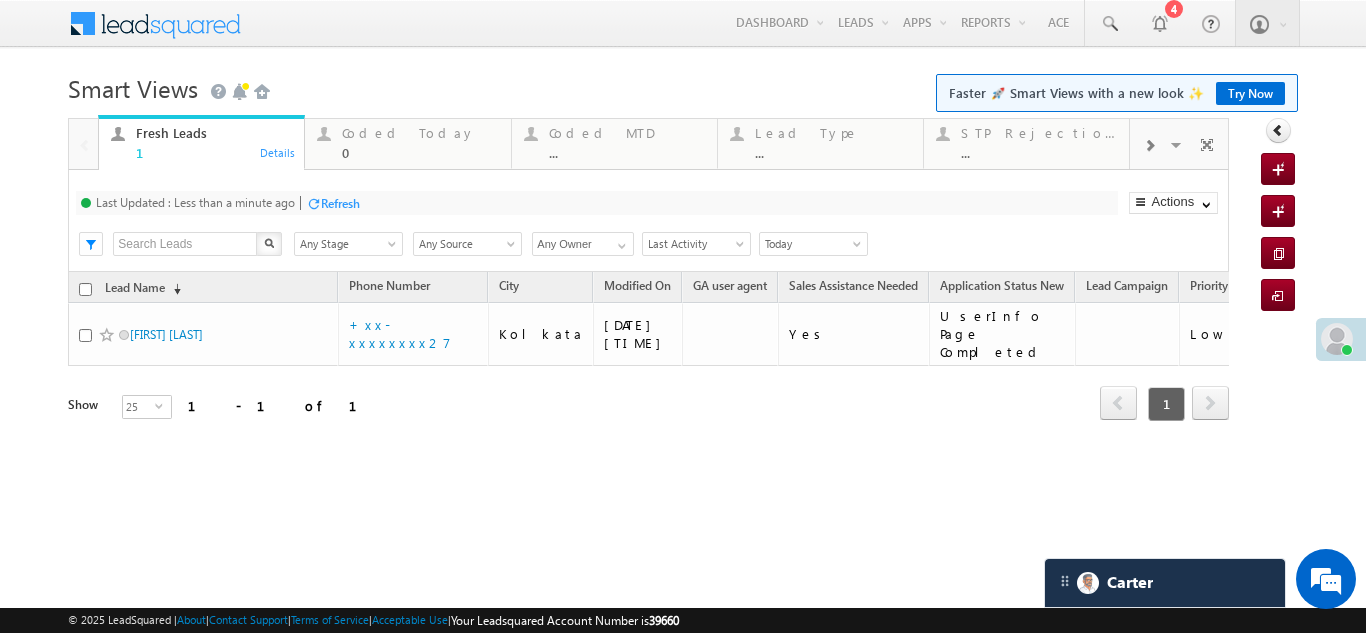 click at bounding box center (313, 203) 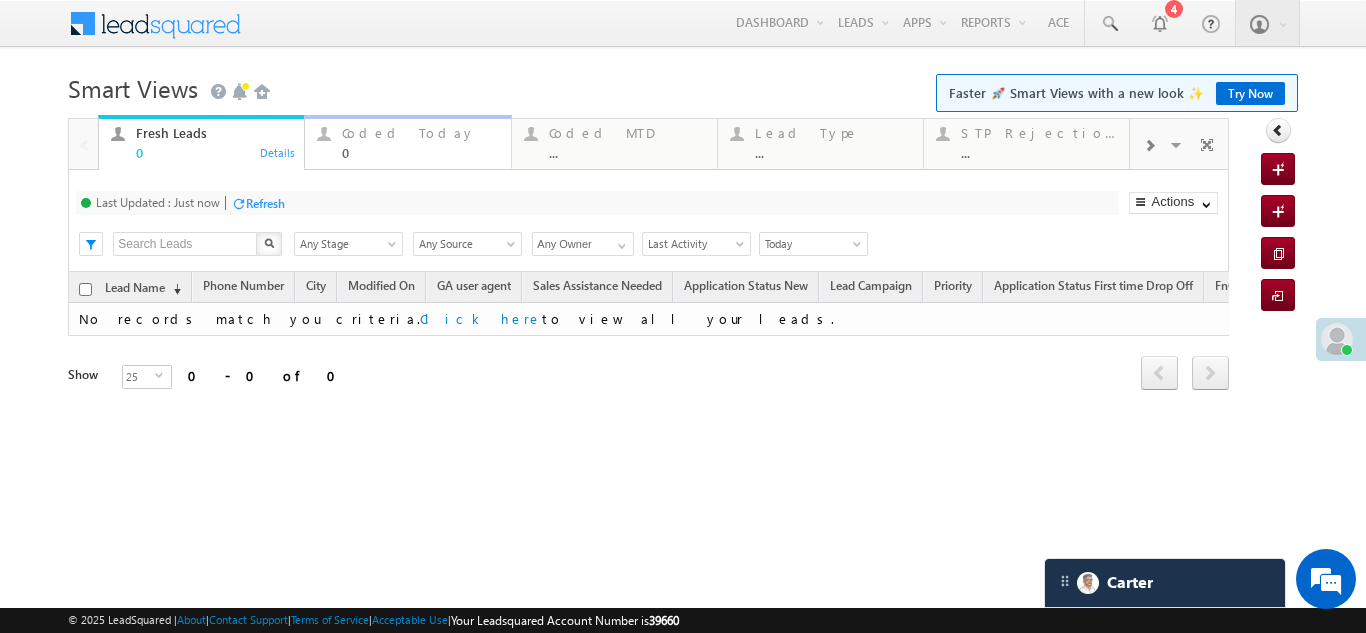 click on "0" at bounding box center [420, 152] 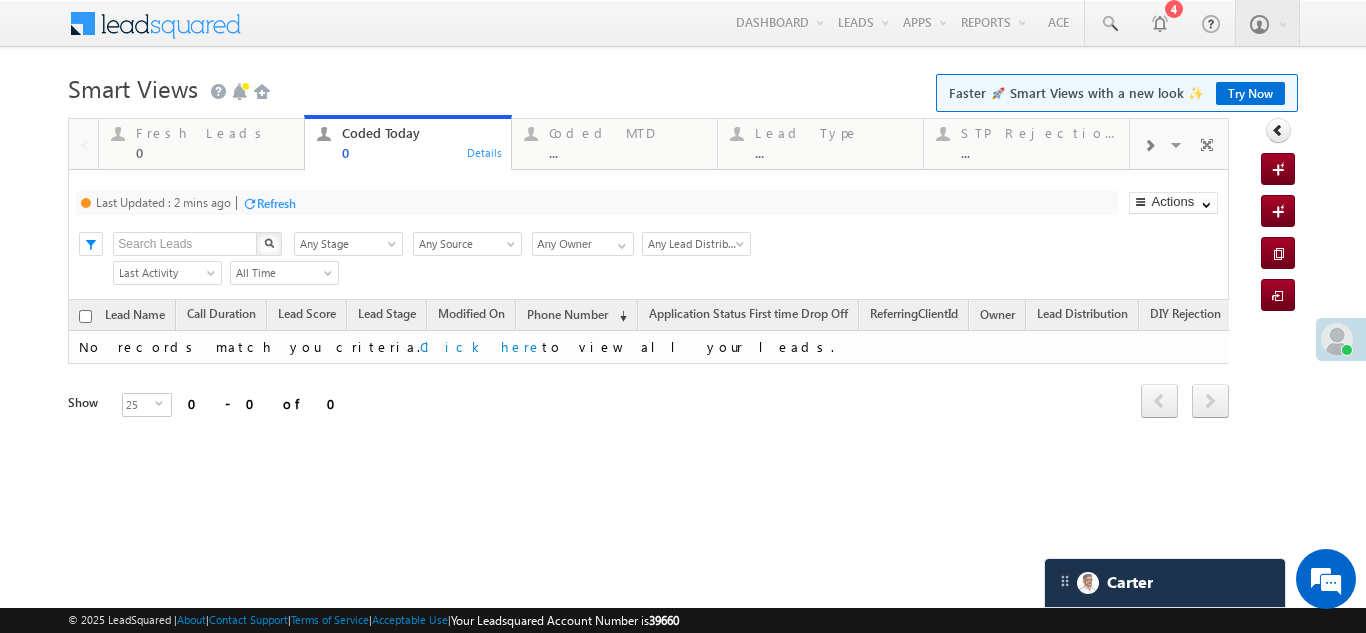 click on "Refresh" at bounding box center (276, 203) 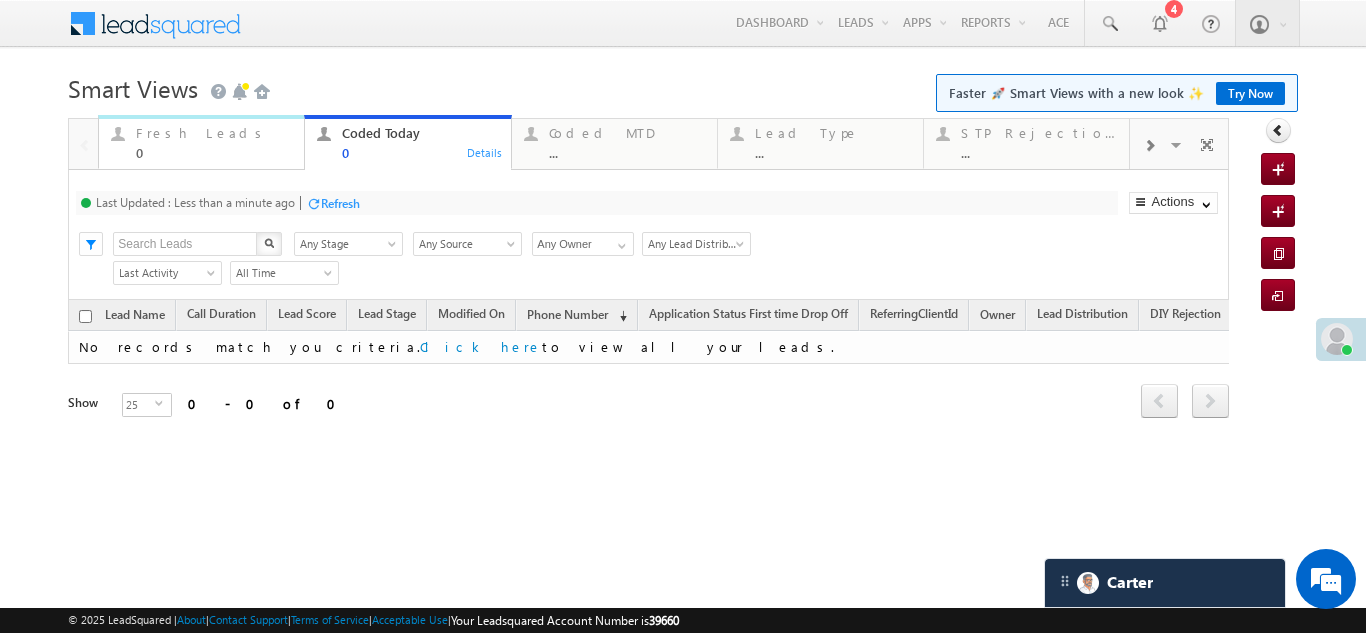 click on "Fresh Leads" at bounding box center (214, 133) 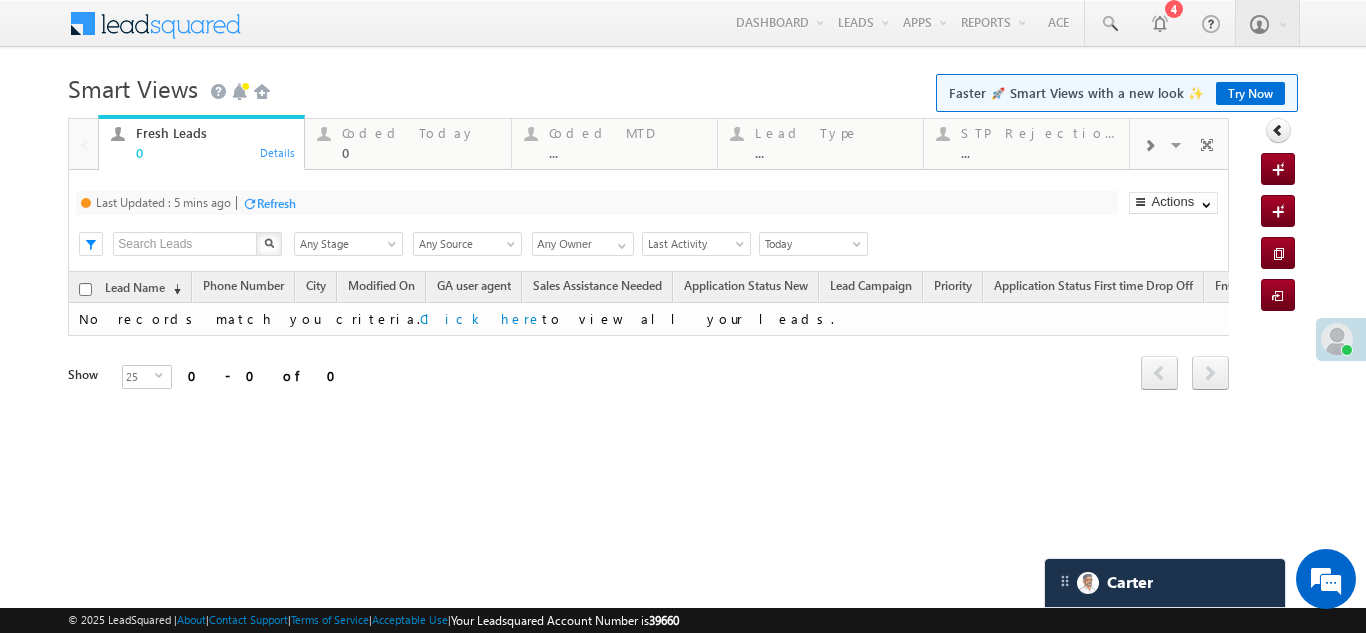 click on "Refresh" at bounding box center (276, 203) 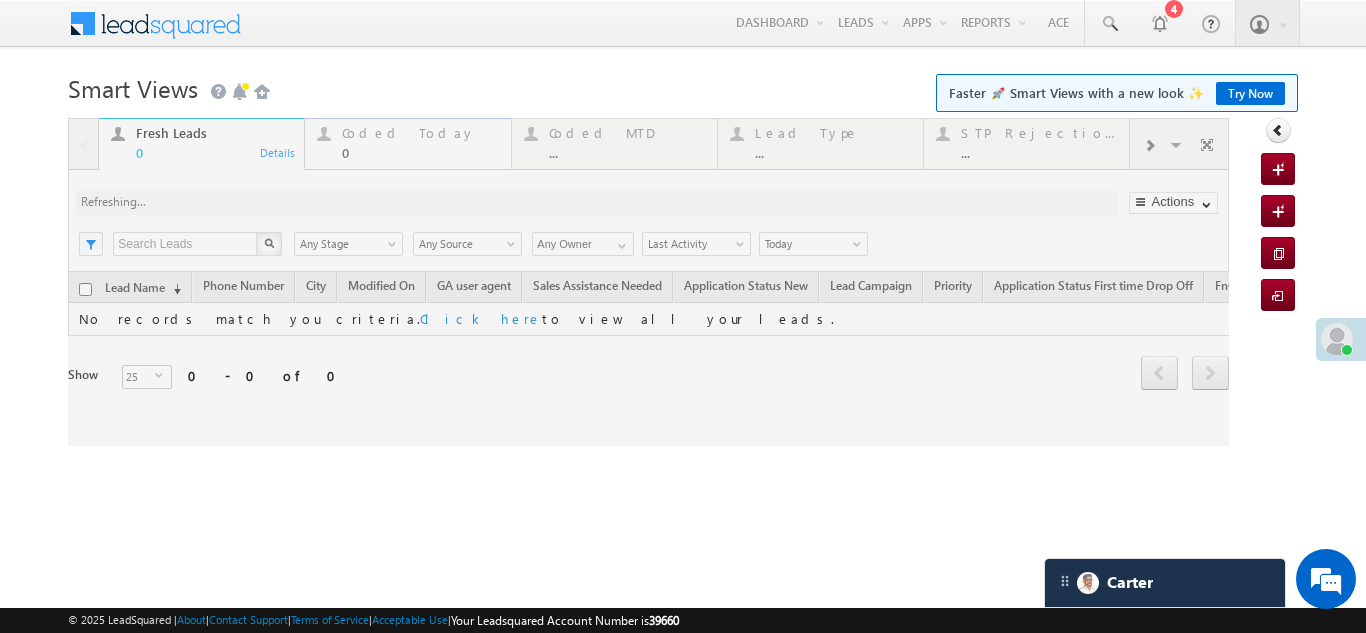 click on "Coded Today 0" at bounding box center [420, 140] 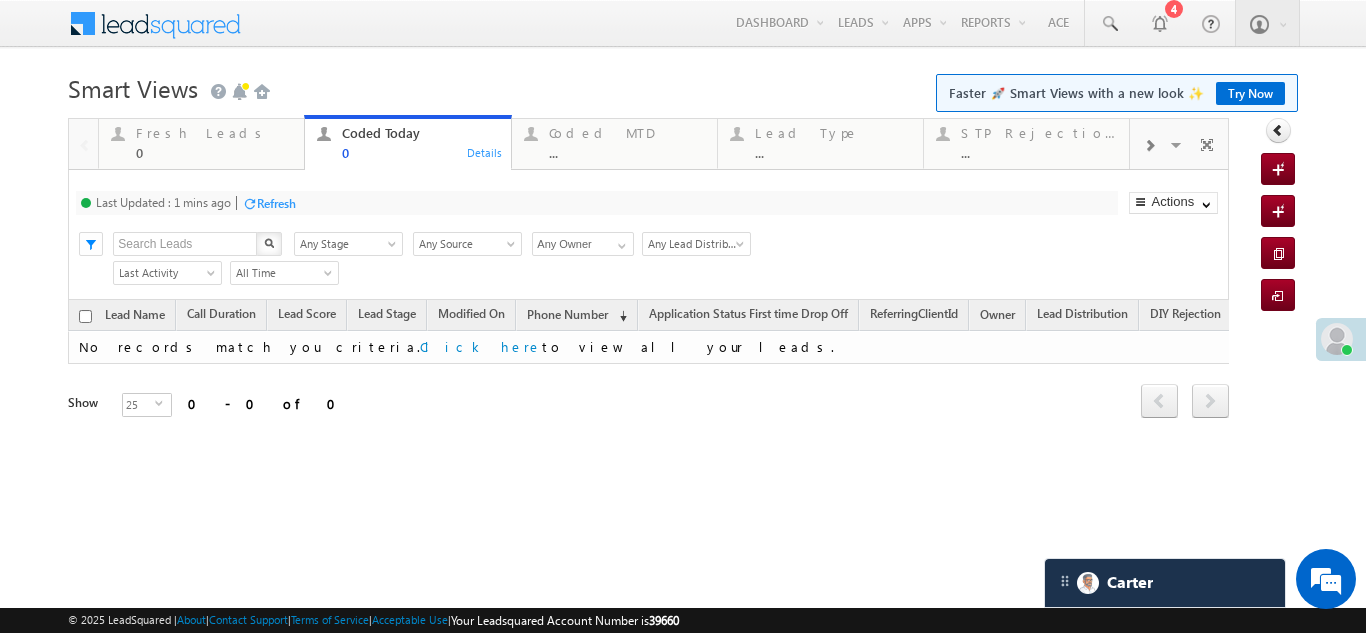 click on "Refresh" at bounding box center (276, 203) 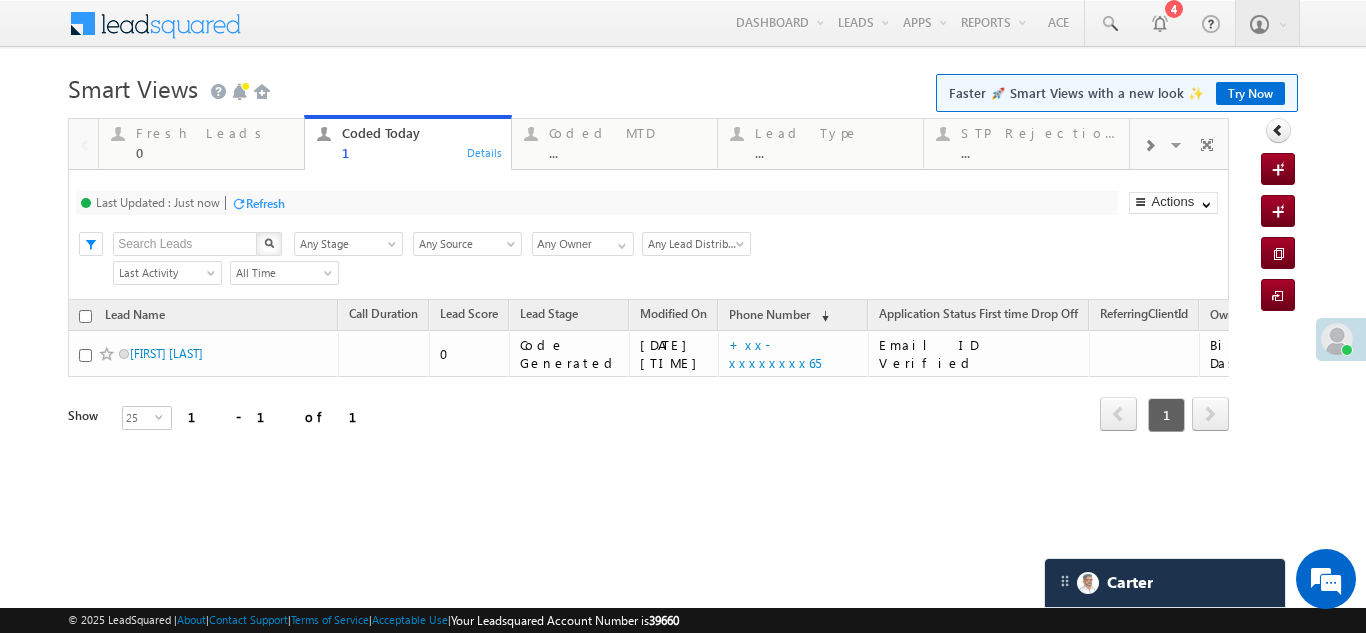 click on "Refresh" at bounding box center [265, 203] 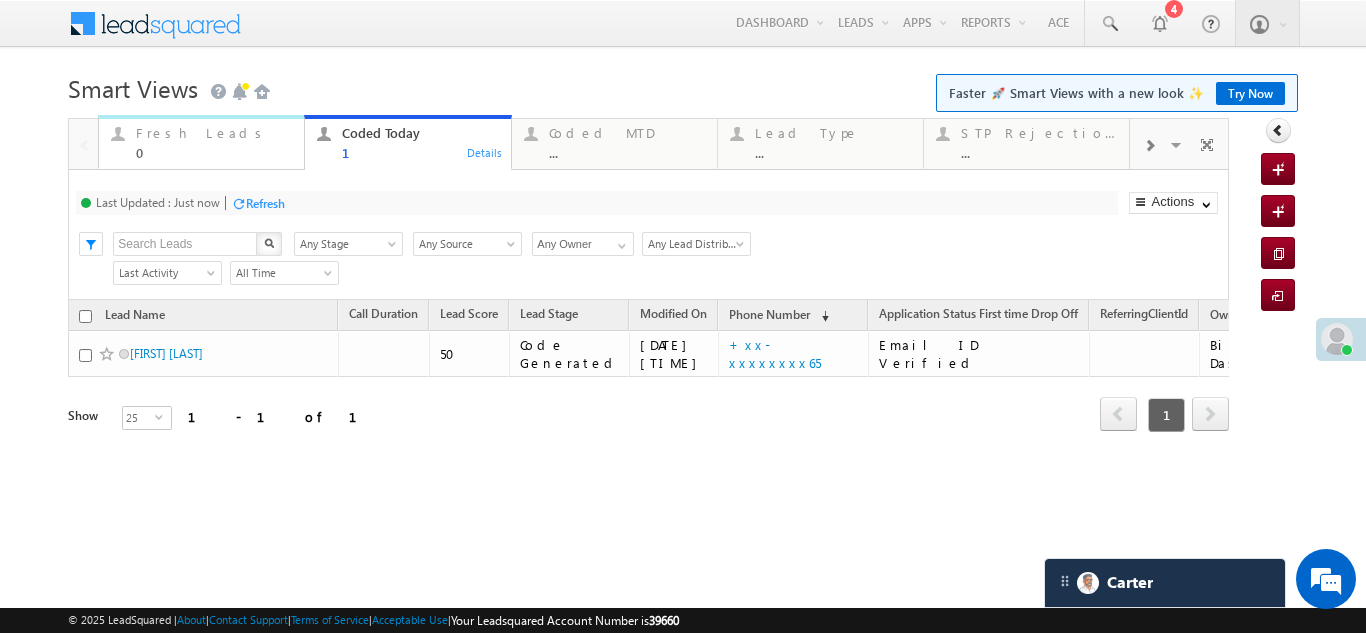 click on "Fresh Leads" at bounding box center (214, 133) 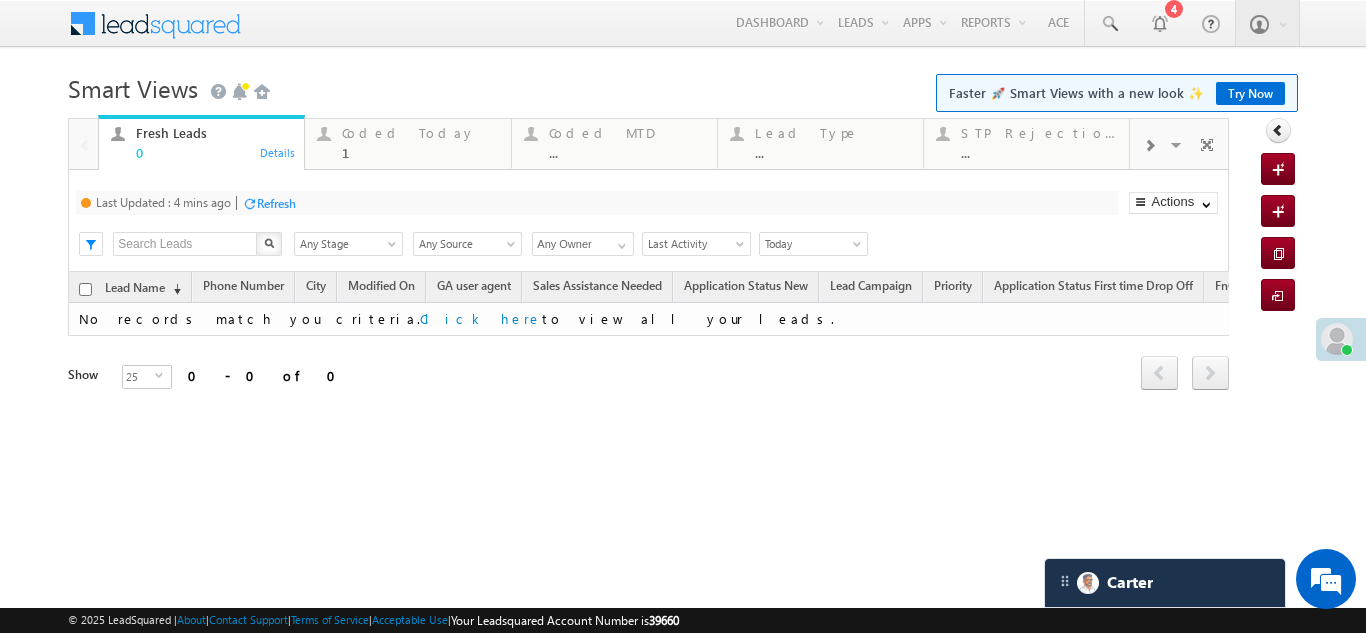 click on "Refresh" at bounding box center [276, 203] 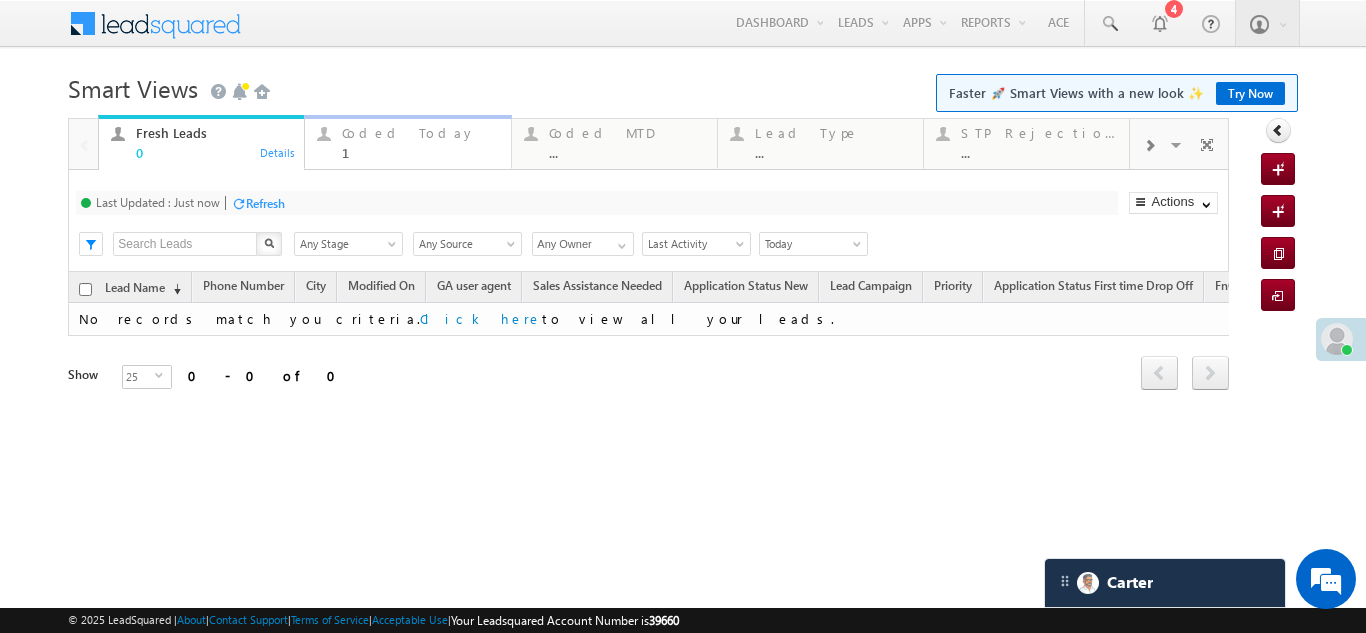 click on "Coded Today" at bounding box center (420, 133) 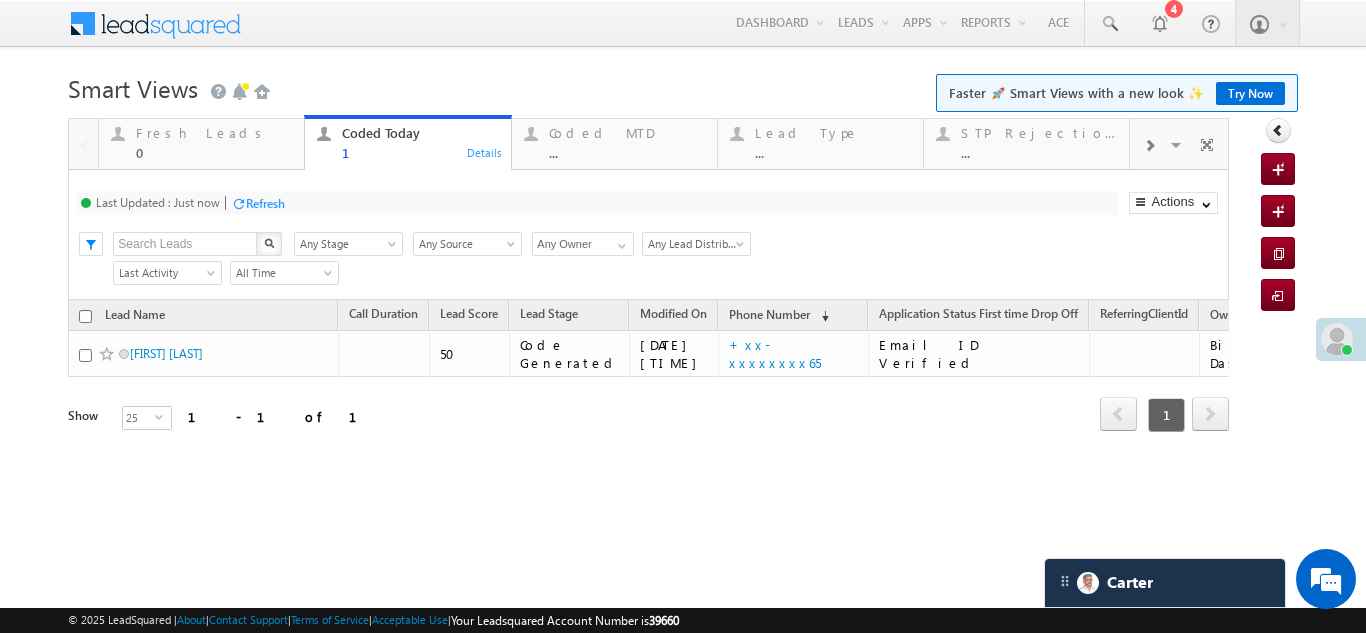 click on "Refresh" at bounding box center (265, 203) 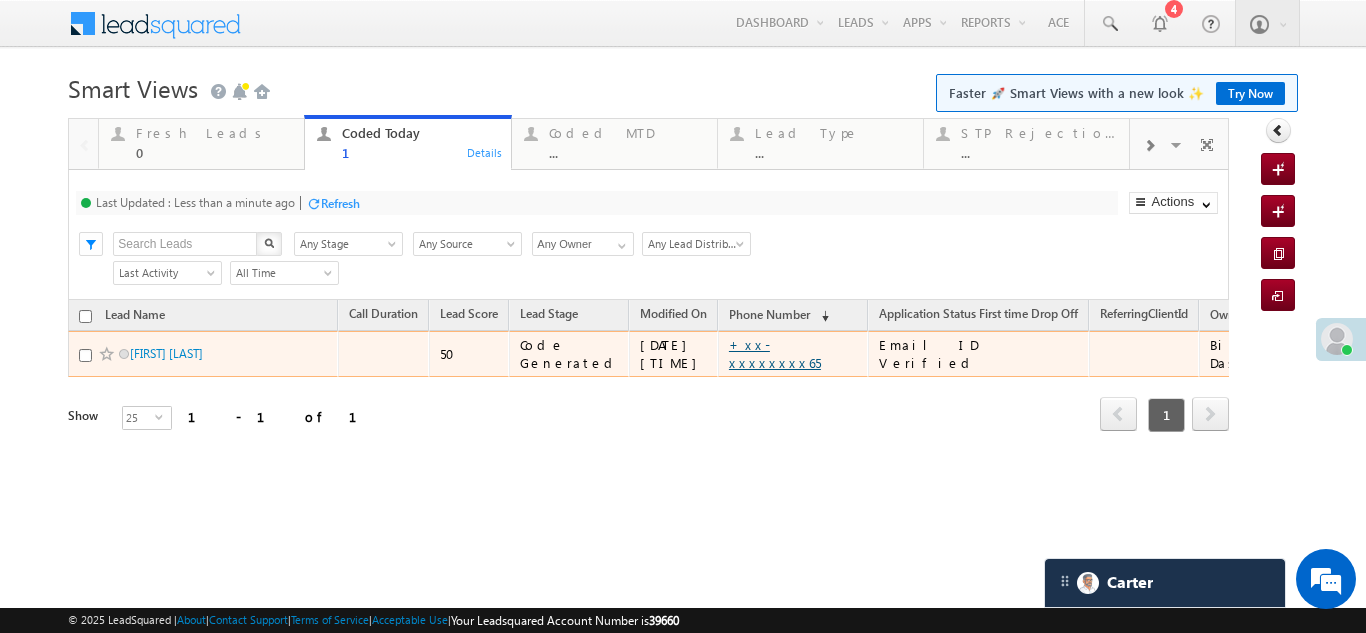 click on "+xx-xxxxxxxx65" at bounding box center (775, 353) 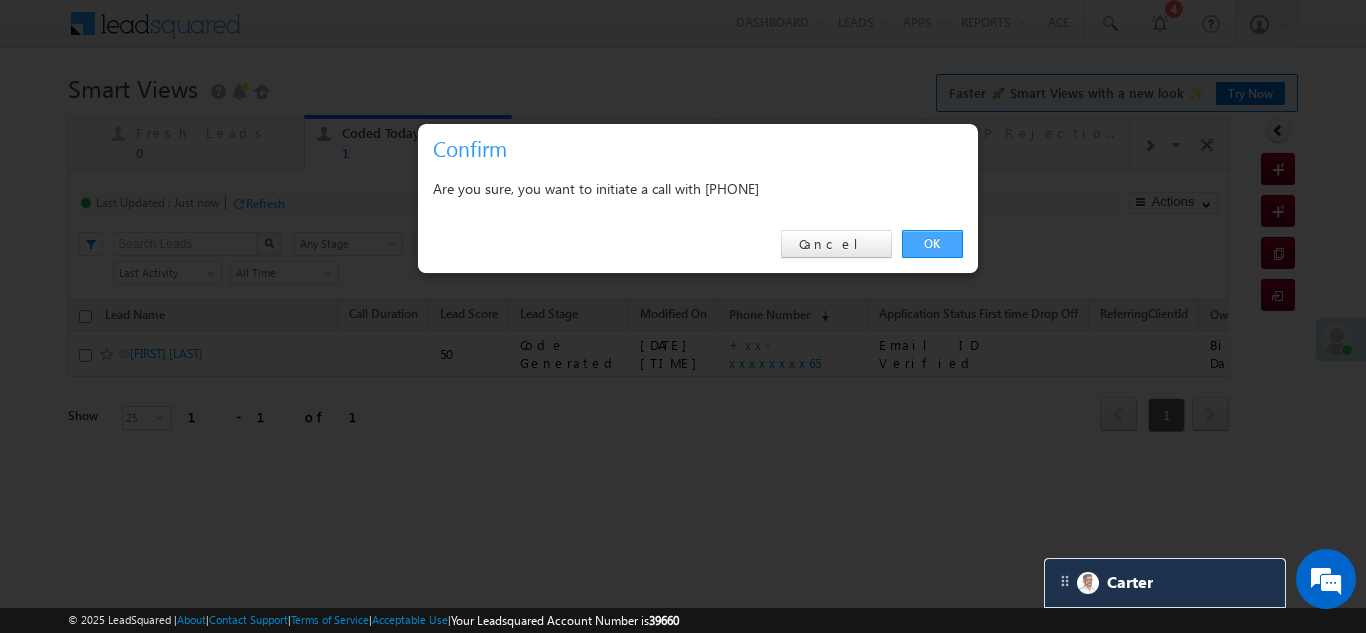 click on "OK" at bounding box center [932, 244] 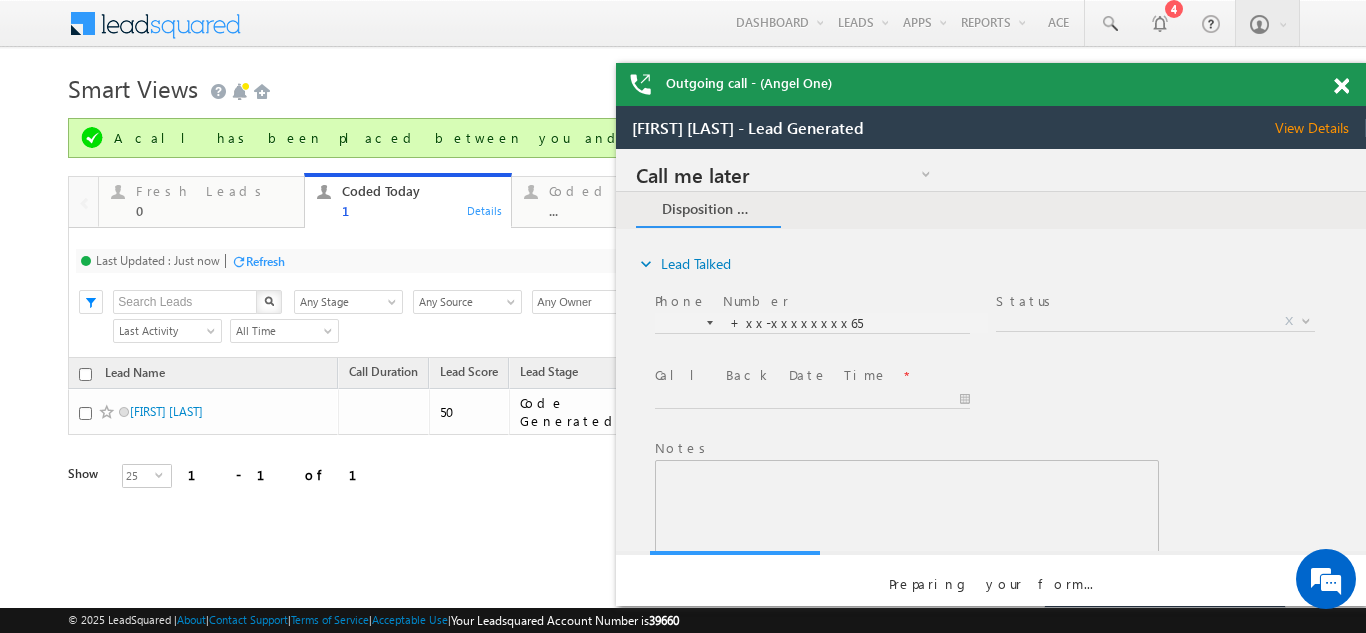scroll, scrollTop: 0, scrollLeft: 0, axis: both 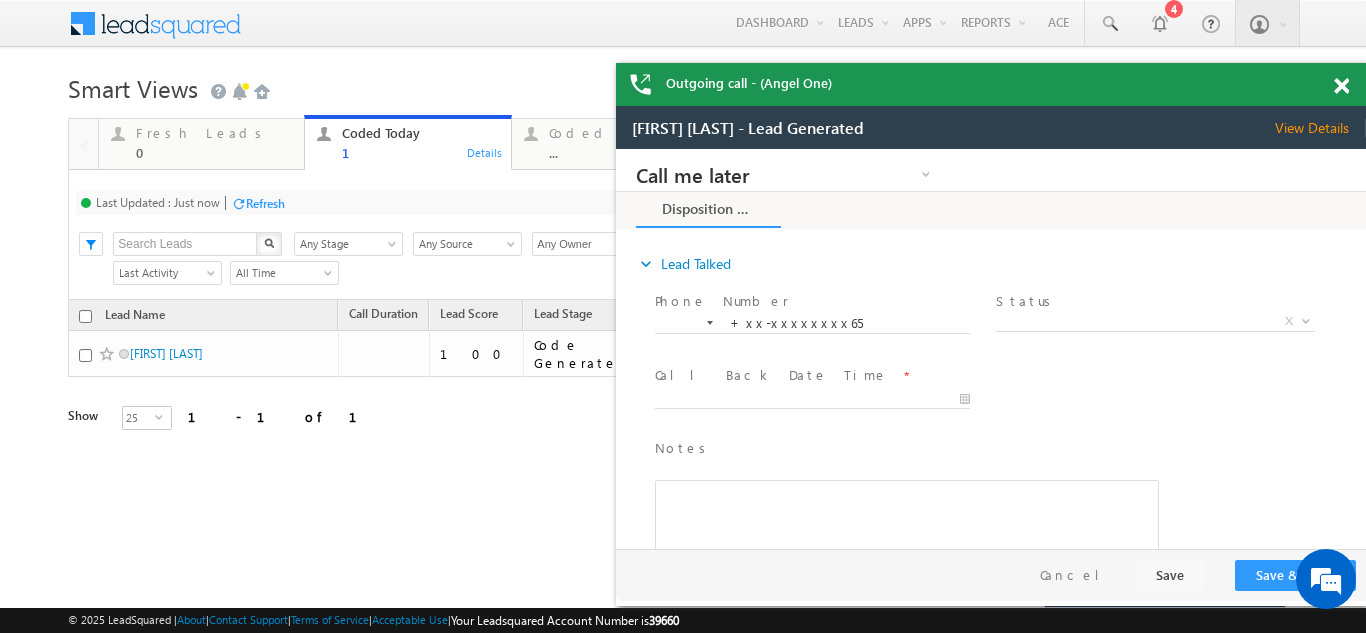 click at bounding box center (1341, 86) 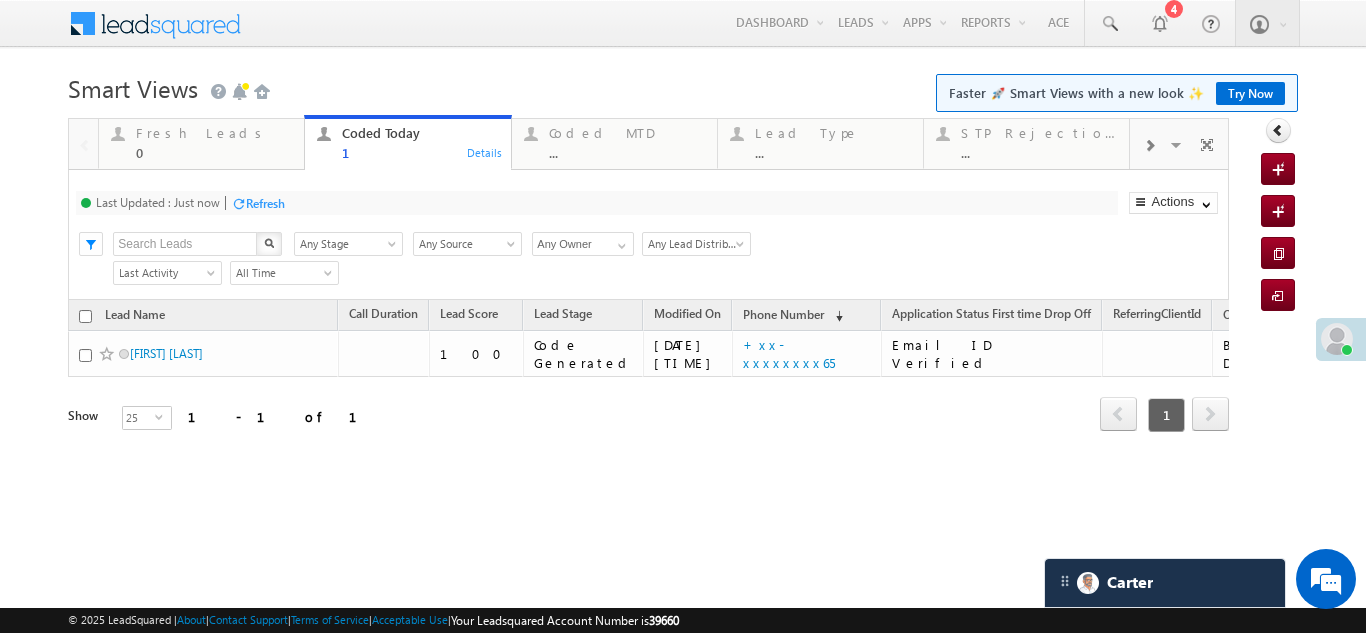 click on "Refresh" at bounding box center [265, 203] 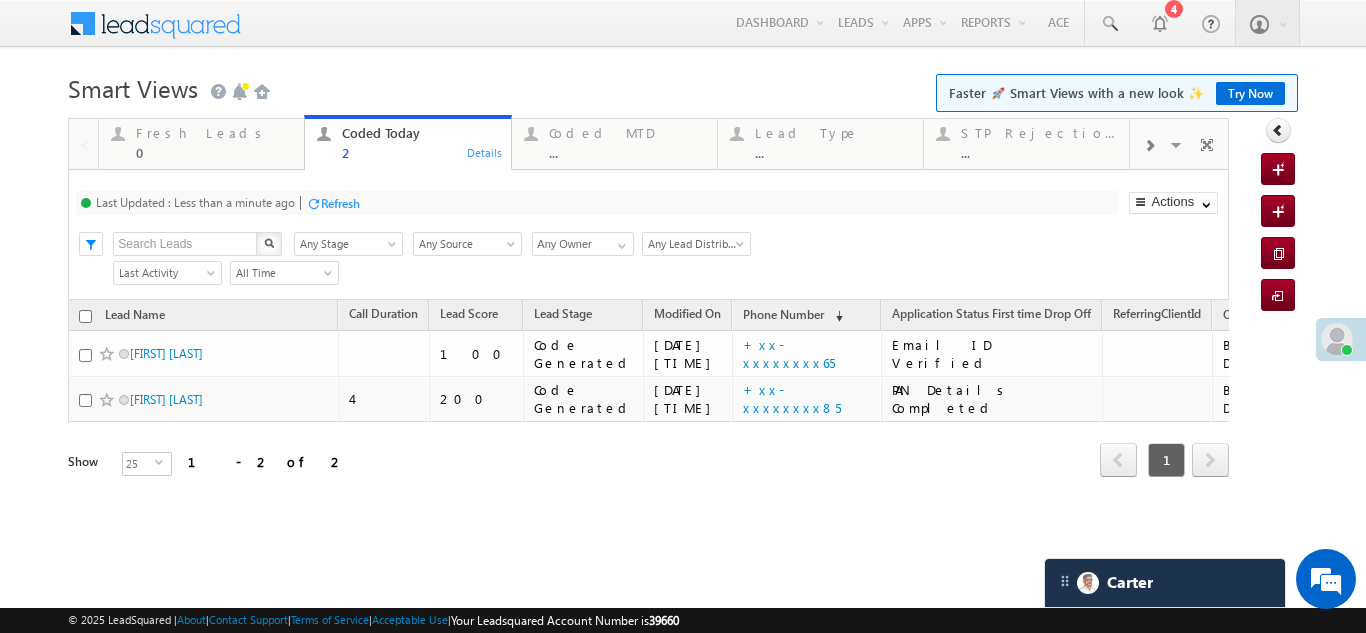 click on "Refresh" at bounding box center (340, 203) 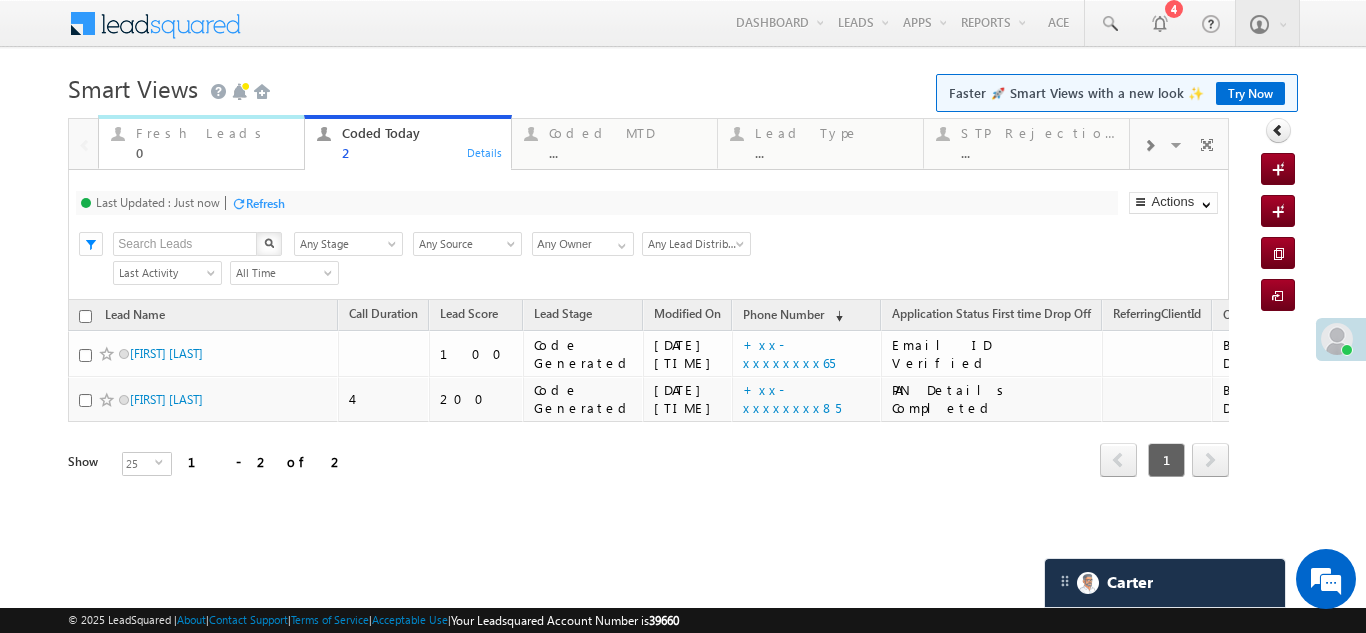 click on "Fresh Leads" at bounding box center (214, 133) 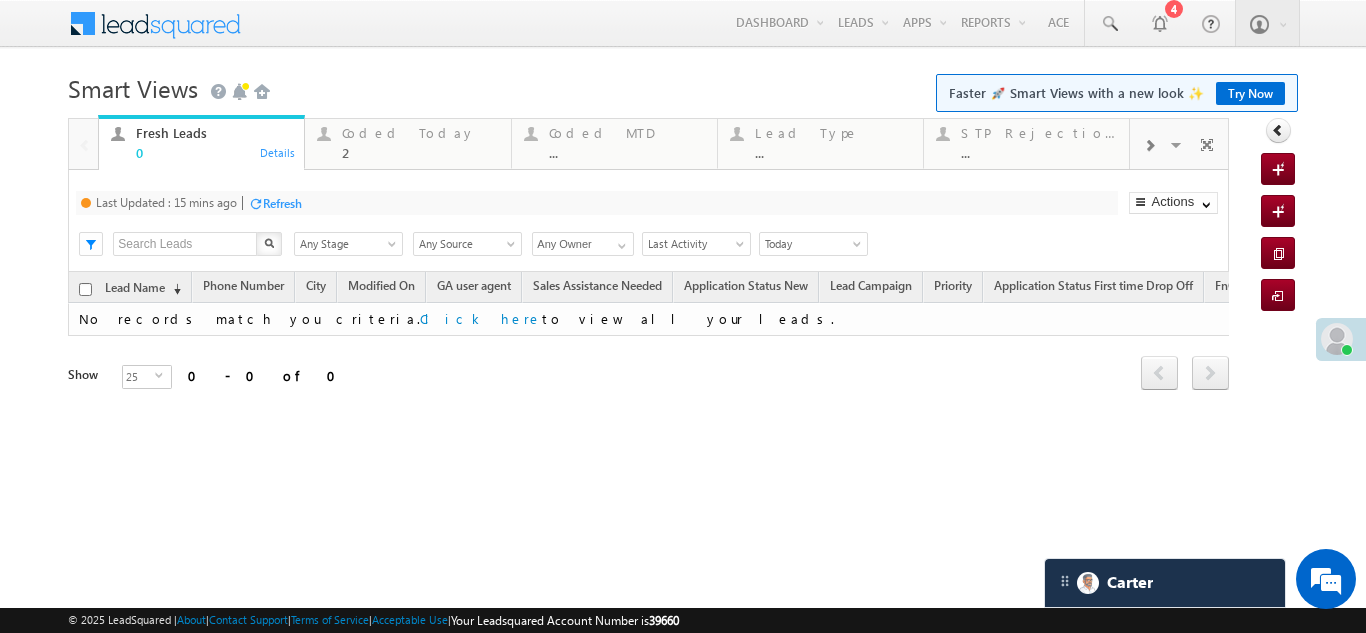 click on "Refresh" at bounding box center (282, 203) 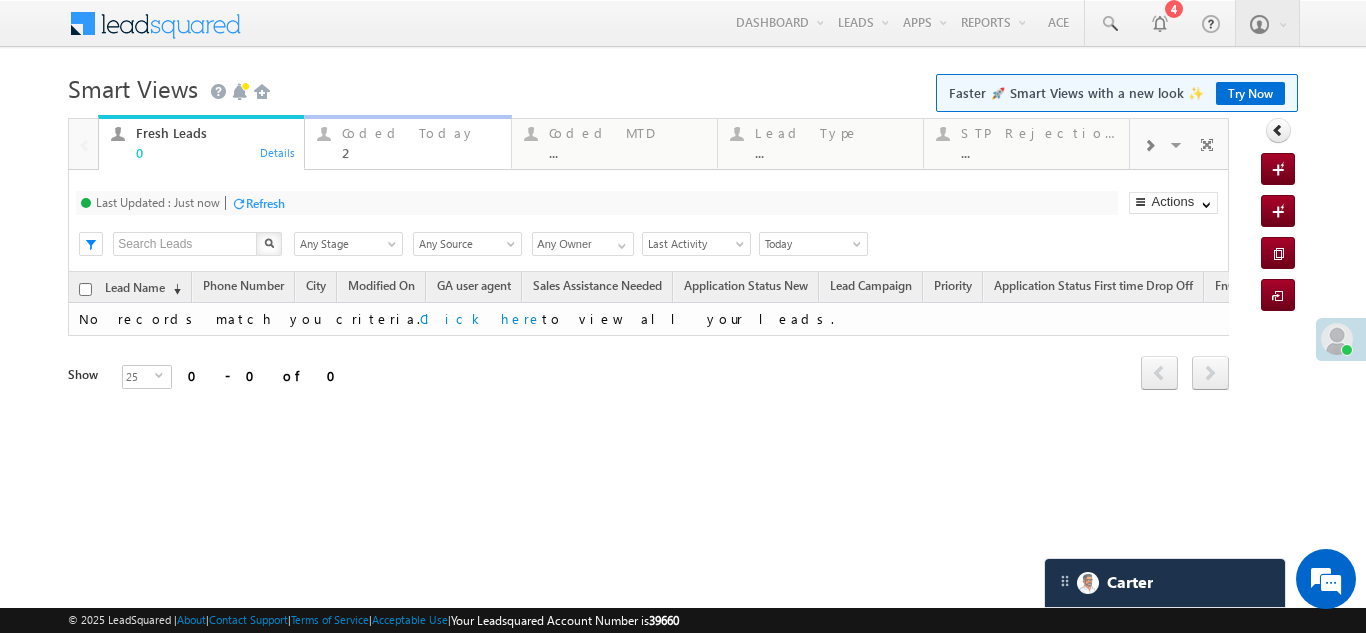 click on "Coded Today" at bounding box center (420, 133) 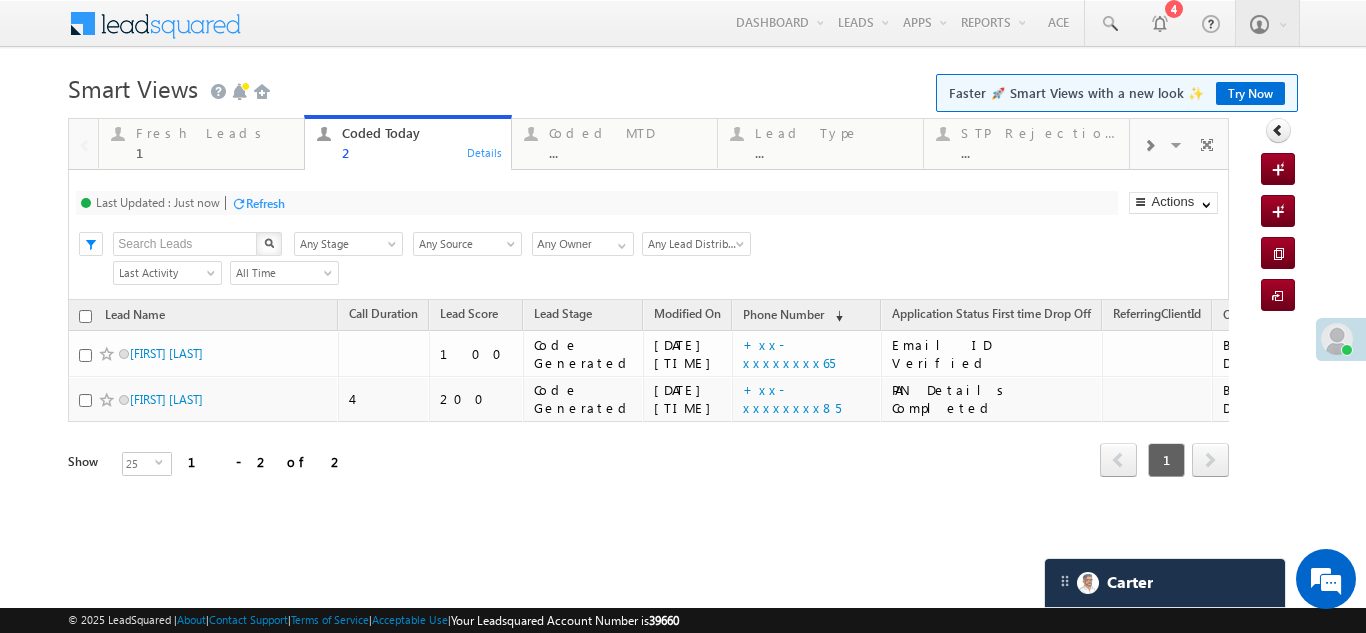 click on "Refresh" at bounding box center (265, 203) 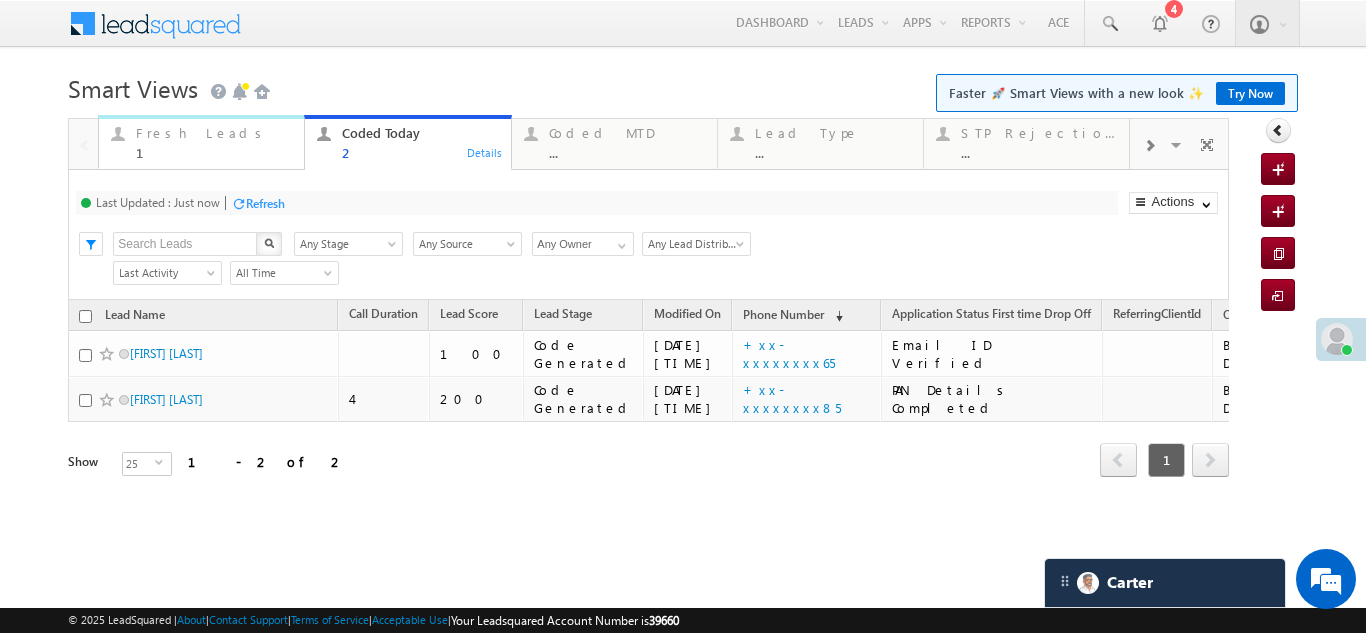 click on "Fresh Leads" at bounding box center [214, 133] 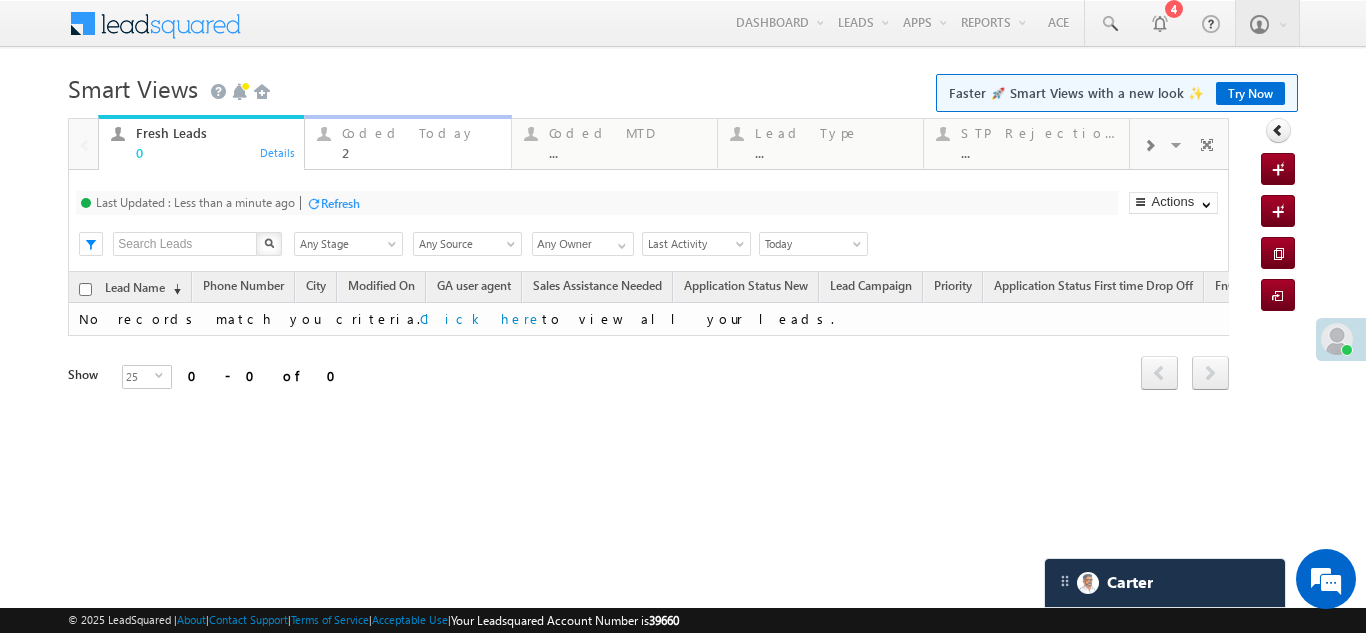 click on "Coded Today" at bounding box center [420, 133] 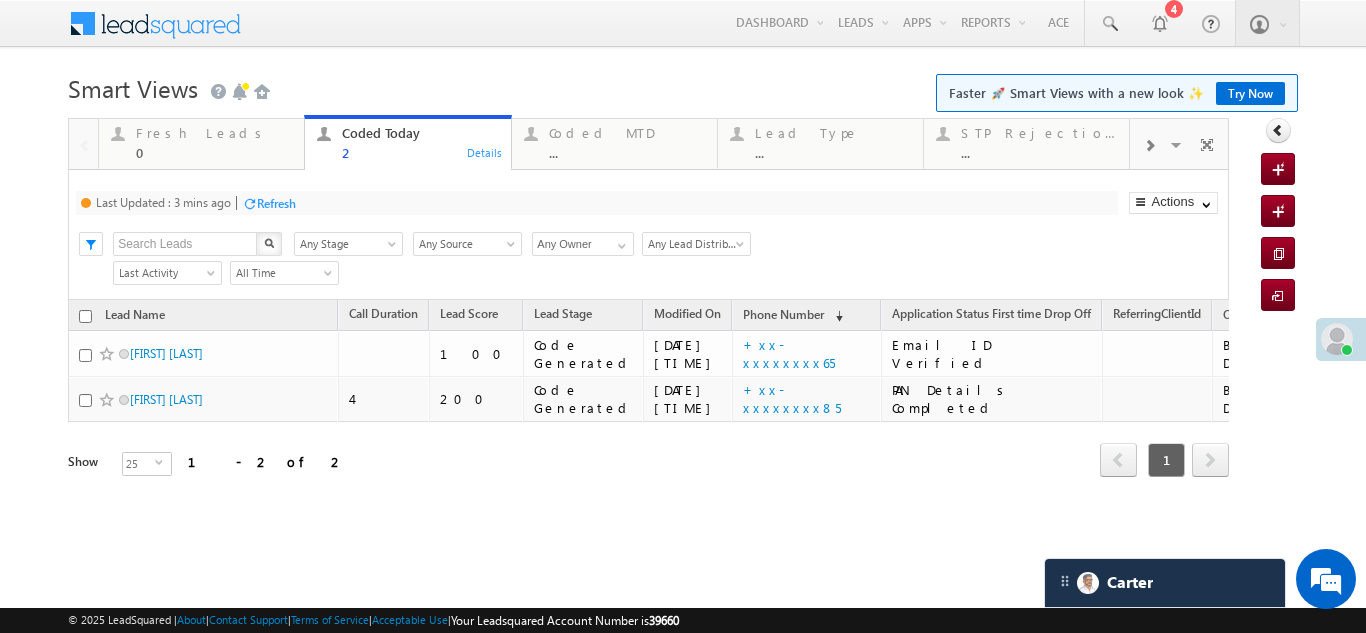 click on "Refresh" at bounding box center [276, 203] 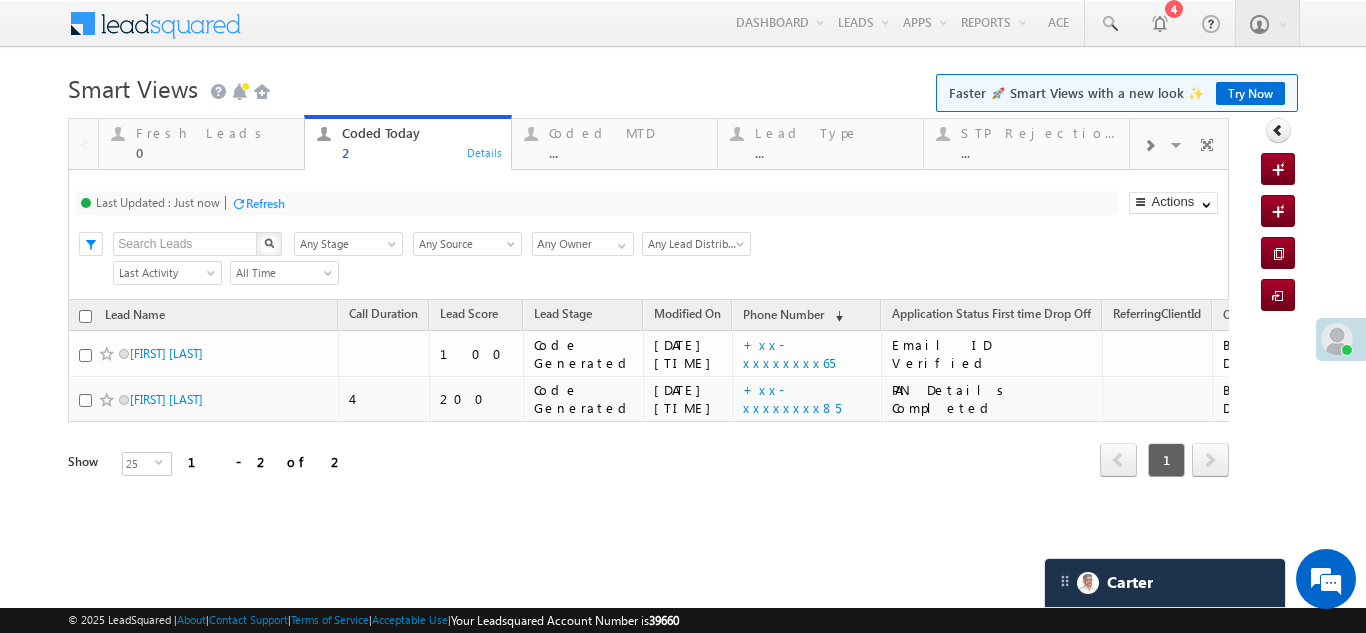 click on "Refresh" at bounding box center (265, 203) 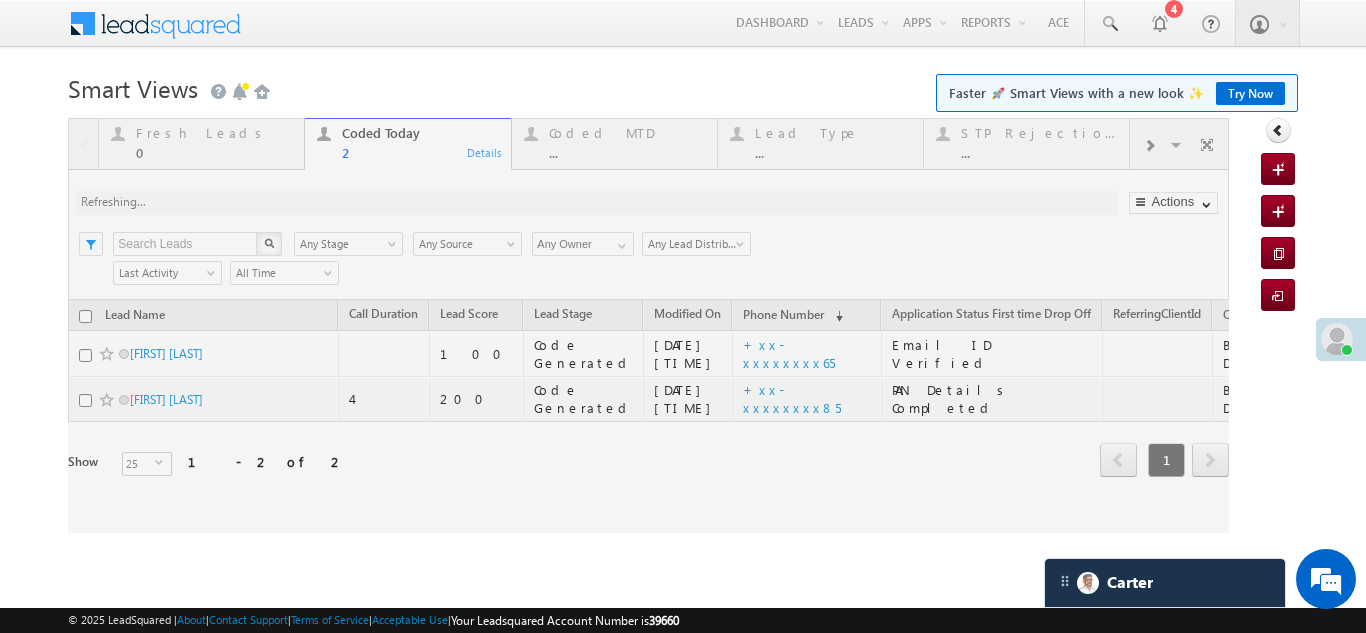 click at bounding box center [648, 325] 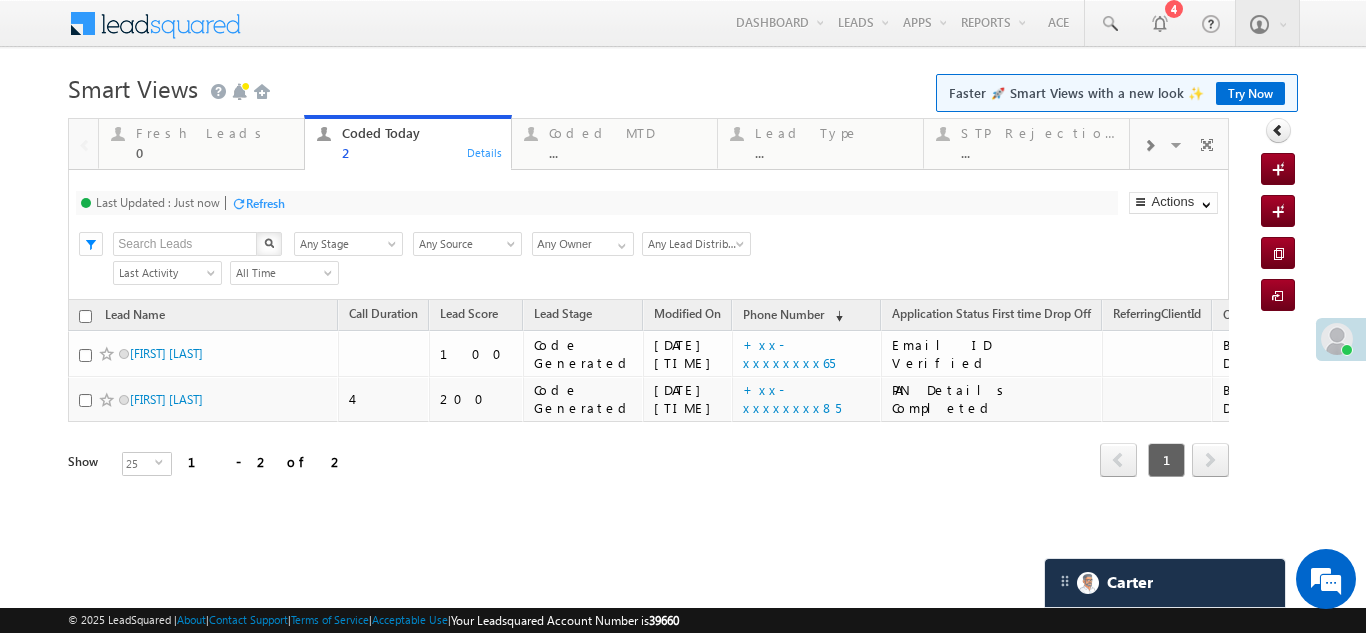 click on "Fresh Leads" at bounding box center (214, 133) 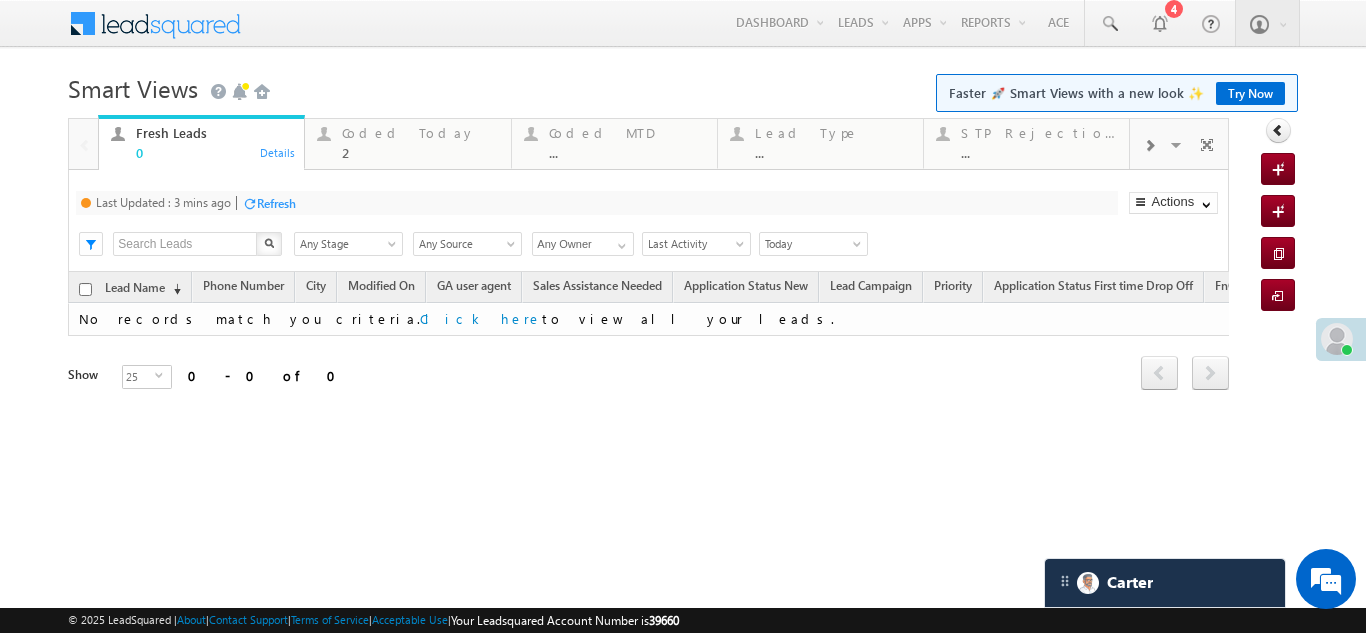 click on "Refresh" at bounding box center (276, 203) 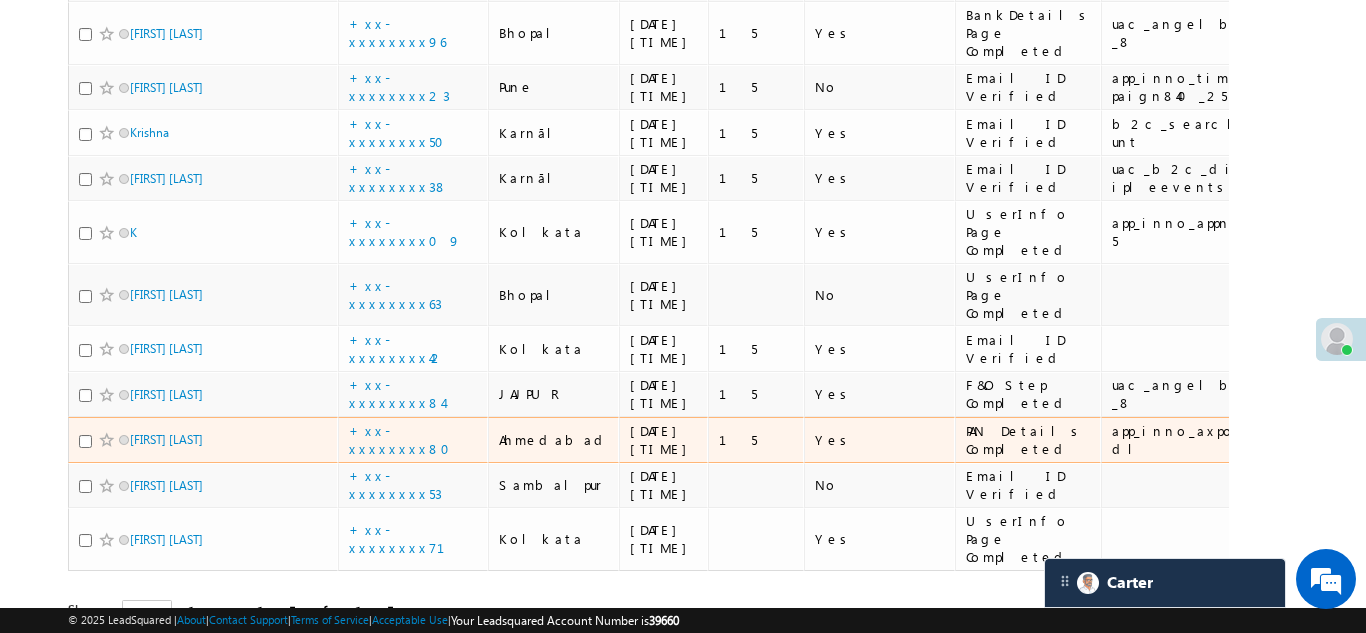 scroll, scrollTop: 0, scrollLeft: 0, axis: both 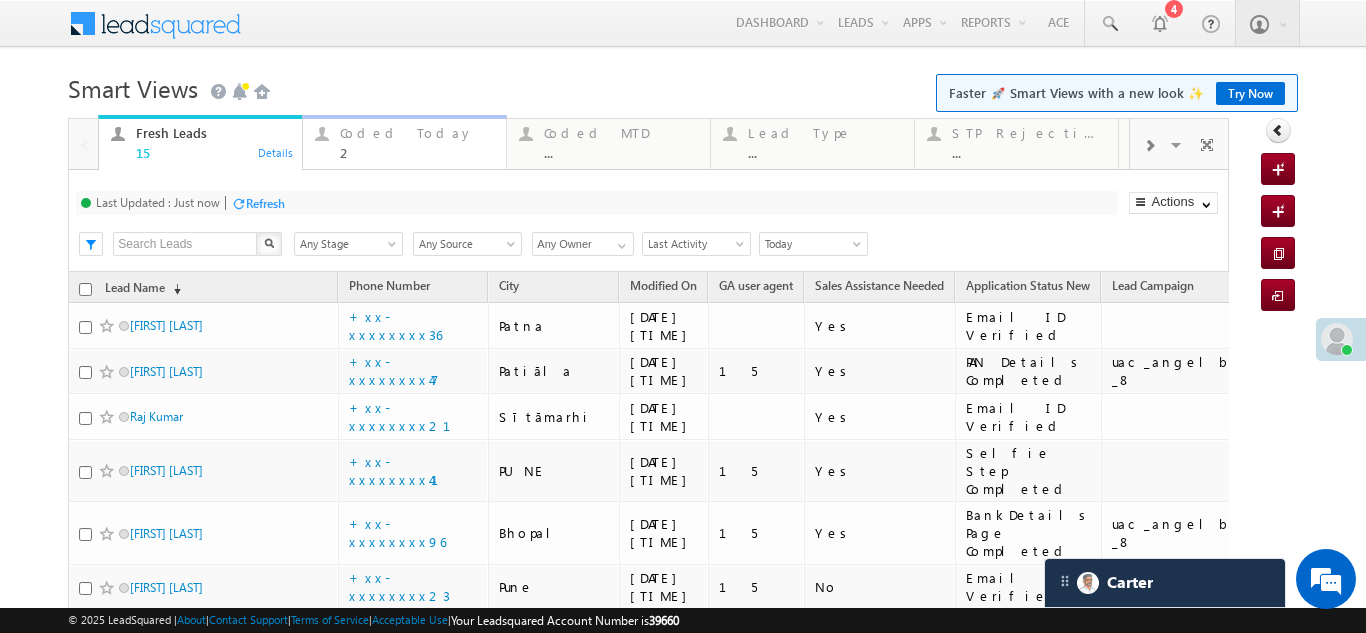 click on "Coded Today" at bounding box center (417, 133) 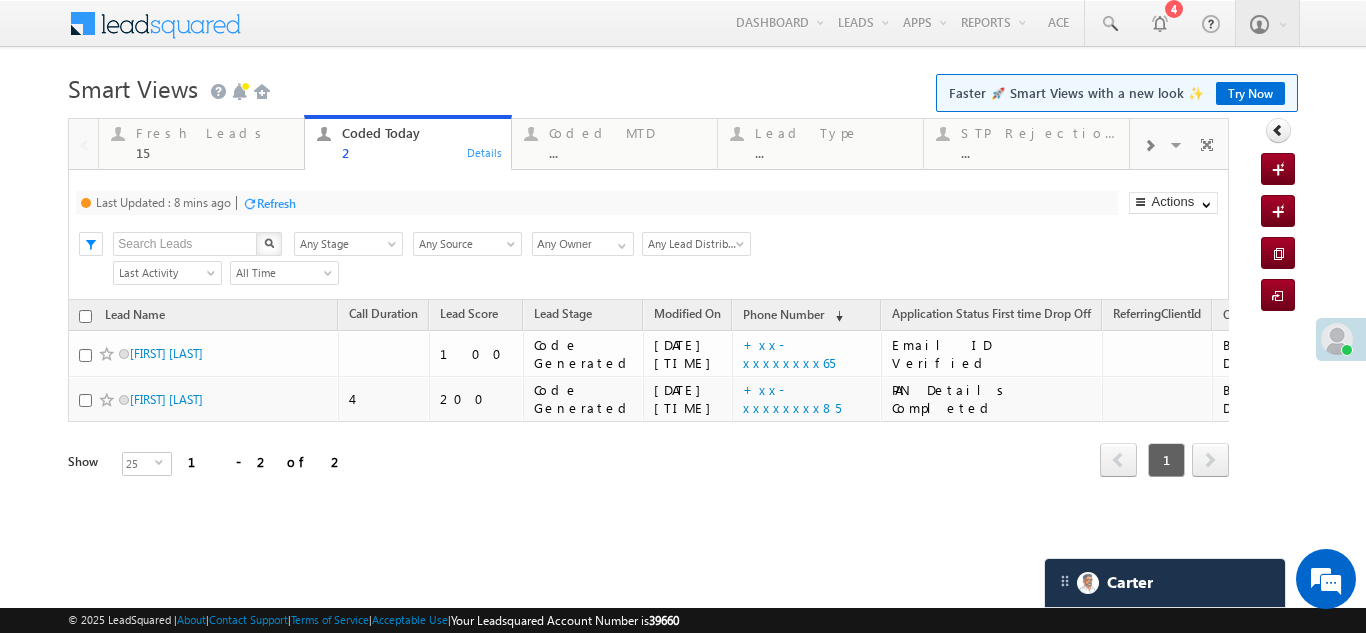 click on "Refresh" at bounding box center [276, 203] 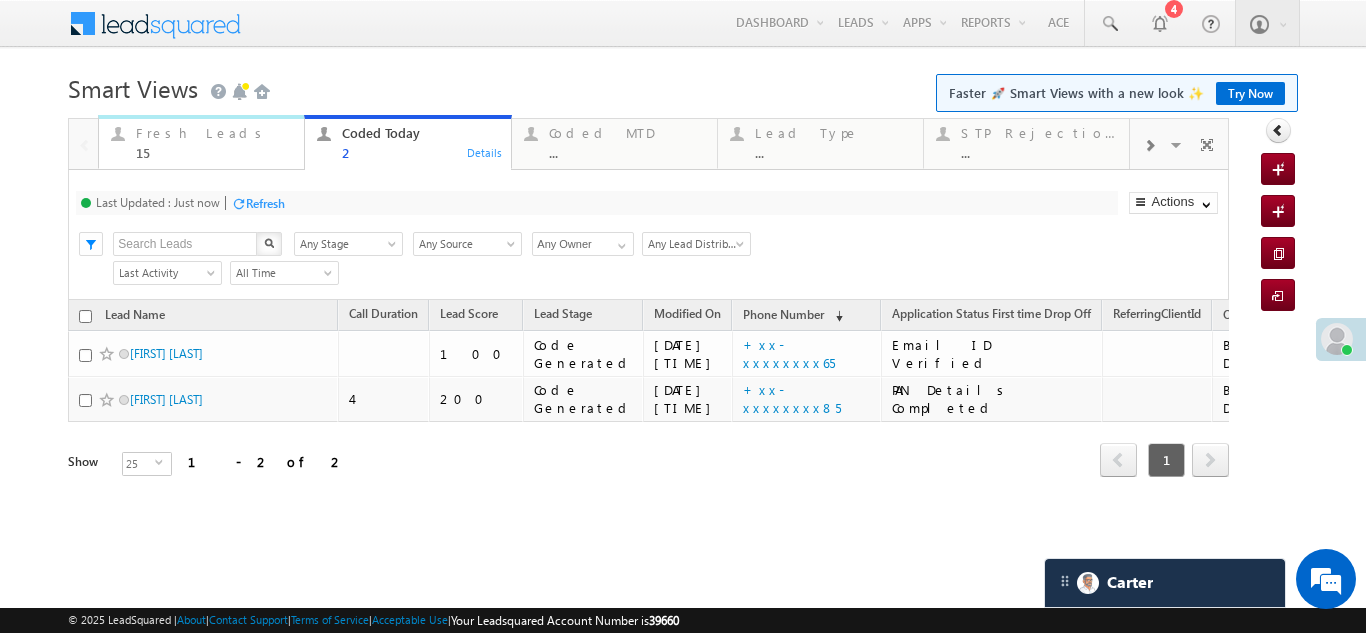 click on "Fresh Leads" at bounding box center (214, 133) 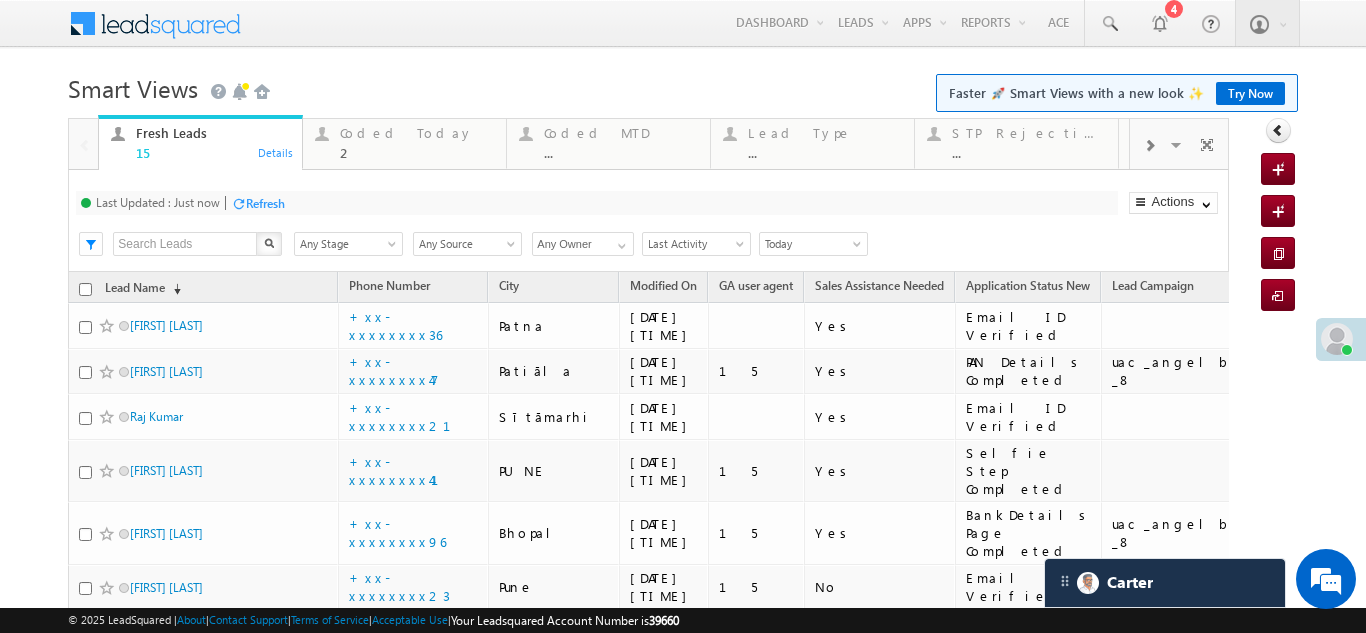 click on "Refresh" at bounding box center (265, 203) 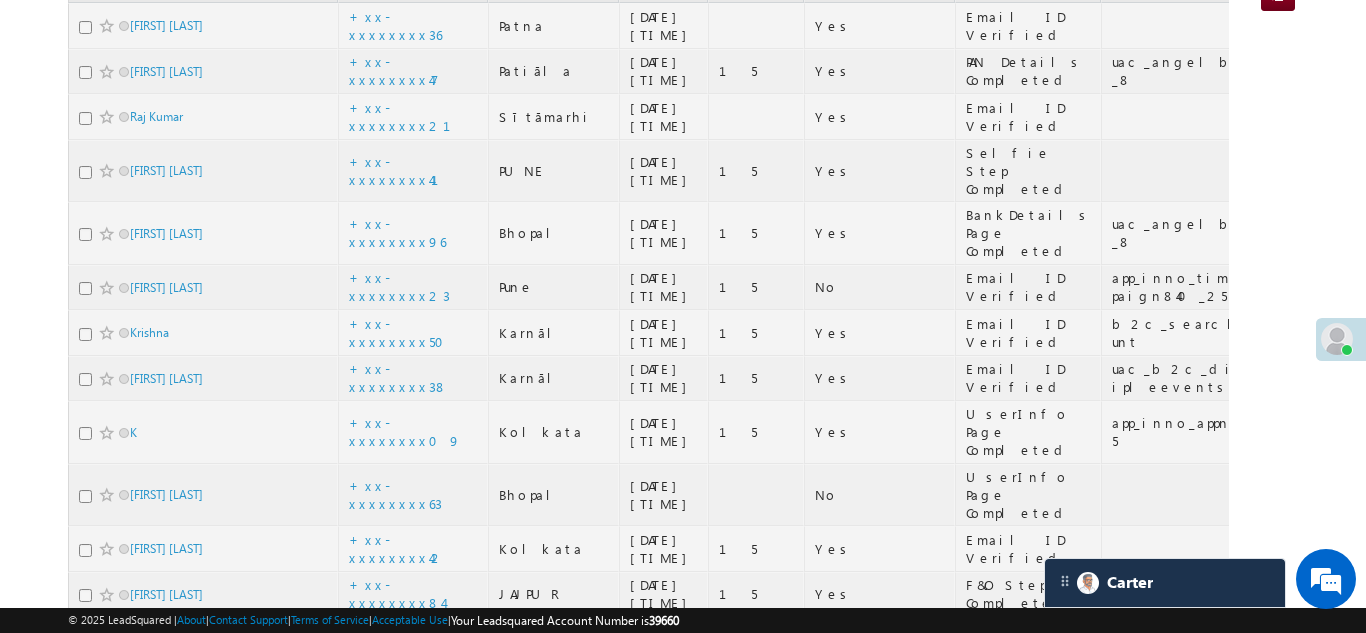 scroll, scrollTop: 528, scrollLeft: 0, axis: vertical 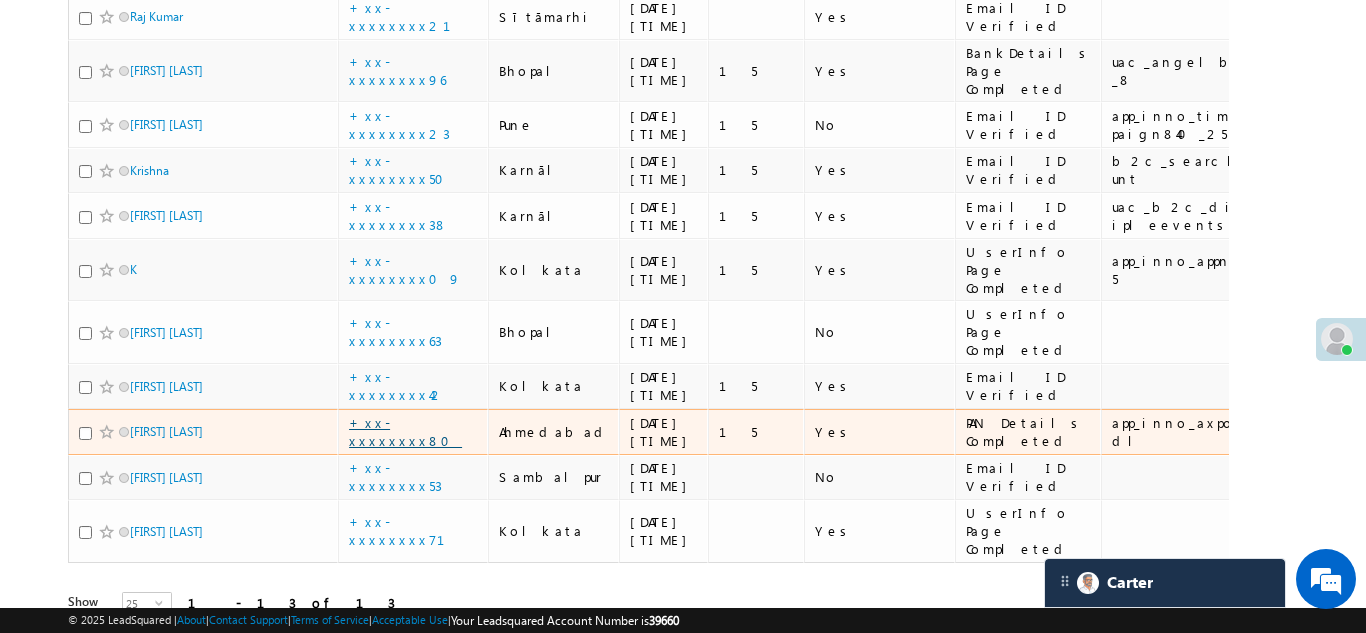 click on "+xx-xxxxxxxx80" at bounding box center [405, 431] 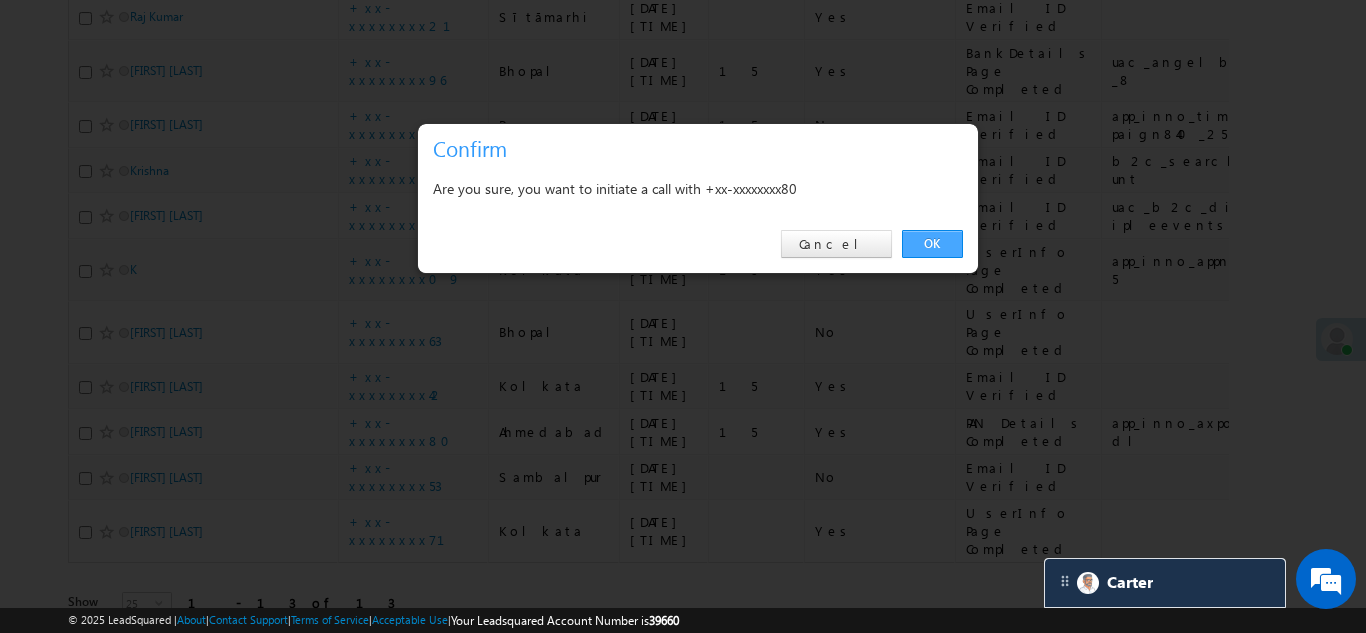click on "OK" at bounding box center [932, 244] 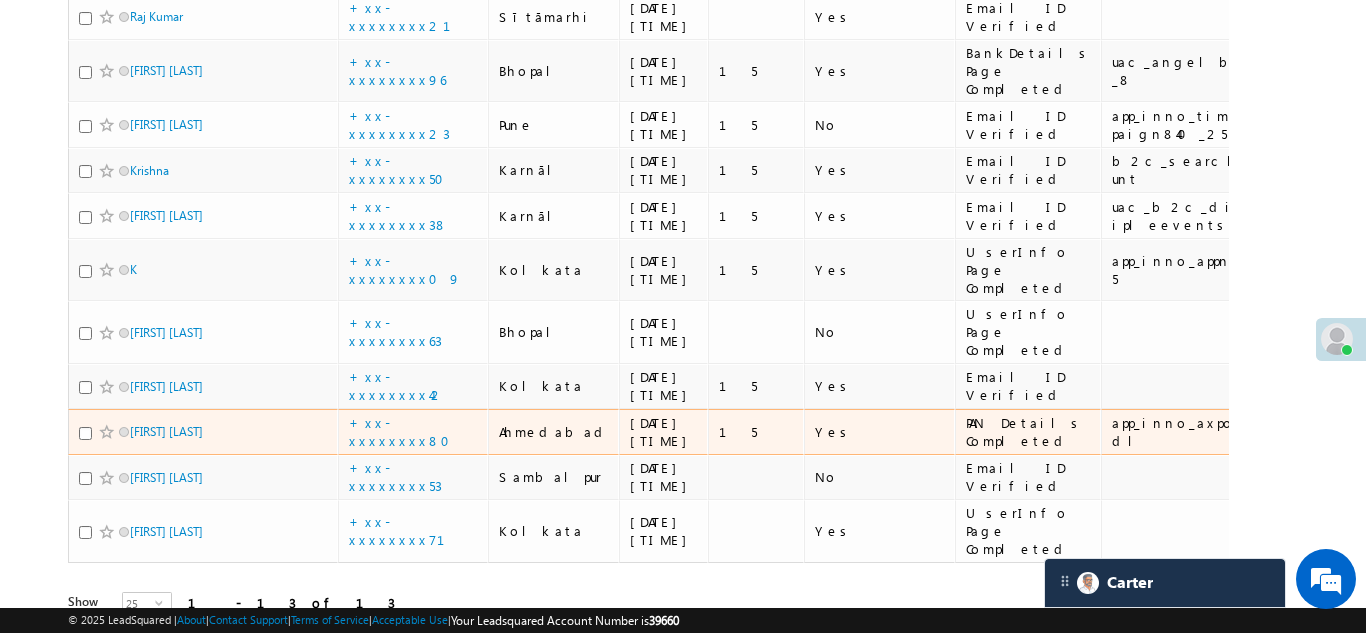 scroll, scrollTop: 458, scrollLeft: 0, axis: vertical 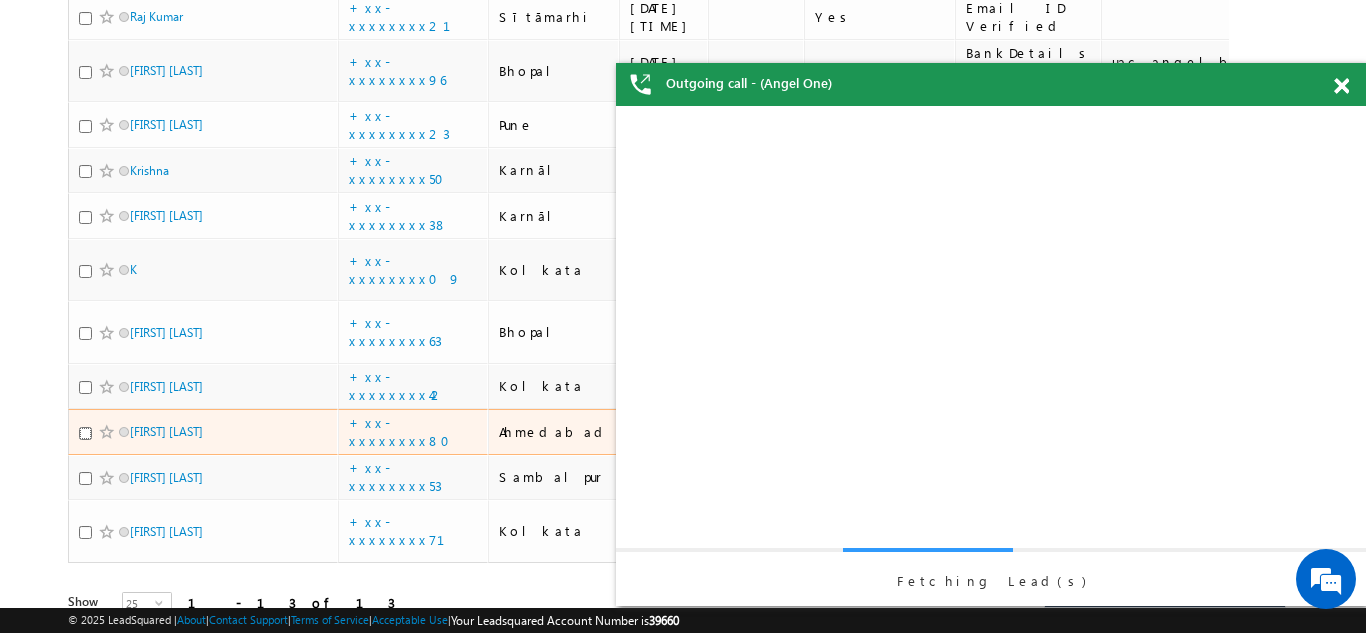 click at bounding box center (85, 433) 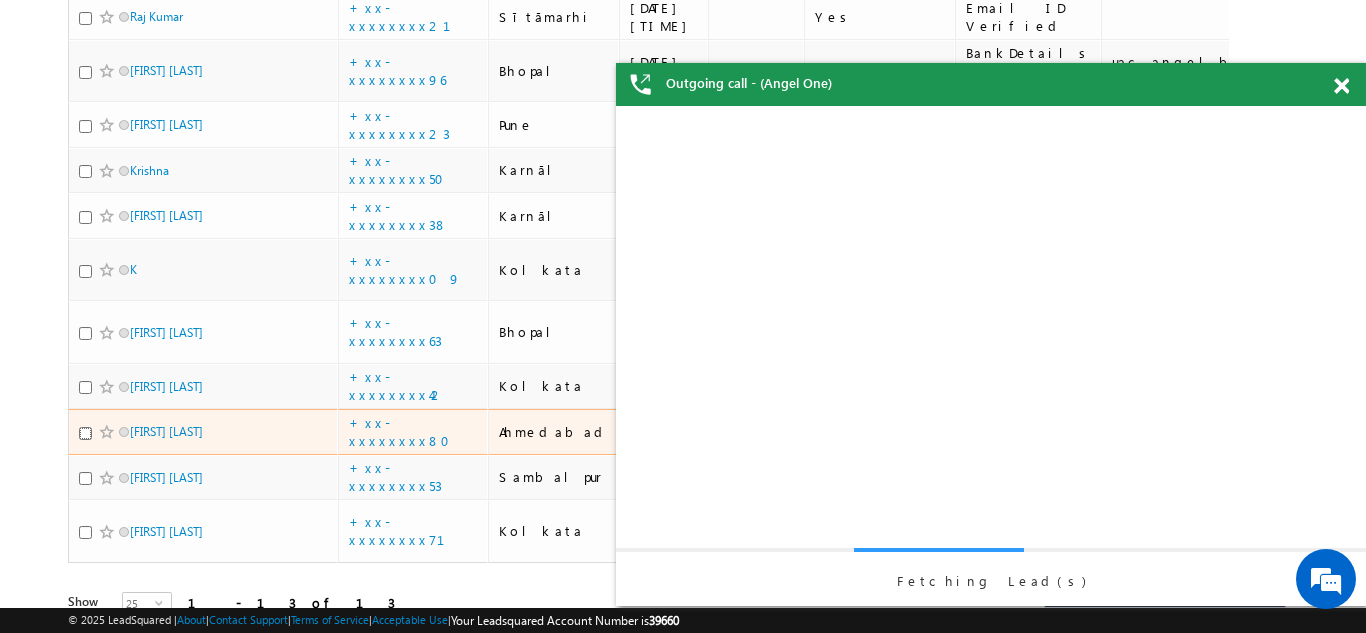 checkbox on "true" 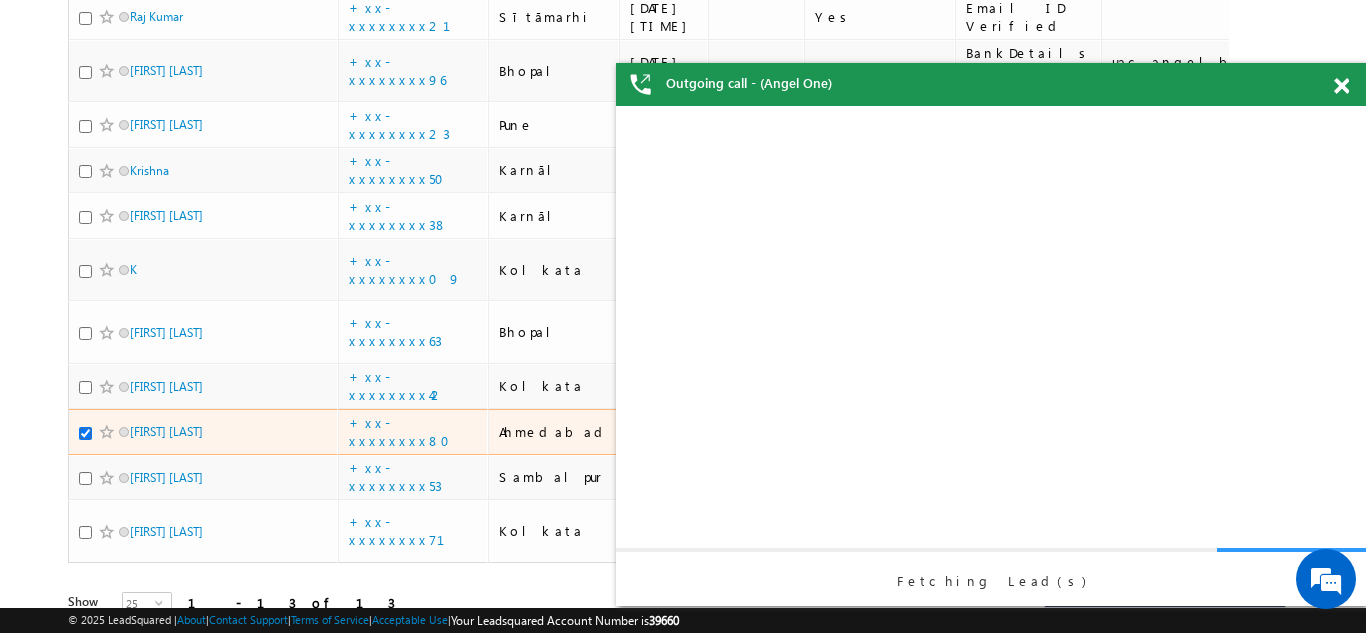 scroll, scrollTop: 0, scrollLeft: 0, axis: both 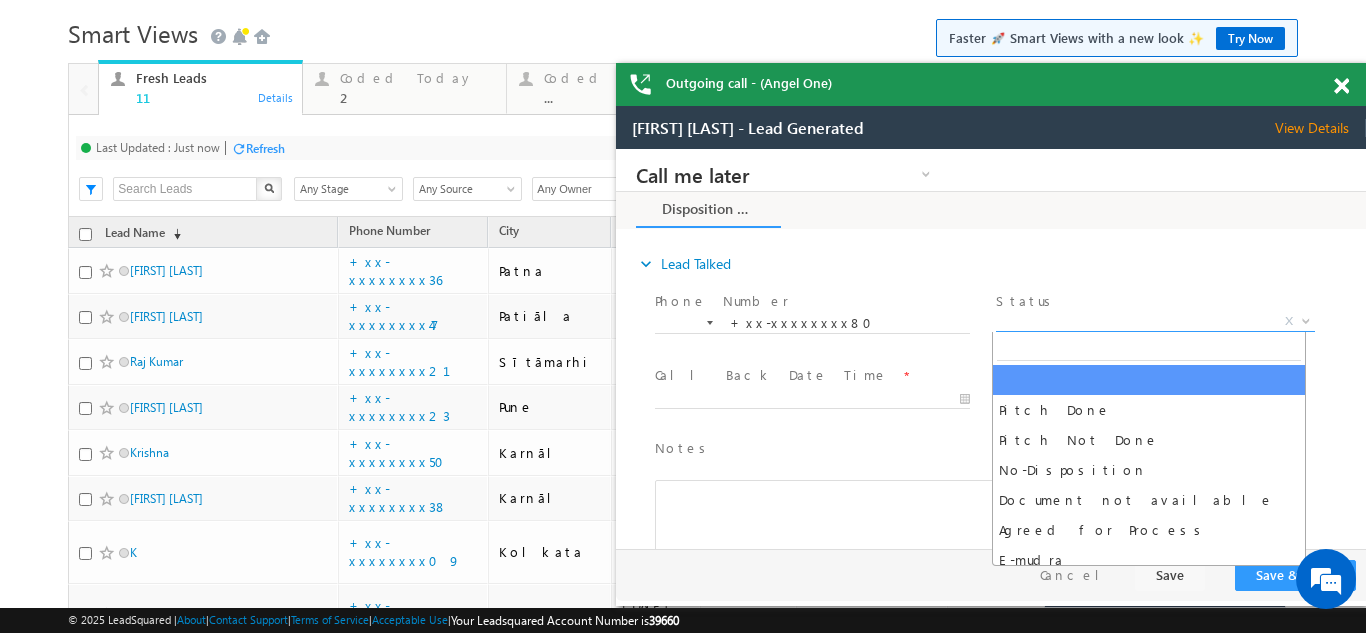 click on "X" at bounding box center [1155, 322] 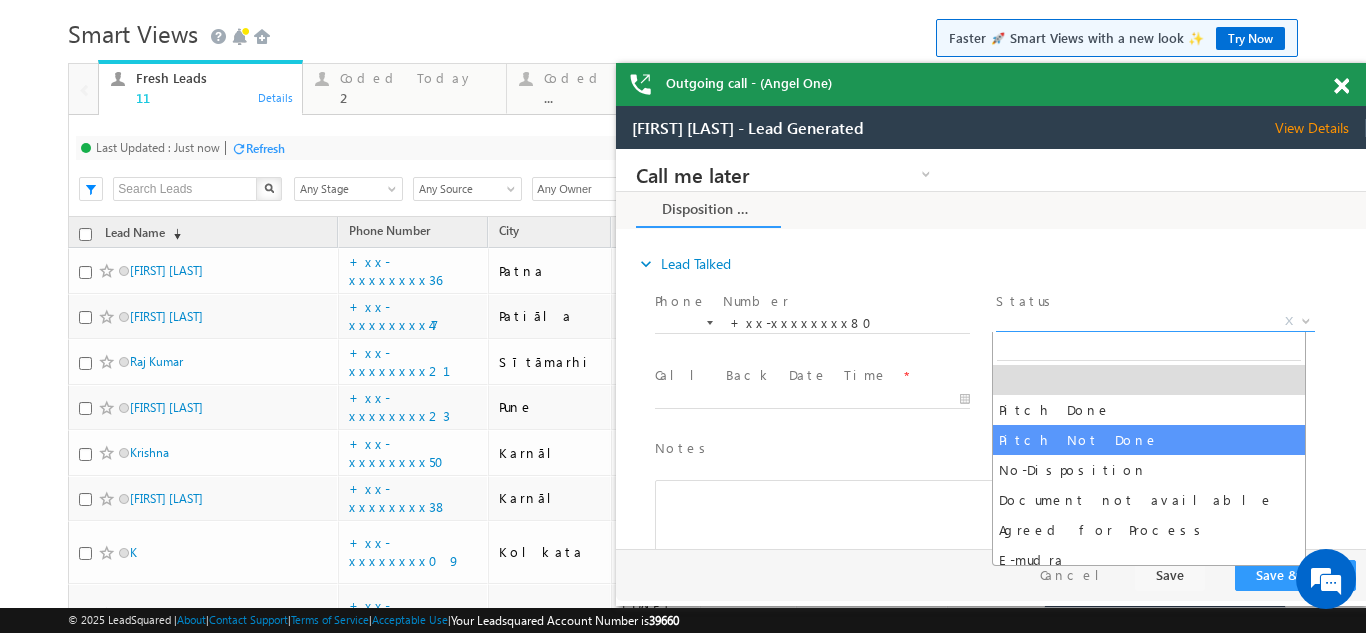 select on "Pitch Not Done" 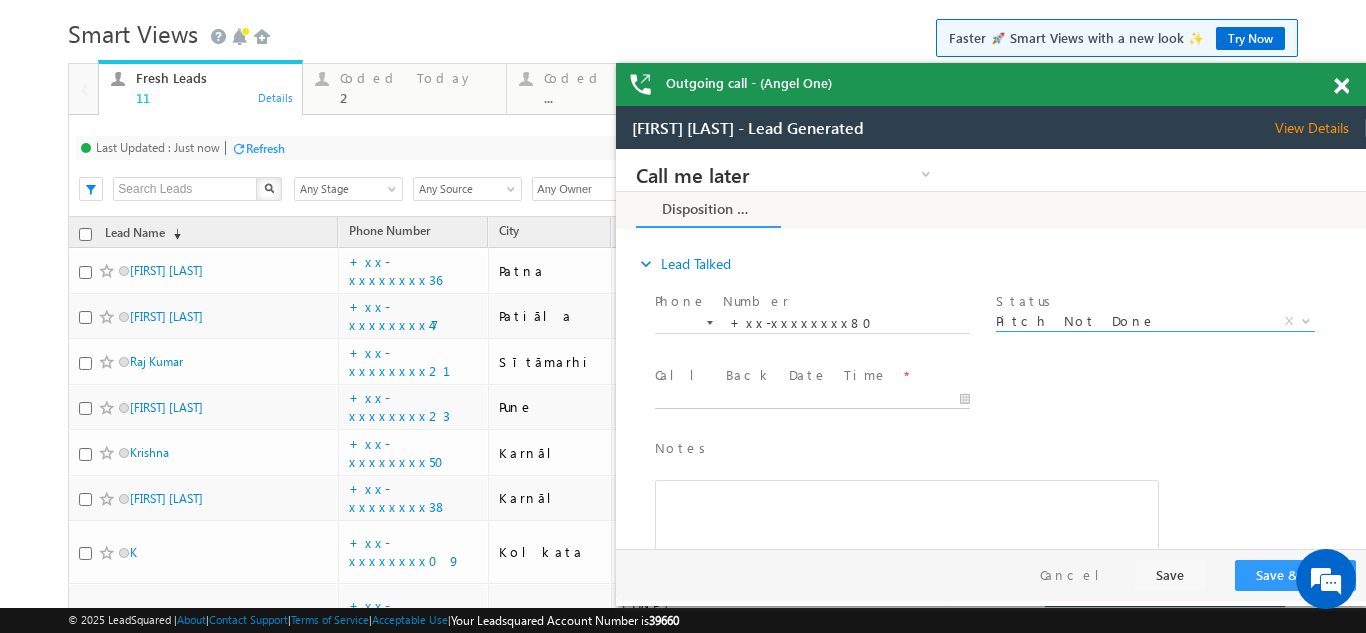 type on "07/13/25 1:27 PM" 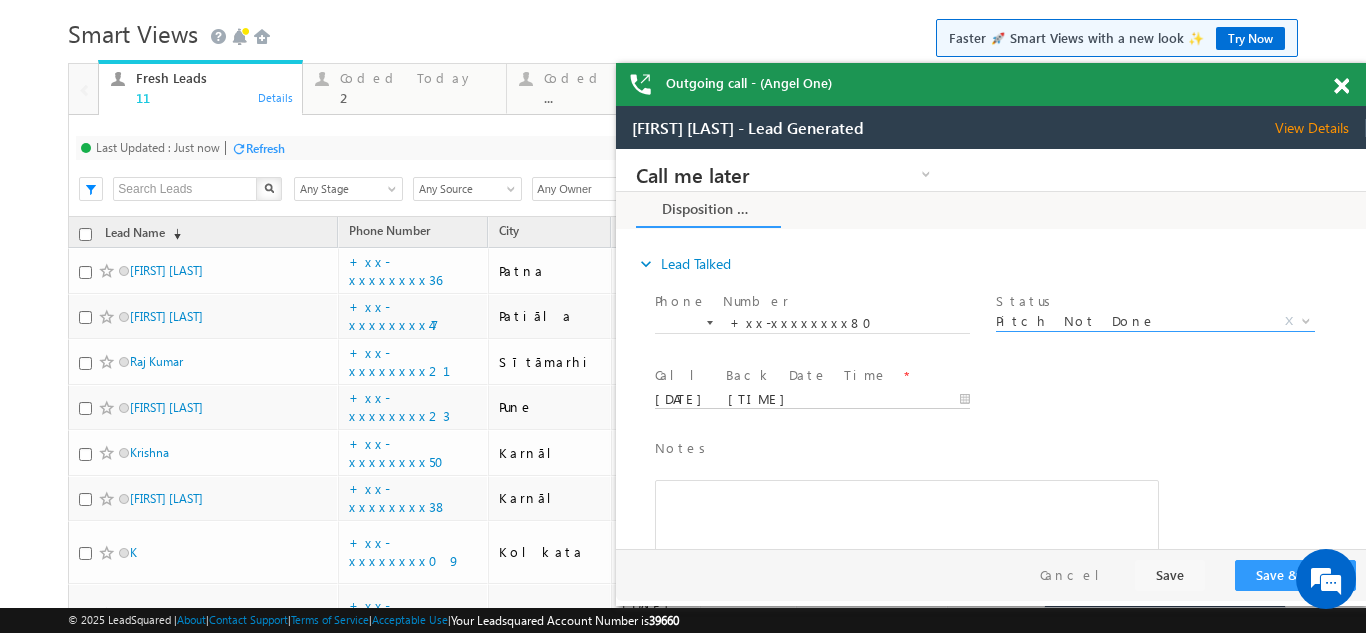 click on "07/13/25 1:27 PM" at bounding box center [812, 400] 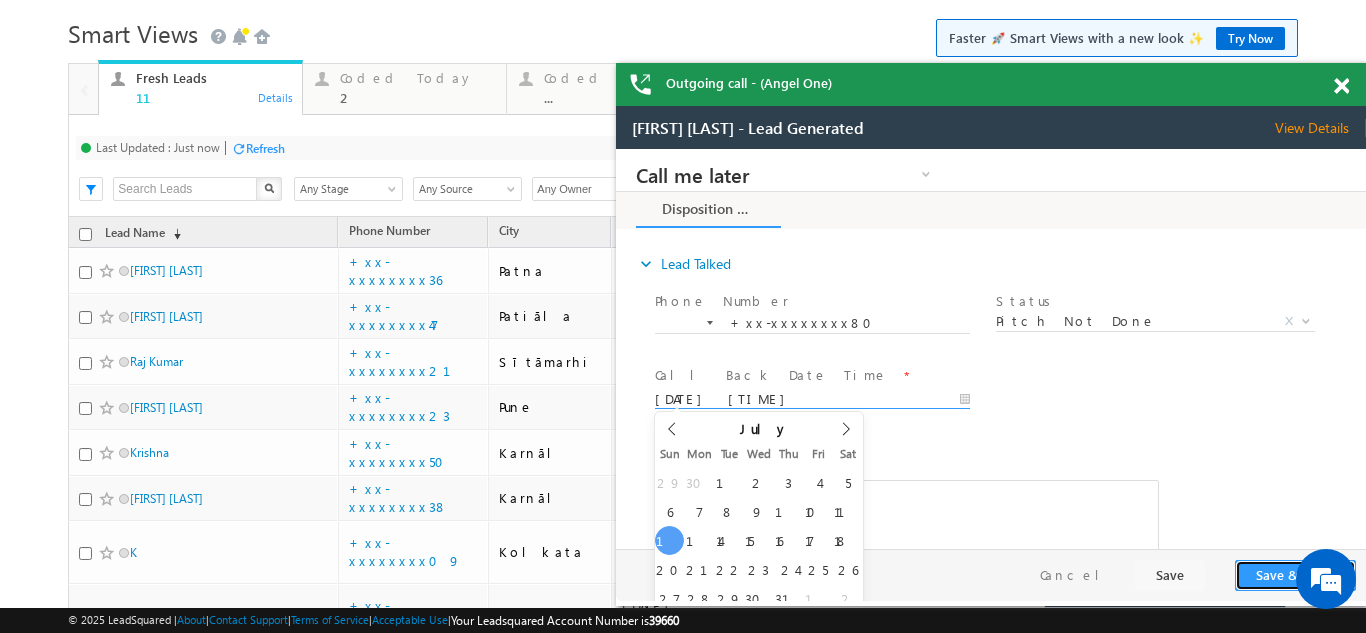 click on "Save & Close" at bounding box center (1295, 575) 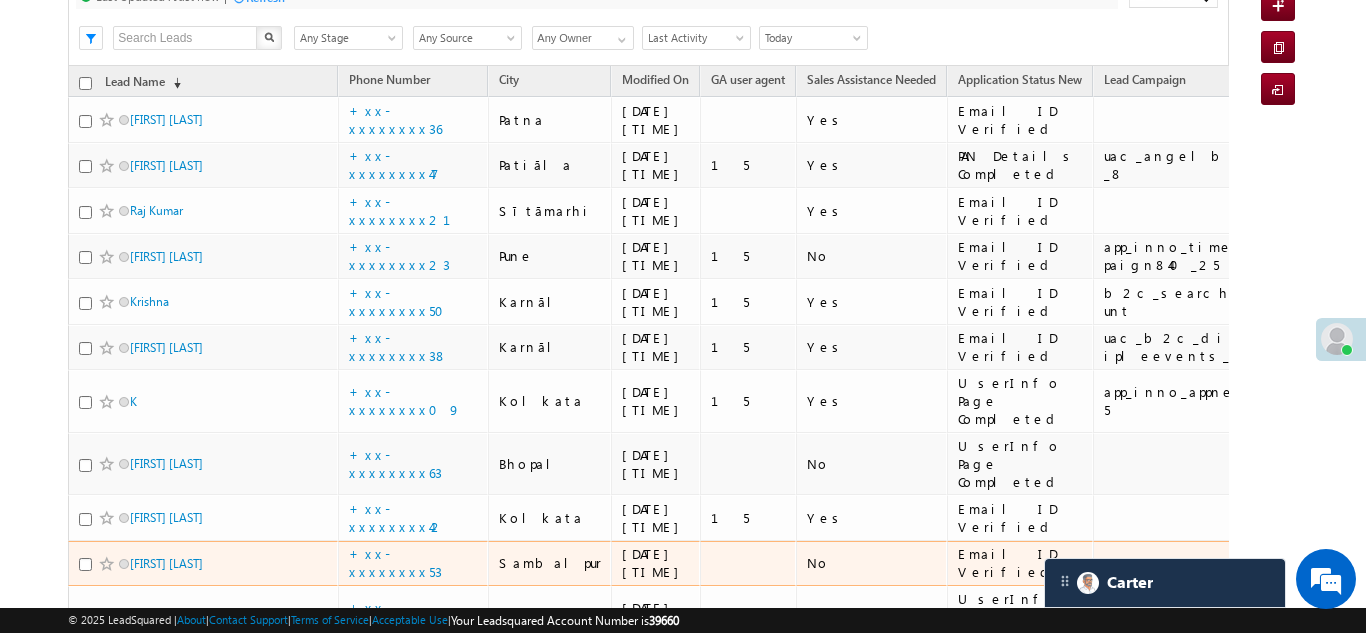 scroll, scrollTop: 146, scrollLeft: 0, axis: vertical 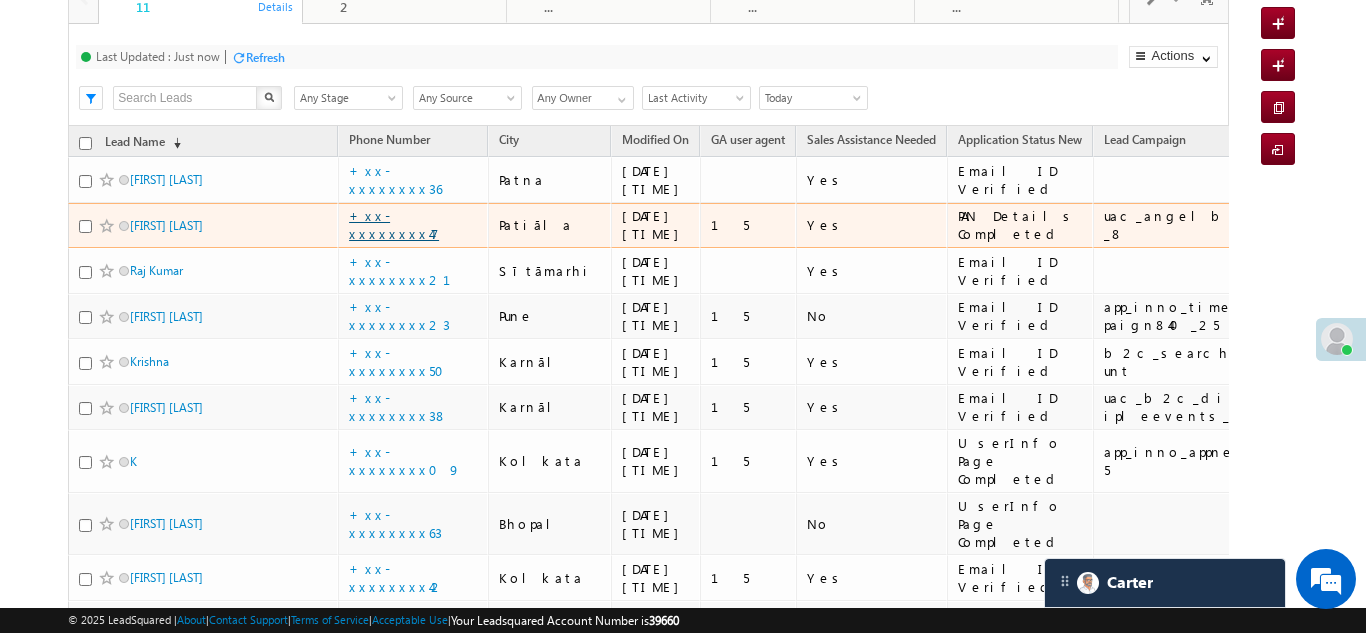 click on "+xx-xxxxxxxx47" at bounding box center [394, 224] 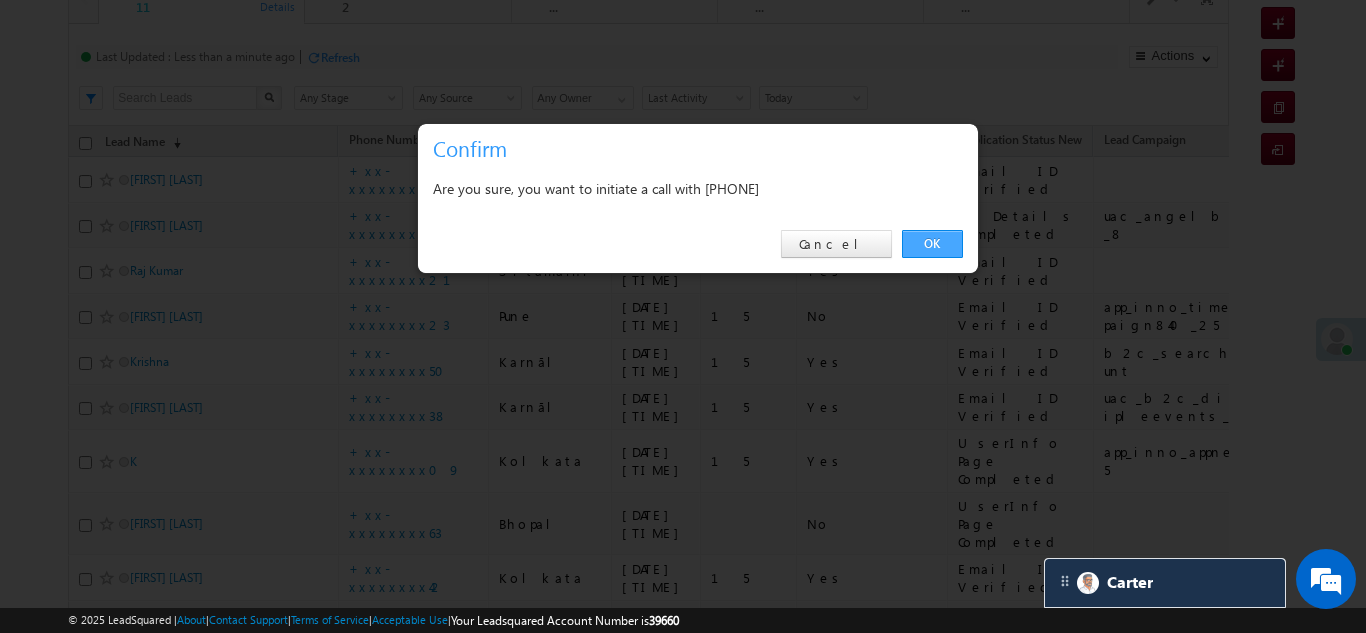 click on "OK" at bounding box center (932, 244) 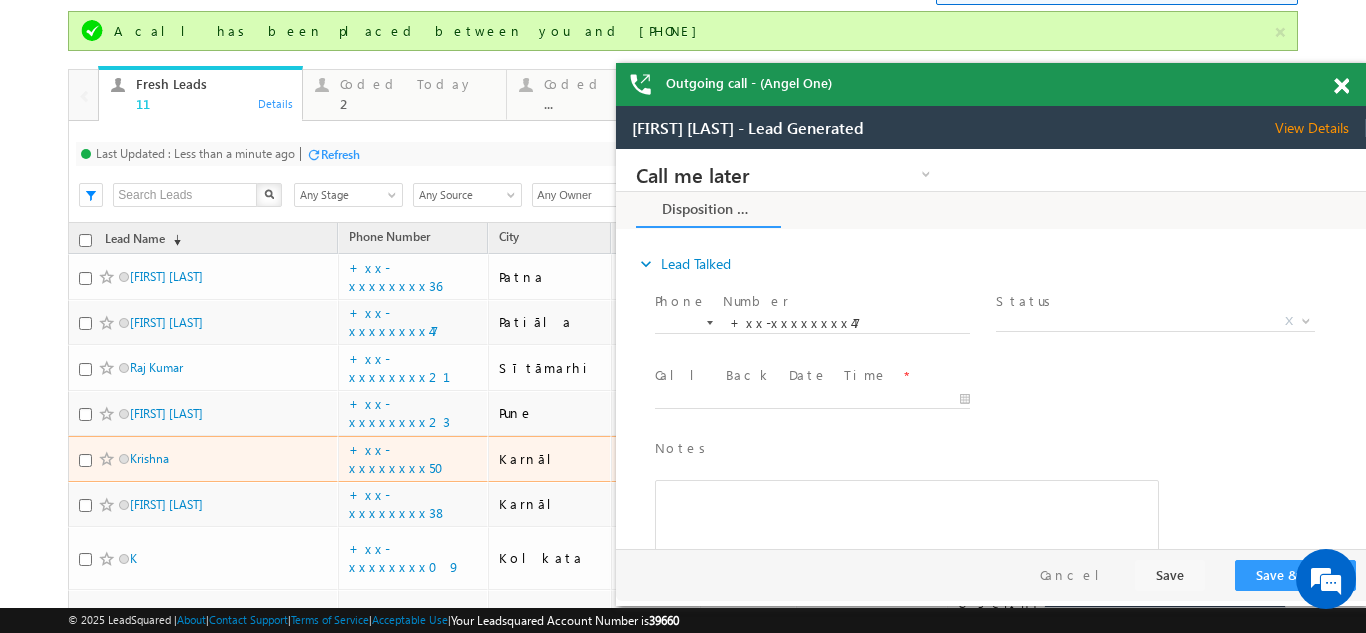 scroll, scrollTop: 4, scrollLeft: 0, axis: vertical 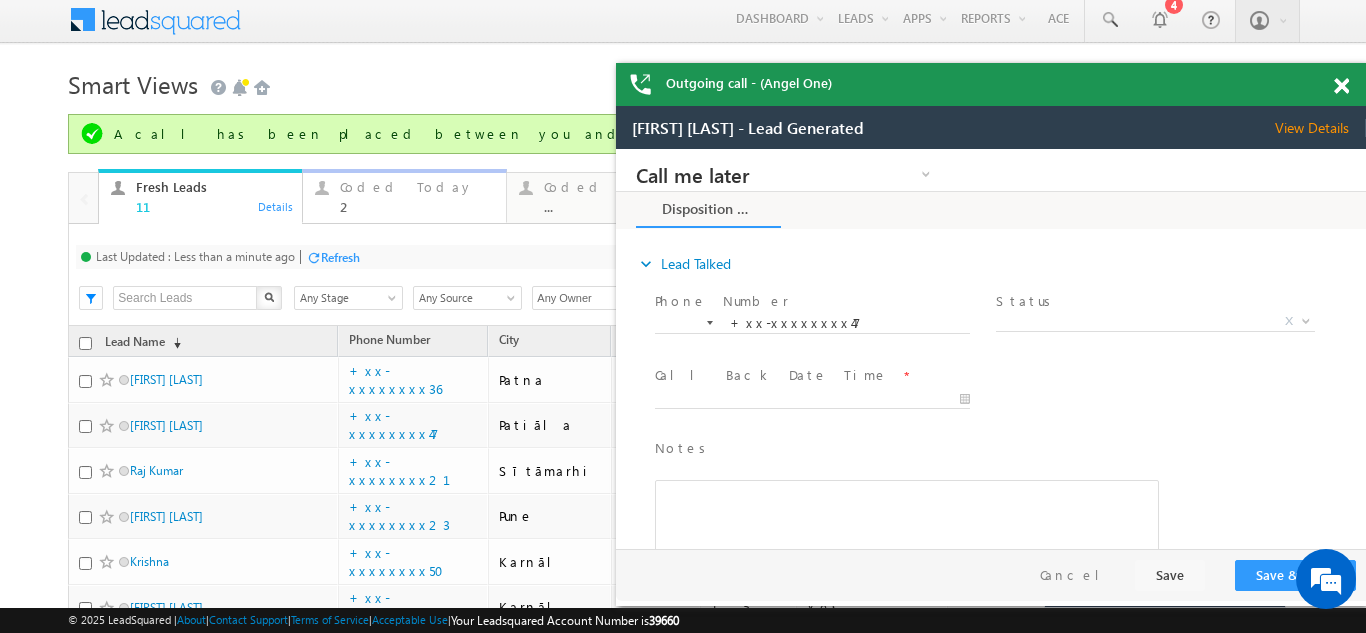 click on "2" at bounding box center (417, 206) 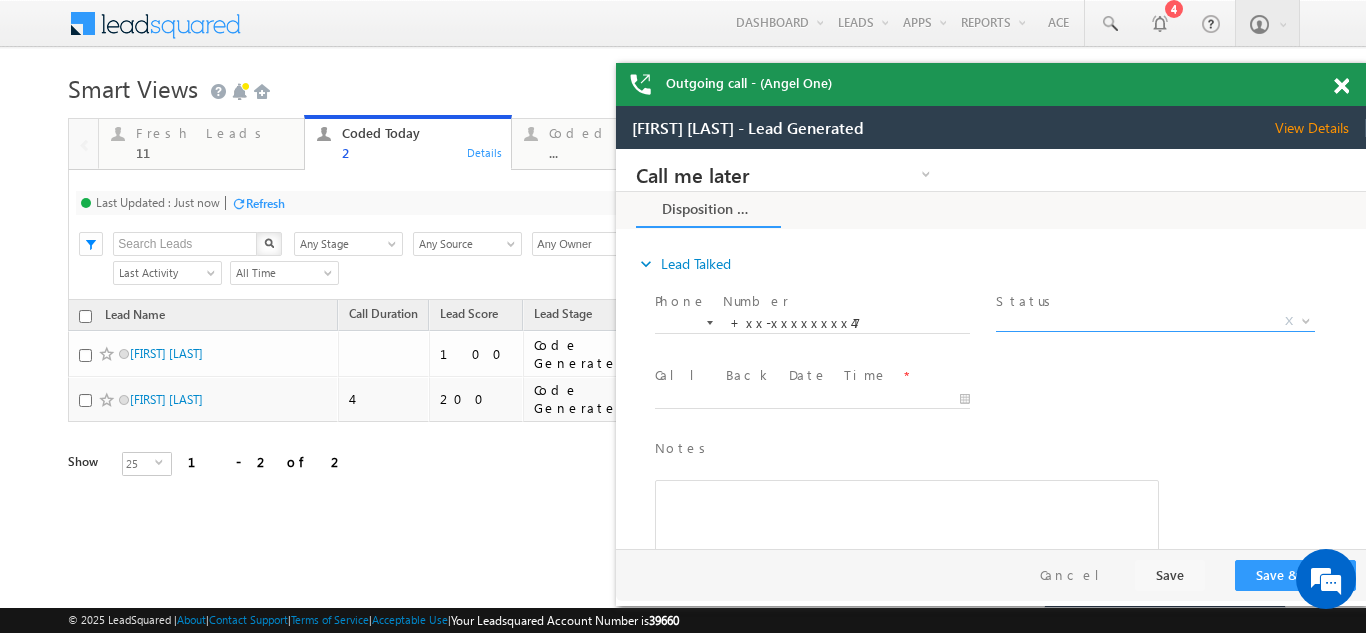 click on "X" at bounding box center (1155, 322) 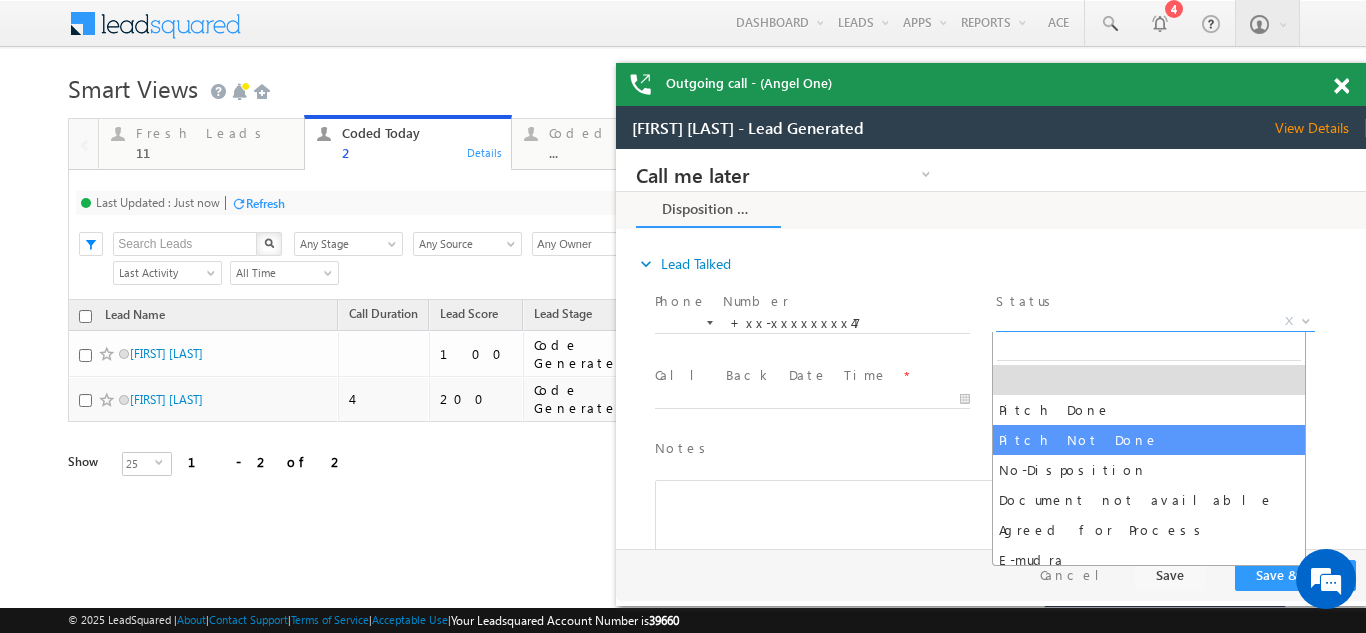 select on "Pitch Not Done" 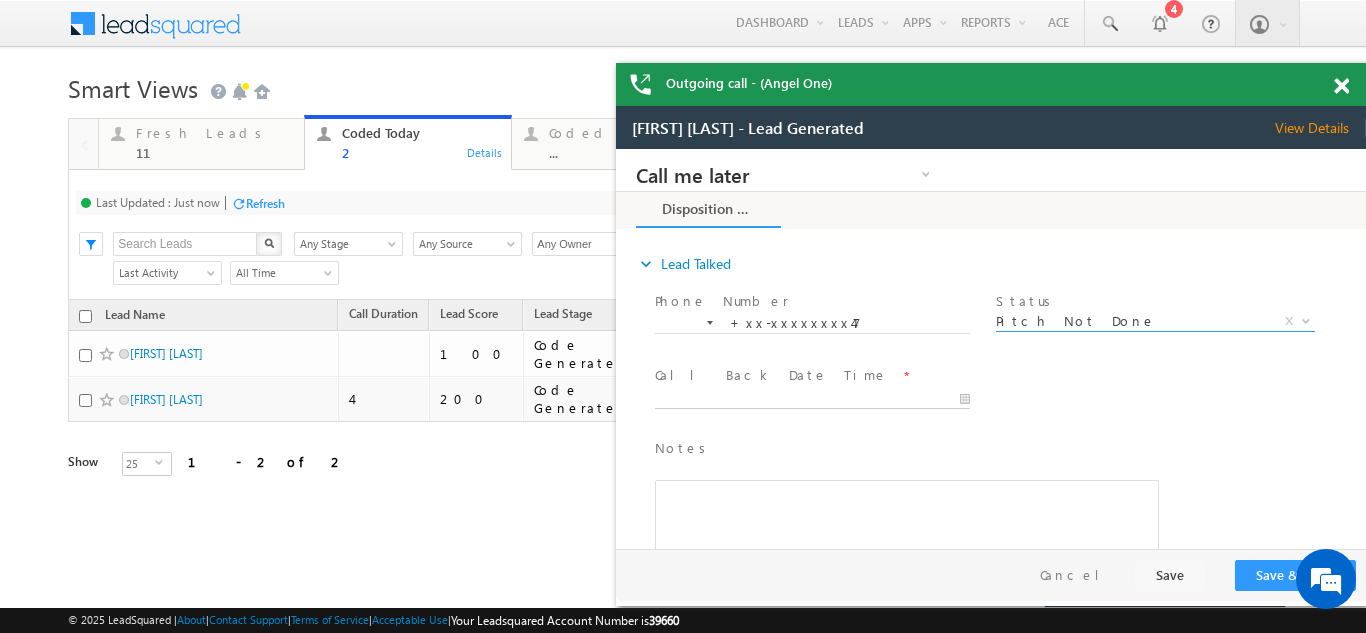type on "07/13/25 1:31 PM" 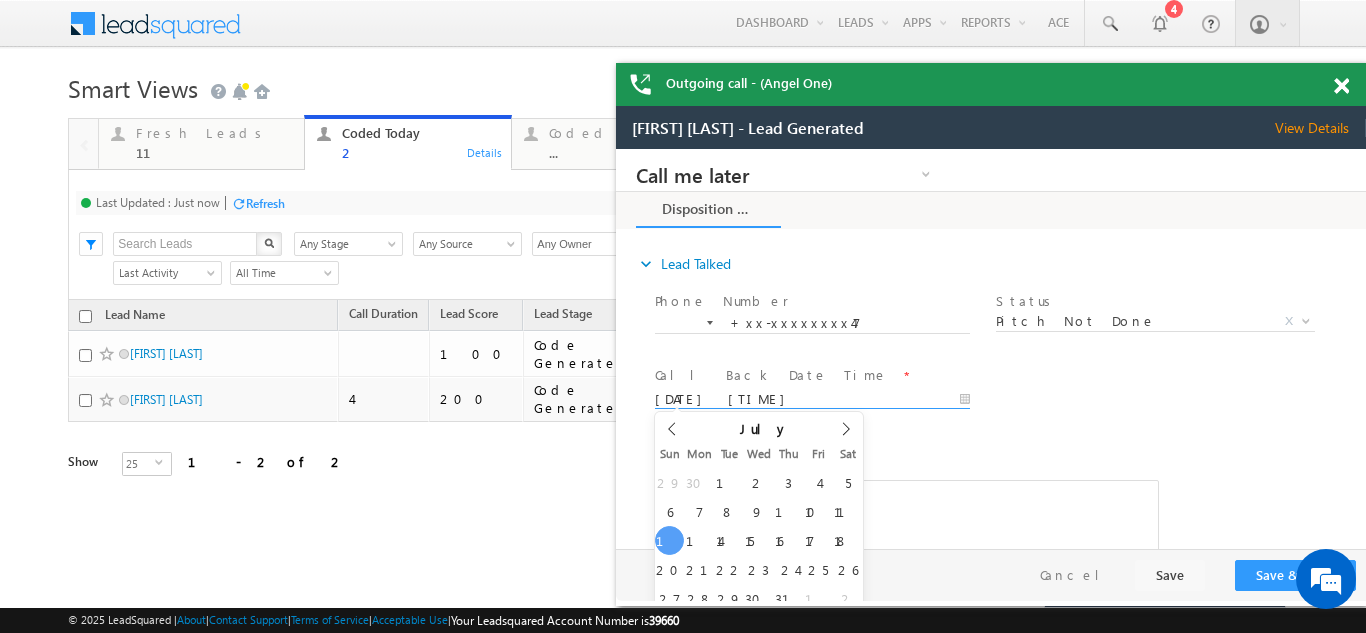 click on "07/13/25 1:31 PM" at bounding box center [812, 400] 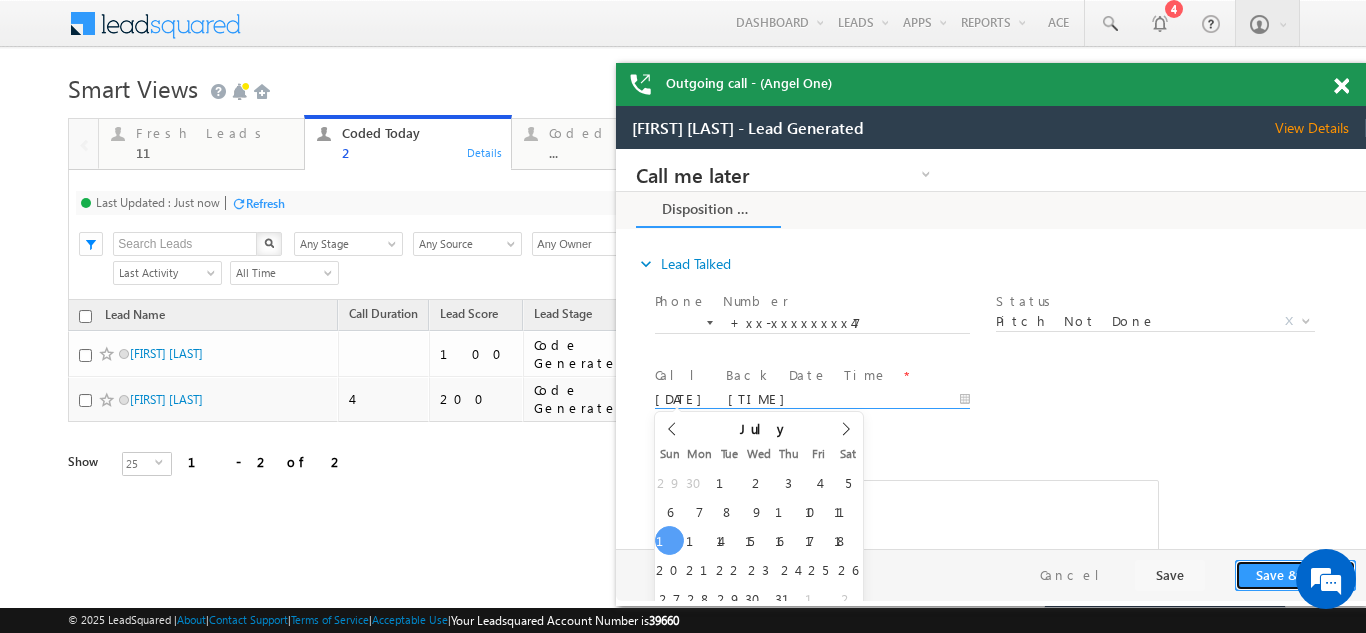 click on "Save & Close" at bounding box center [1295, 575] 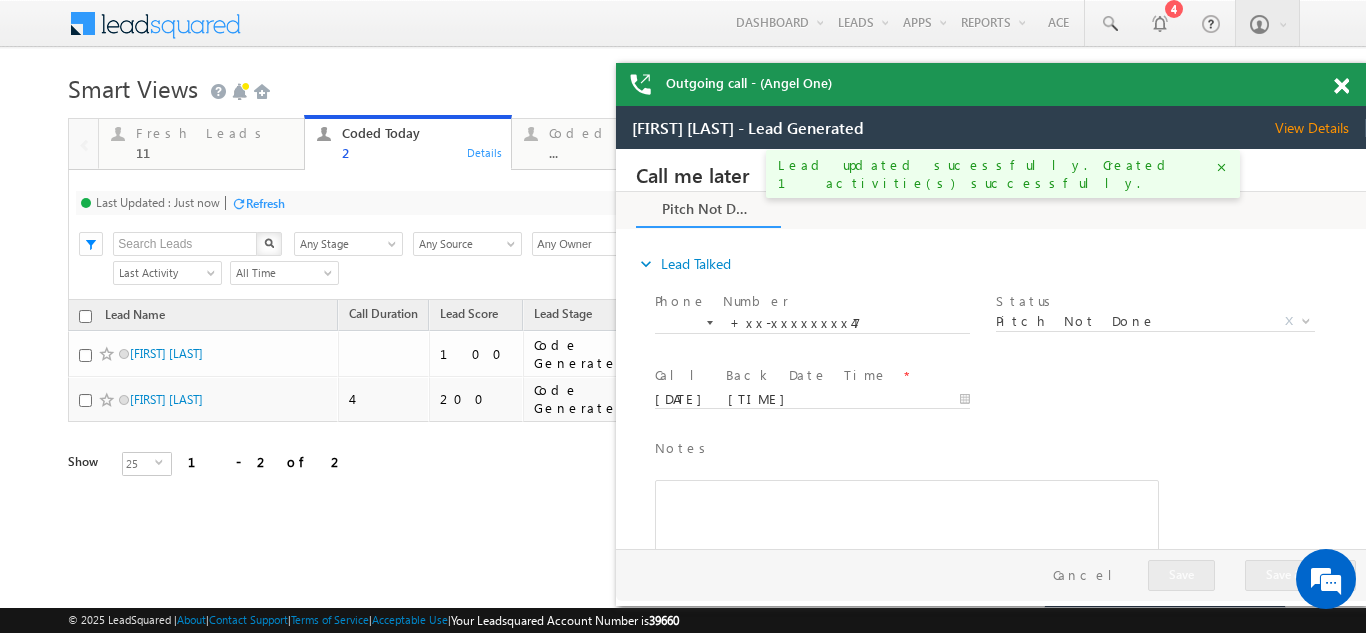 click on "View Details" at bounding box center (1320, 128) 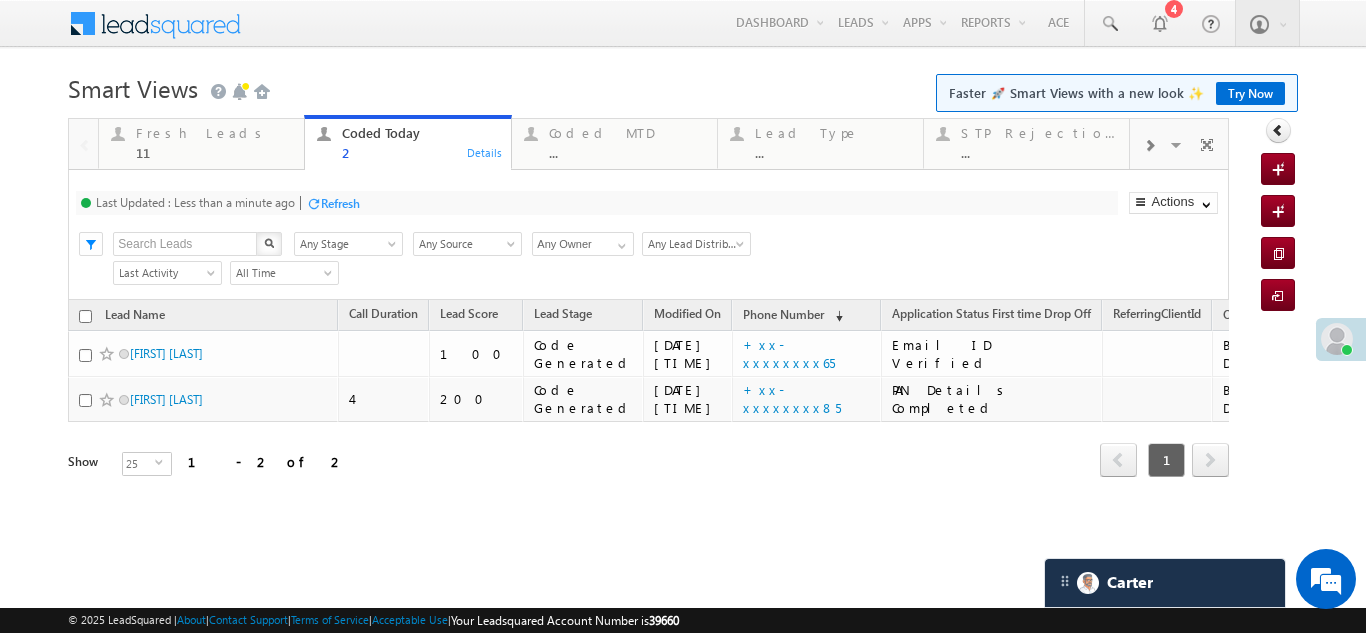 click on "Refresh" at bounding box center (340, 203) 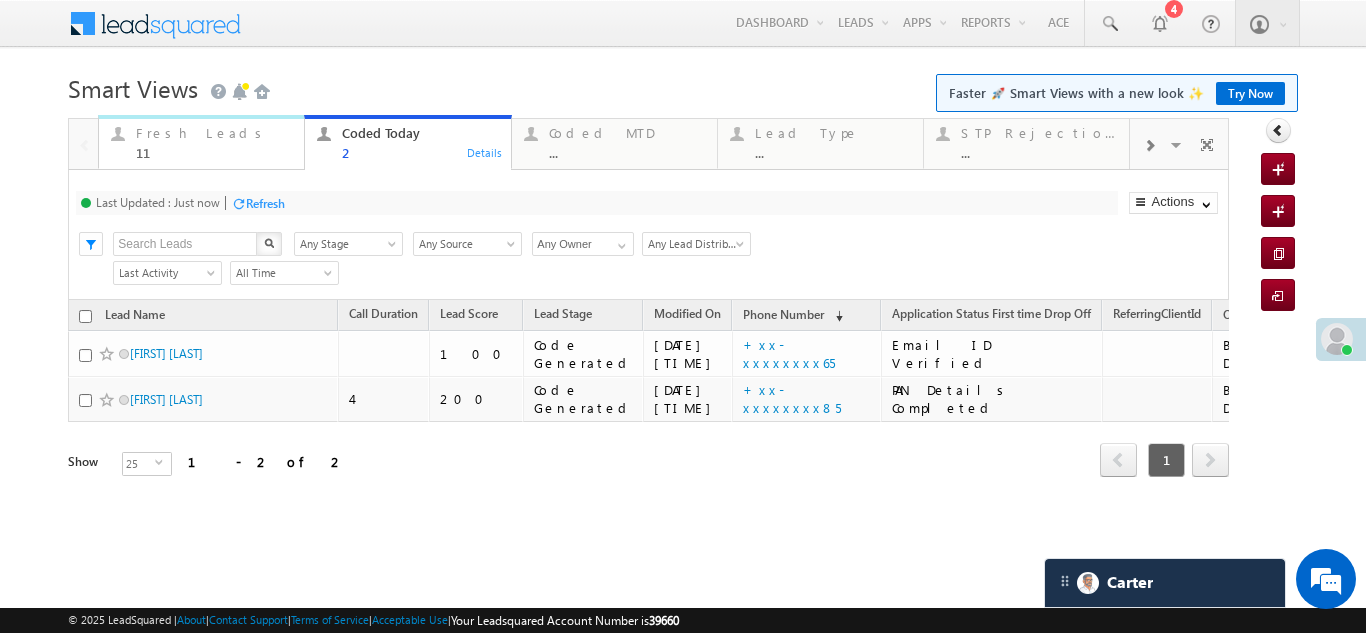 click on "Fresh Leads" at bounding box center (214, 133) 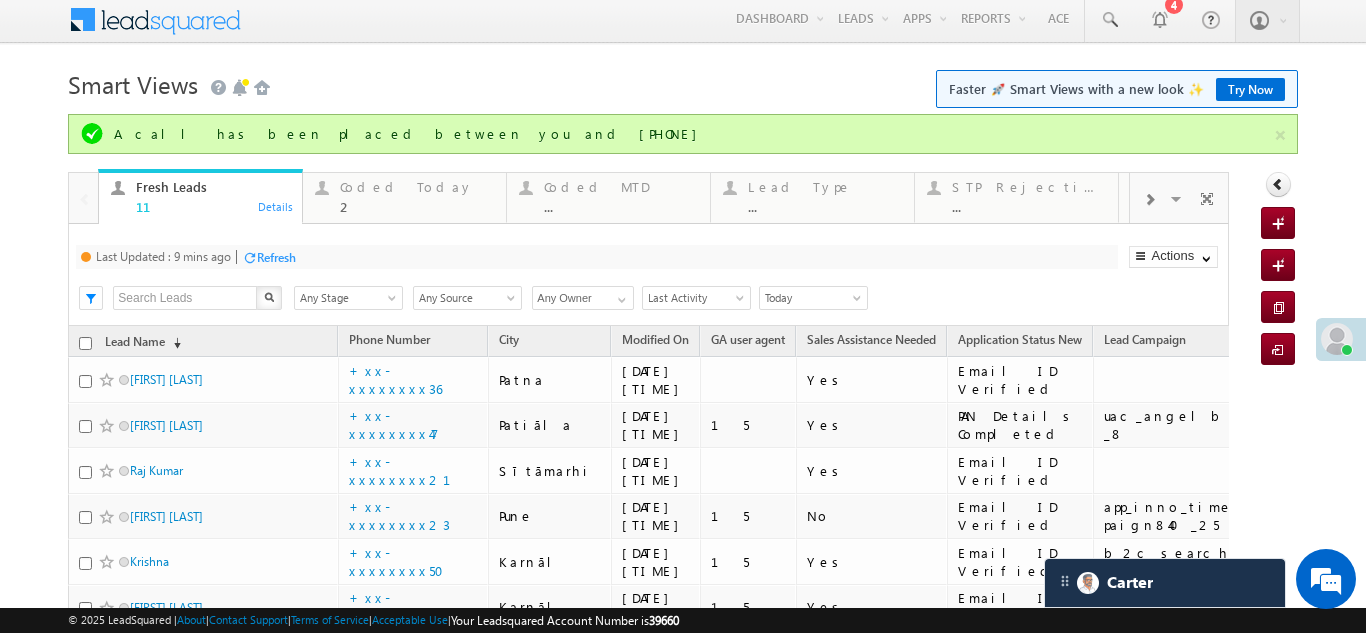 click on "Refresh" at bounding box center [276, 257] 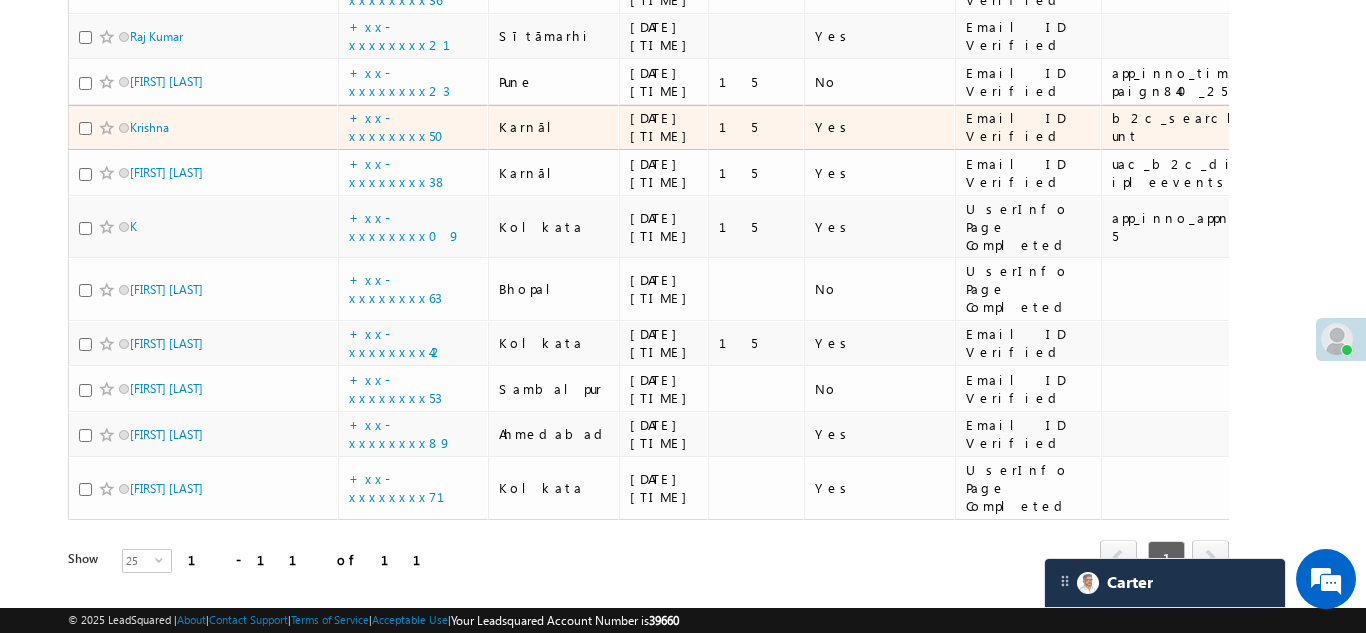 scroll, scrollTop: 346, scrollLeft: 0, axis: vertical 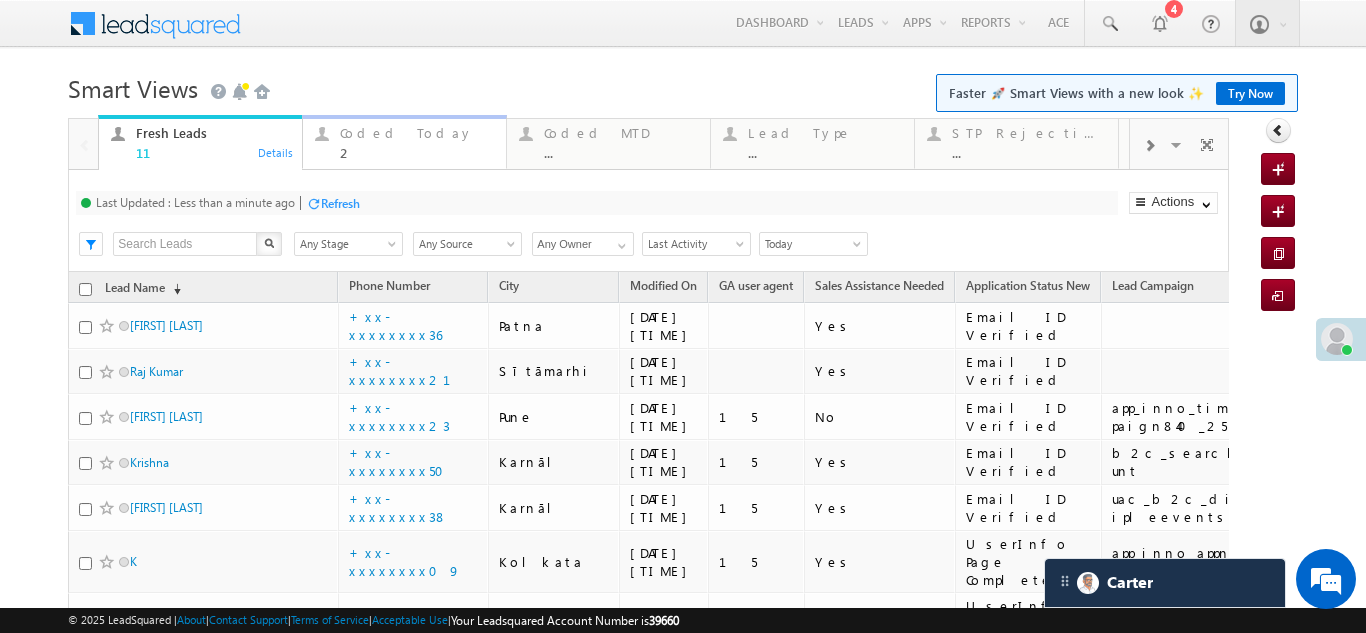 click on "Coded Today" at bounding box center (417, 133) 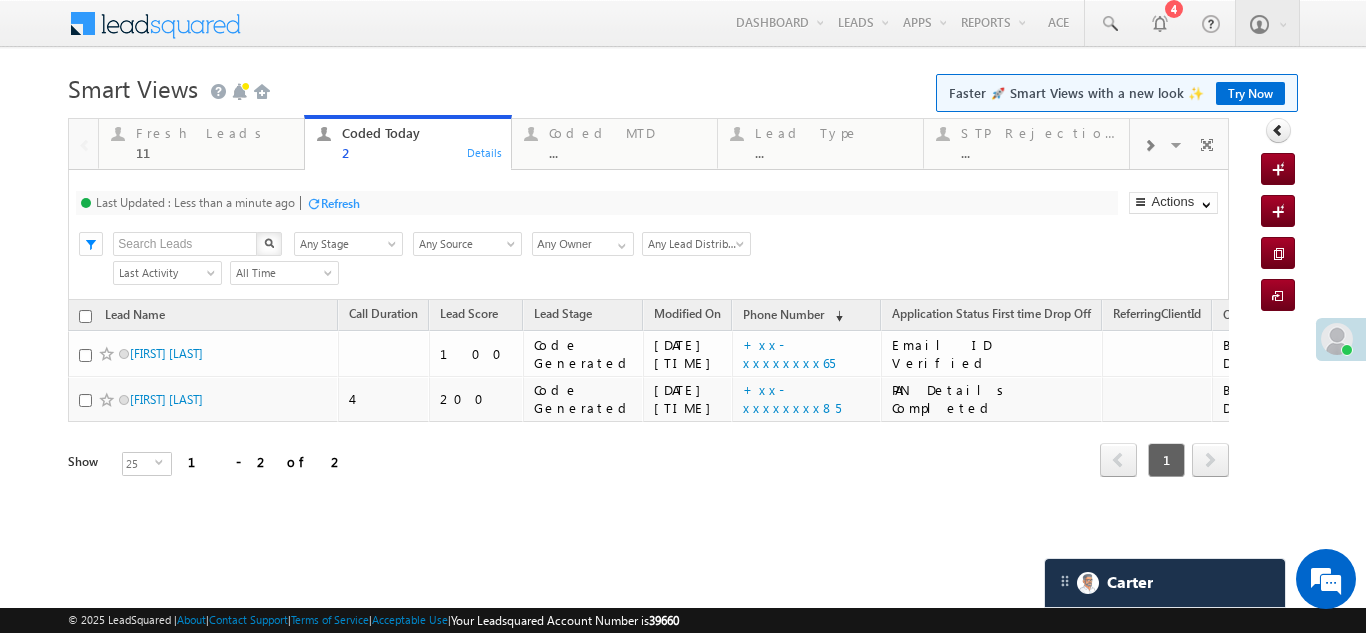 click on "Refresh" at bounding box center (340, 203) 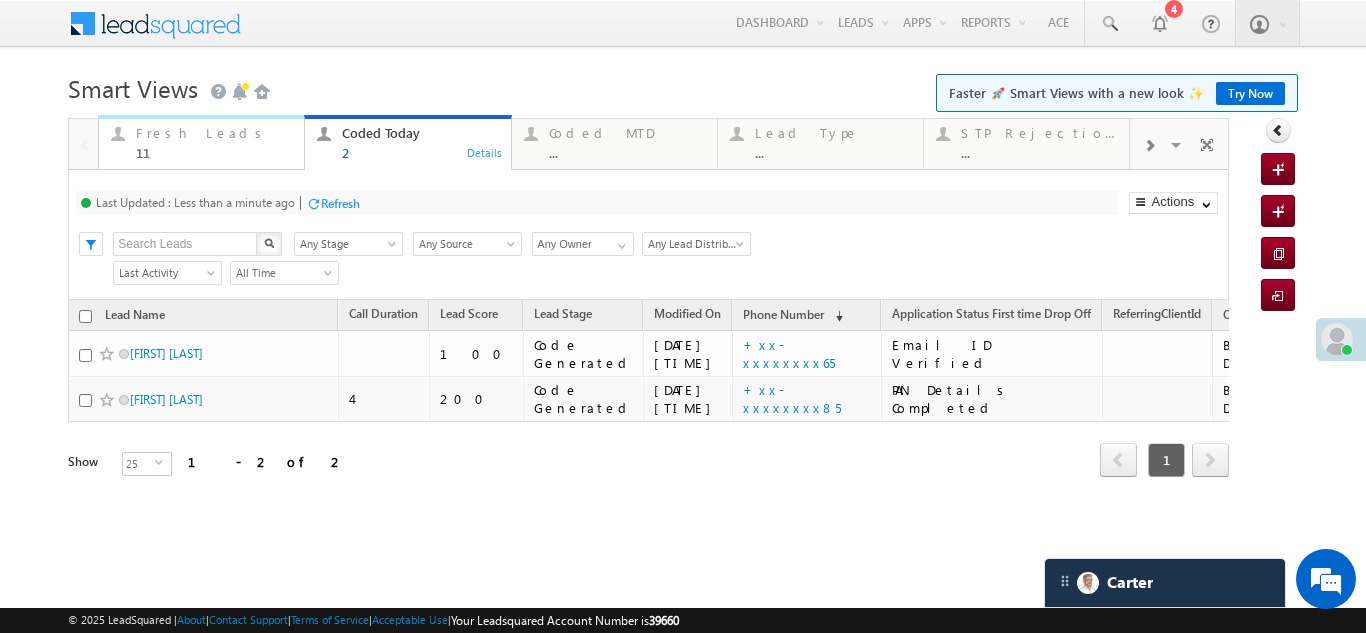 click on "Fresh Leads" at bounding box center [214, 133] 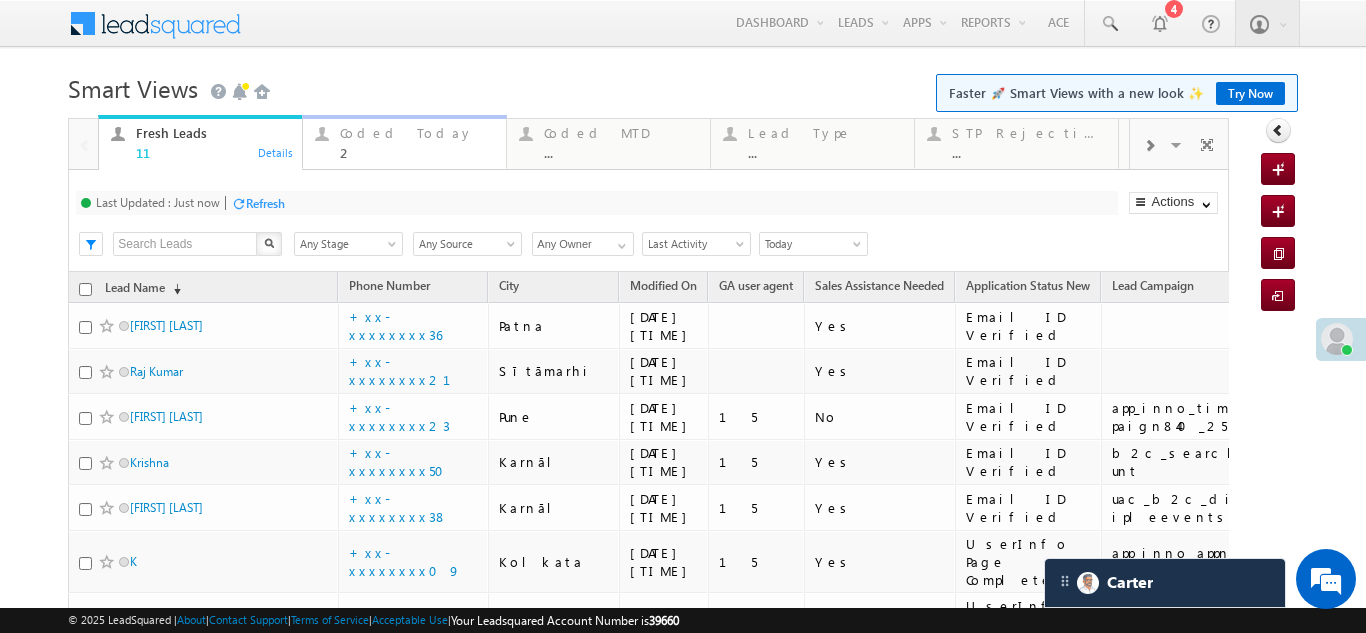 click on "Coded Today 2" at bounding box center (417, 140) 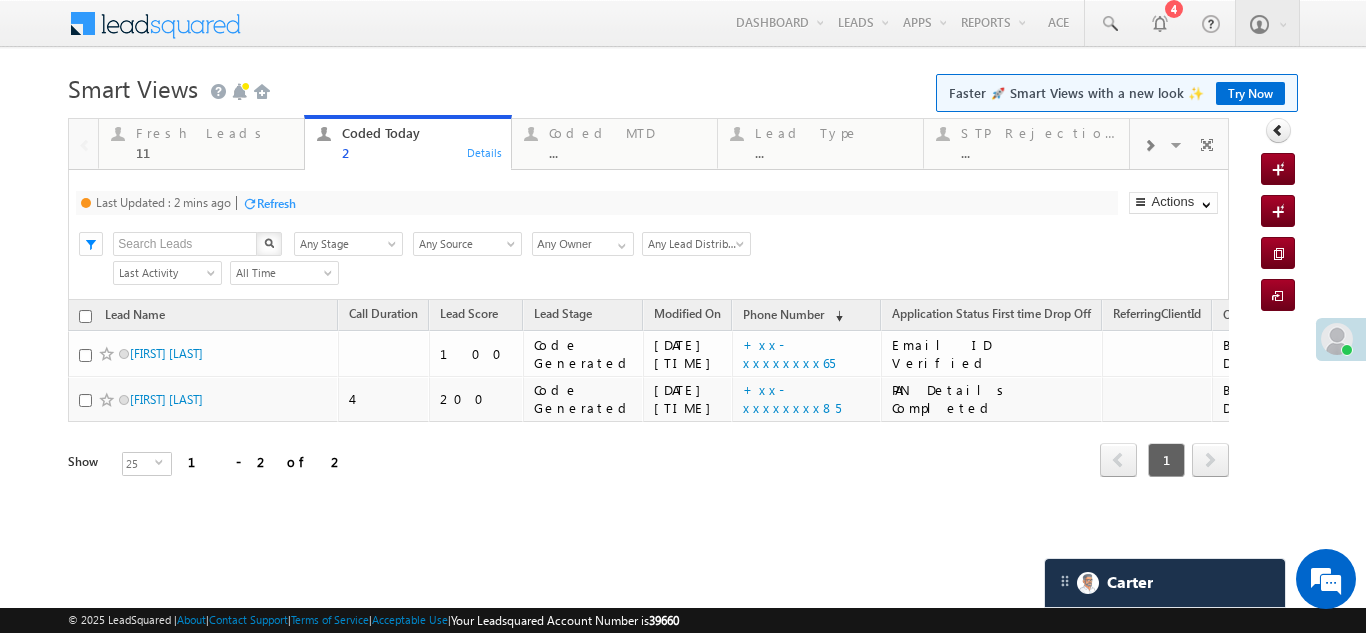 click on "Refresh" at bounding box center (276, 203) 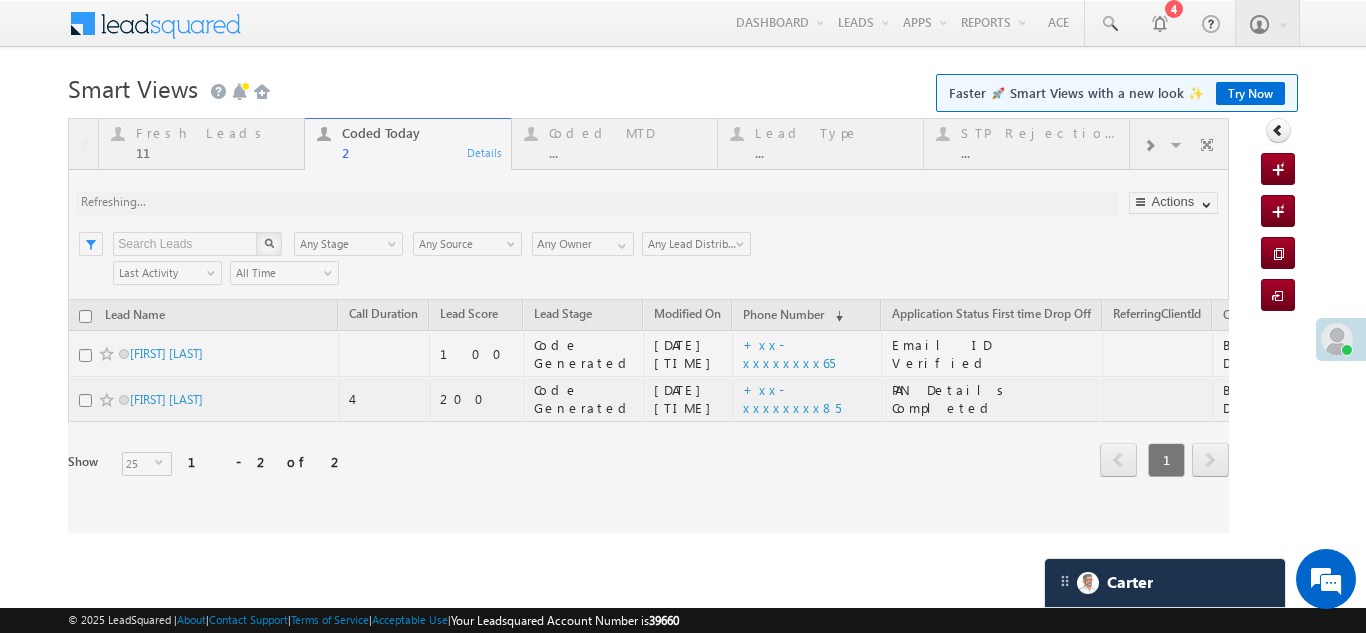 click at bounding box center (648, 325) 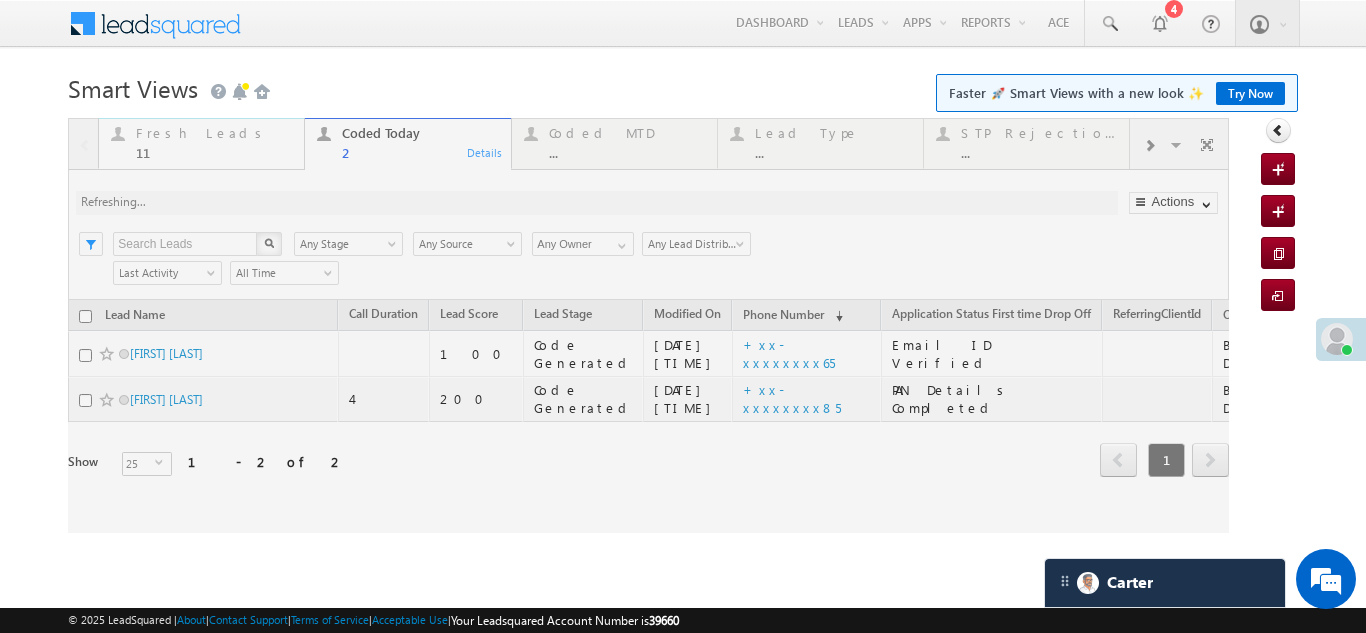 click on "Fresh Leads" at bounding box center [214, 133] 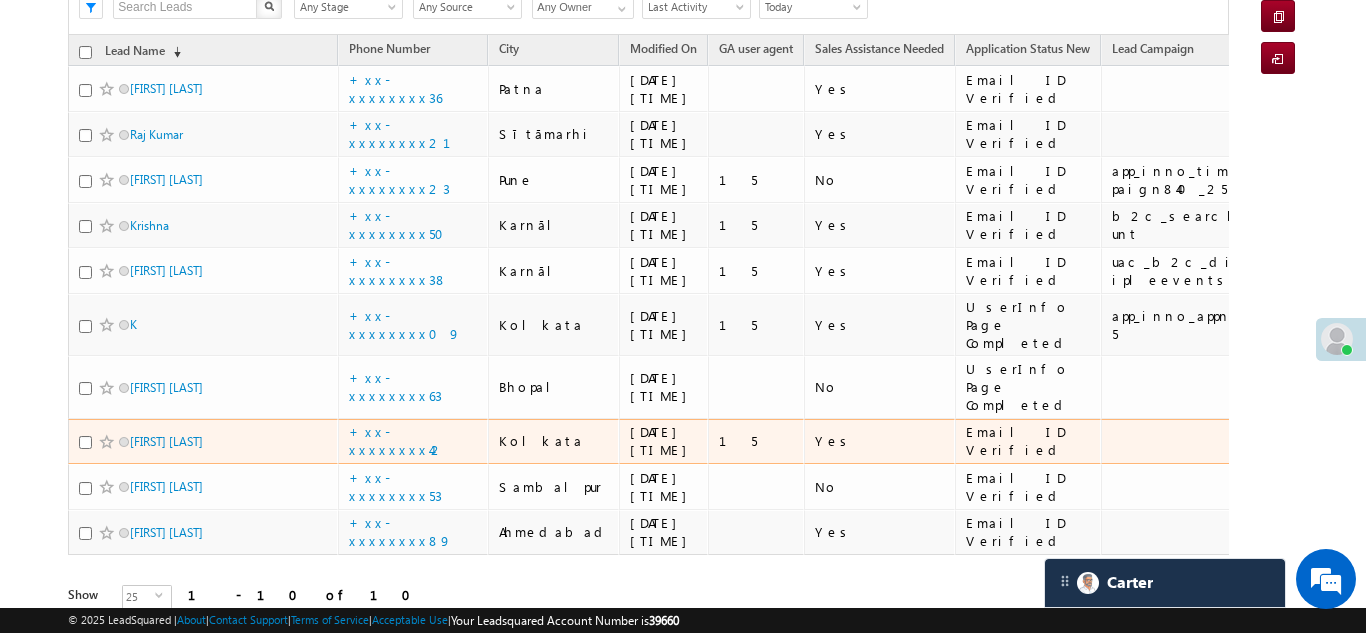 scroll, scrollTop: 300, scrollLeft: 0, axis: vertical 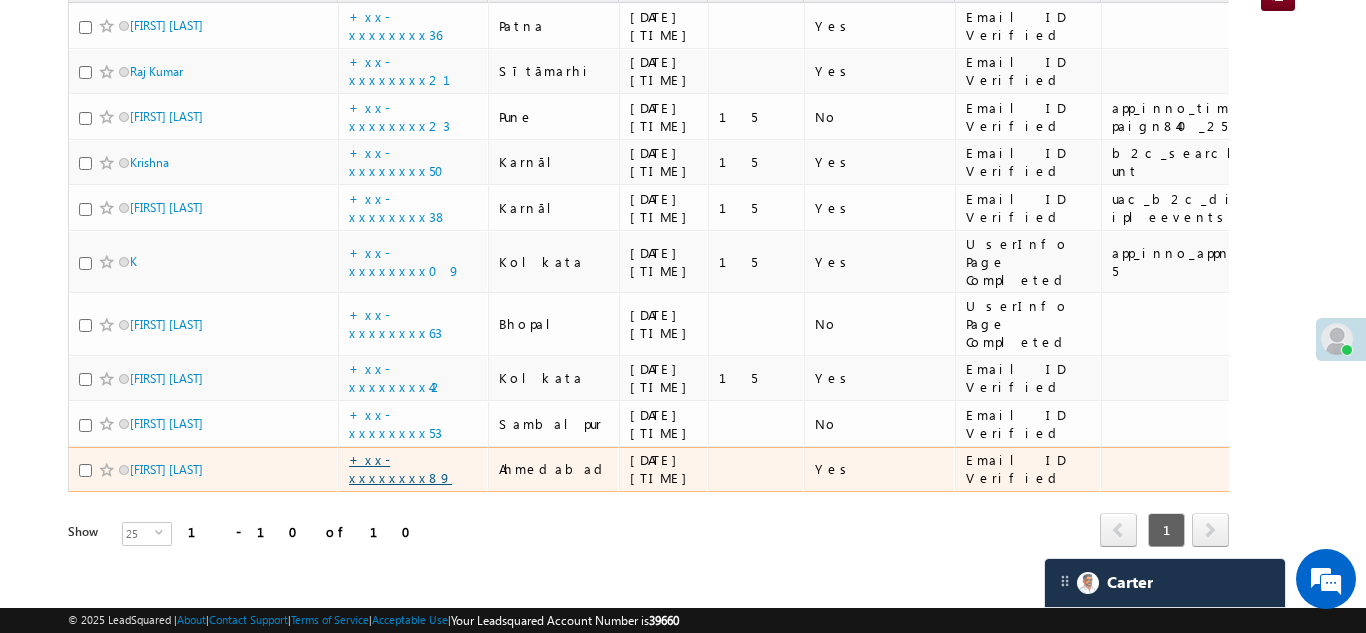 click on "+xx-xxxxxxxx89" at bounding box center [400, 468] 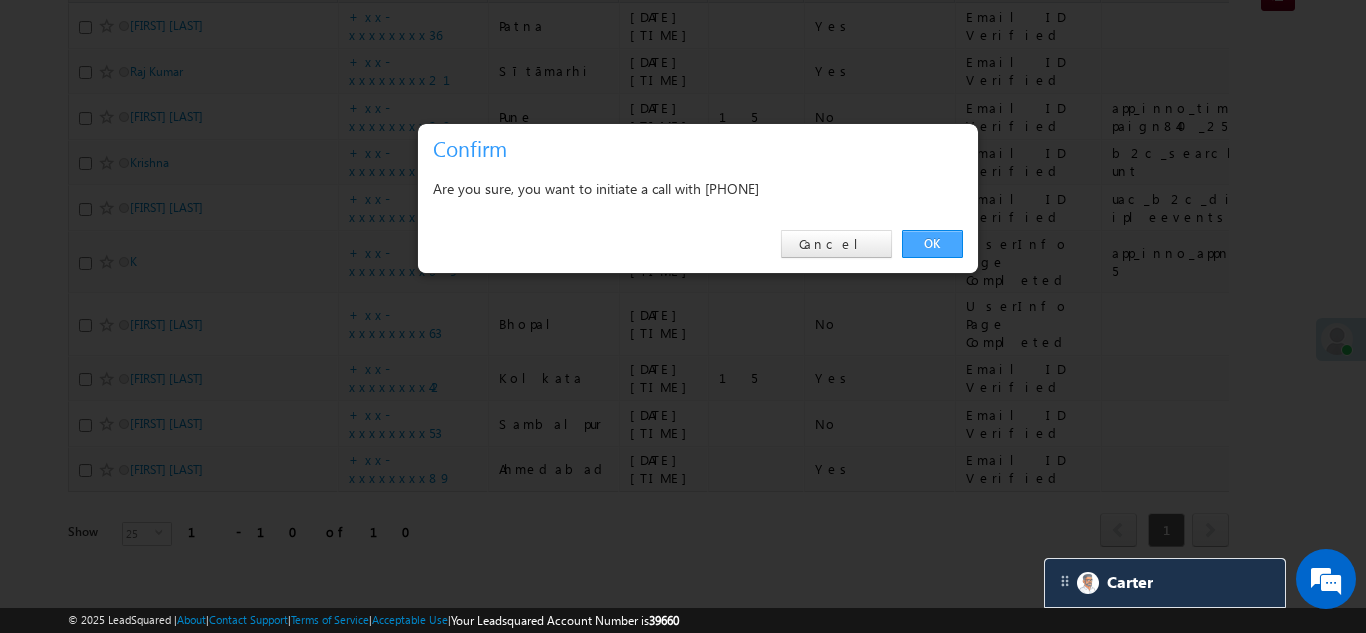 click on "OK" at bounding box center (932, 244) 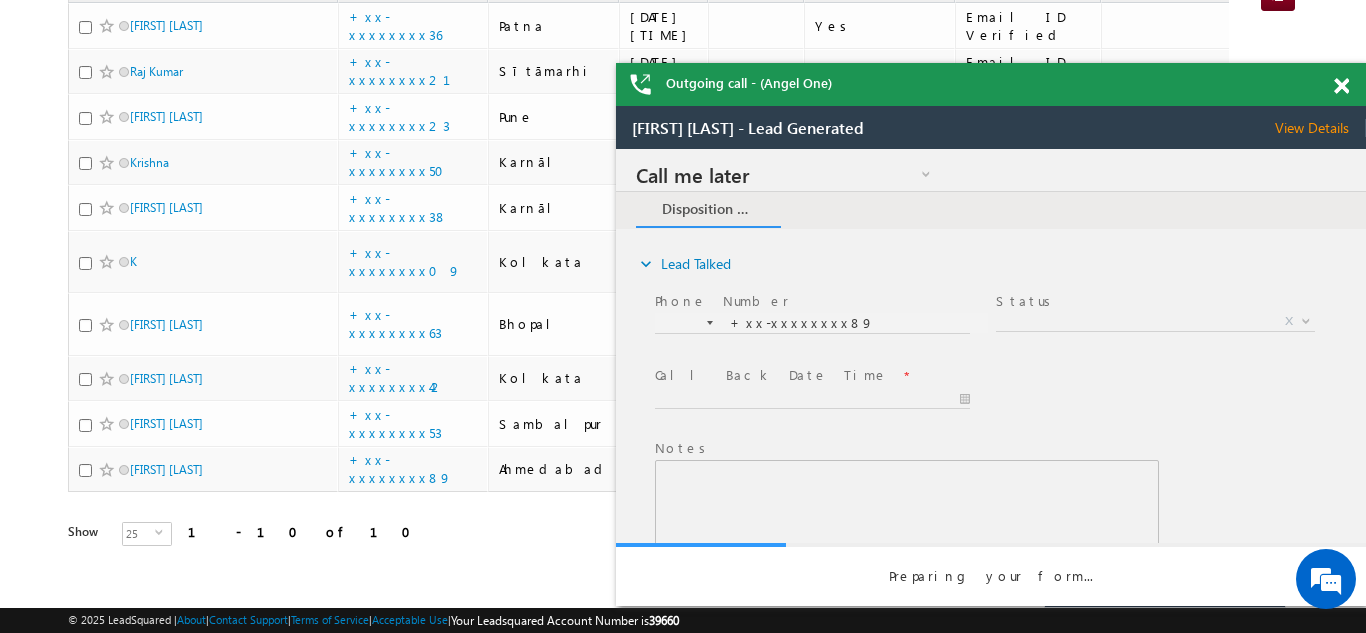 scroll, scrollTop: 0, scrollLeft: 0, axis: both 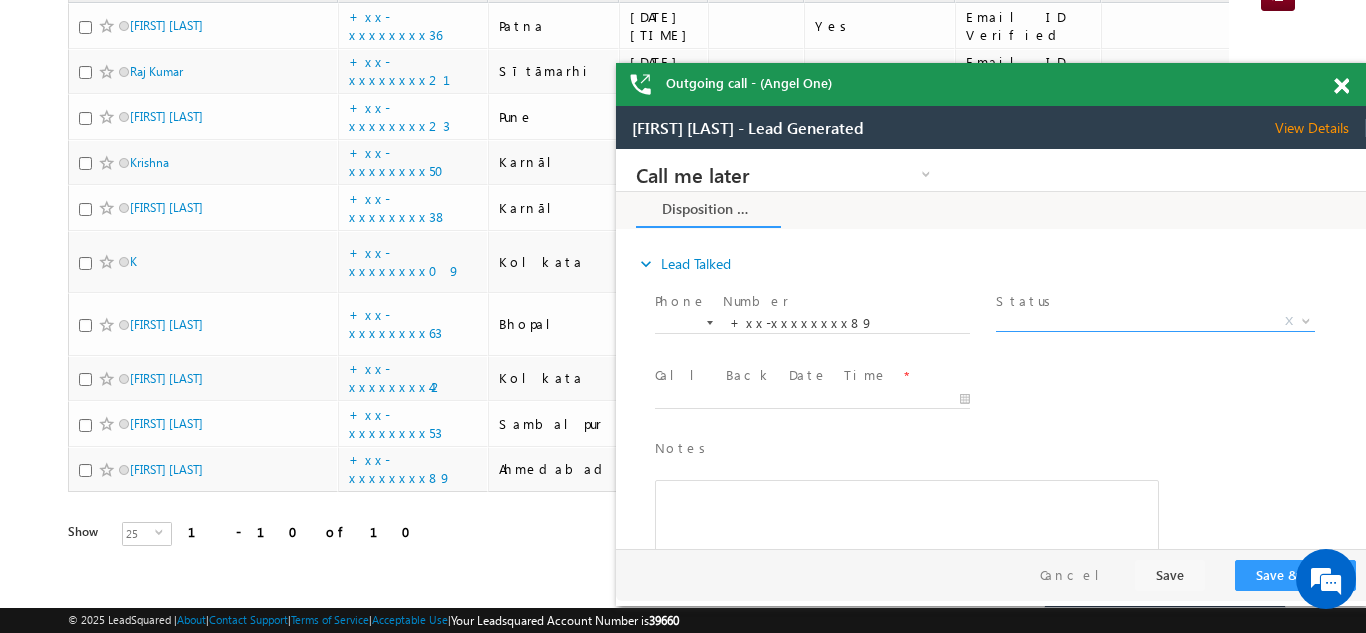 click on "X" at bounding box center (1155, 322) 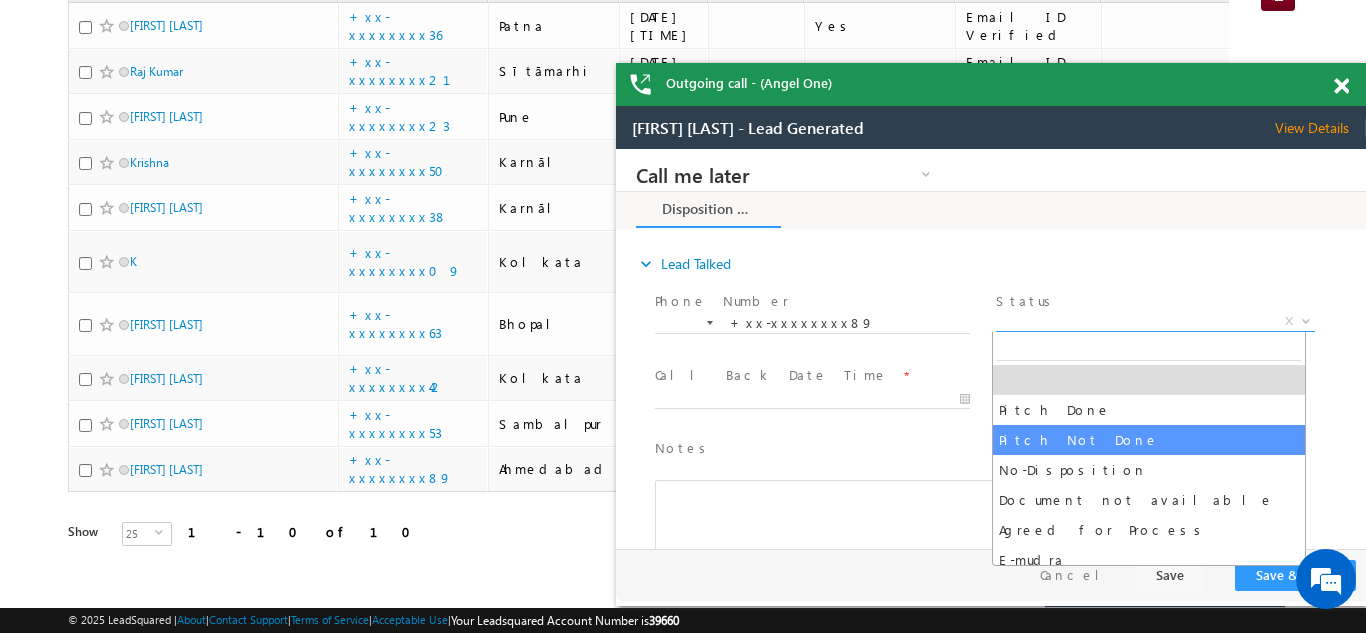 select on "Pitch Not Done" 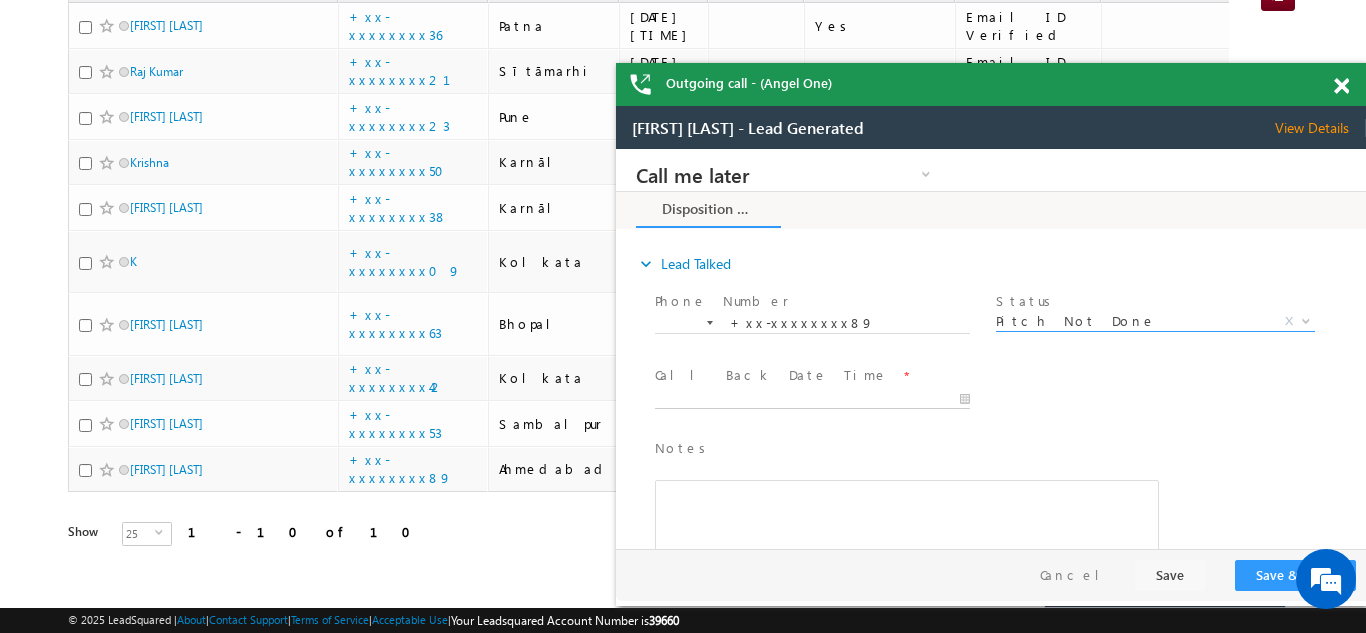 type on "07/13/25 1:49 PM" 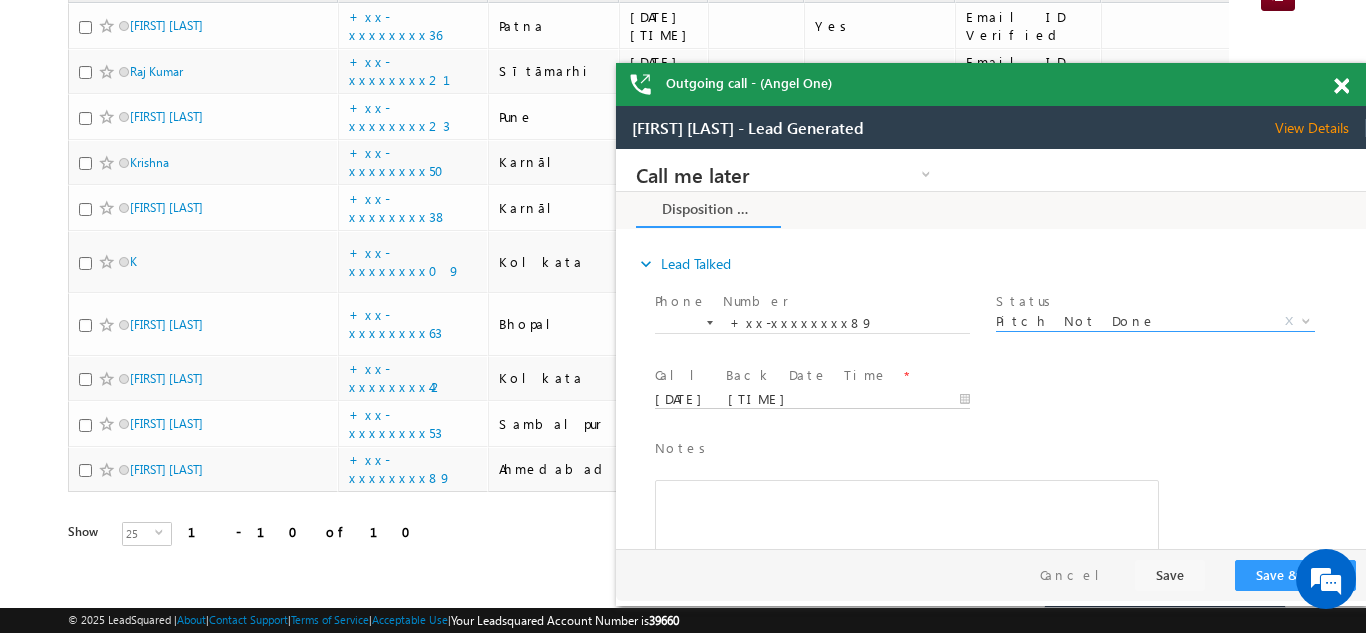 click on "07/13/25 1:49 PM" at bounding box center [812, 400] 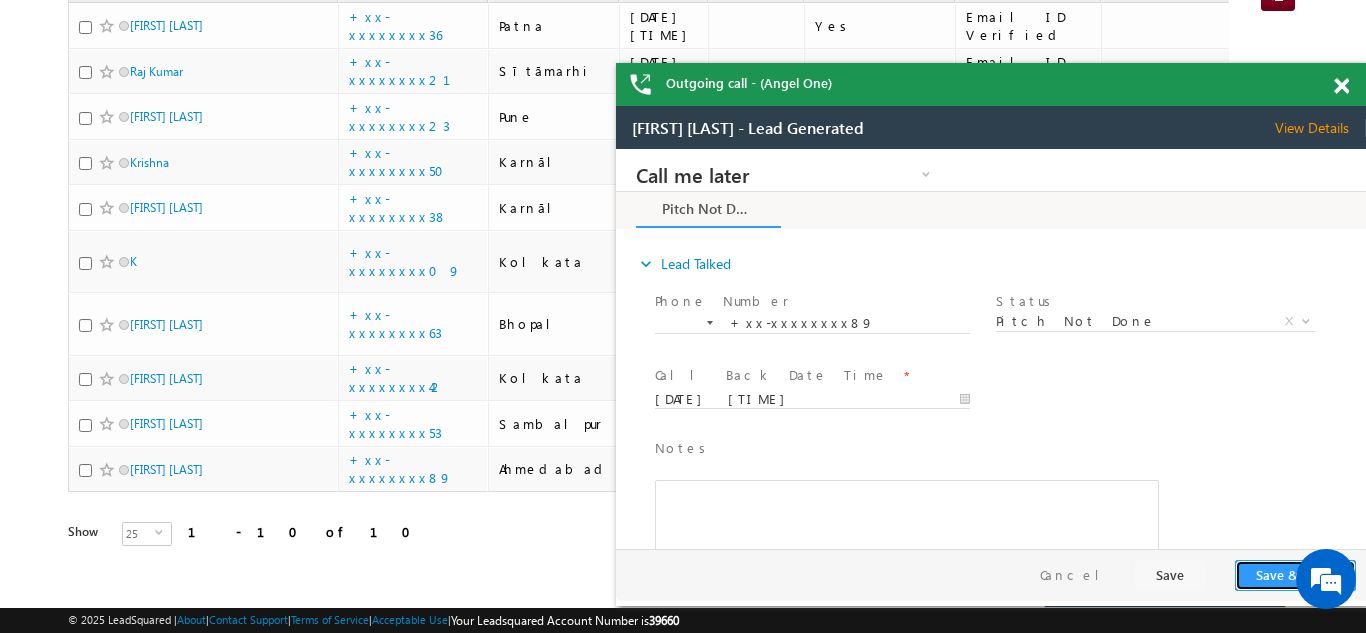 click on "Save & Close" at bounding box center [1295, 575] 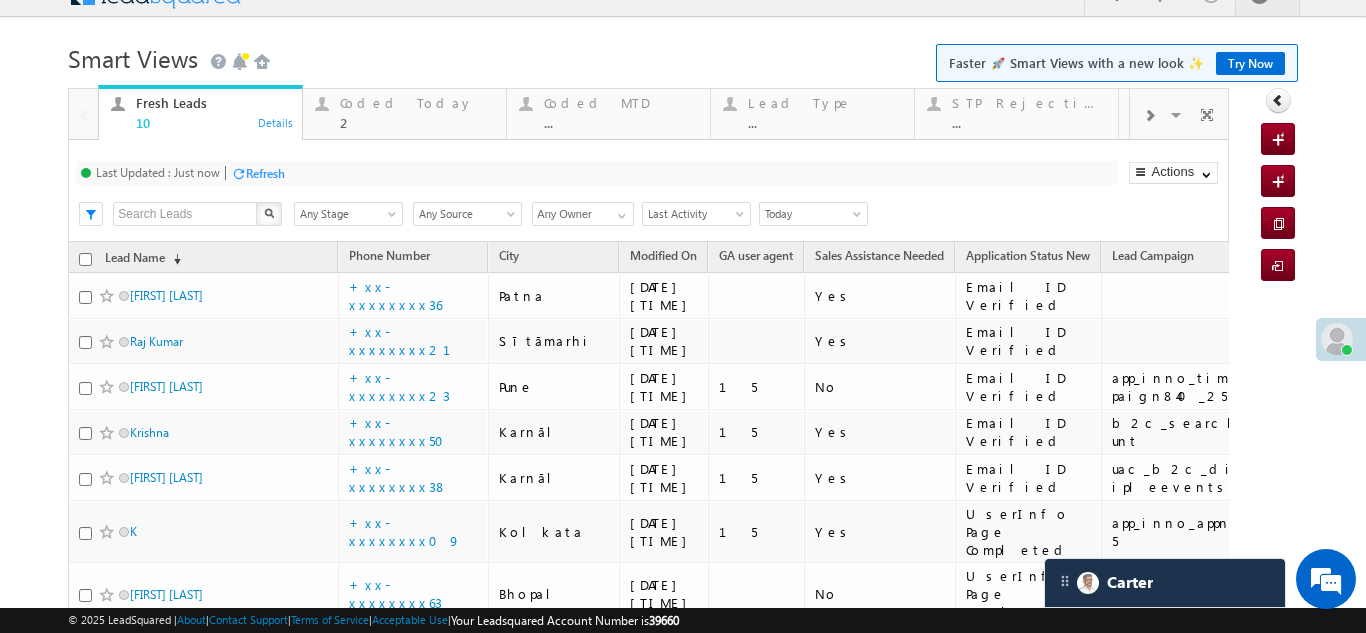 scroll, scrollTop: 1, scrollLeft: 0, axis: vertical 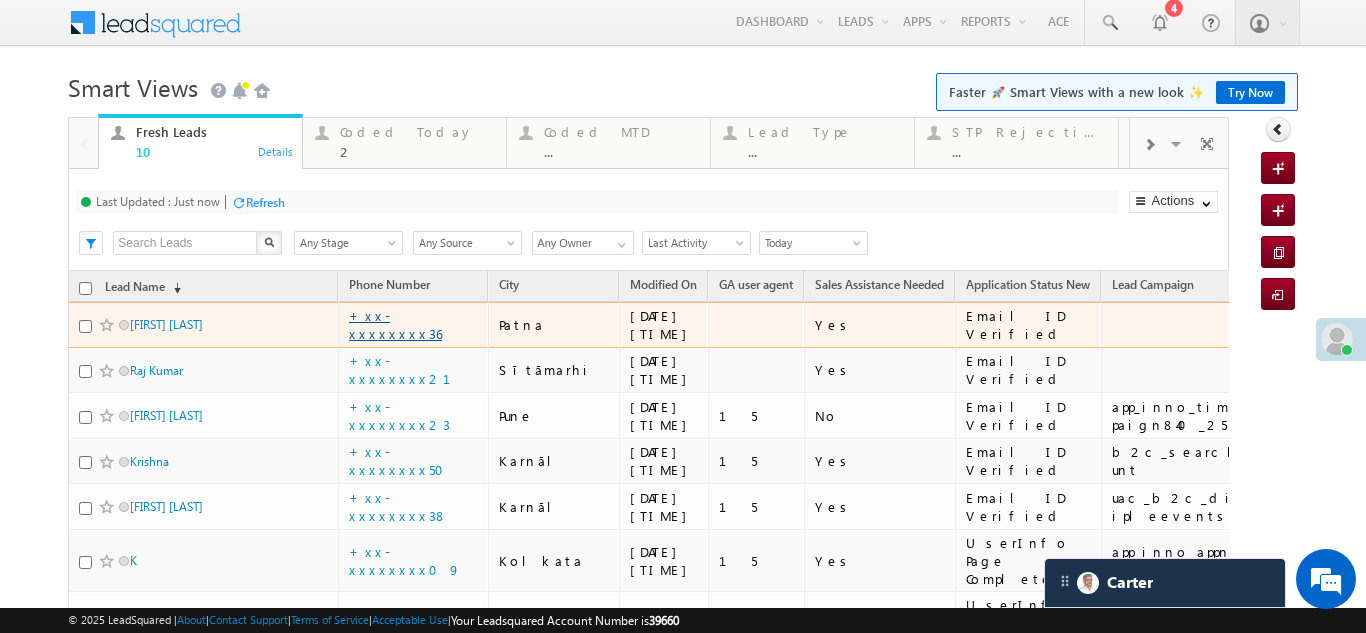 click on "+xx-xxxxxxxx36" at bounding box center [395, 324] 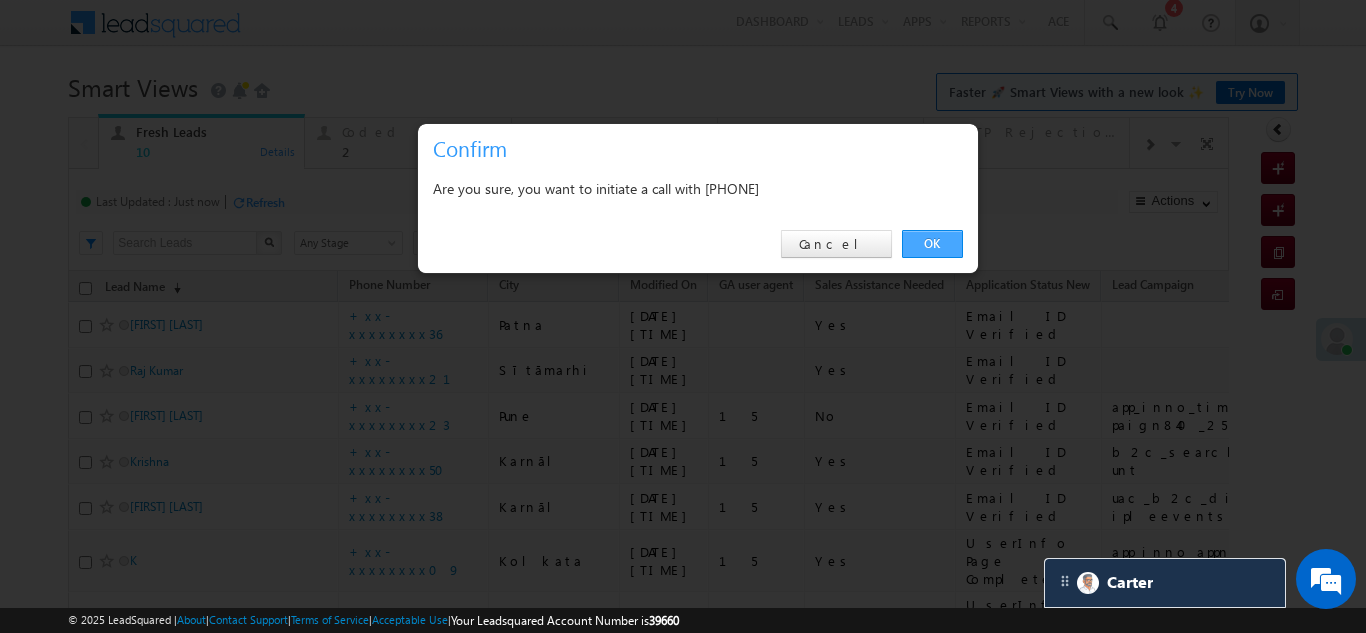 click on "OK" at bounding box center [932, 244] 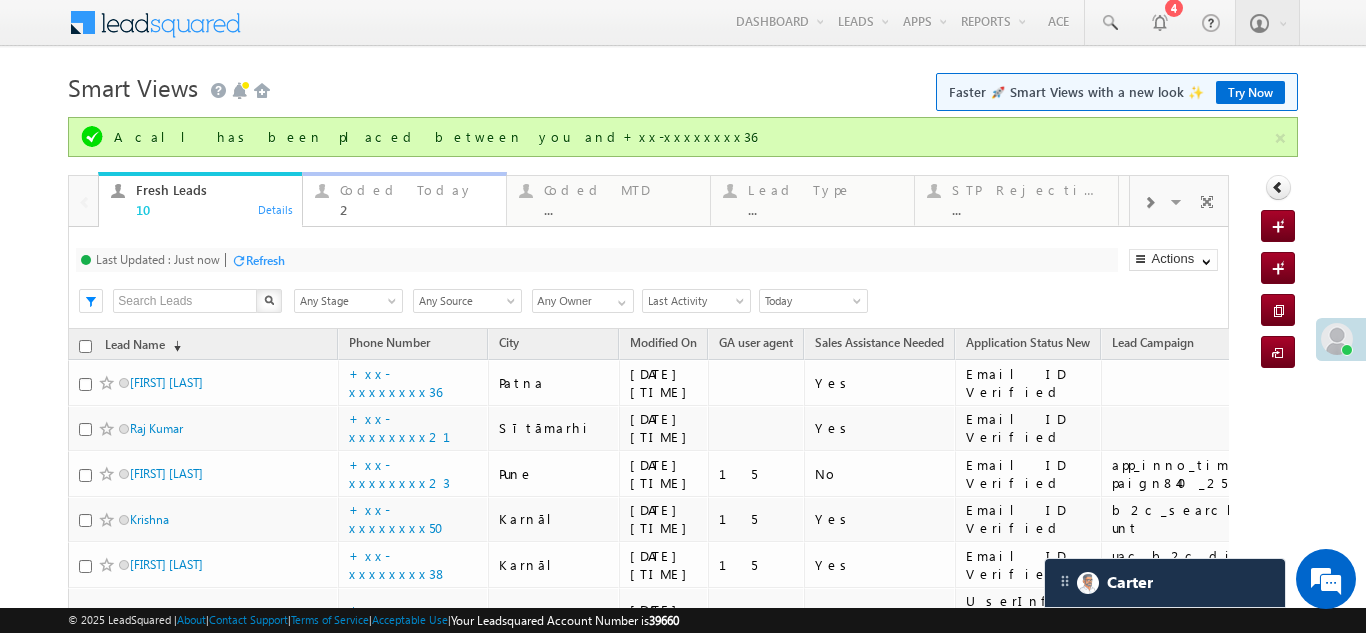 click on "A call has been placed between you and+xx-xxxxxxxx36" at bounding box center (692, 137) 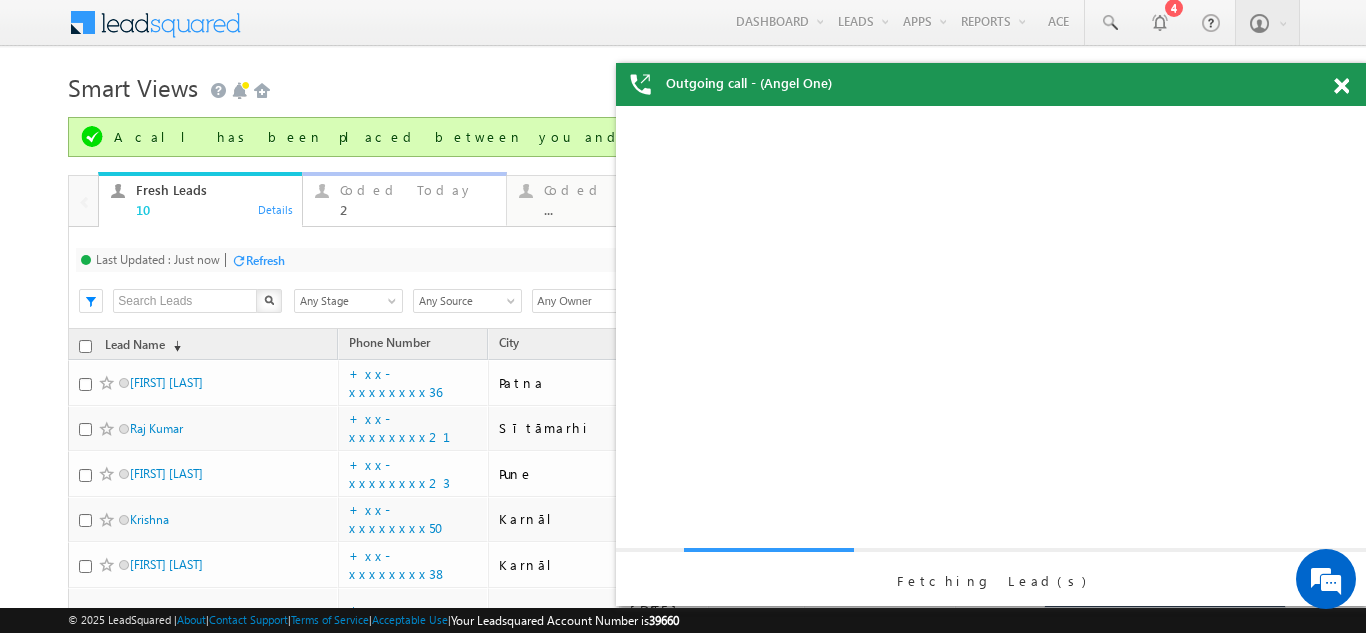 scroll, scrollTop: 0, scrollLeft: 0, axis: both 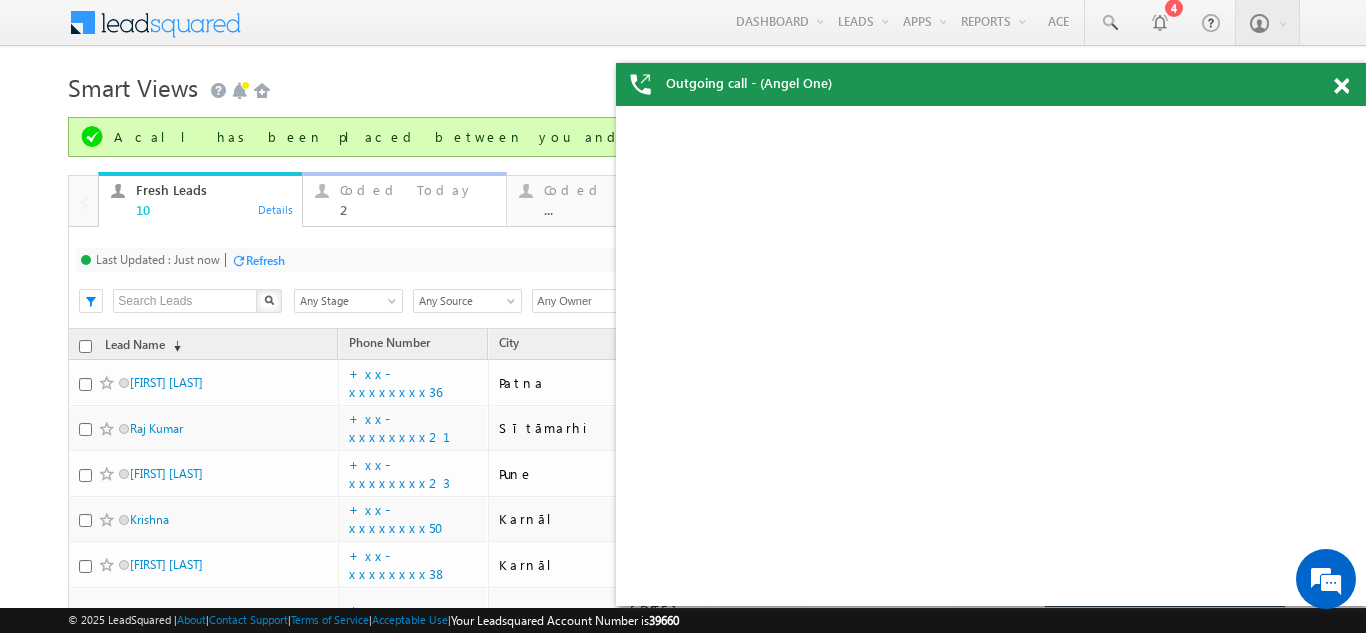 click on "2" at bounding box center (417, 209) 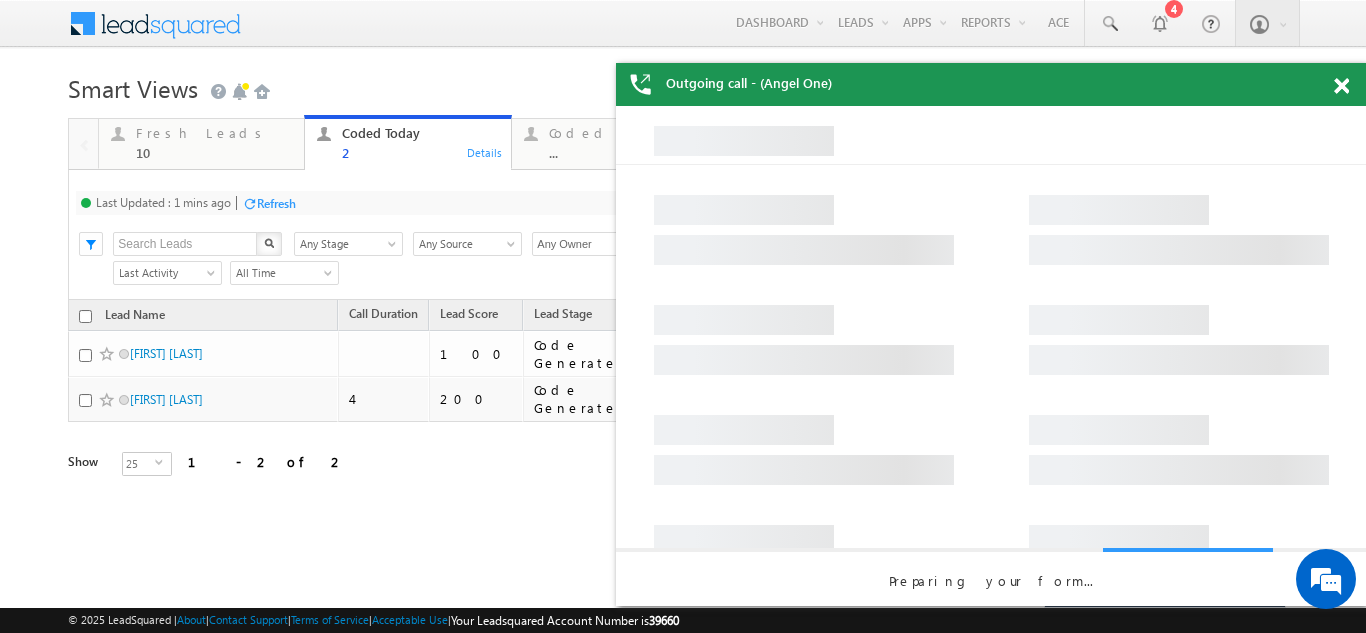 click on "Refresh" at bounding box center (276, 203) 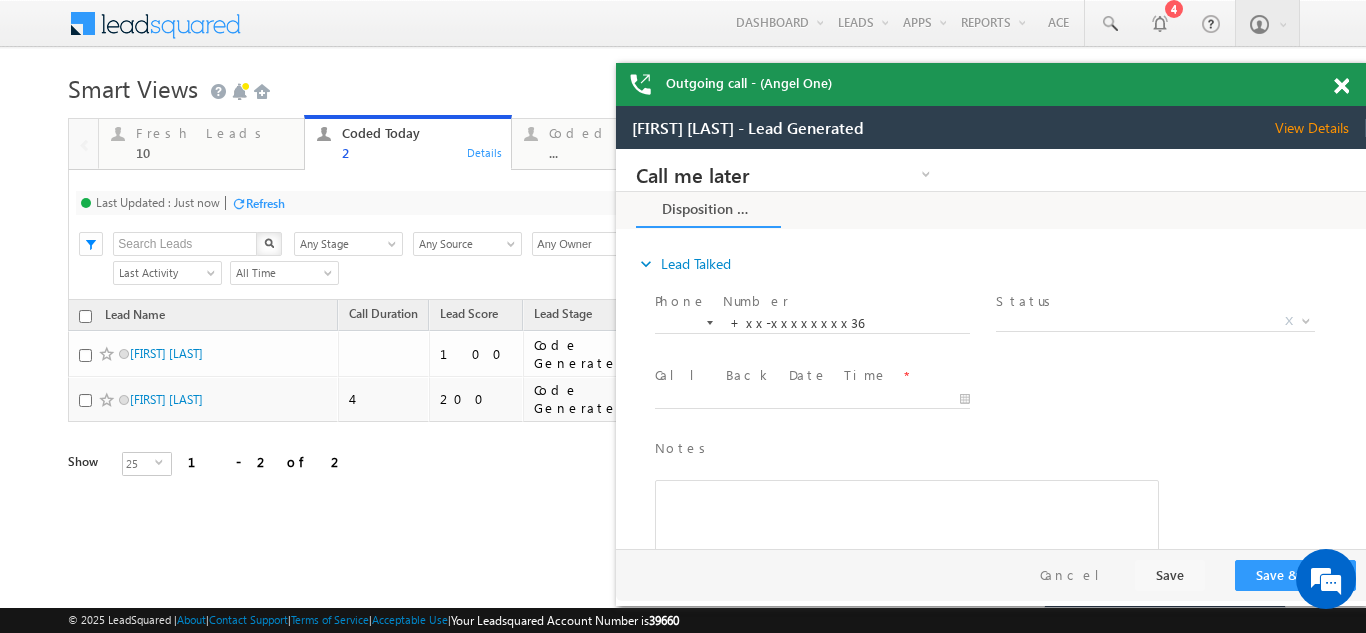 scroll, scrollTop: 0, scrollLeft: 0, axis: both 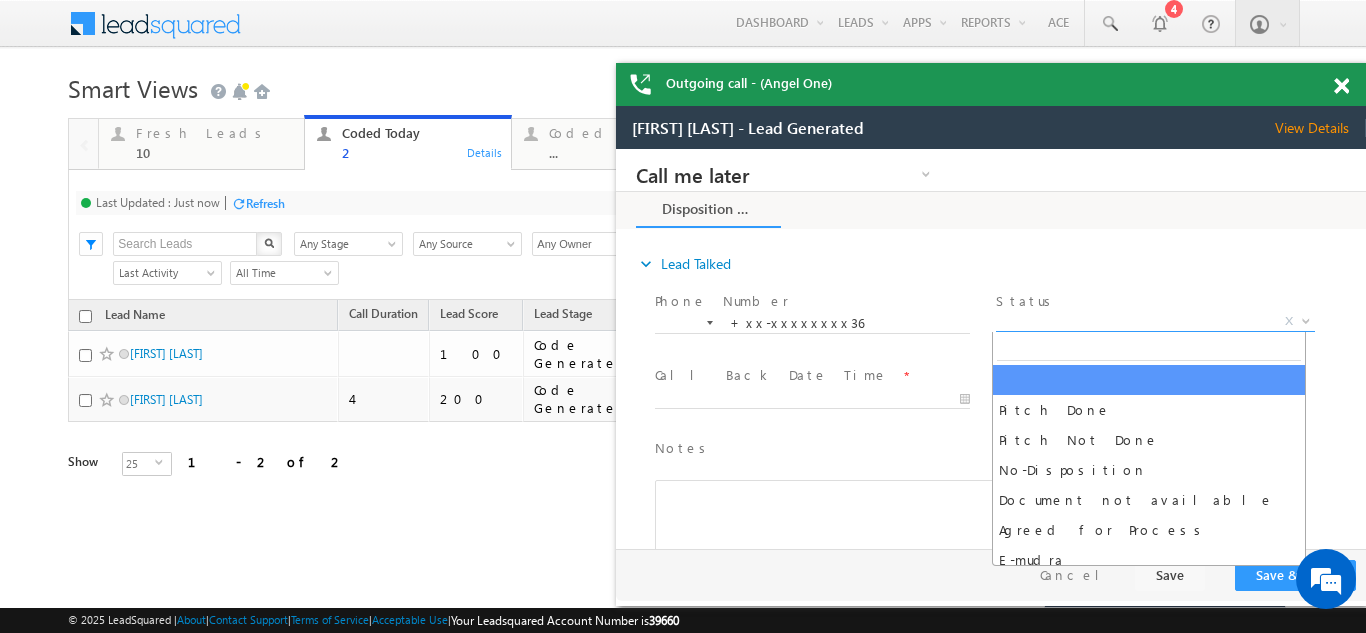 click on "X" at bounding box center (1155, 322) 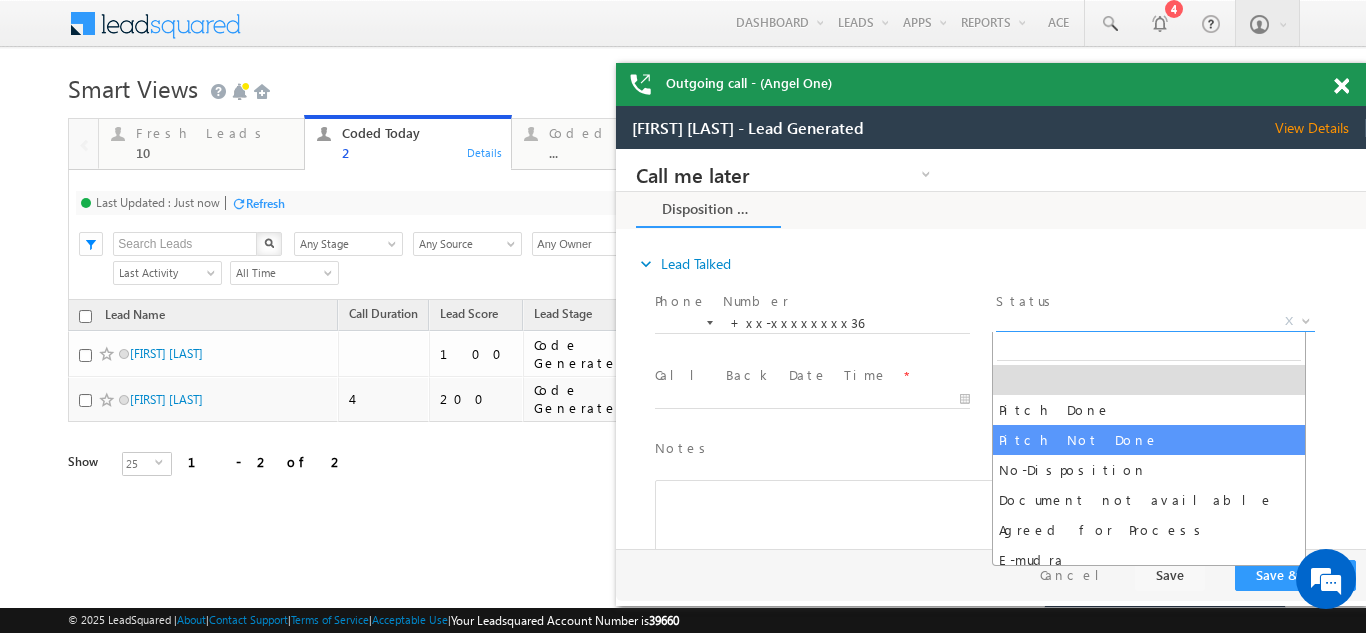 select on "Pitch Not Done" 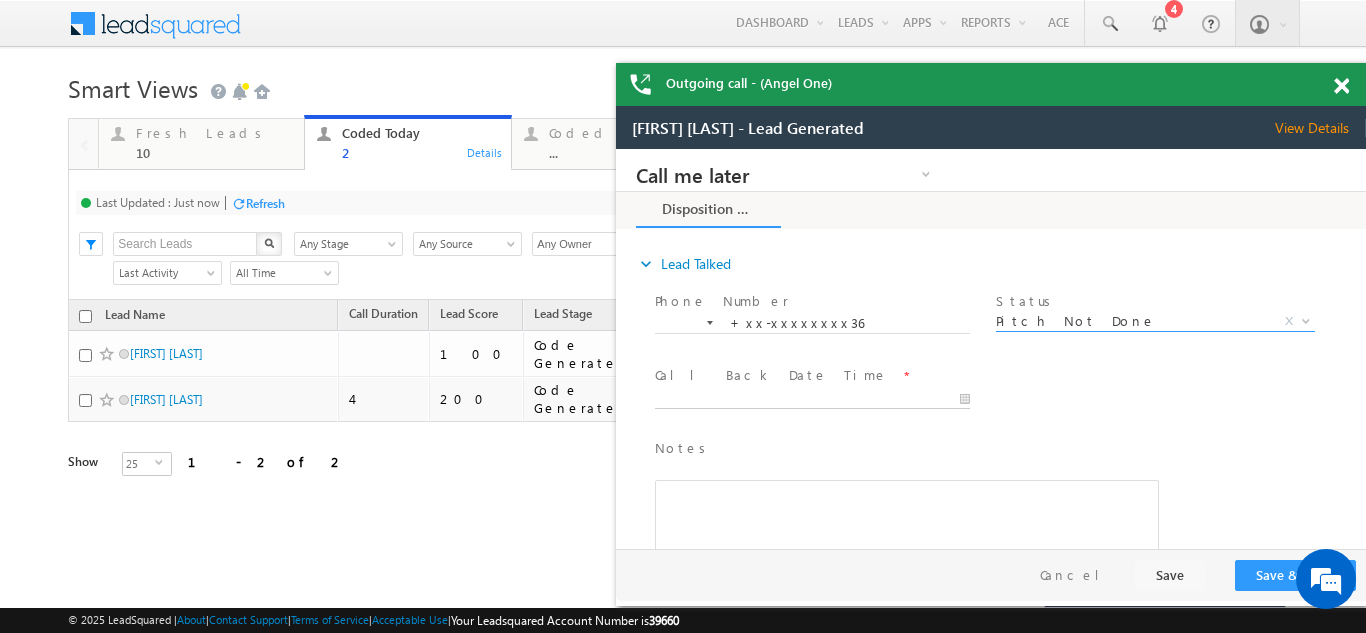 type on "07/13/25 1:50 PM" 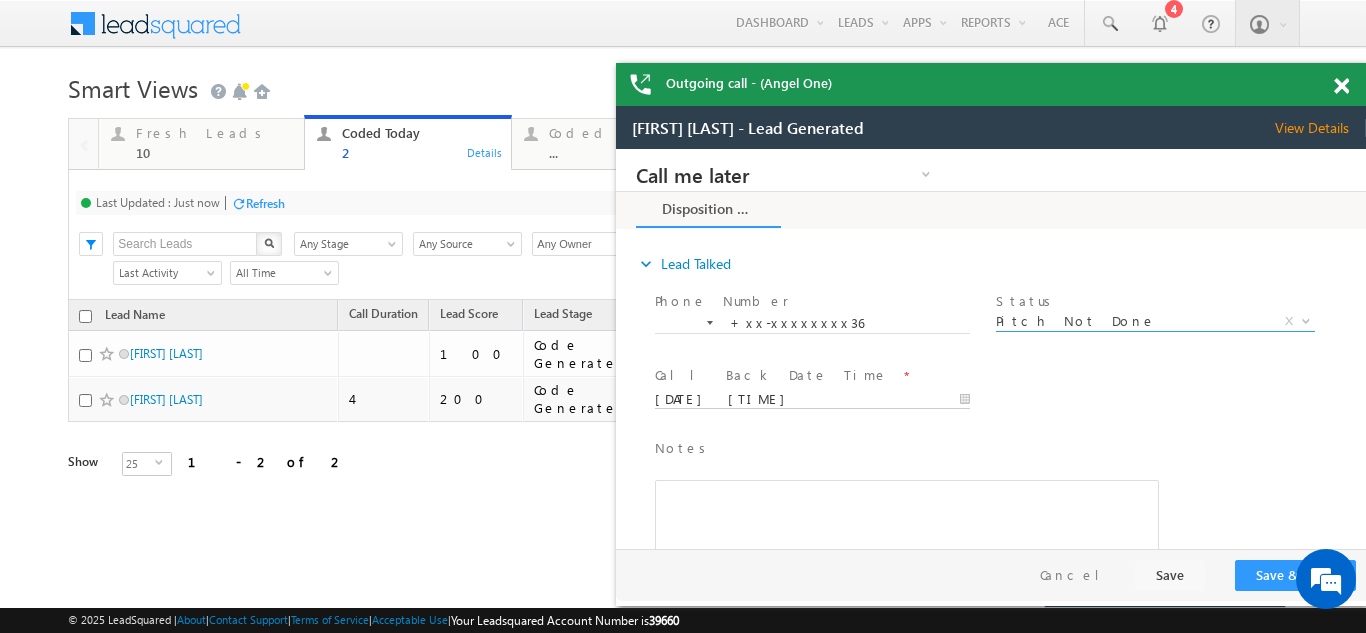 click on "07/13/25 1:50 PM" at bounding box center [812, 400] 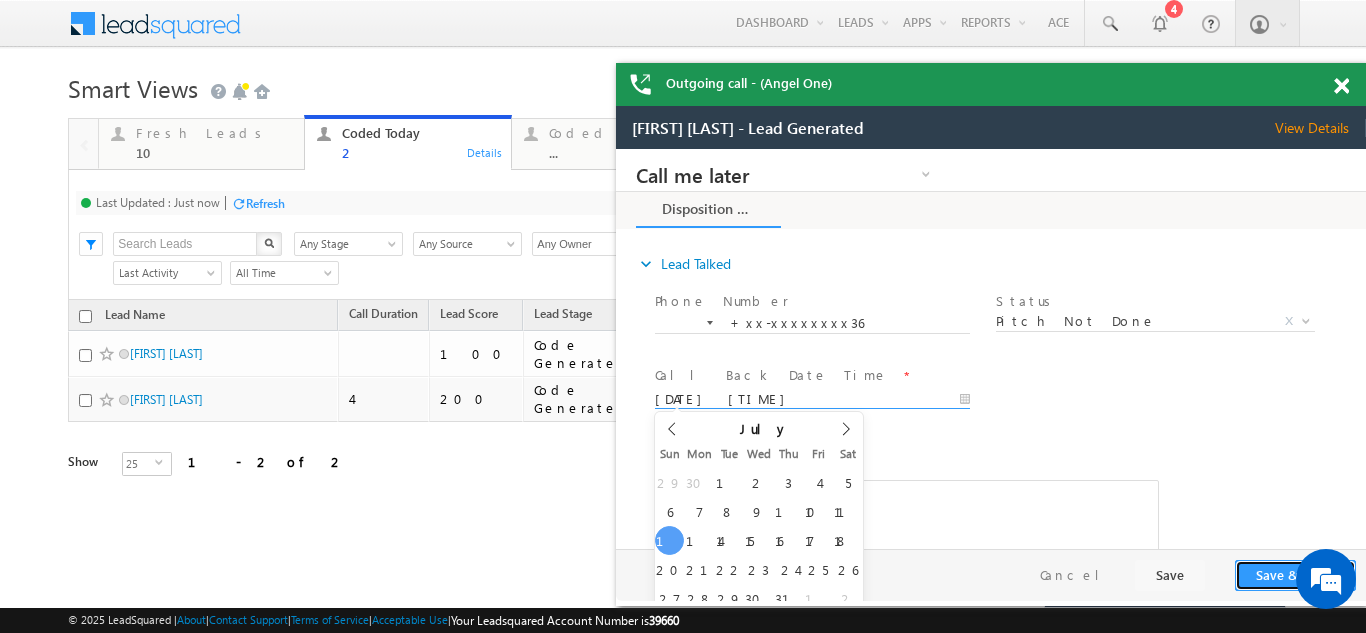 click on "Save & Close" at bounding box center (1295, 575) 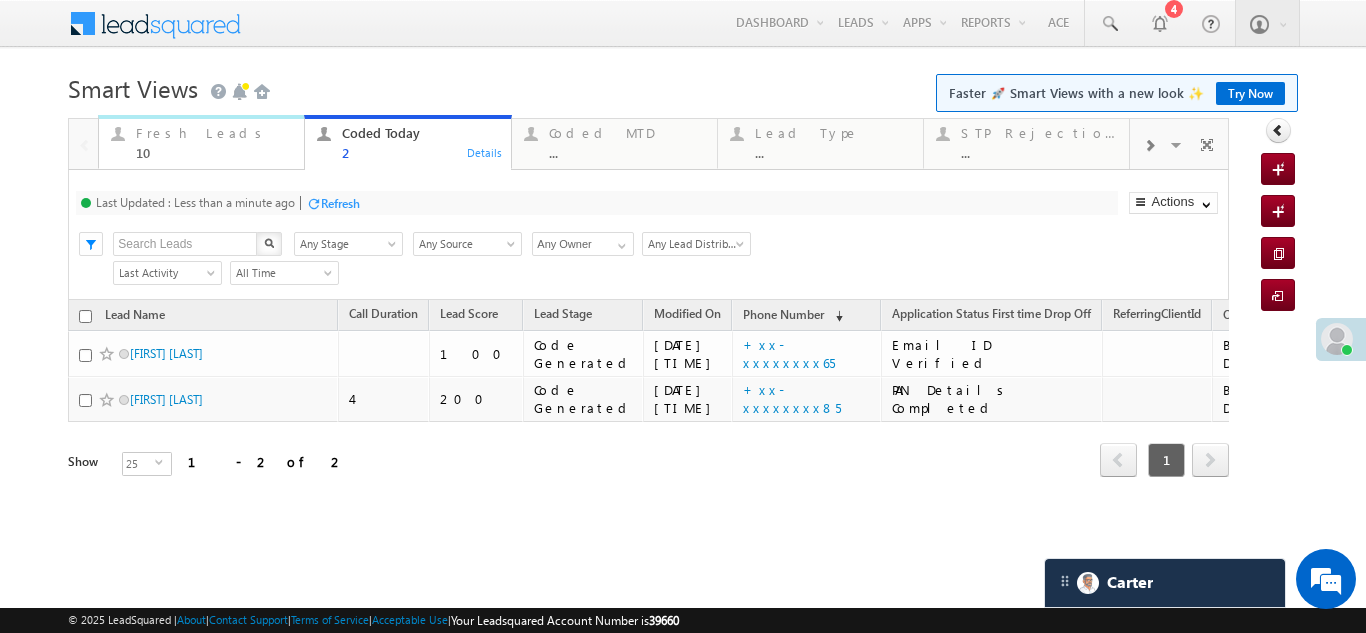 click on "Fresh Leads" at bounding box center (214, 133) 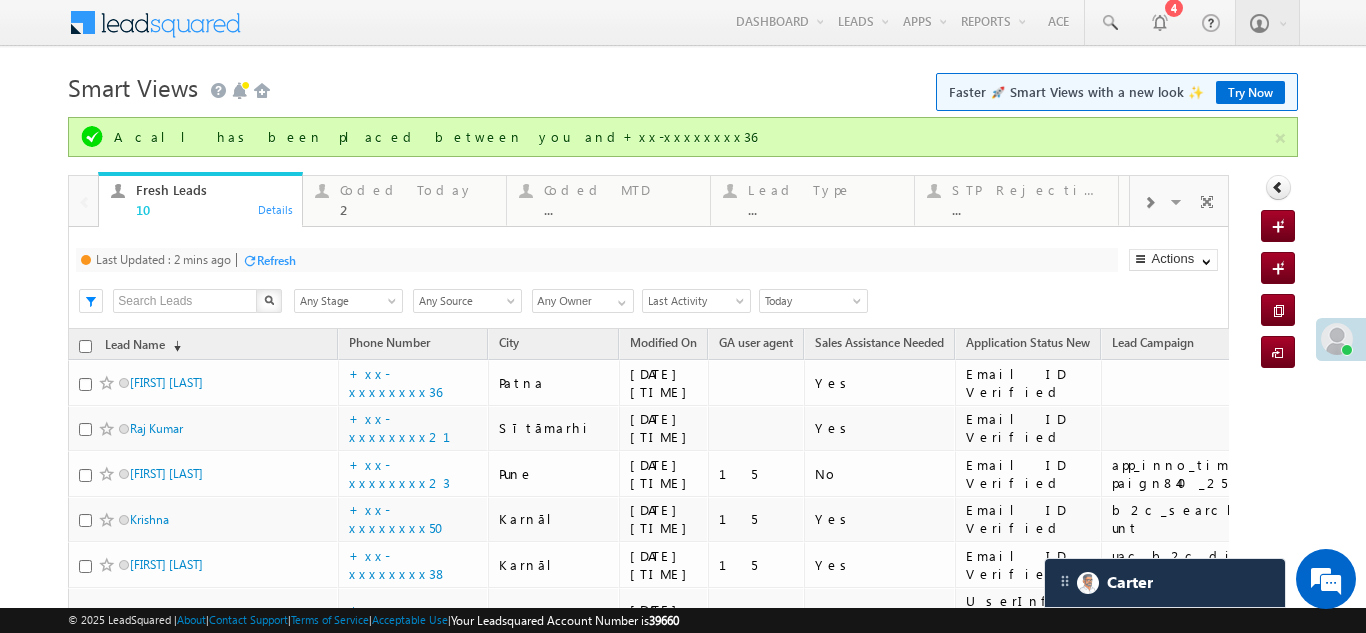 click on "Refresh" at bounding box center [276, 260] 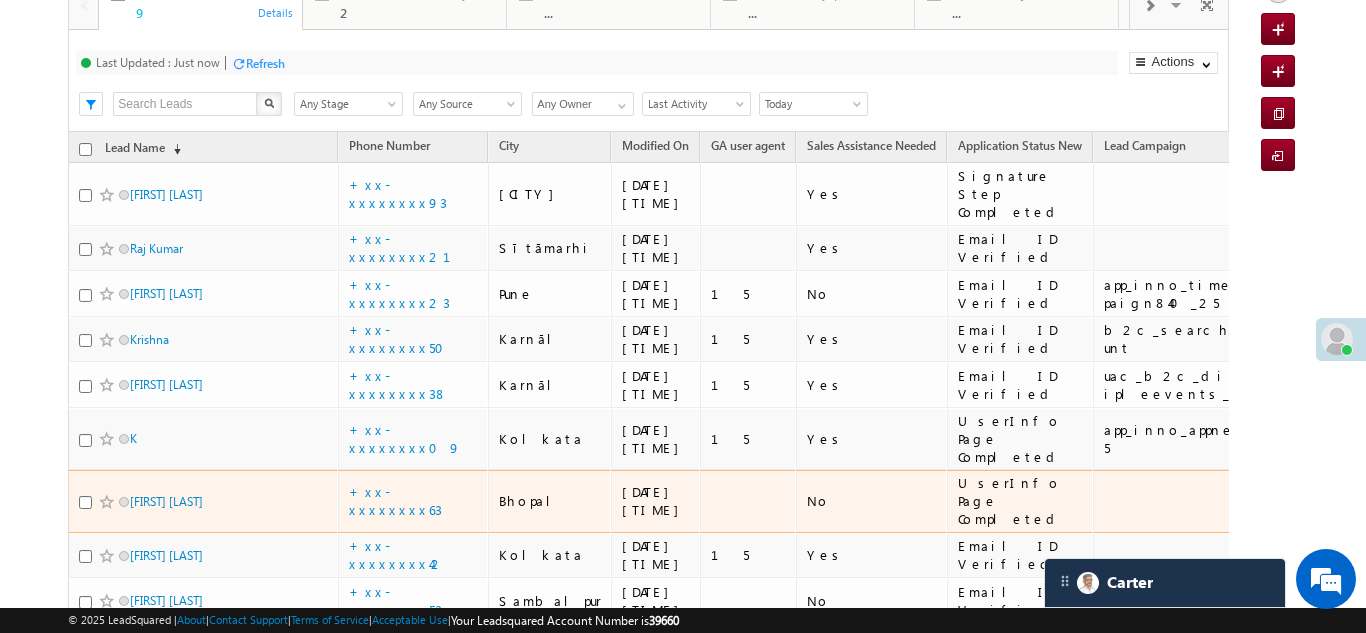 scroll, scrollTop: 55, scrollLeft: 0, axis: vertical 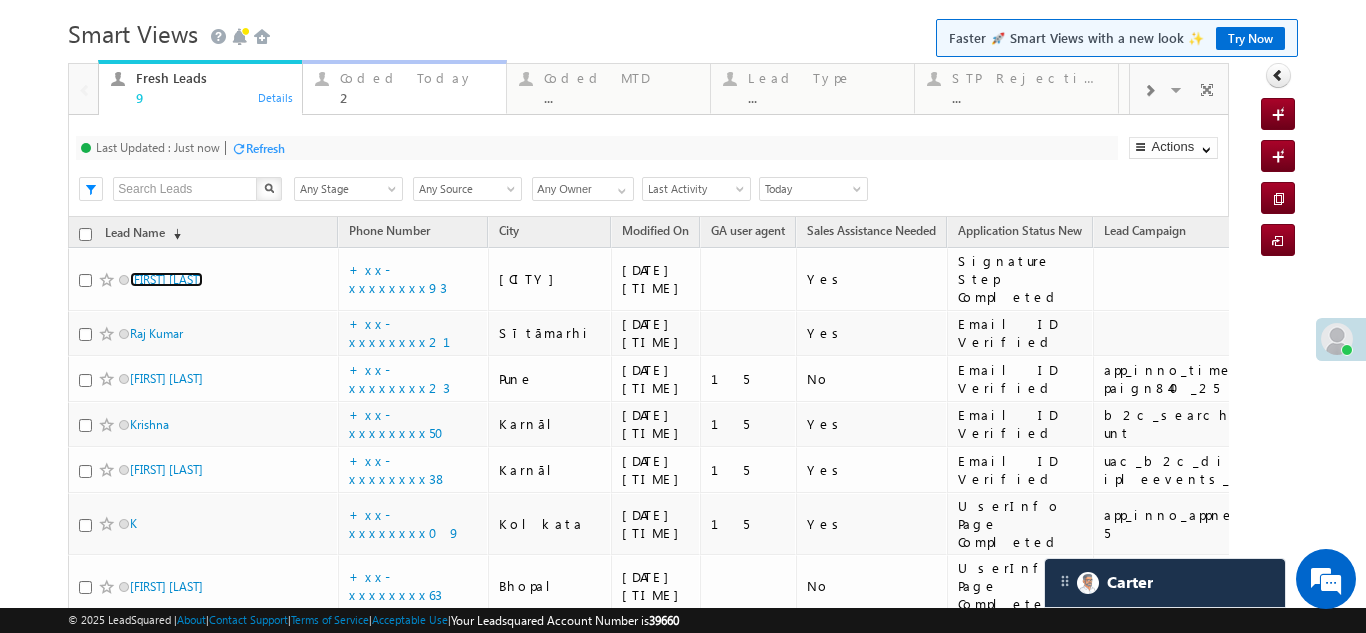 click on "Coded Today" at bounding box center (417, 78) 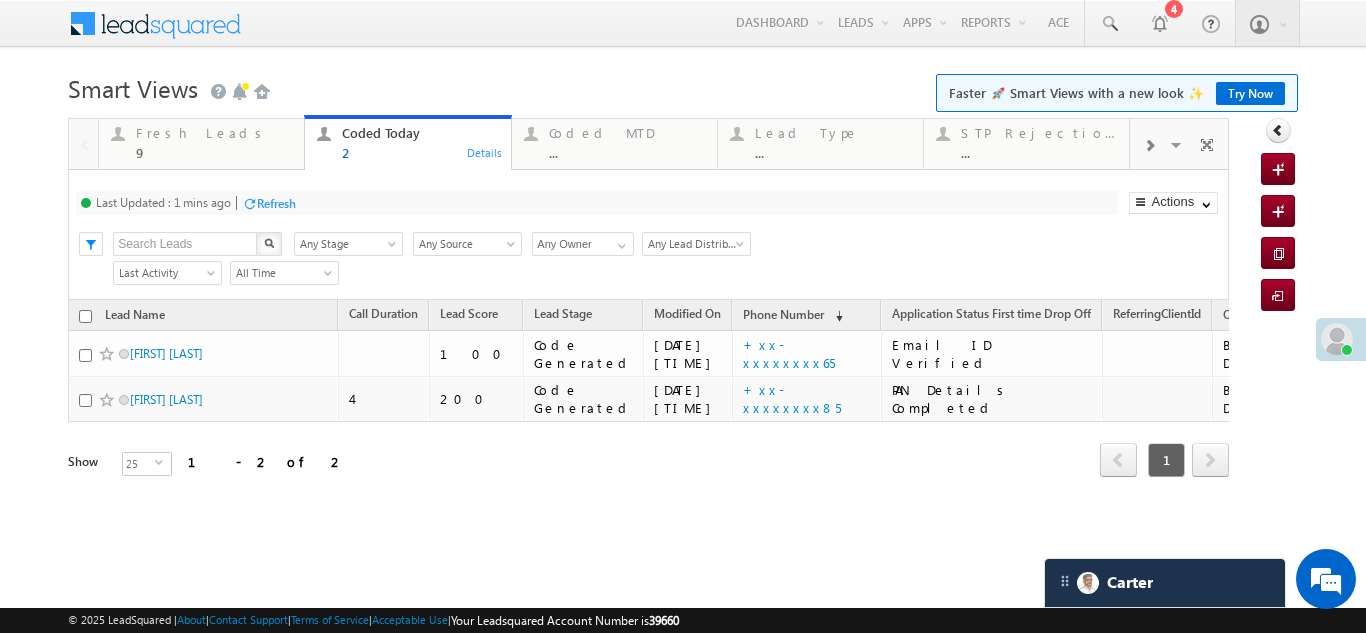 click on "Refresh" at bounding box center [276, 203] 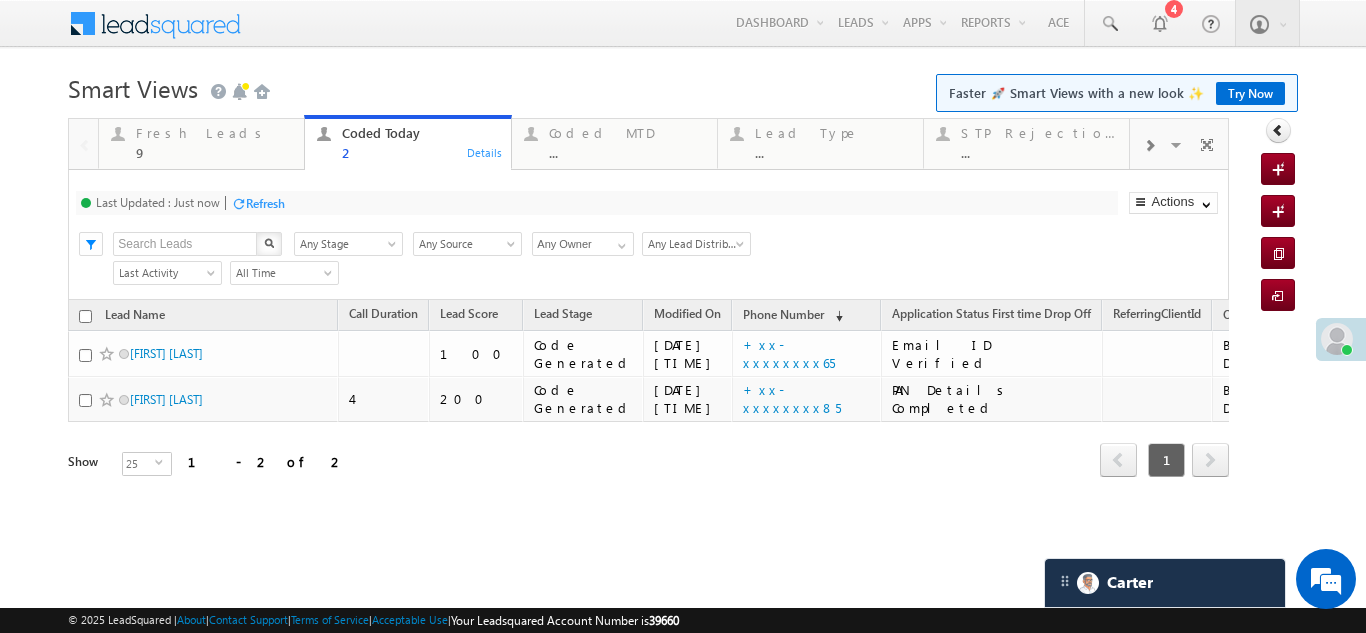 click on "Last Updated : Just now Refresh Refreshing..." at bounding box center [596, 203] 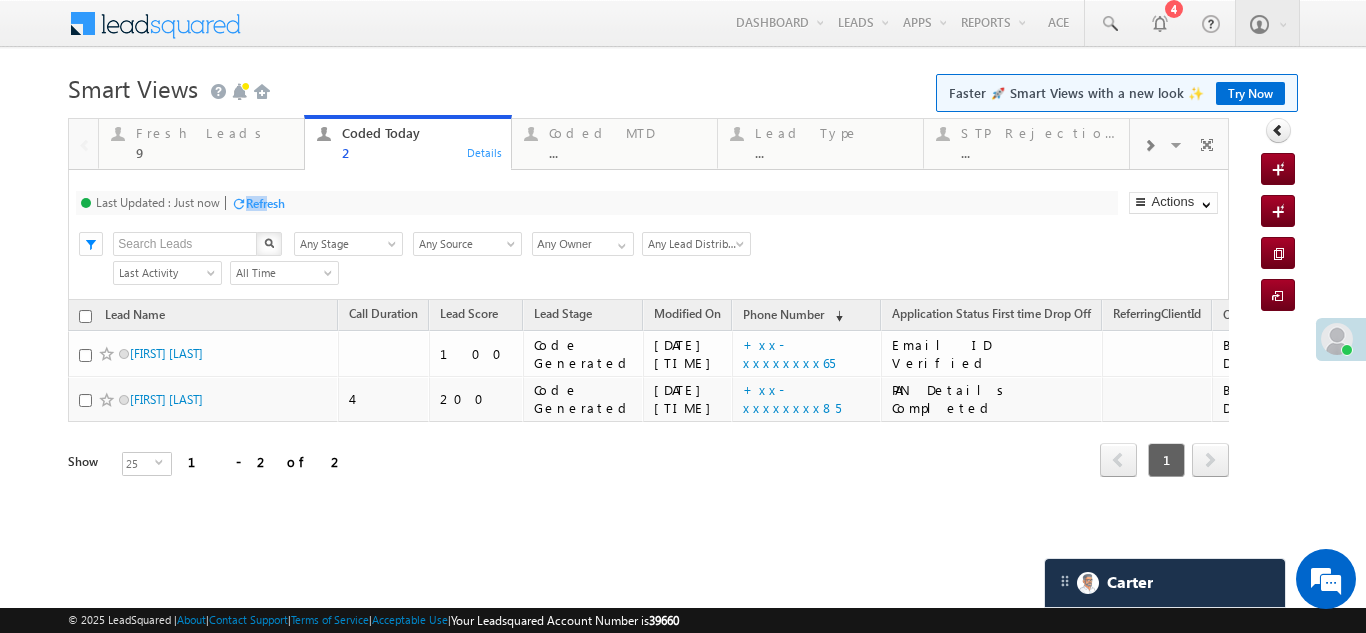 click on "Last Updated : Just now Refresh Refreshing..." at bounding box center (596, 203) 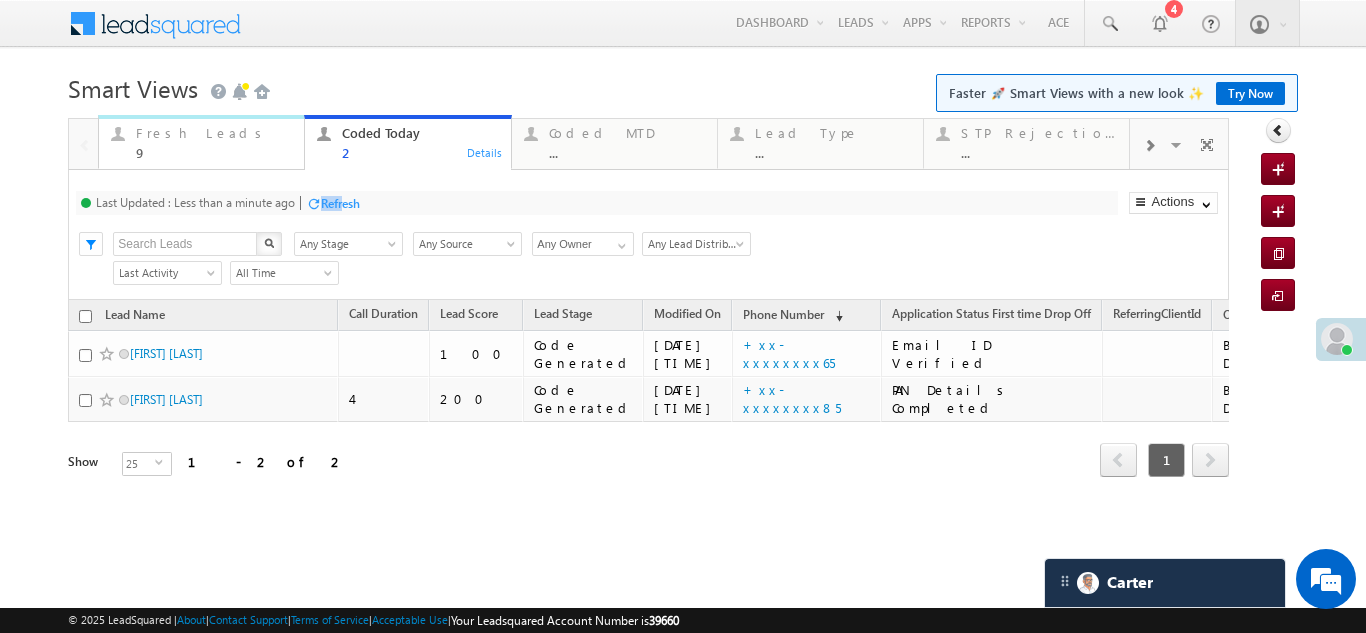 click on "Fresh Leads" at bounding box center [214, 133] 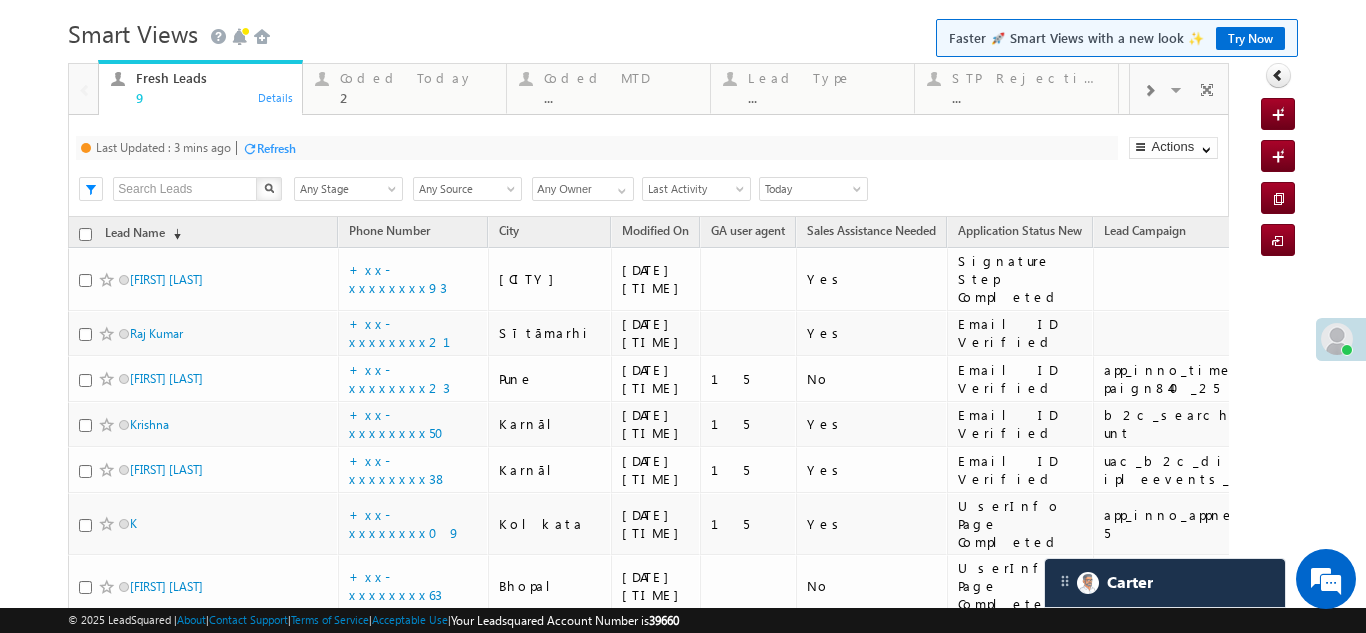 click on "Refresh" at bounding box center (276, 148) 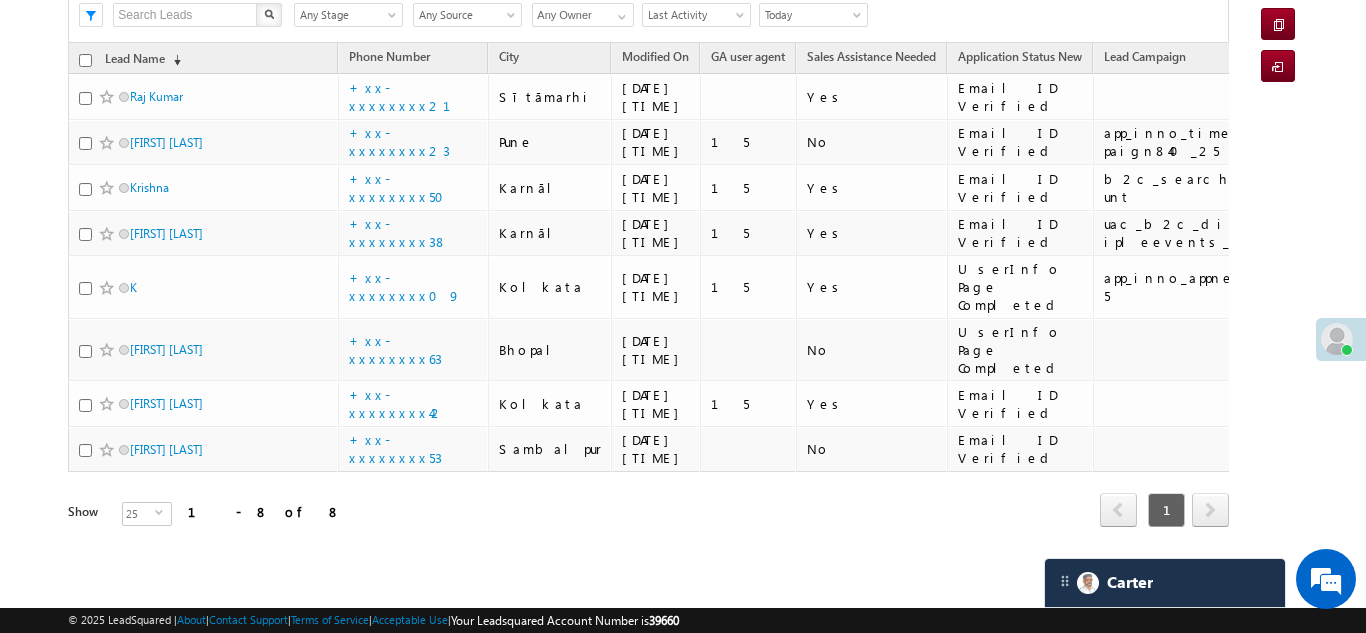 scroll, scrollTop: 210, scrollLeft: 0, axis: vertical 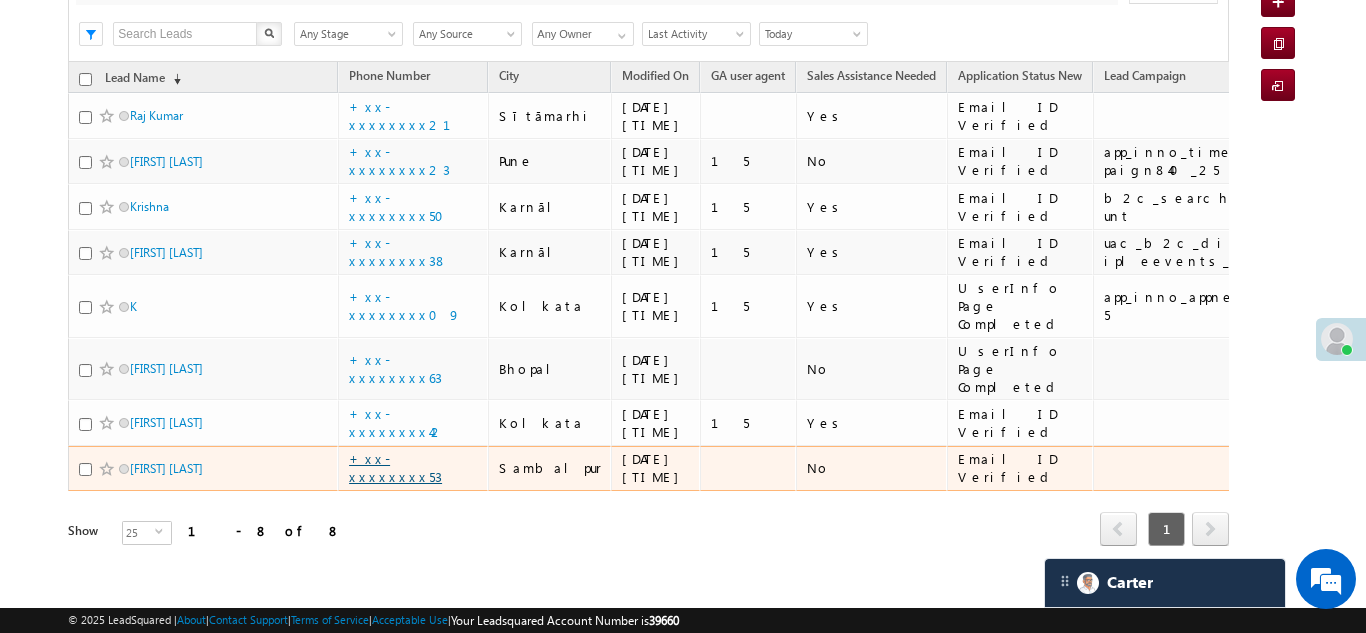 click on "+xx-xxxxxxxx53" at bounding box center (395, 467) 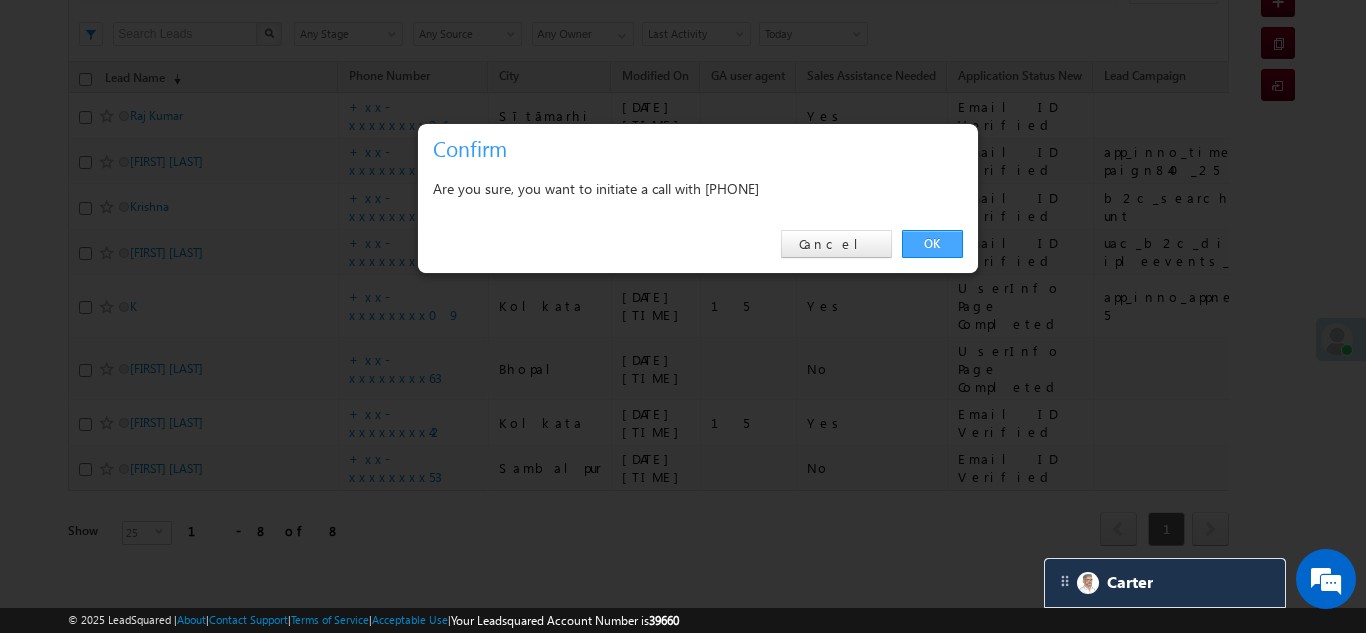 click on "OK" at bounding box center [932, 244] 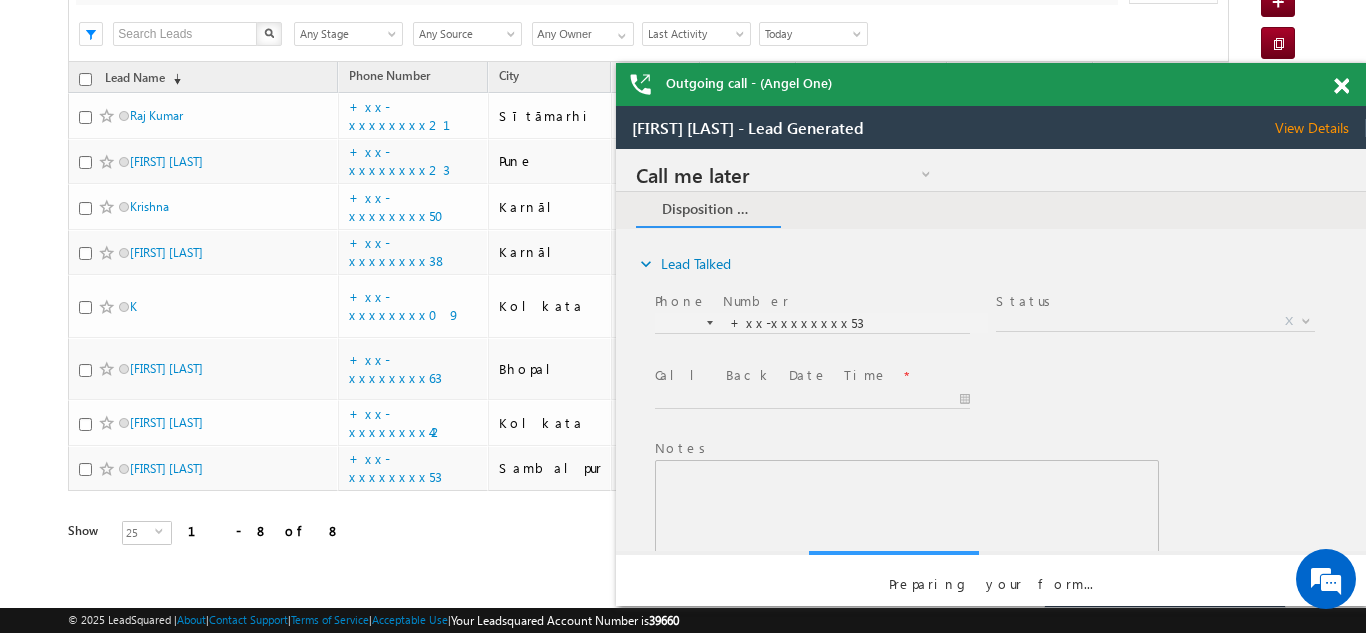 scroll, scrollTop: 0, scrollLeft: 0, axis: both 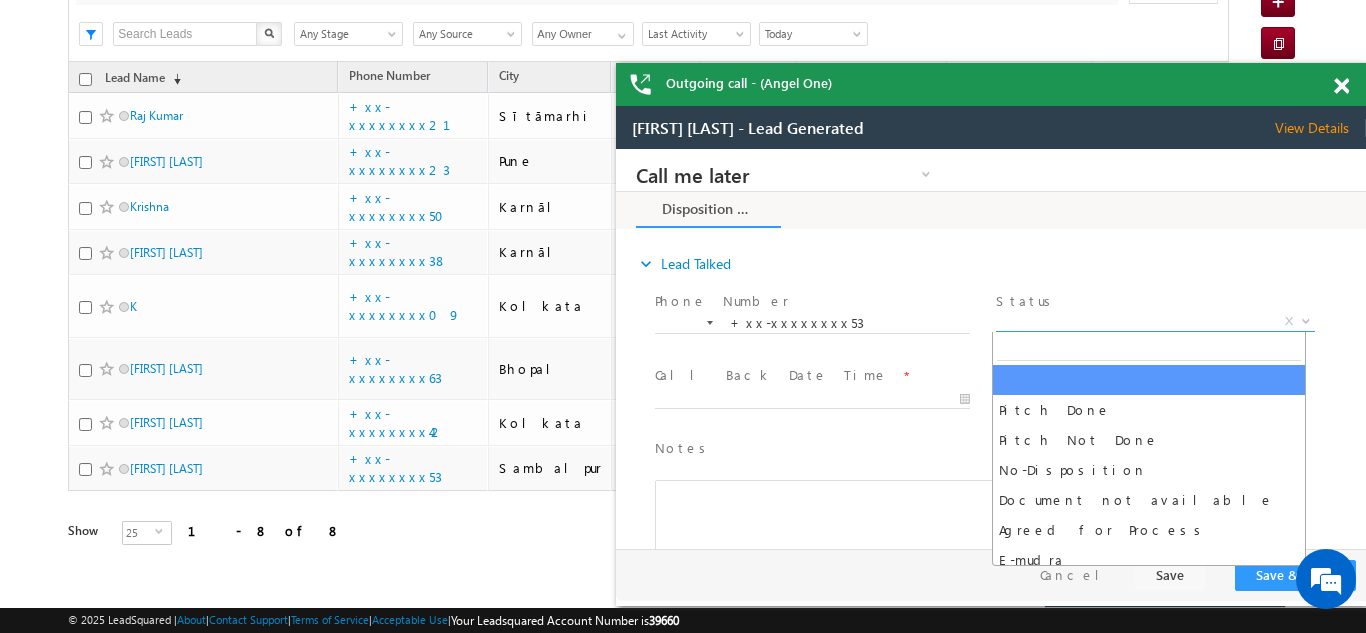 click on "X" at bounding box center (1155, 322) 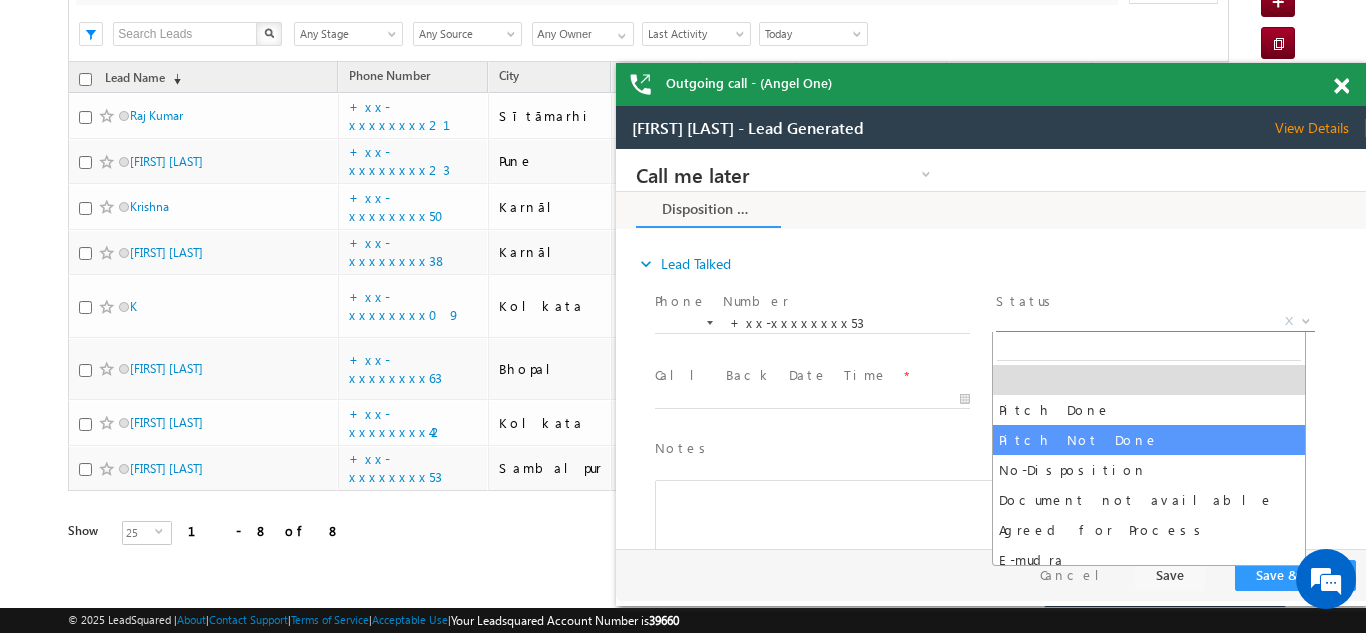 select on "Pitch Not Done" 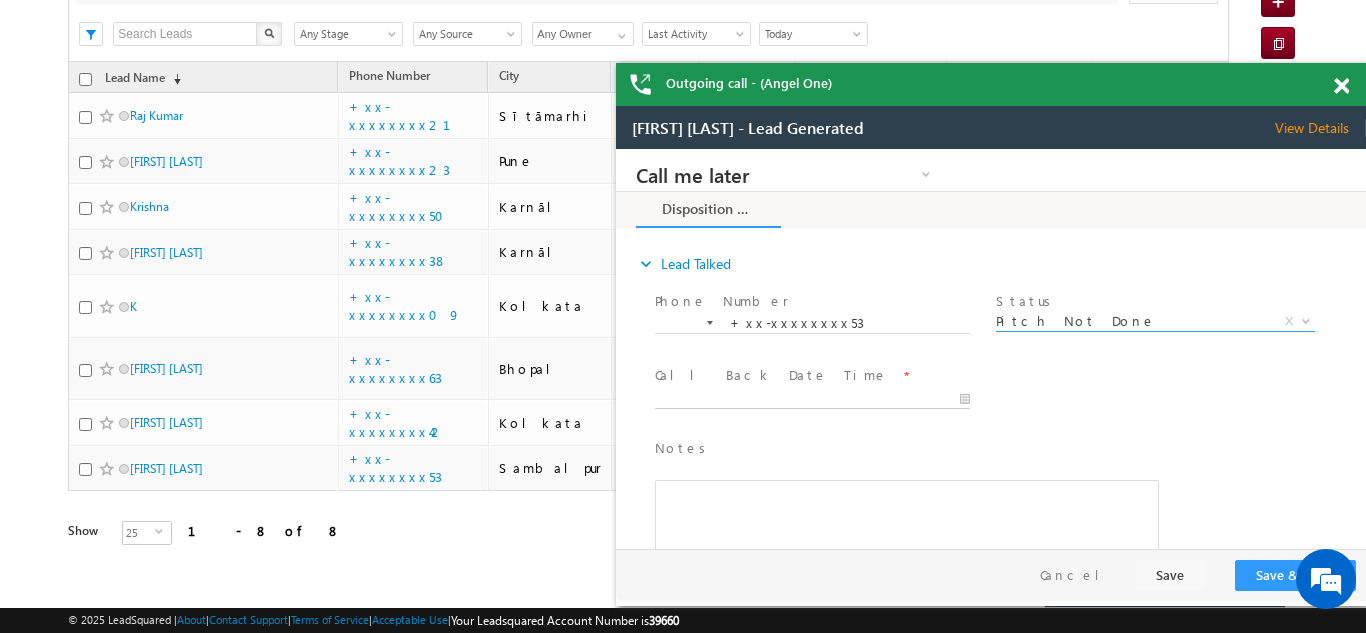 type on "07/13/25 1:57 PM" 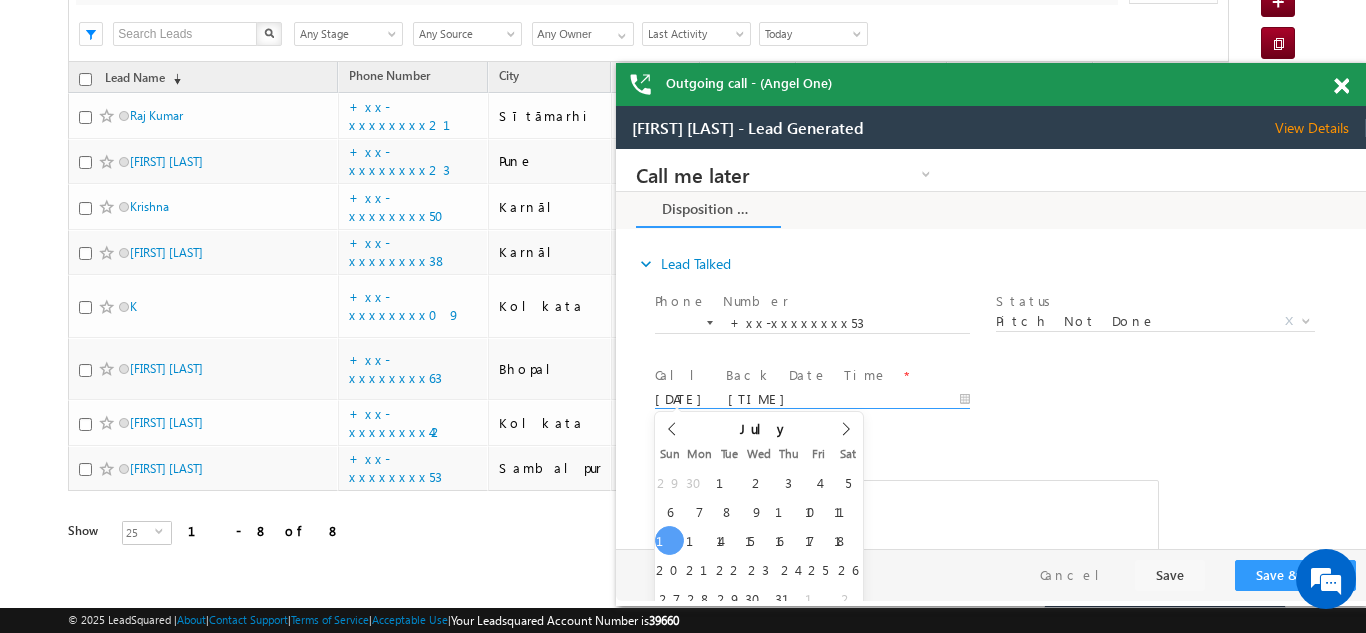 click on "07/13/25 1:57 PM" at bounding box center (812, 400) 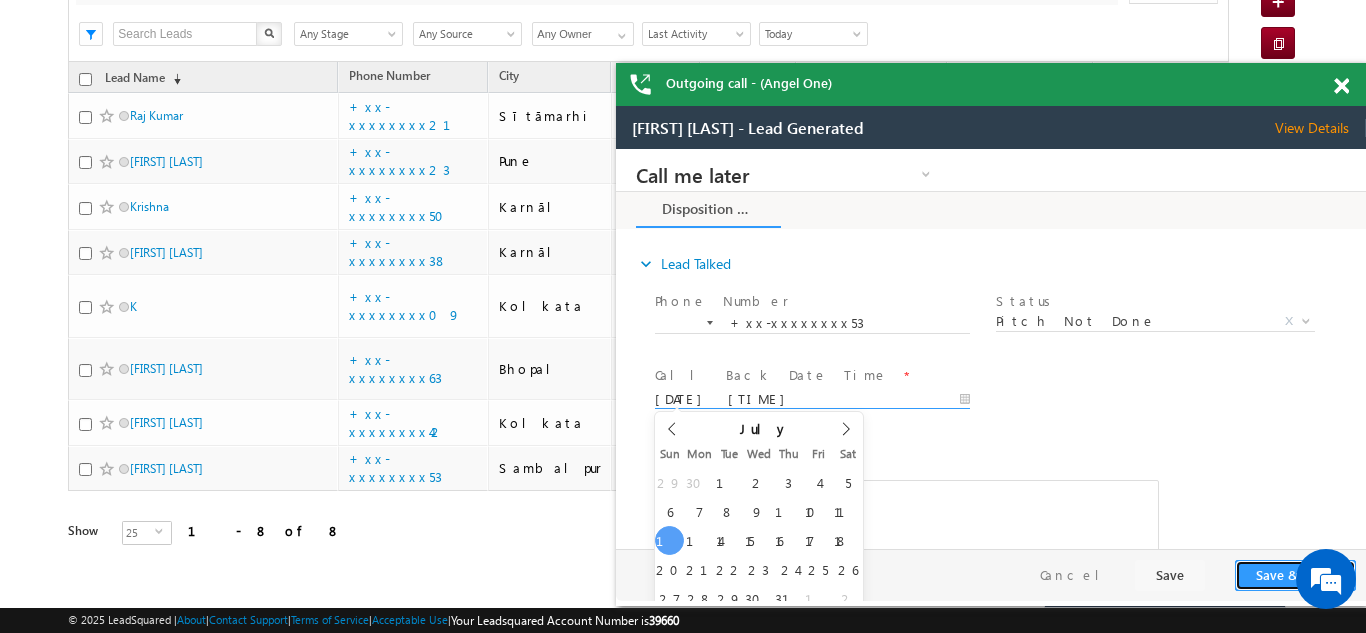 click on "Save & Close" at bounding box center [1295, 575] 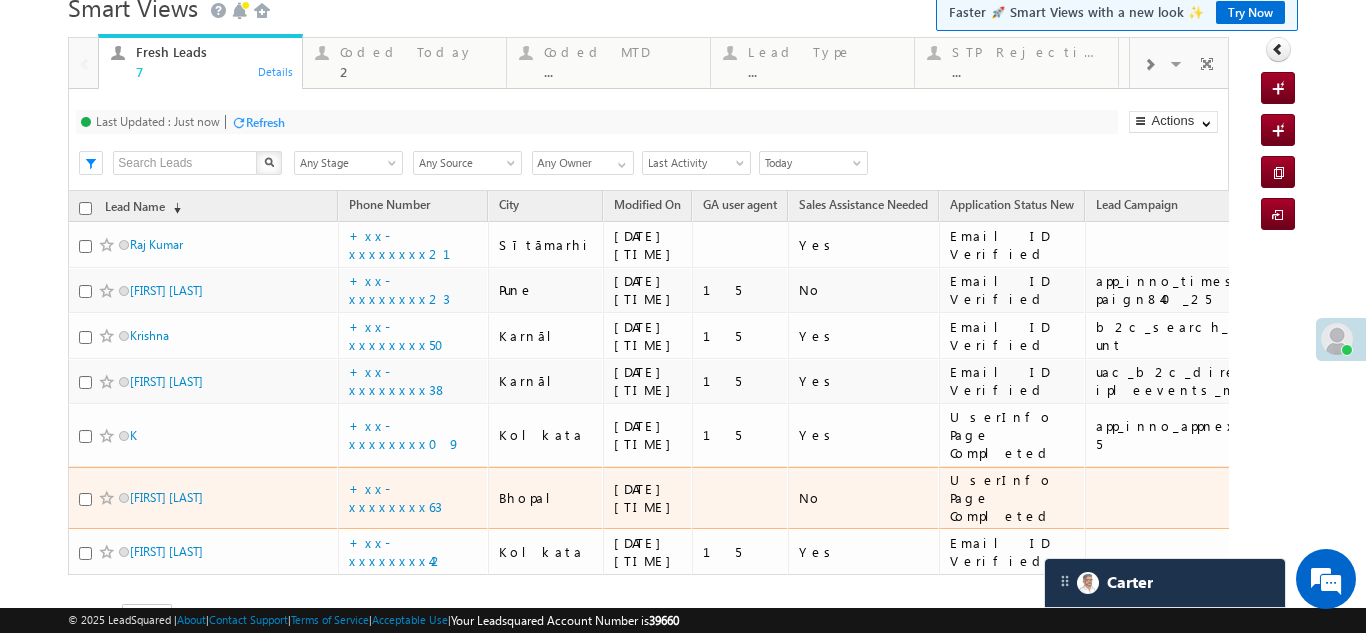 scroll, scrollTop: 164, scrollLeft: 0, axis: vertical 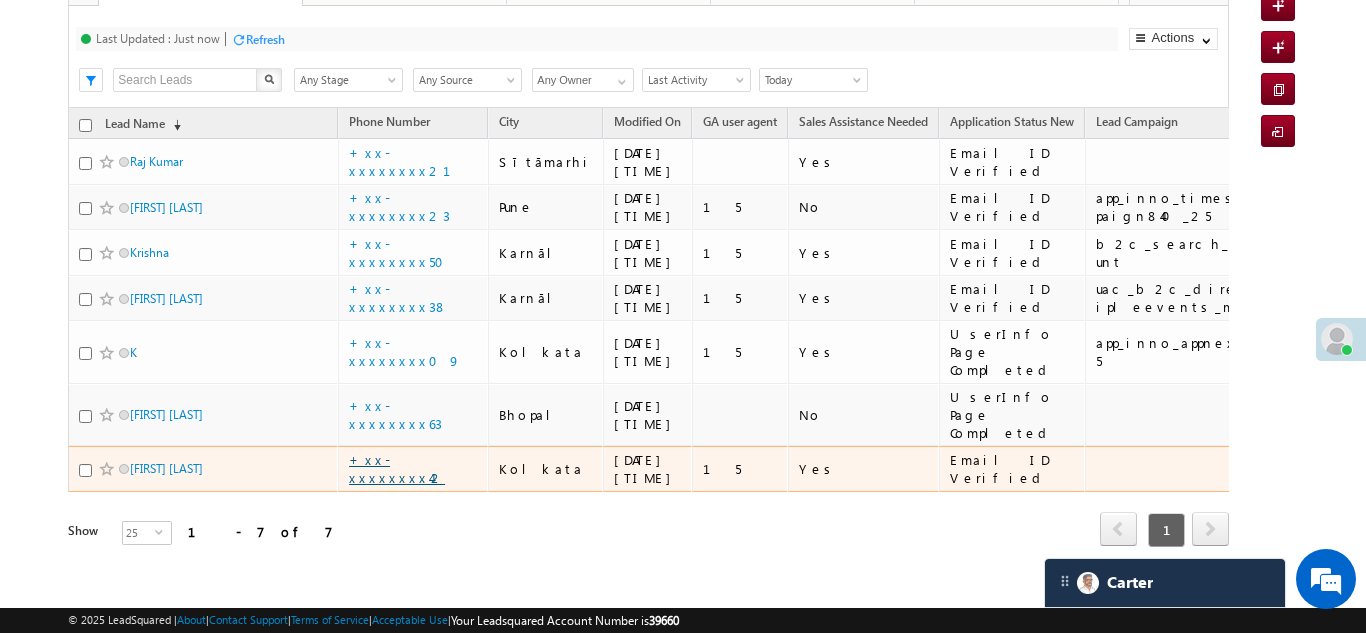 click on "+xx-xxxxxxxx42" at bounding box center (397, 468) 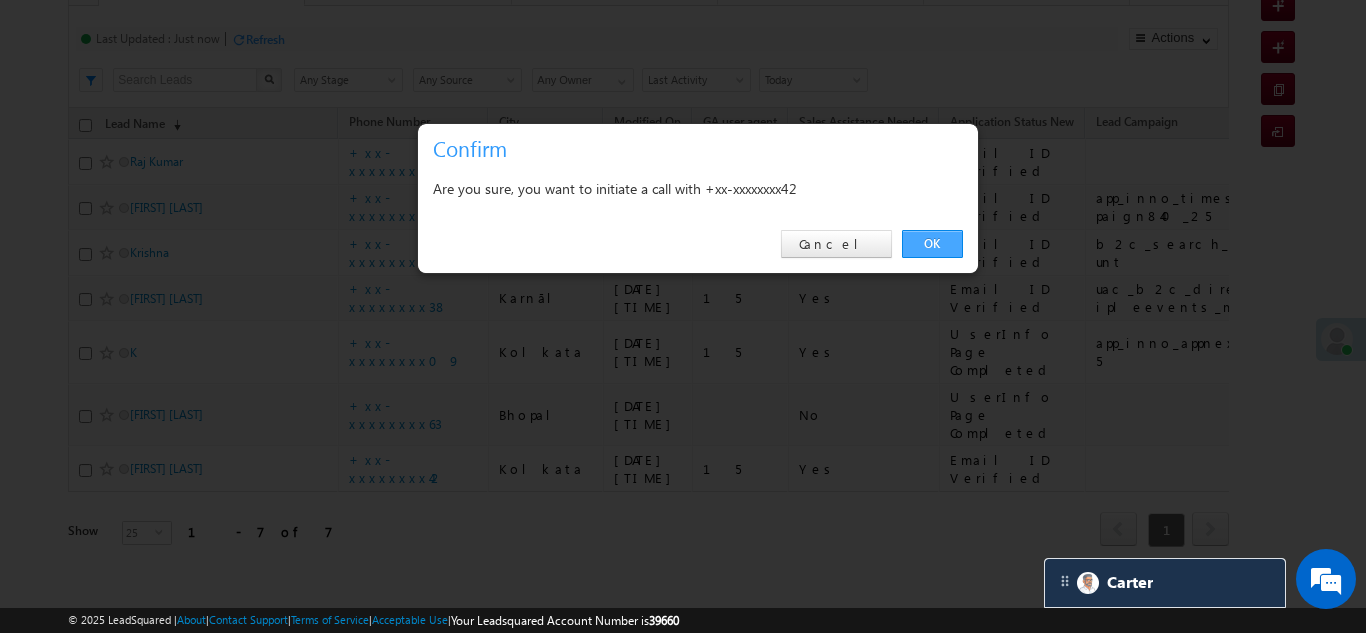 click on "OK" at bounding box center (932, 244) 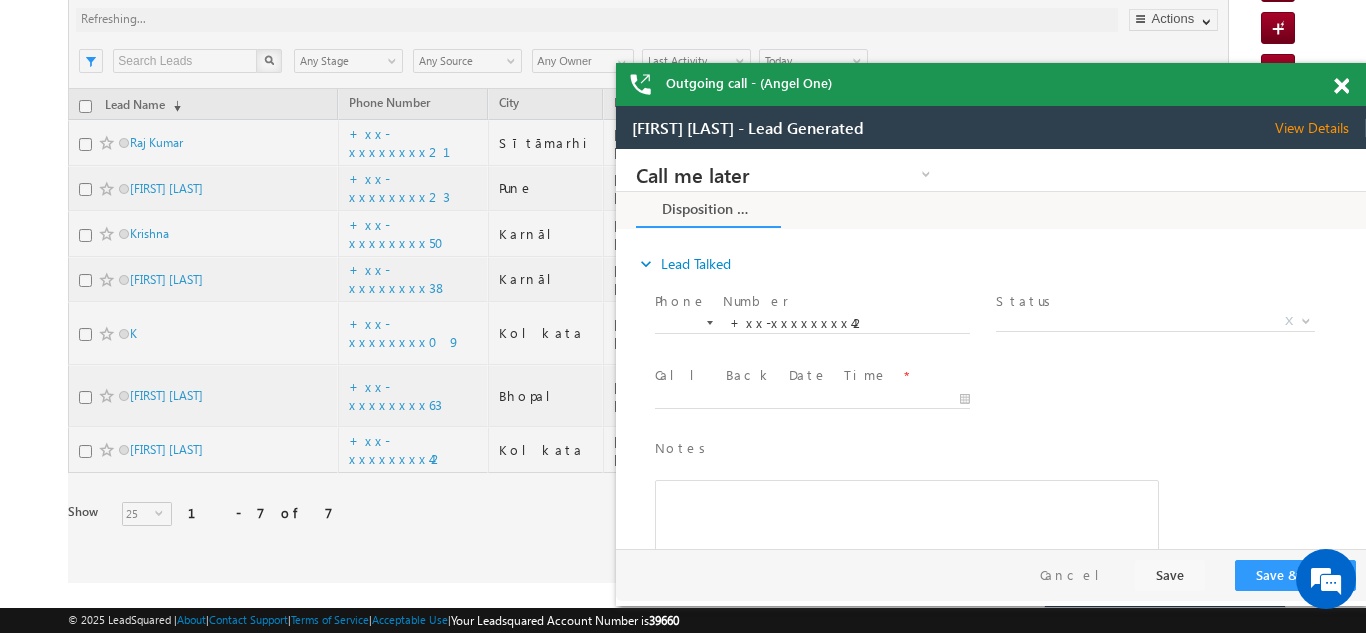 scroll, scrollTop: 164, scrollLeft: 0, axis: vertical 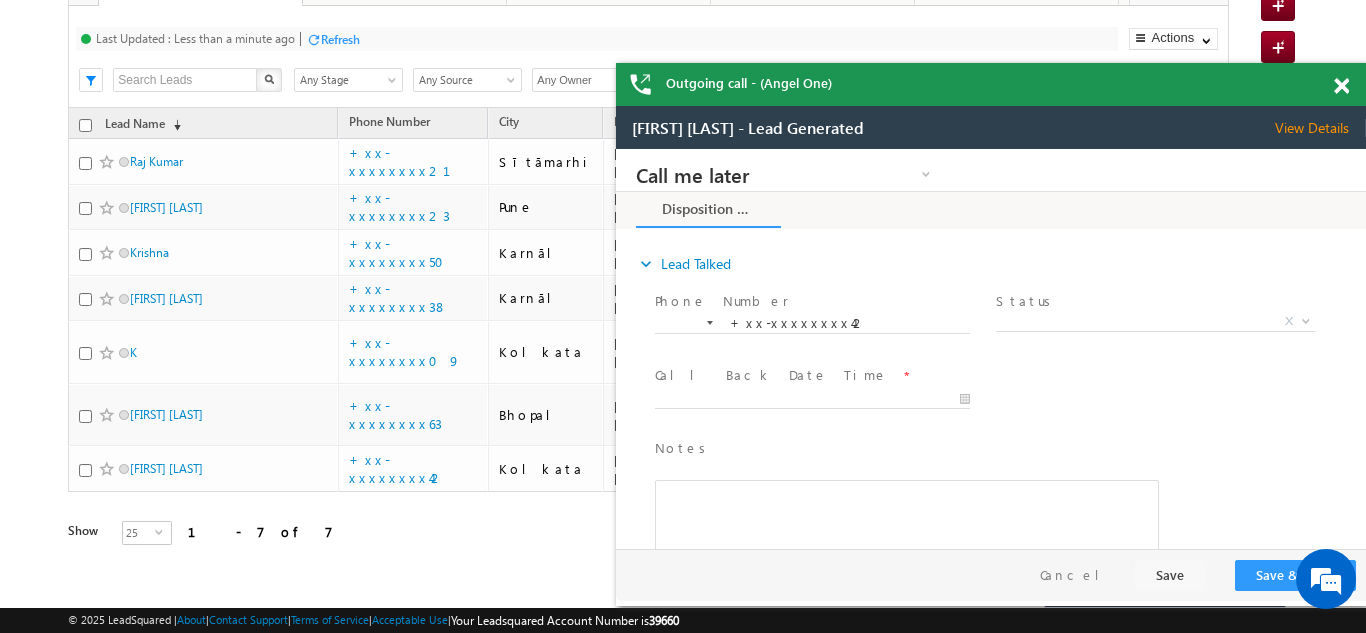 click on "View Details" at bounding box center [1320, 128] 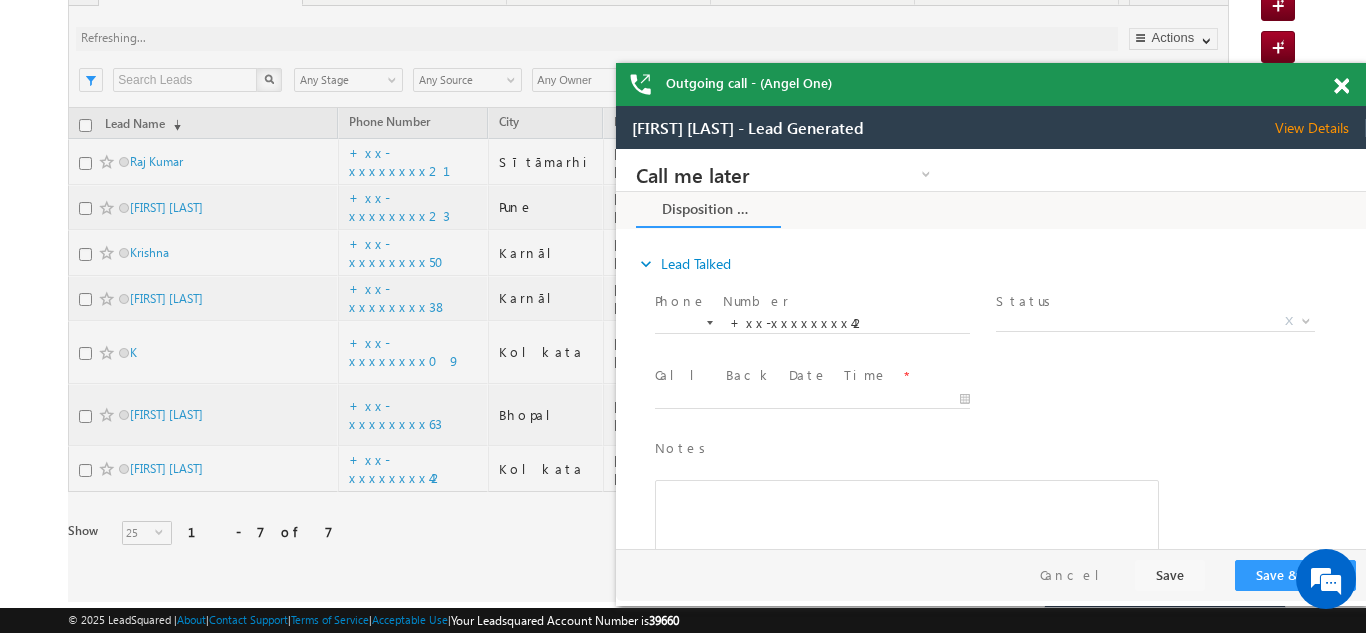 click at bounding box center (1341, 86) 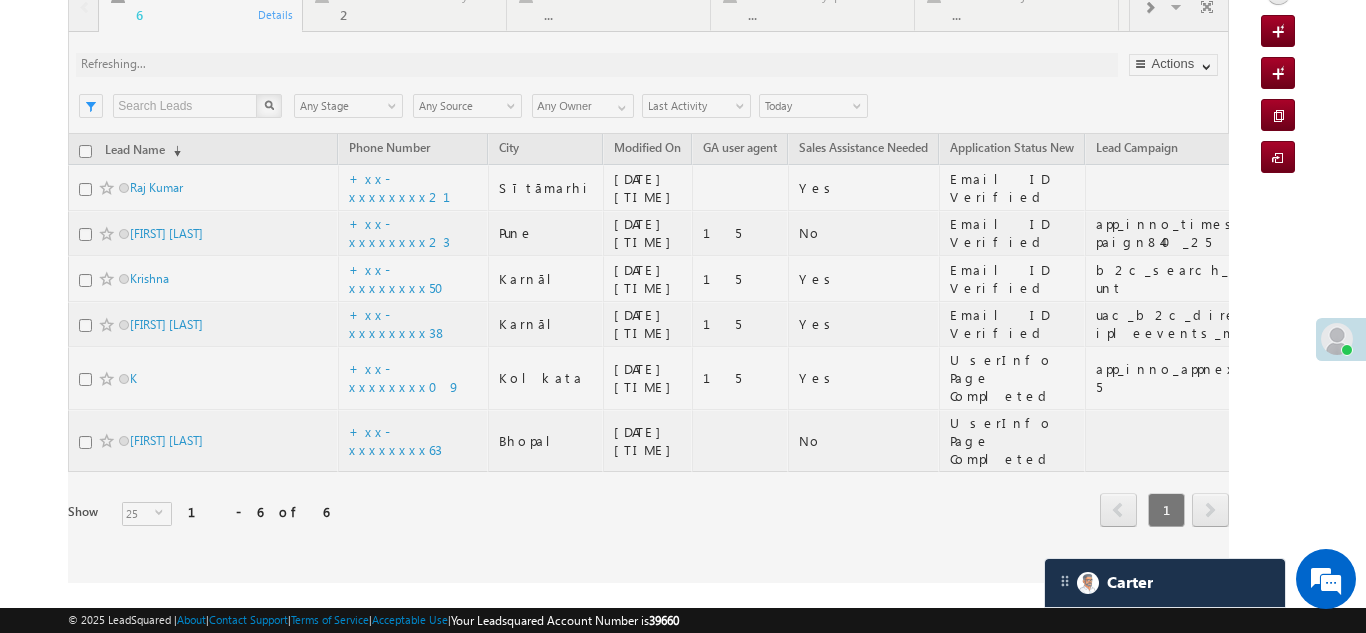 scroll, scrollTop: 119, scrollLeft: 0, axis: vertical 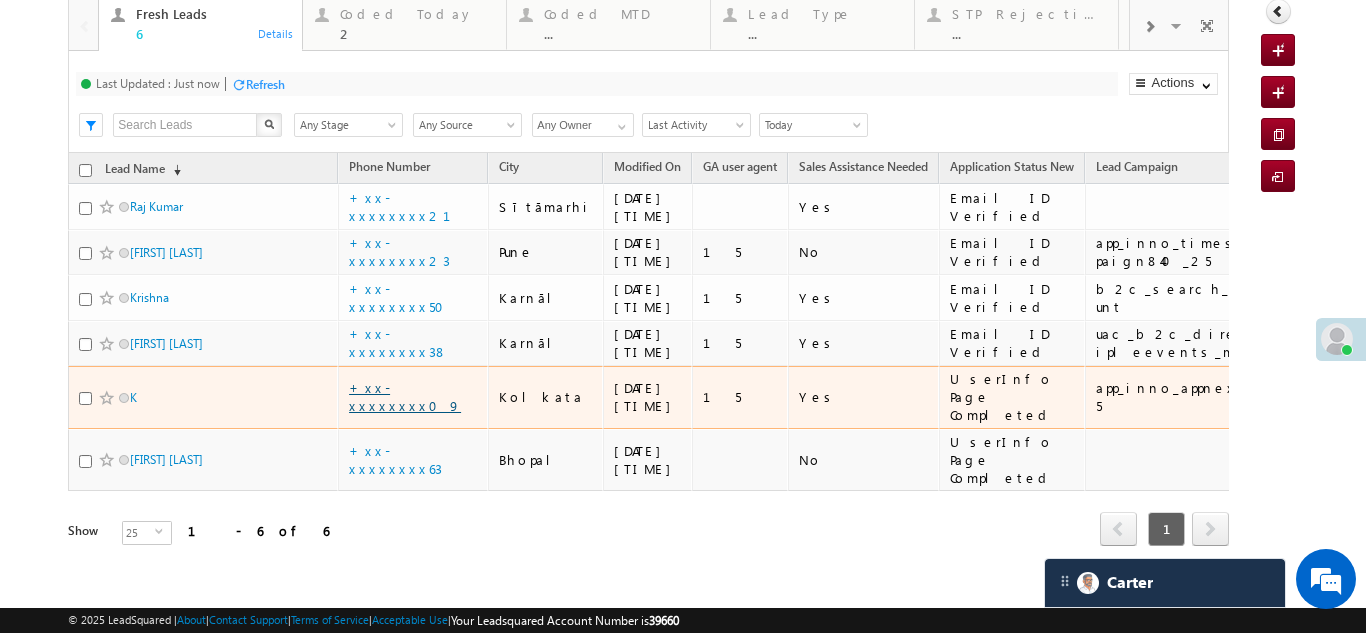 click on "+xx-xxxxxxxx09" at bounding box center (405, 396) 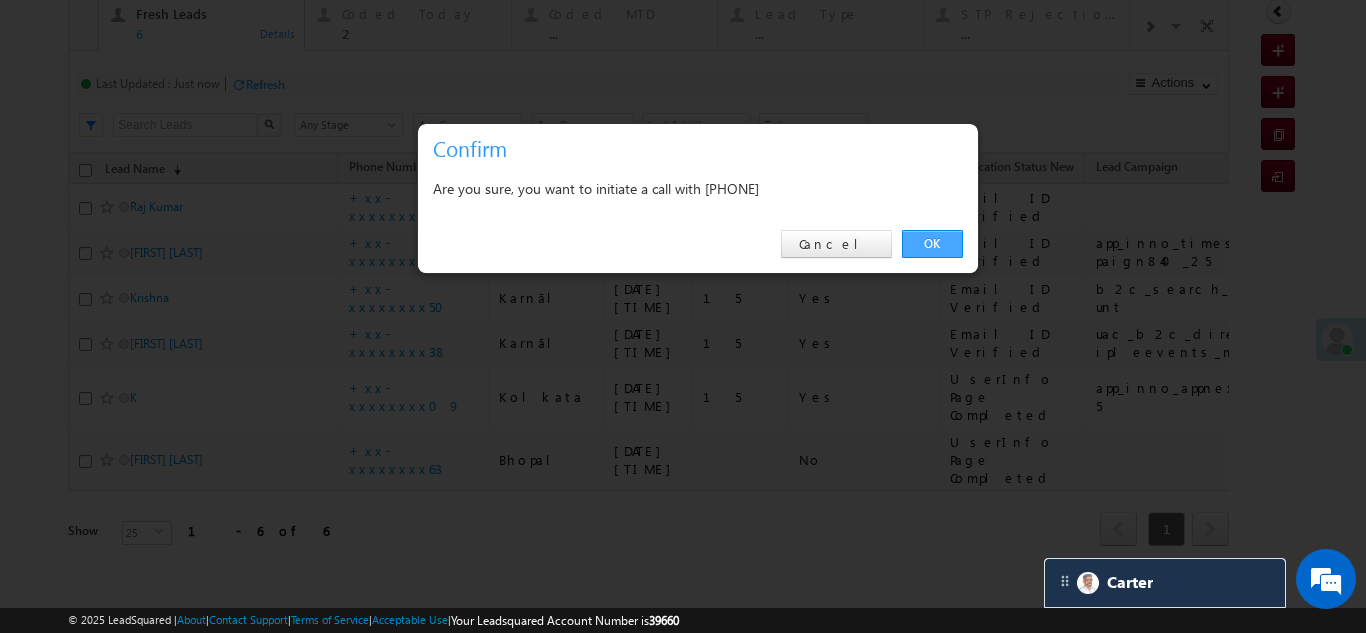 click on "OK" at bounding box center (932, 244) 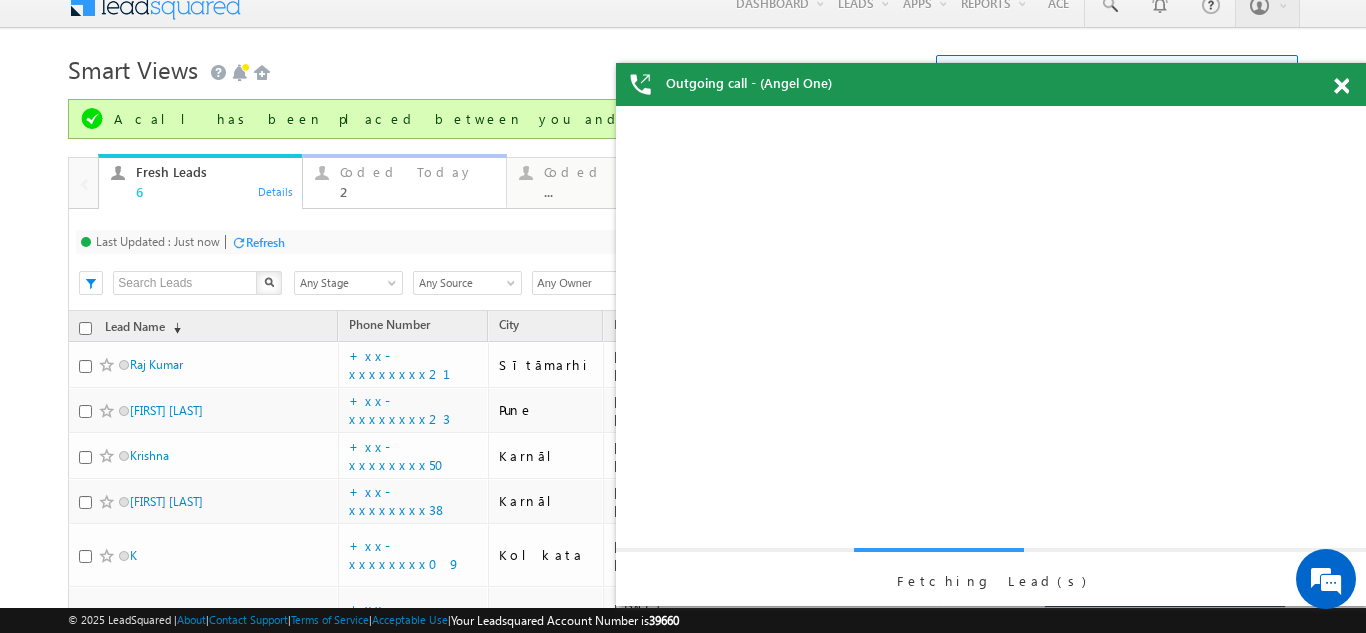 scroll, scrollTop: 0, scrollLeft: 0, axis: both 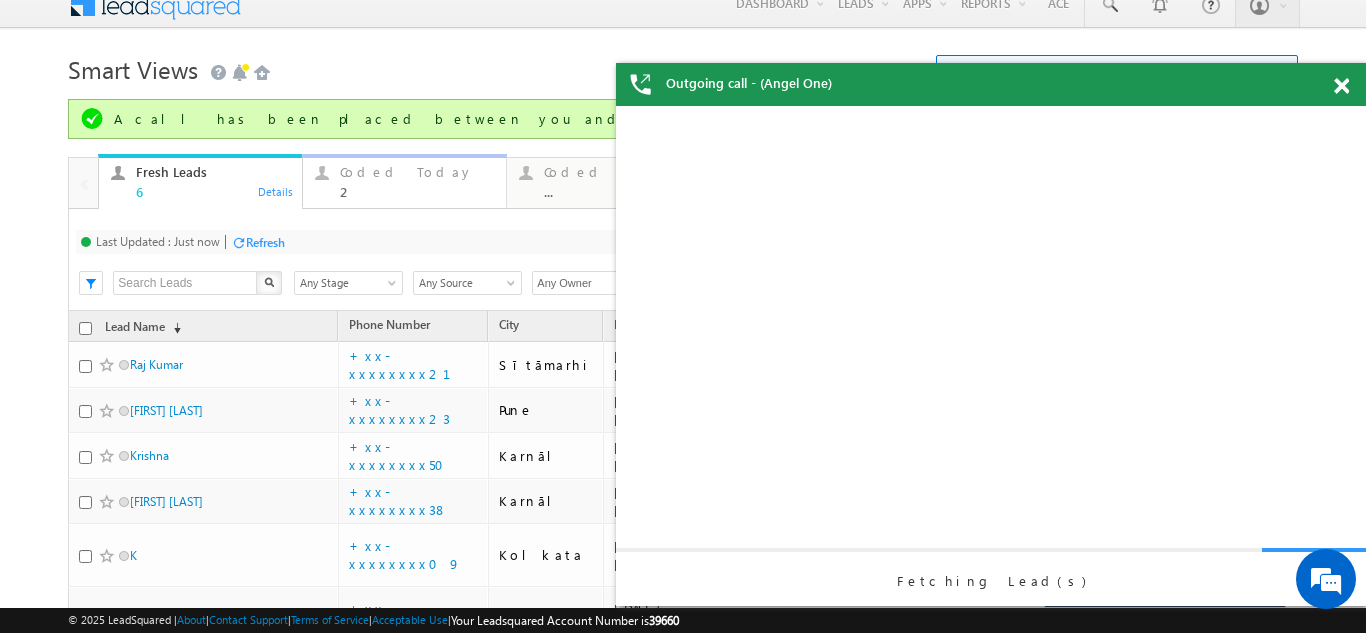 click on "Coded Today" at bounding box center (417, 172) 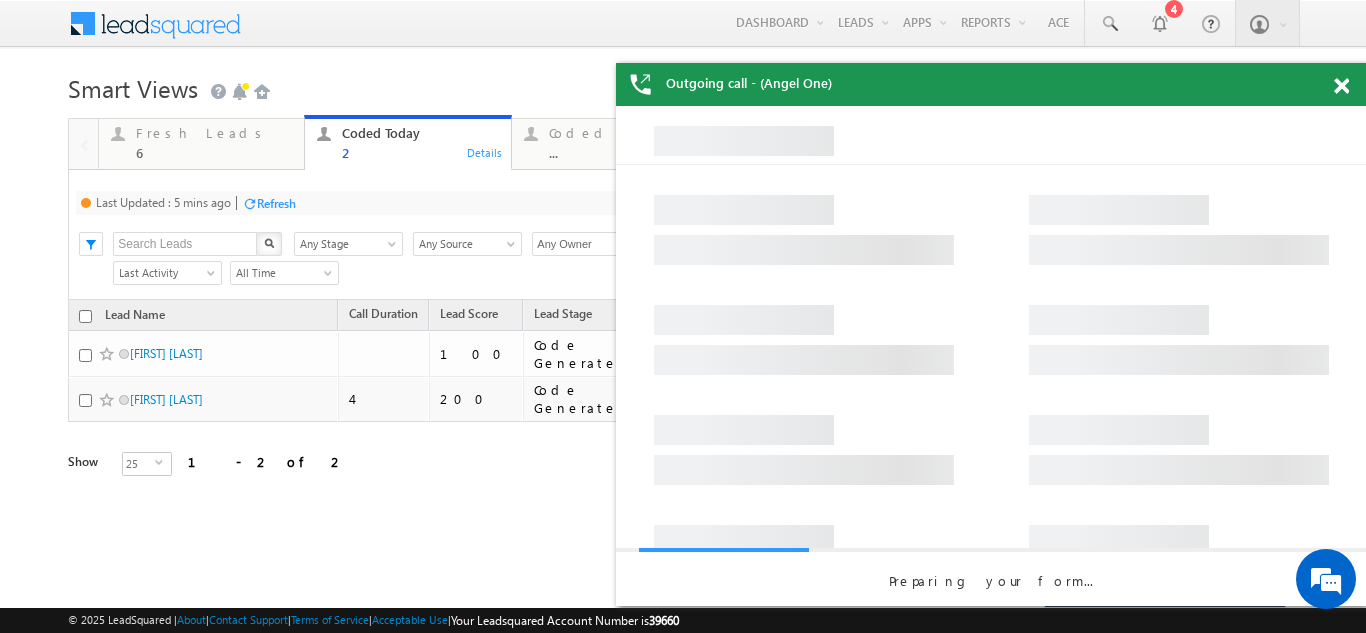 click on "Refresh" at bounding box center [276, 203] 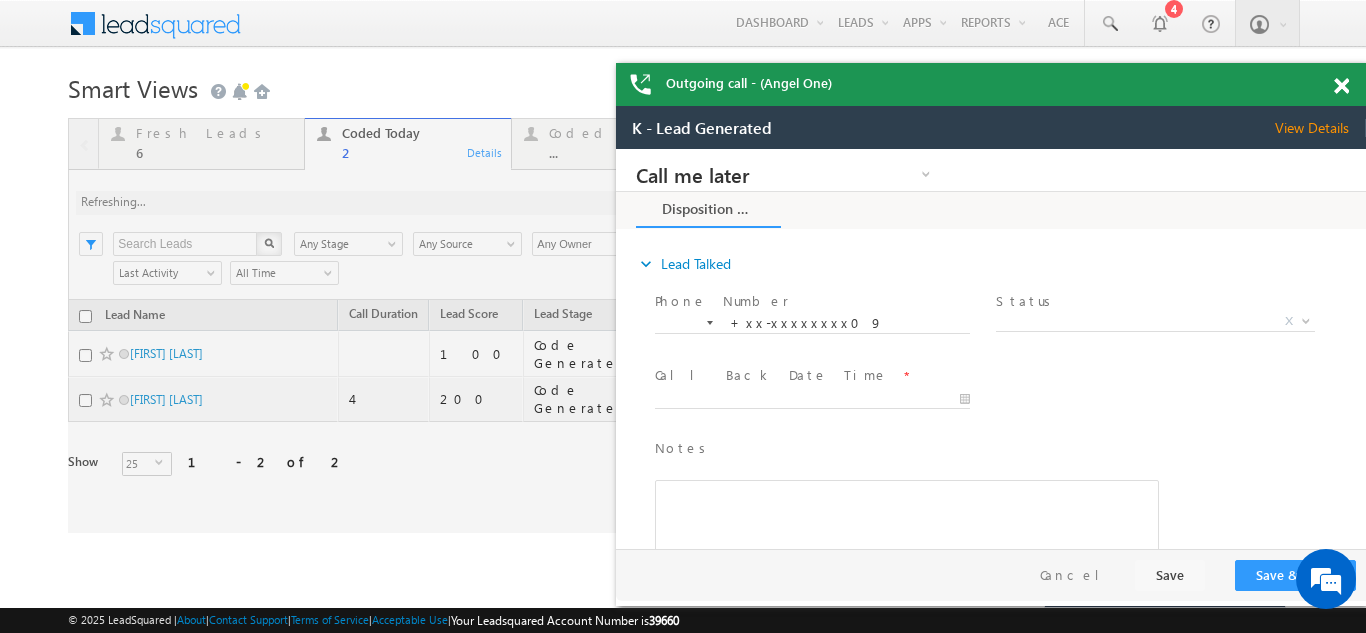 scroll, scrollTop: 0, scrollLeft: 0, axis: both 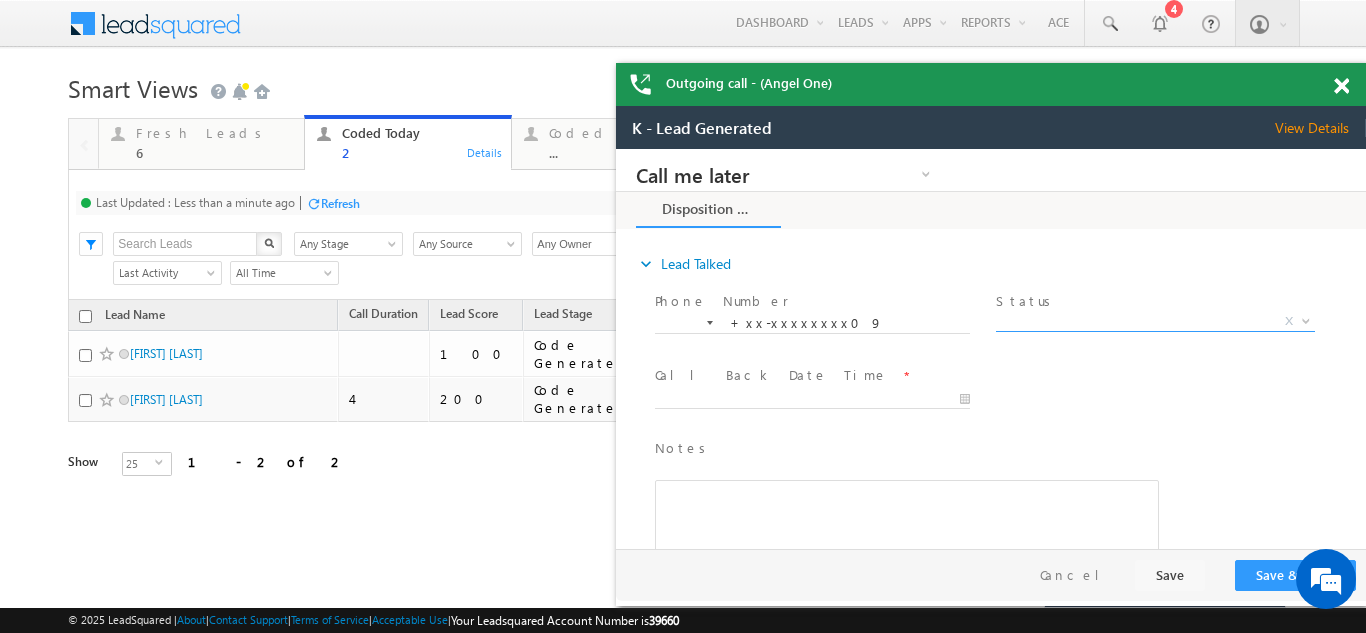 click on "X" at bounding box center (1155, 322) 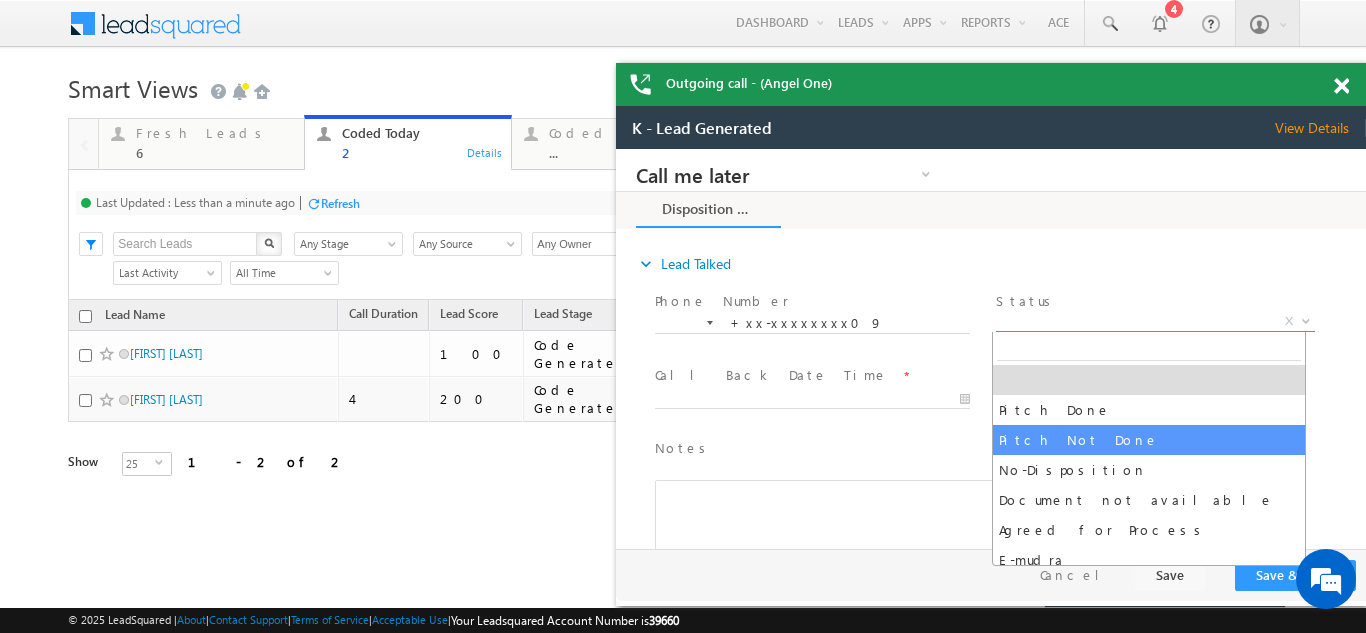 select on "Pitch Not Done" 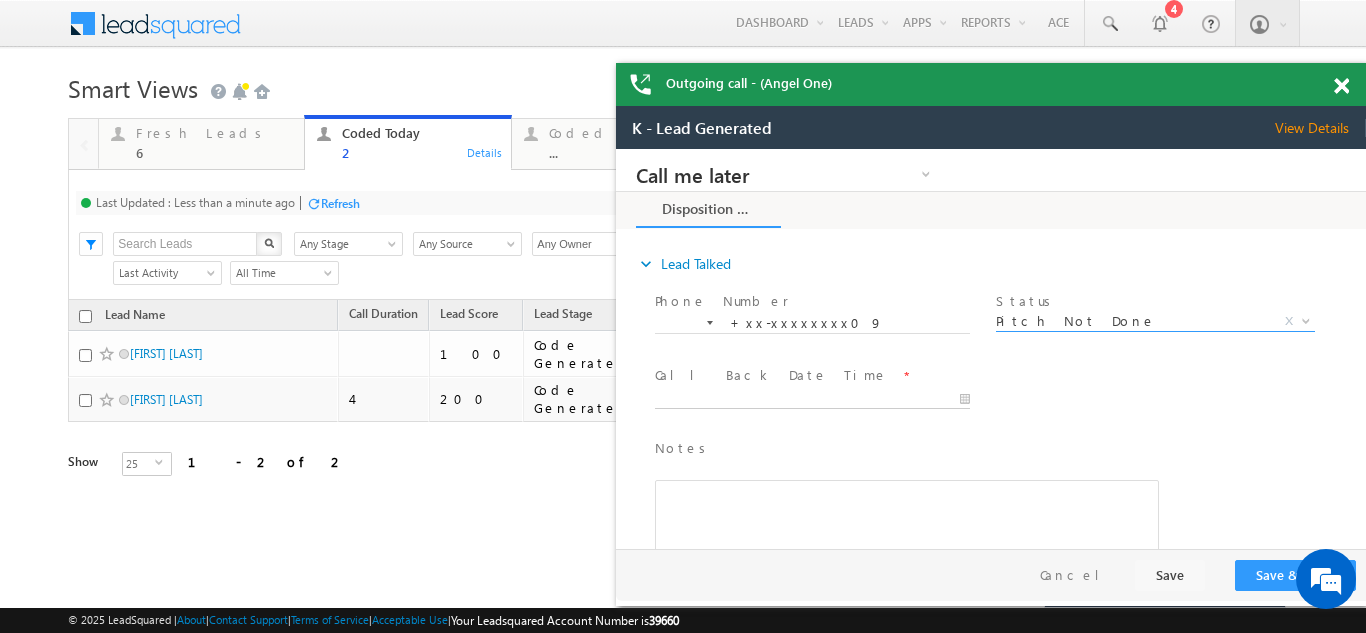 type on "07/13/25 2:02 PM" 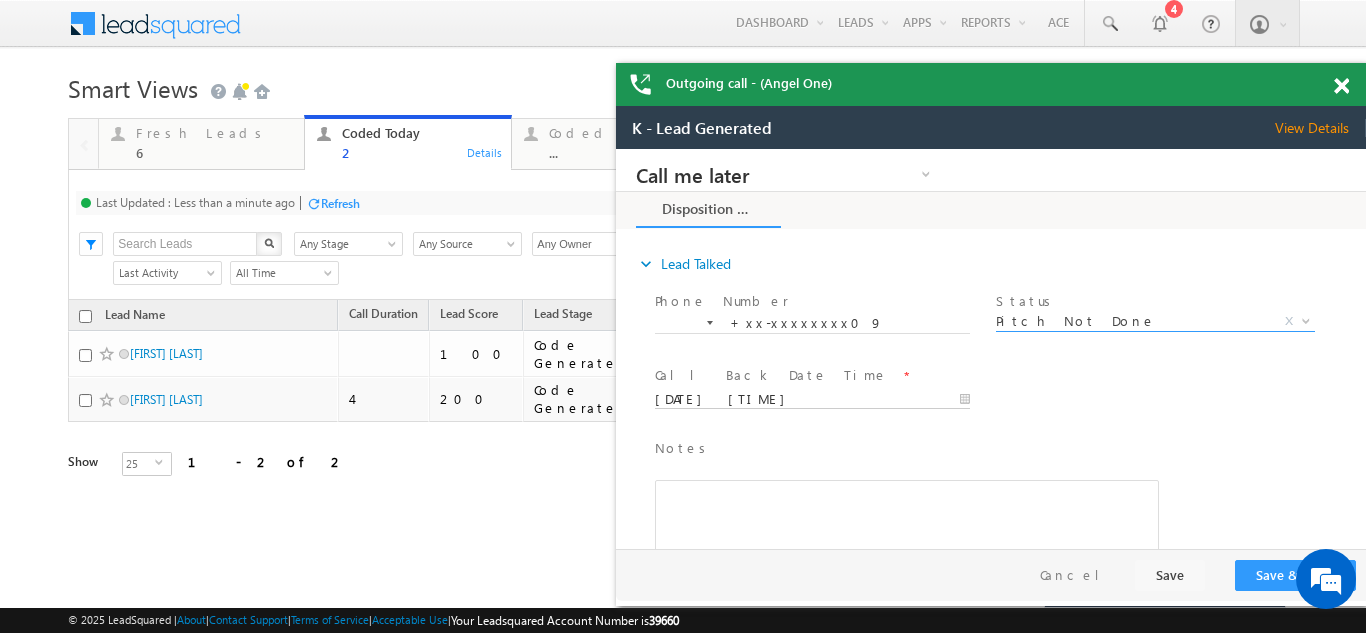 click on "07/13/25 2:02 PM" at bounding box center (812, 400) 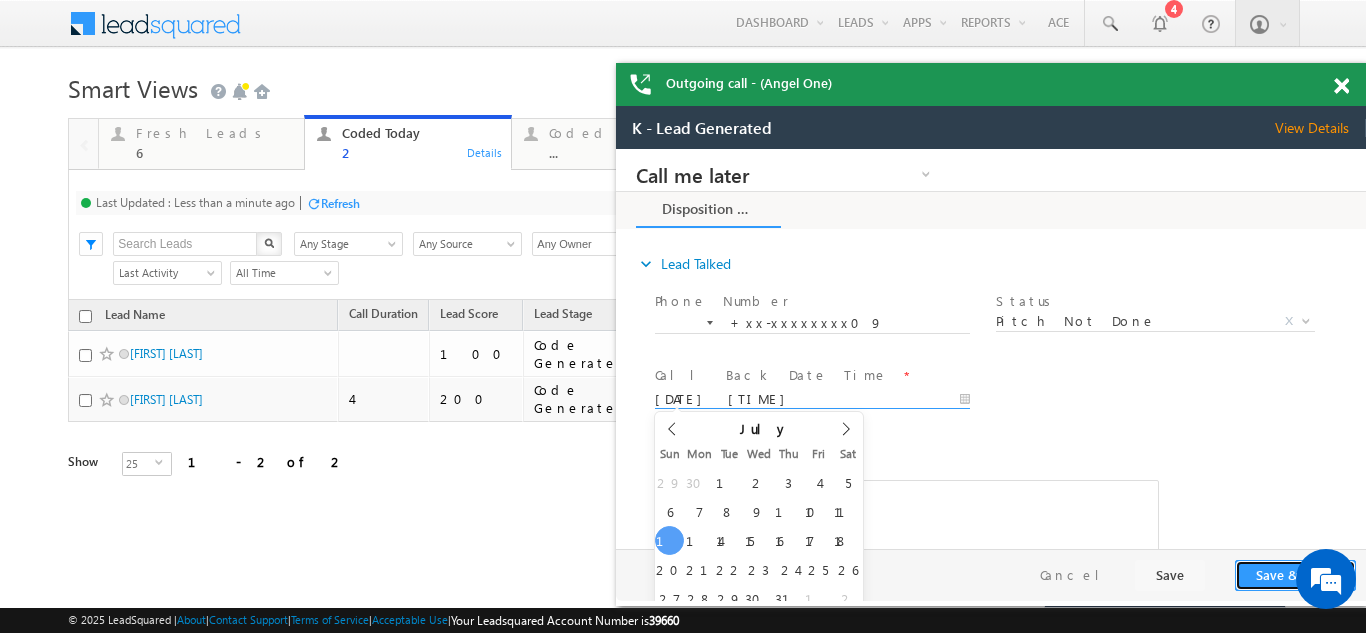 click on "Save & Close" at bounding box center [1295, 575] 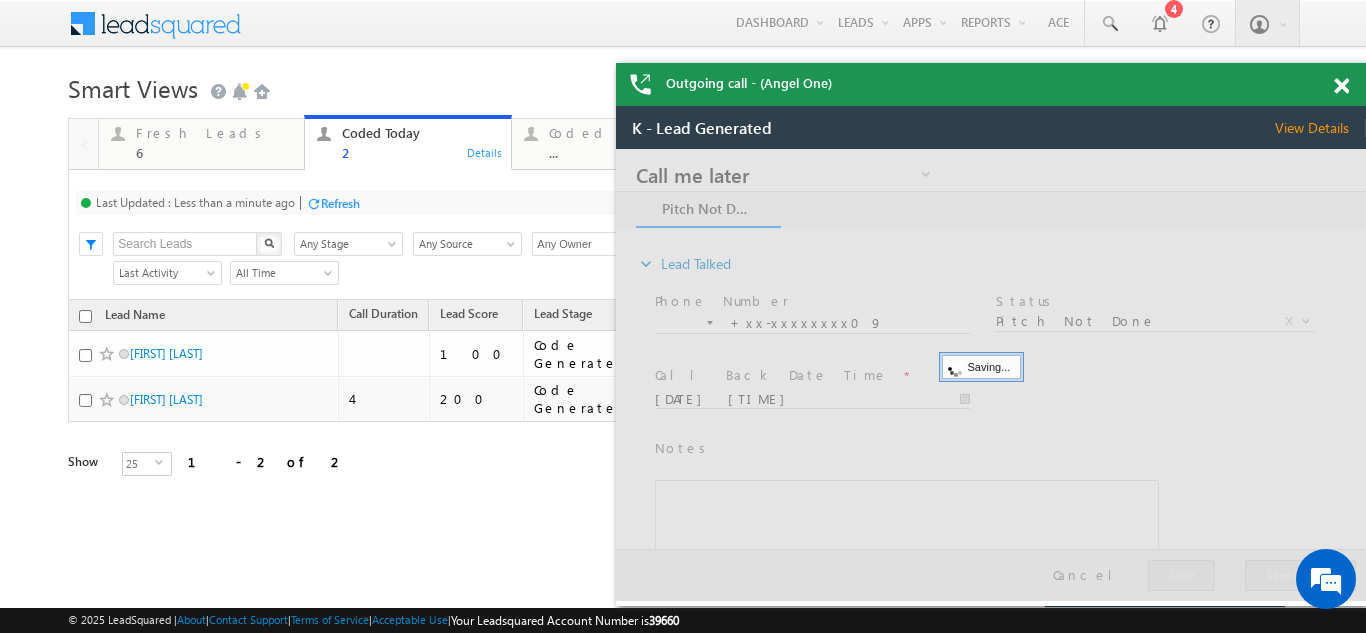 click on "View Details" at bounding box center [1320, 128] 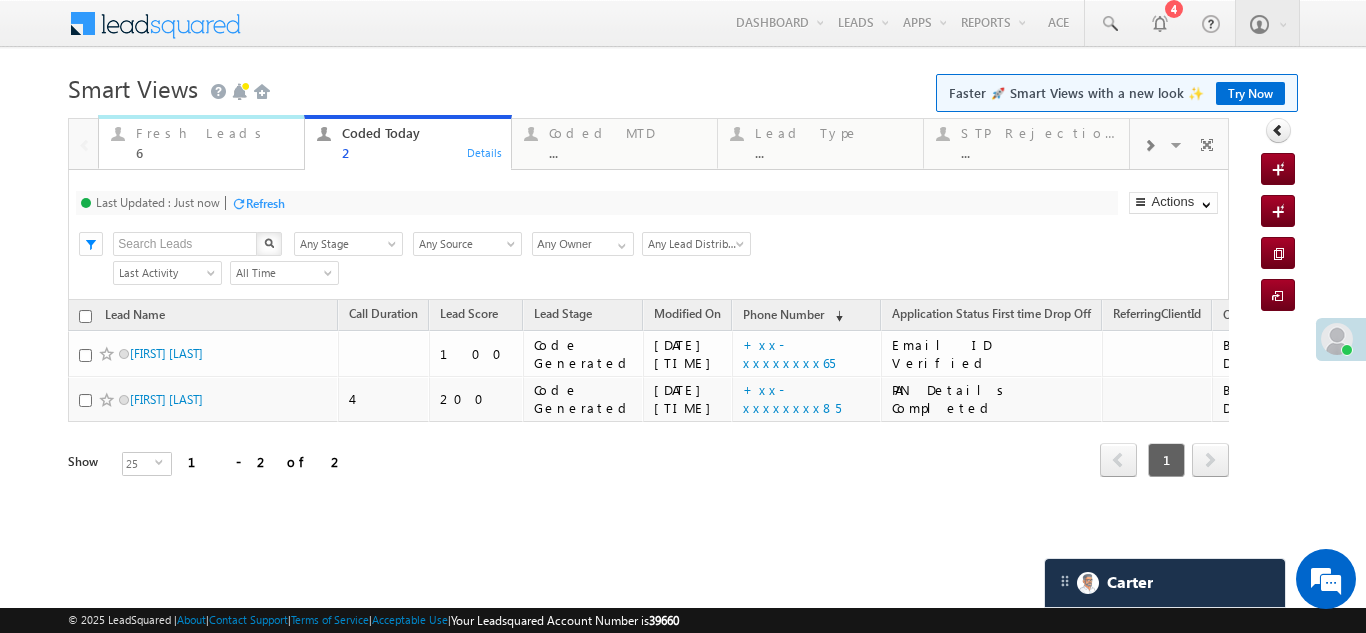 click on "Fresh Leads" at bounding box center [214, 133] 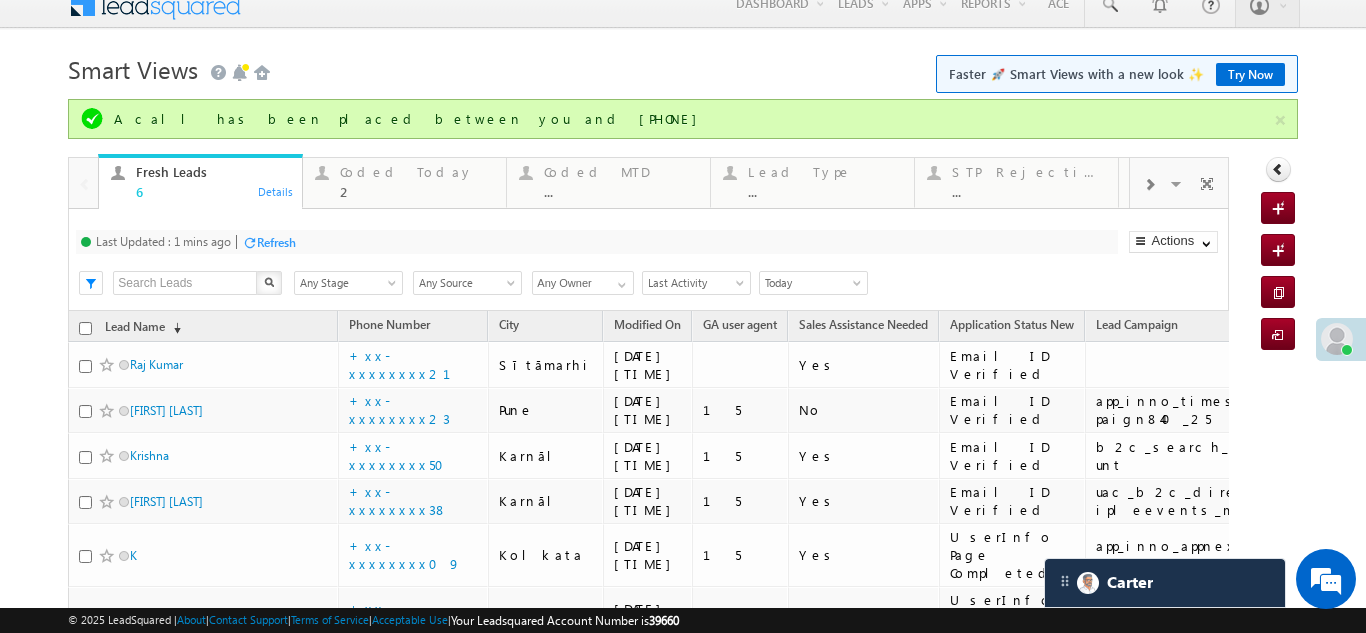 click on "Refresh" at bounding box center (276, 242) 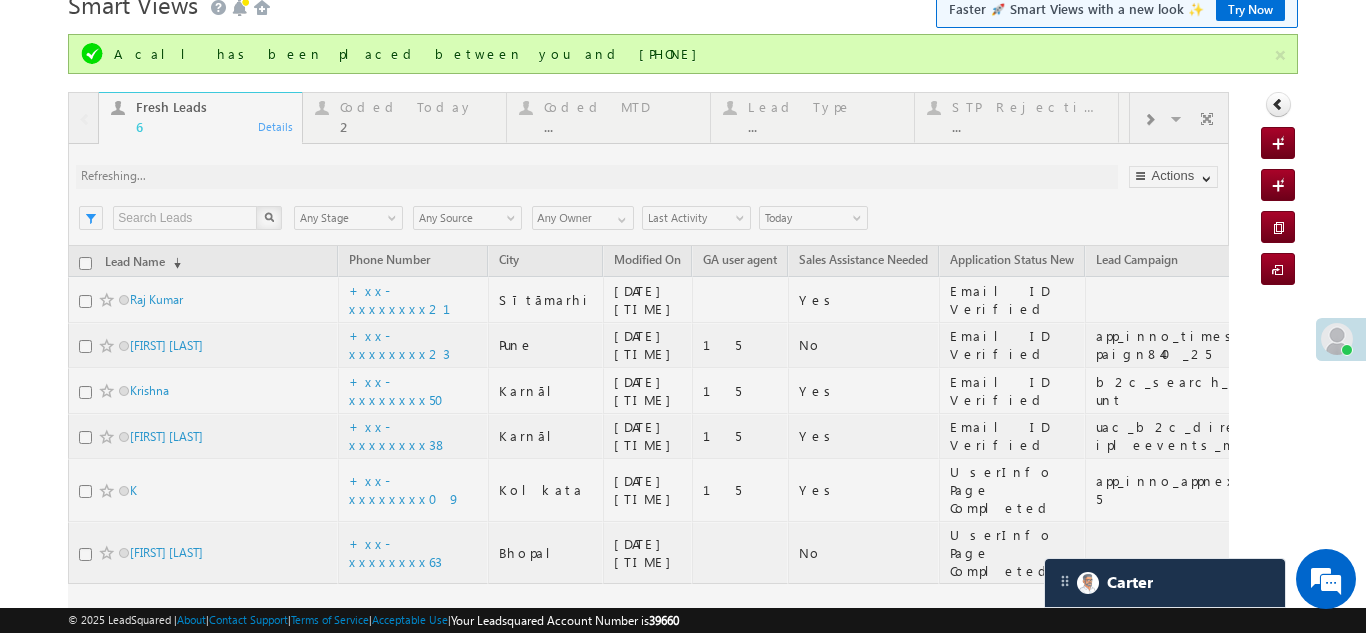 scroll, scrollTop: 119, scrollLeft: 0, axis: vertical 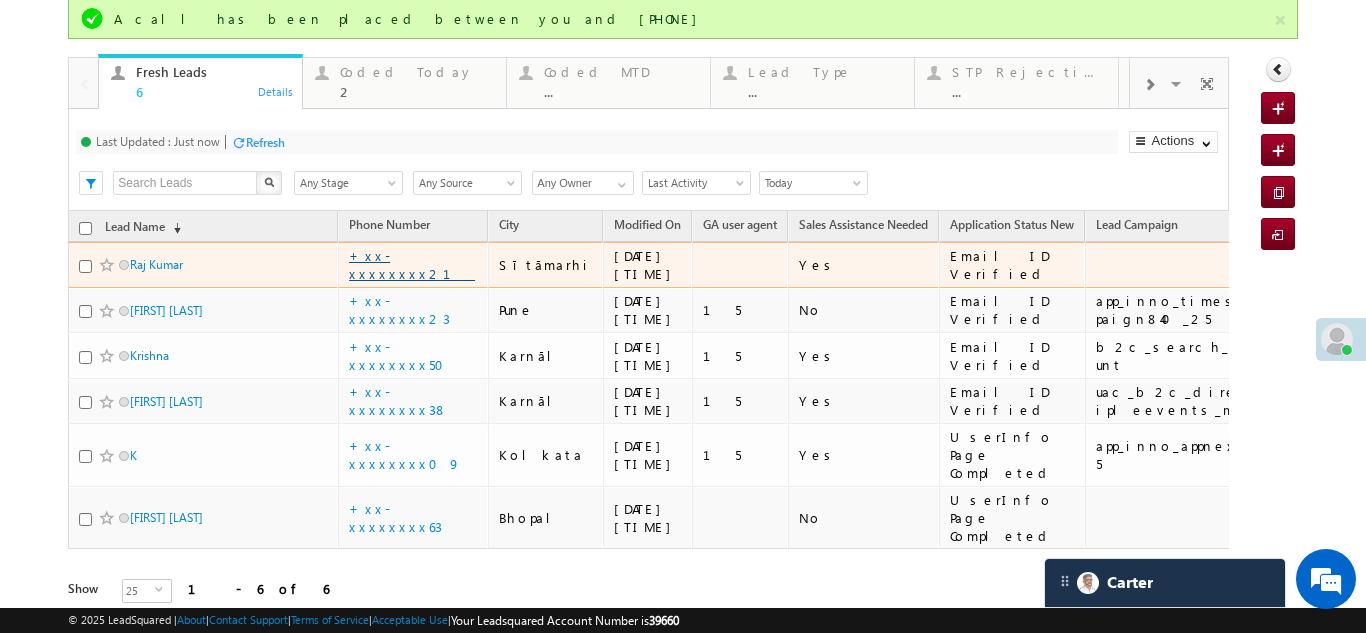 click on "+xx-xxxxxxxx21" at bounding box center [412, 264] 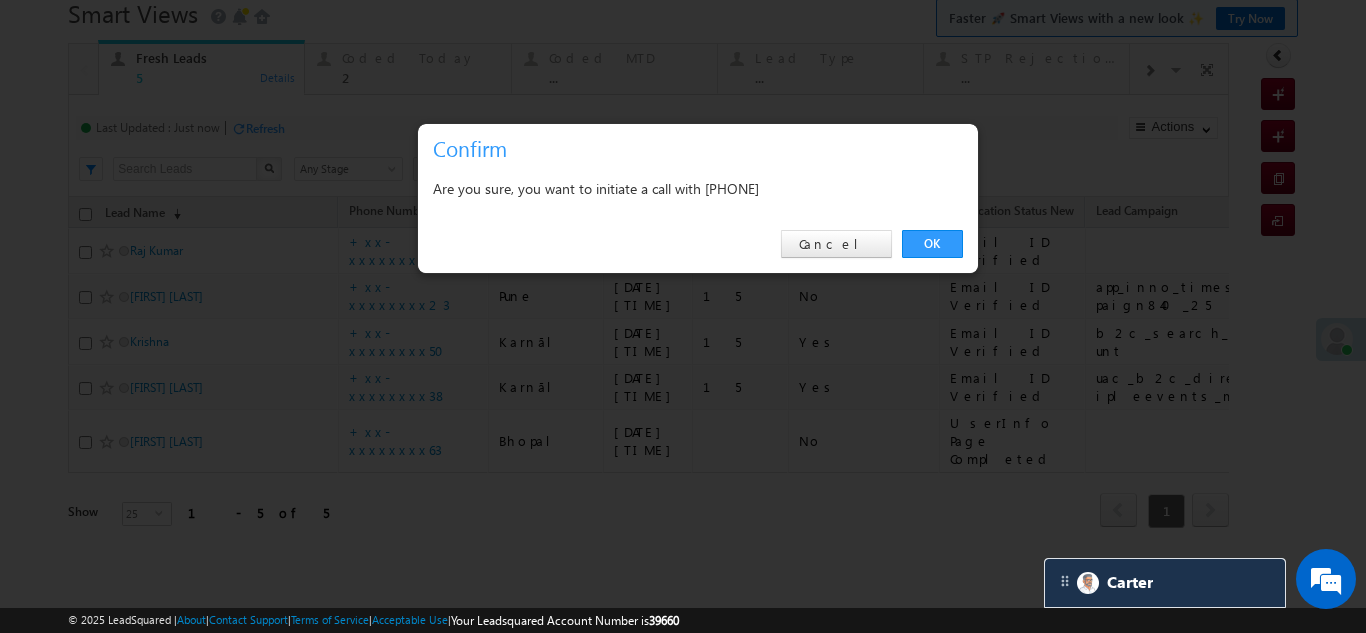 scroll, scrollTop: 73, scrollLeft: 0, axis: vertical 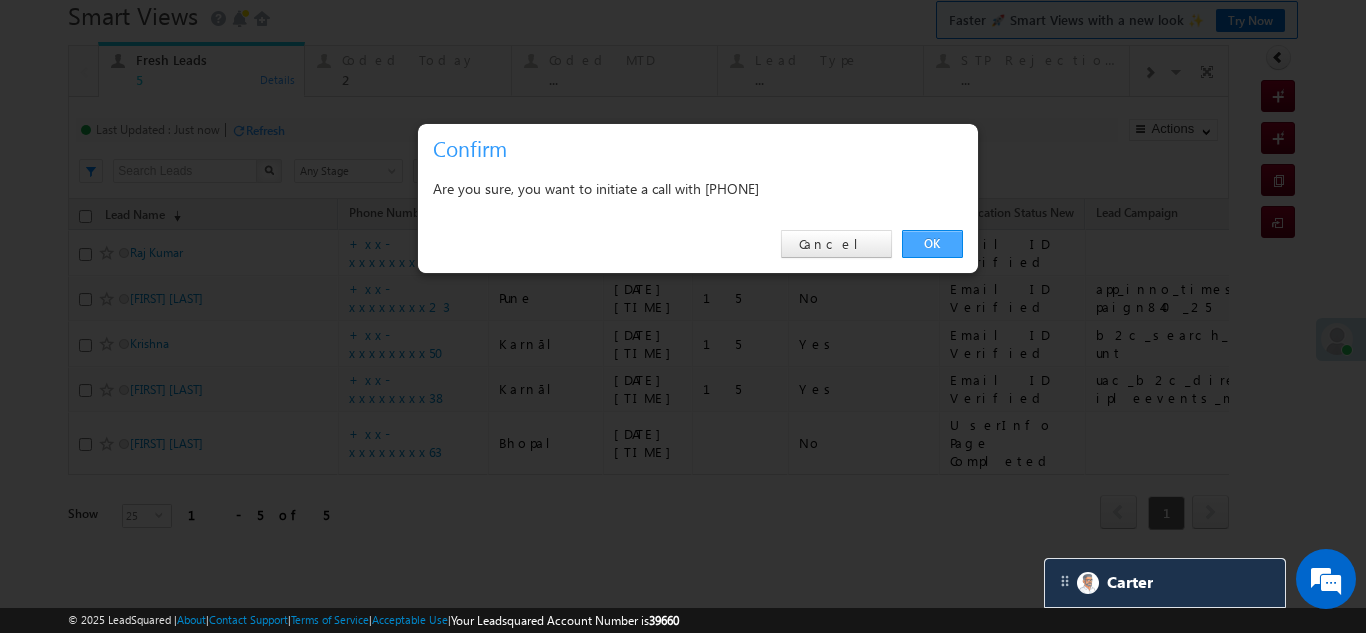 click on "OK" at bounding box center [932, 244] 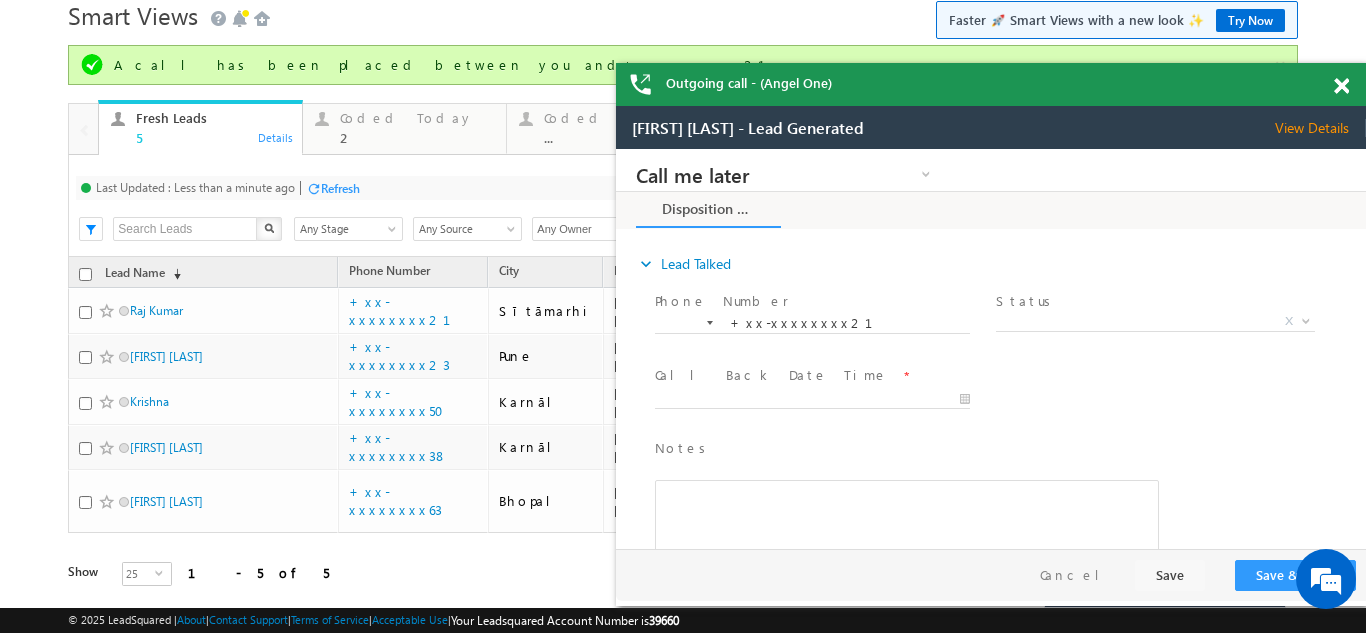 scroll, scrollTop: 0, scrollLeft: 0, axis: both 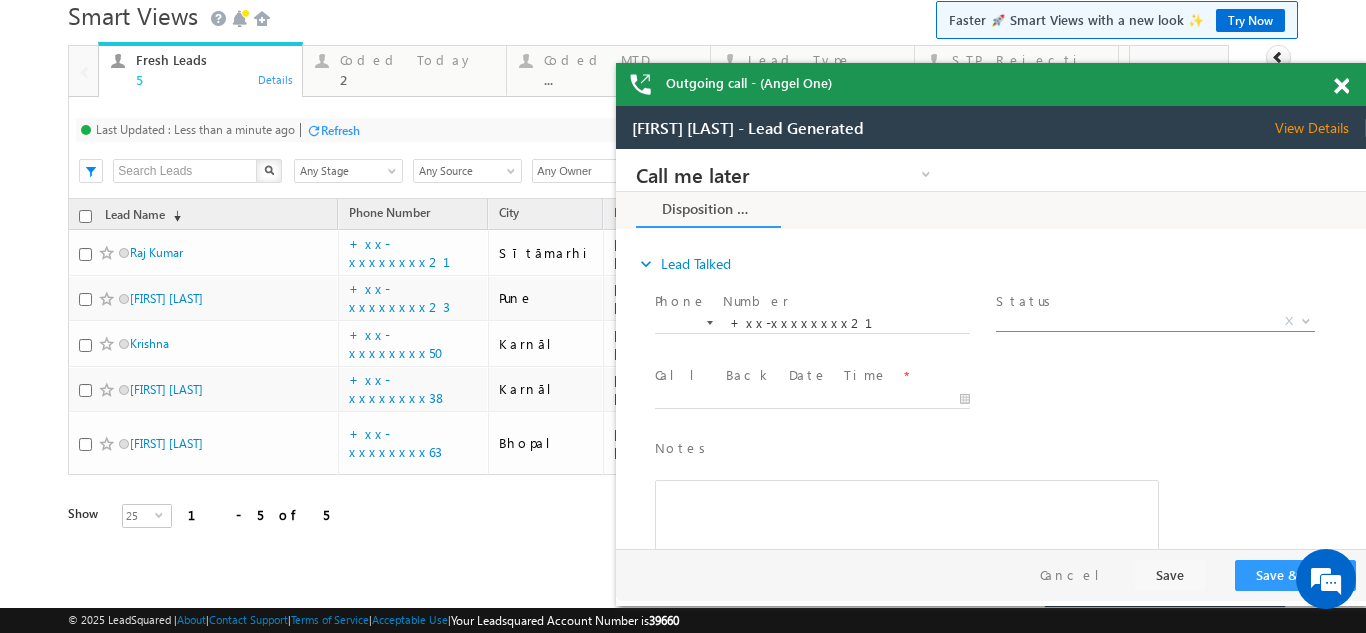 click on "X" at bounding box center (1155, 322) 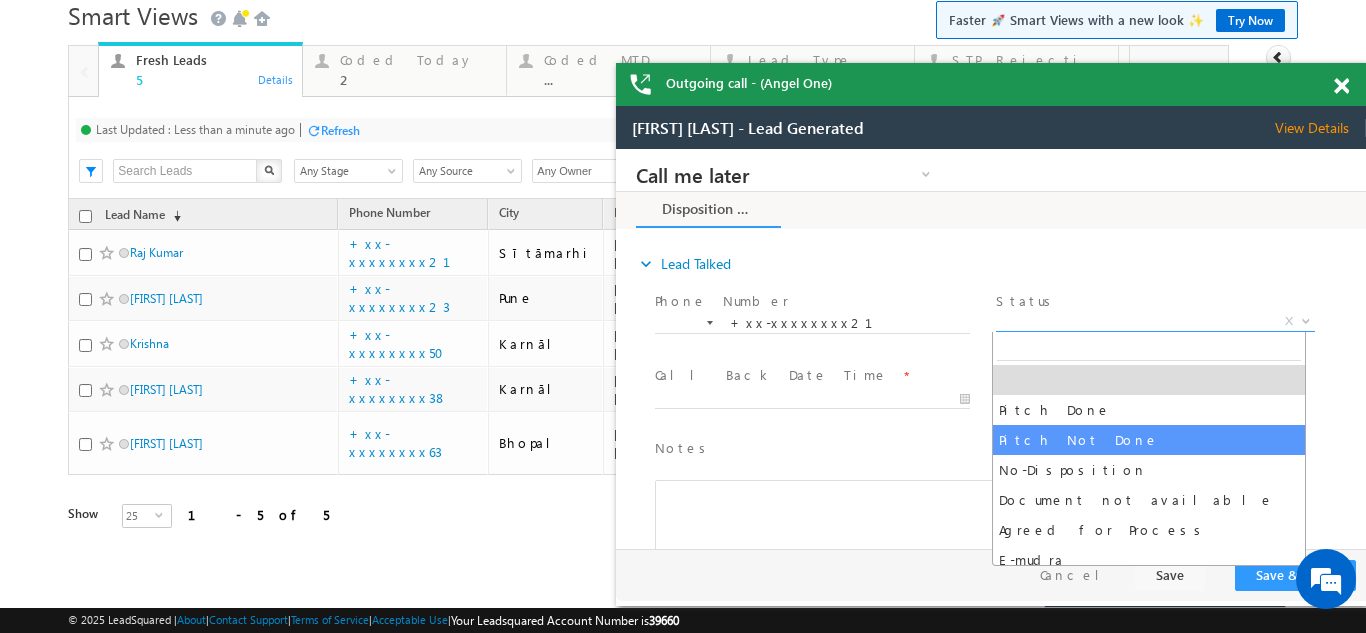 select on "Pitch Not Done" 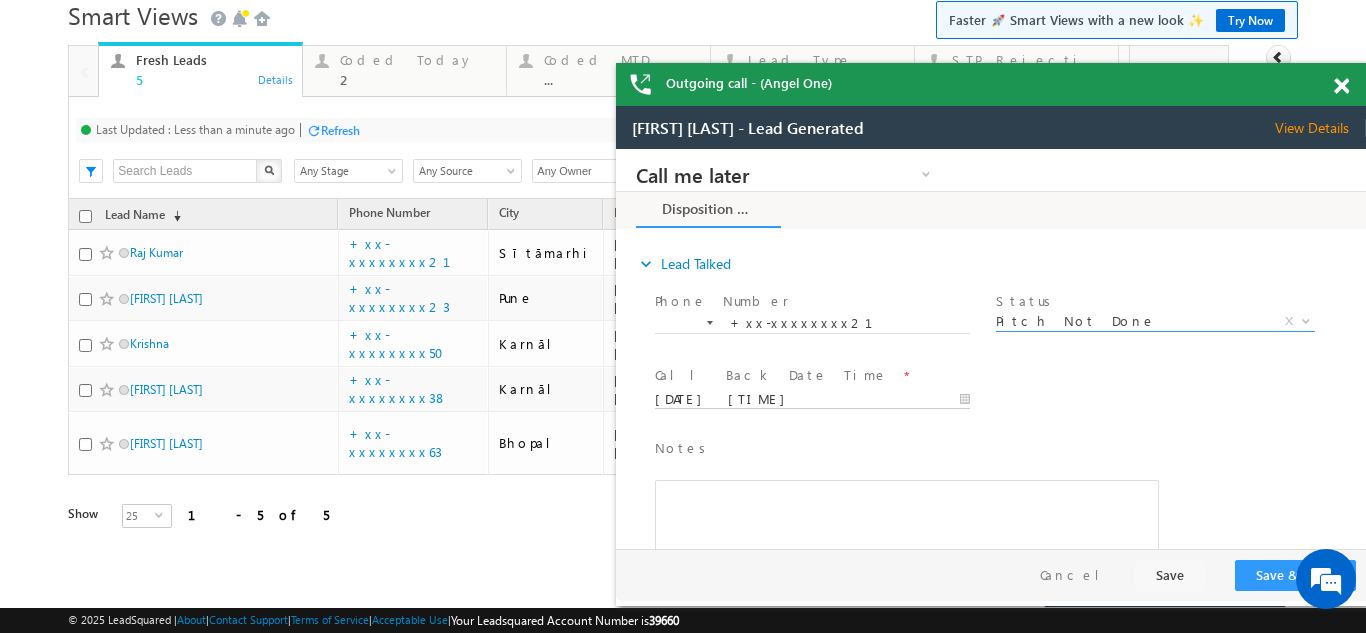 click on "07/13/25 2:06 PM" at bounding box center (812, 400) 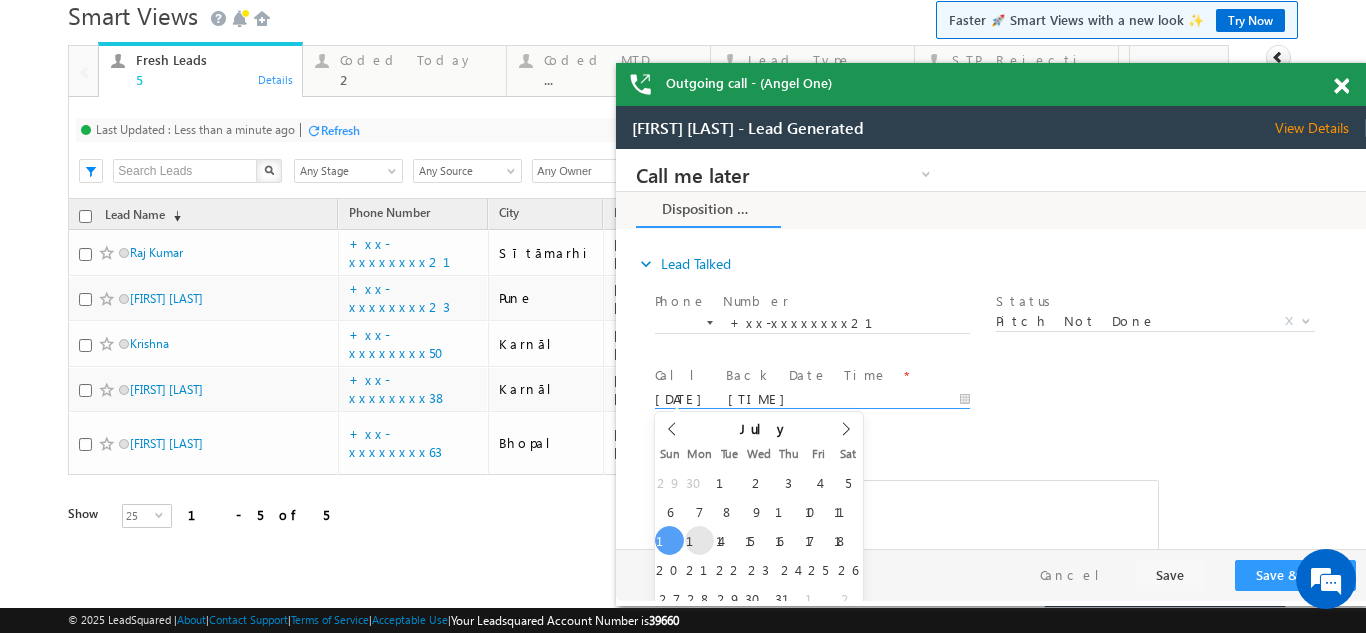 type on "07/14/25 2:06 PM" 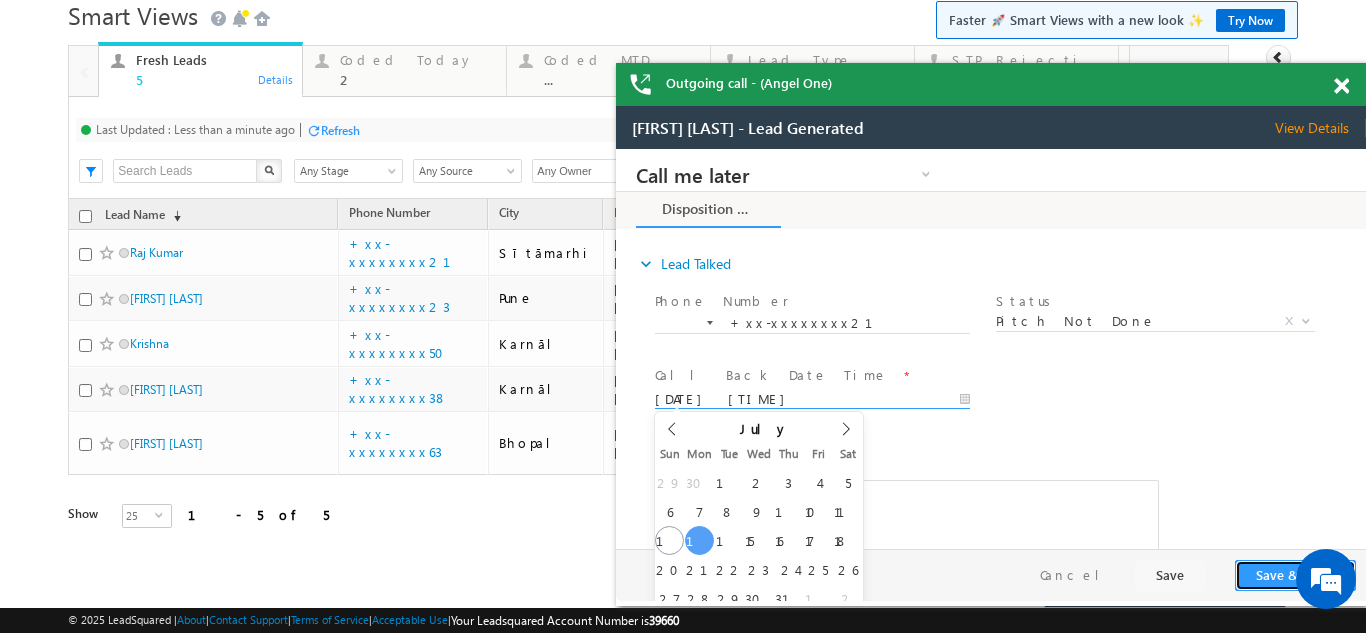 click on "Save & Close" at bounding box center (1295, 575) 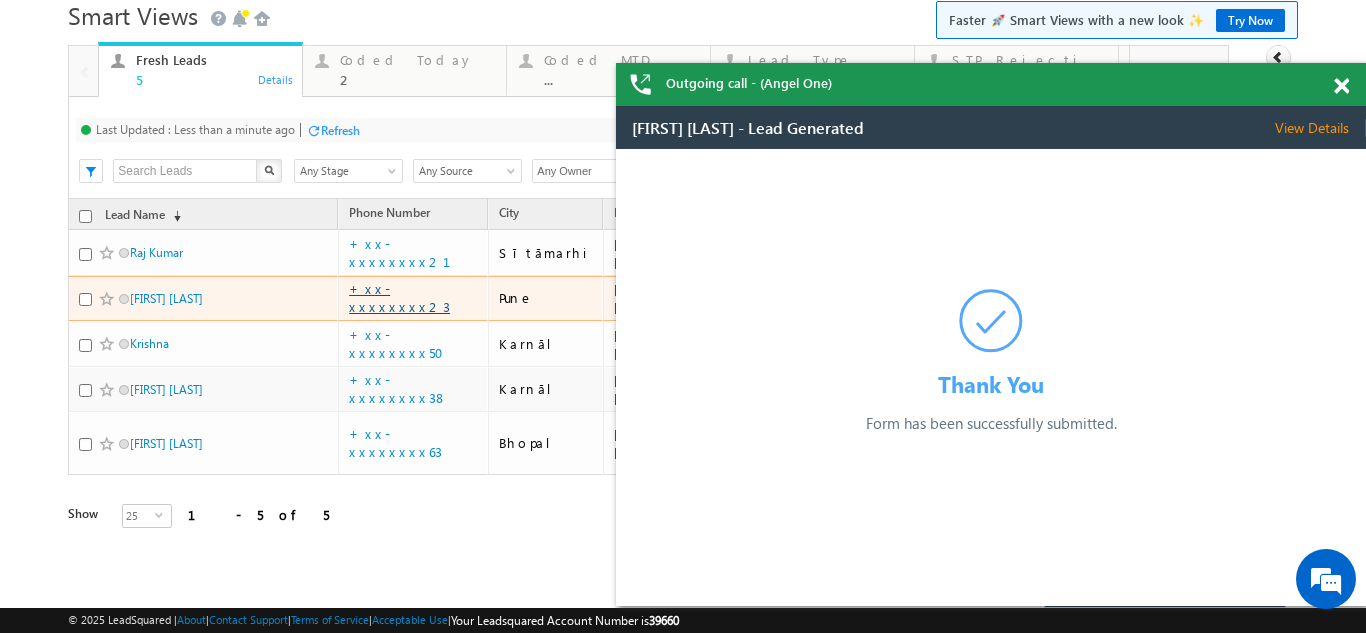 click on "+xx-xxxxxxxx23" at bounding box center (399, 297) 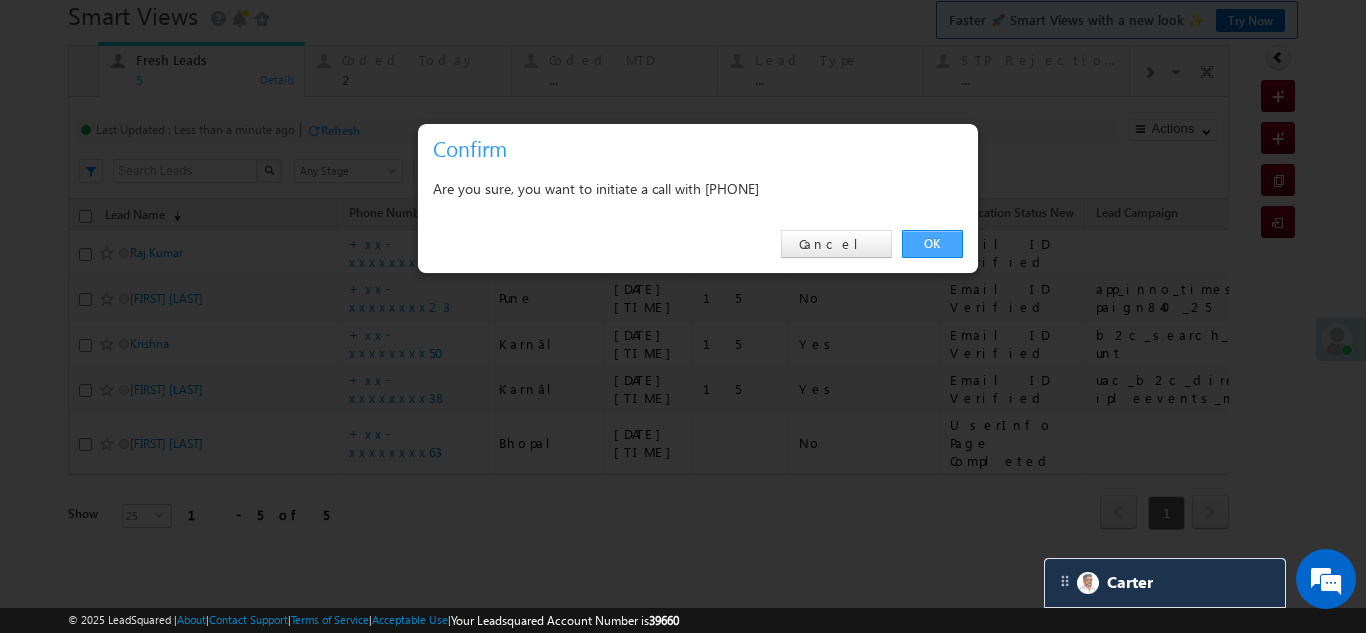 click on "OK" at bounding box center [932, 244] 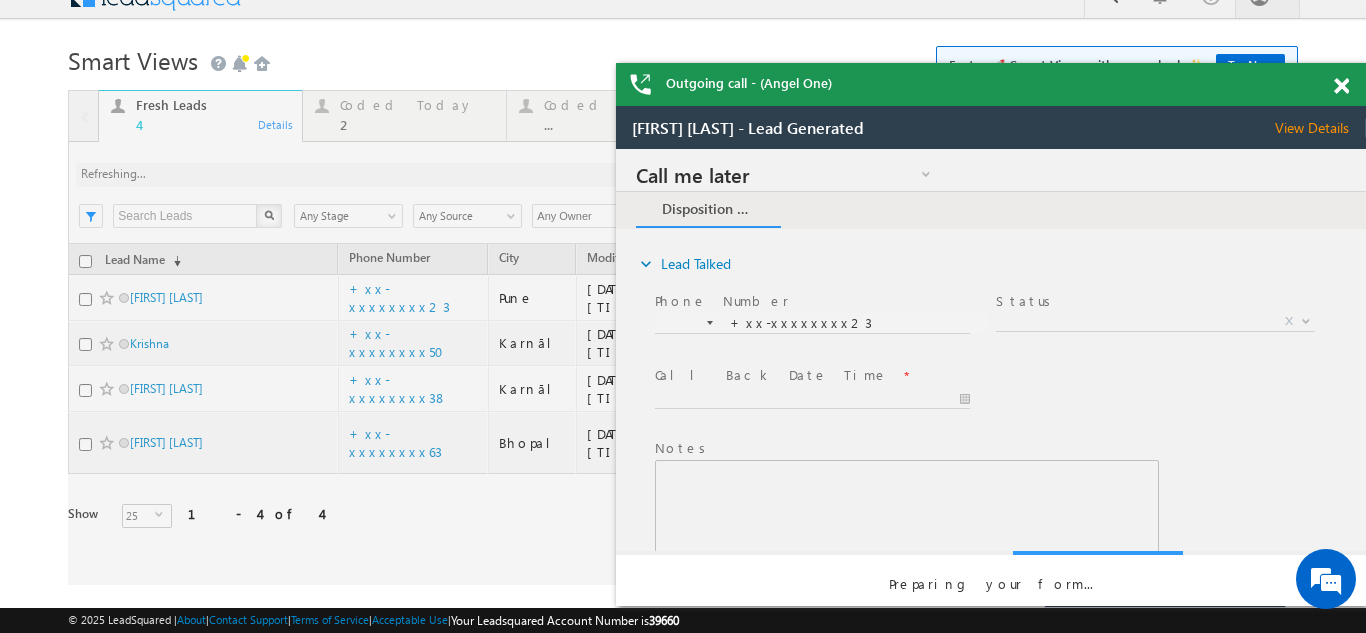 scroll, scrollTop: 0, scrollLeft: 0, axis: both 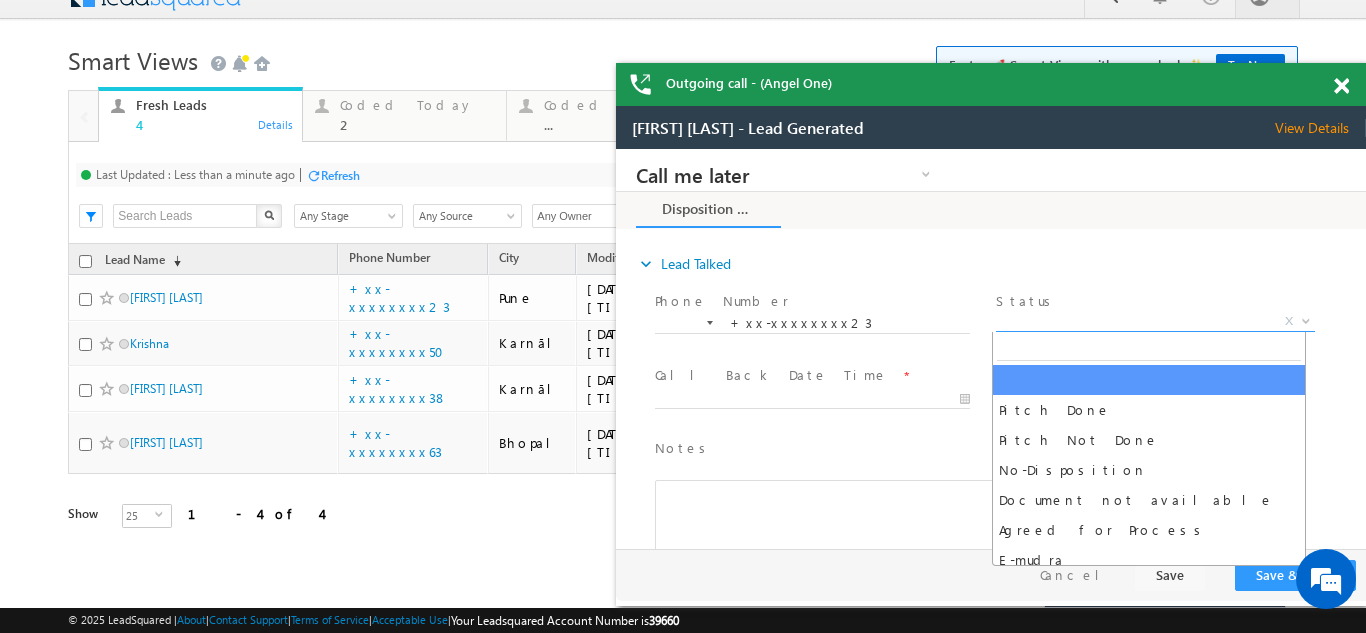 click on "X" at bounding box center (1155, 322) 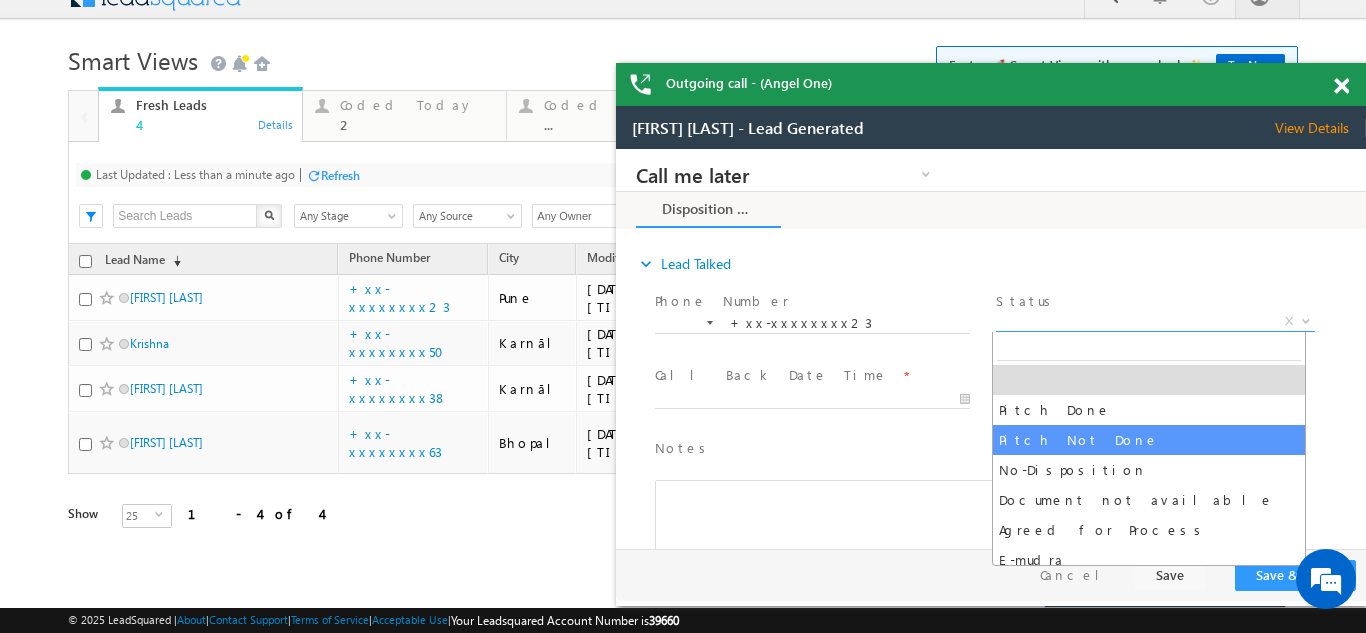 select on "Pitch Not Done" 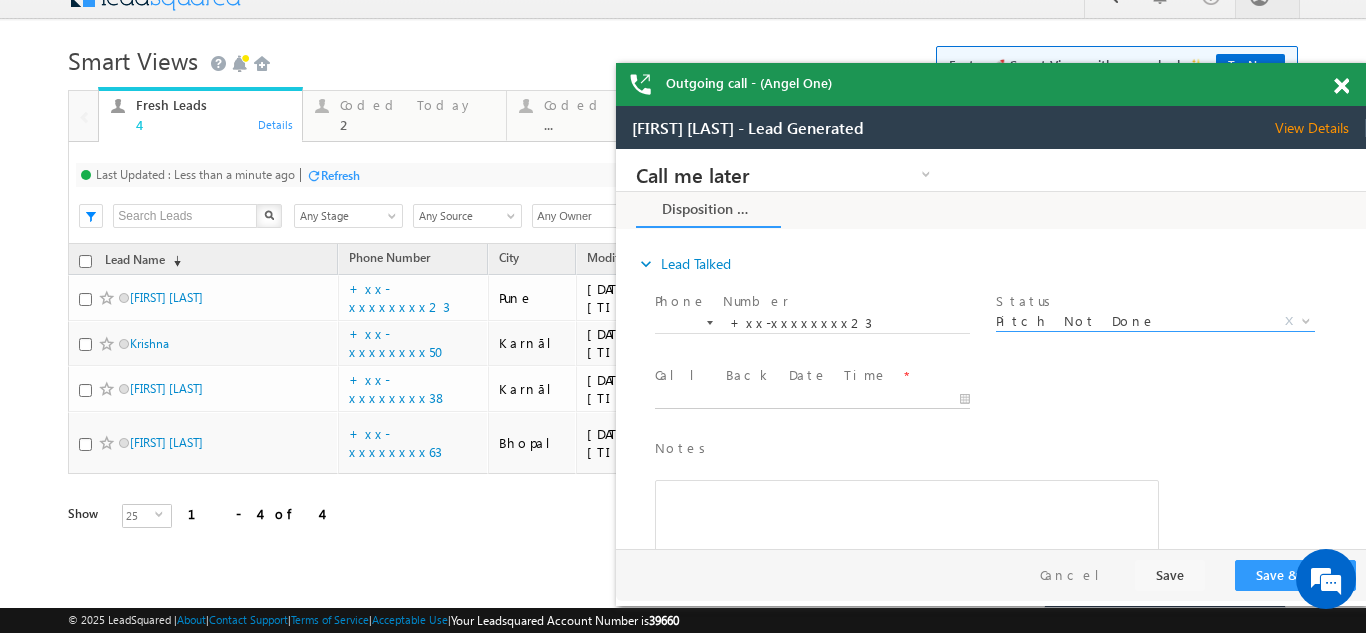 type on "07/13/25 2:07 PM" 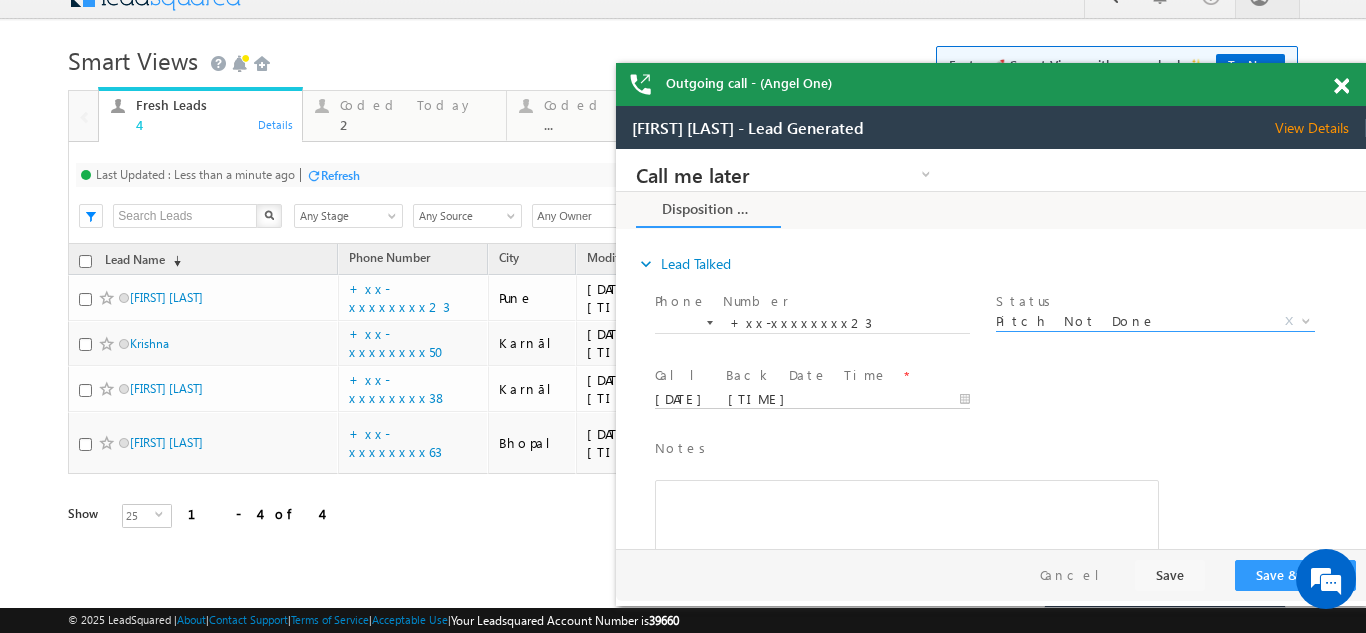 click on "07/13/25 2:07 PM" at bounding box center (812, 400) 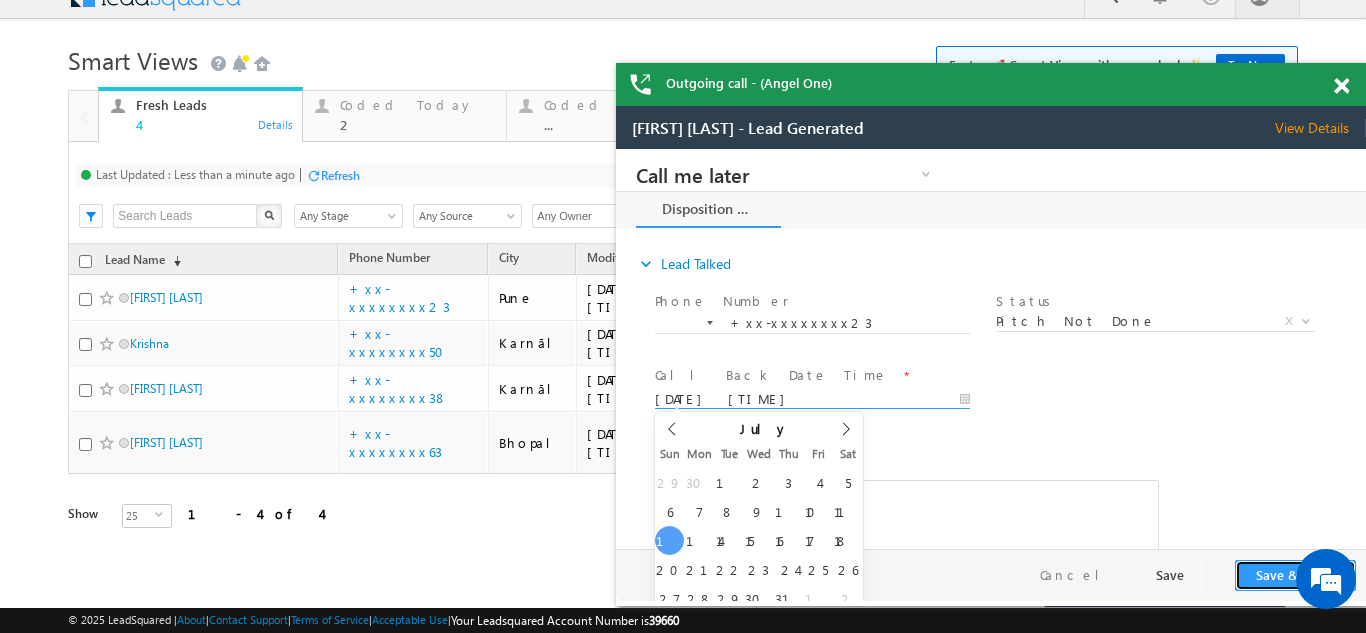 click on "Save & Close" at bounding box center (1295, 575) 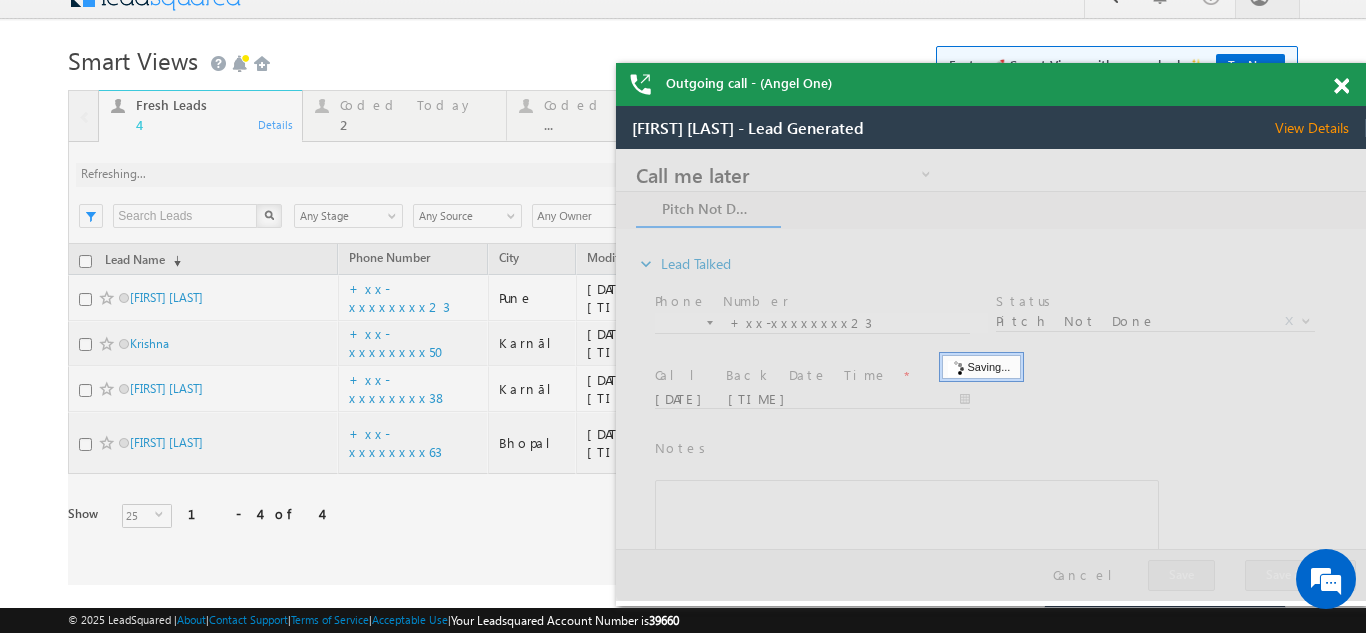 click at bounding box center [648, 337] 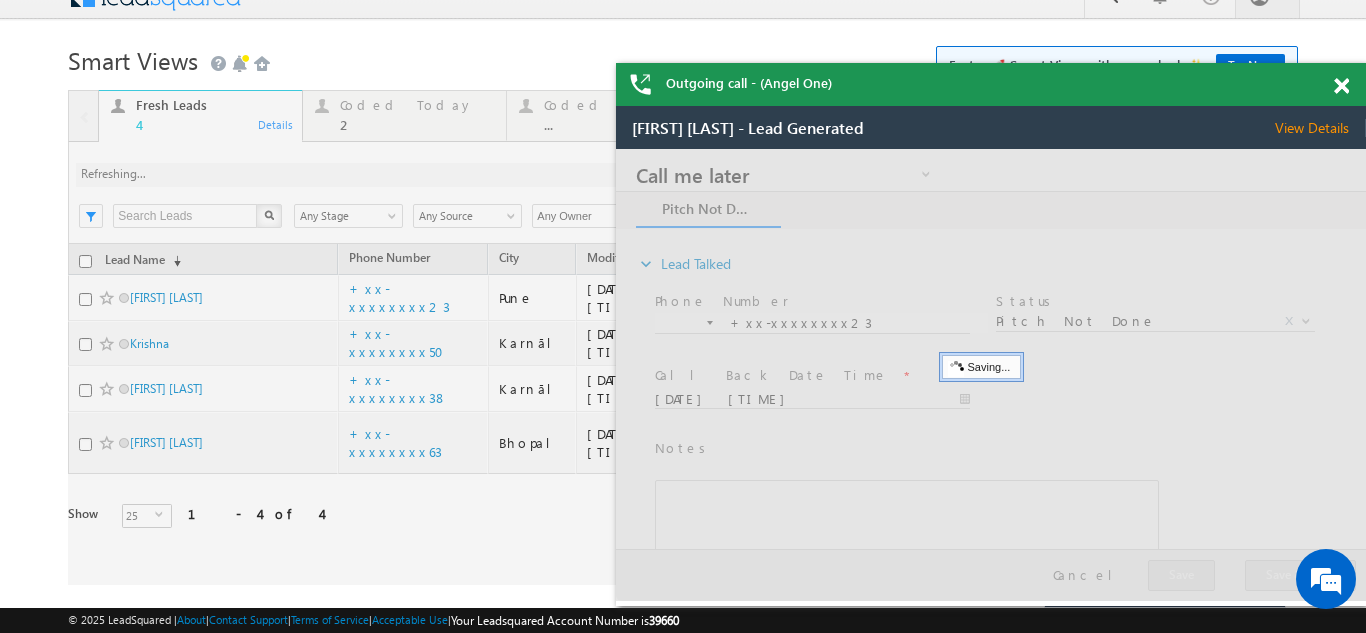 scroll, scrollTop: 0, scrollLeft: 0, axis: both 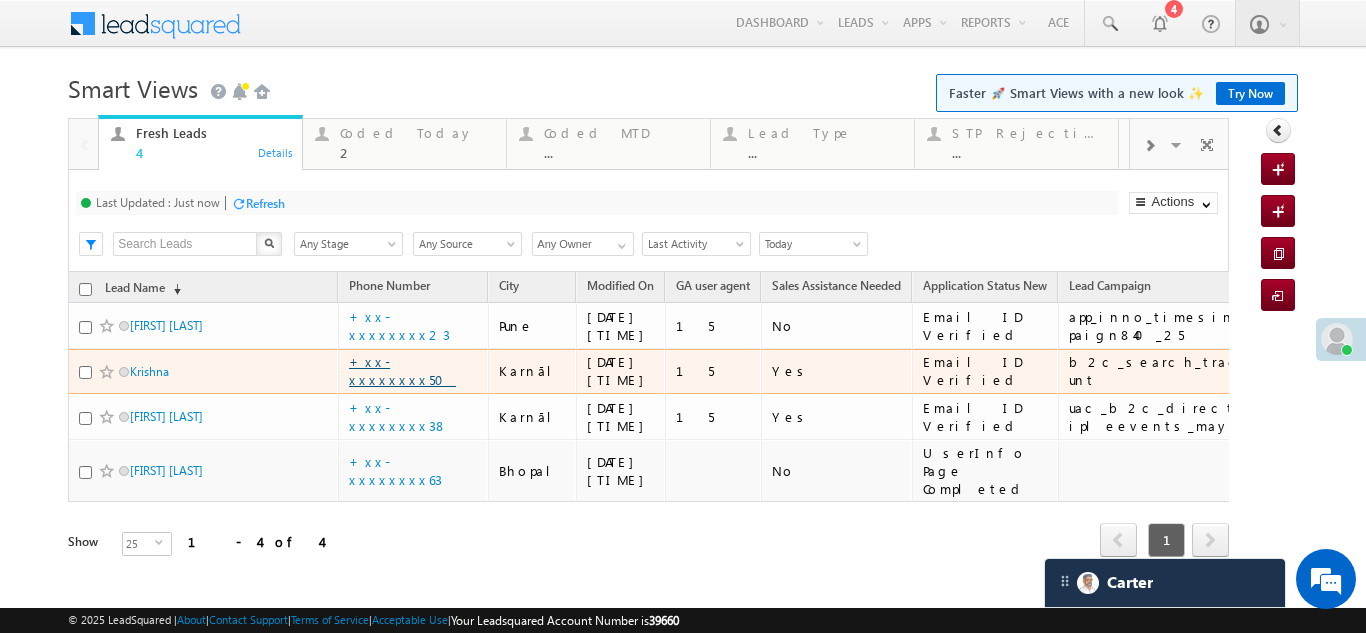 click on "+xx-xxxxxxxx50" at bounding box center [402, 370] 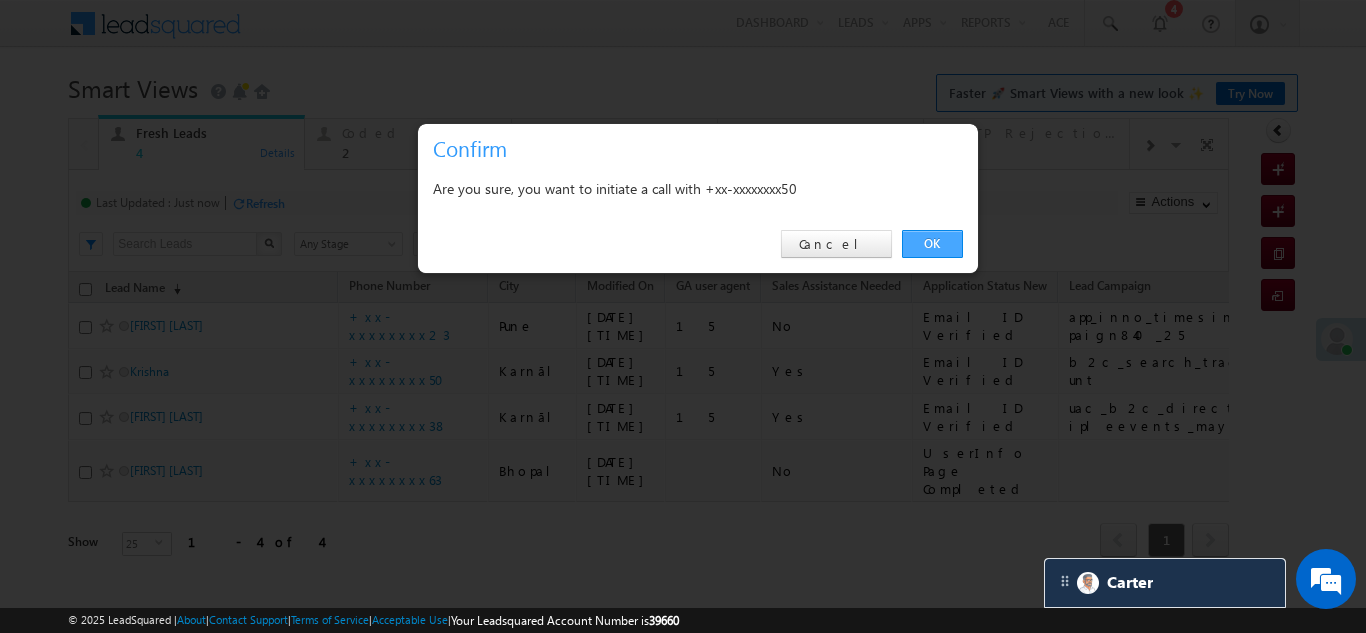 click on "OK" at bounding box center [932, 244] 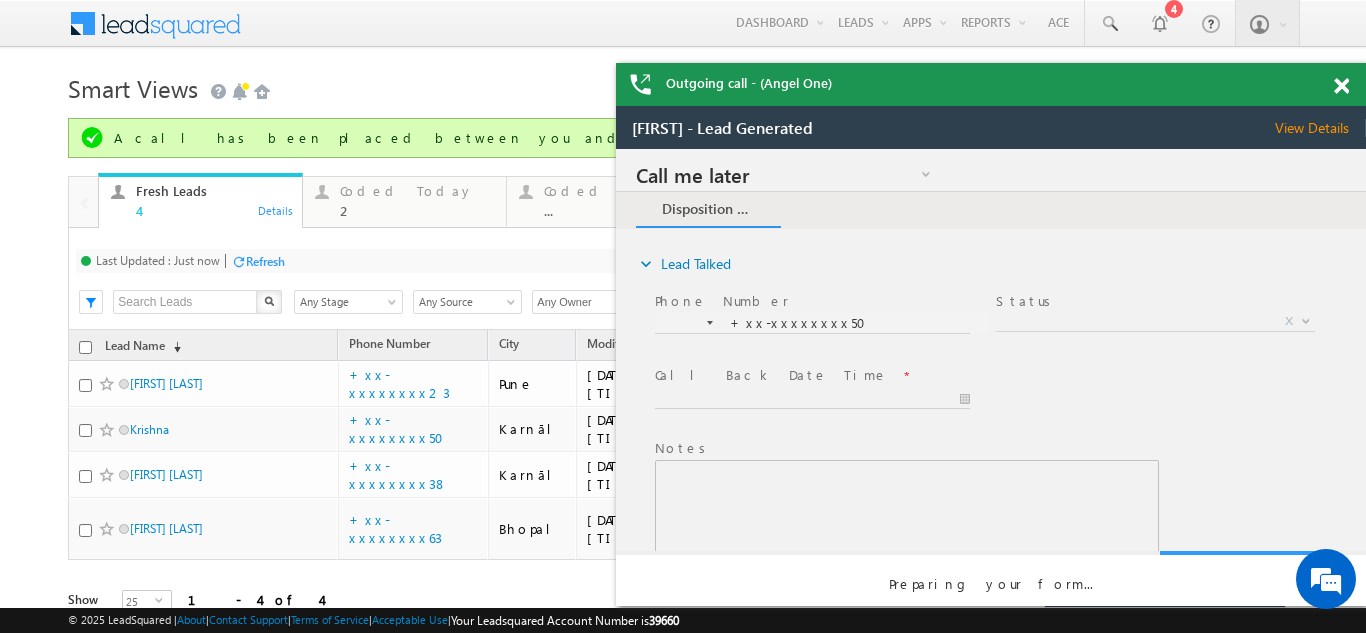 scroll, scrollTop: 0, scrollLeft: 0, axis: both 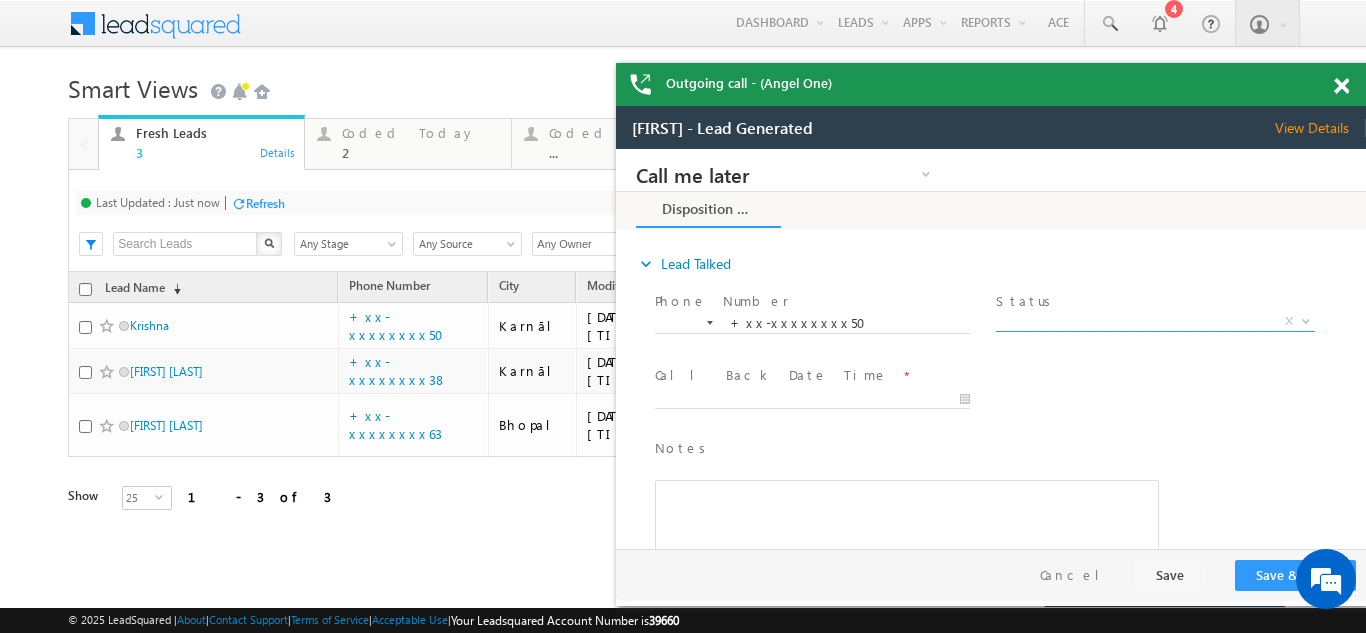click on "X" at bounding box center (1155, 322) 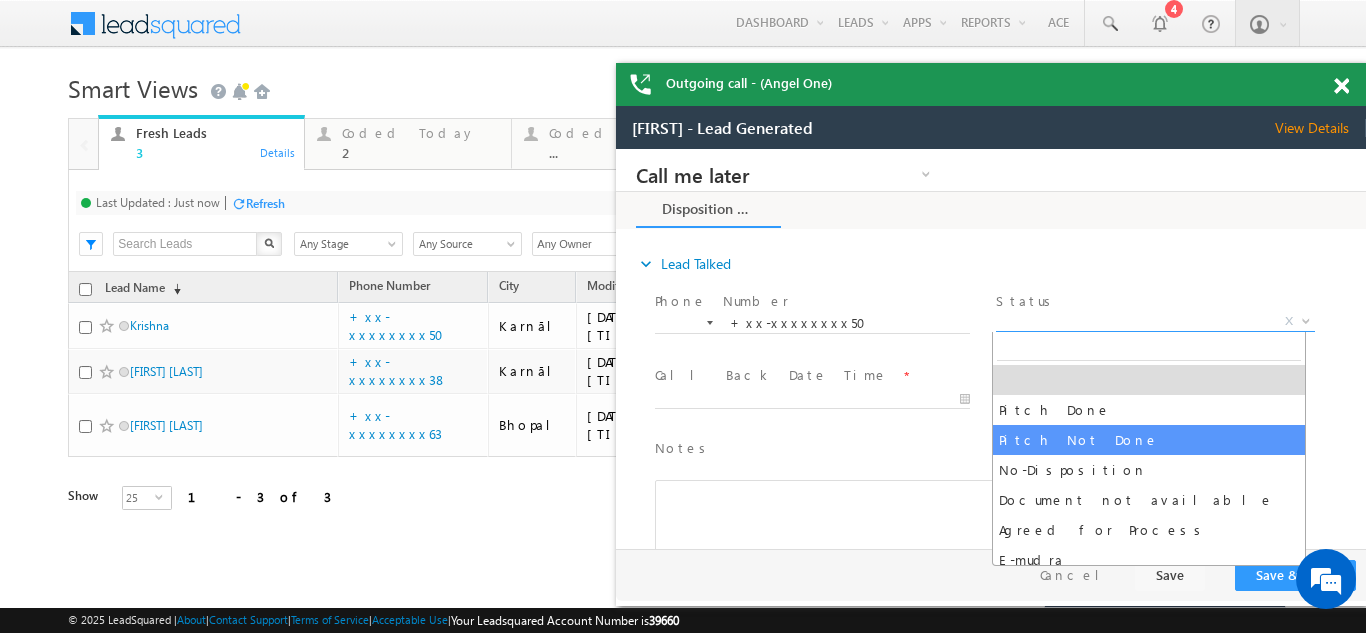 select on "Pitch Not Done" 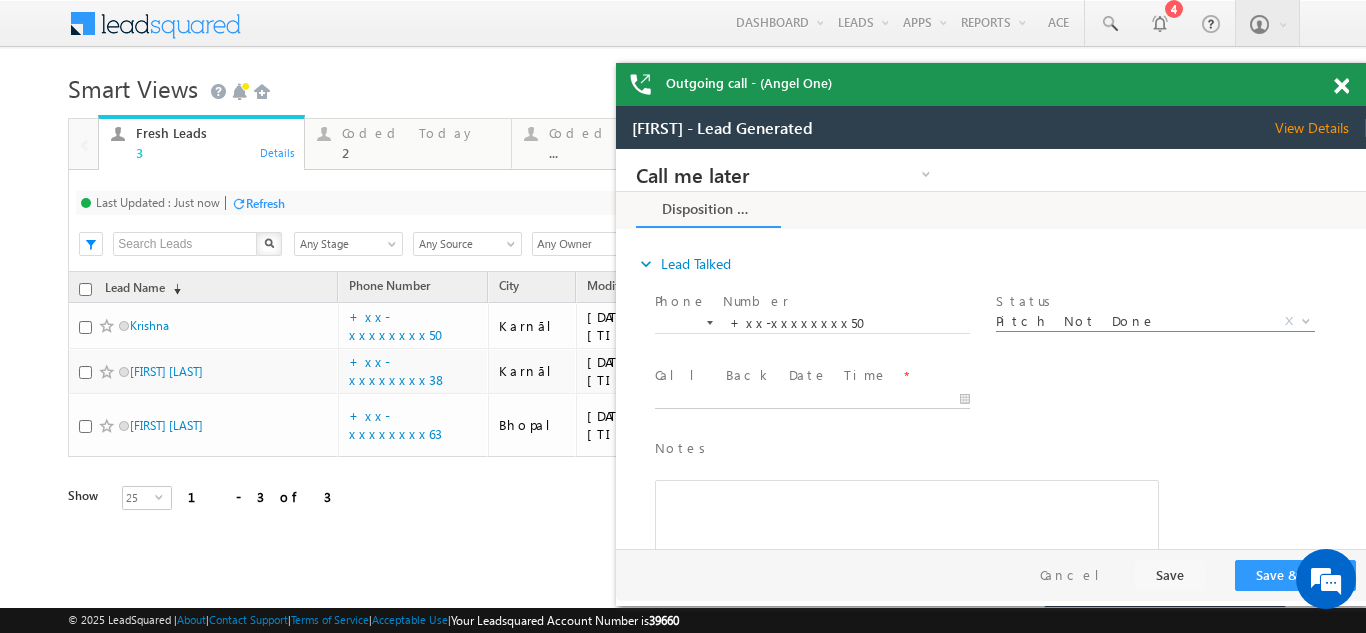 type on "07/13/25 2:09 PM" 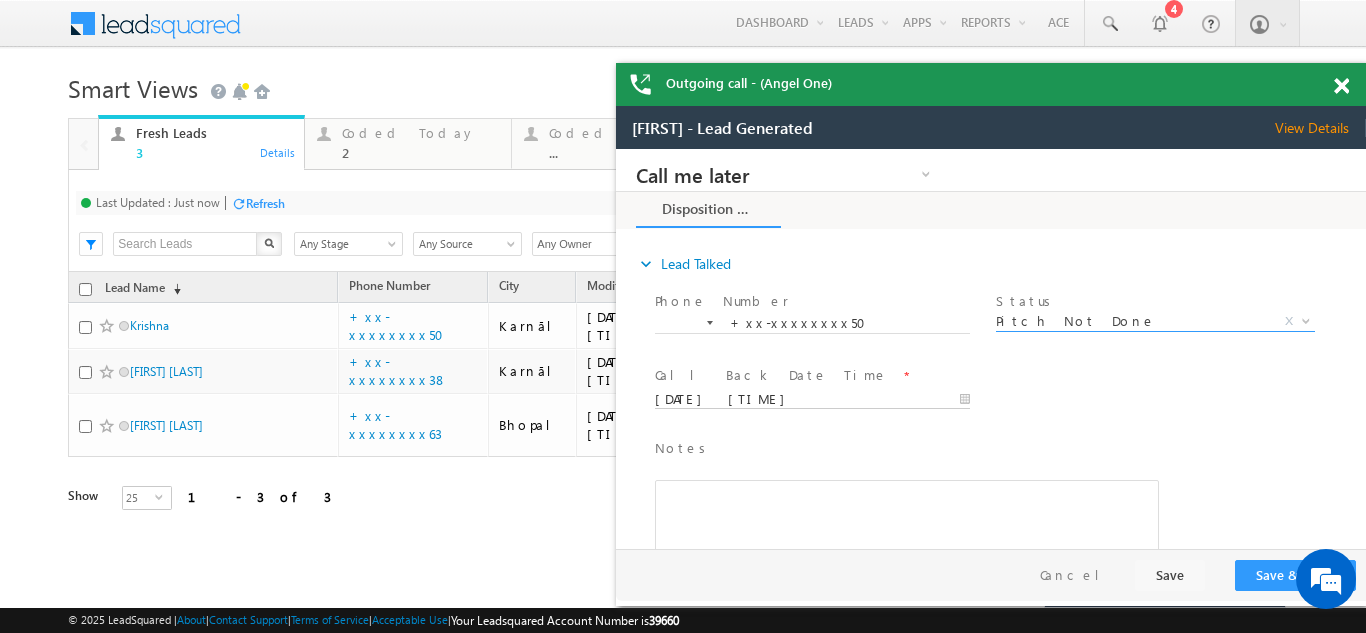 click on "07/13/25 2:09 PM" at bounding box center (812, 400) 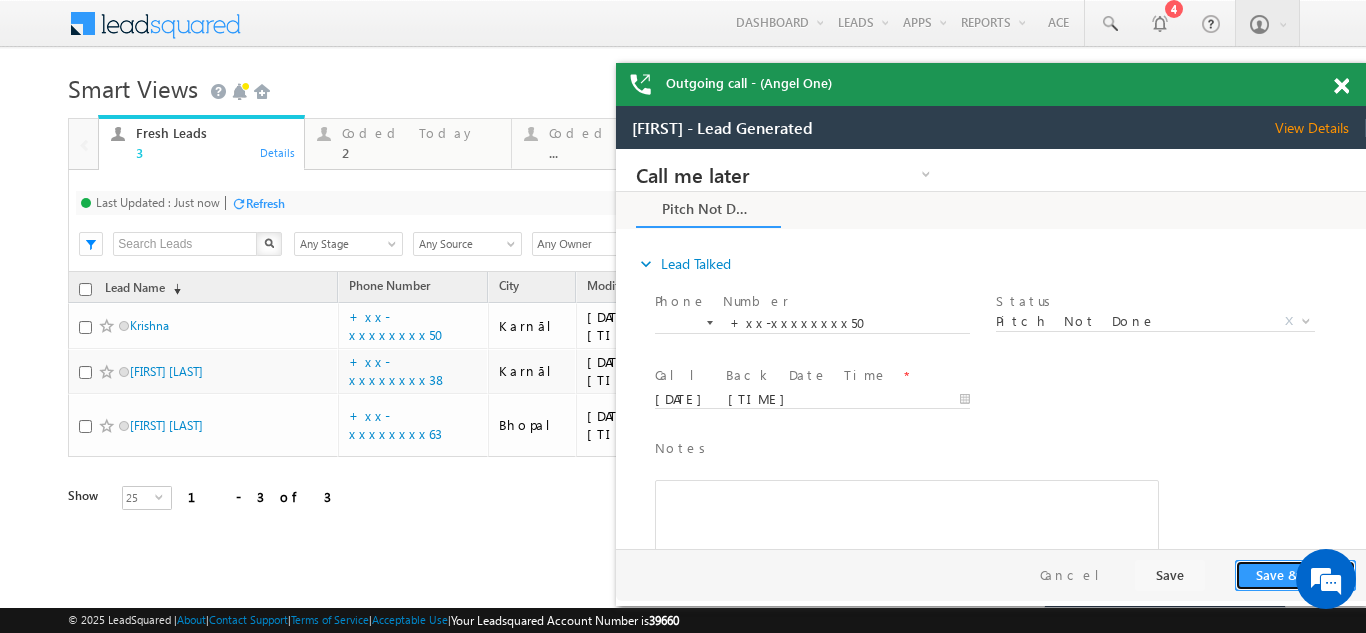 click on "Save & Close" at bounding box center (1295, 575) 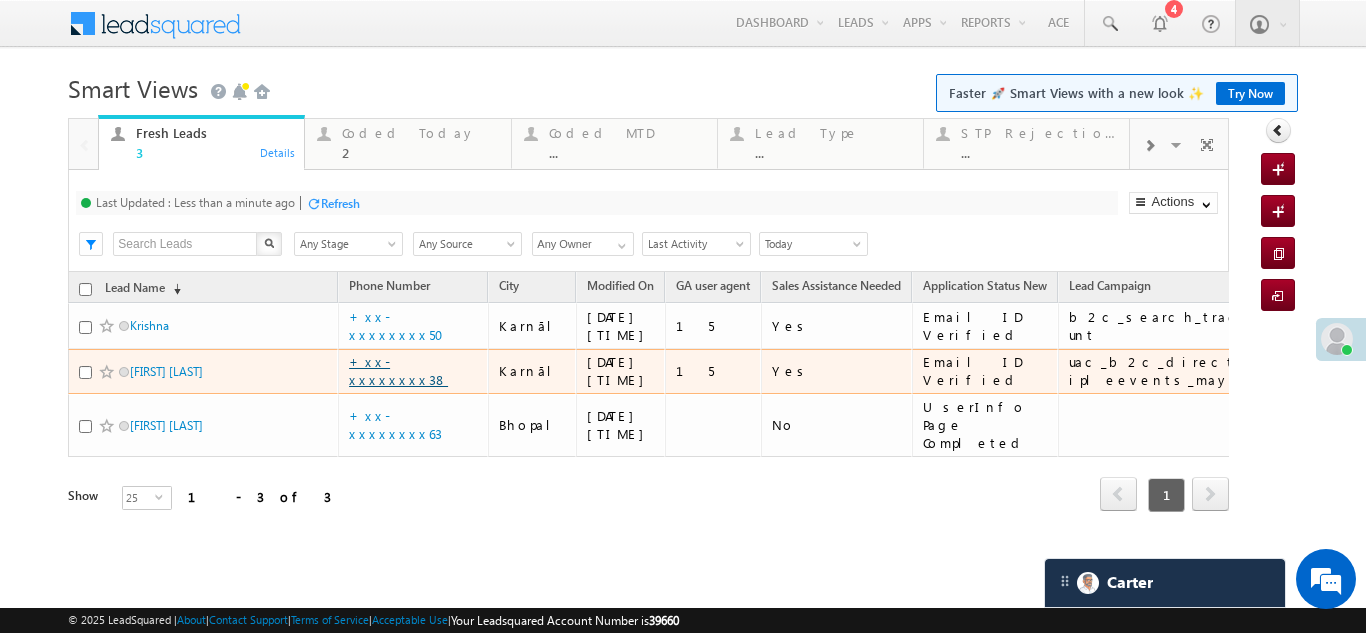 click on "+xx-xxxxxxxx38" at bounding box center (398, 370) 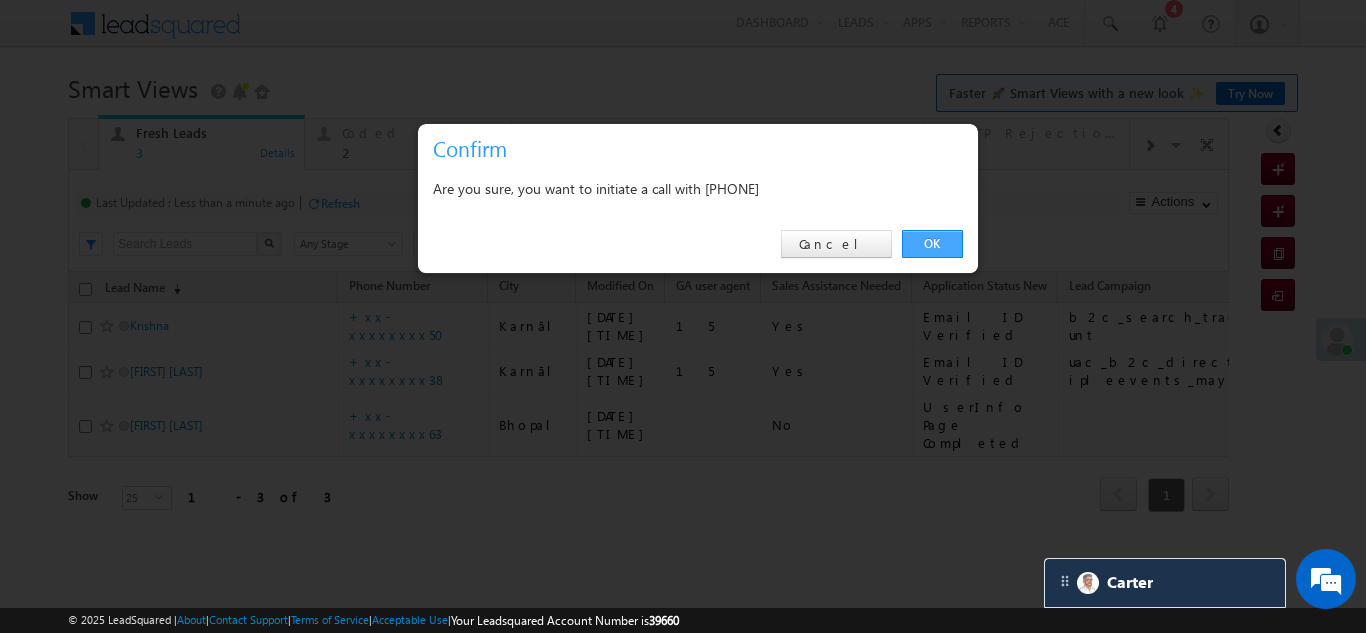 click on "OK" at bounding box center [932, 244] 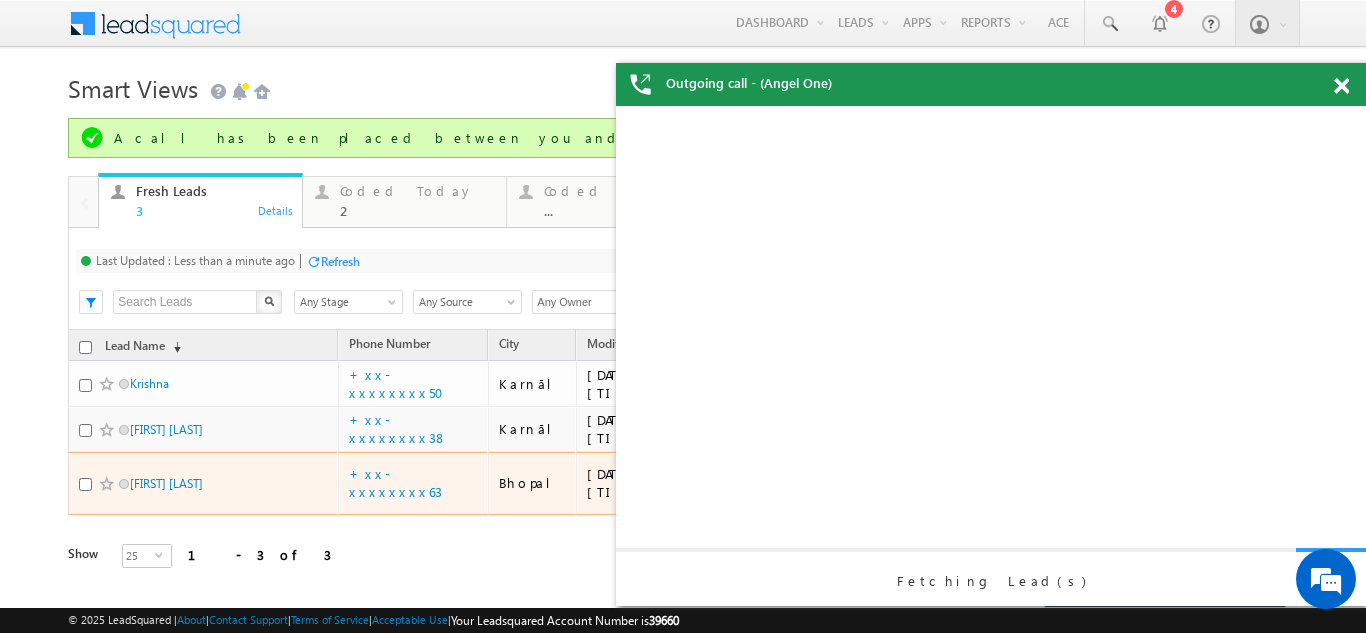 scroll, scrollTop: 0, scrollLeft: 0, axis: both 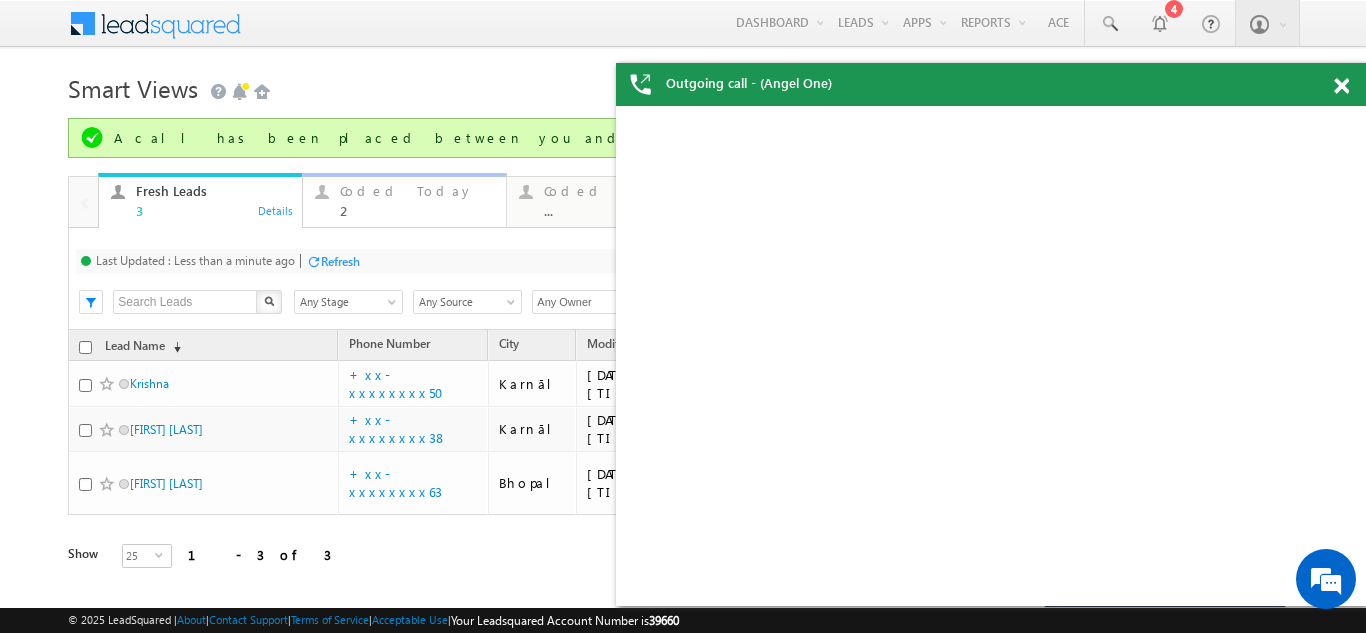 click on "Coded Today" at bounding box center (417, 191) 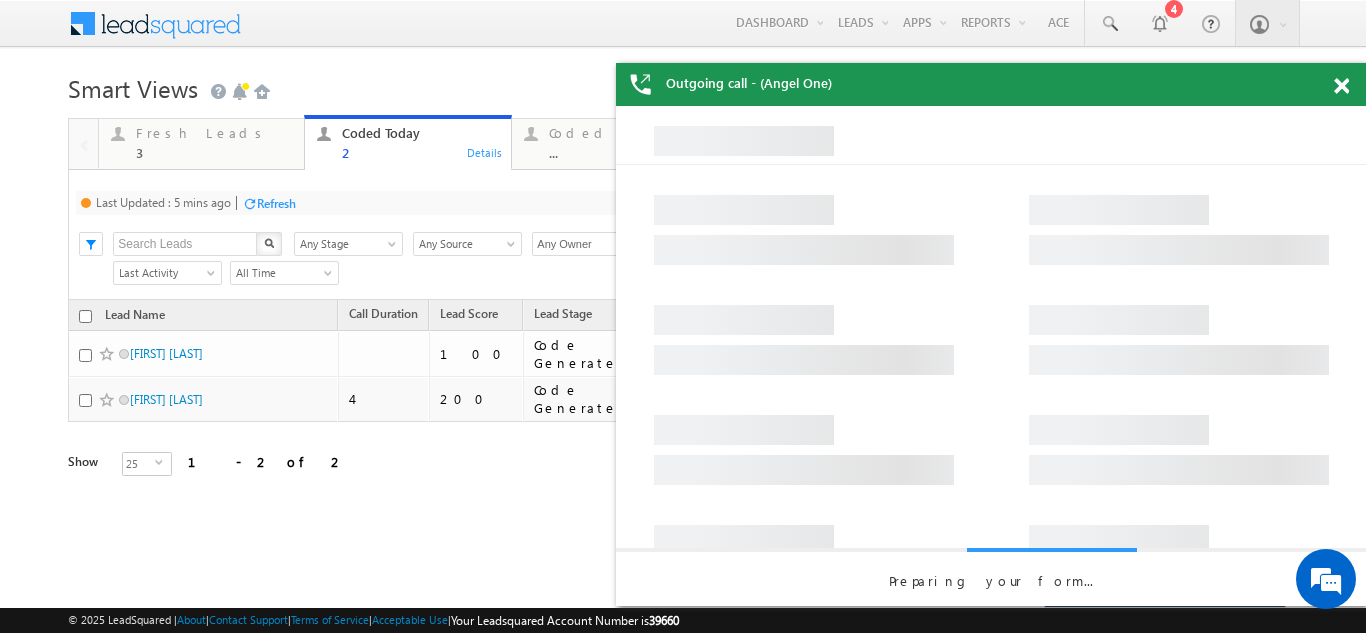click on "Refresh" at bounding box center [276, 203] 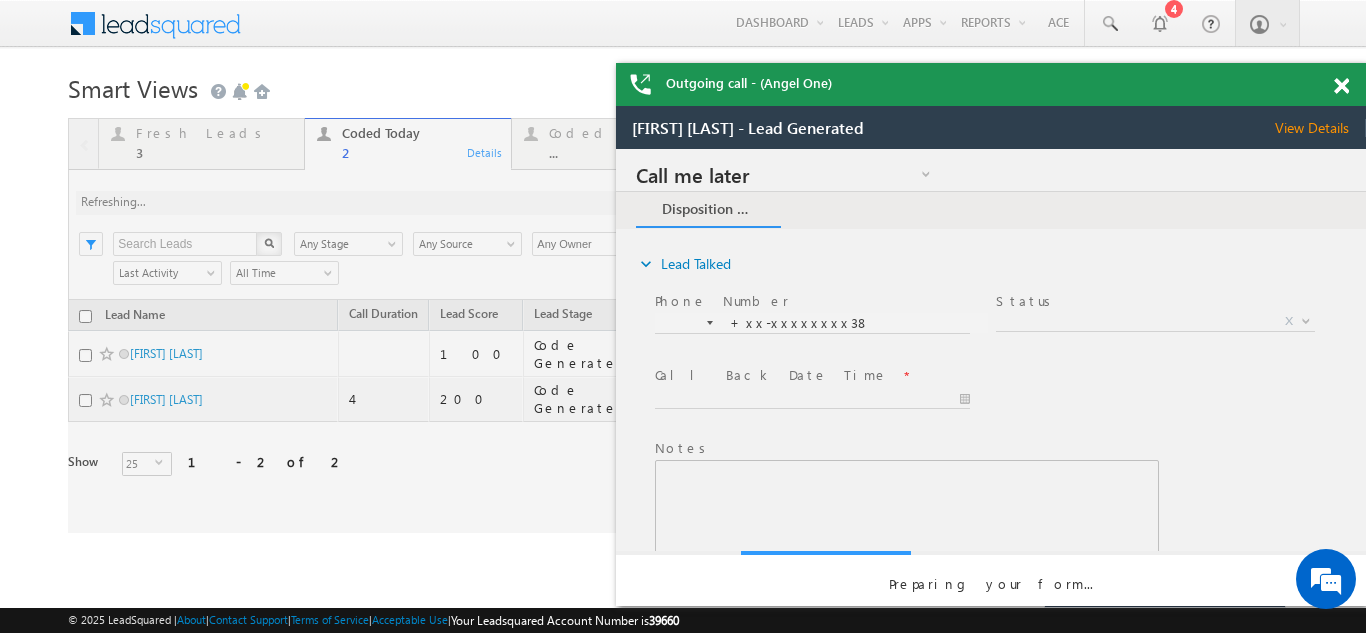 scroll, scrollTop: 0, scrollLeft: 0, axis: both 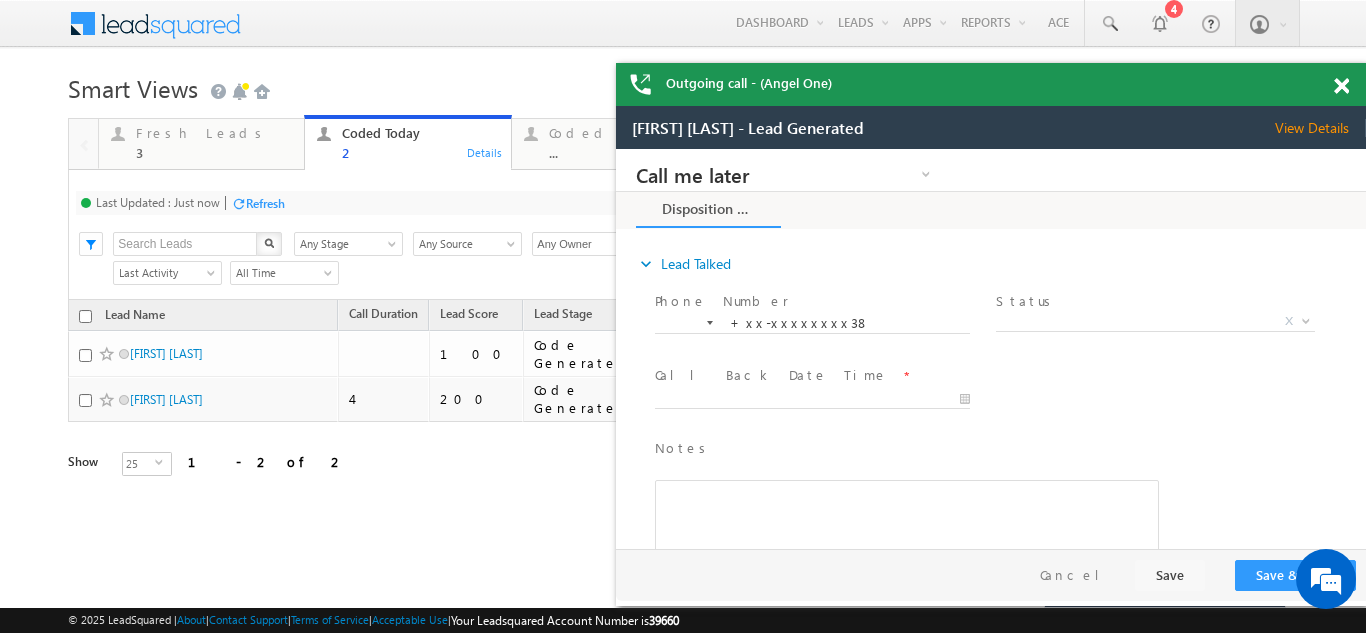 click on "Refresh" at bounding box center (265, 203) 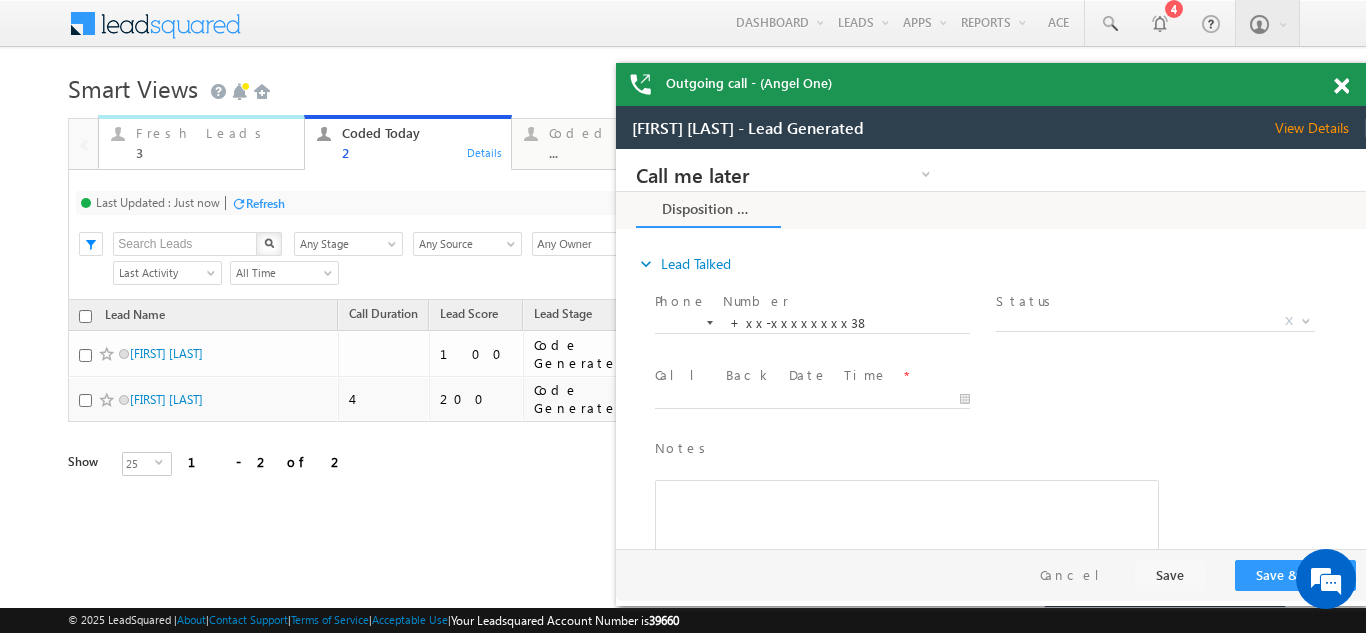 click on "Fresh Leads" at bounding box center (214, 133) 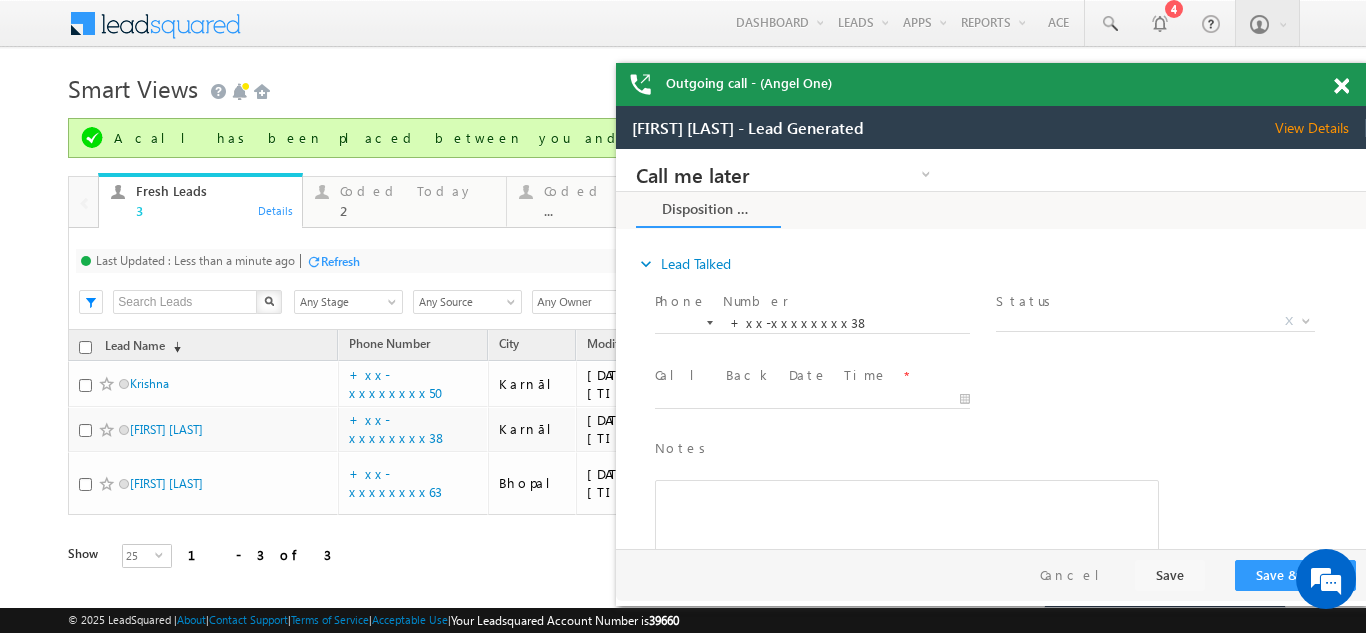 click on "Refresh" at bounding box center (340, 261) 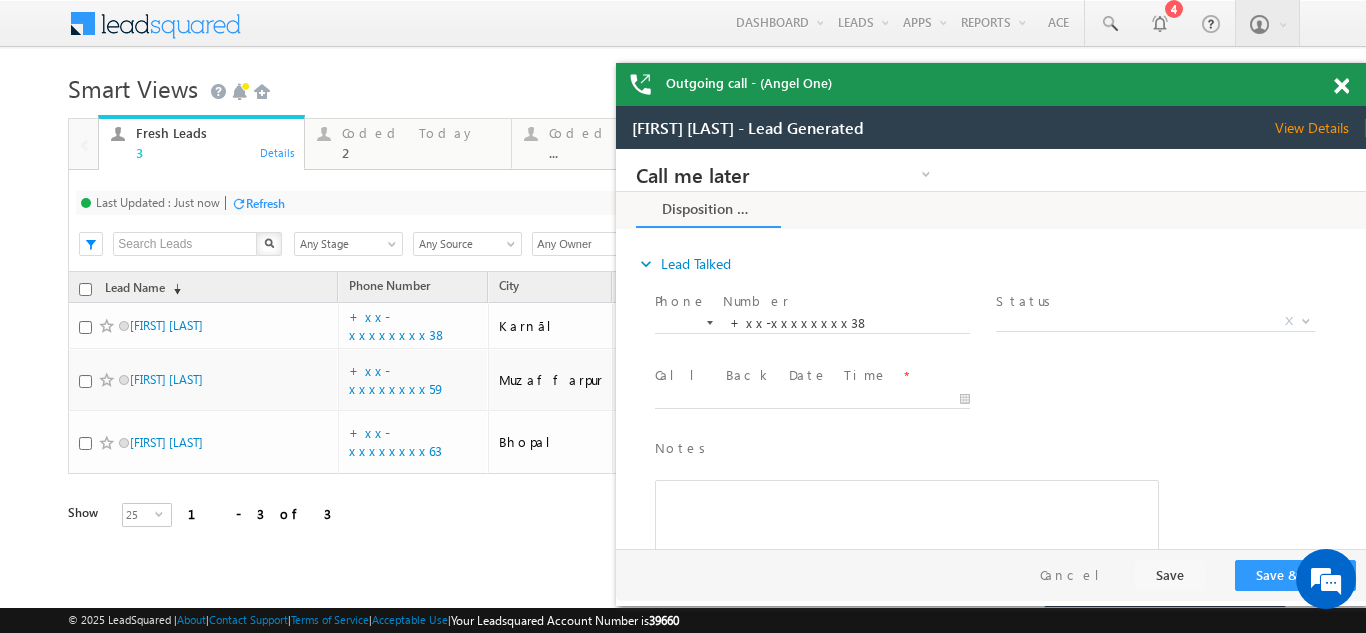 click on "Refresh" at bounding box center [265, 203] 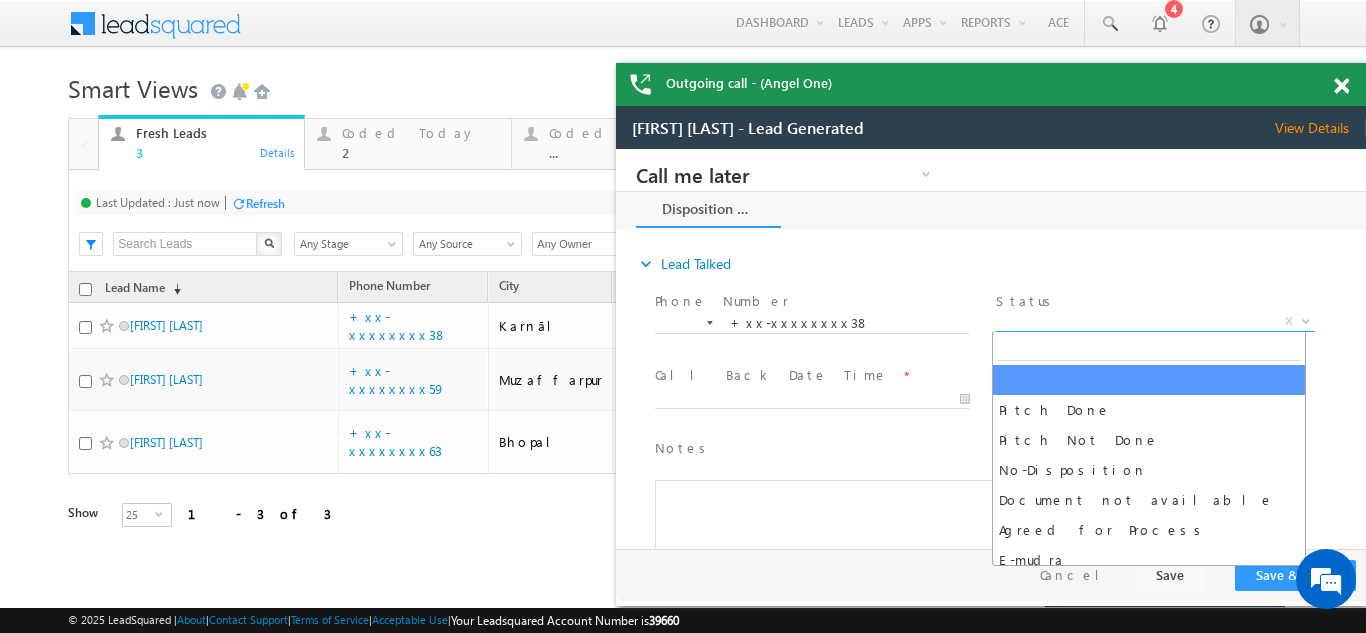 click on "X" at bounding box center (1155, 322) 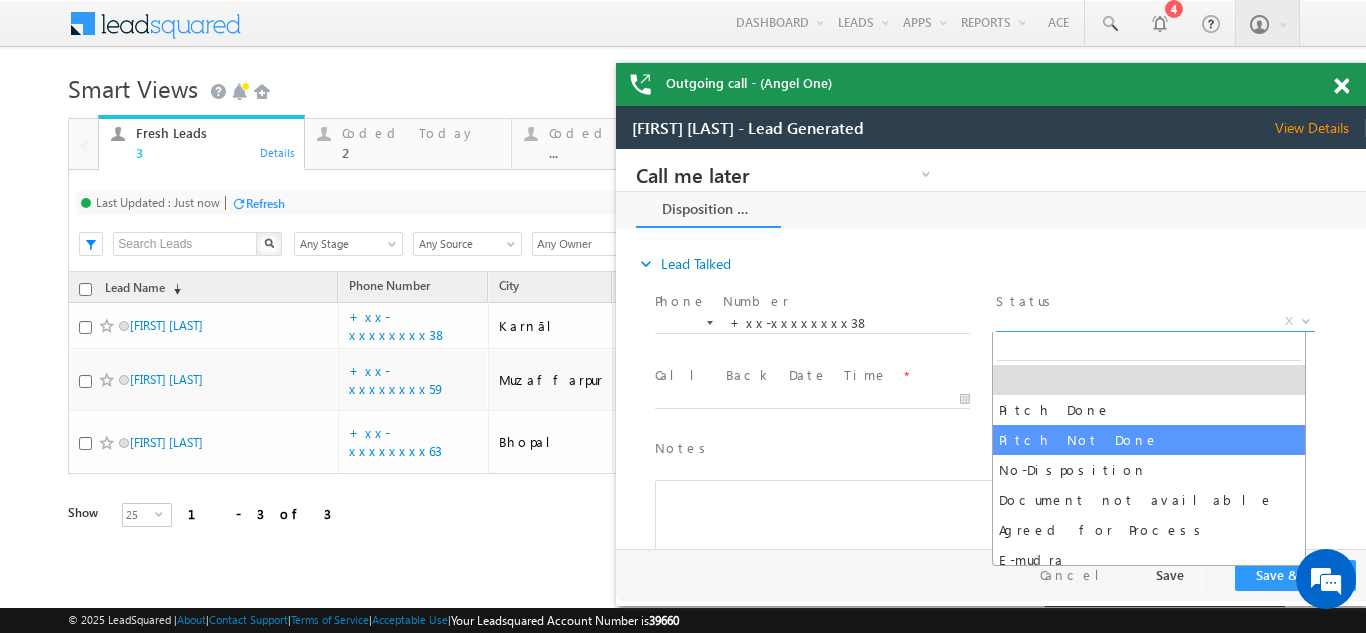 select on "Pitch Not Done" 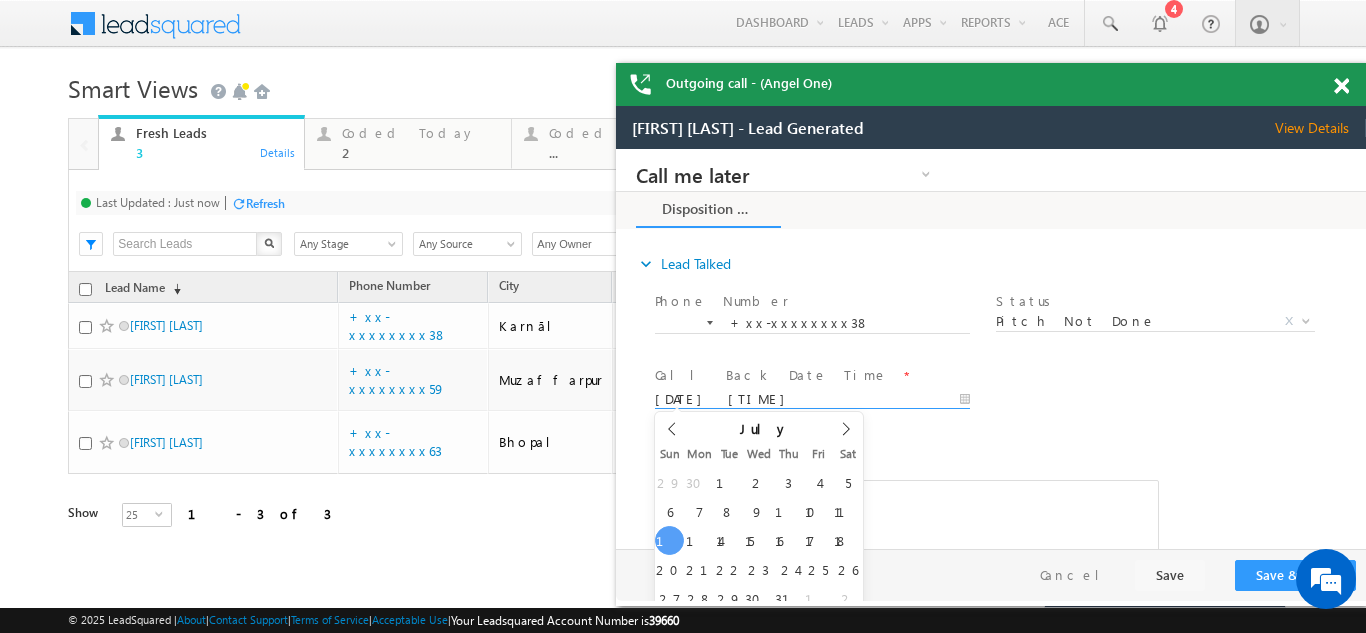 click on "07/13/25 2:10 PM" at bounding box center [812, 400] 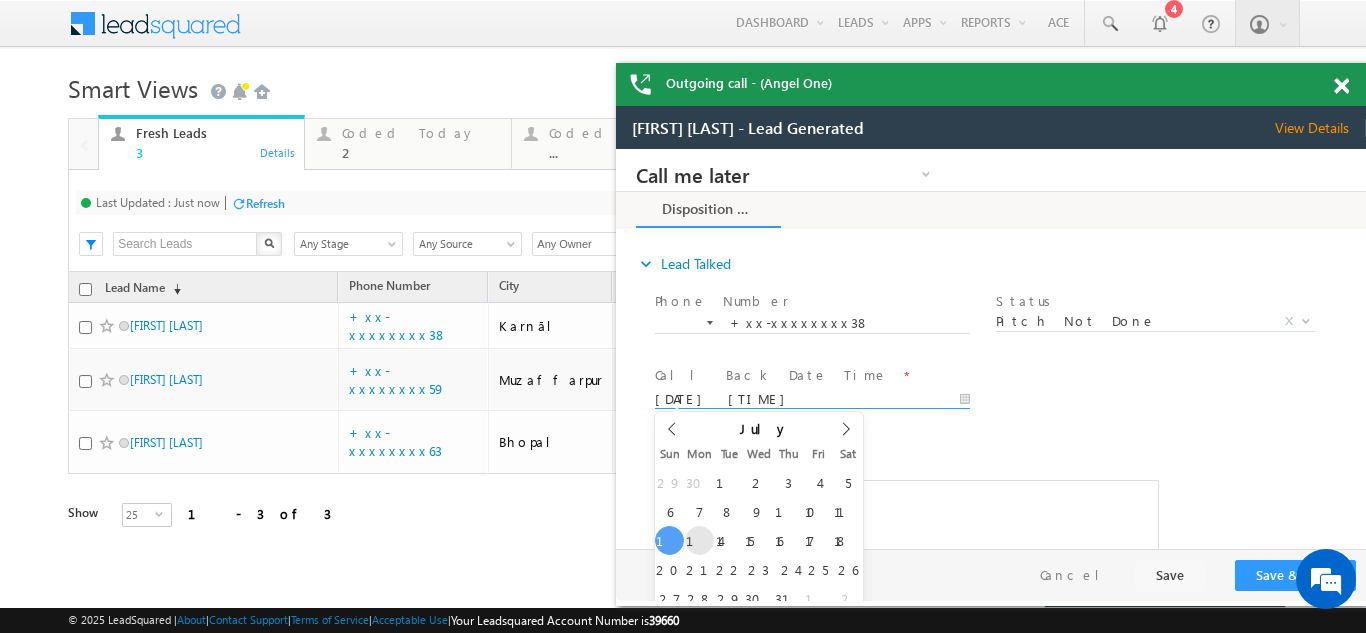 type on "07/14/25 2:10 PM" 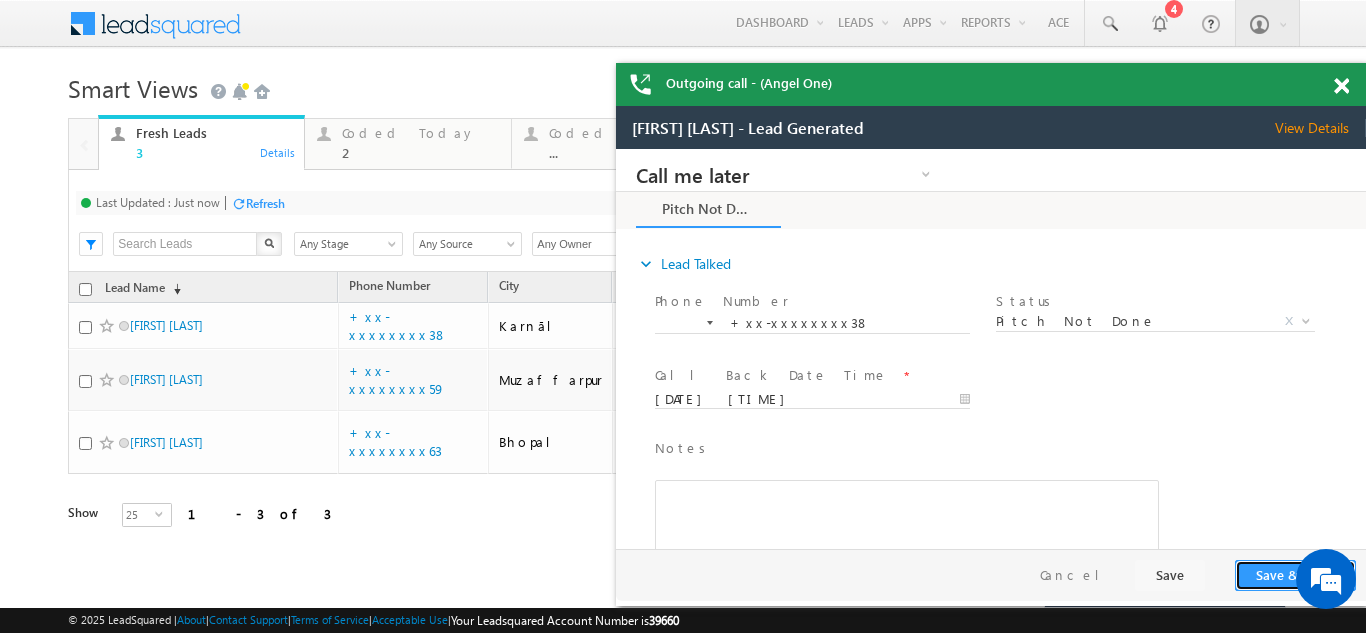 click on "Save & Close" at bounding box center (1295, 575) 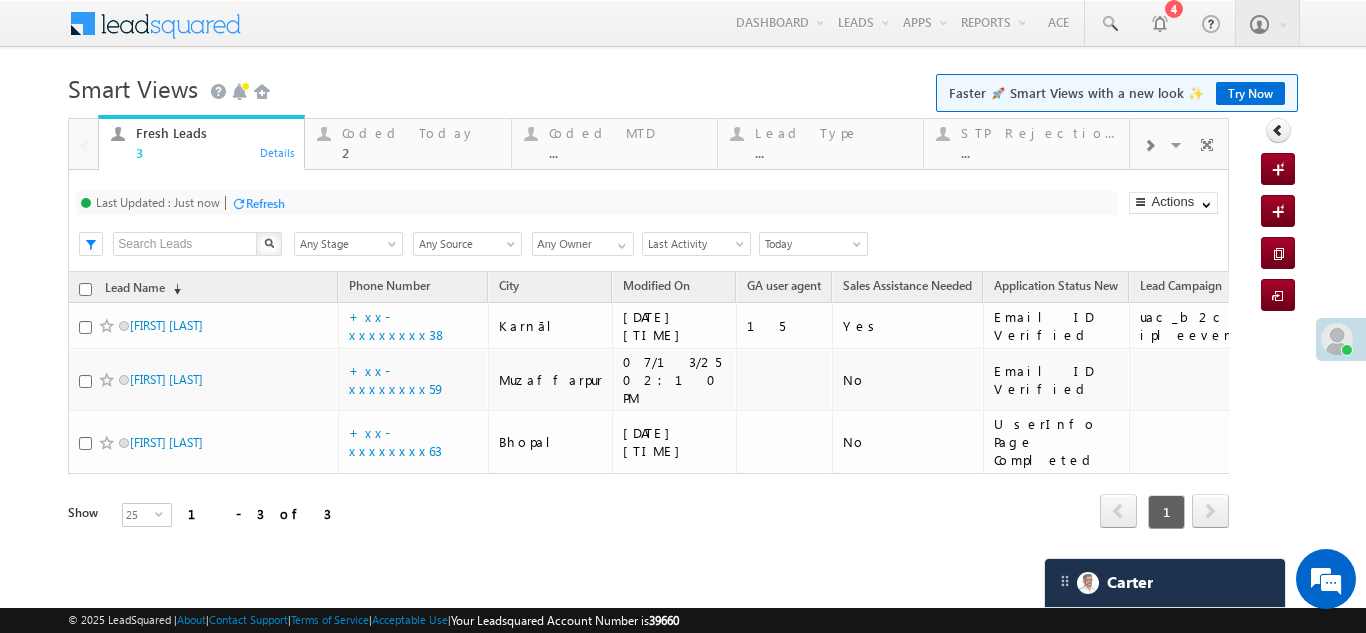 click on "Refresh" at bounding box center (265, 203) 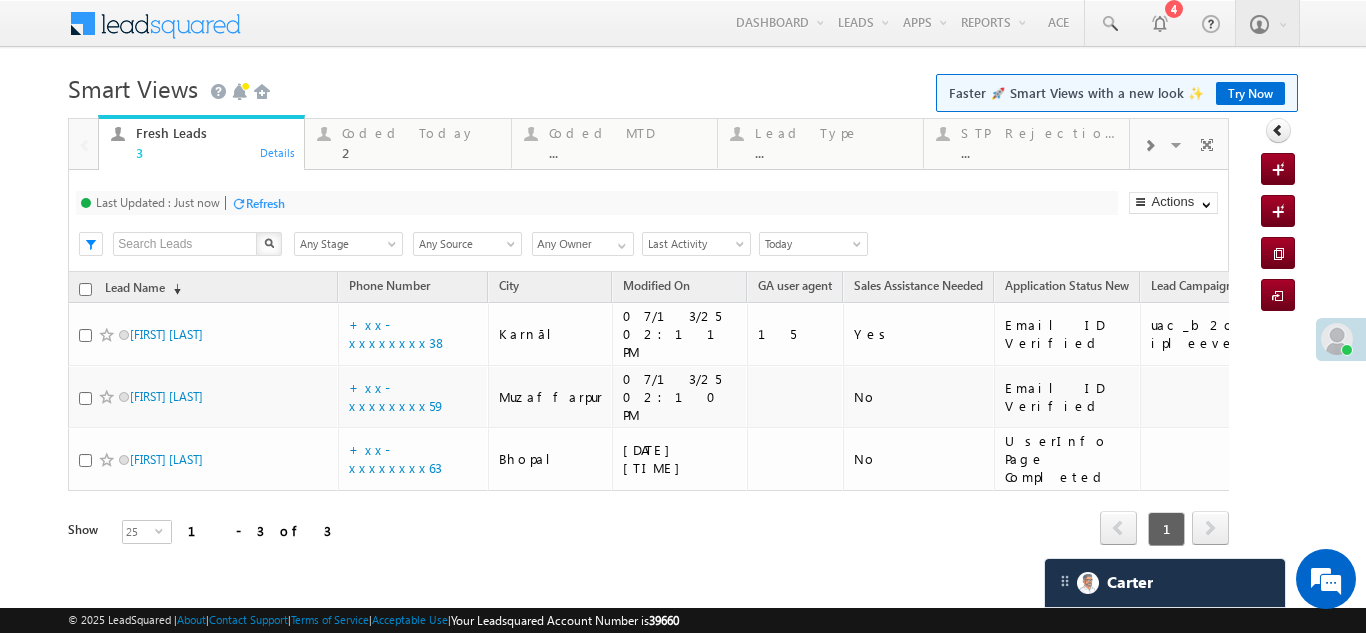 click on "Refresh" at bounding box center [265, 203] 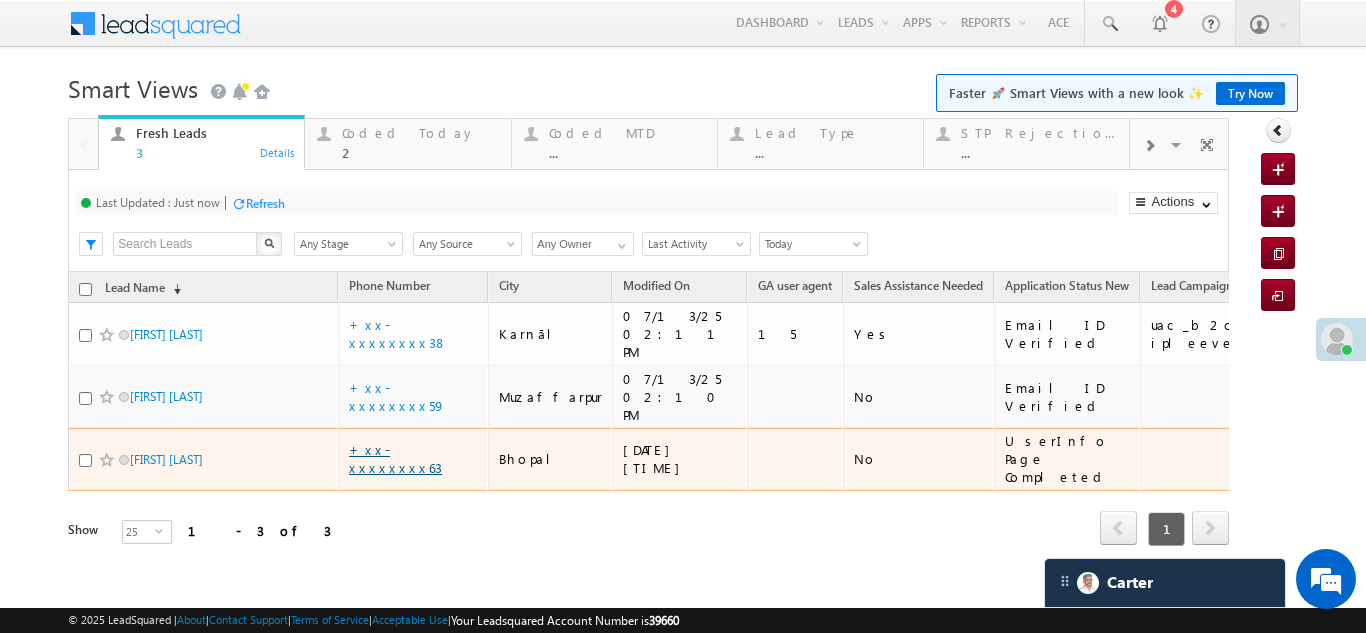 click on "+xx-xxxxxxxx63" at bounding box center [395, 458] 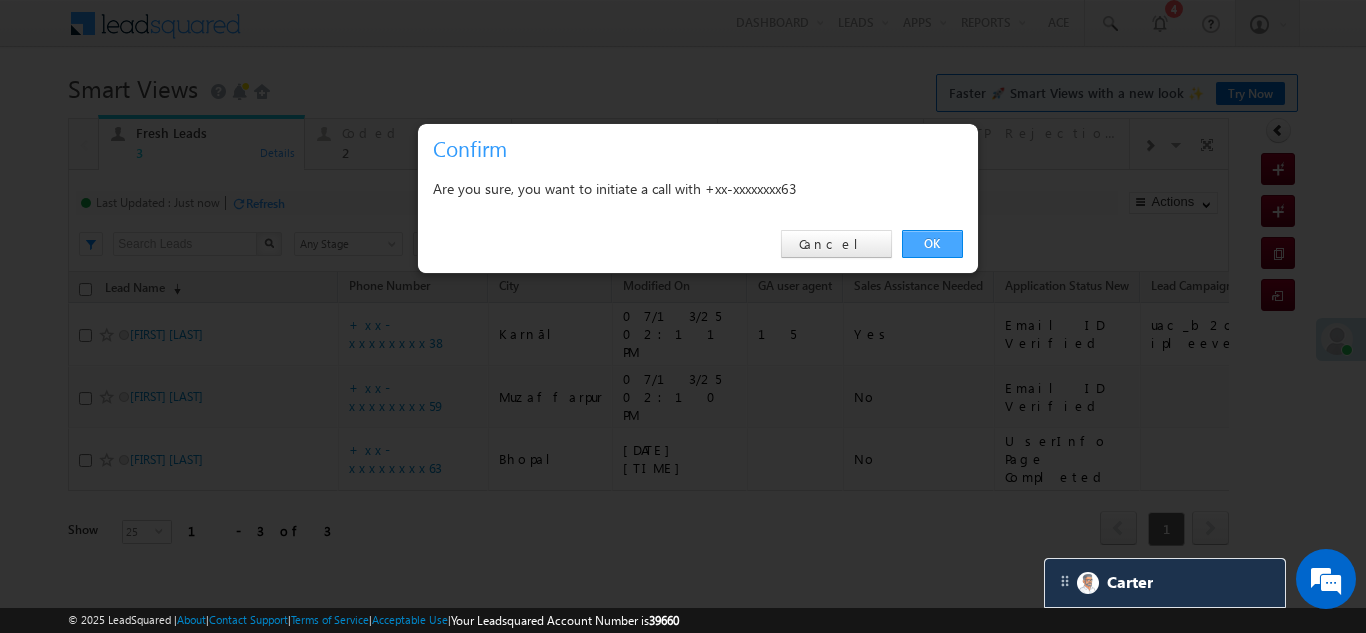 click on "OK" at bounding box center [932, 244] 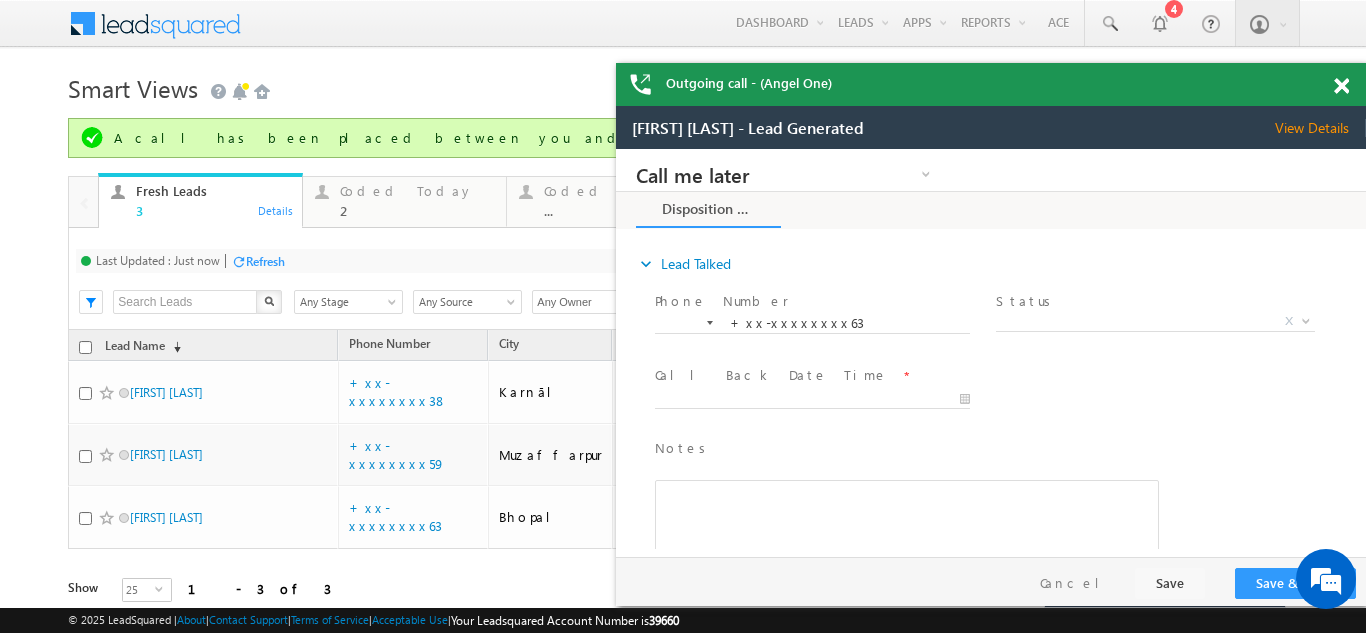 scroll, scrollTop: 0, scrollLeft: 0, axis: both 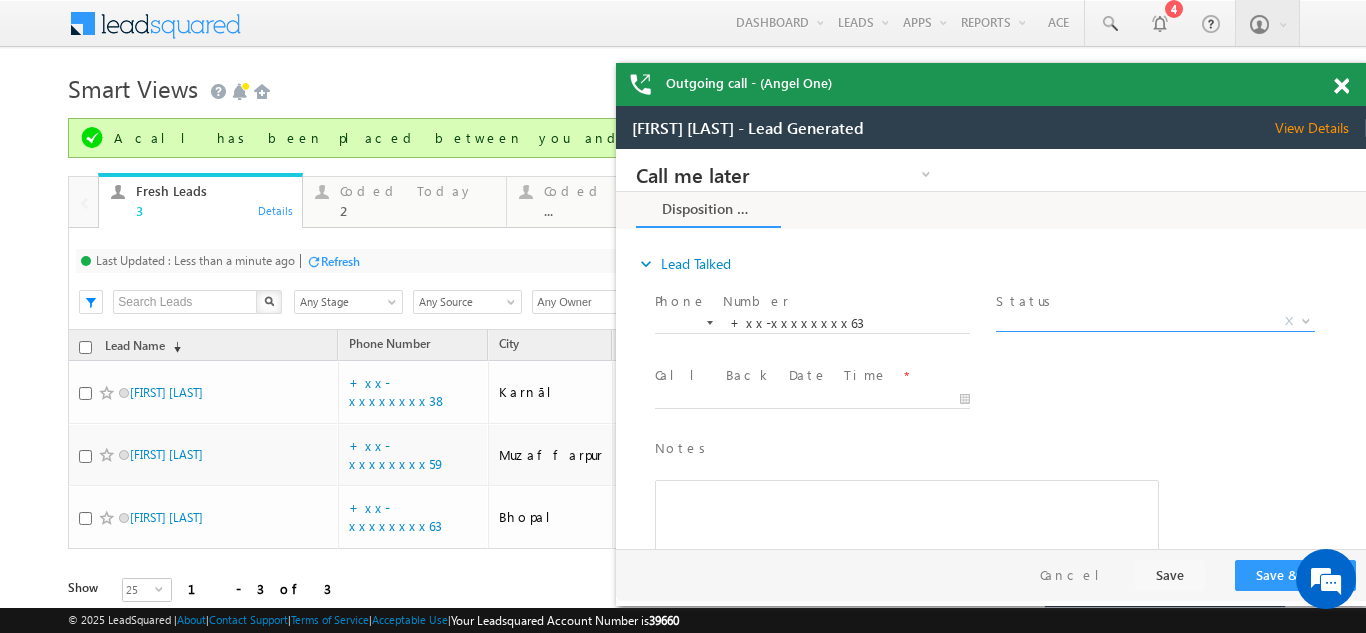 click on "X" at bounding box center [1155, 322] 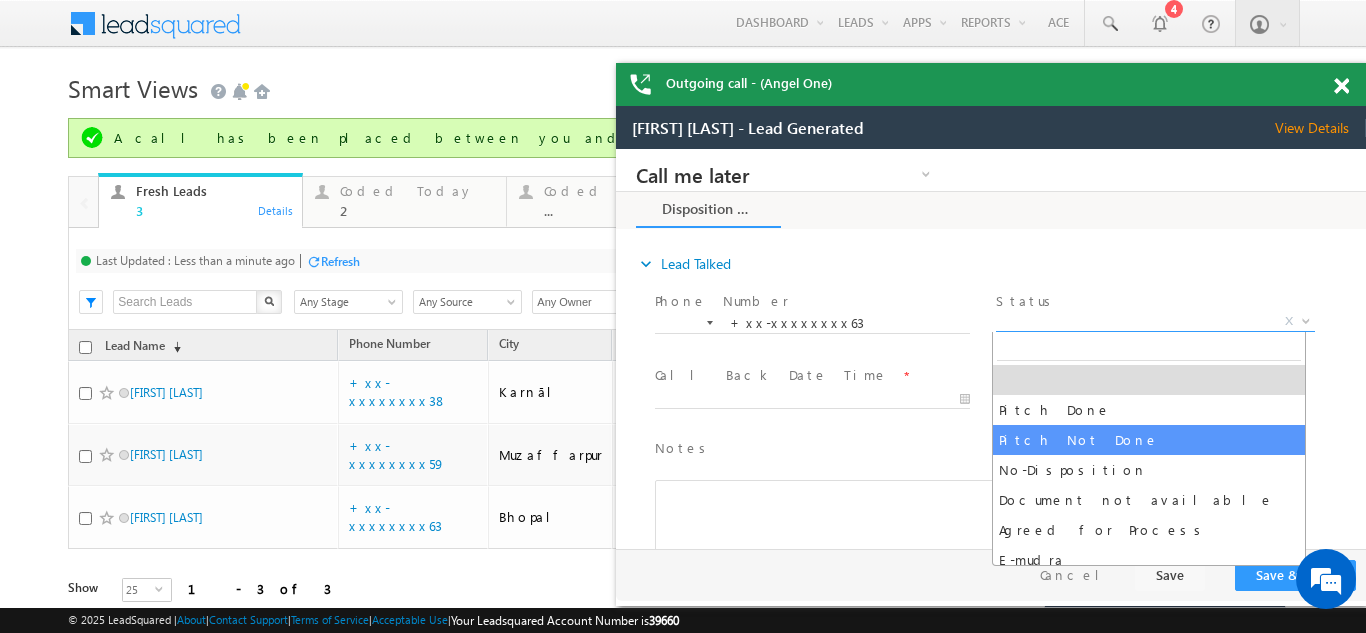 select on "Pitch Not Done" 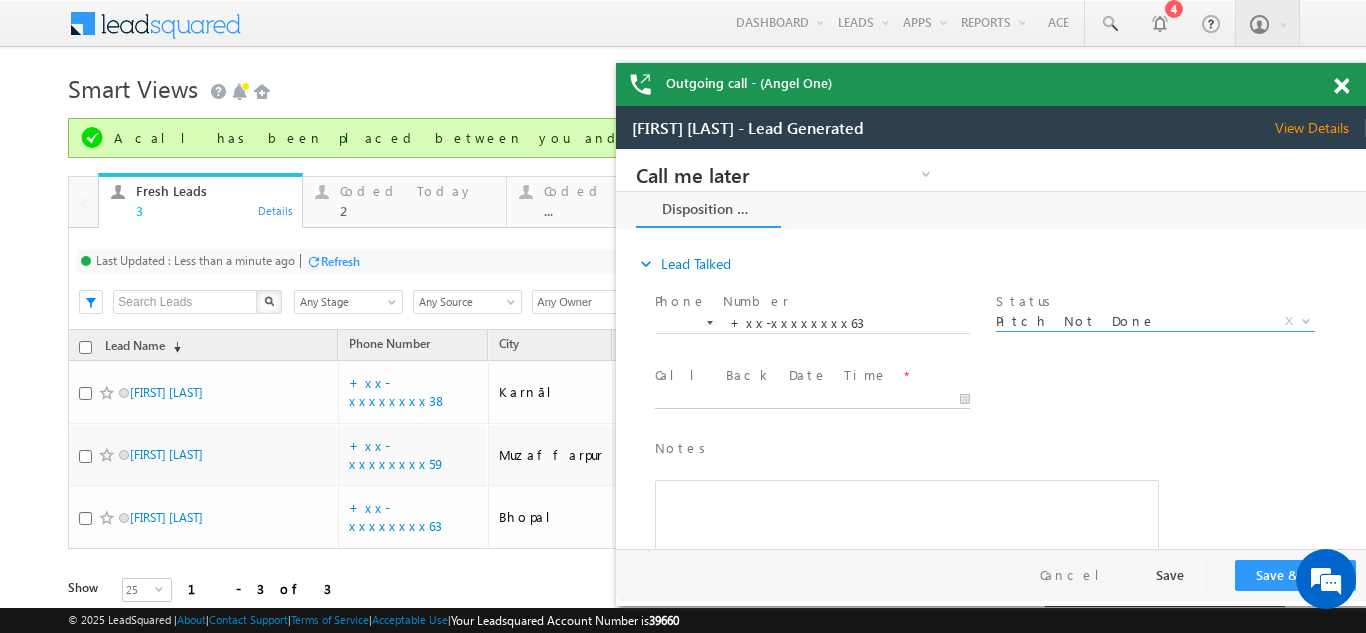 type on "07/13/25 2:11 PM" 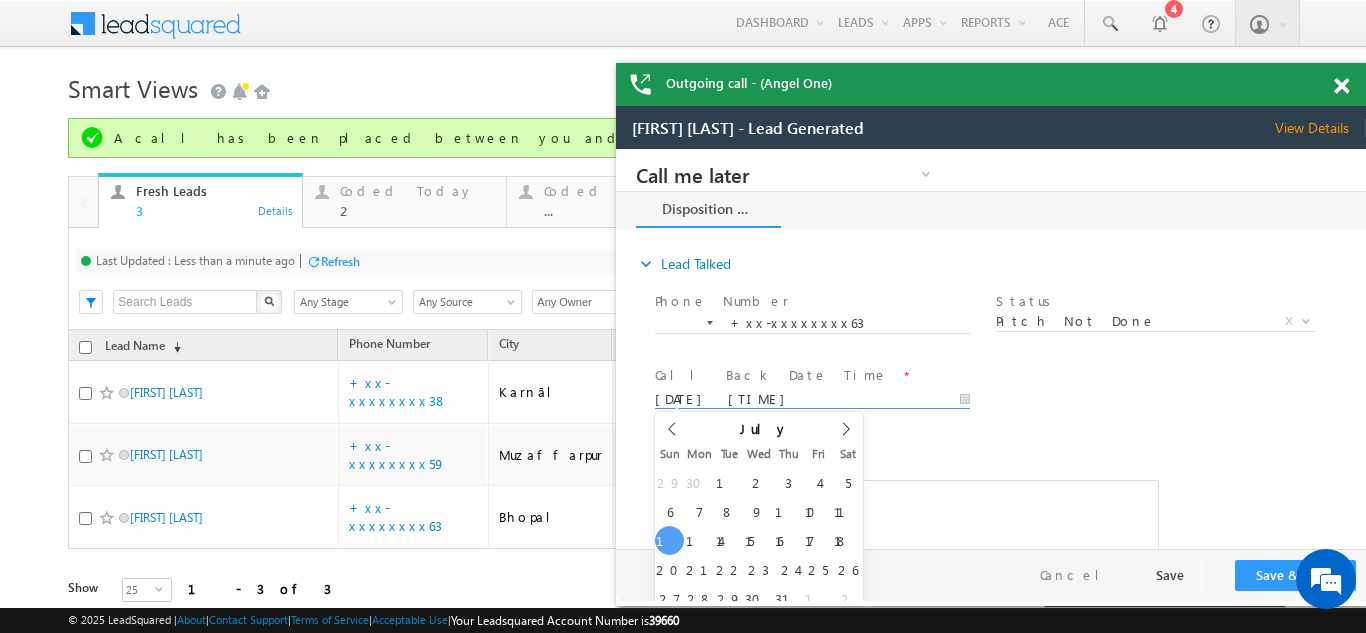 click on "07/13/25 2:11 PM" at bounding box center (812, 400) 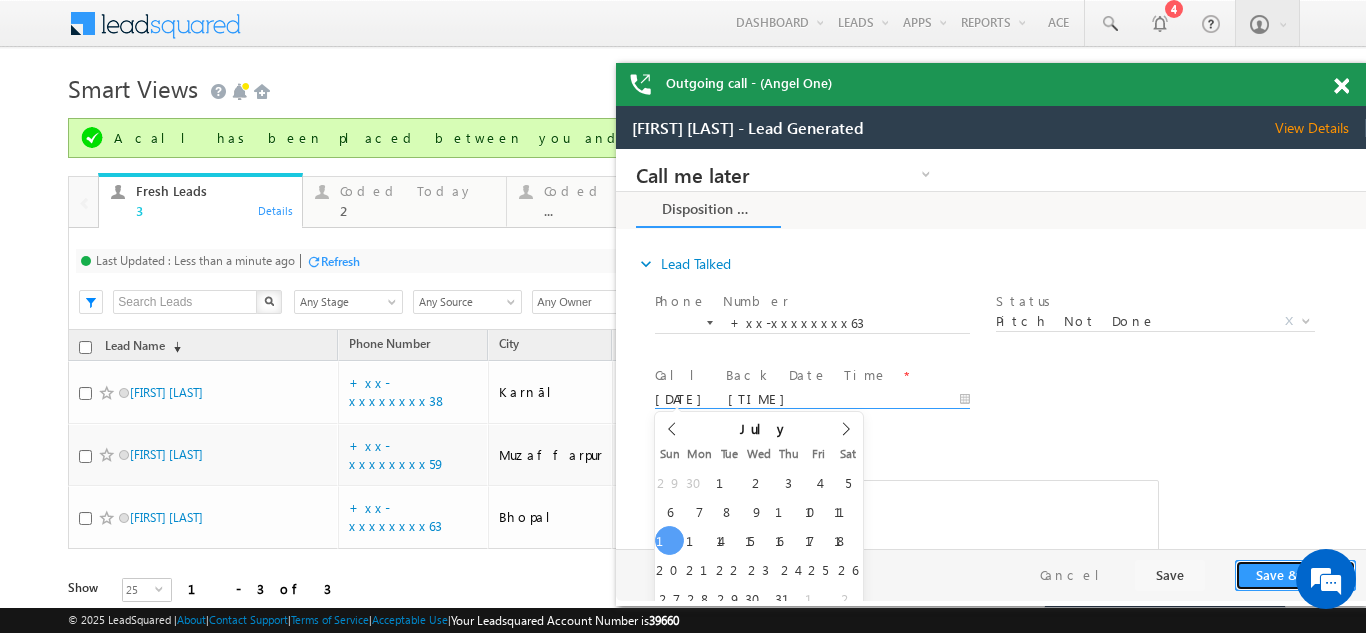 click on "Save & Close" at bounding box center [1295, 575] 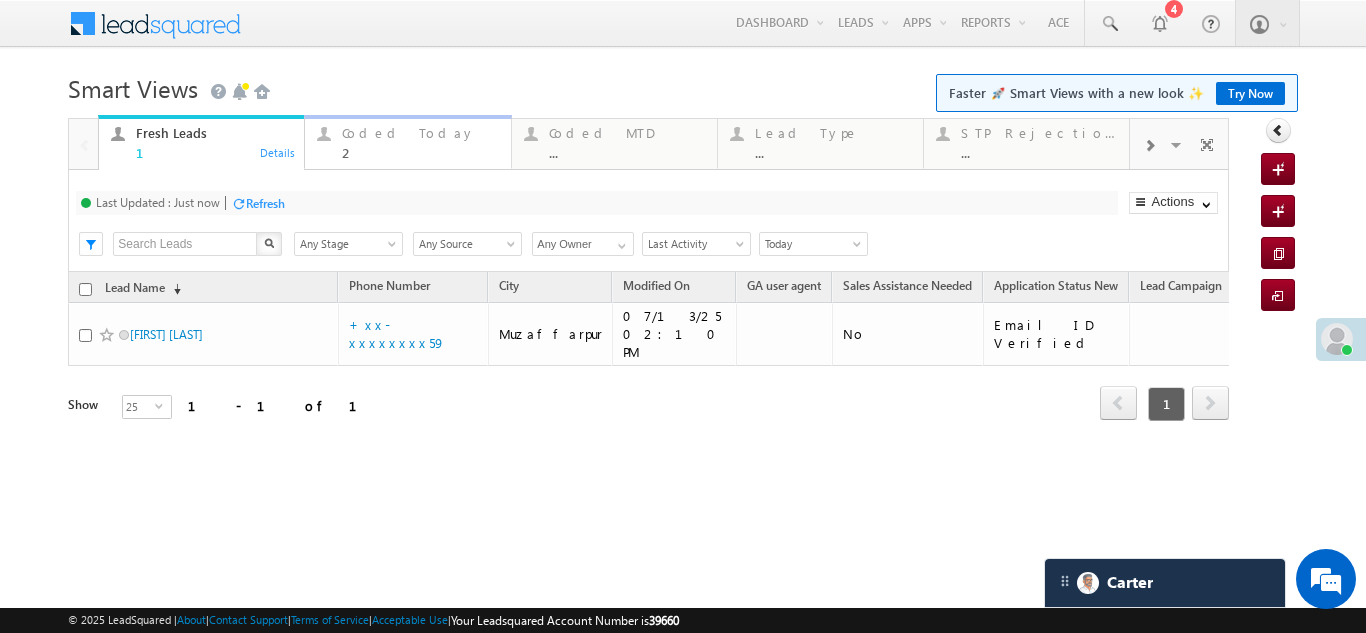 click on "Coded Today" at bounding box center (420, 133) 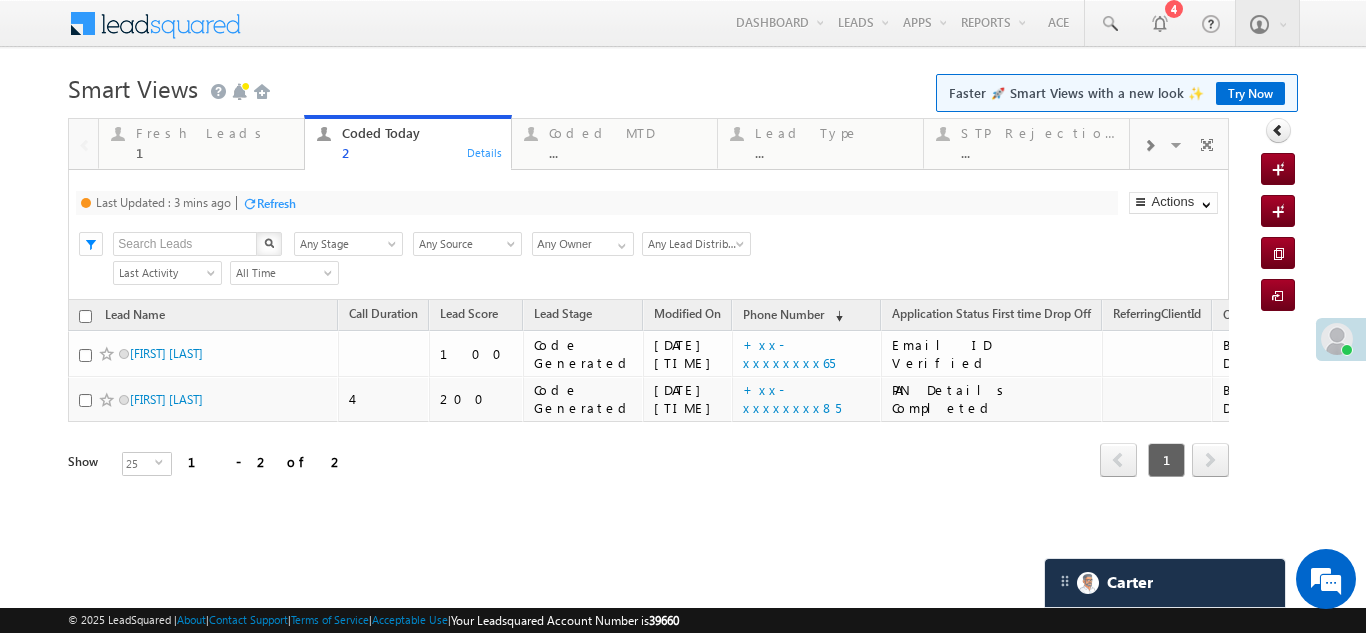 click on "Refresh" at bounding box center [276, 203] 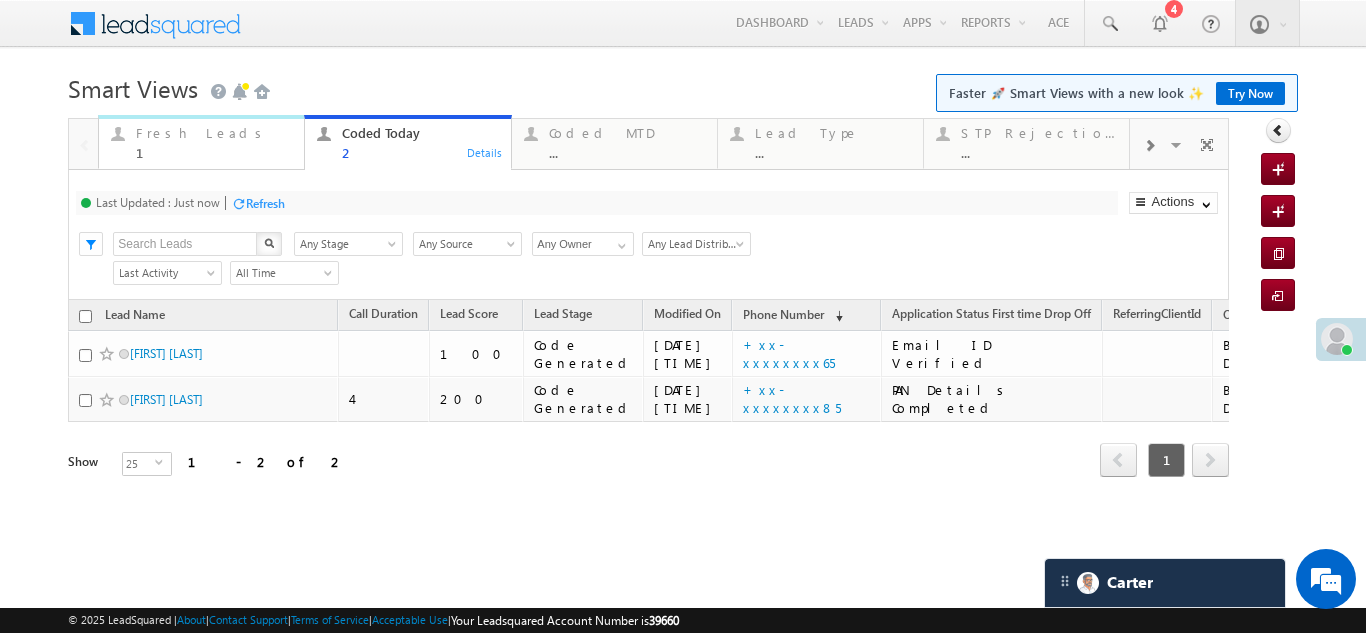 click on "Fresh Leads" at bounding box center [214, 133] 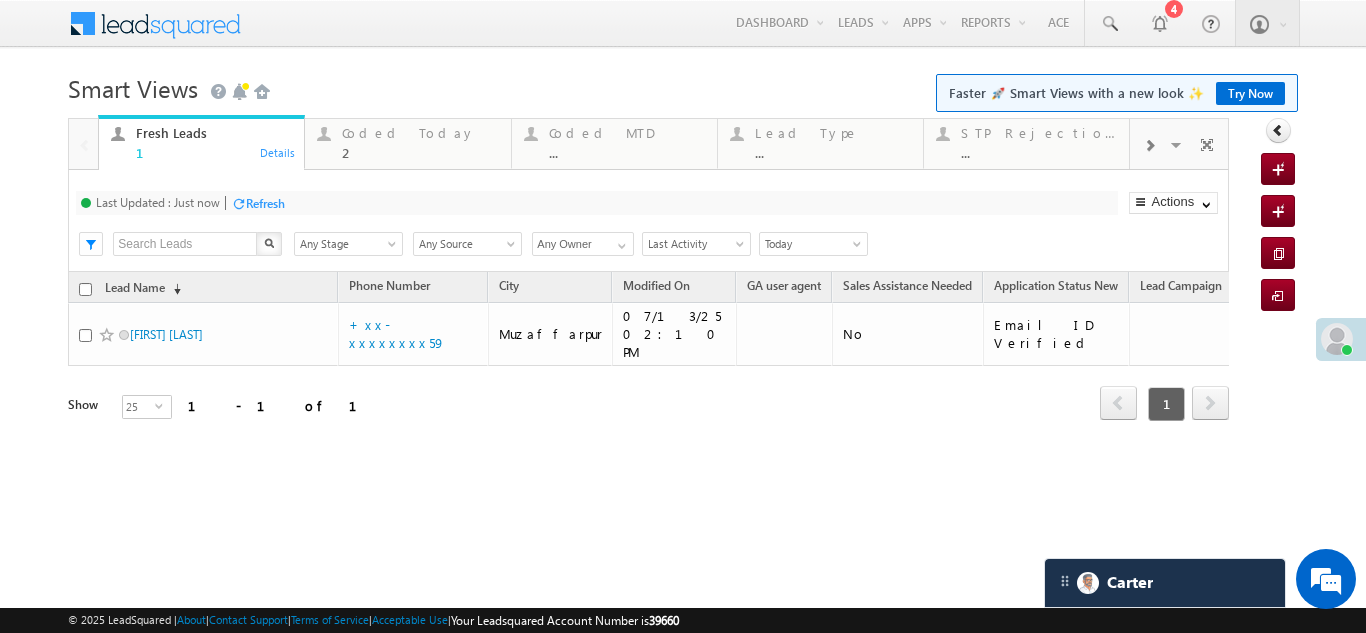 click on "Refresh" at bounding box center [265, 203] 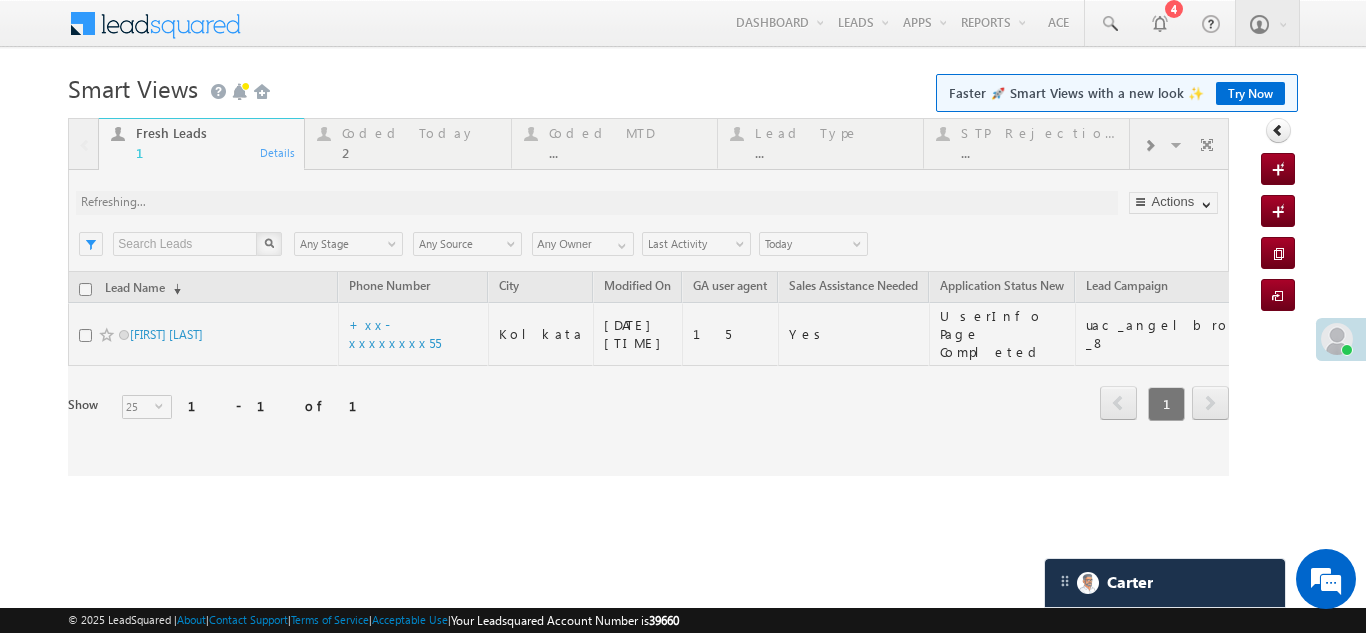 click at bounding box center [648, 297] 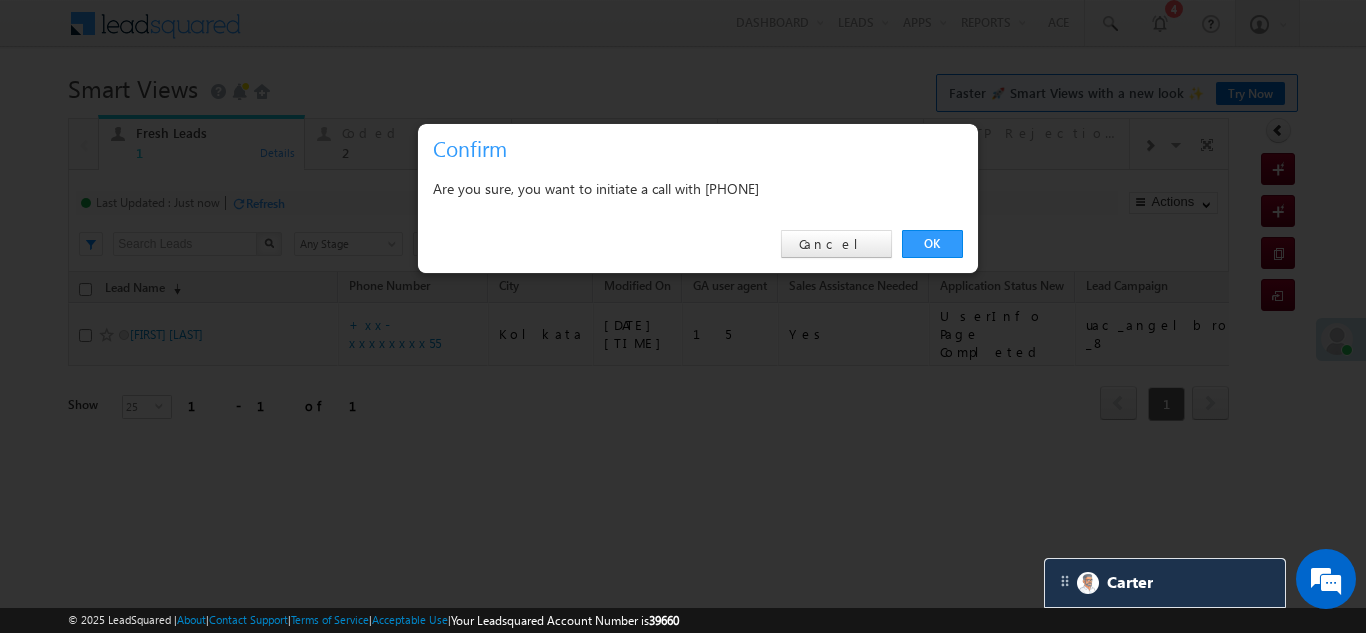 click at bounding box center (683, 316) 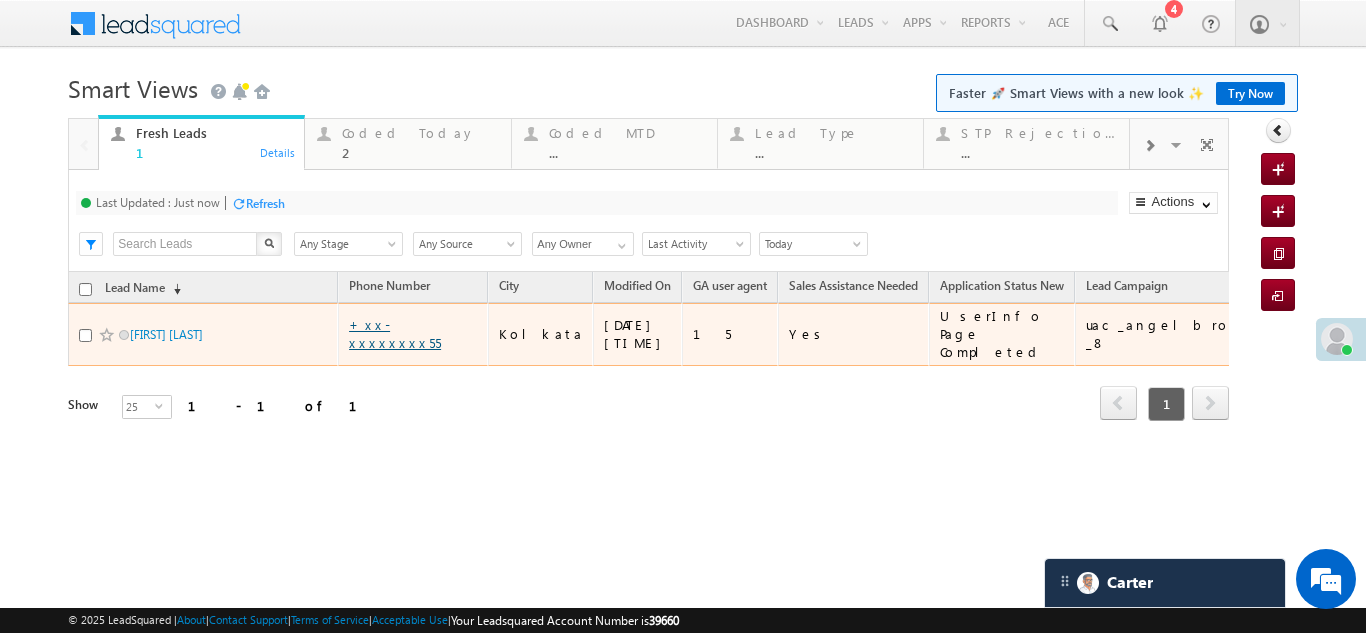 click on "+xx-xxxxxxxx55" at bounding box center (395, 333) 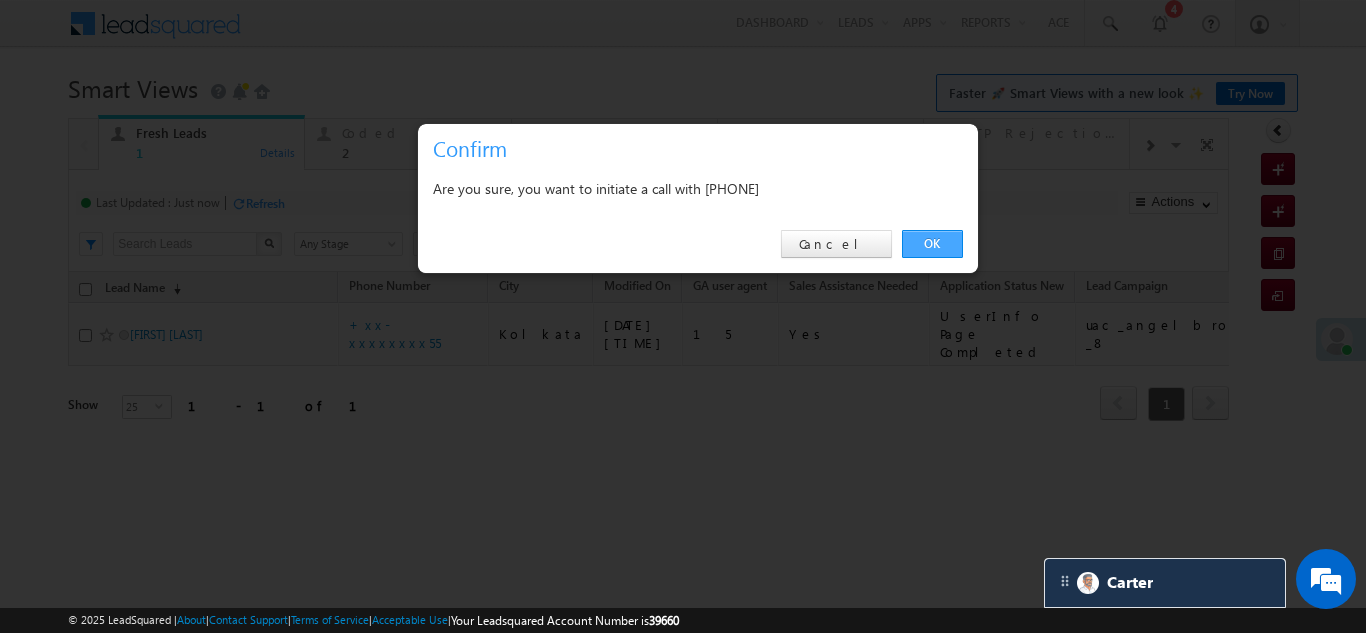 click on "OK" at bounding box center (932, 244) 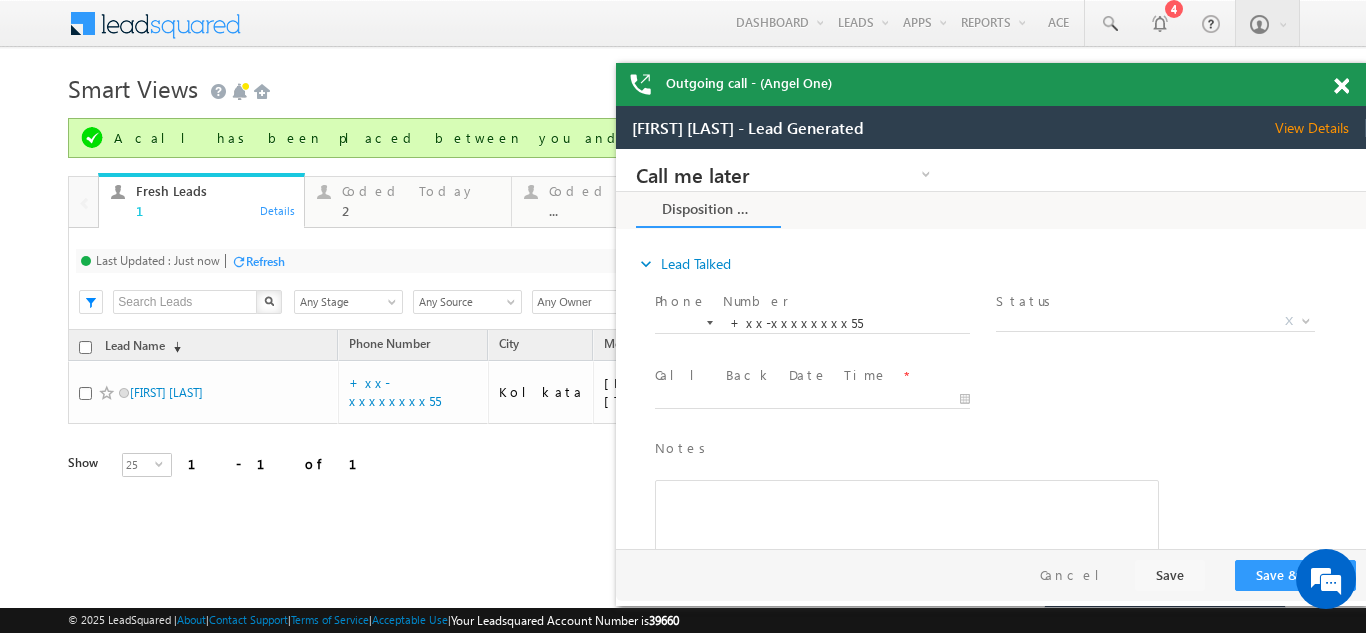 scroll, scrollTop: 0, scrollLeft: 0, axis: both 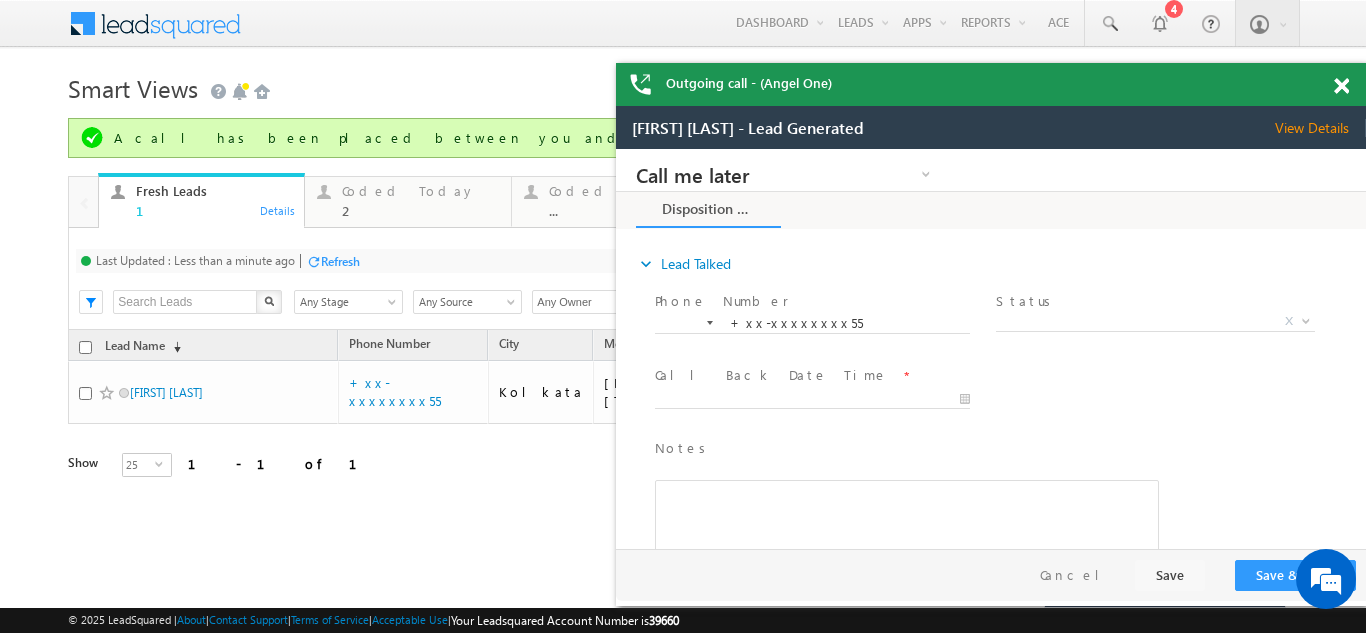 click on "View Details" at bounding box center (1320, 128) 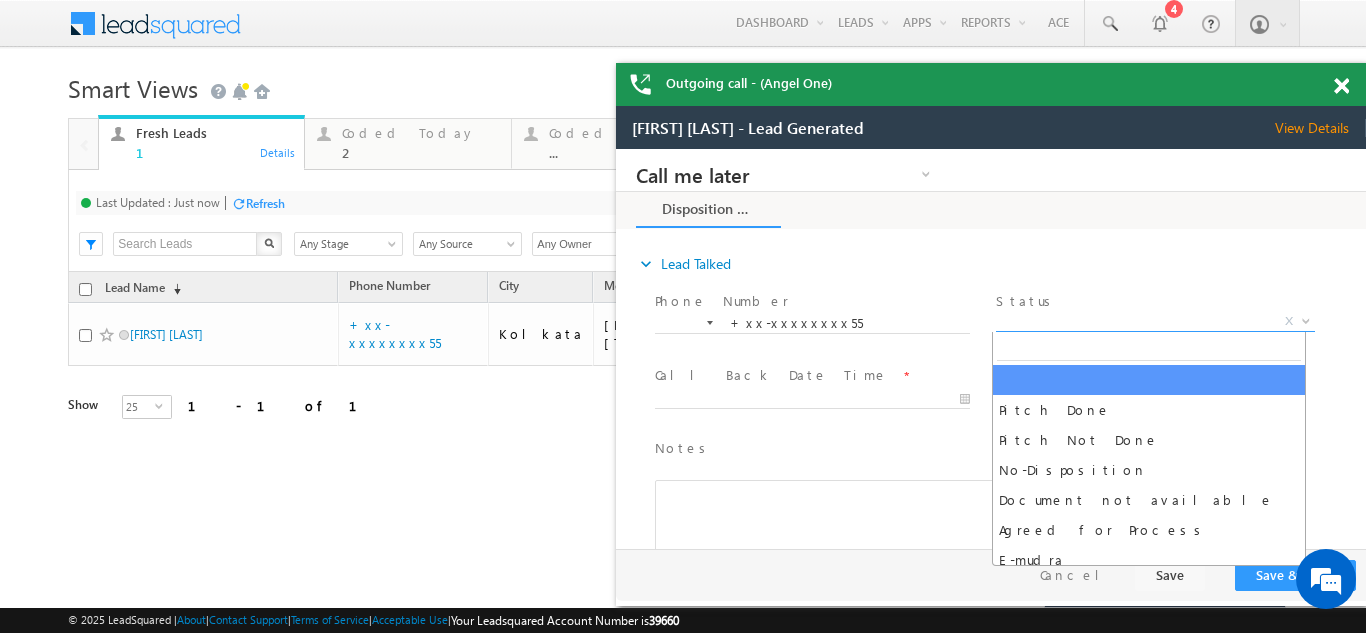 click on "X" at bounding box center (1155, 322) 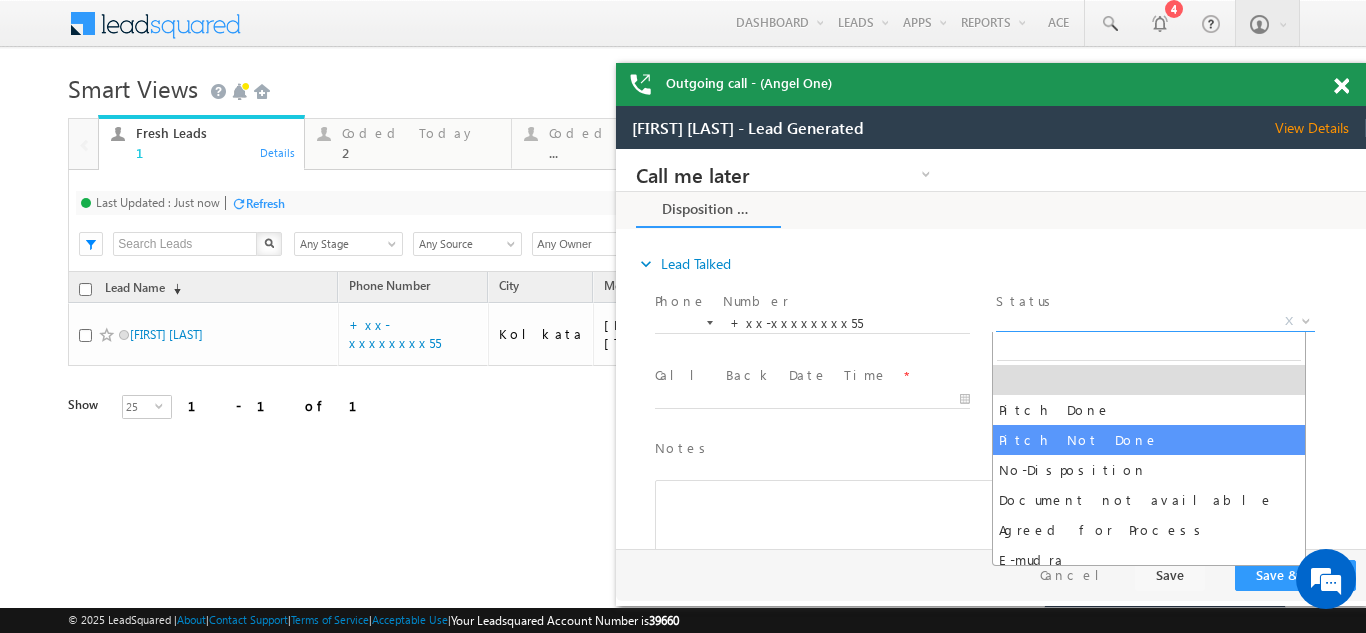 select on "Pitch Not Done" 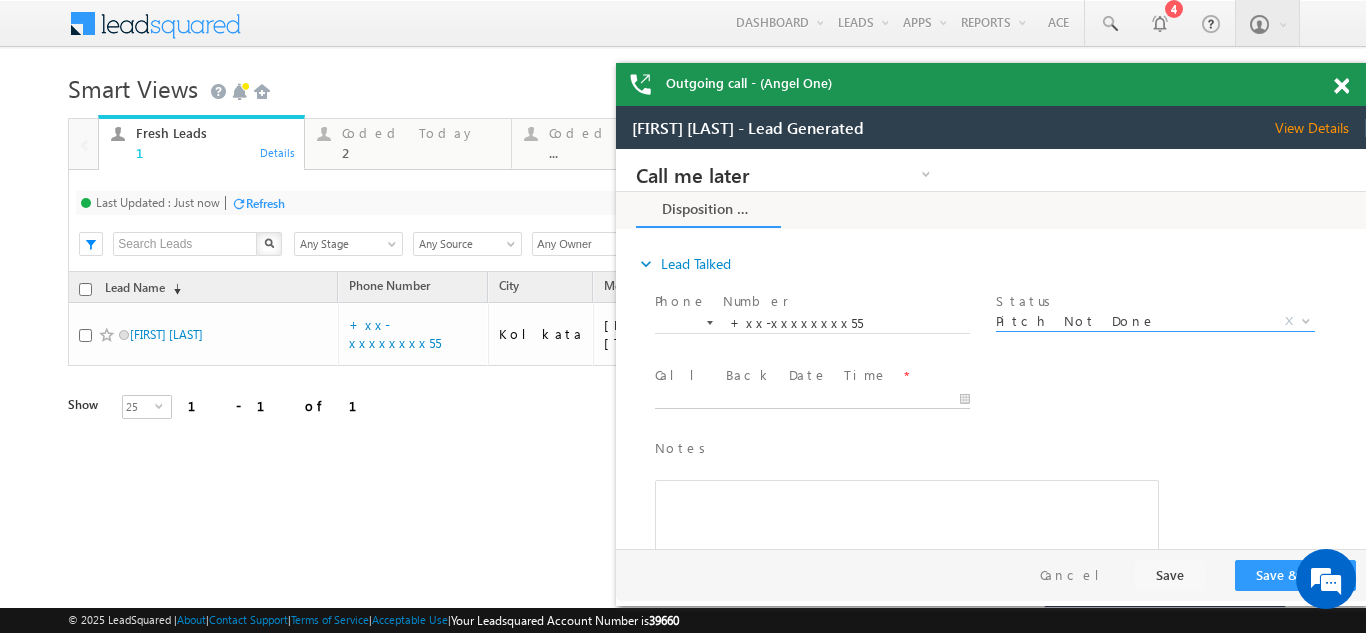 type on "07/13/25 2:37 PM" 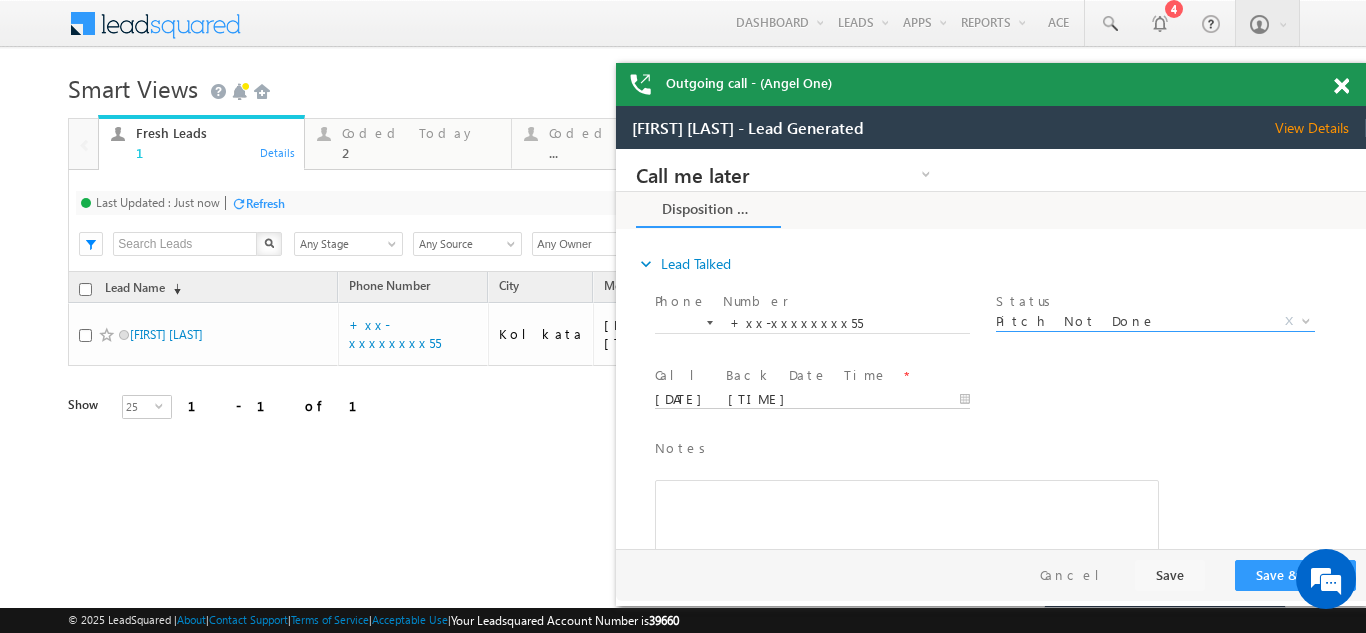 click on "07/13/25 2:37 PM" at bounding box center [812, 400] 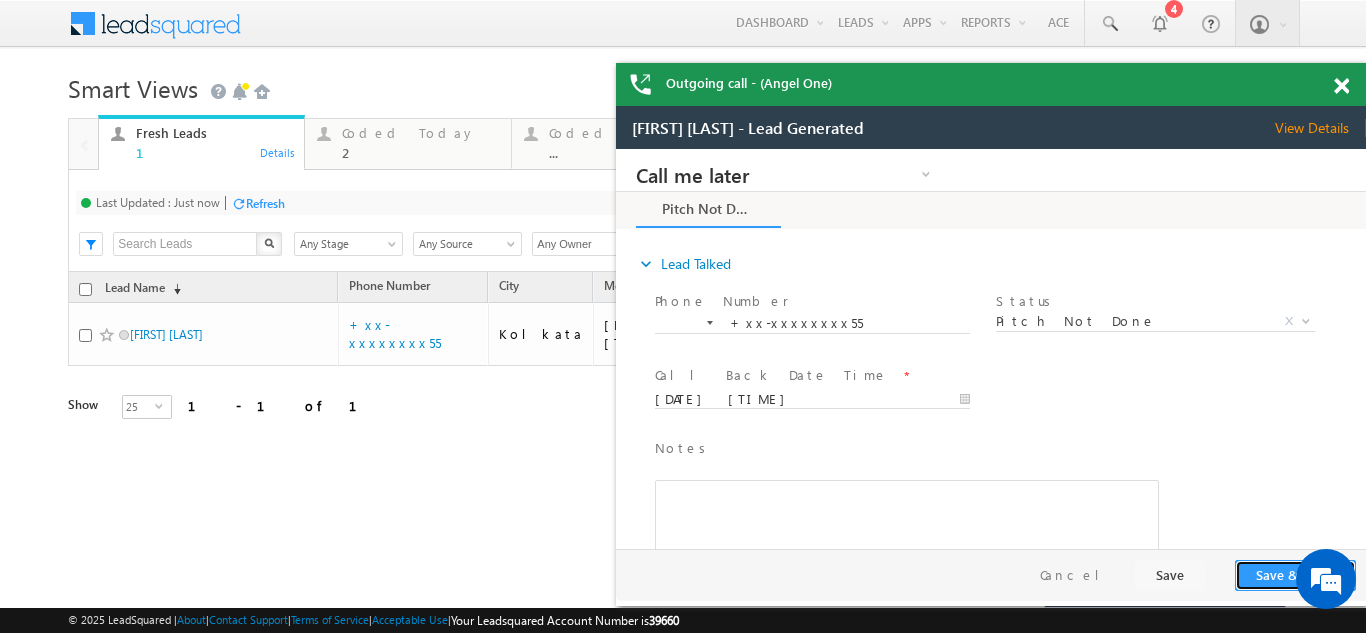 click on "Save & Close" at bounding box center (1295, 575) 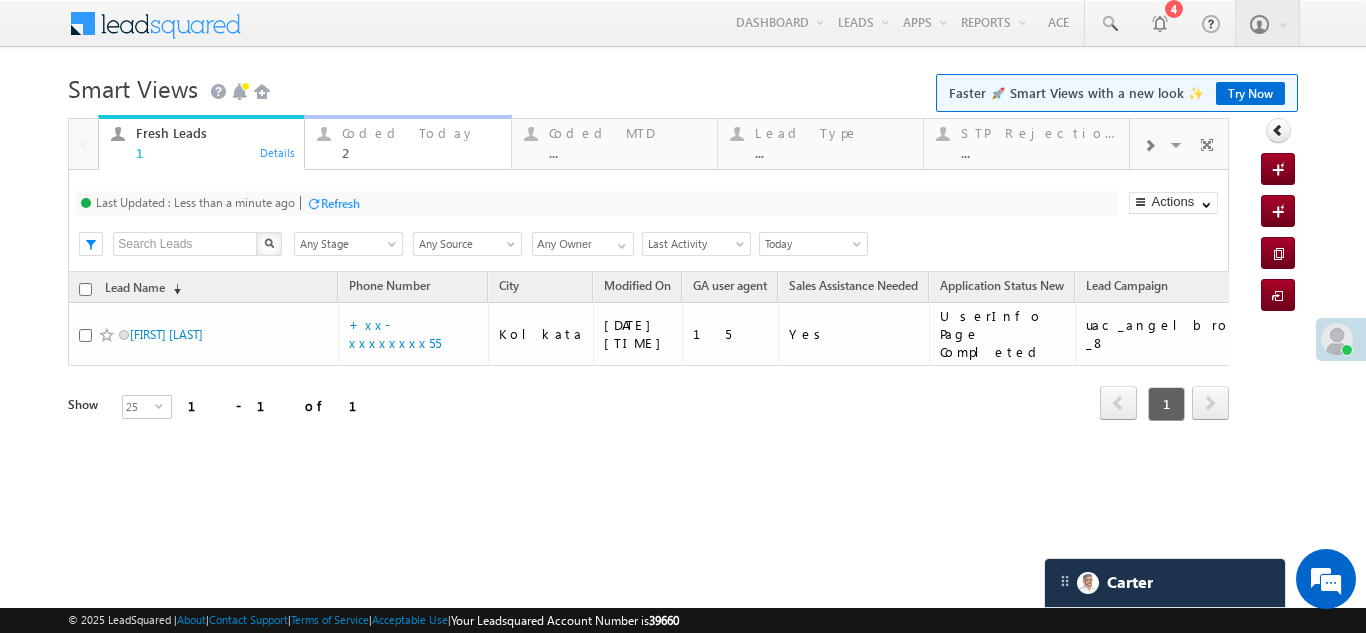 click on "Coded Today" at bounding box center (420, 133) 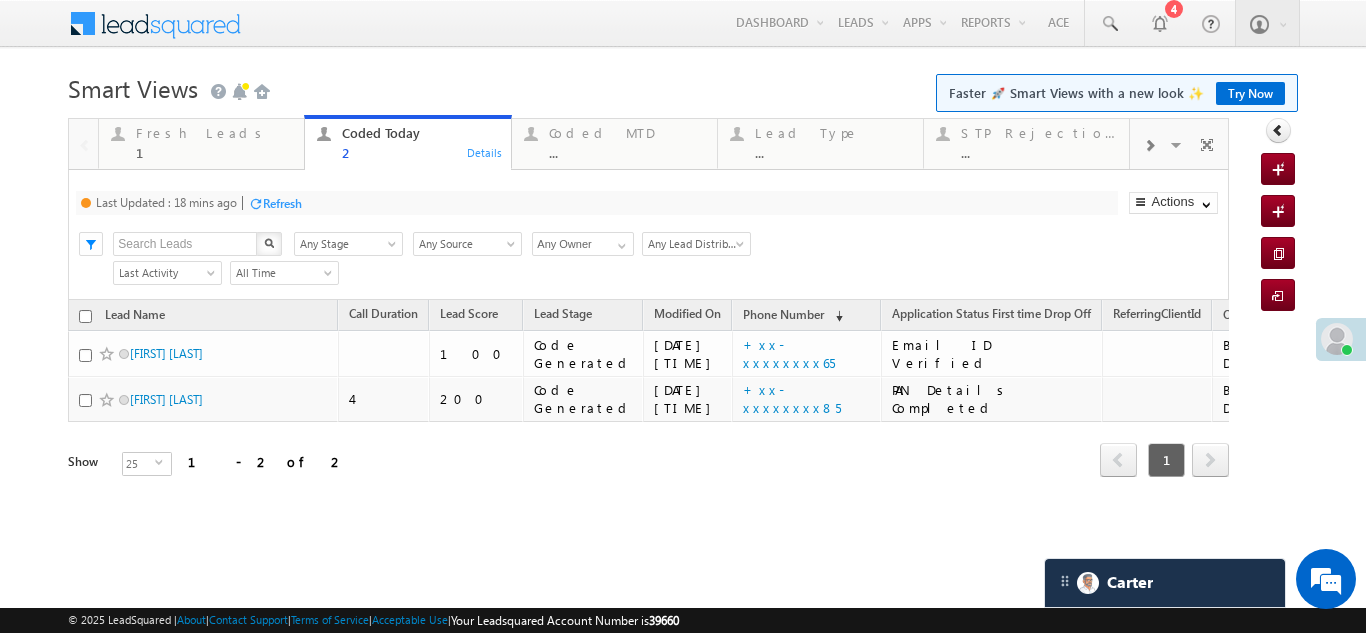click on "Refresh" at bounding box center (282, 203) 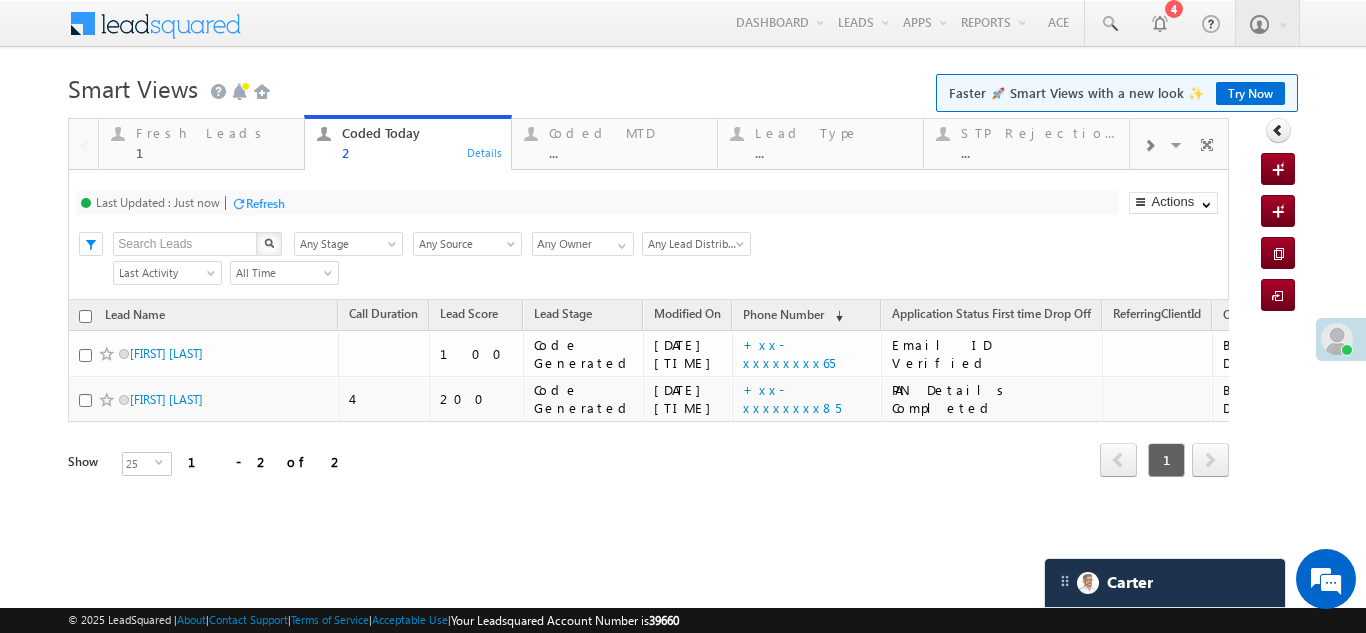 click on "Refresh" at bounding box center (265, 203) 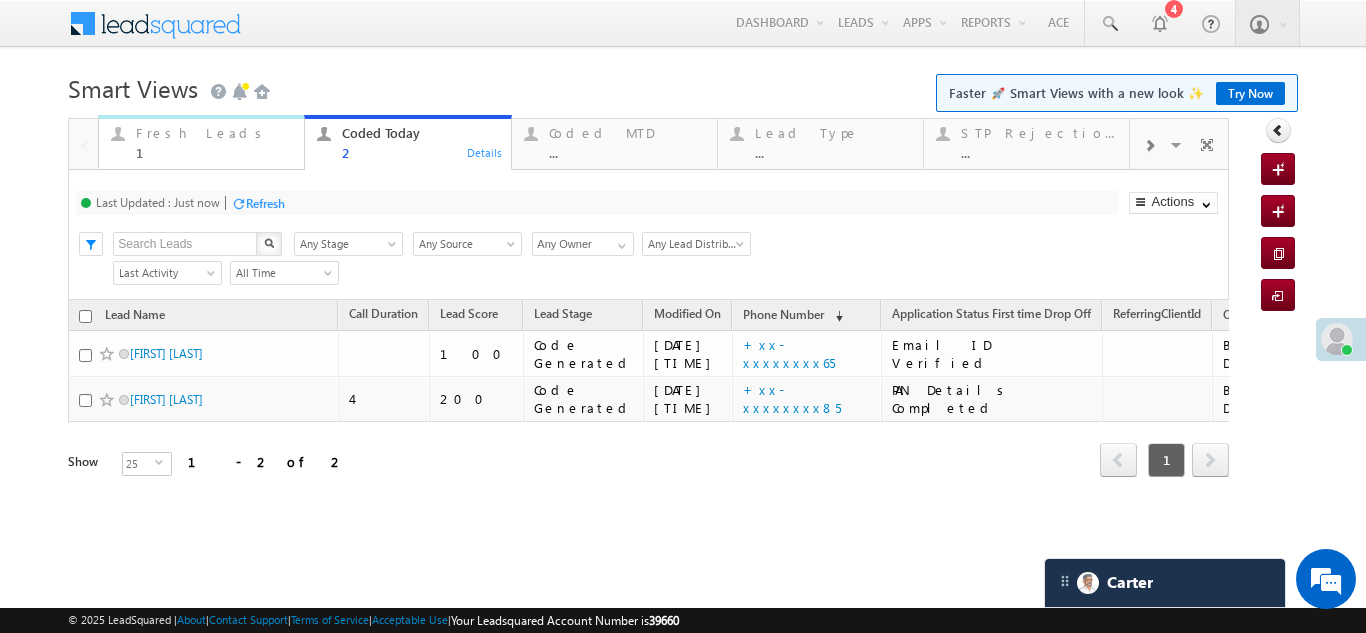 click on "Fresh Leads" at bounding box center (214, 133) 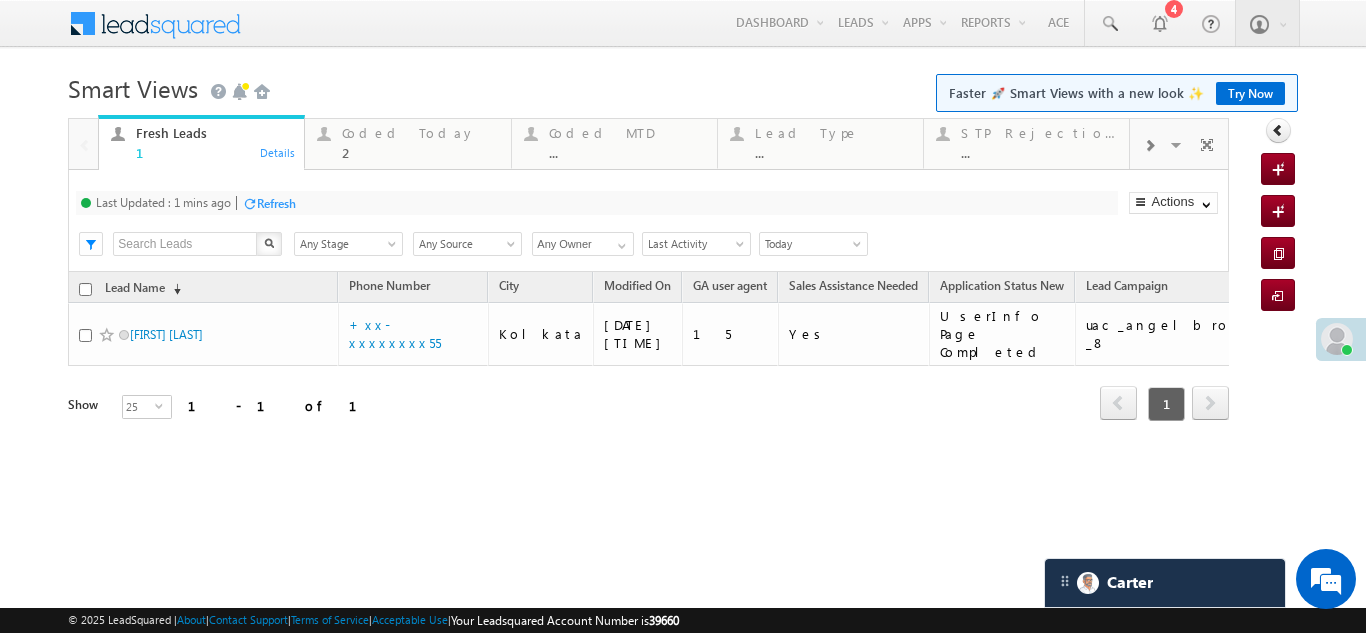 click on "Refresh" at bounding box center [276, 203] 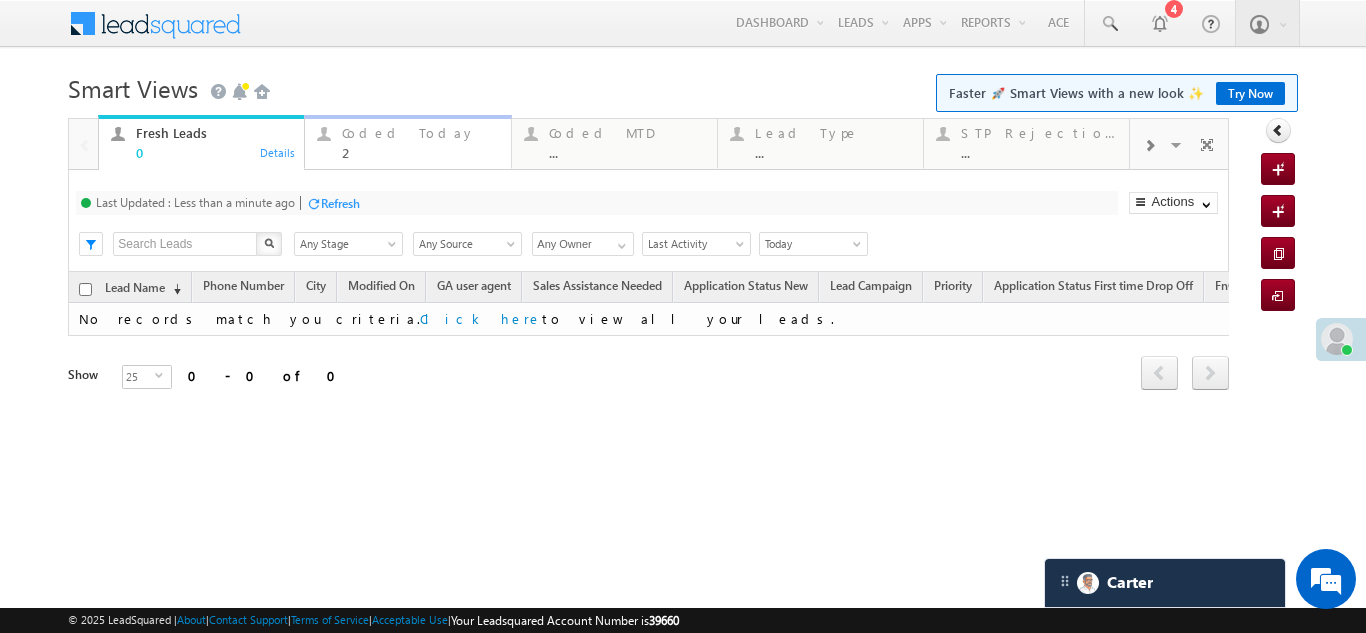 click on "Coded Today" at bounding box center (420, 133) 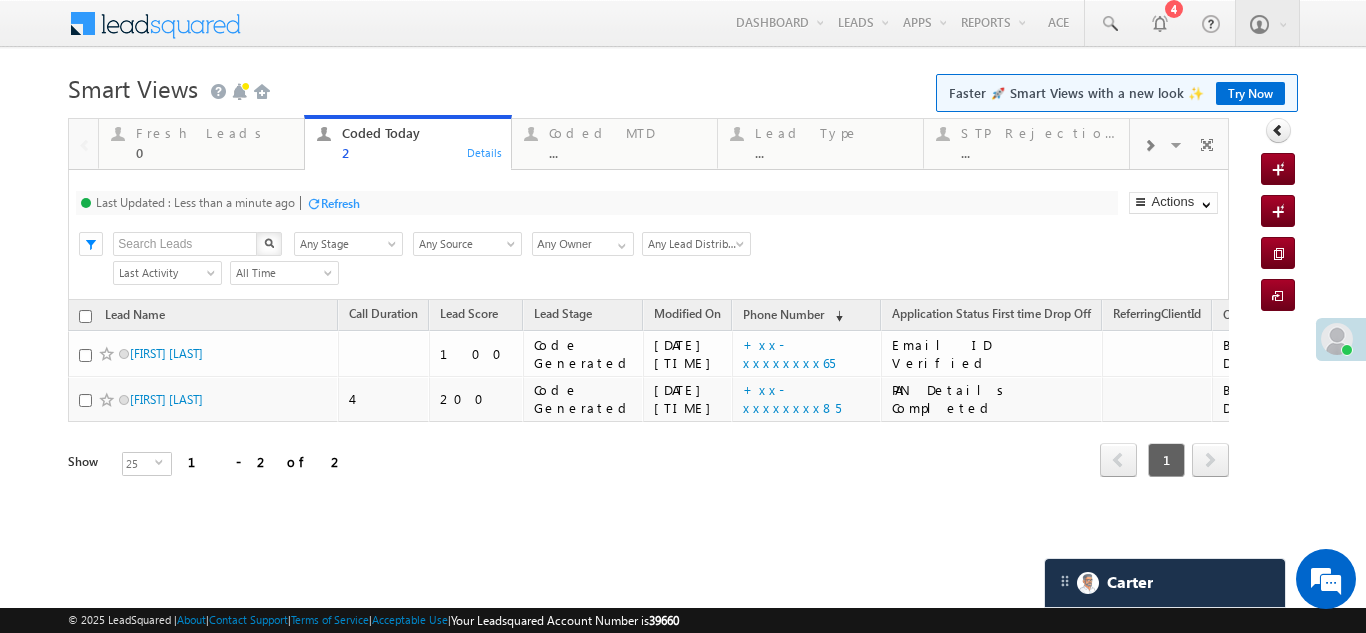 click on "Refresh" at bounding box center (340, 203) 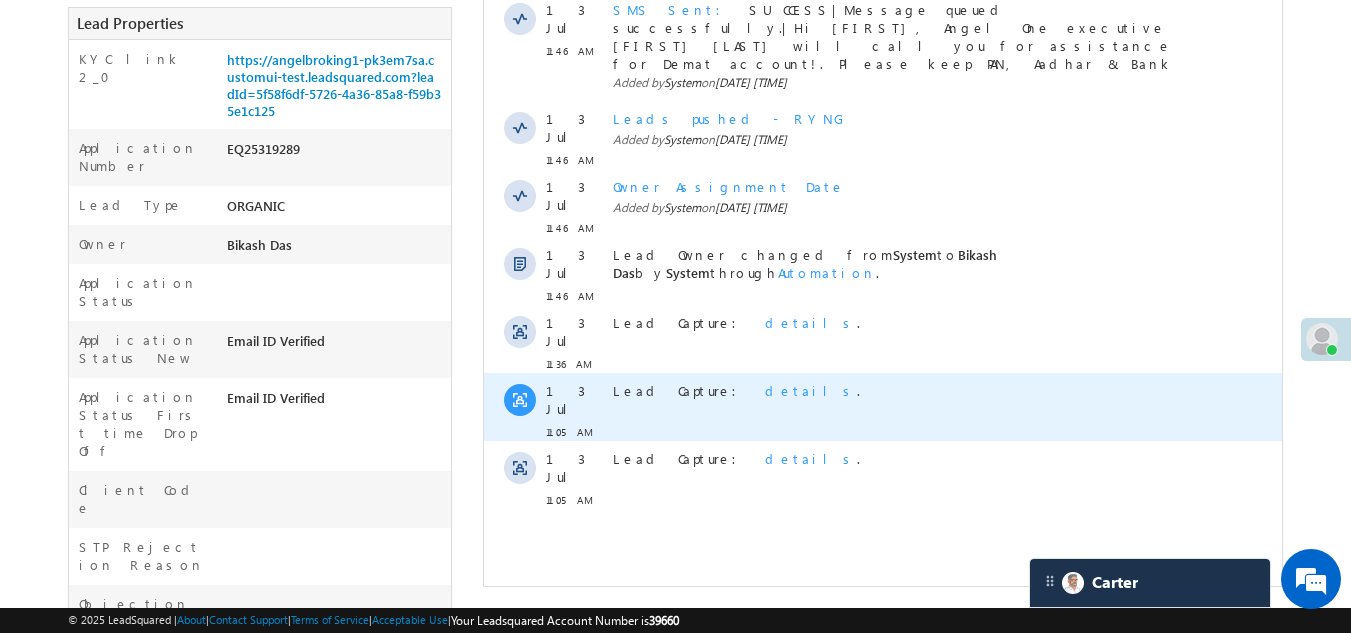 scroll, scrollTop: 0, scrollLeft: 0, axis: both 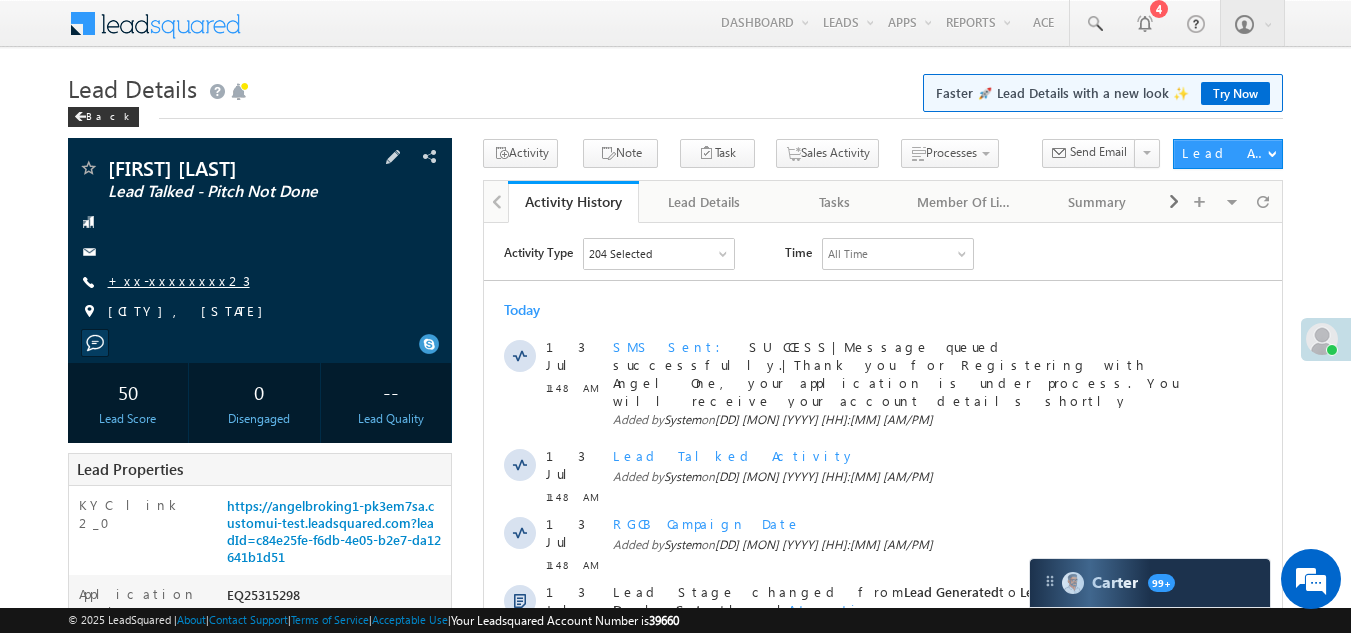 click on "+xx-xxxxxxxx23" at bounding box center [179, 280] 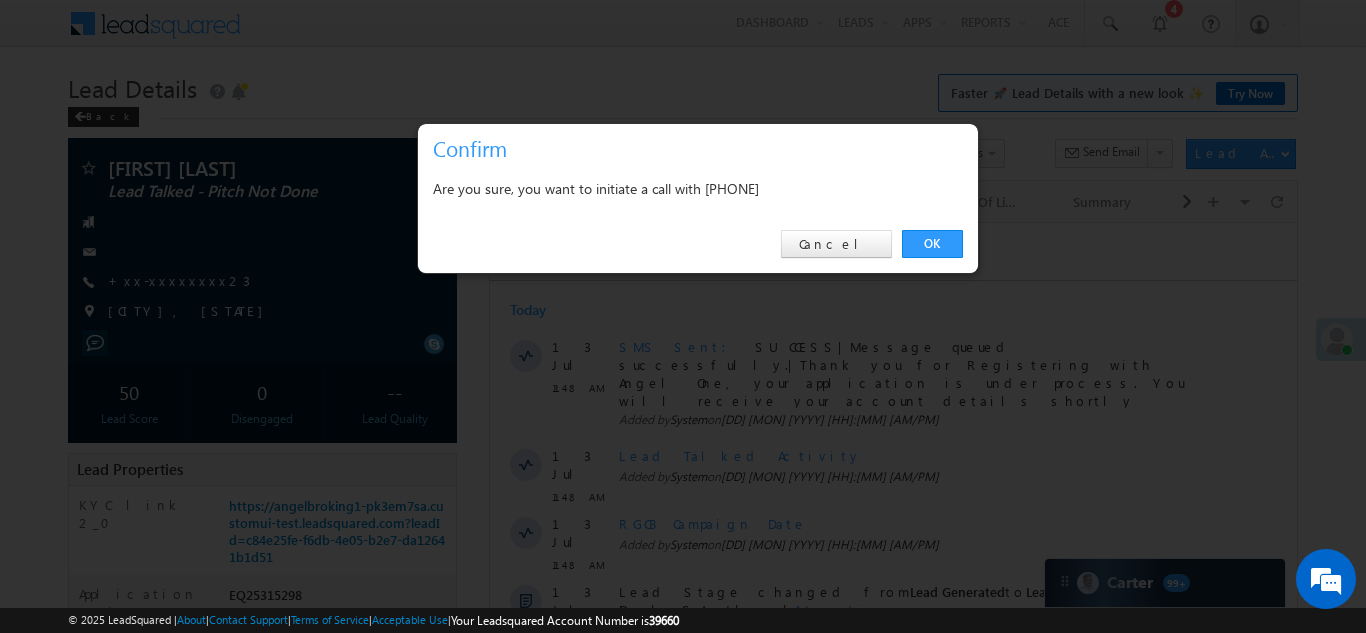 click on "OK" at bounding box center (932, 244) 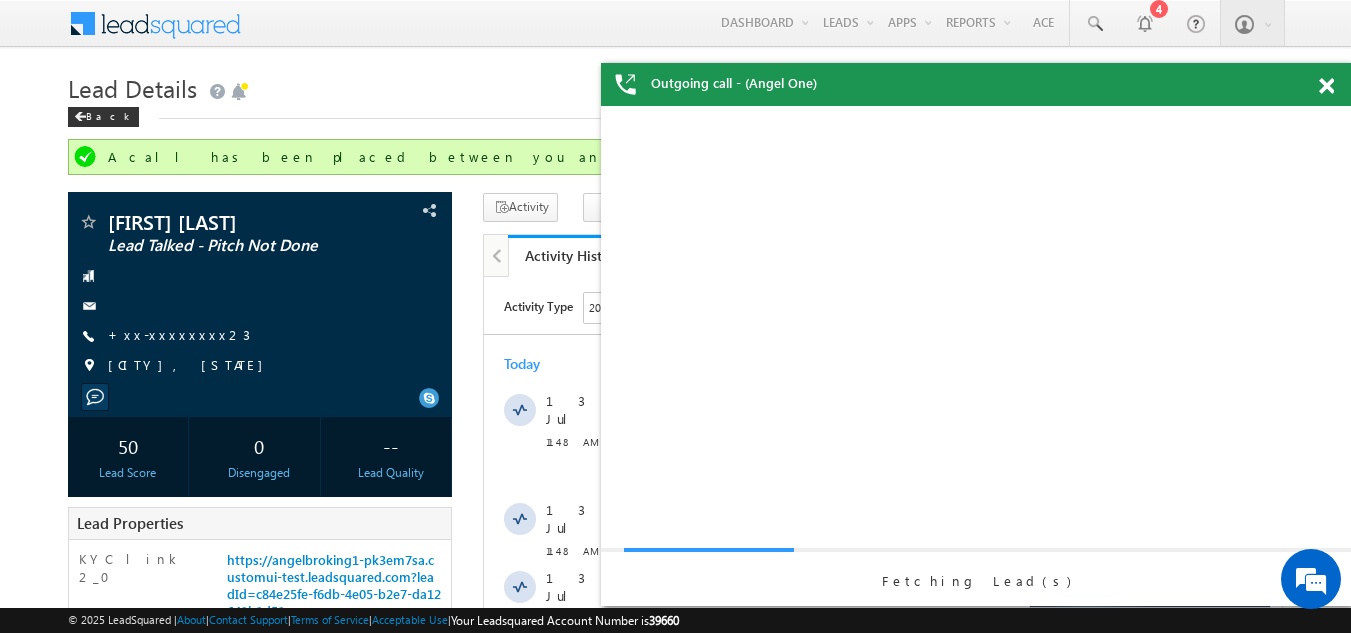 scroll, scrollTop: 0, scrollLeft: 0, axis: both 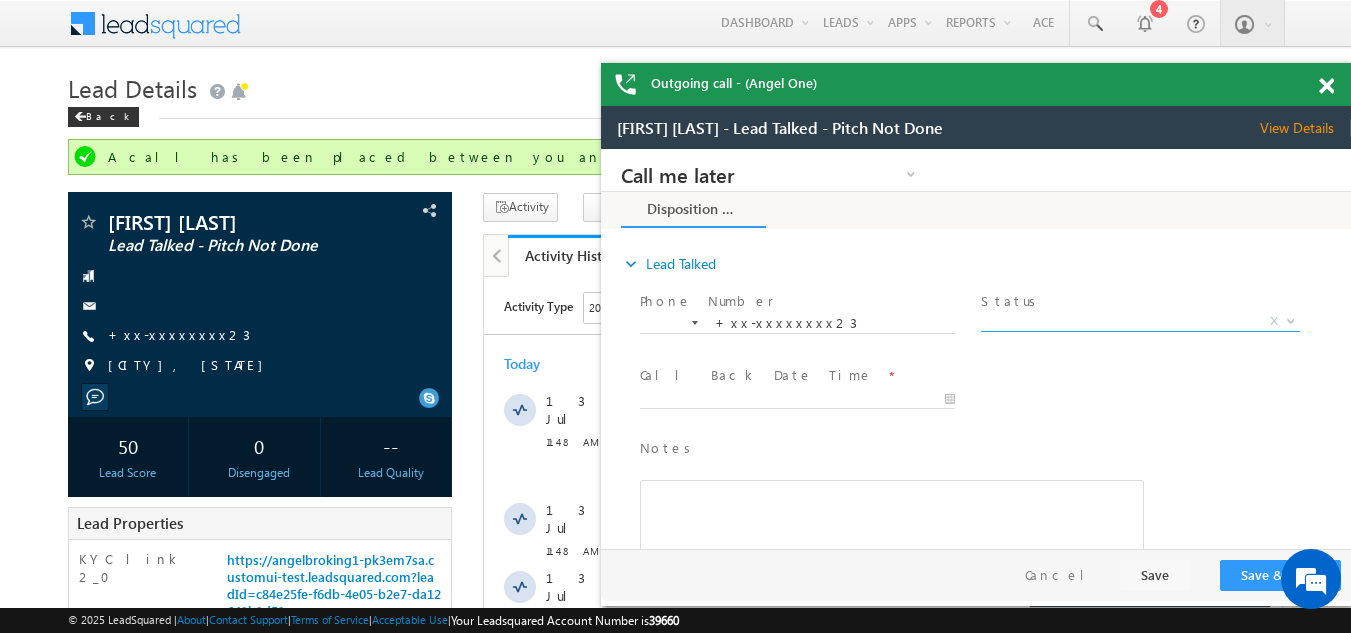 click on "X" at bounding box center [1140, 322] 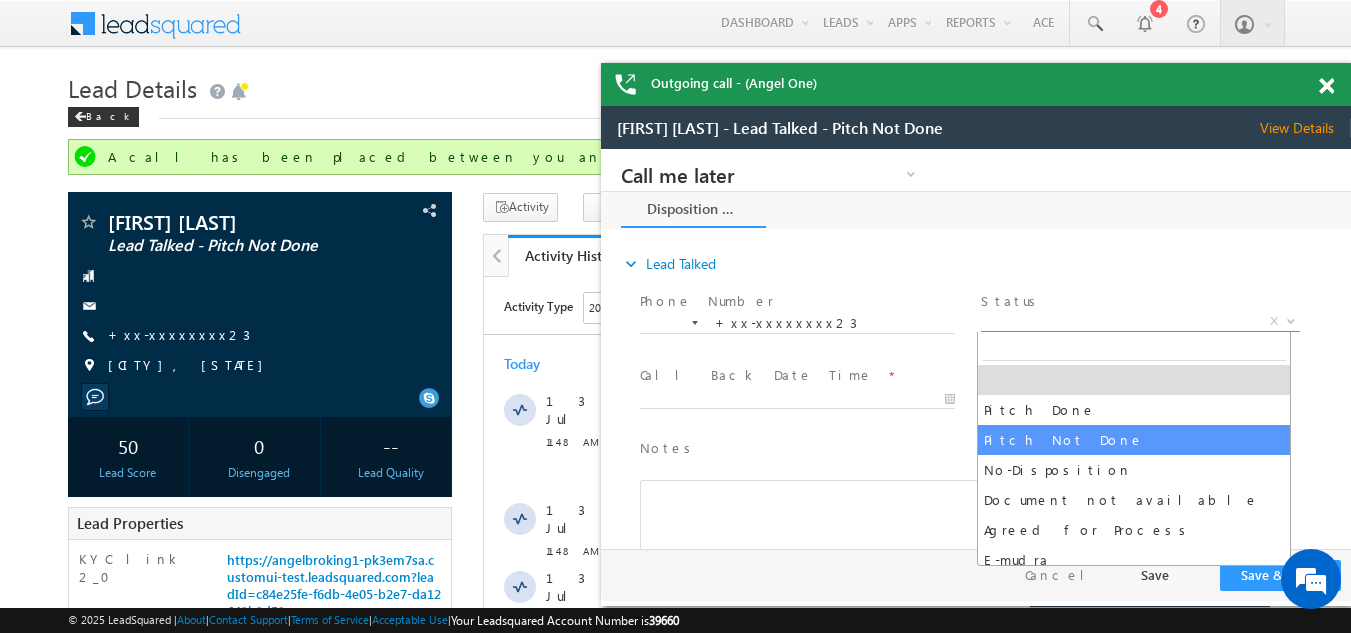 select on "Pitch Not Done" 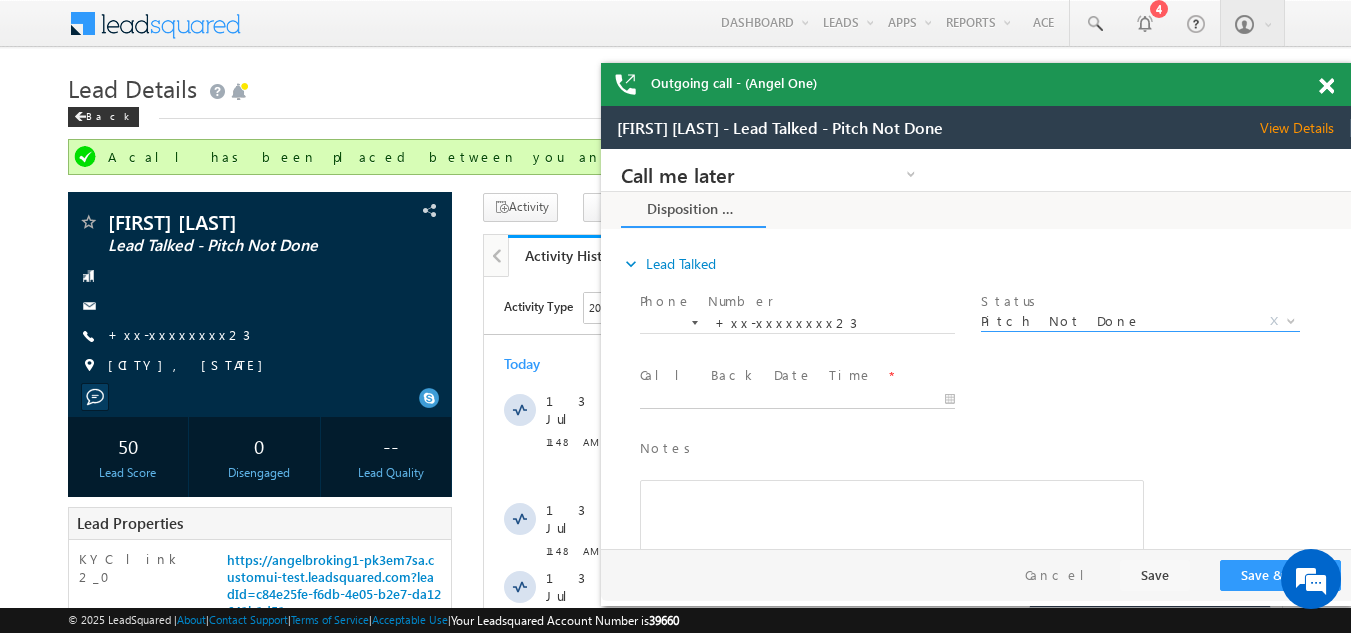 type on "07/13/25 12:22 PM" 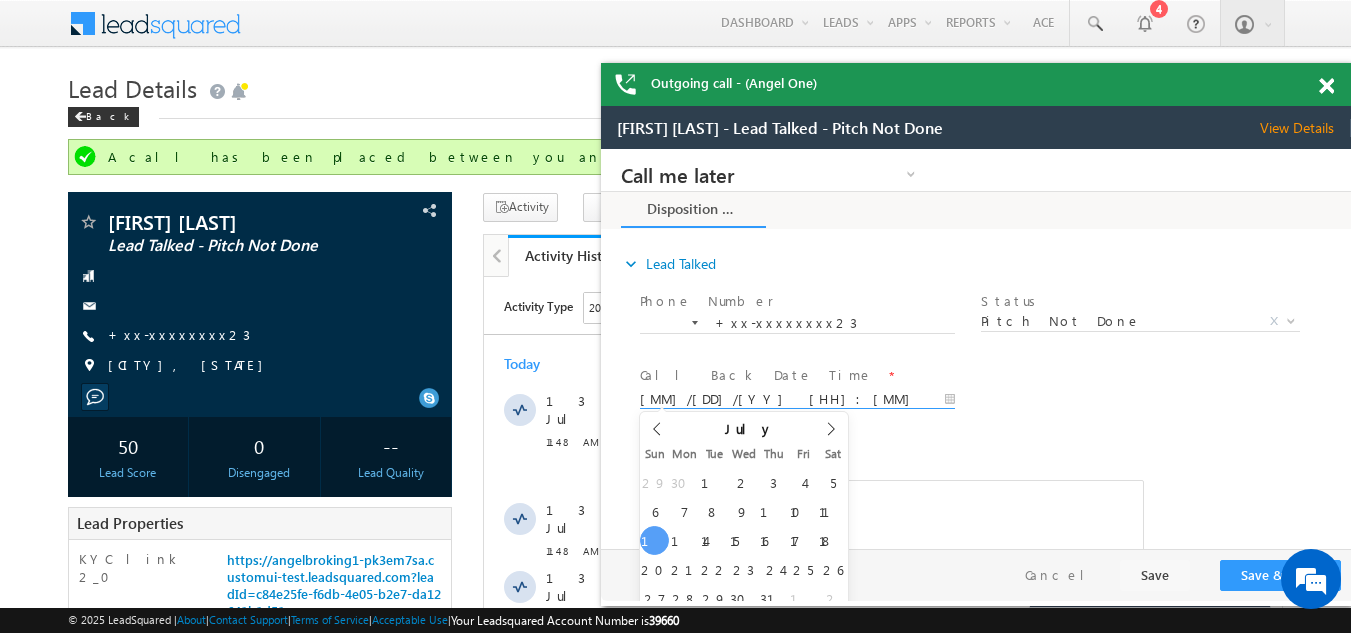 click on "07/13/25 12:22 PM" at bounding box center [797, 400] 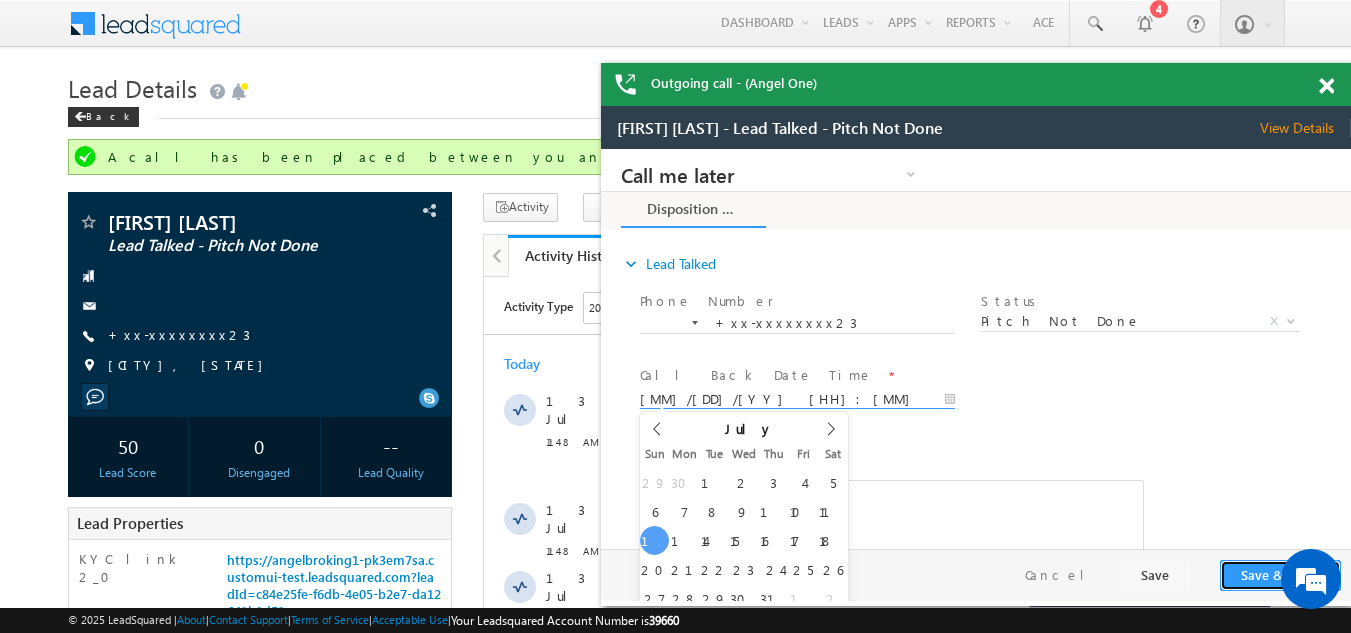 click on "Save & Close" at bounding box center [1280, 575] 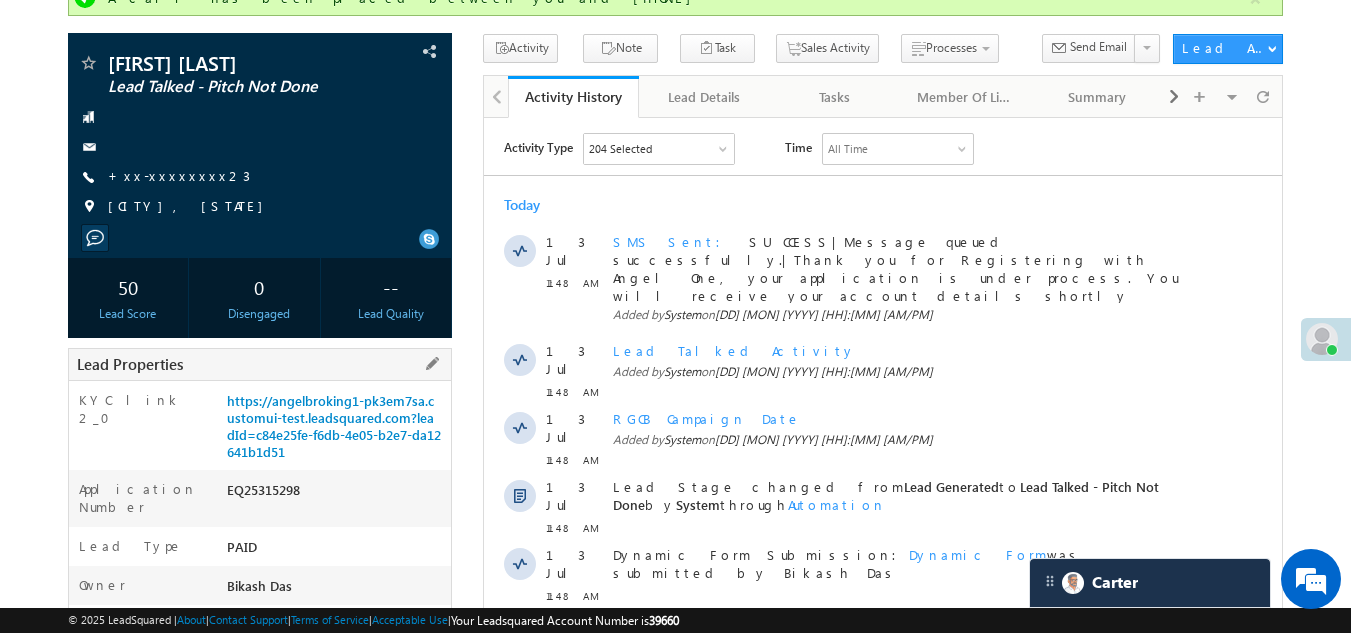 scroll, scrollTop: 0, scrollLeft: 0, axis: both 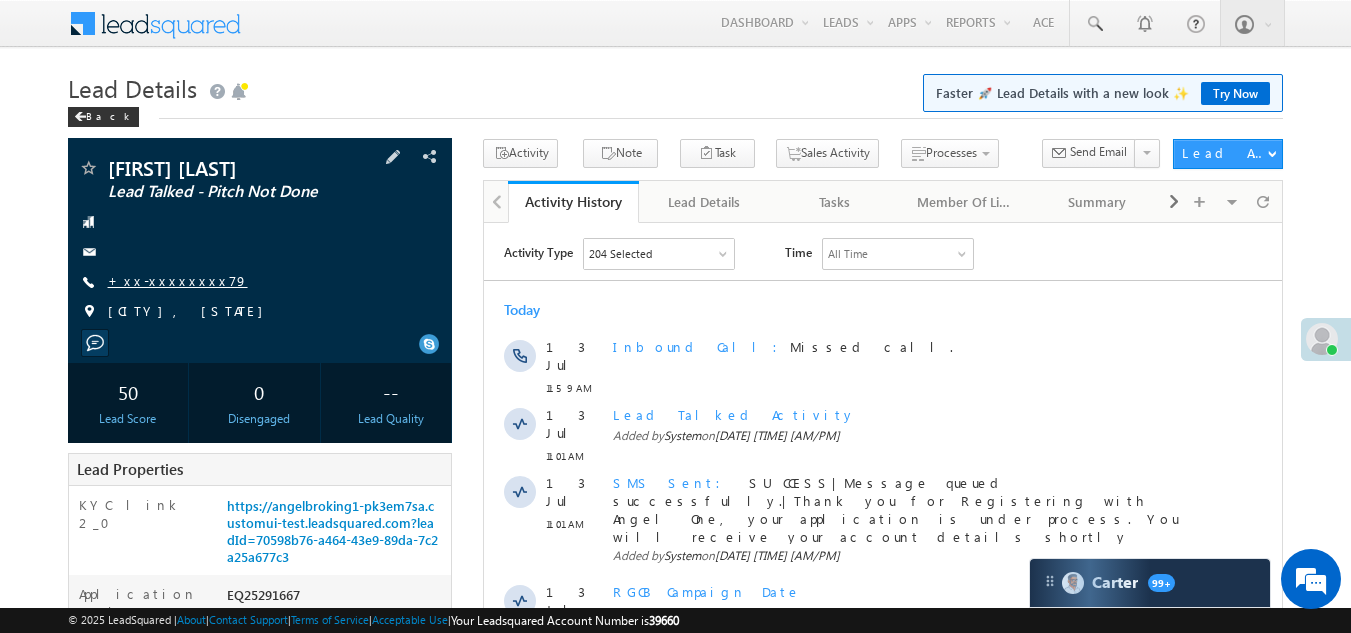 click on "+xx-xxxxxxxx79" at bounding box center (178, 280) 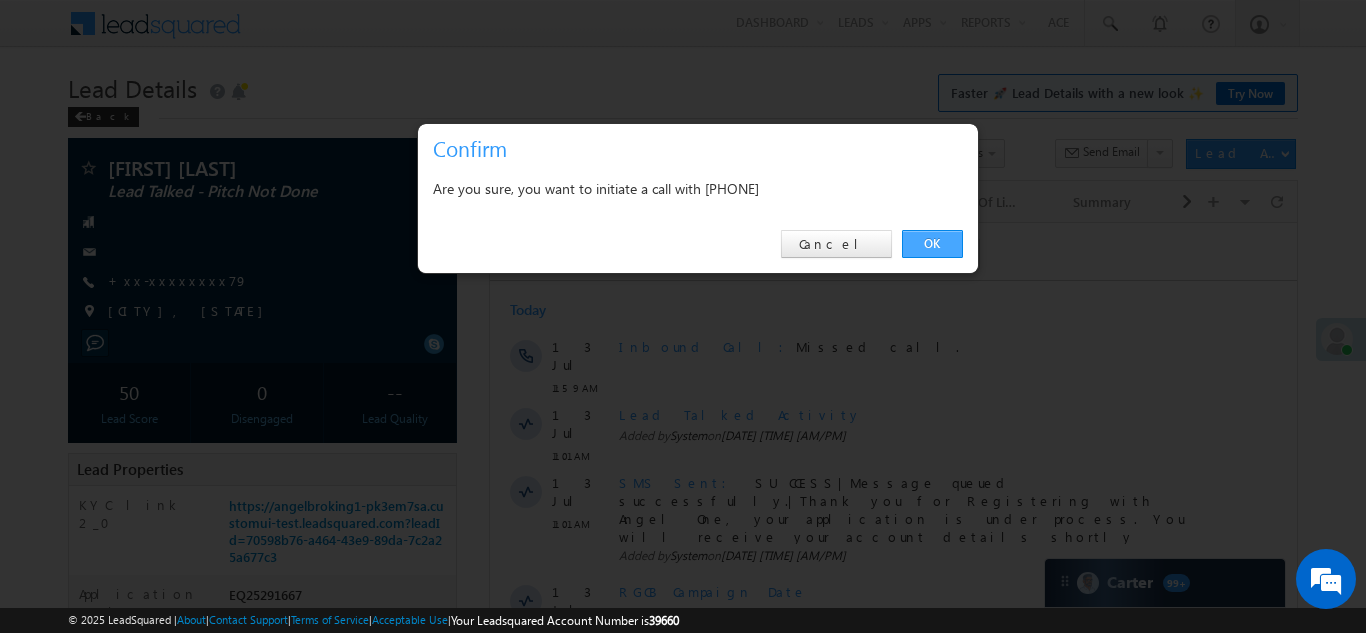click on "OK" at bounding box center (932, 244) 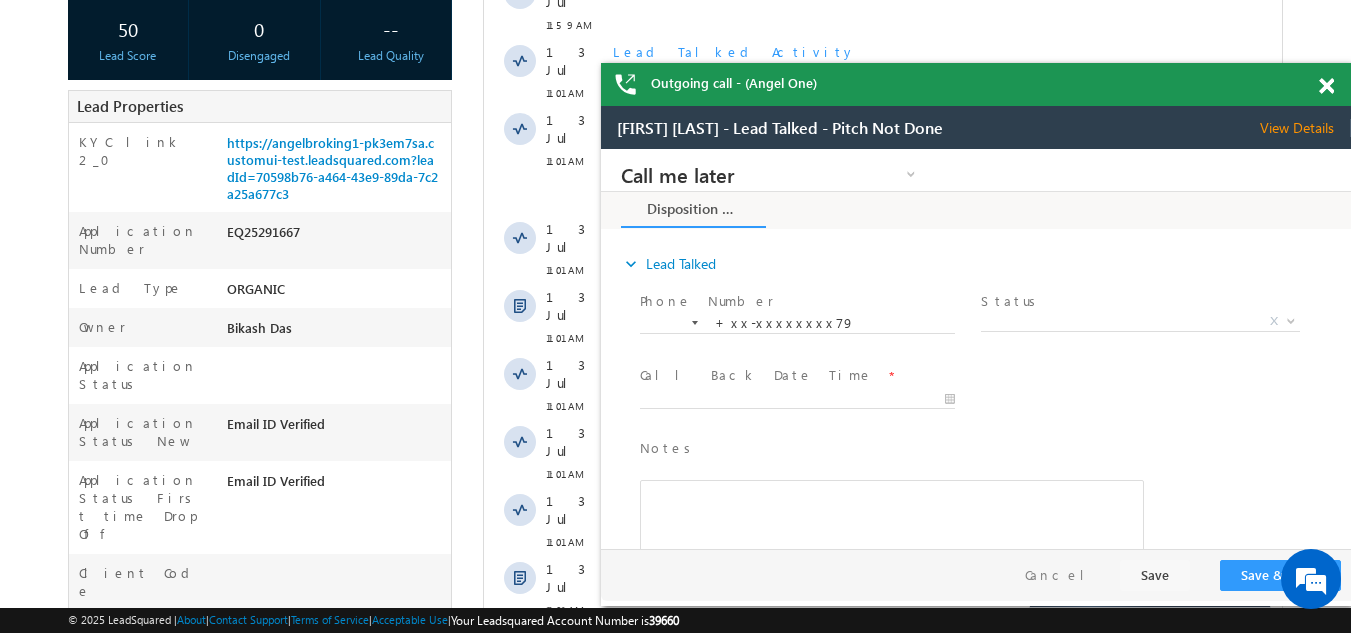 scroll, scrollTop: 800, scrollLeft: 0, axis: vertical 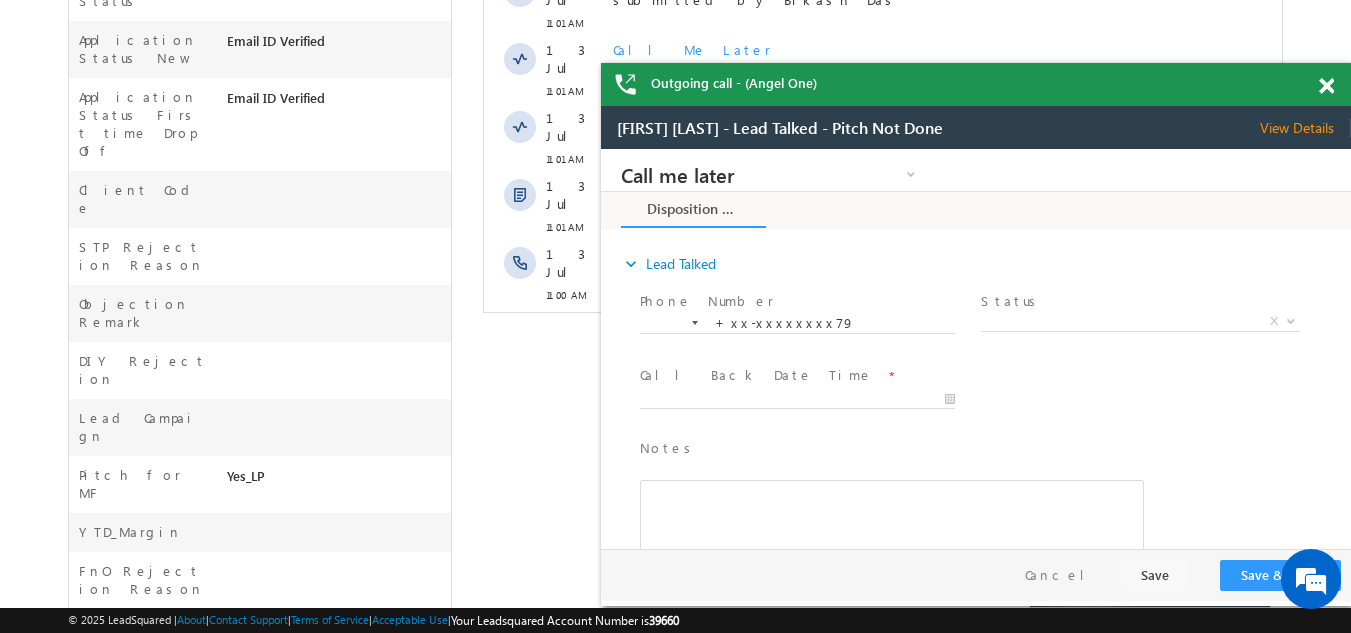 click on "Show More" at bounding box center [883, 339] 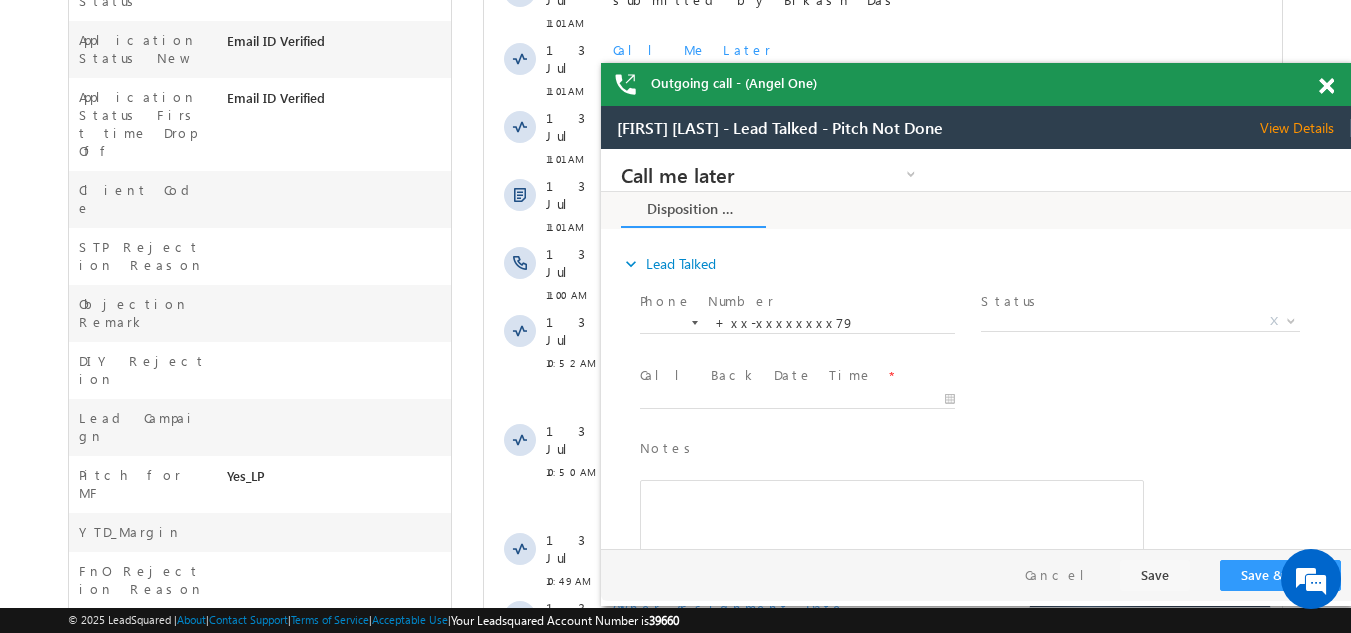 scroll, scrollTop: 1207, scrollLeft: 0, axis: vertical 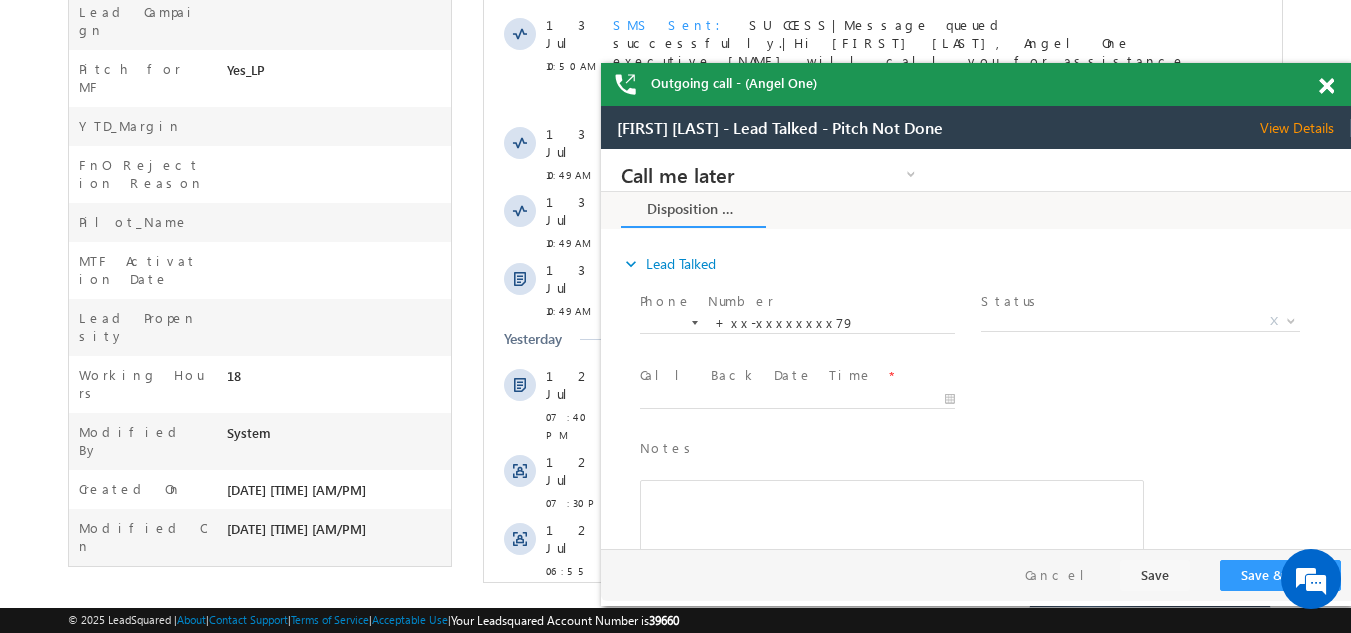 click at bounding box center (1326, 86) 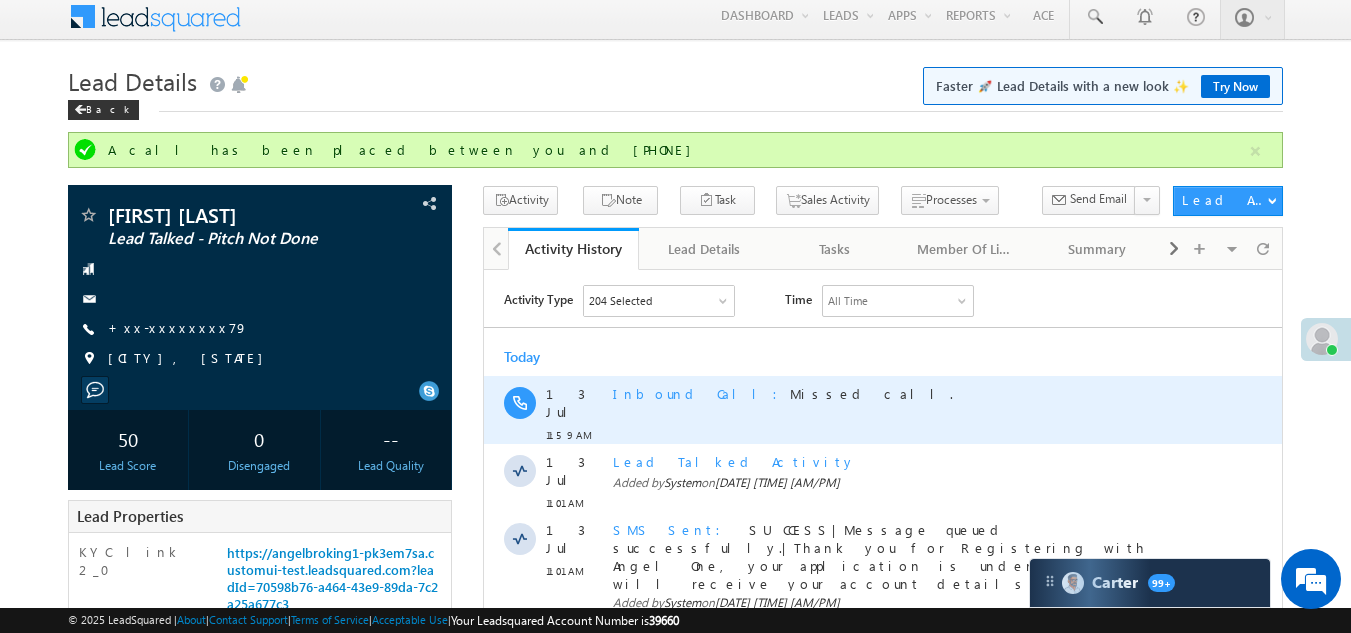 scroll, scrollTop: 0, scrollLeft: 0, axis: both 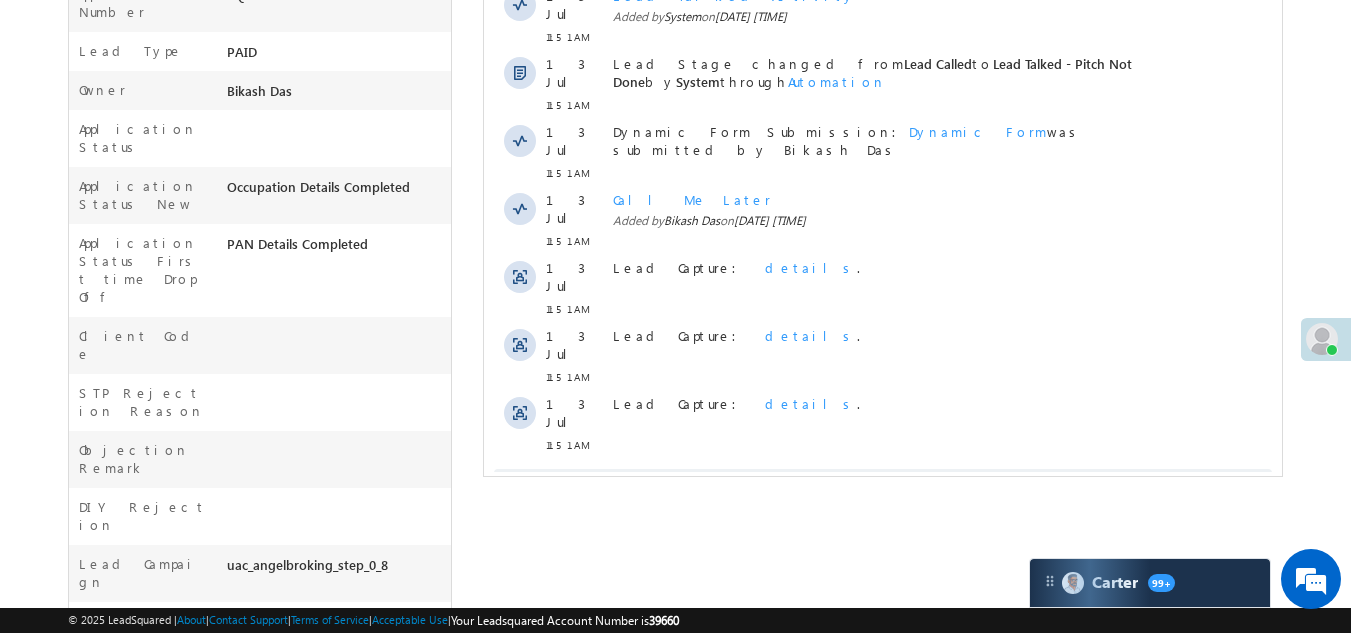 click on "Show More" at bounding box center [883, 489] 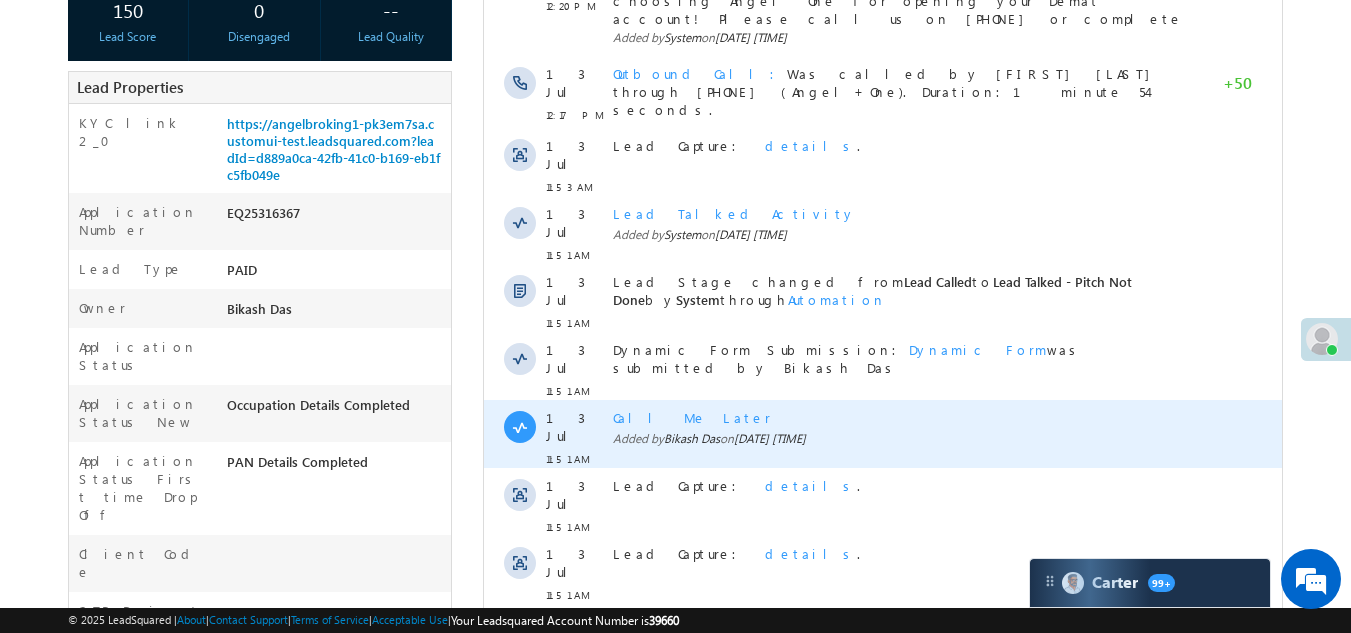 scroll, scrollTop: 0, scrollLeft: 0, axis: both 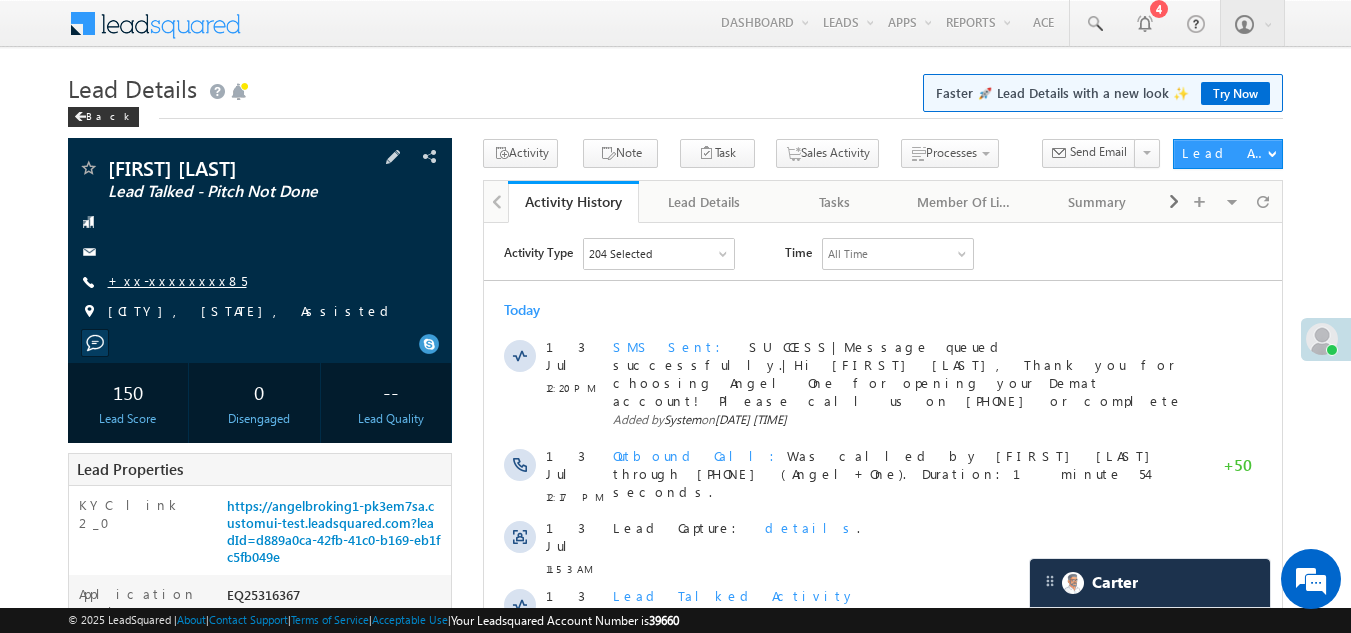 click on "+xx-xxxxxxxx85" at bounding box center [177, 280] 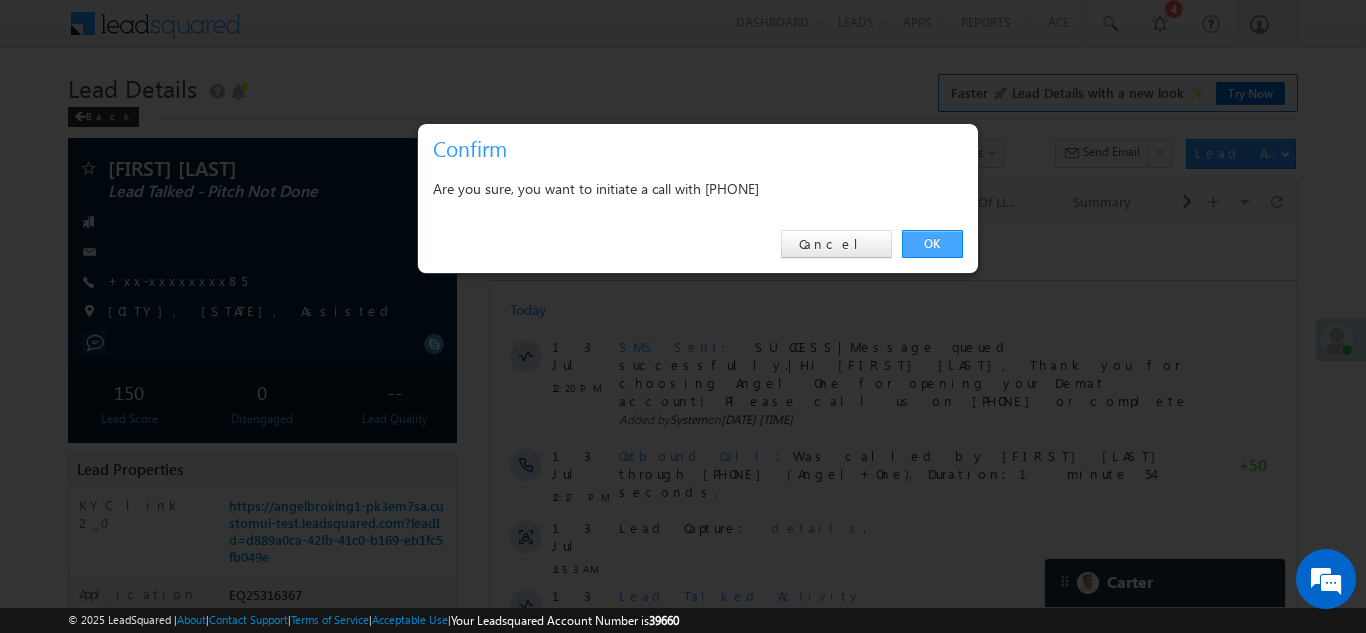 click on "OK" at bounding box center (932, 244) 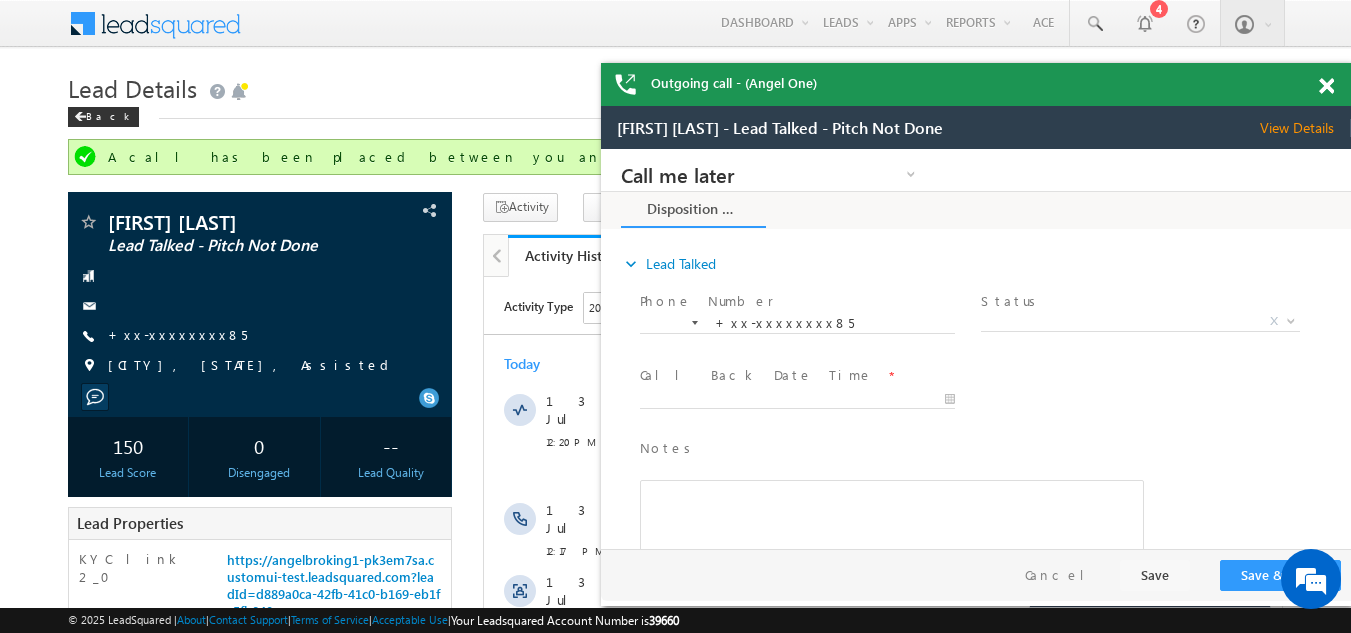 scroll, scrollTop: 0, scrollLeft: 0, axis: both 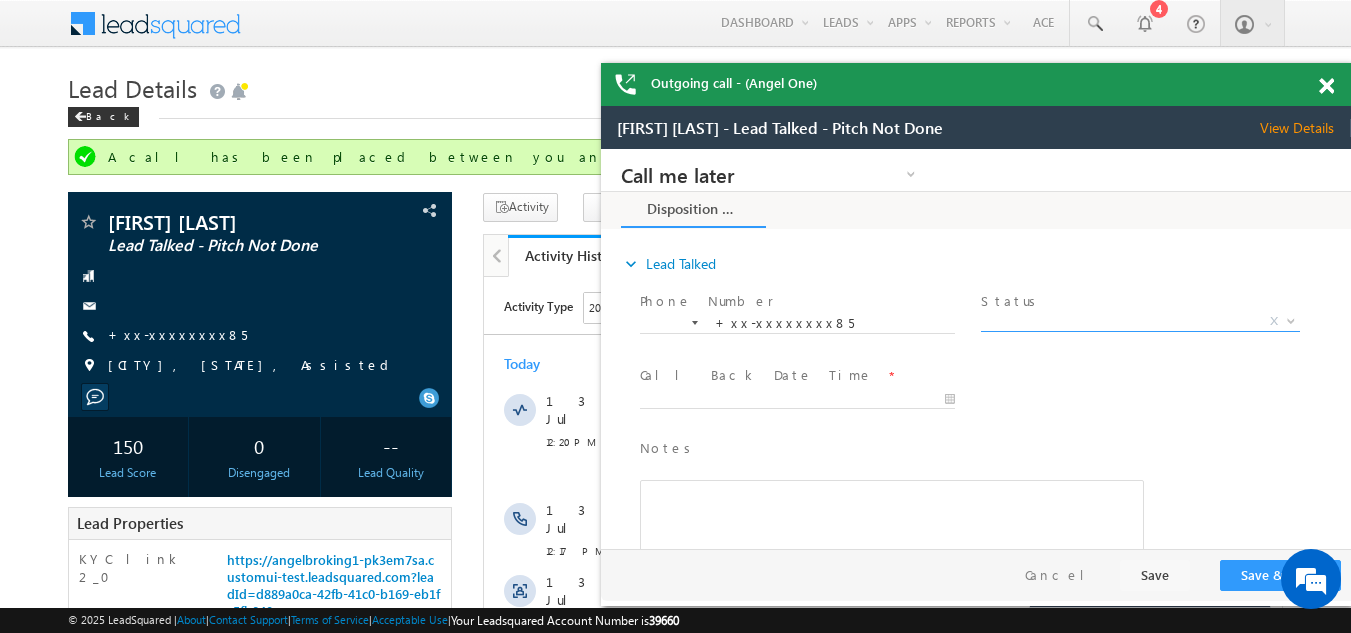 click on "X" at bounding box center [1140, 322] 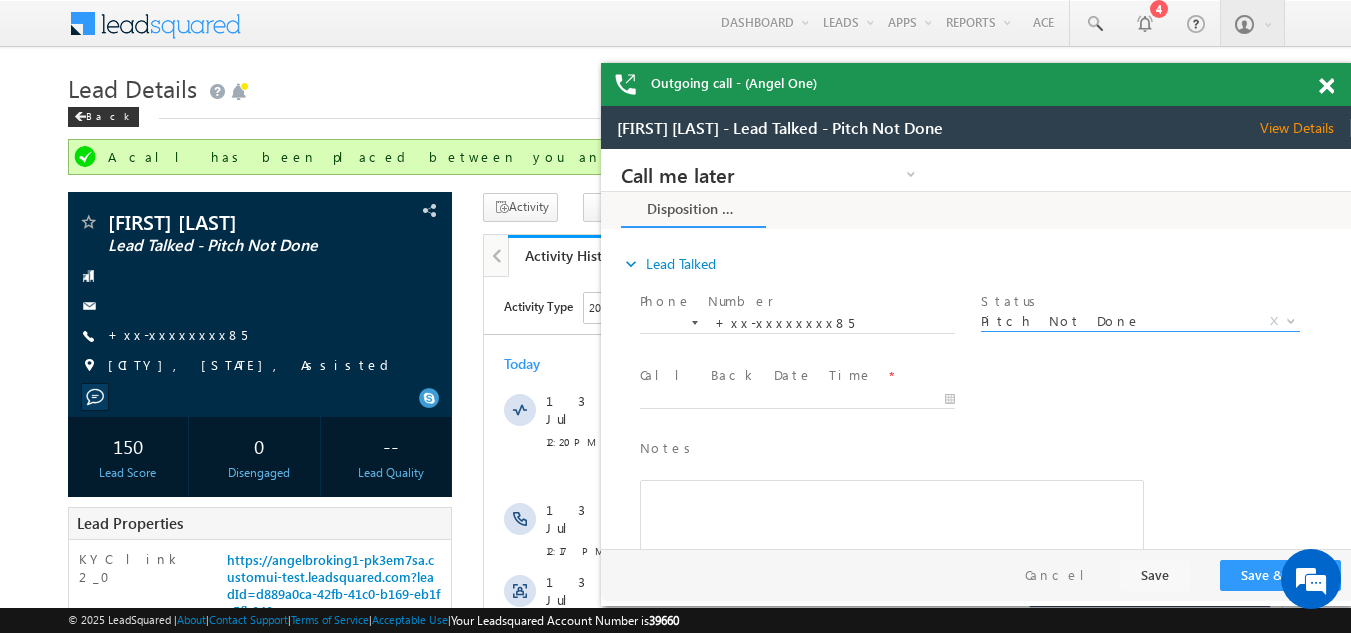select on "Pitch Not Done" 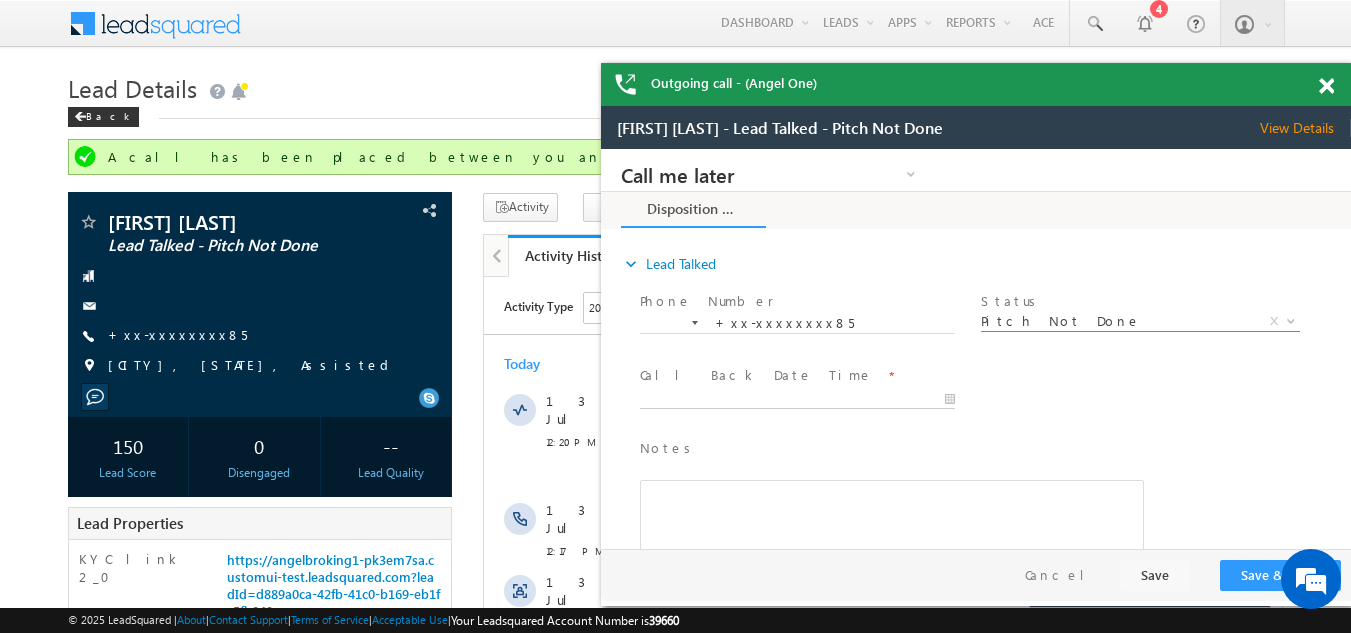 type on "07/13/25 12:39 PM" 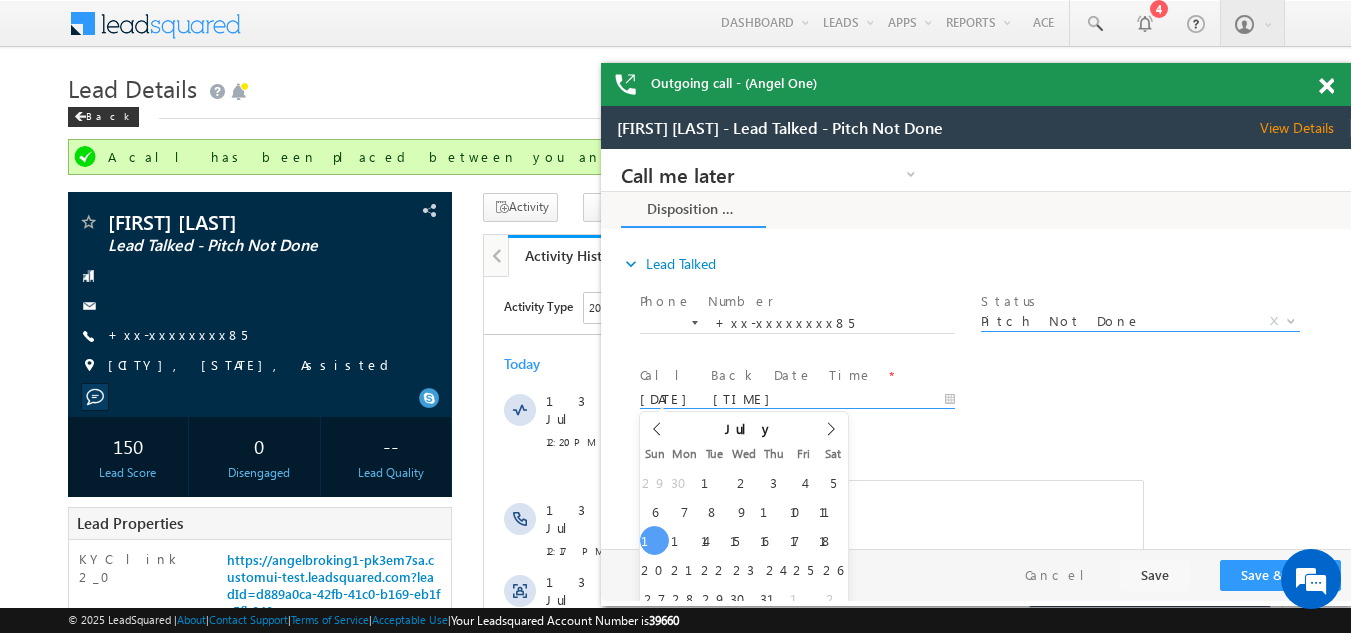 click on "07/13/25 12:39 PM" at bounding box center [797, 400] 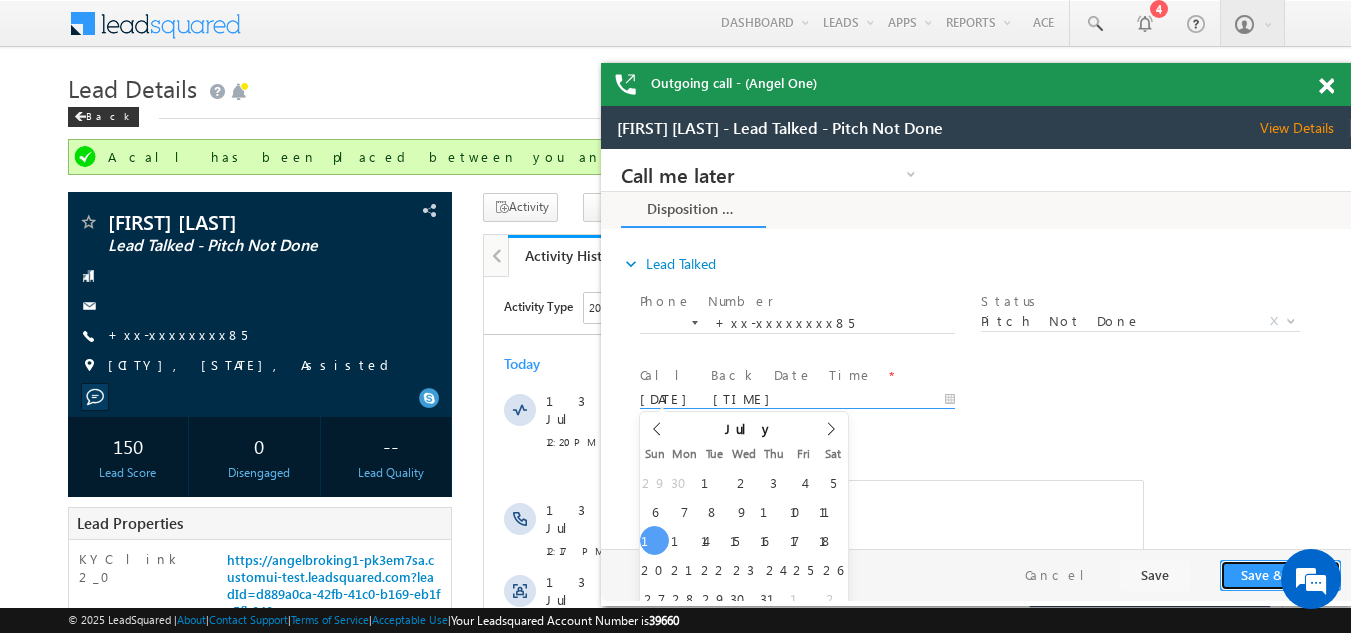 click on "Save & Close" at bounding box center (1280, 575) 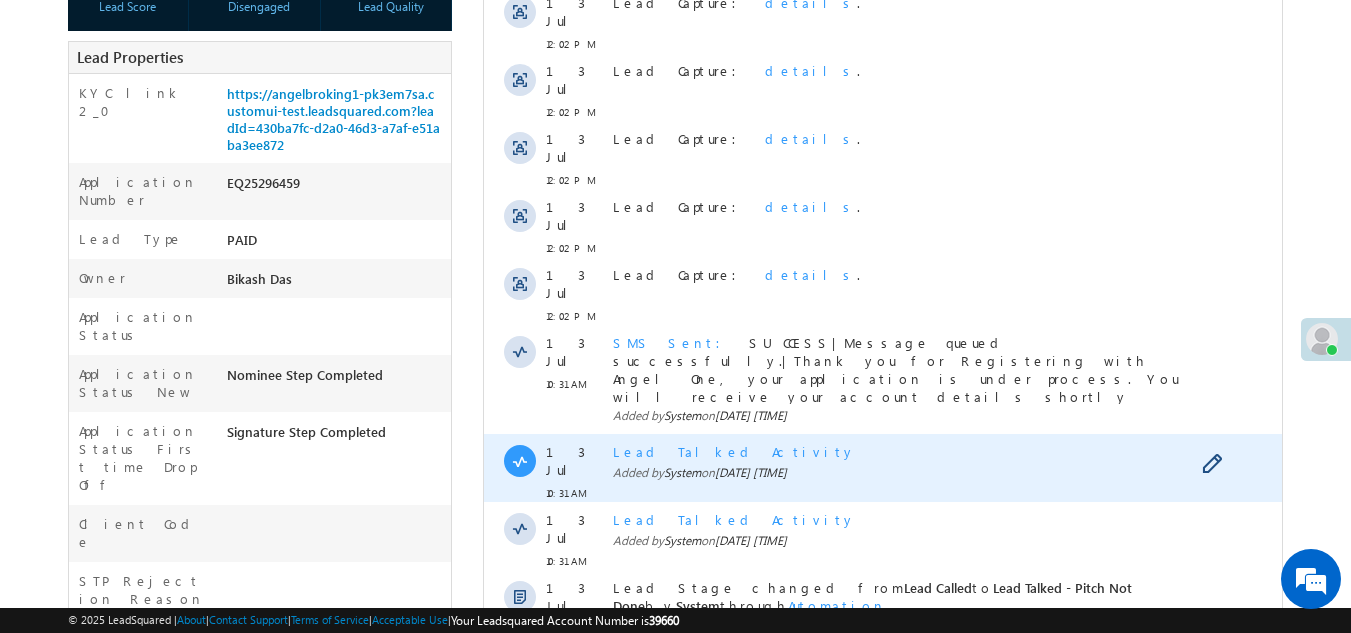 scroll, scrollTop: 0, scrollLeft: 0, axis: both 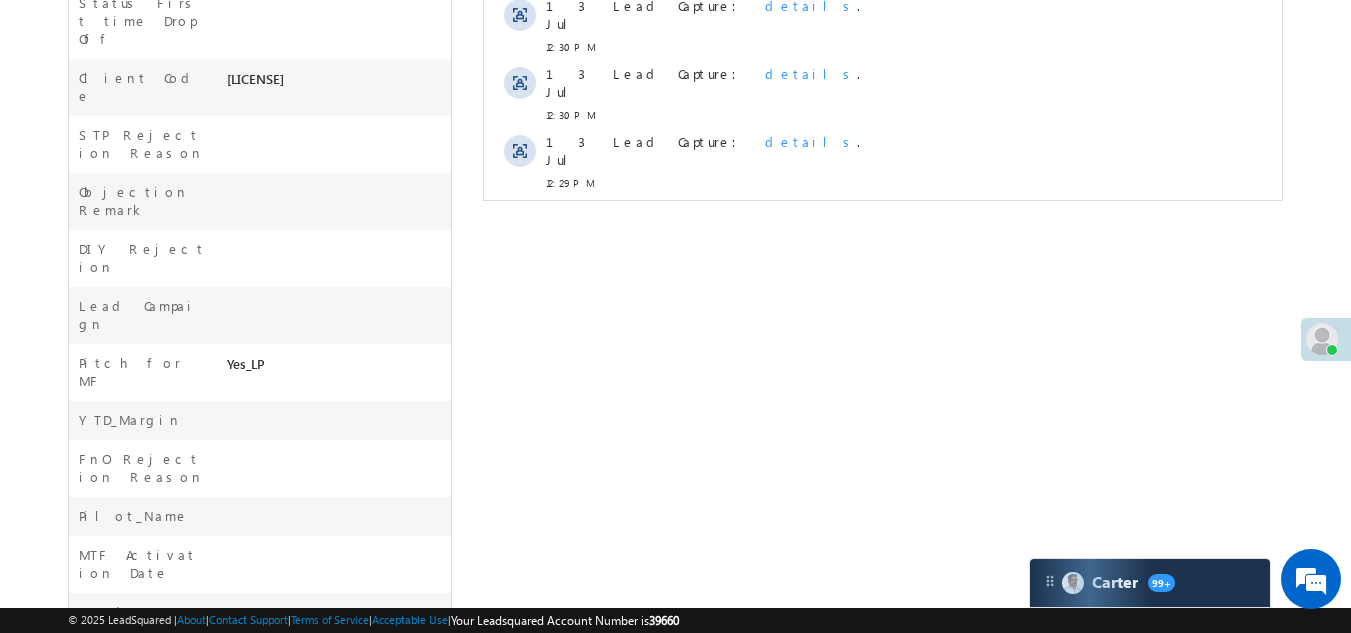click on "Show More" at bounding box center [883, 227] 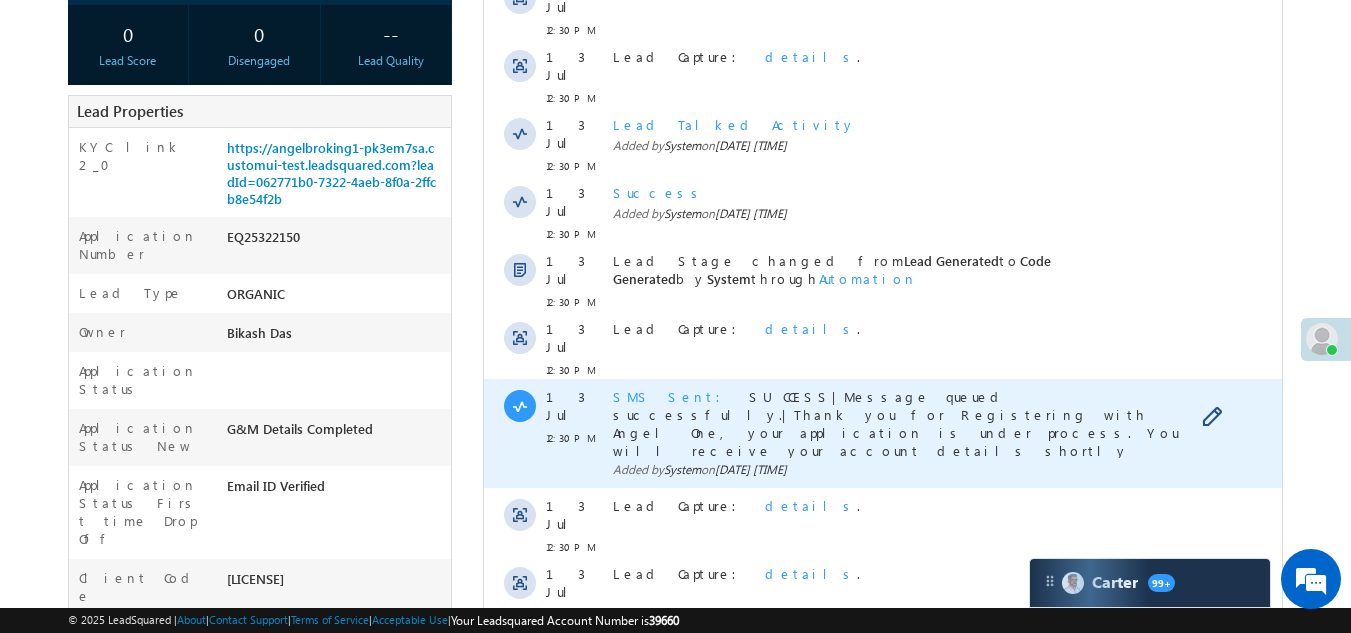 scroll, scrollTop: 58, scrollLeft: 0, axis: vertical 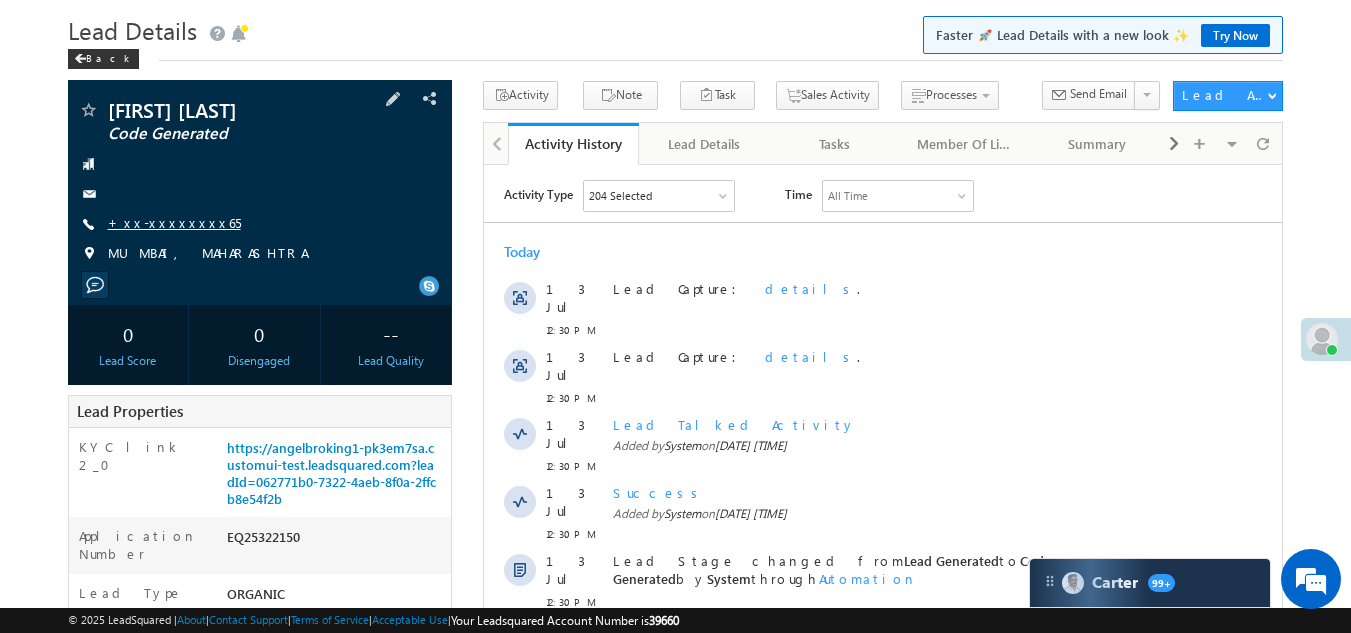 click on "+xx-xxxxxxxx65" at bounding box center (174, 222) 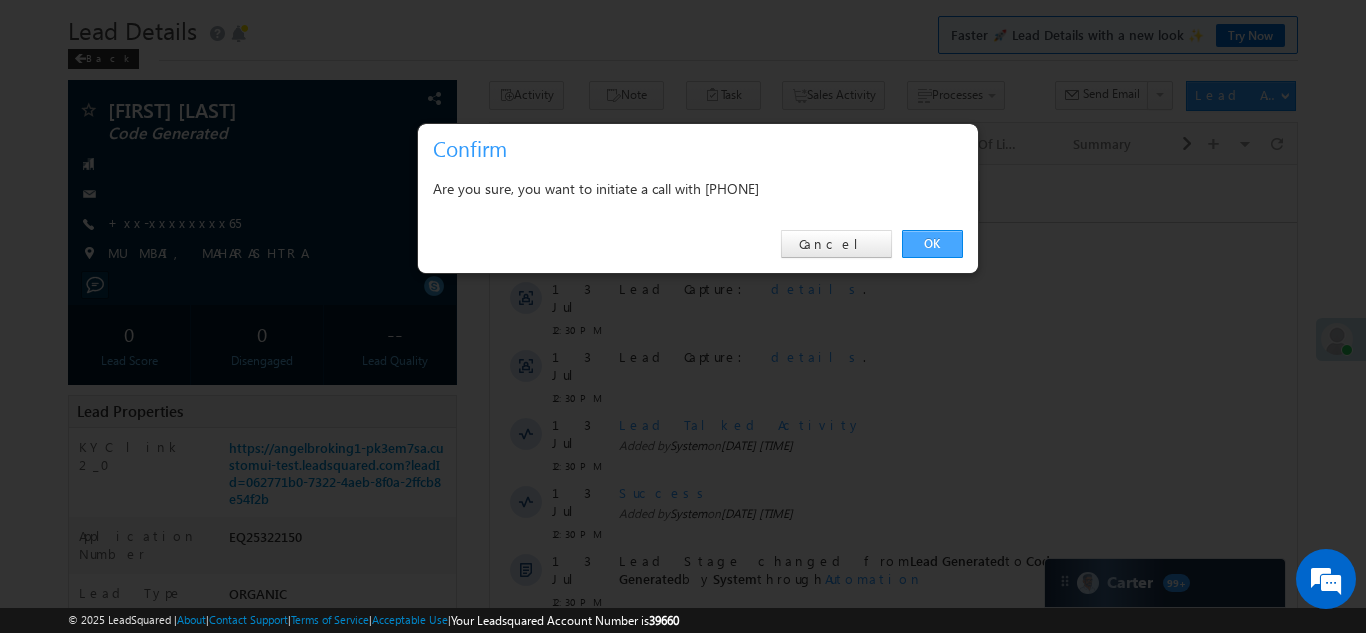 click on "OK" at bounding box center [932, 244] 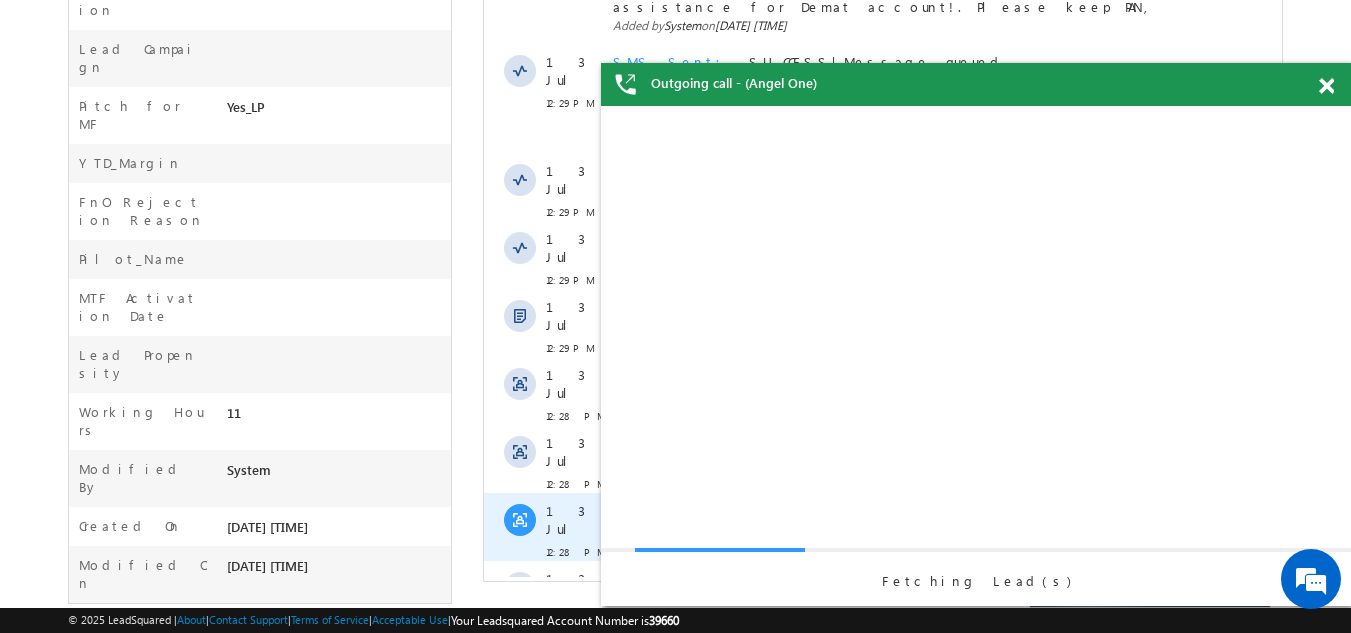 scroll, scrollTop: 0, scrollLeft: 0, axis: both 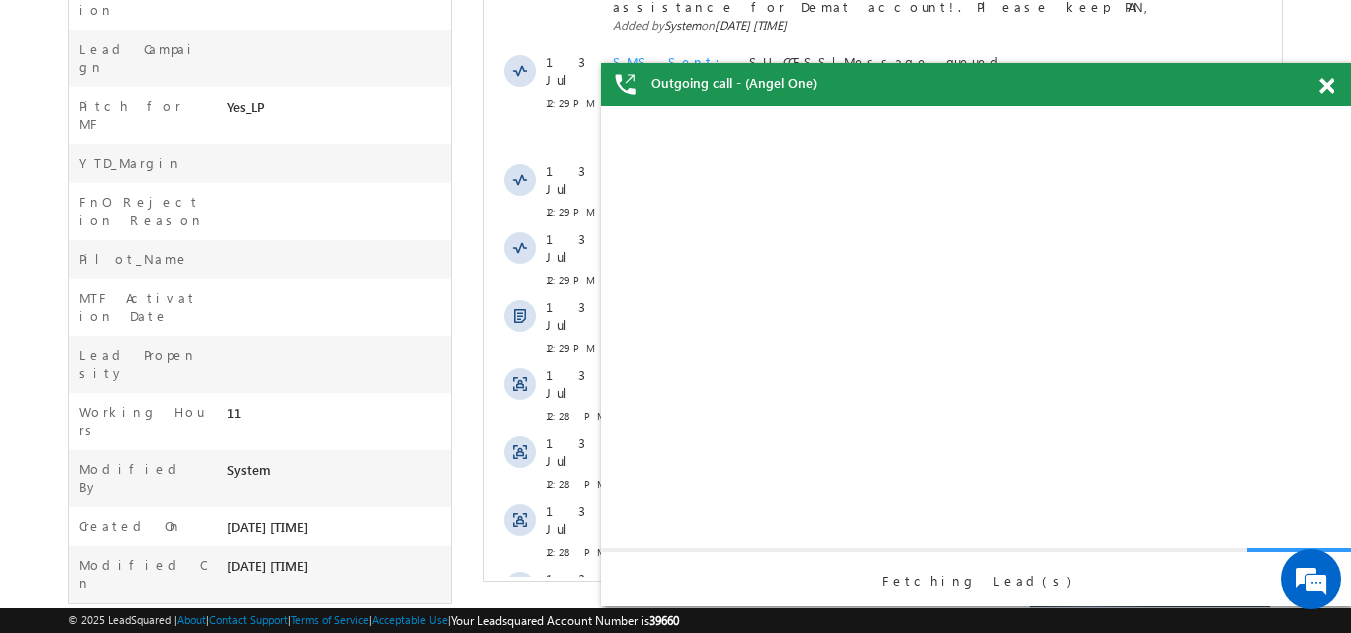 click on "Show More" at bounding box center (883, 732) 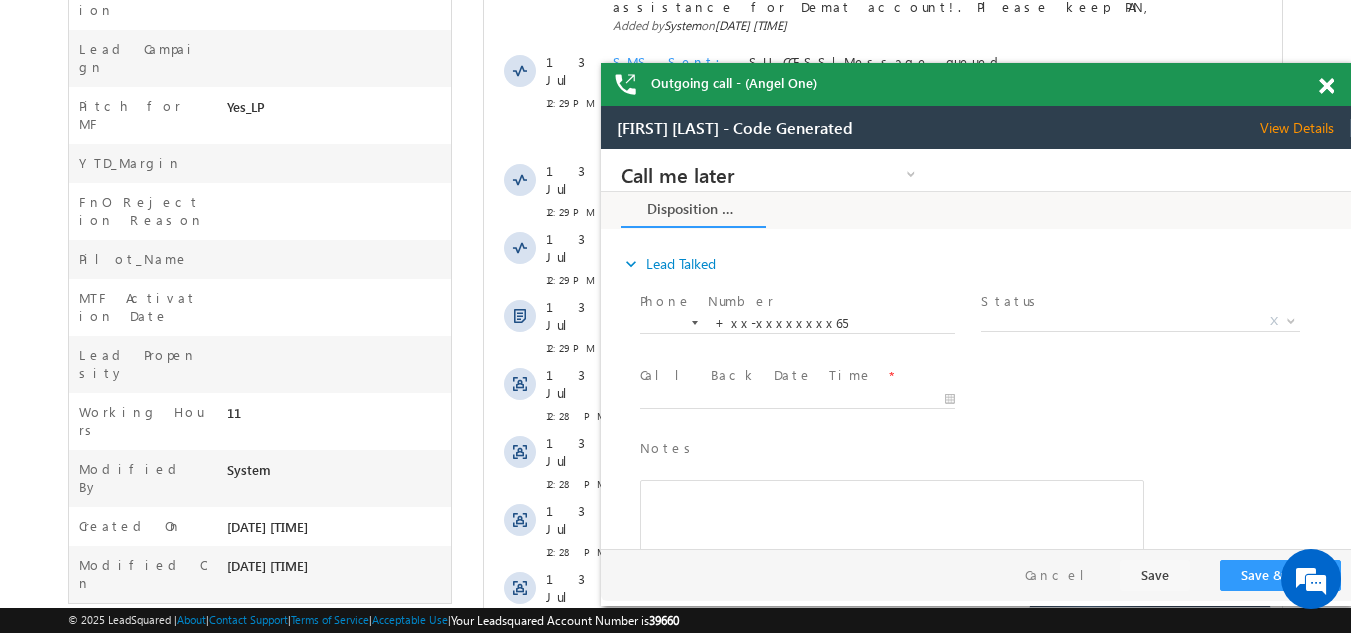 scroll, scrollTop: 0, scrollLeft: 0, axis: both 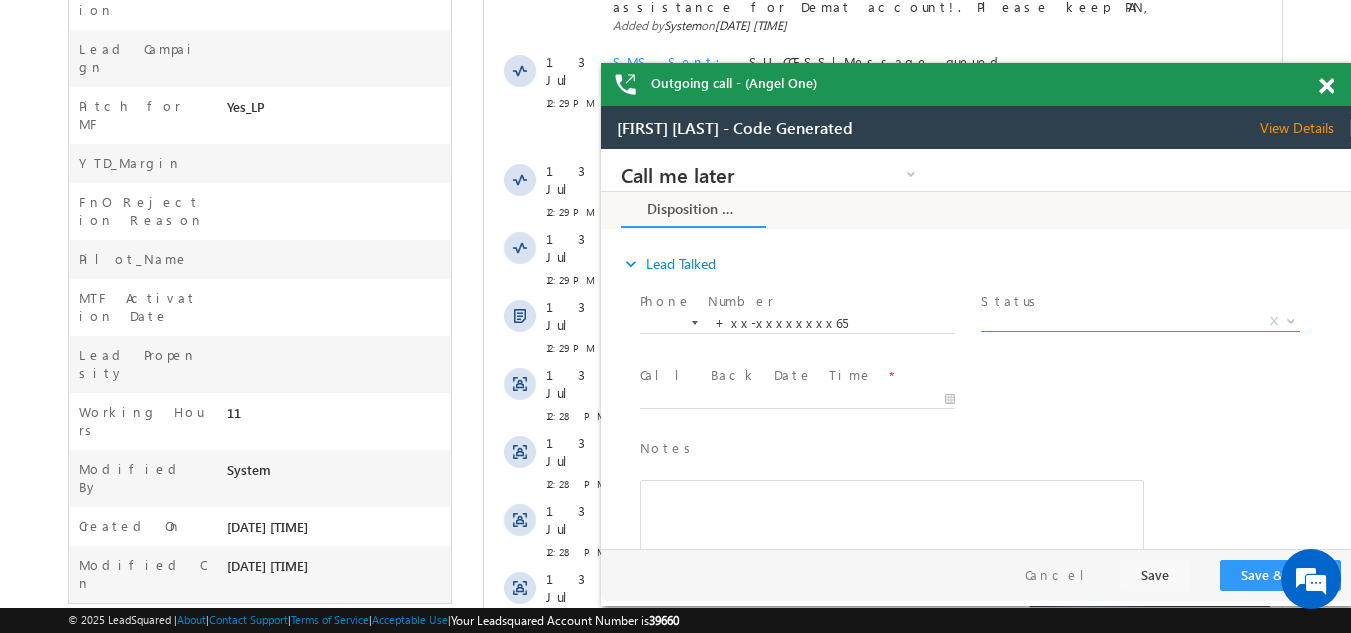 click on "X" at bounding box center [1140, 322] 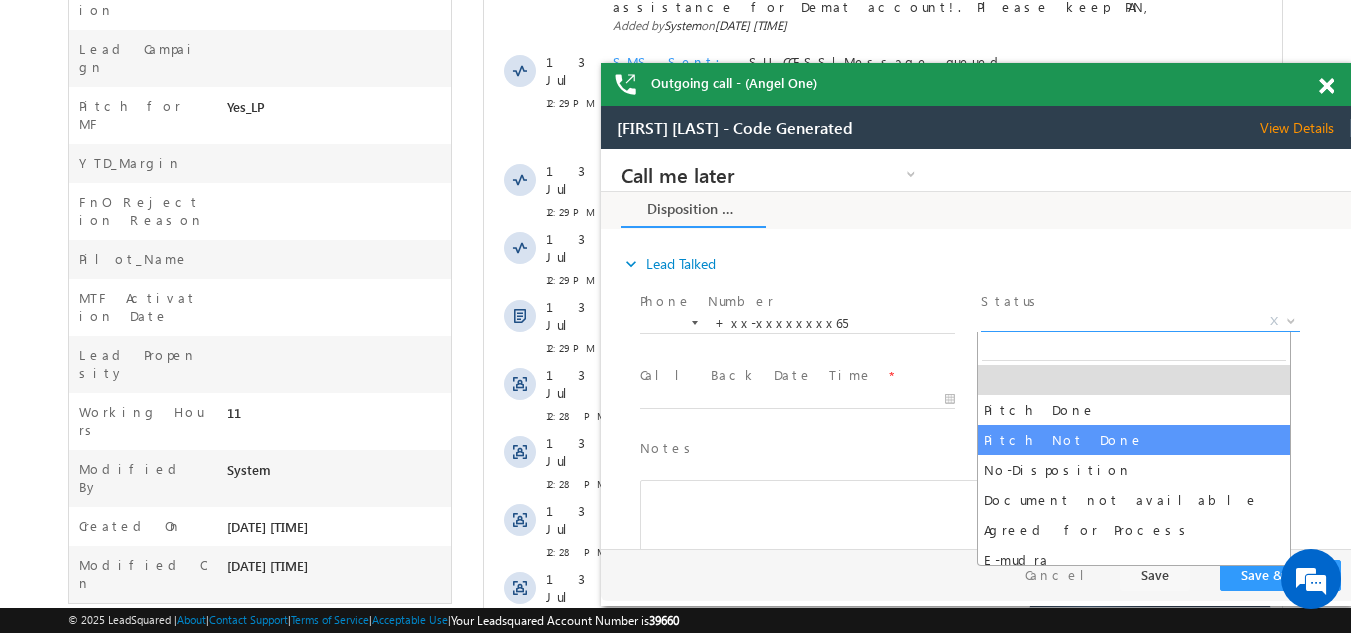select on "Pitch Not Done" 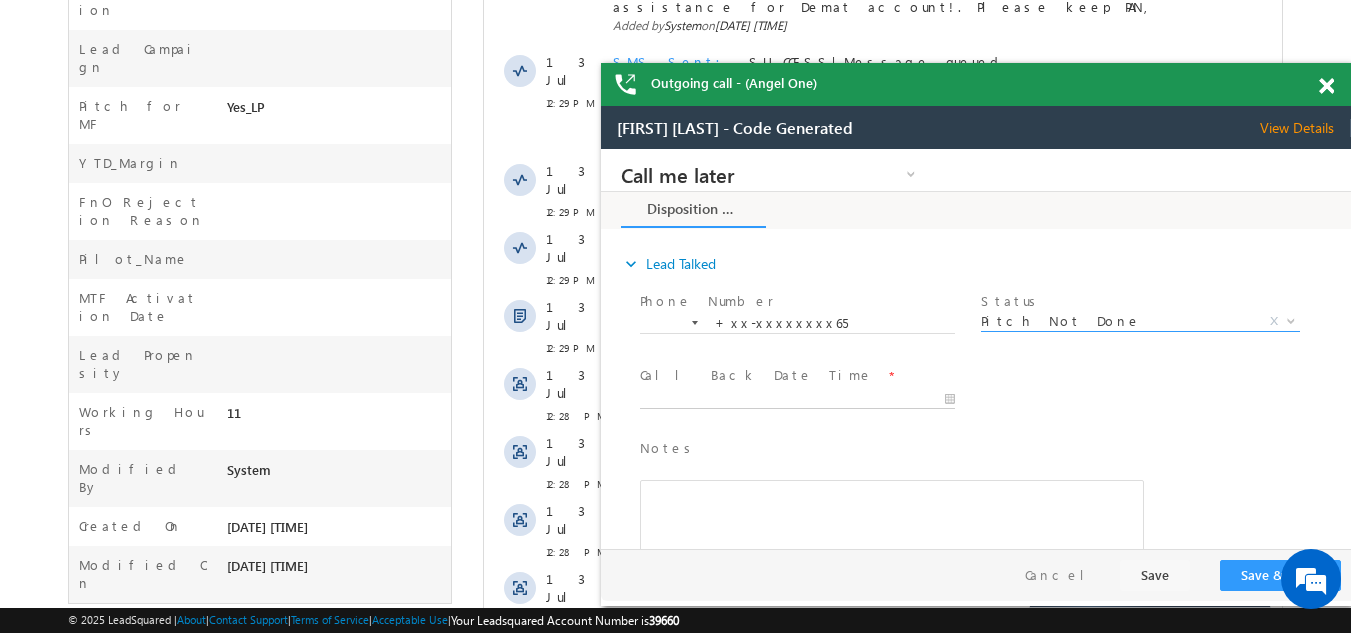 type on "[DATE] [TIME]" 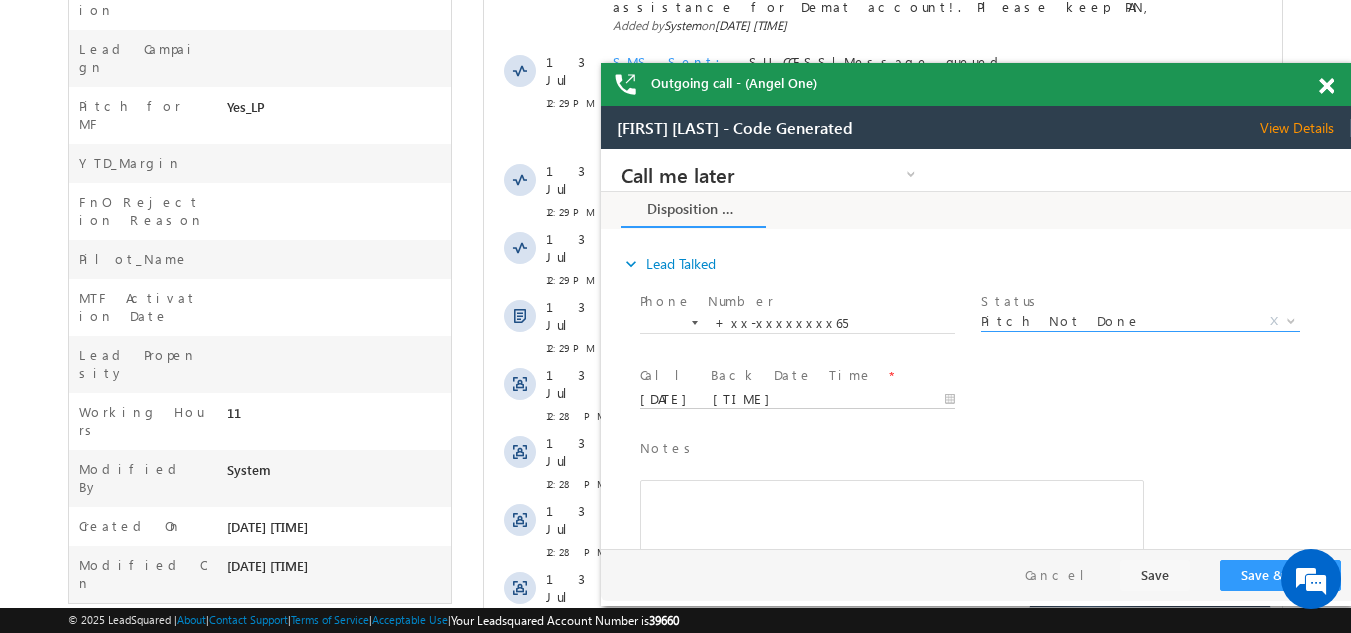 click on "[DATE] [TIME]" at bounding box center [797, 400] 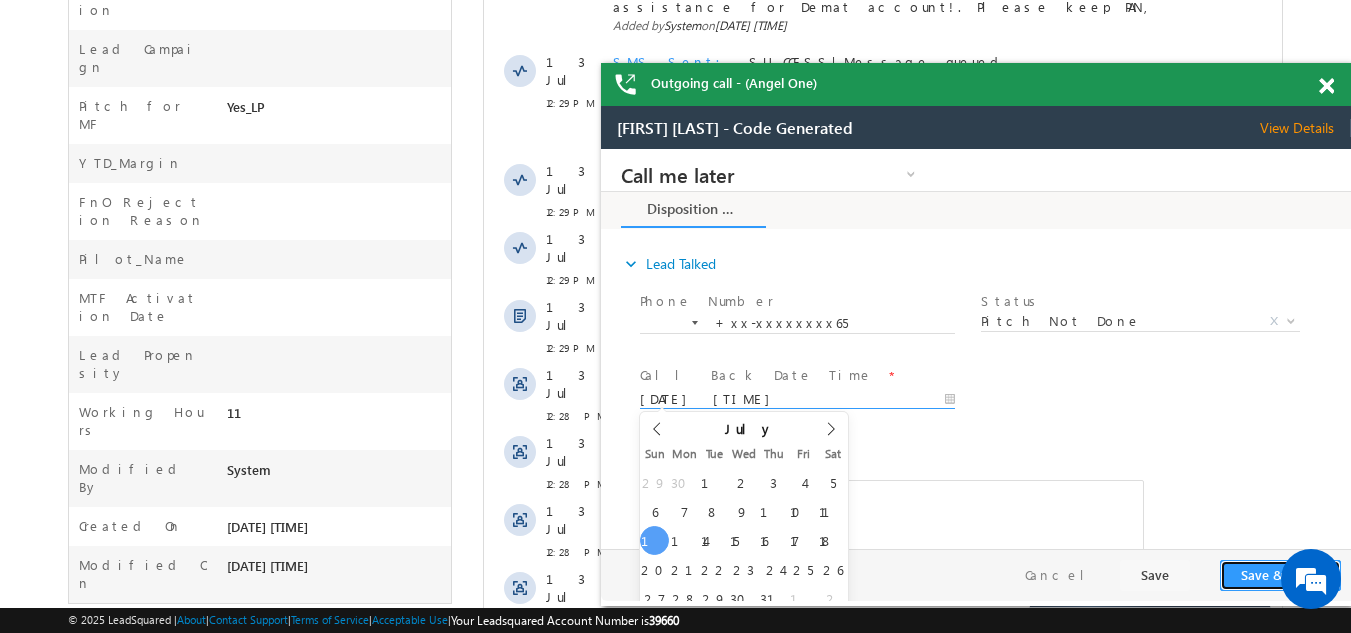 click on "Save & Close" at bounding box center (1280, 575) 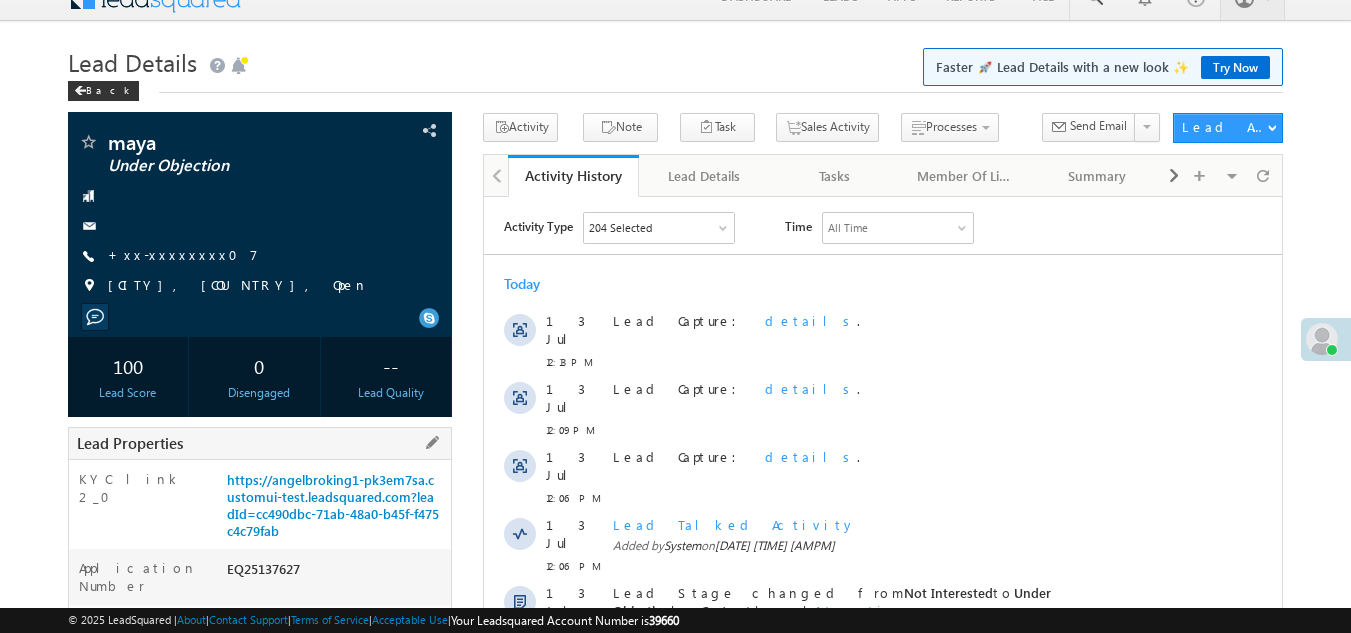 scroll, scrollTop: 25, scrollLeft: 0, axis: vertical 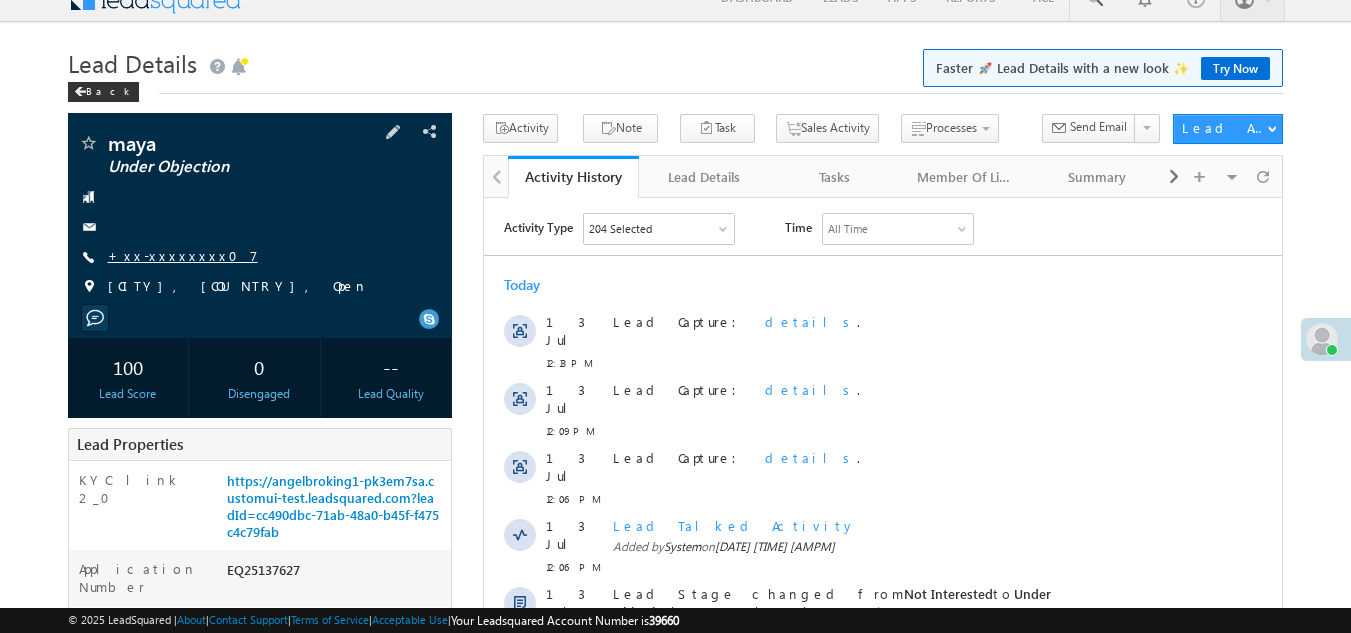 click on "+xx-xxxxxxxx07" at bounding box center (183, 255) 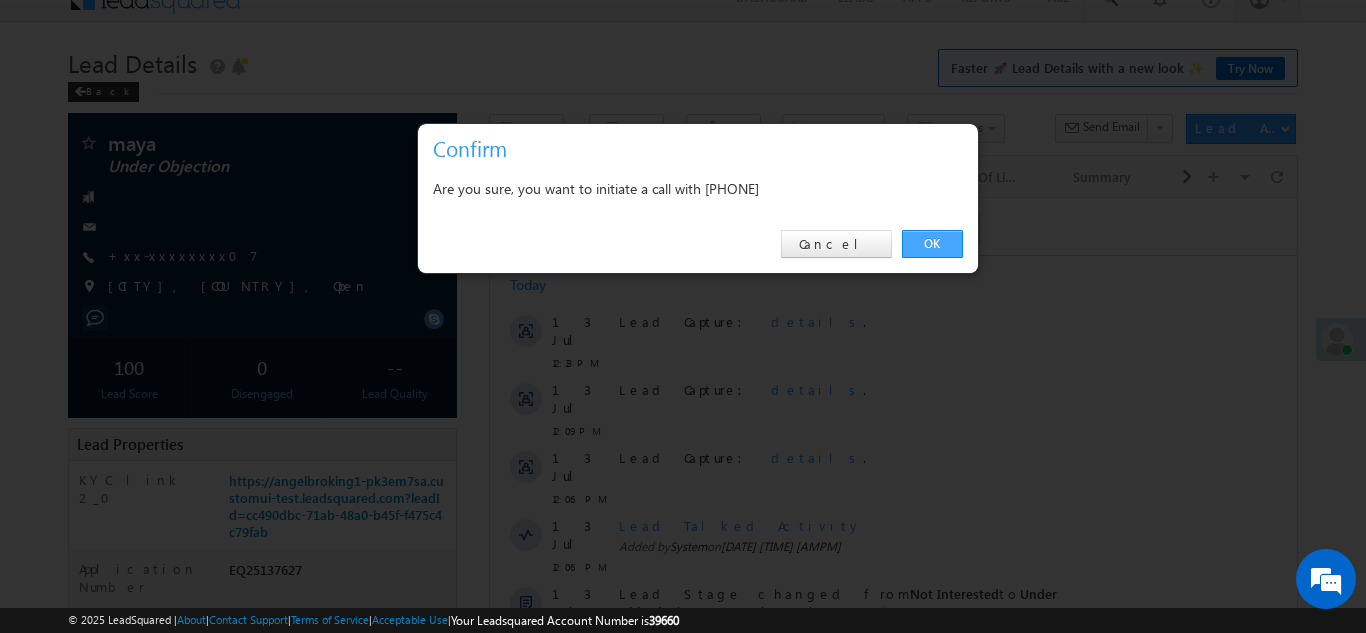 click on "OK" at bounding box center [932, 244] 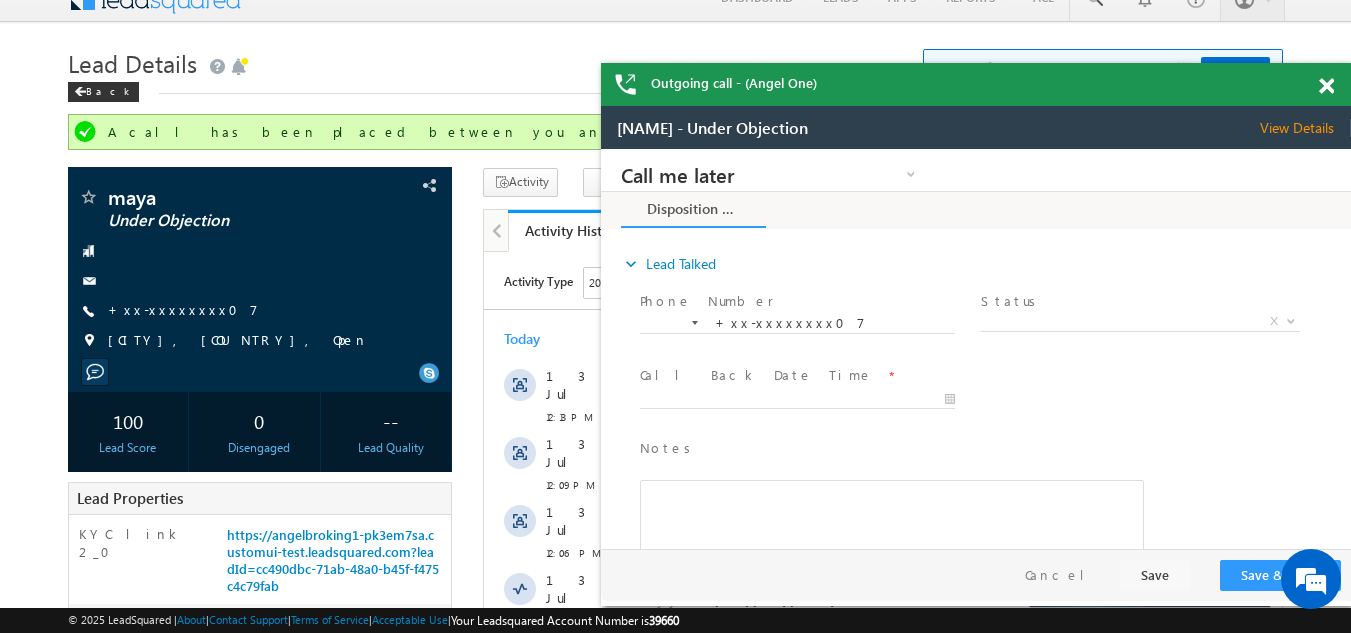 scroll, scrollTop: 0, scrollLeft: 0, axis: both 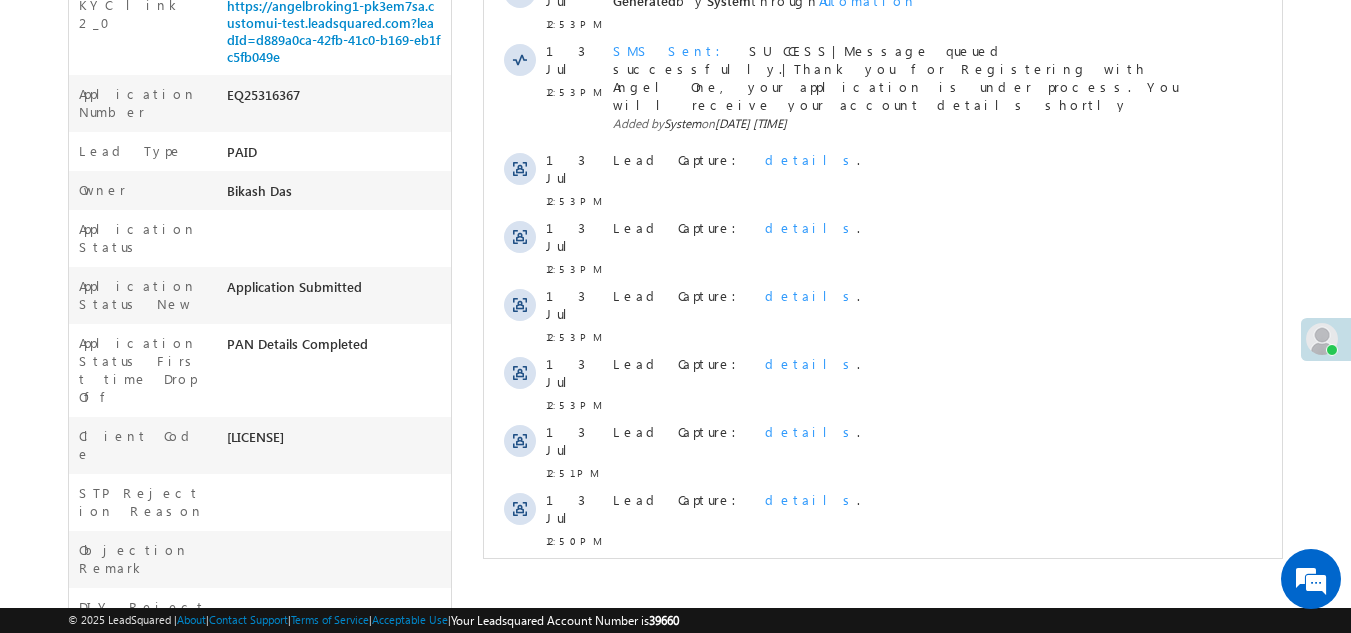 click on "Show More" at bounding box center [883, 585] 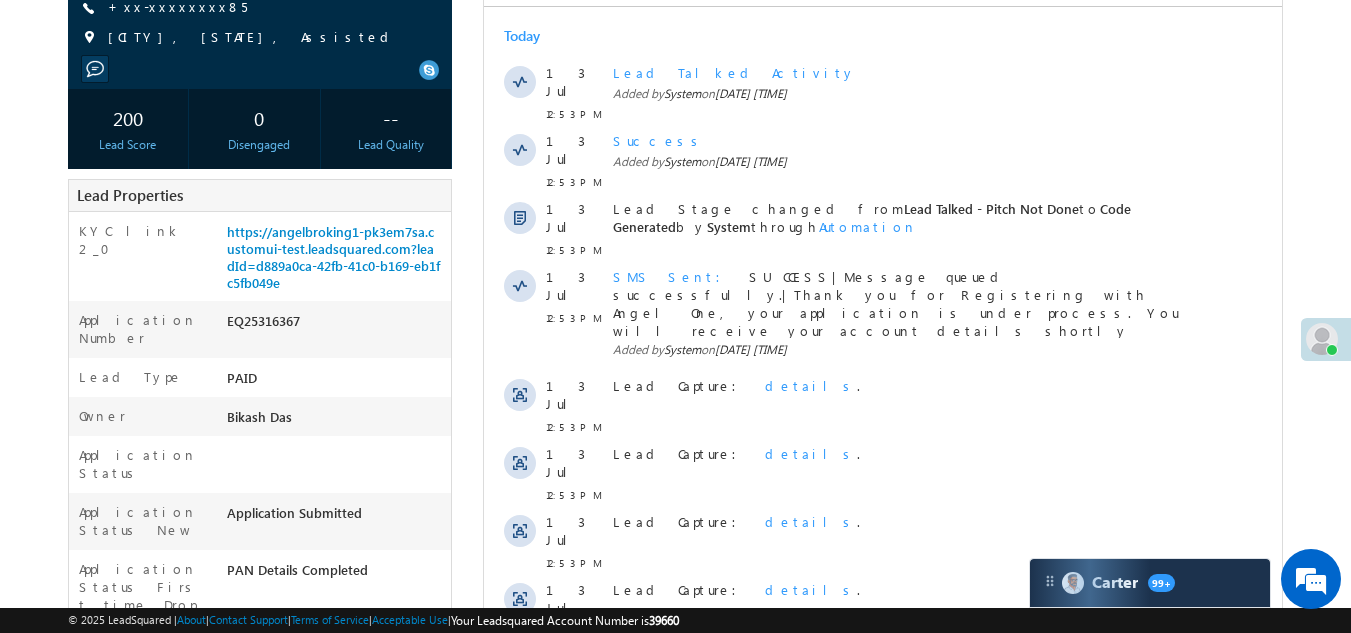 scroll, scrollTop: 0, scrollLeft: 0, axis: both 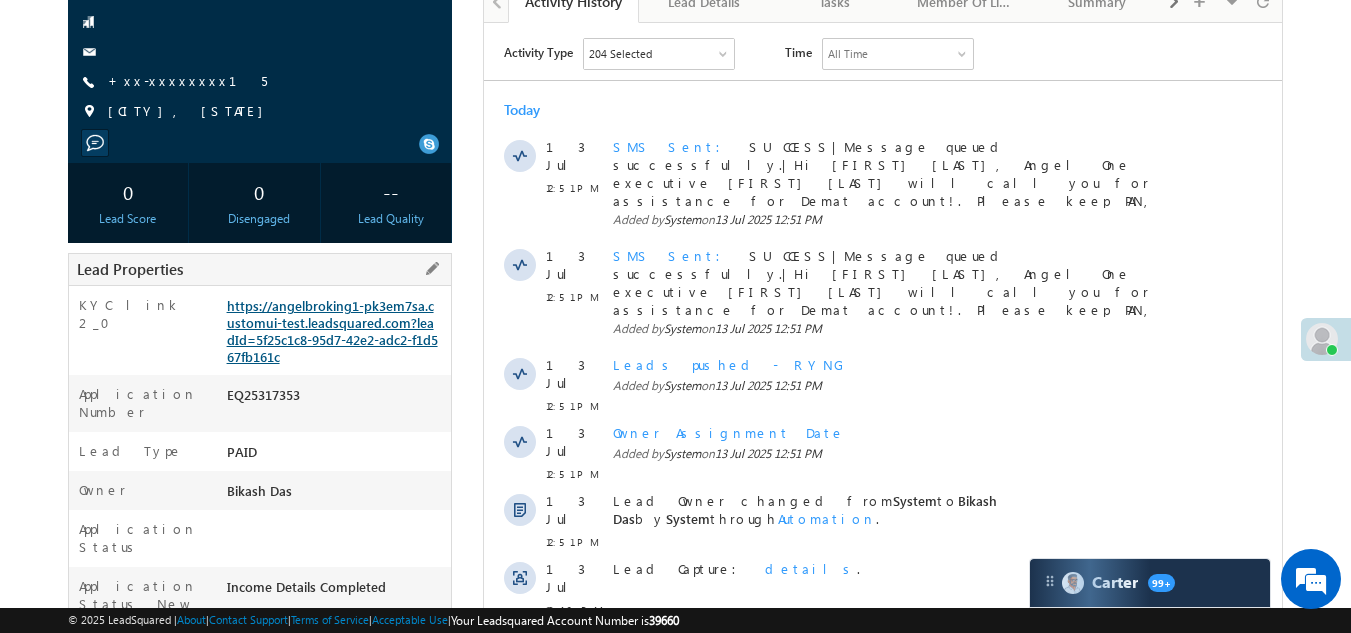 click on "https://angelbroking1-pk3em7sa.customui-test.leadsquared.com?leadId=5f25c1c8-95d7-42e2-adc2-f1d567fb161c" at bounding box center (332, 331) 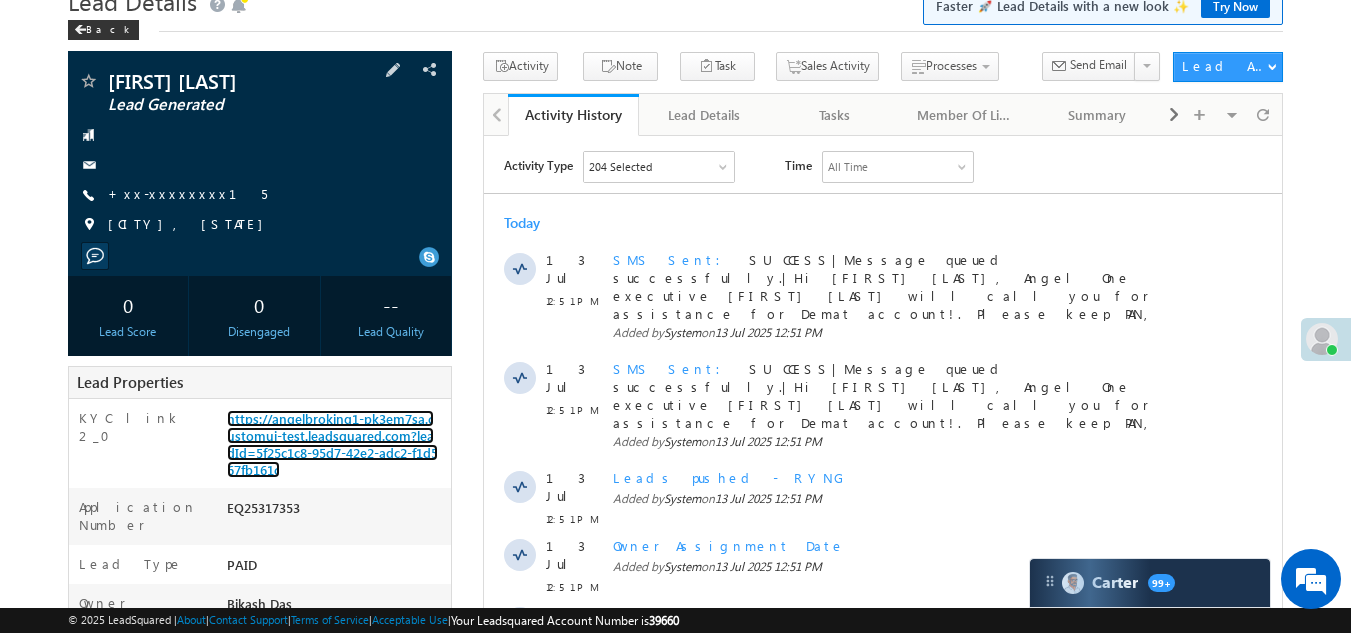 scroll, scrollTop: 0, scrollLeft: 0, axis: both 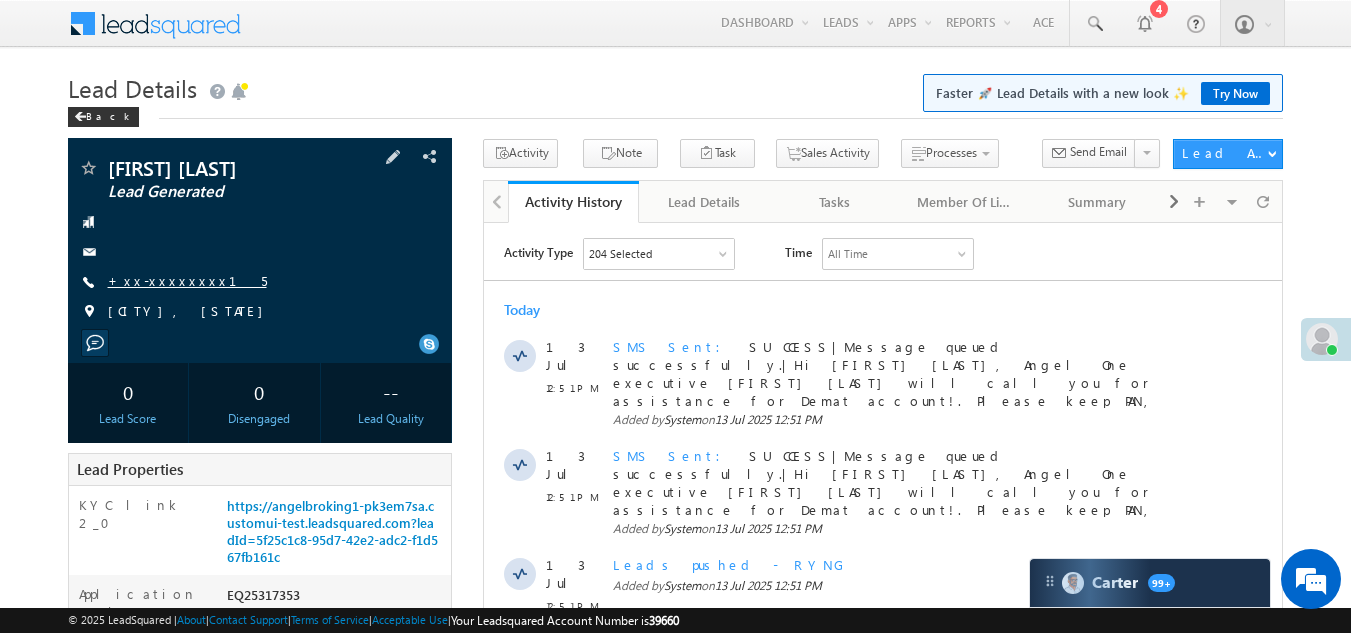 click on "+xx-xxxxxxxx15" at bounding box center (187, 280) 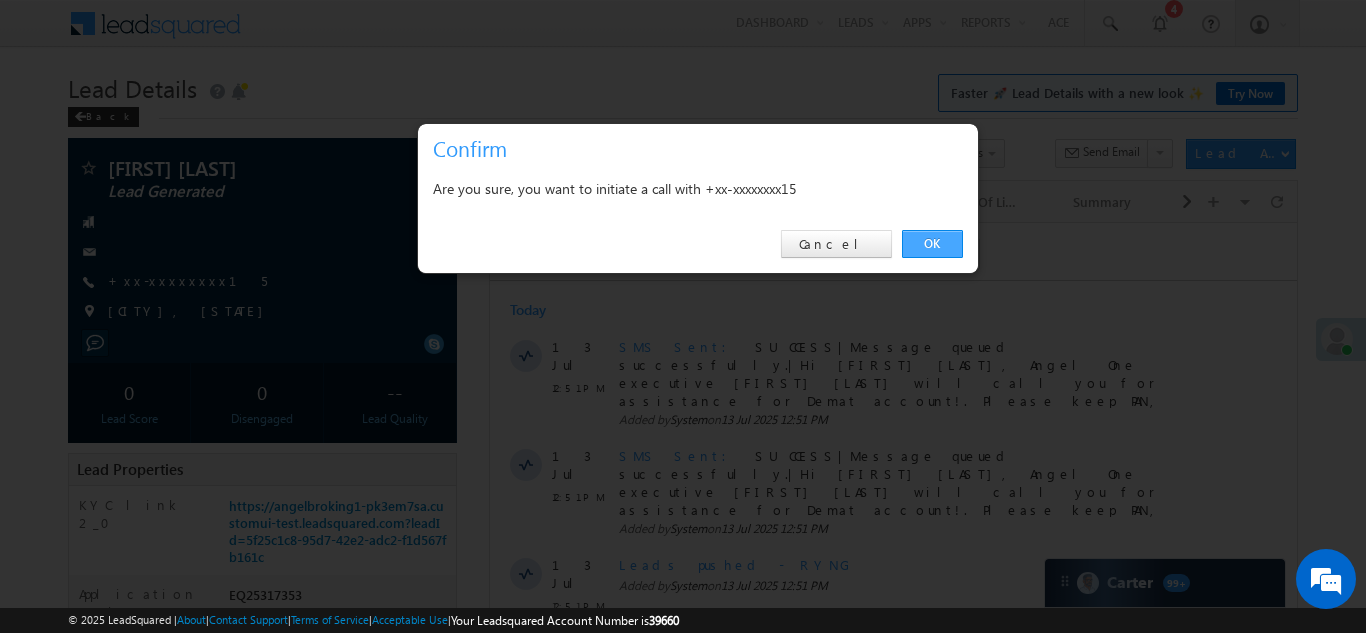 click on "OK" at bounding box center (932, 244) 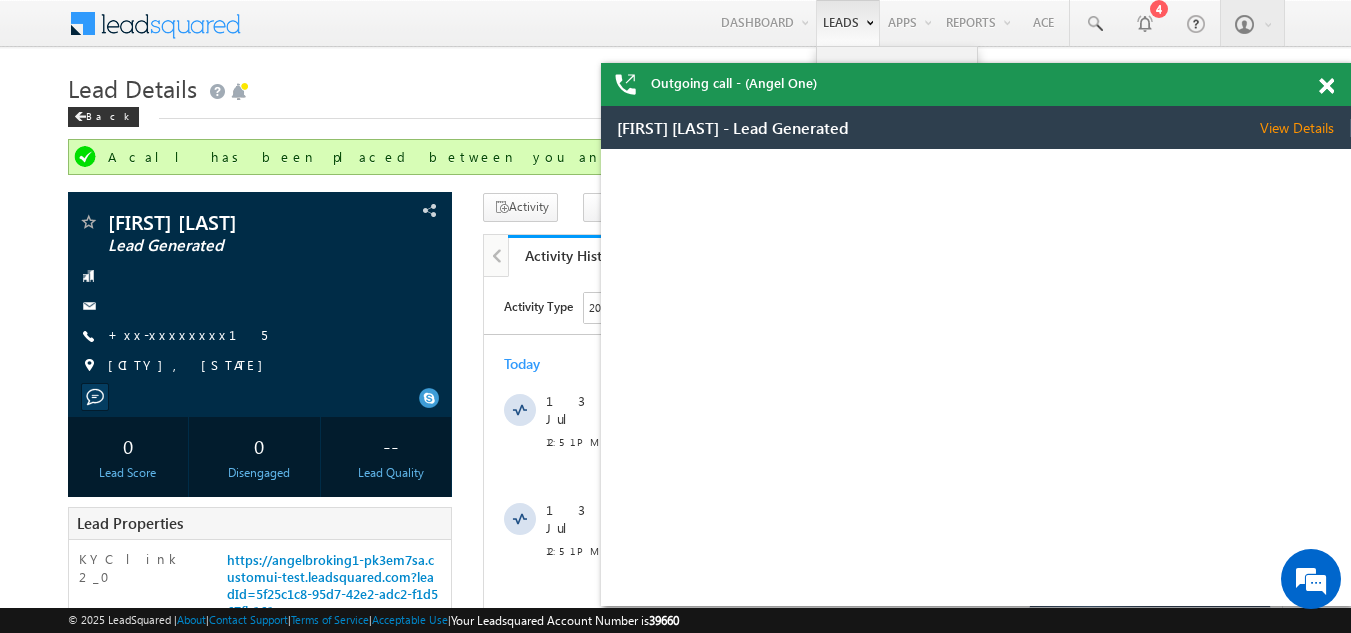 scroll, scrollTop: 0, scrollLeft: 0, axis: both 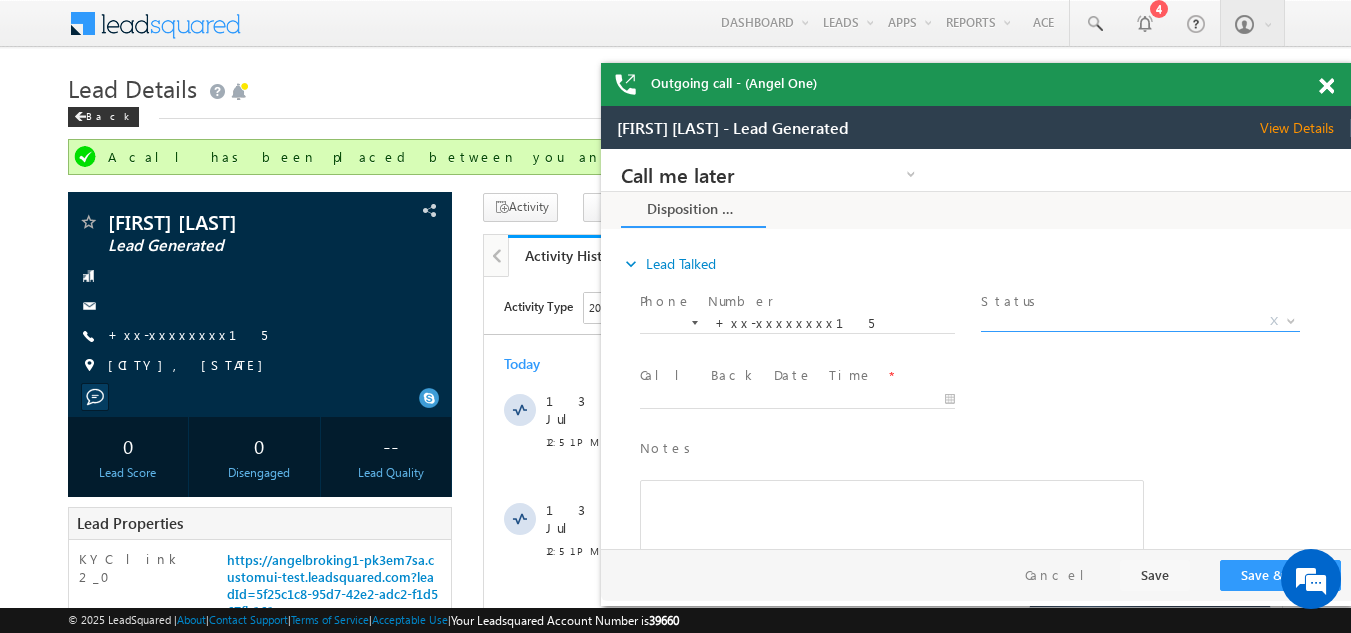 click on "X" at bounding box center [1140, 322] 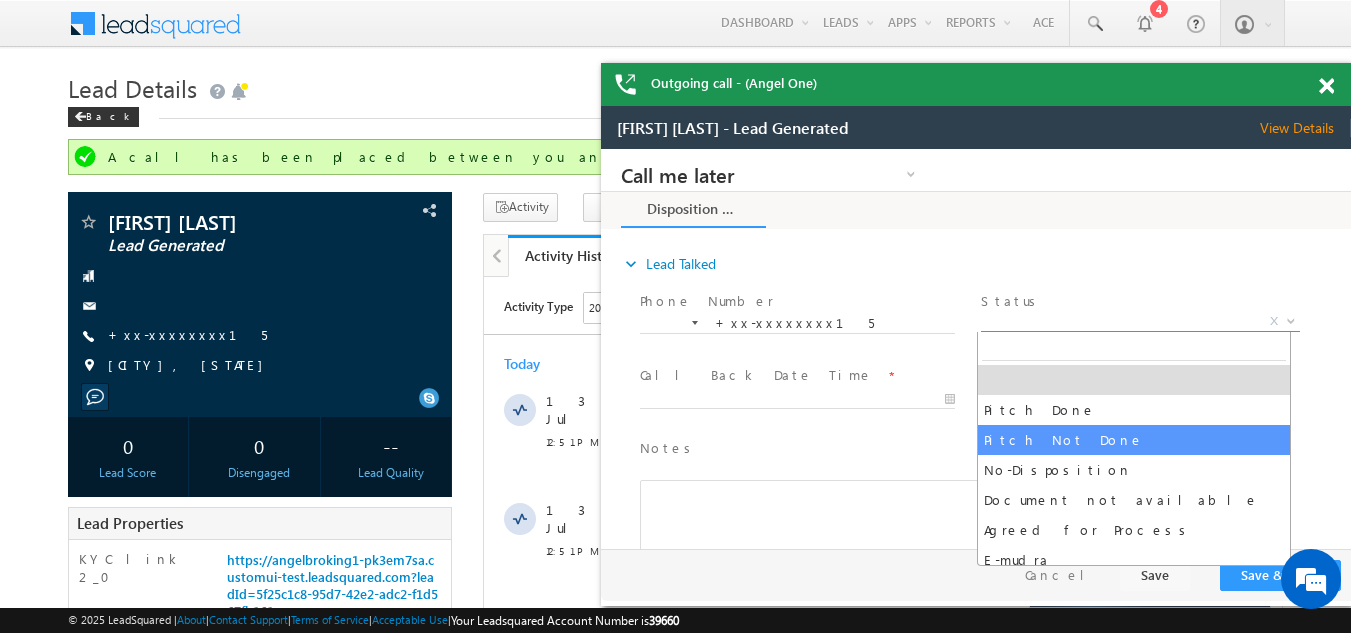 select on "Pitch Not Done" 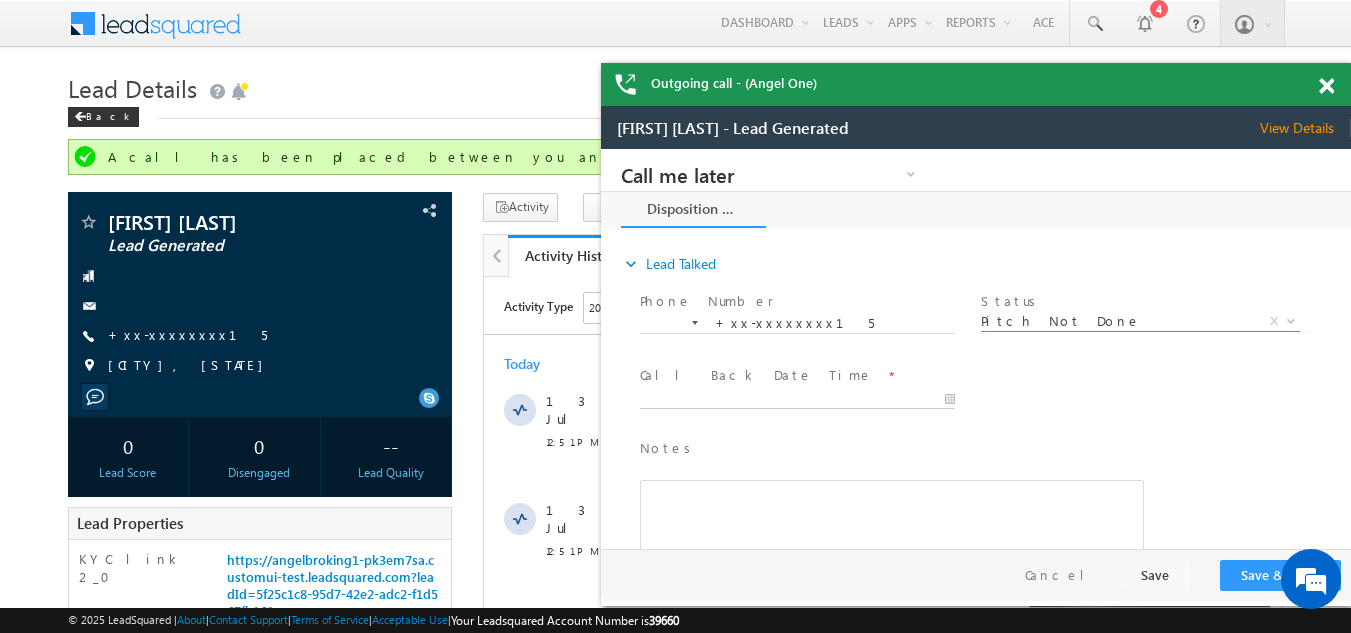 type on "07/13/25 12:55 PM" 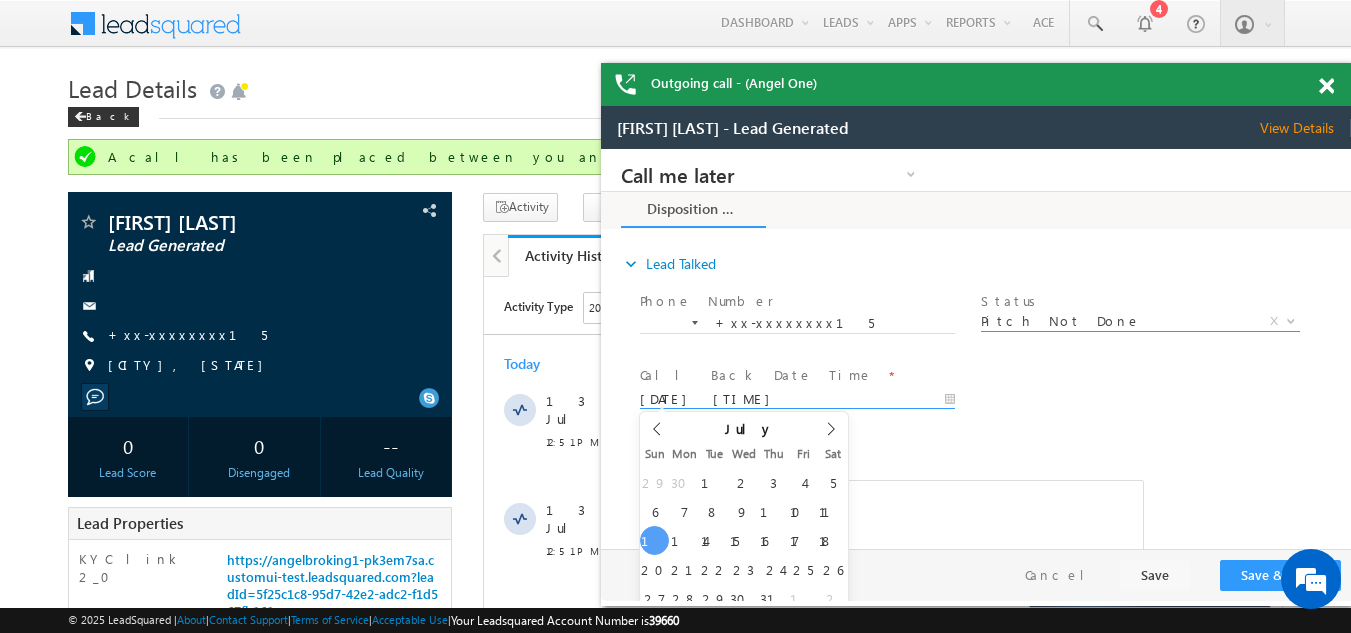 click on "07/13/25 12:55 PM" at bounding box center [797, 400] 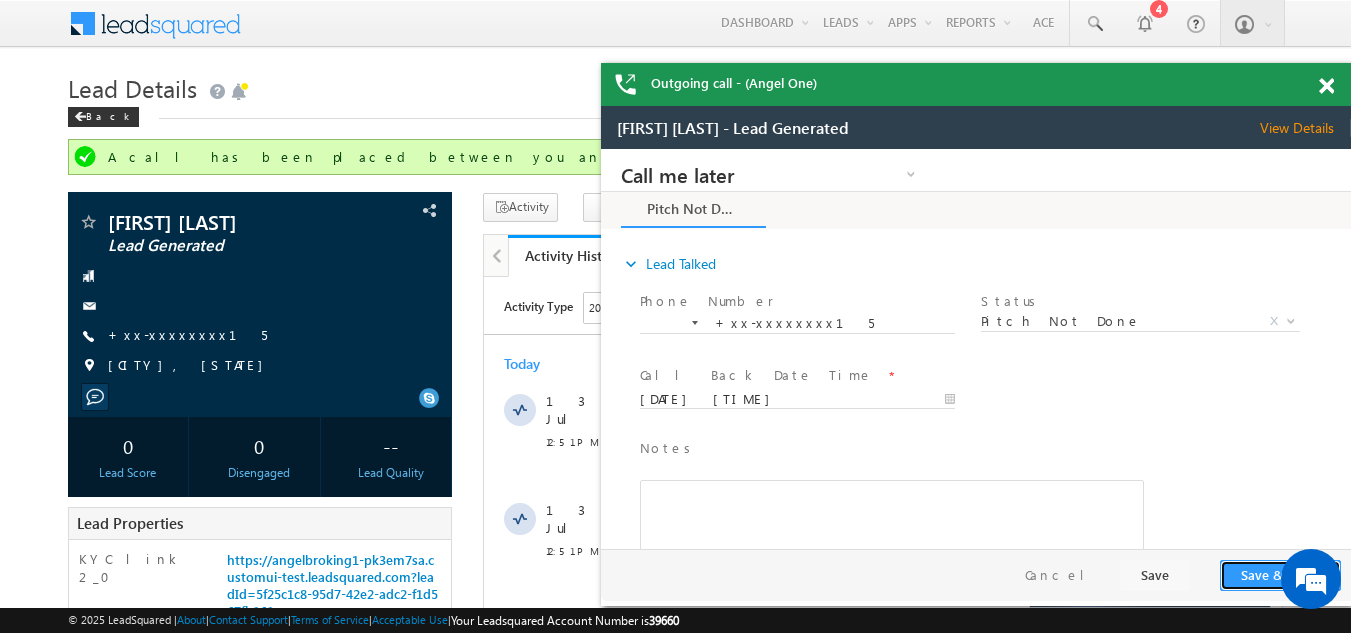 click on "Save & Close" at bounding box center (1280, 575) 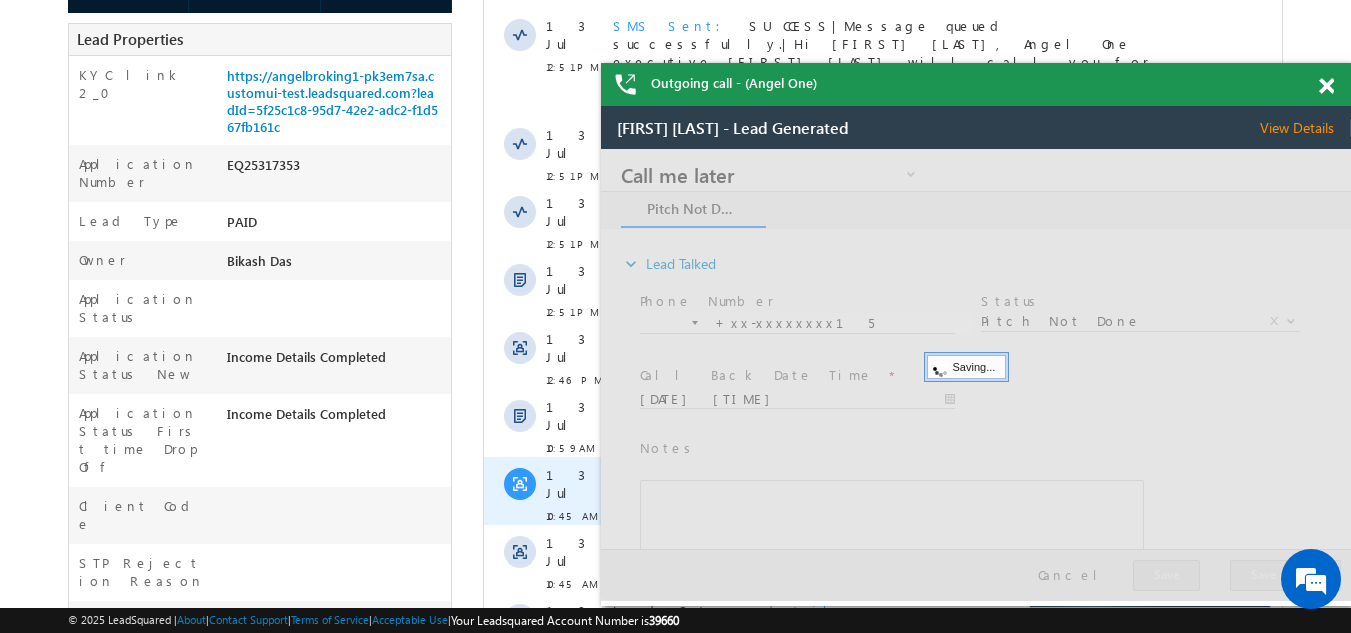 scroll, scrollTop: 600, scrollLeft: 0, axis: vertical 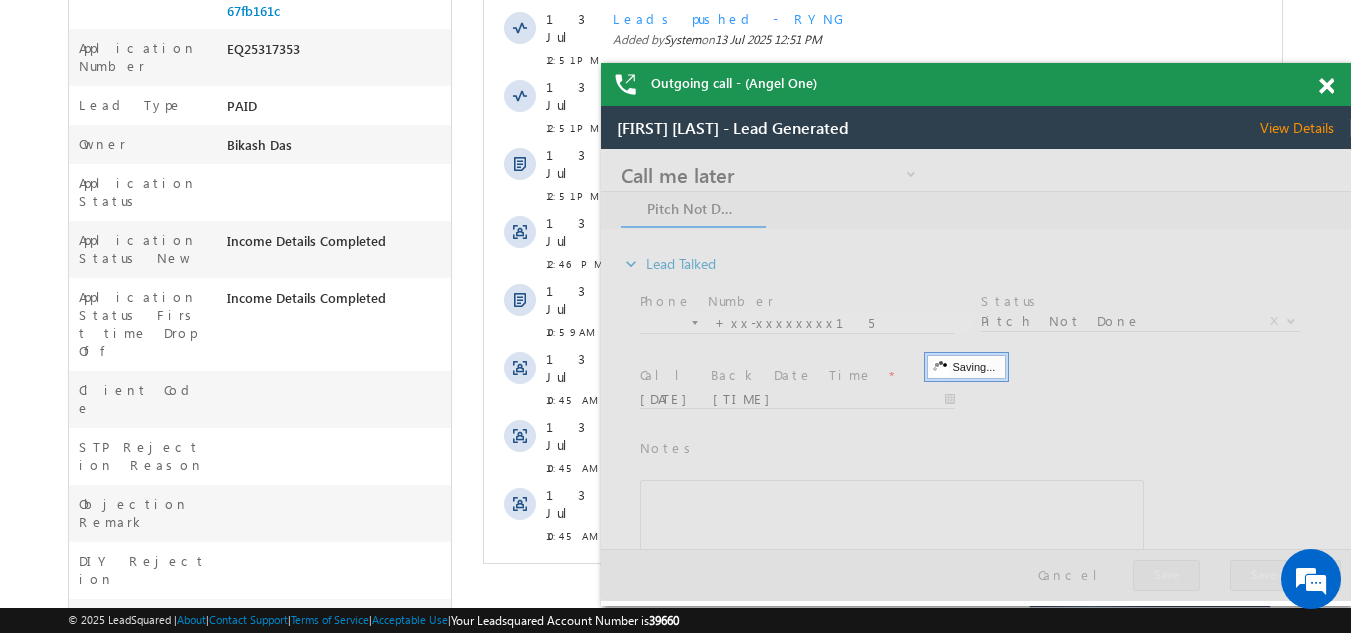click on "Show More" at bounding box center [883, 580] 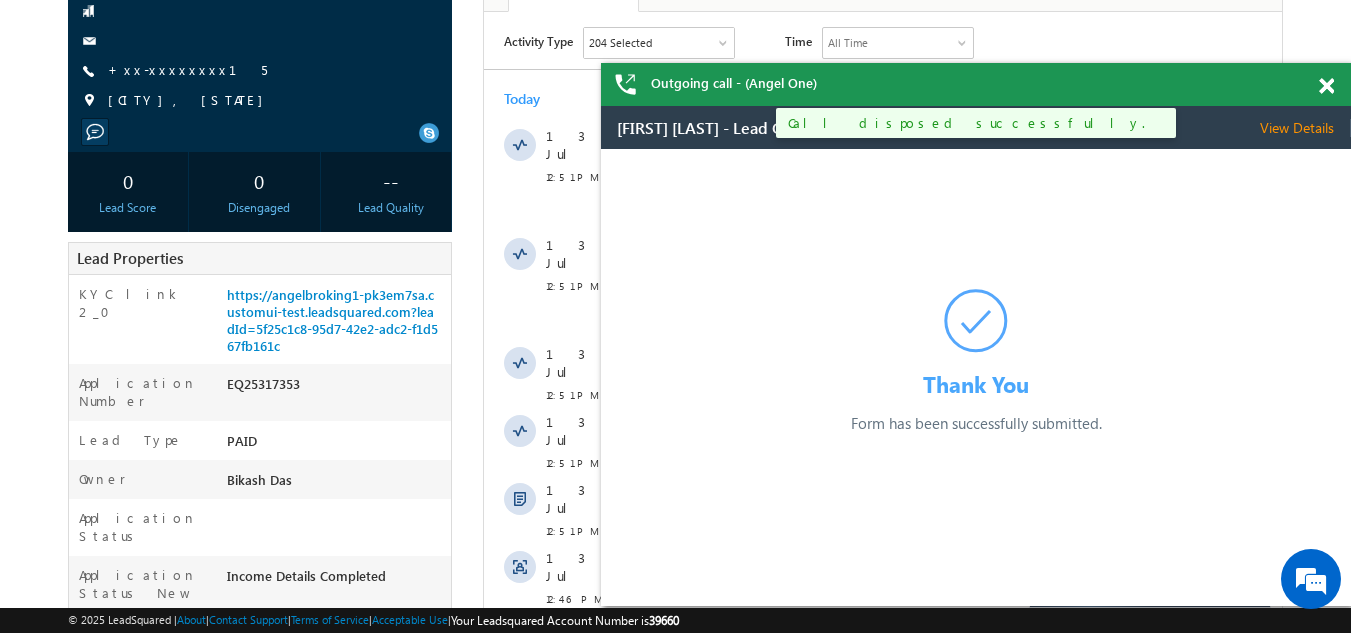 scroll, scrollTop: 0, scrollLeft: 0, axis: both 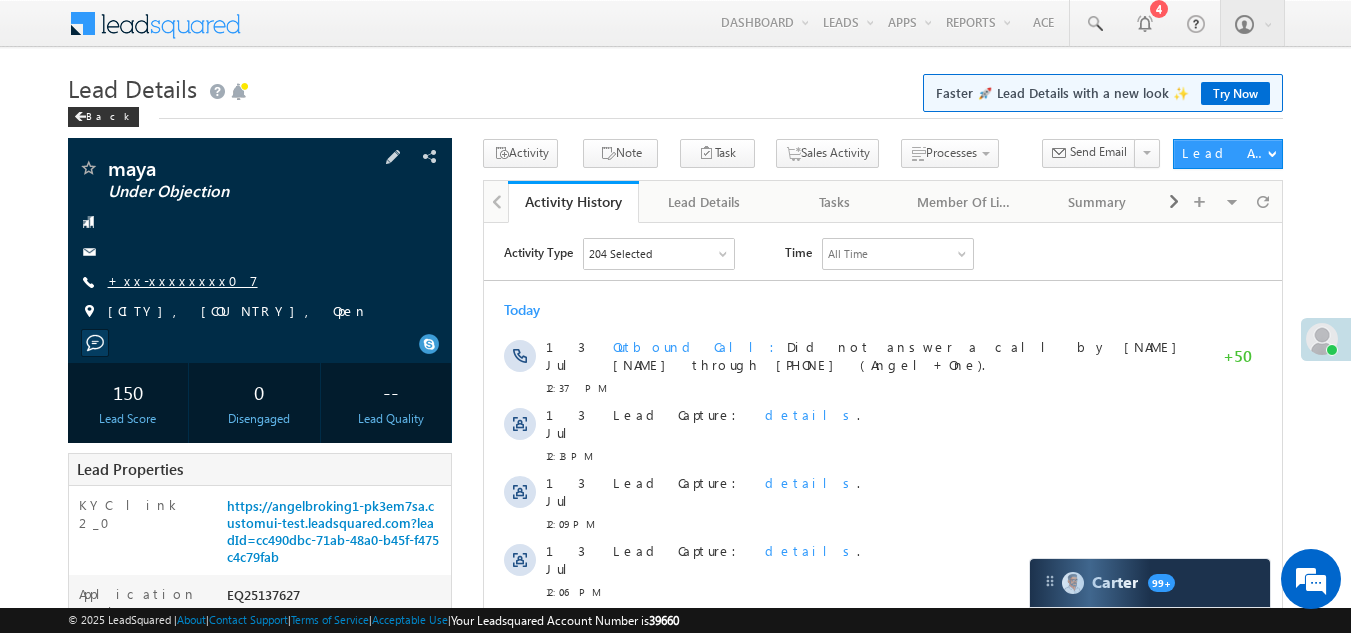click on "+xx-xxxxxxxx07" at bounding box center (183, 280) 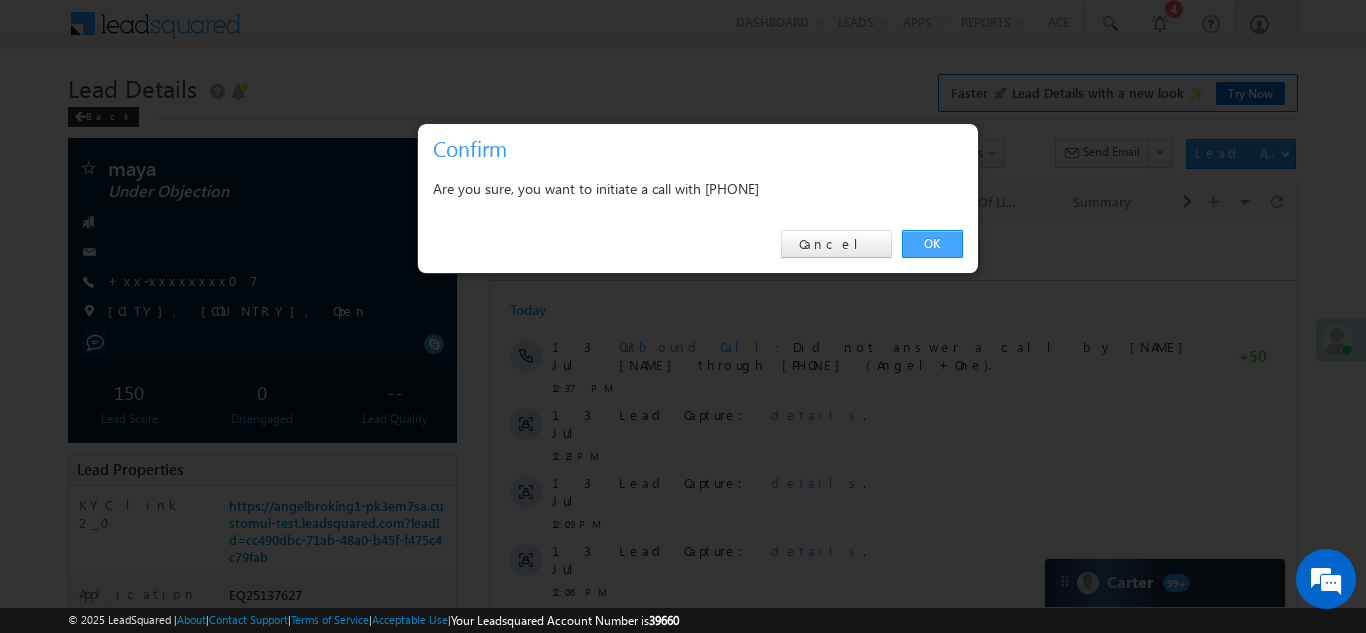 click on "OK" at bounding box center [932, 244] 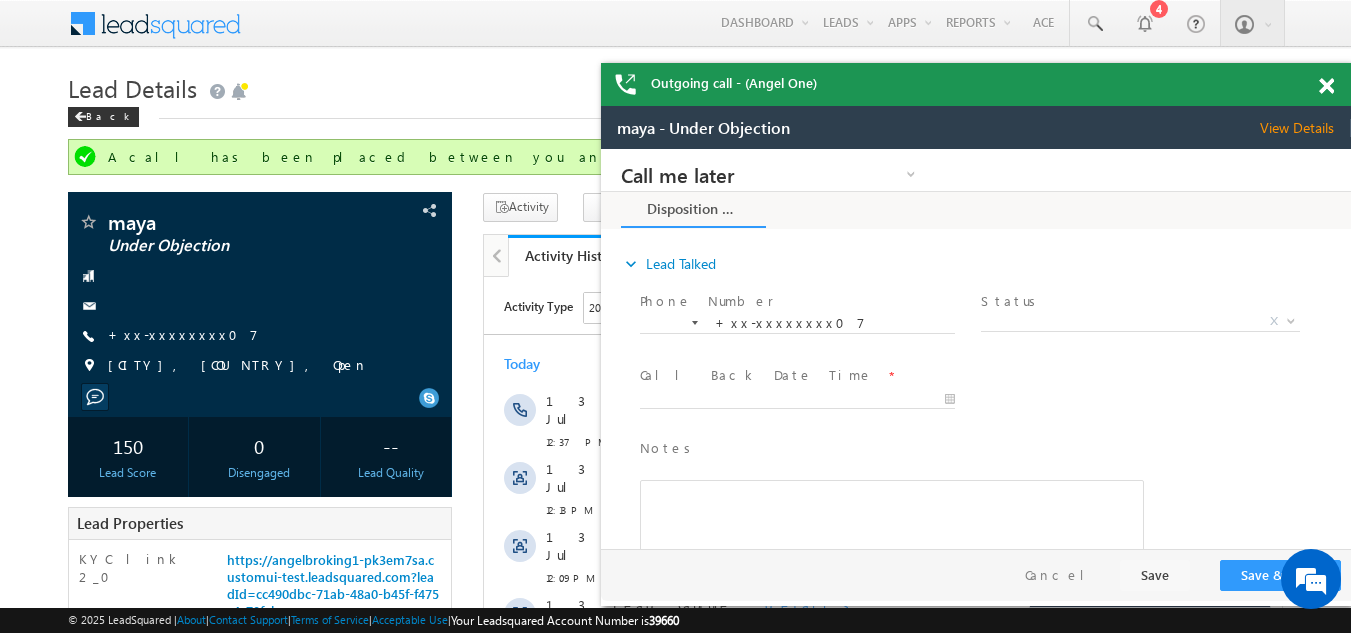 scroll, scrollTop: 0, scrollLeft: 0, axis: both 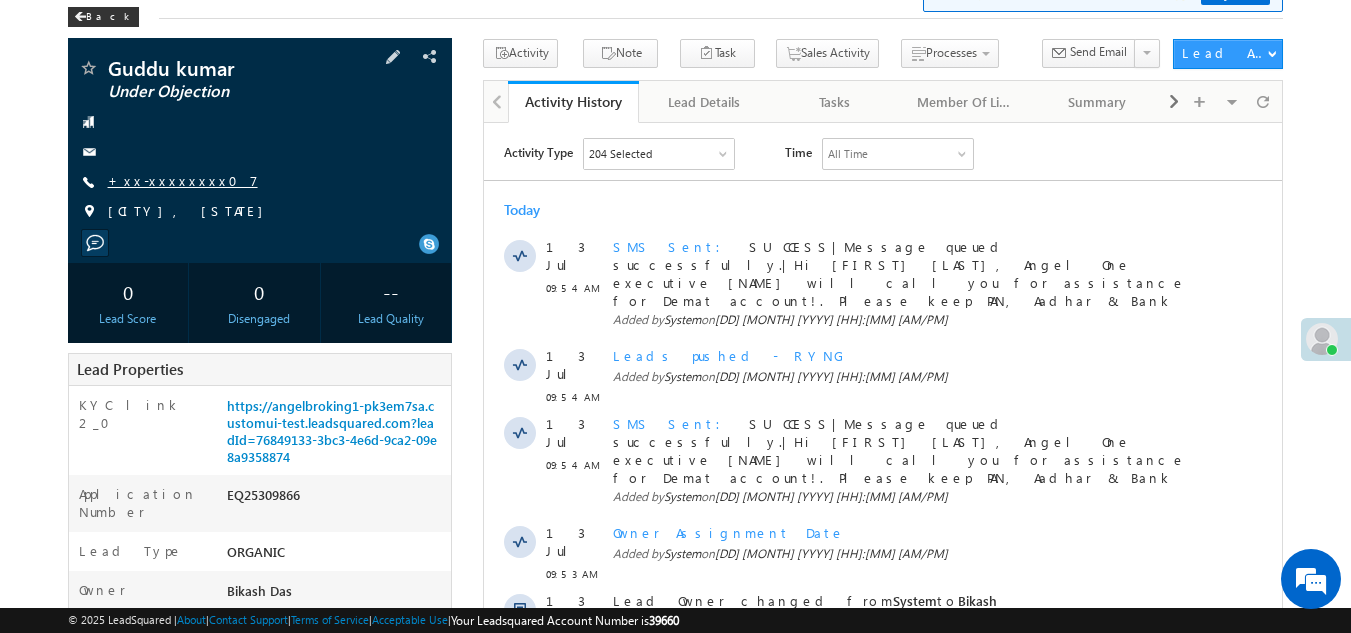 click on "+xx-xxxxxxxx07" at bounding box center (183, 180) 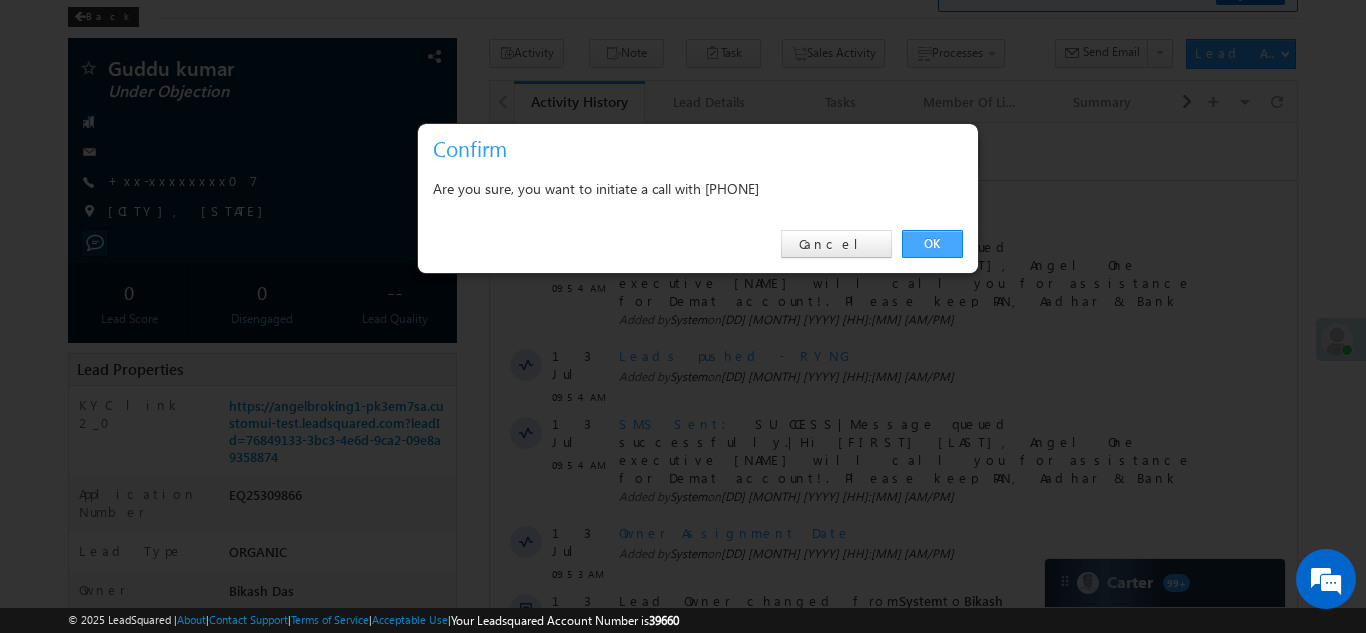 click on "OK" at bounding box center (932, 244) 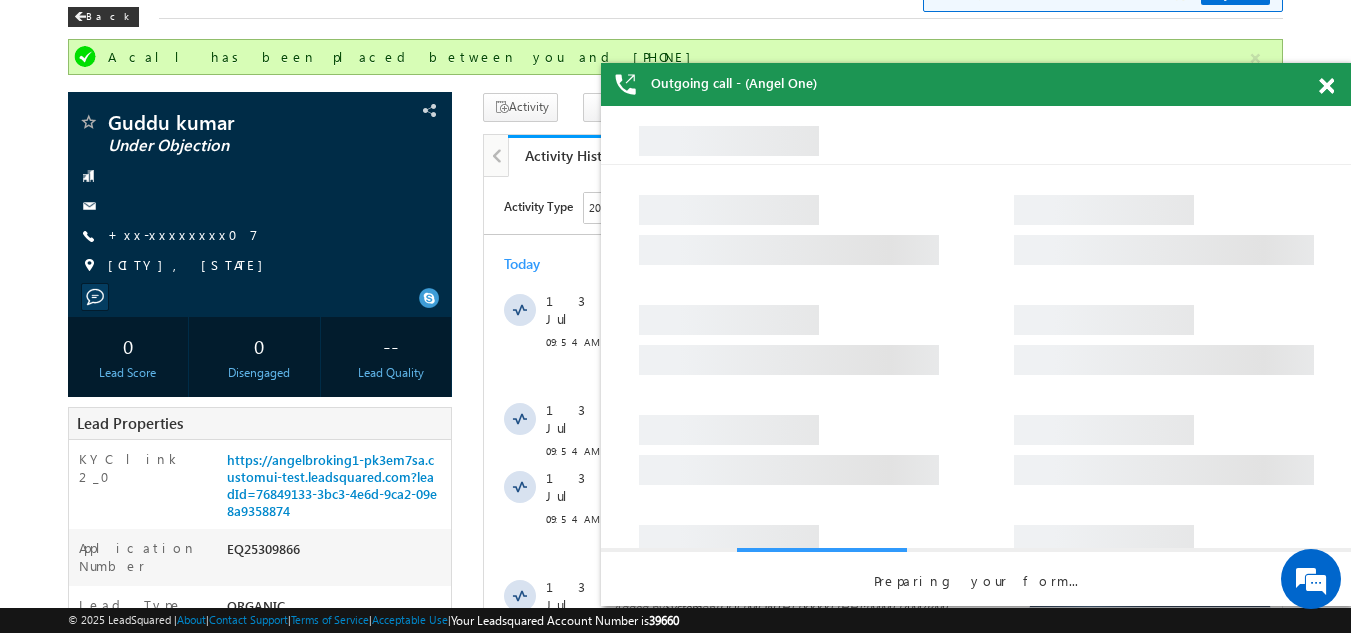 scroll, scrollTop: 0, scrollLeft: 0, axis: both 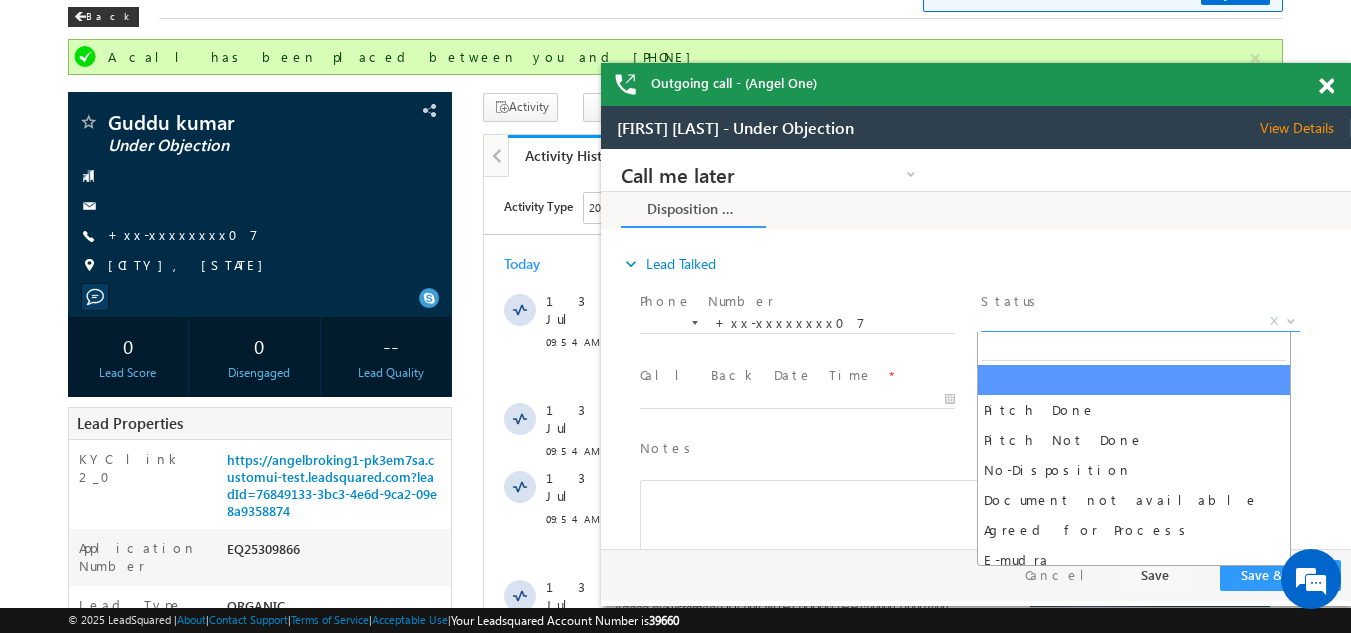click on "X" at bounding box center (1140, 322) 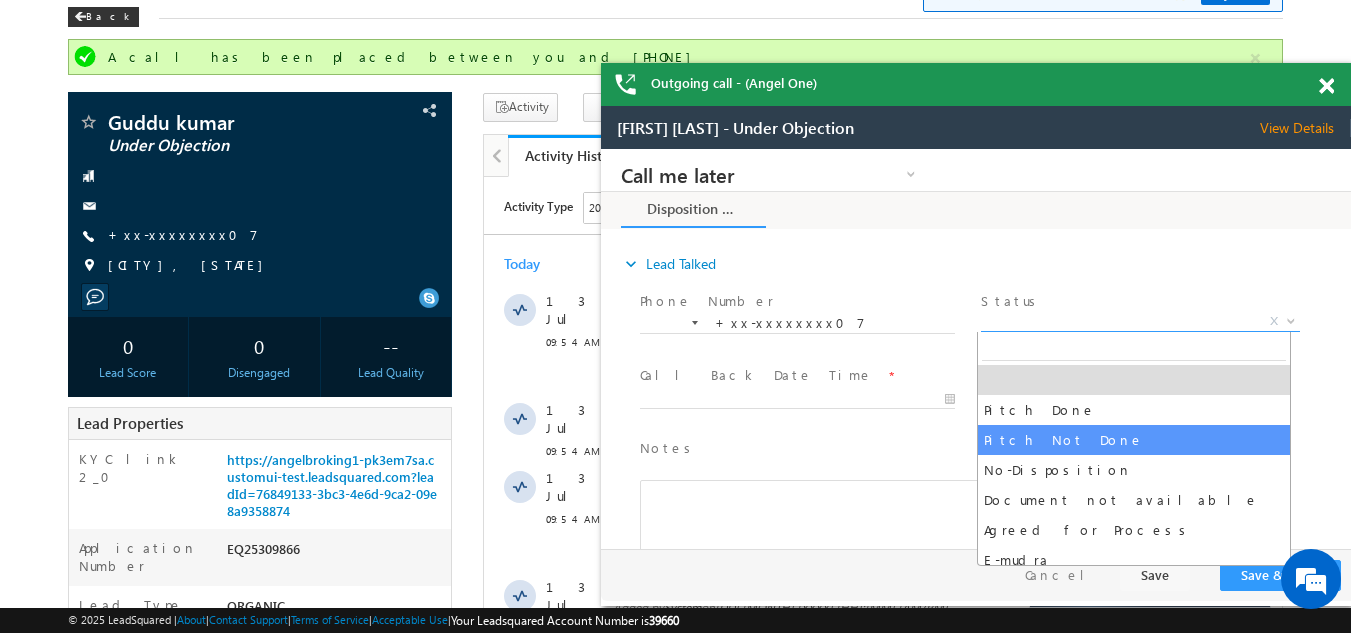 select on "Pitch Not Done" 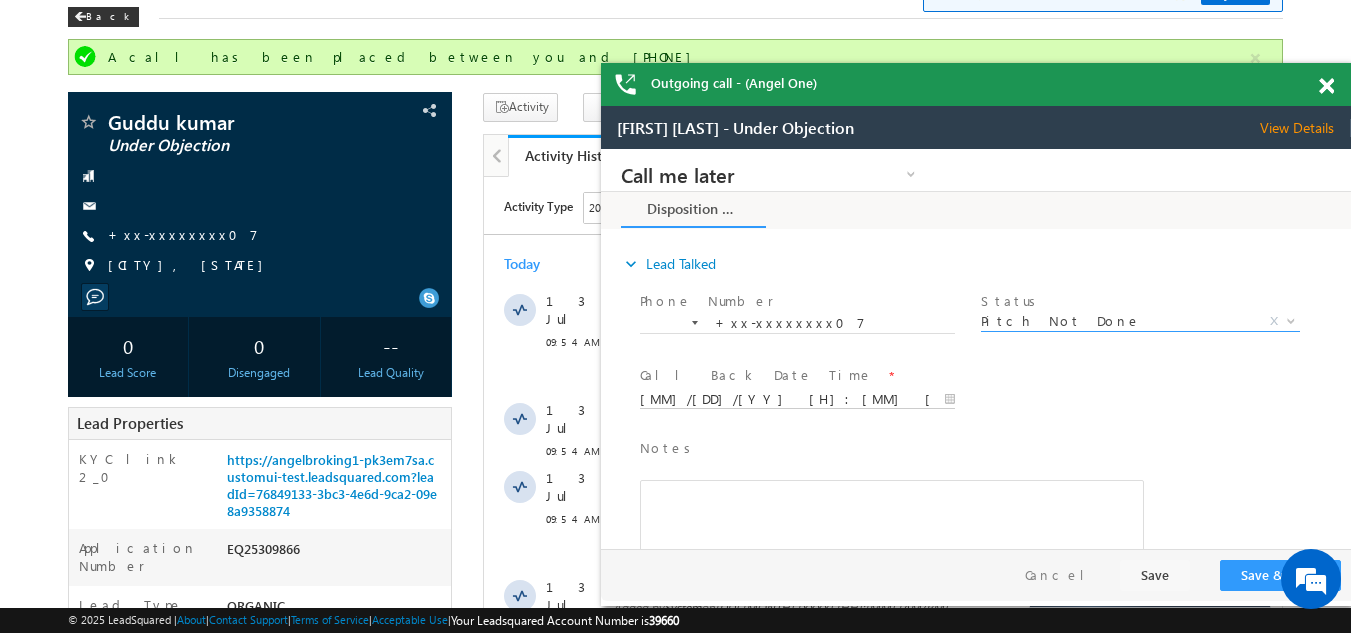 click on "[MM]/[DD]/[YY] [H]:[MM] [AM/PM]" at bounding box center [797, 400] 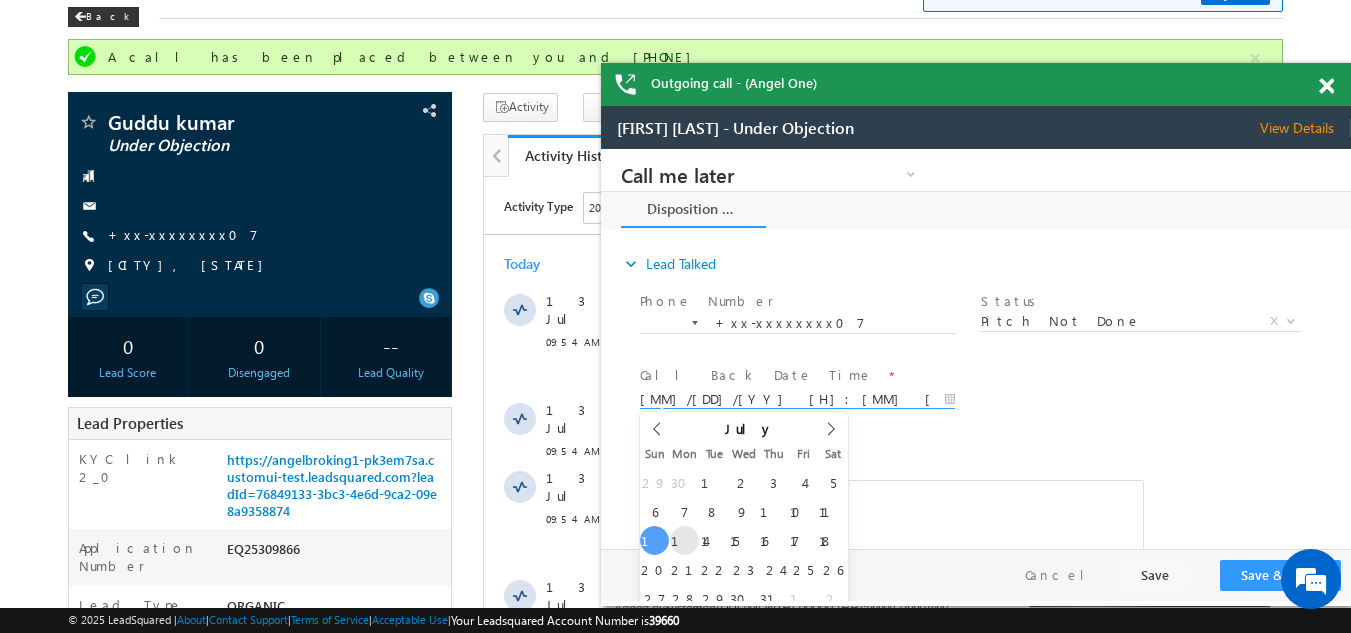type on "[MM]/[DD]/[YY] [H]:[MM] [AM/PM]" 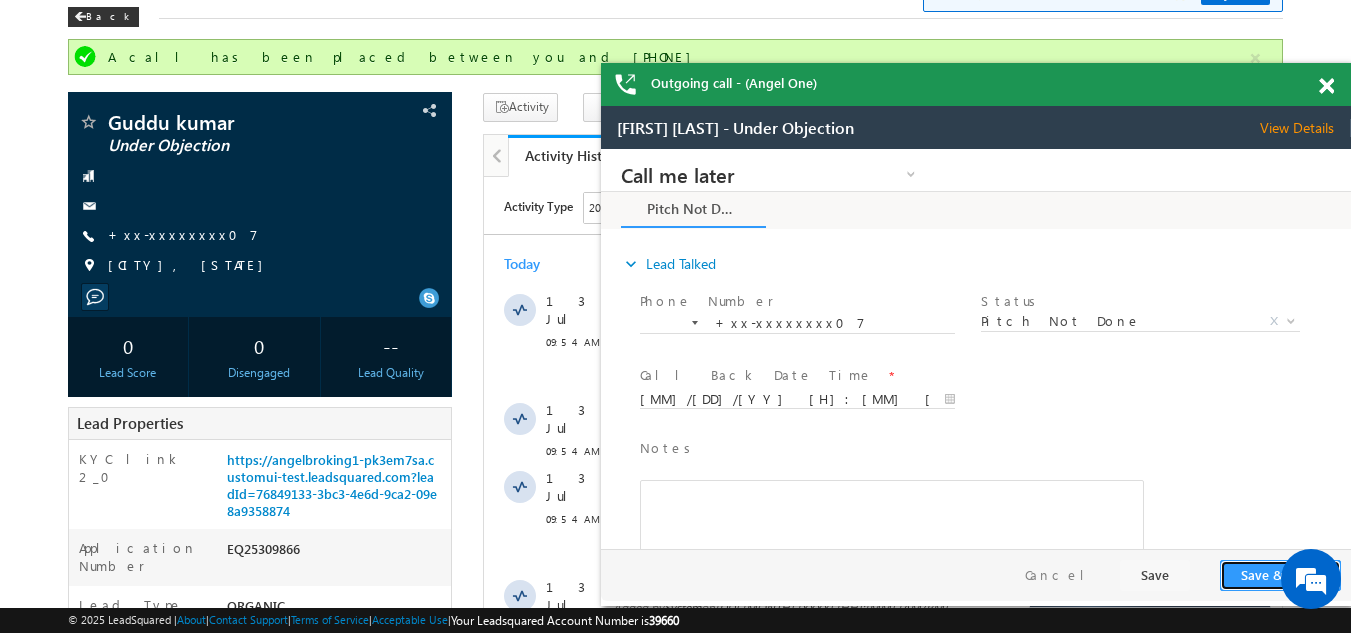 click on "Save & Close" at bounding box center (1280, 575) 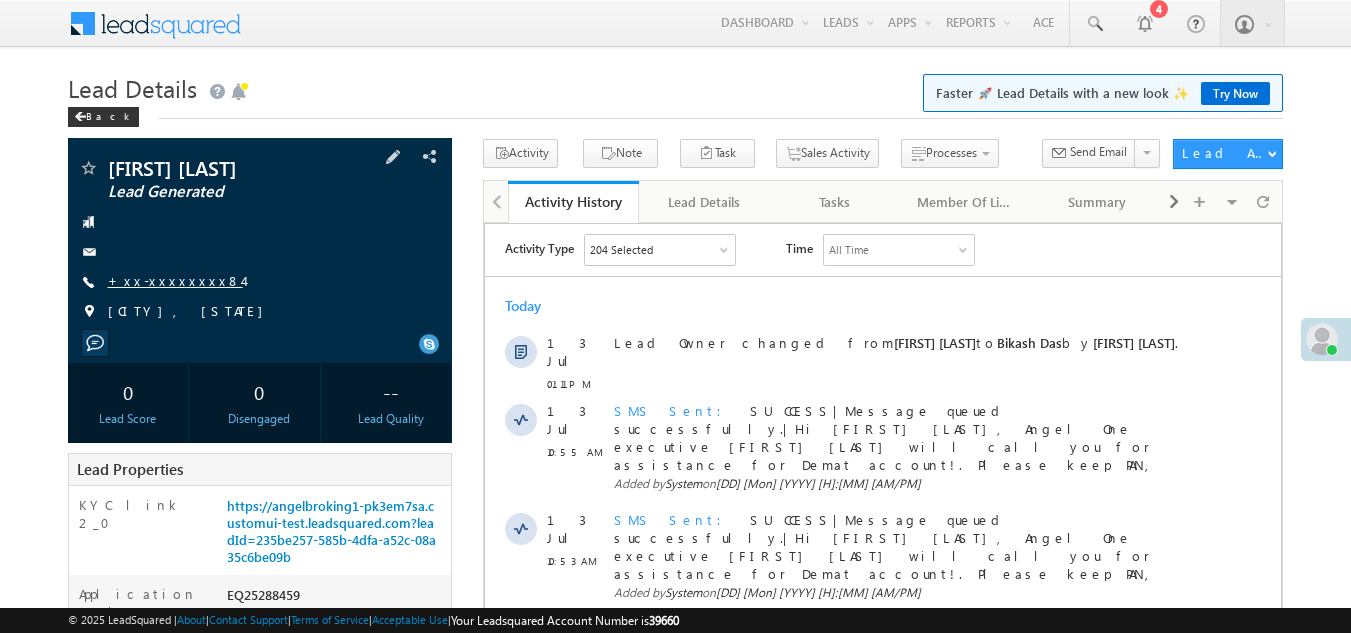 scroll, scrollTop: 0, scrollLeft: 0, axis: both 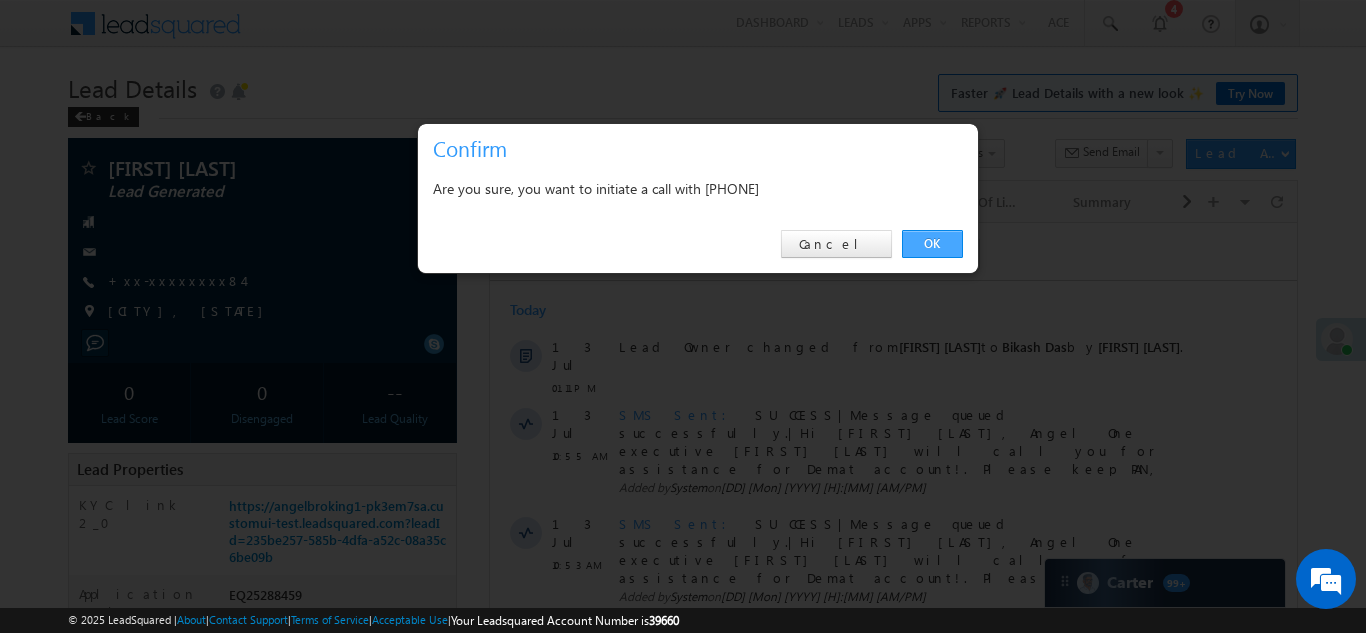 click on "OK" at bounding box center [932, 244] 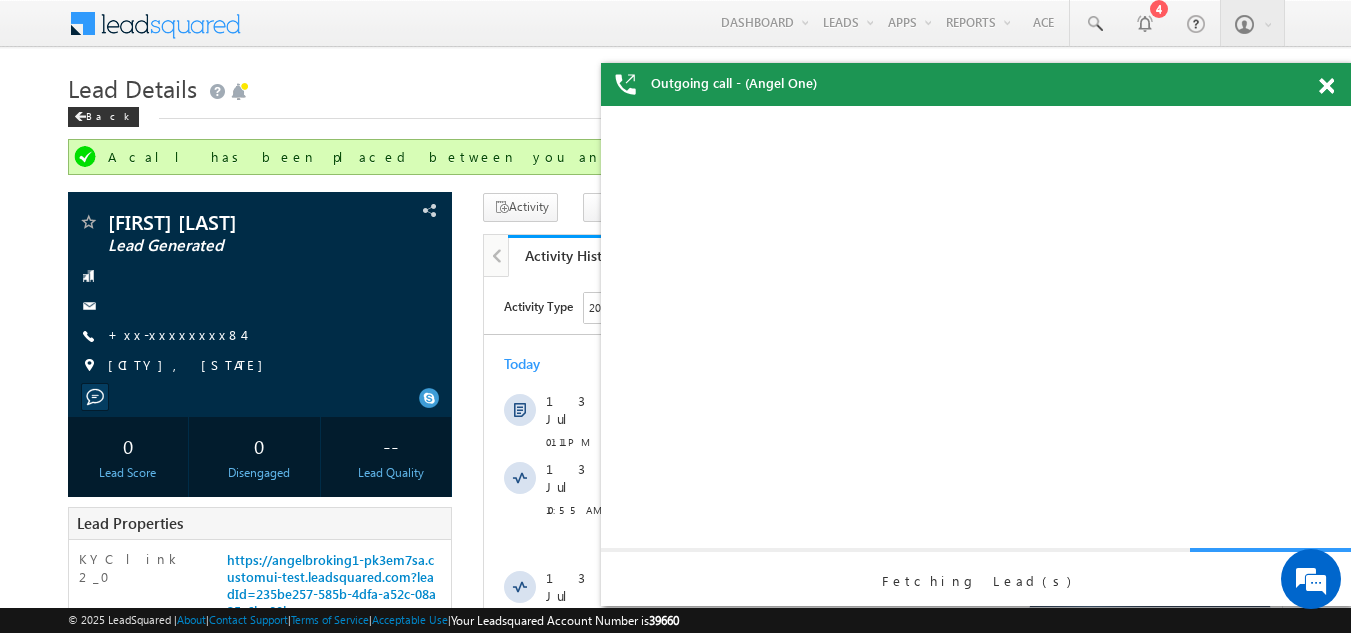 scroll, scrollTop: 0, scrollLeft: 0, axis: both 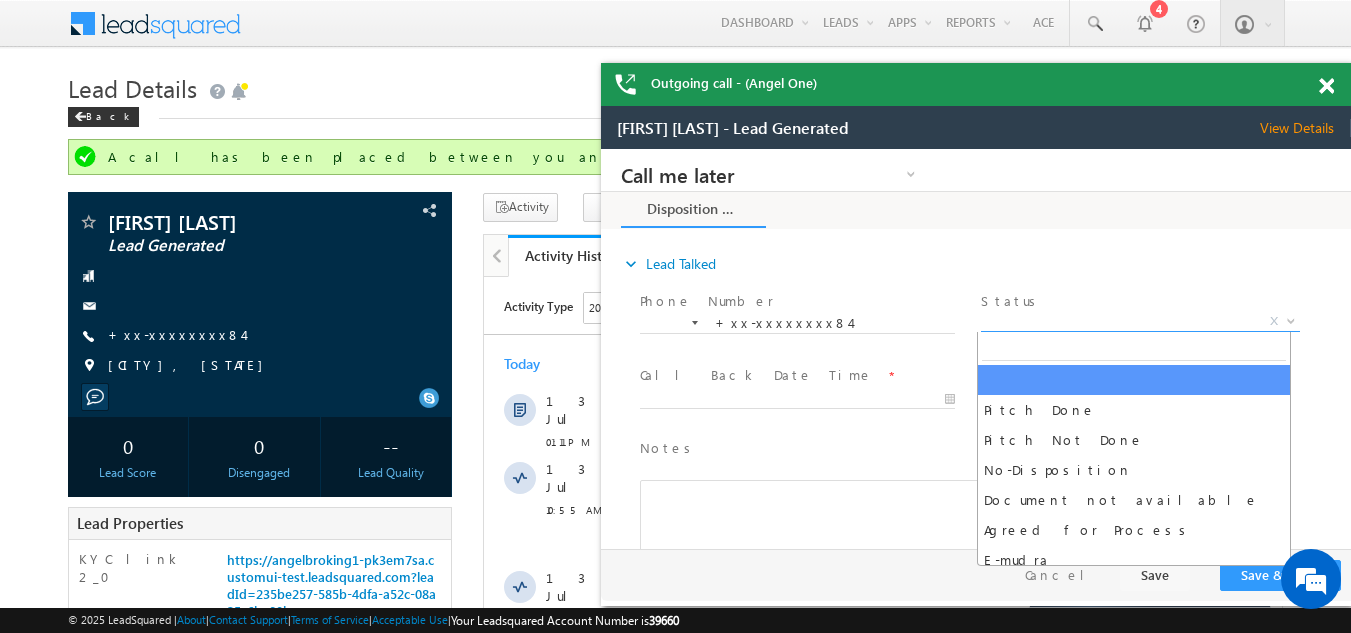click on "X" at bounding box center (1140, 322) 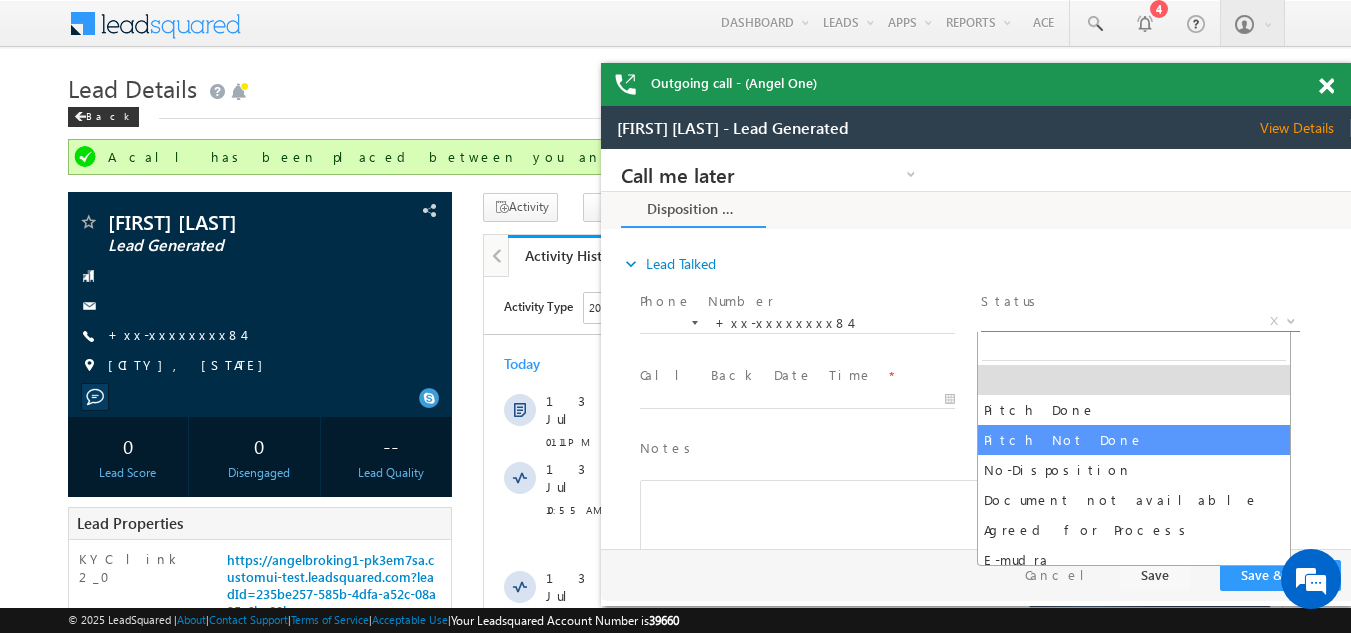 select on "Pitch Not Done" 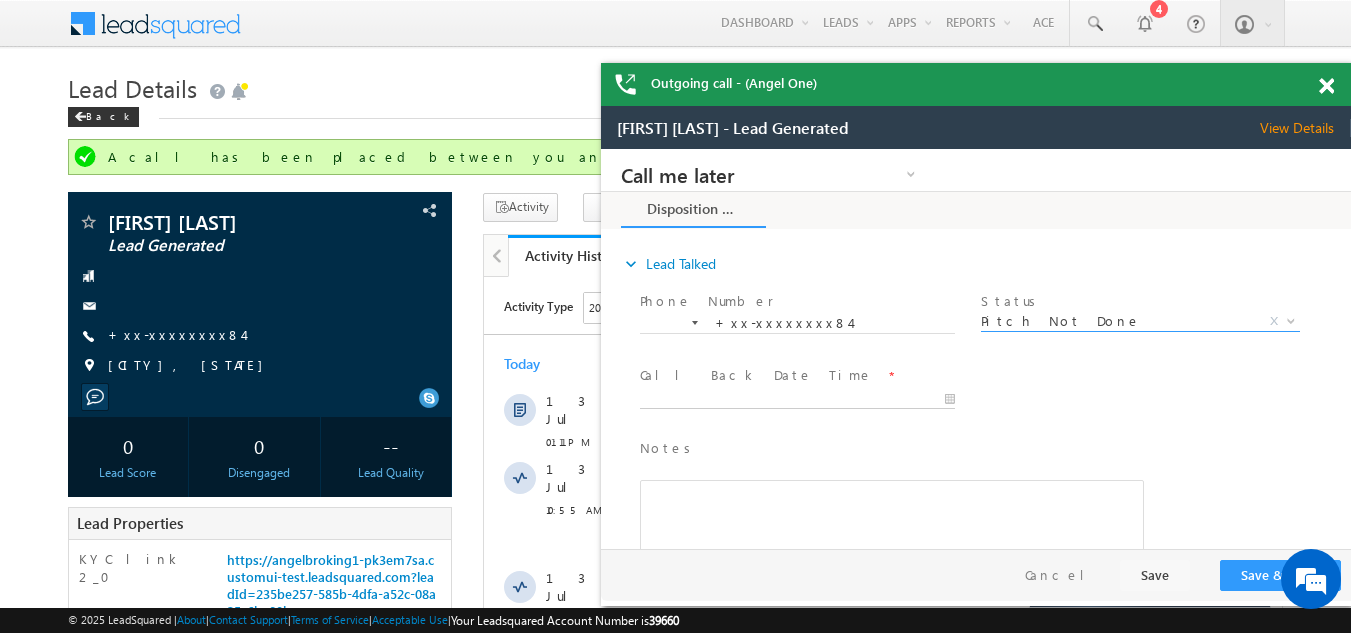 type on "07/13/25 1:21 PM" 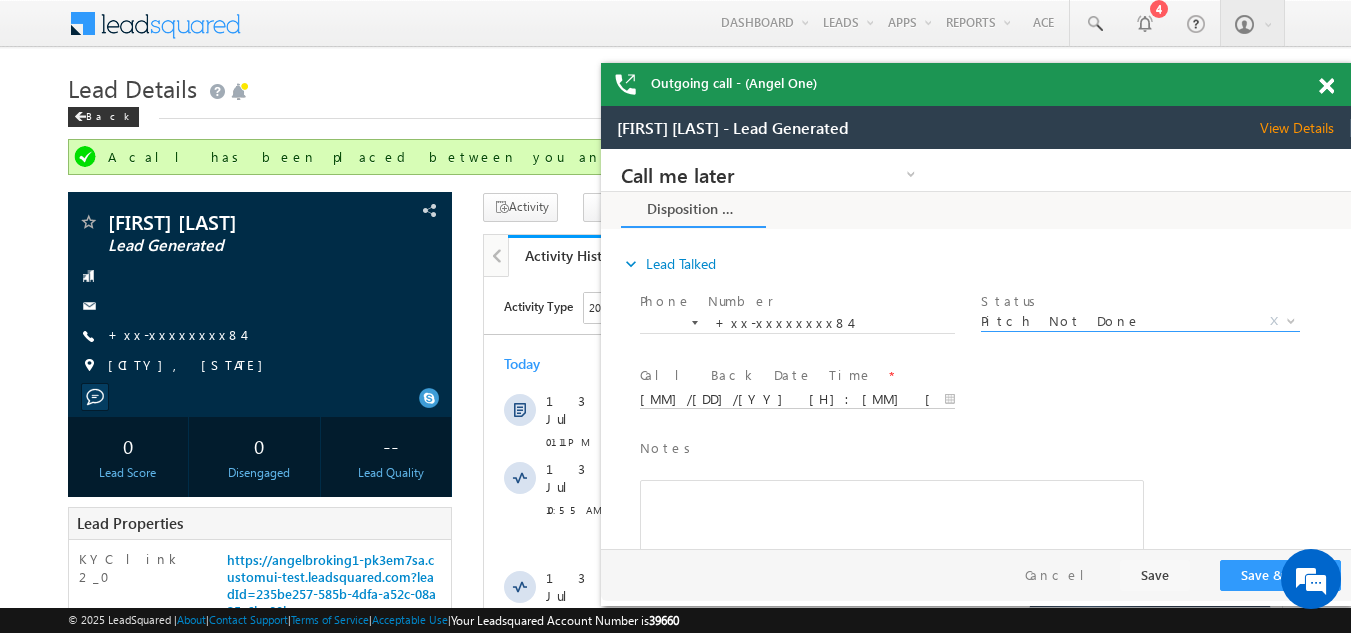 click on "Call me later Campaign Success Commitment Cross Sell Customer Drop-off reasons Language Barrier Not Interested Ringing Call me later
Call me later
× Disposition Form *" at bounding box center (976, 349) 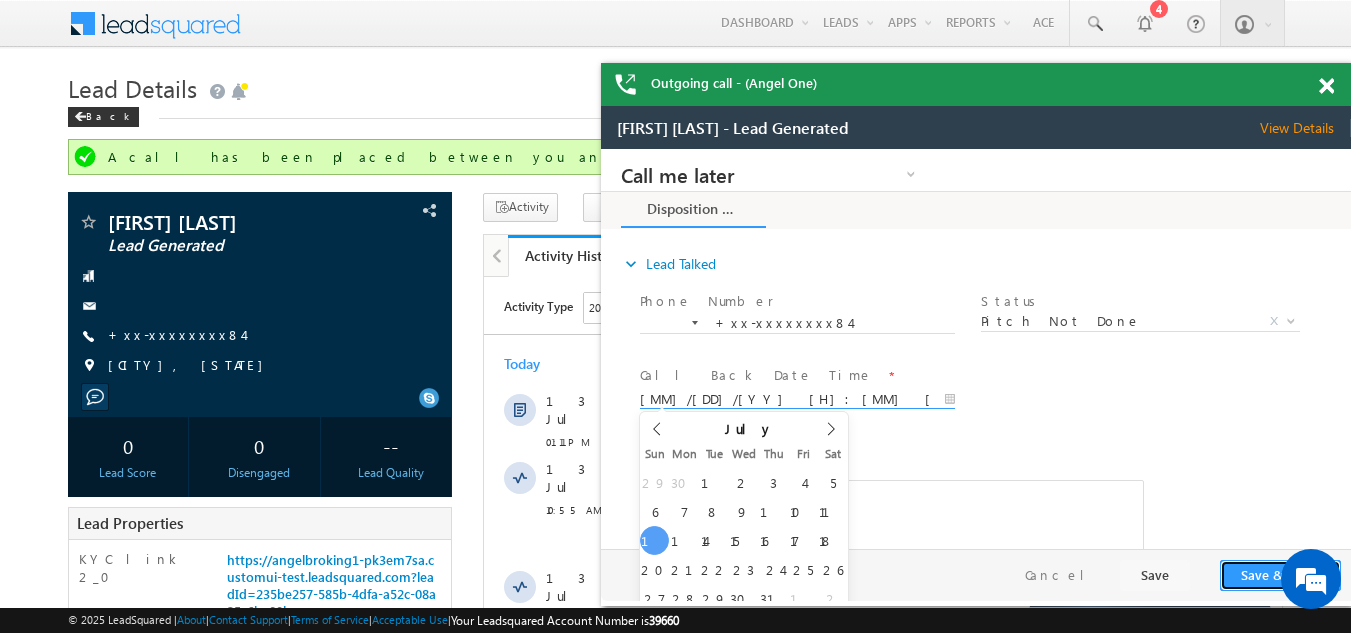 click on "Save & Close" at bounding box center (1280, 575) 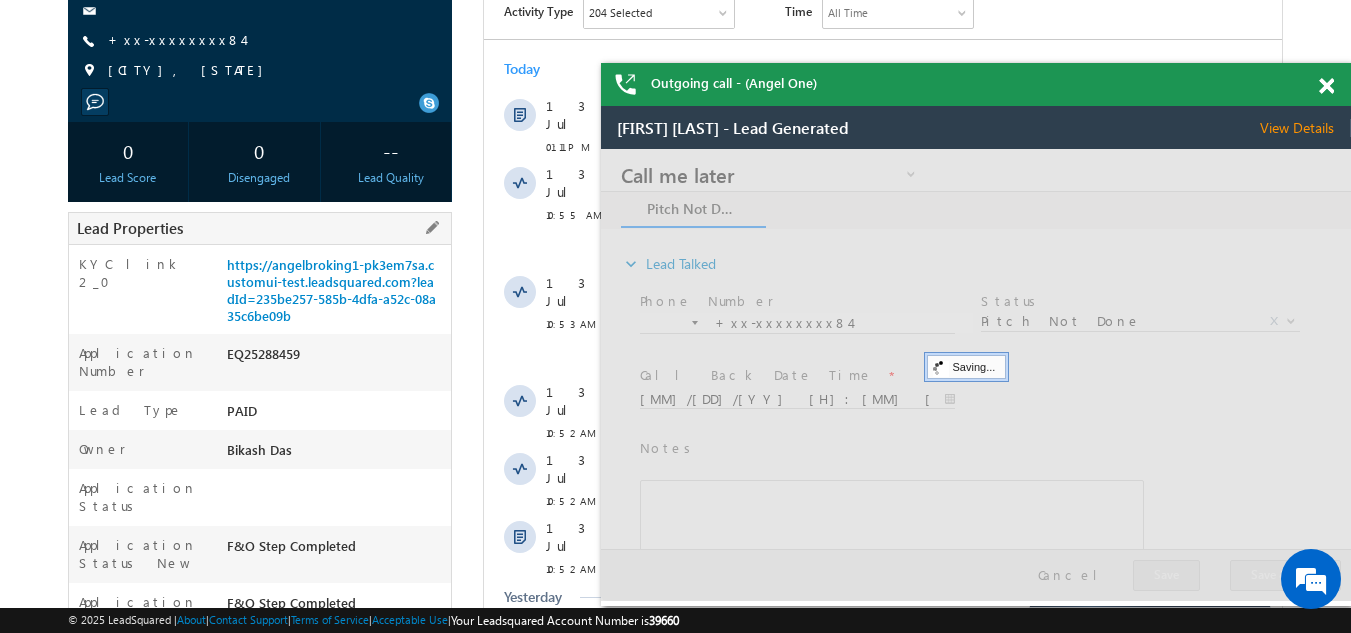 scroll, scrollTop: 300, scrollLeft: 0, axis: vertical 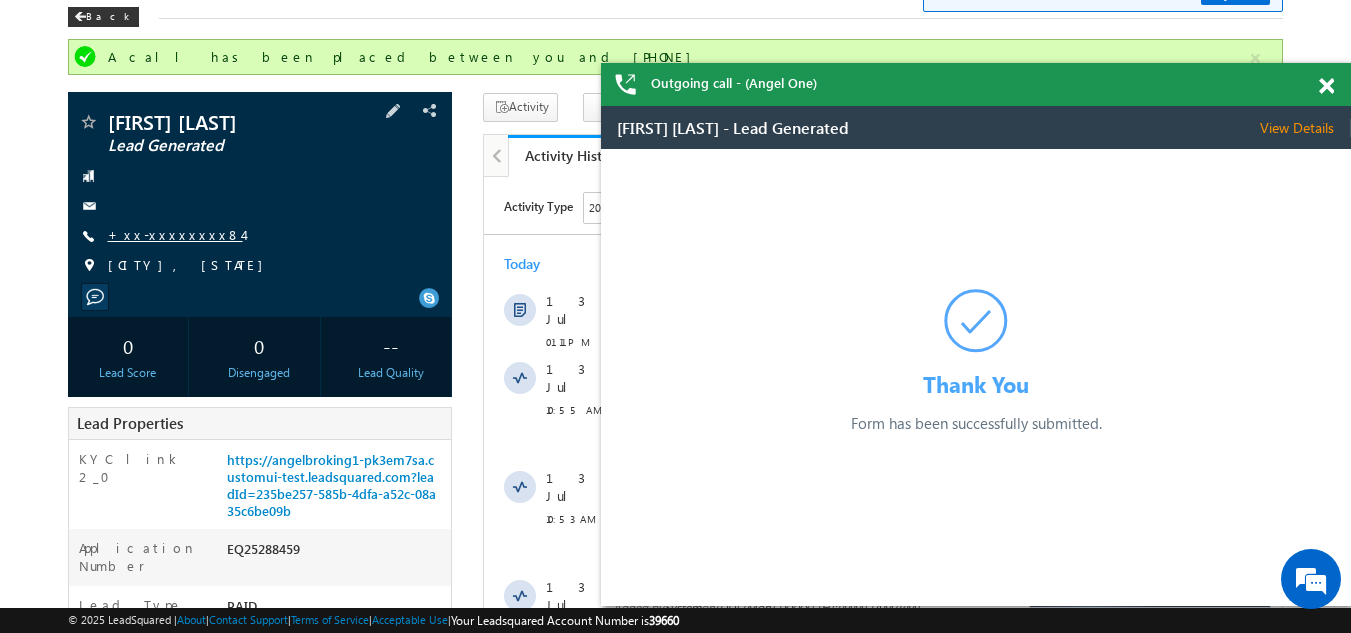 click on "+xx-xxxxxxxx84" at bounding box center (175, 234) 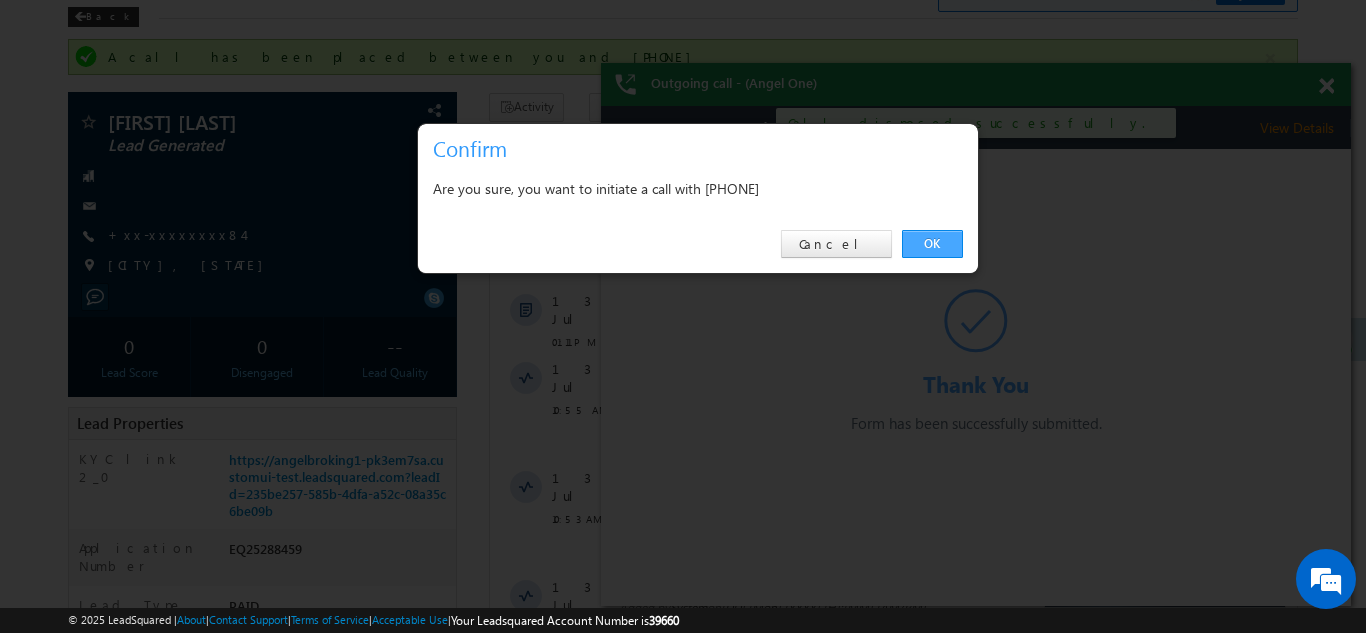 click on "OK" at bounding box center [932, 244] 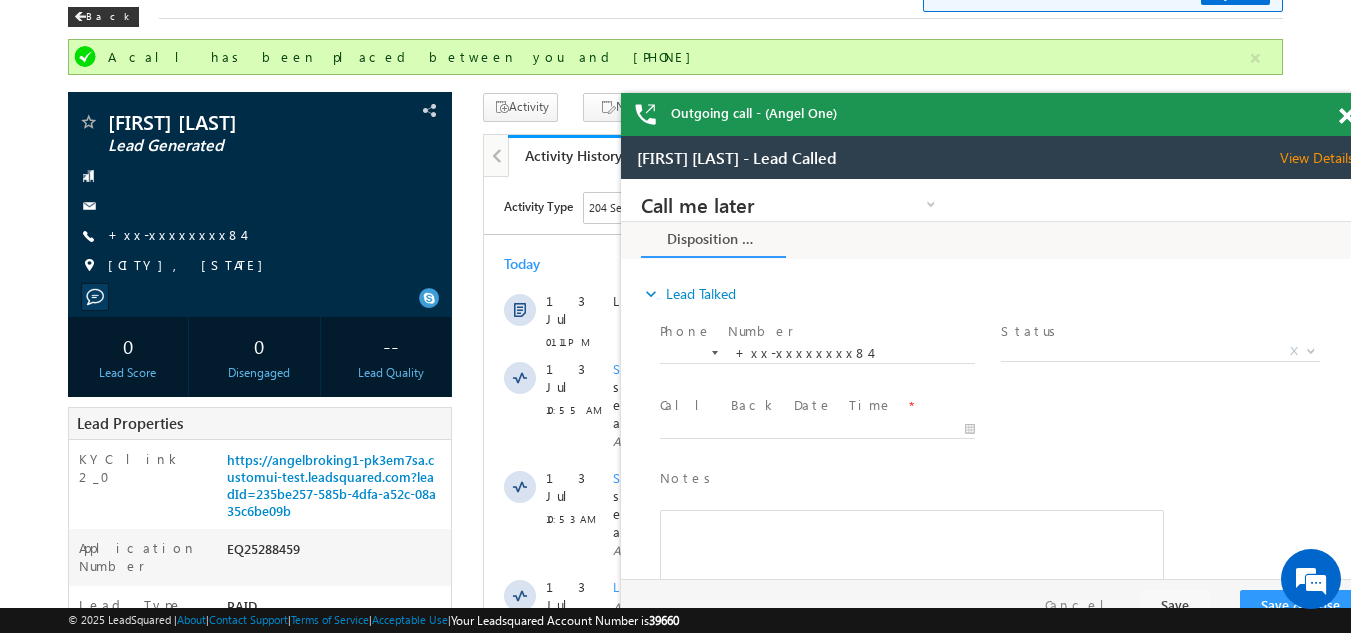 scroll, scrollTop: 0, scrollLeft: 0, axis: both 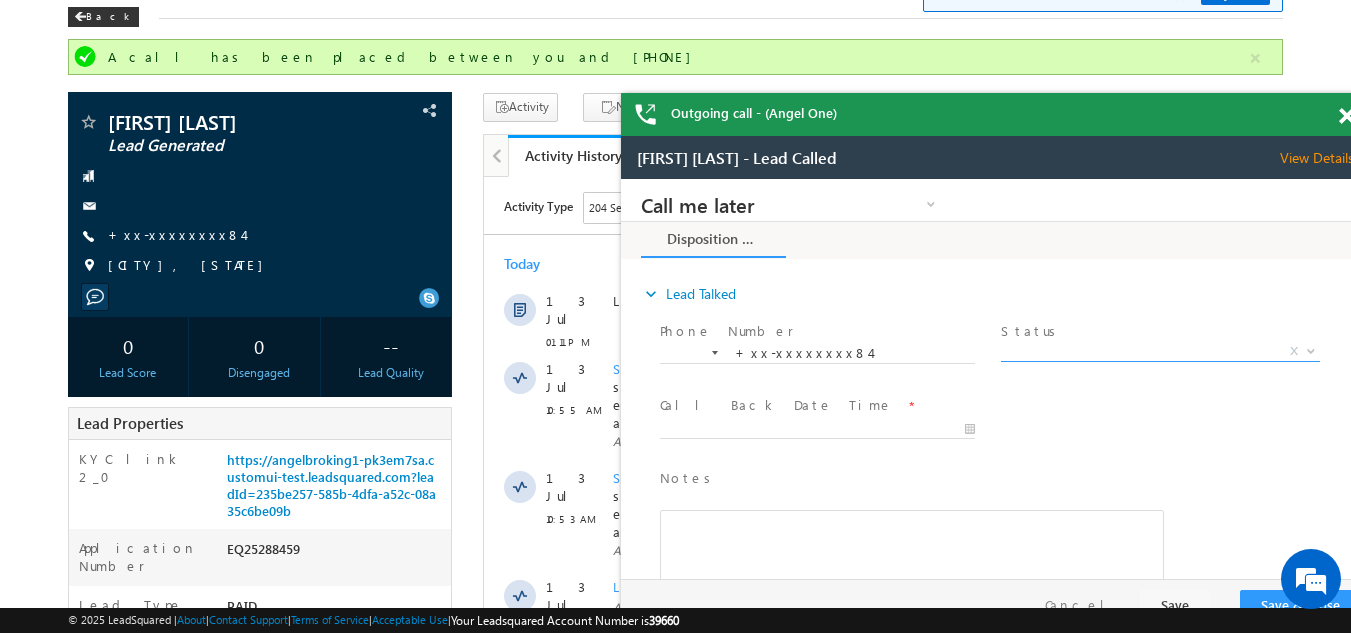 click on "X" at bounding box center [1160, 352] 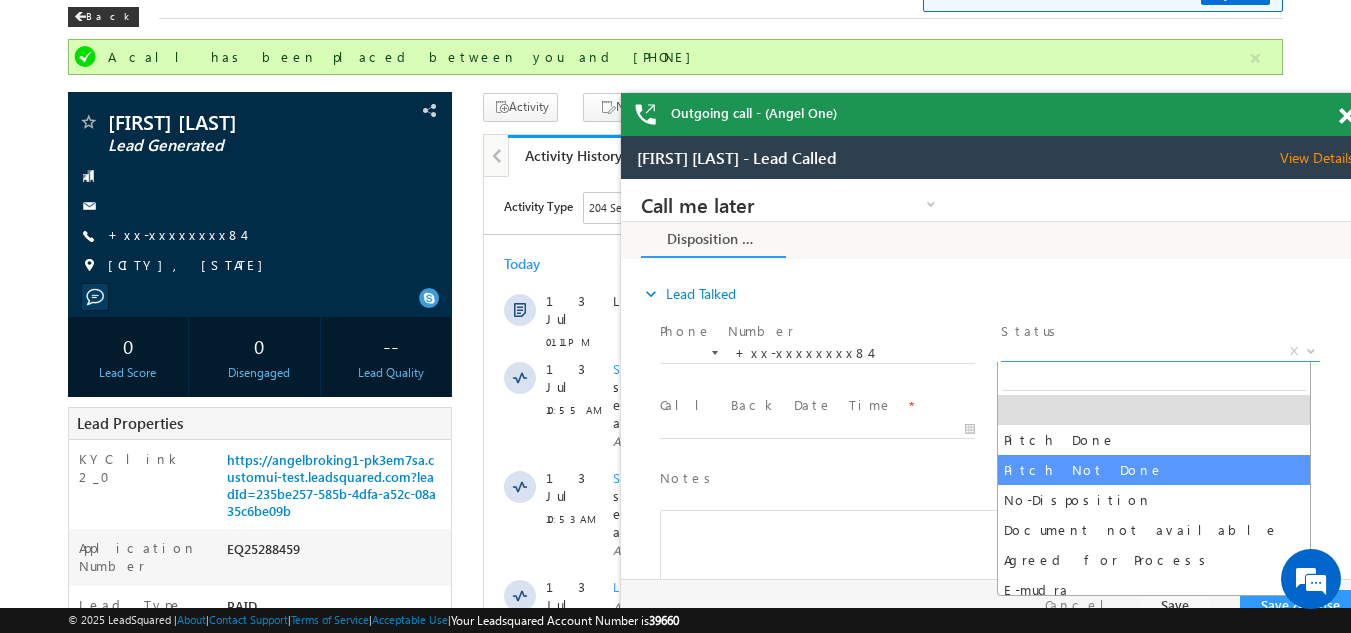 select on "Pitch Not Done" 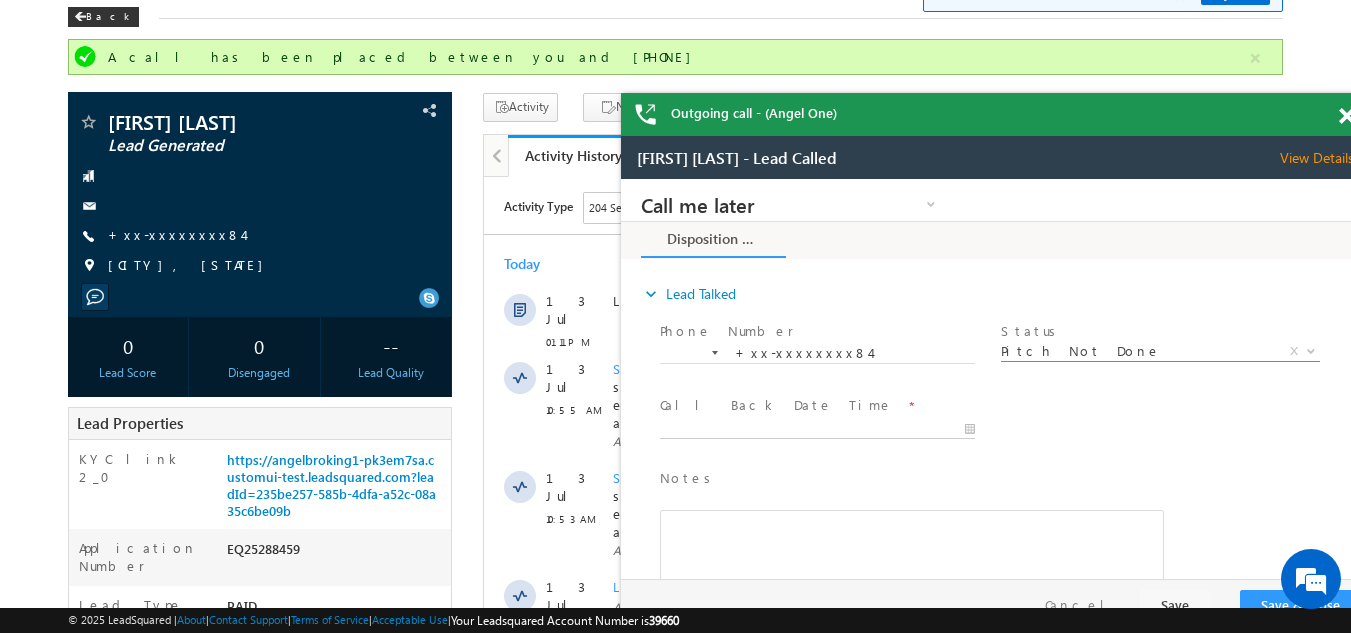 type on "07/13/25 1:22 PM" 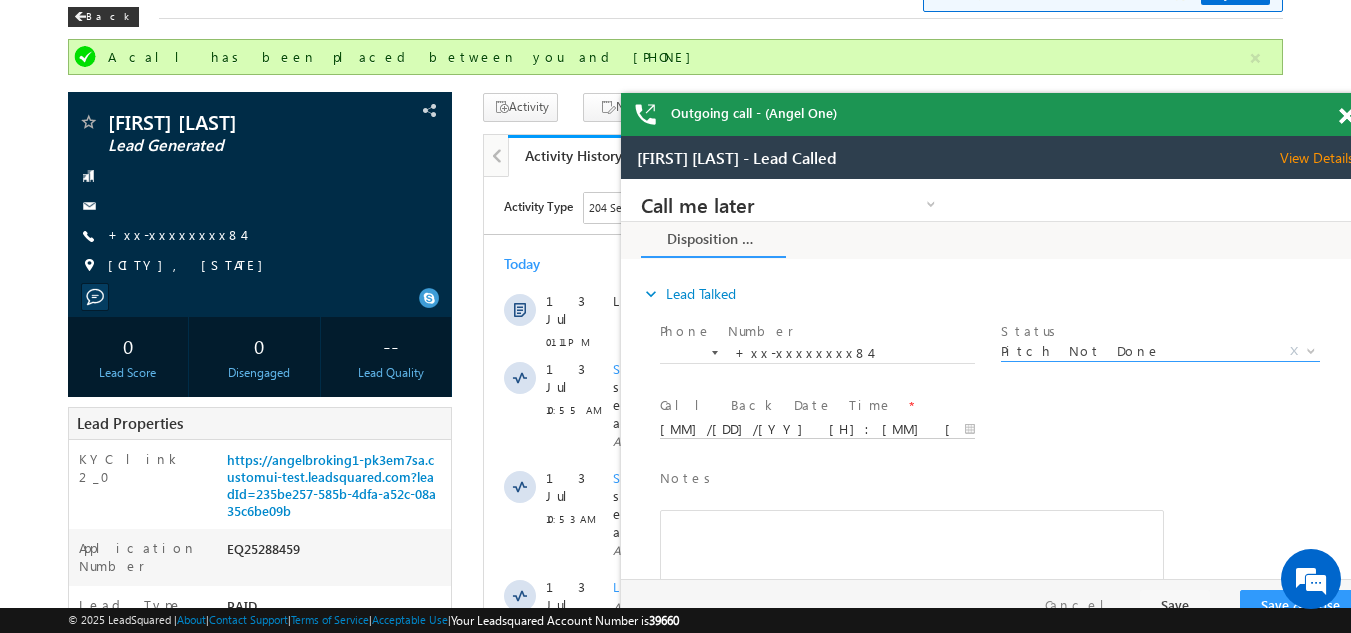 click on "07/13/25 1:22 PM" at bounding box center [817, 430] 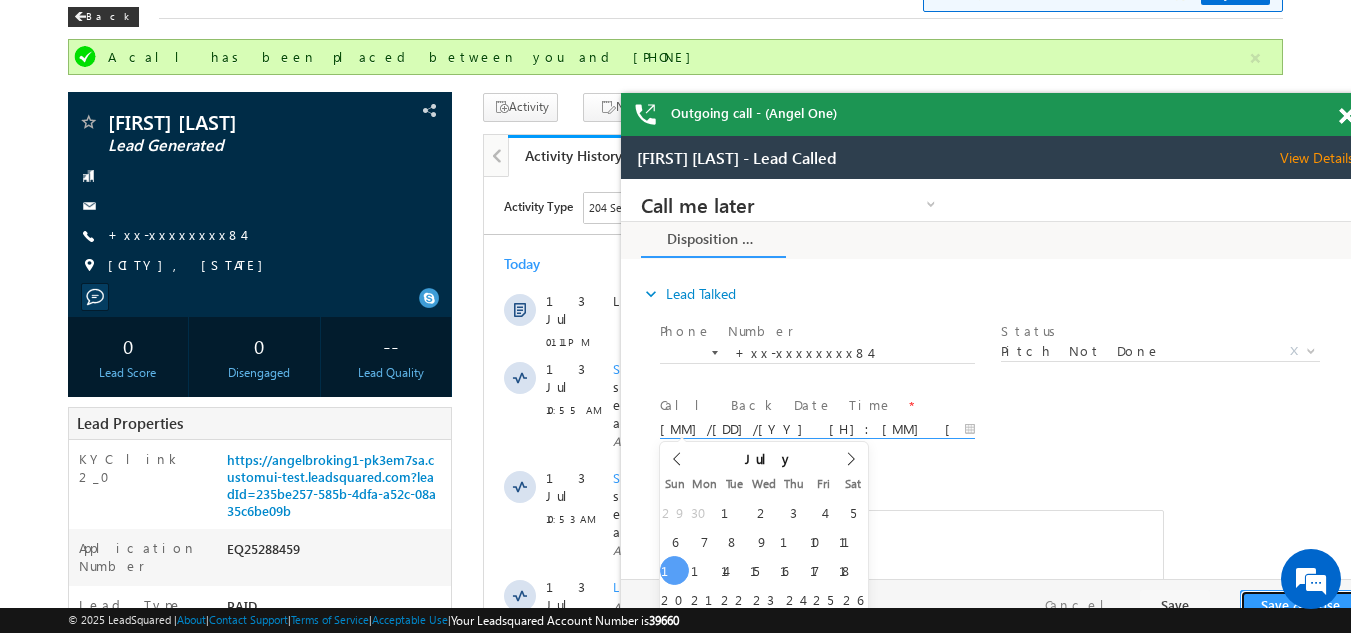 click on "Save & Close" at bounding box center (1300, 605) 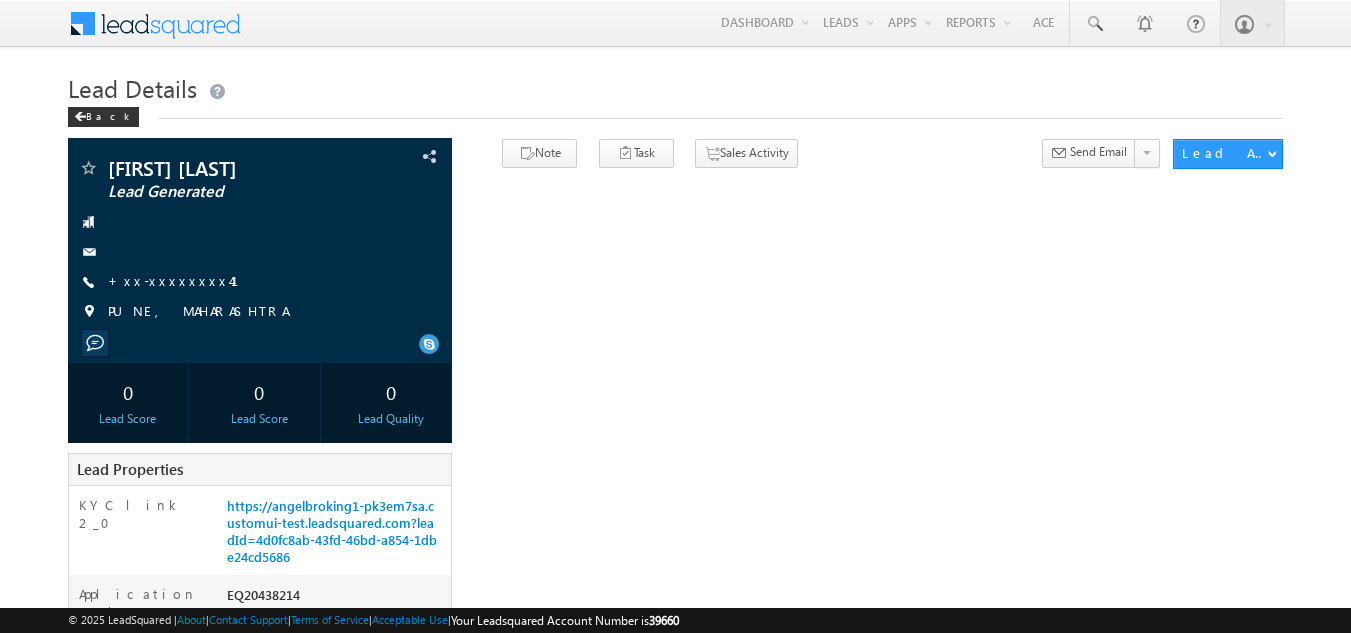 scroll, scrollTop: 0, scrollLeft: 0, axis: both 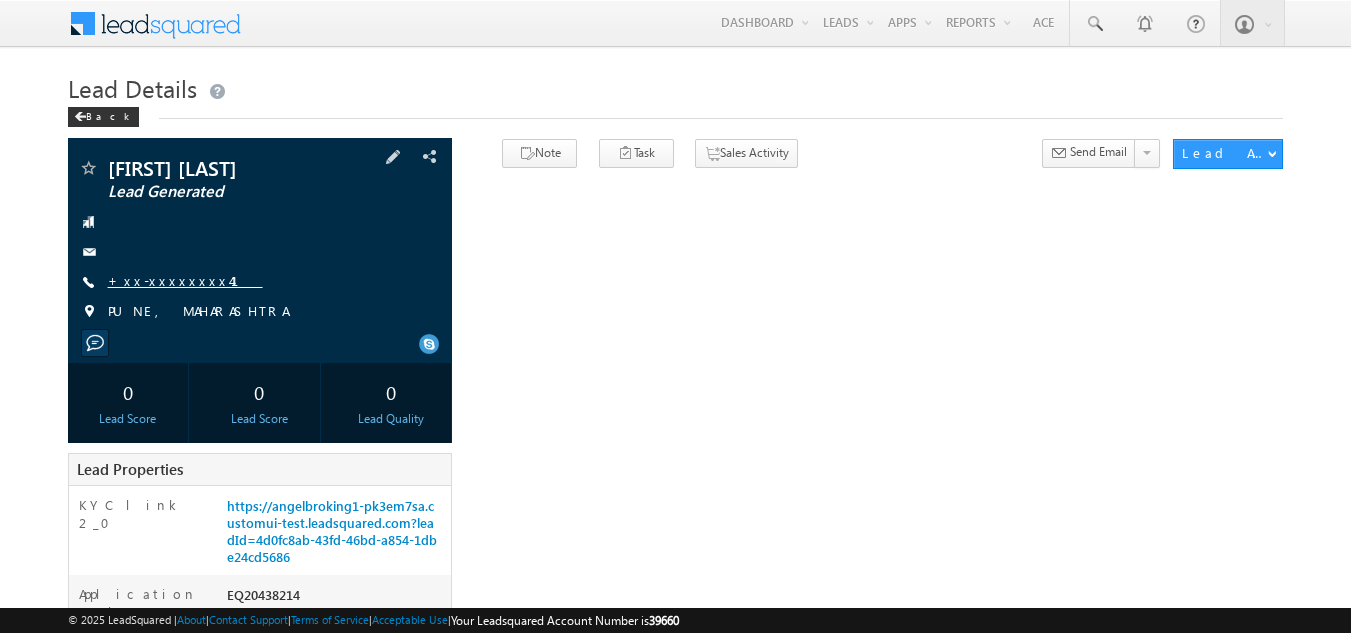 click on "+xx-xxxxxxxx41" at bounding box center (185, 280) 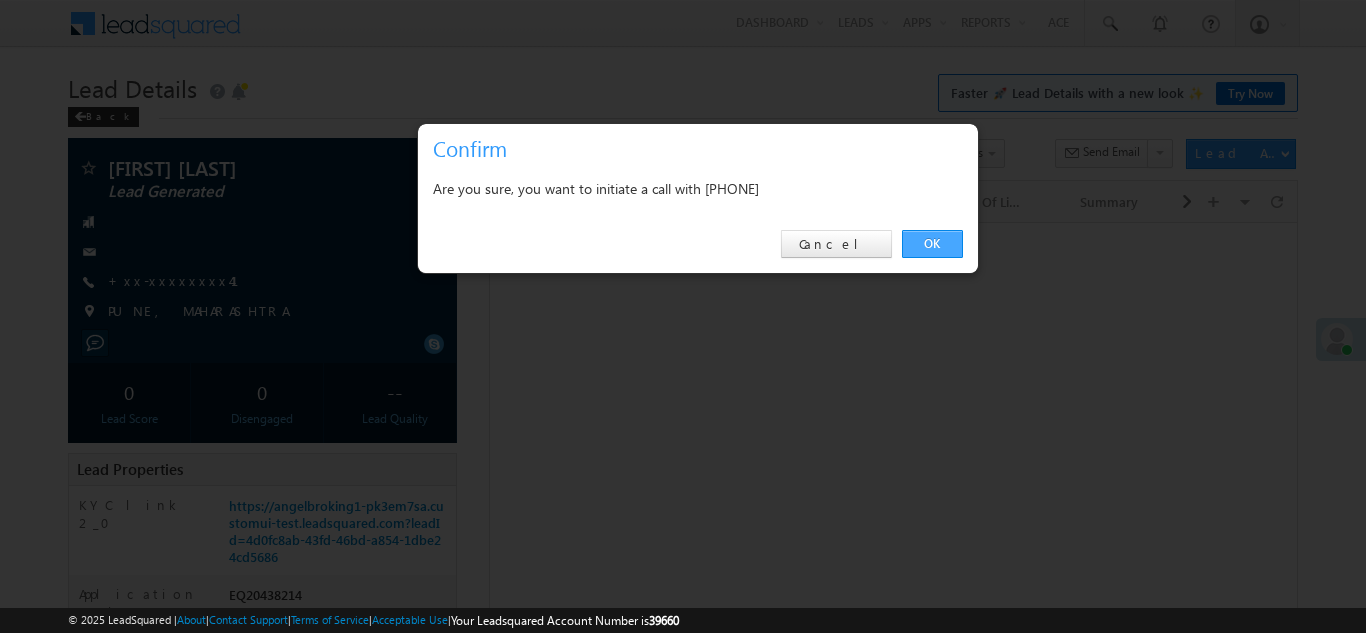 click on "OK" at bounding box center [932, 244] 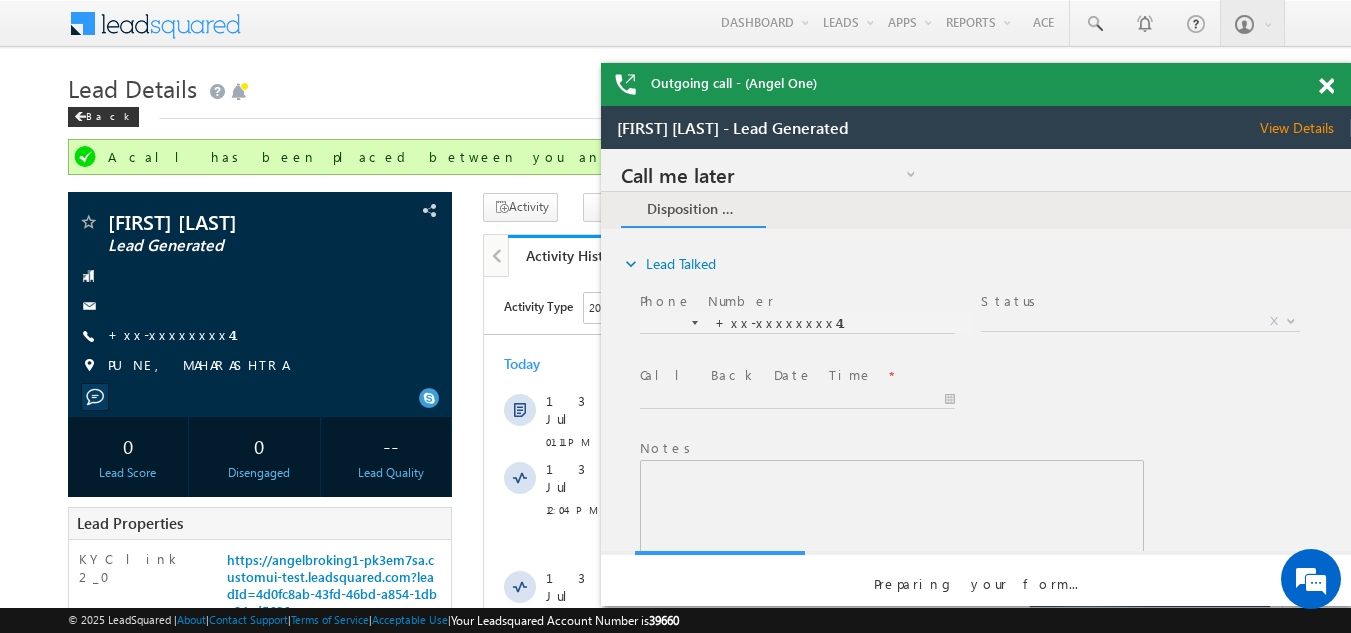 scroll, scrollTop: 0, scrollLeft: 0, axis: both 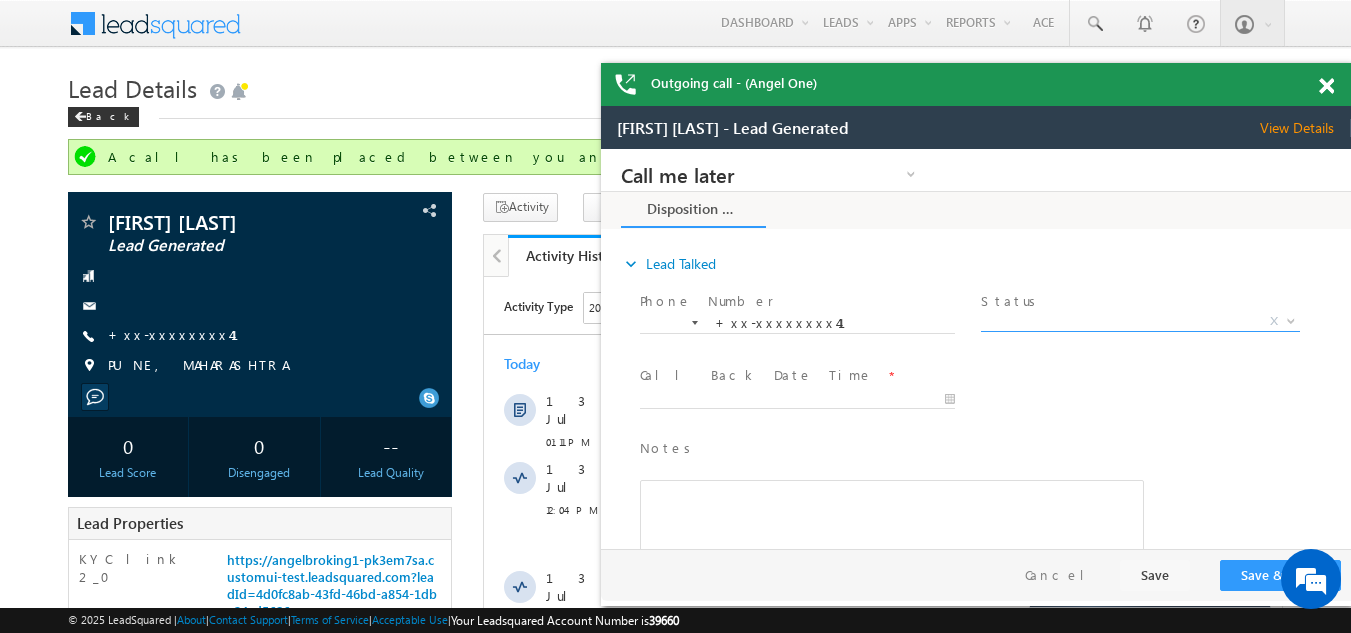 click on "X" at bounding box center [1140, 322] 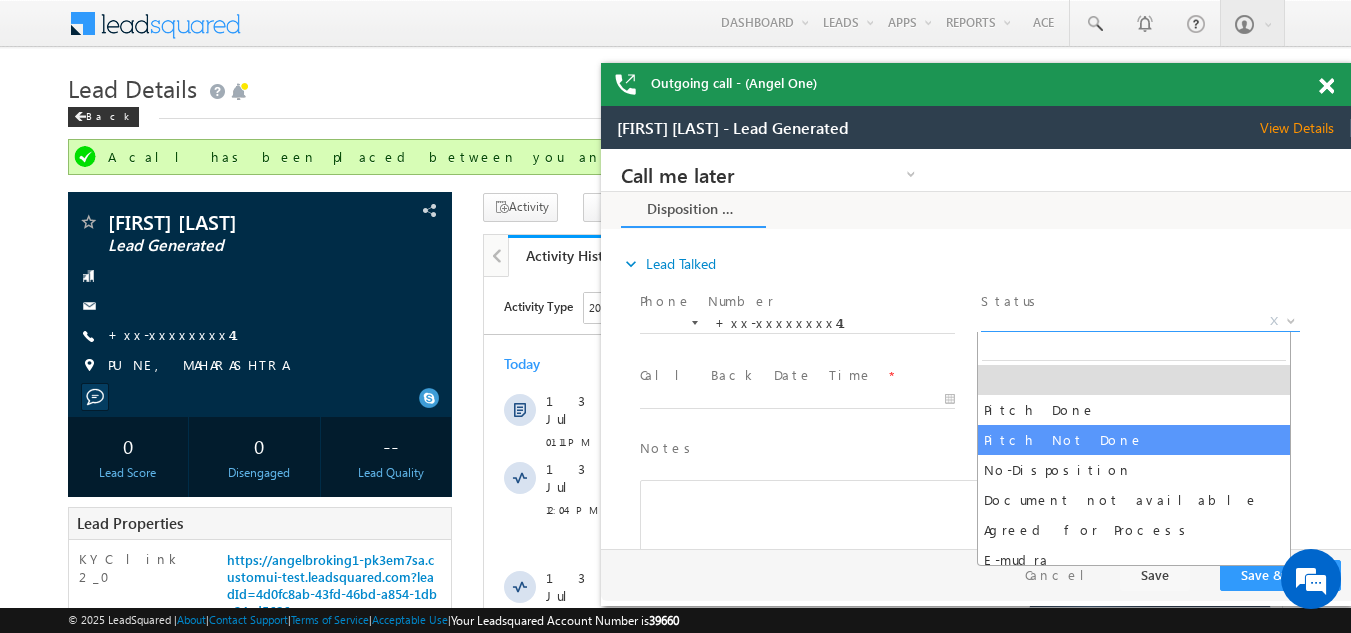 select on "Pitch Not Done" 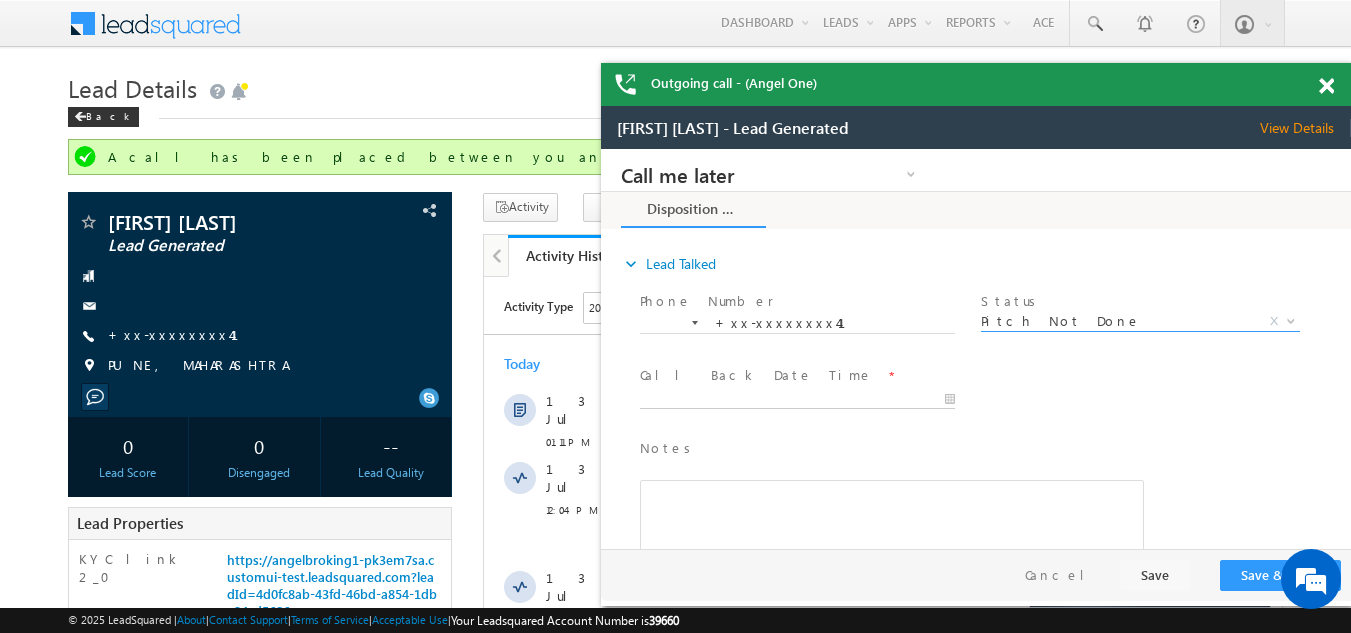 type on "[MM]/[DD]/[YY] [H]:[MM] [AM/PM]" 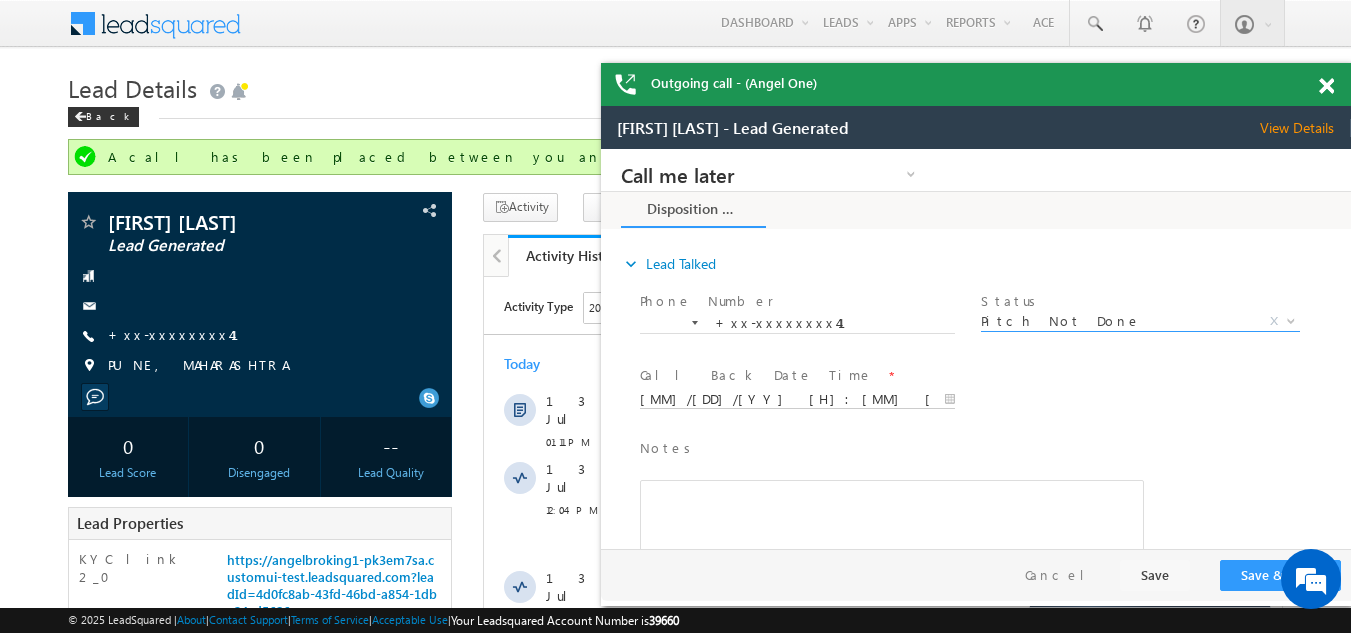 click on "Call me later Campaign Success Commitment Cross Sell Customer Drop-off reasons Language Barrier Not Interested Ringing Call me later
Call me later
× Disposition Form *" at bounding box center [976, 349] 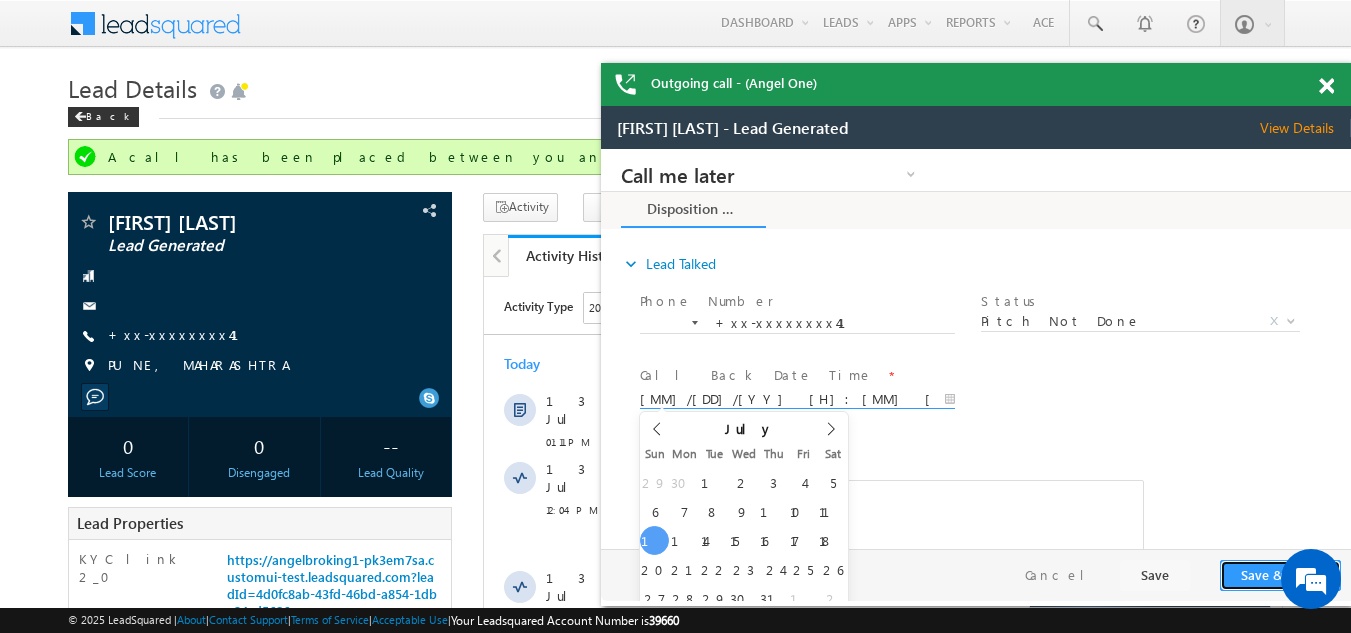 click on "Save & Close" at bounding box center [1280, 575] 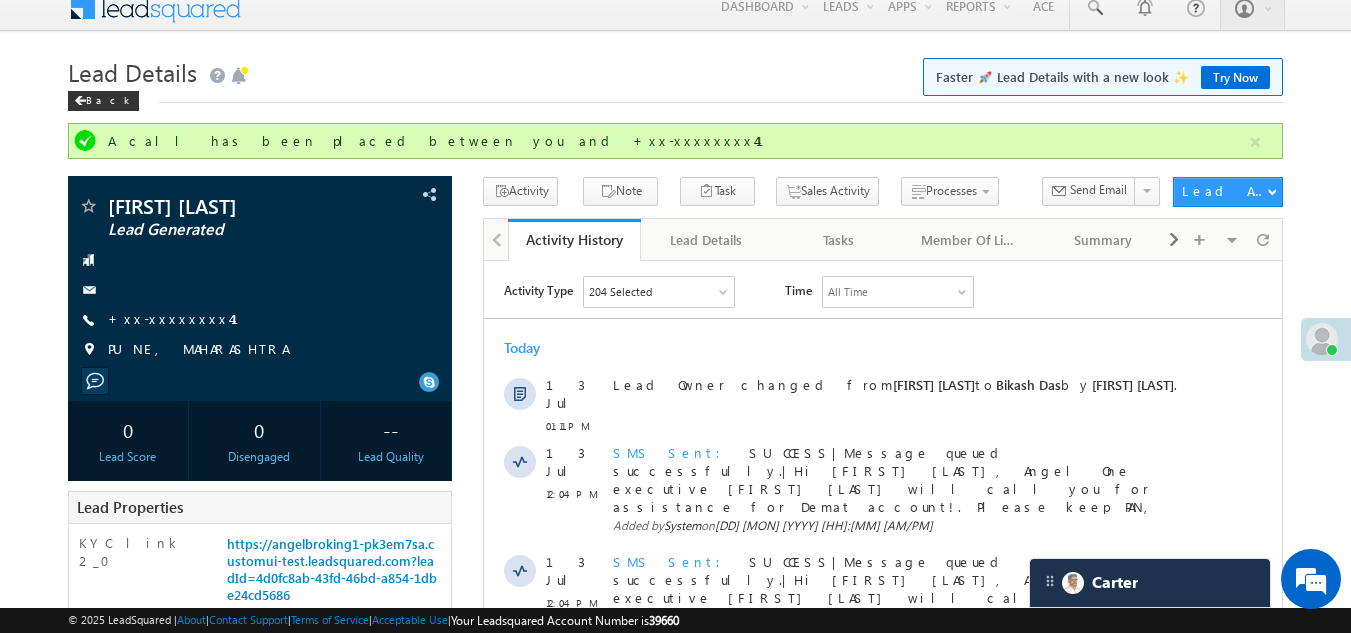 scroll, scrollTop: 0, scrollLeft: 0, axis: both 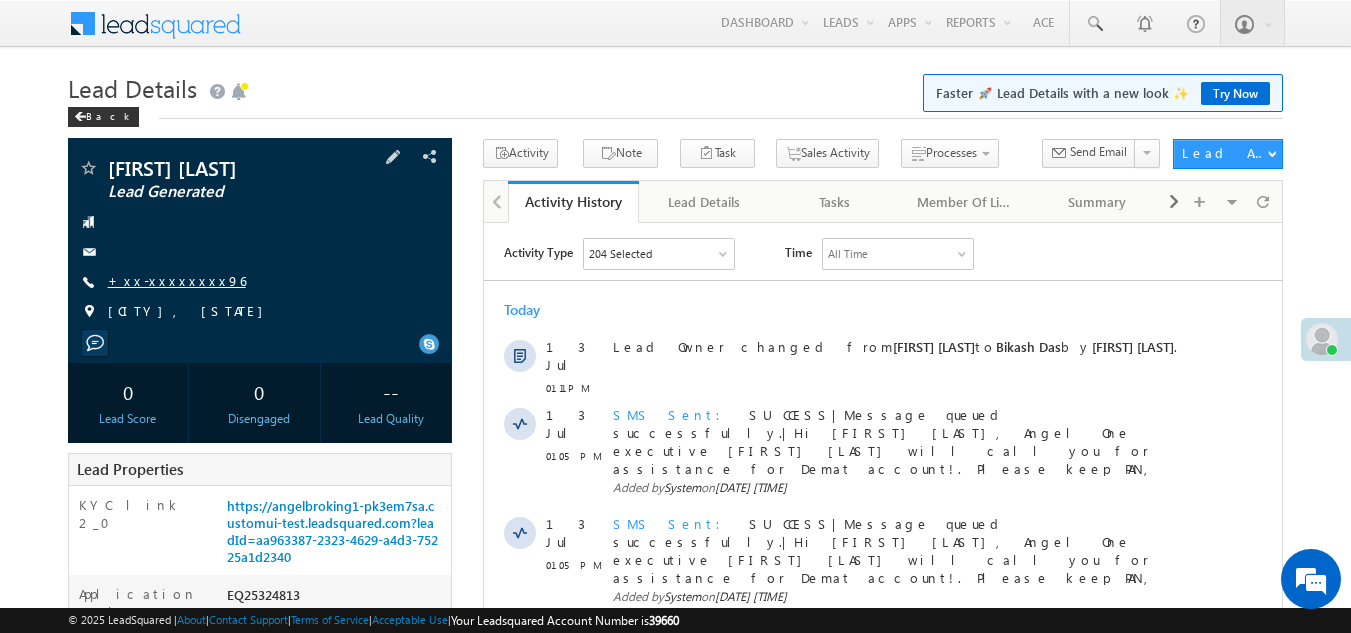 click on "+xx-xxxxxxxx96" at bounding box center [177, 280] 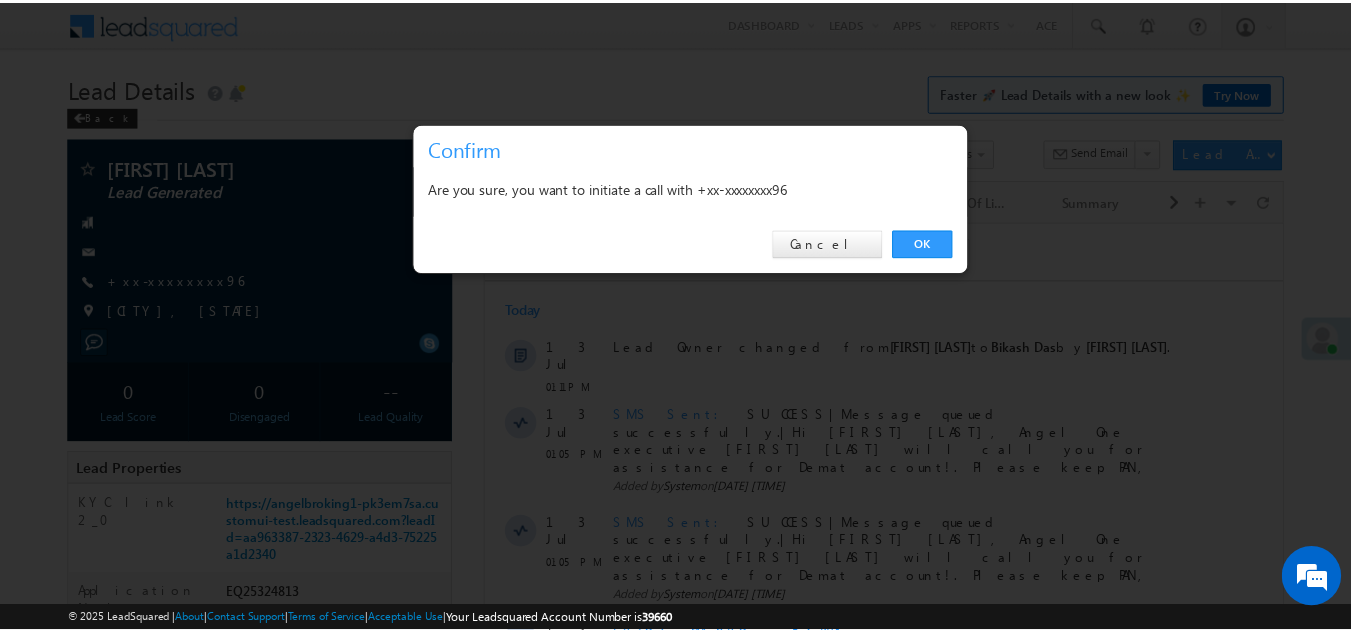 scroll, scrollTop: 0, scrollLeft: 0, axis: both 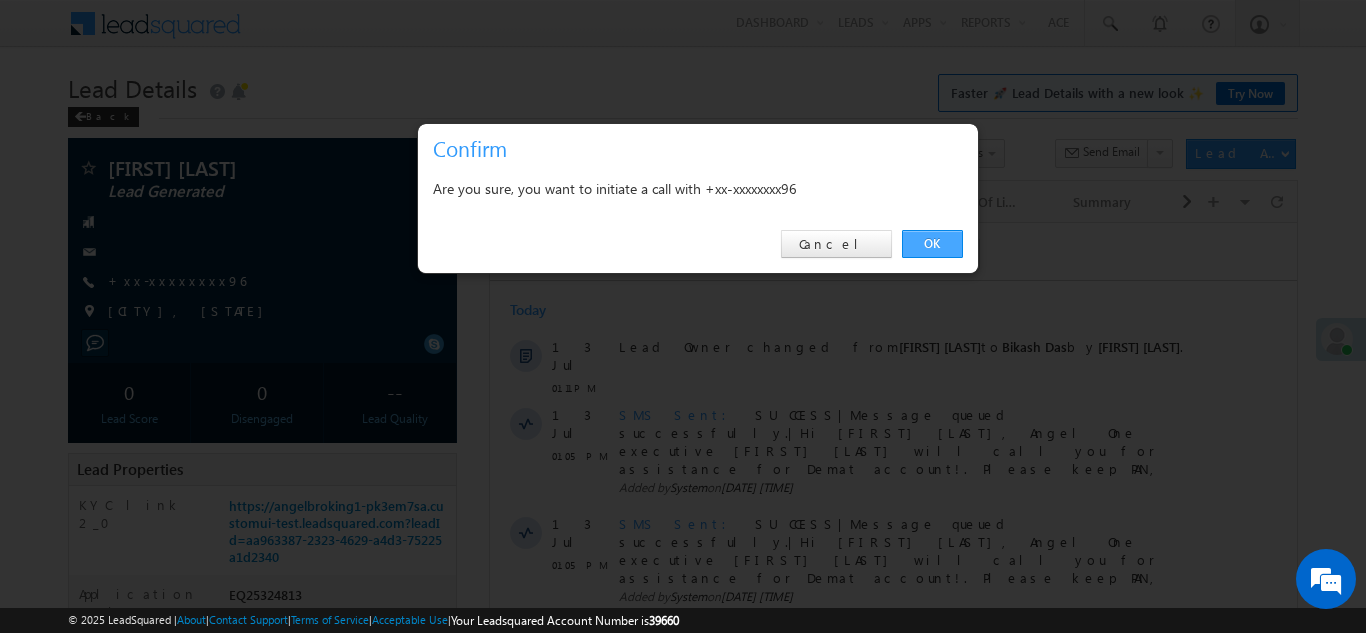 click on "OK" at bounding box center [932, 244] 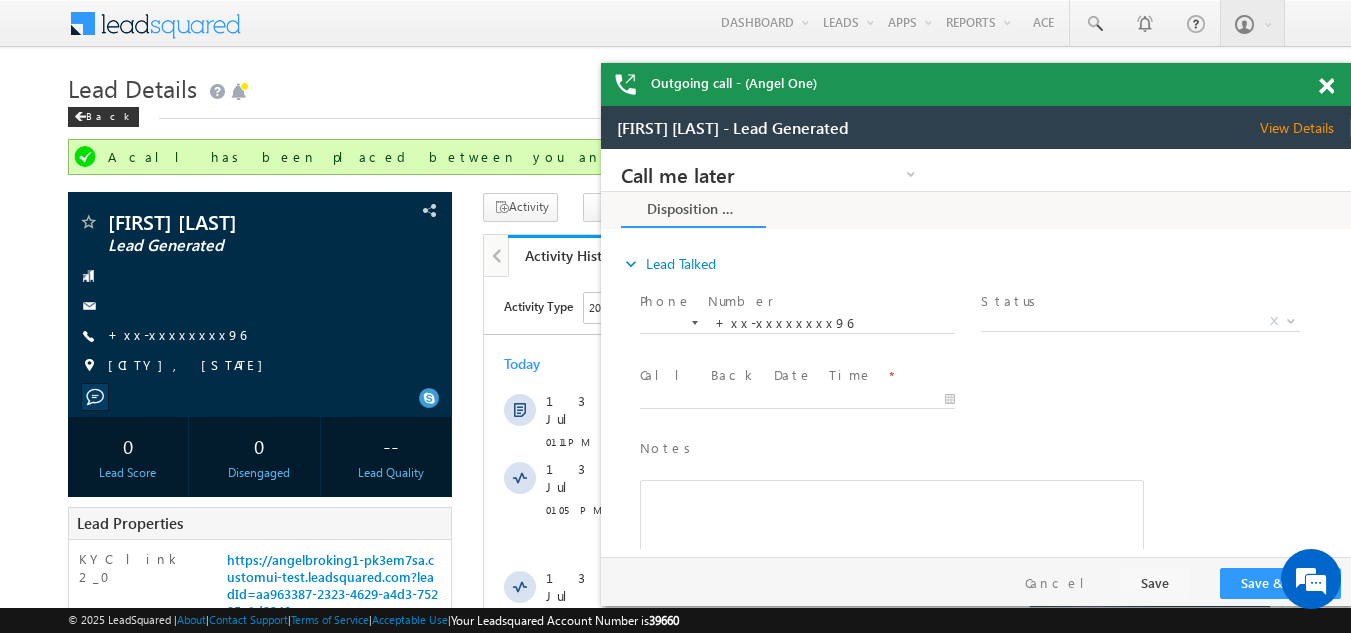 scroll, scrollTop: 0, scrollLeft: 0, axis: both 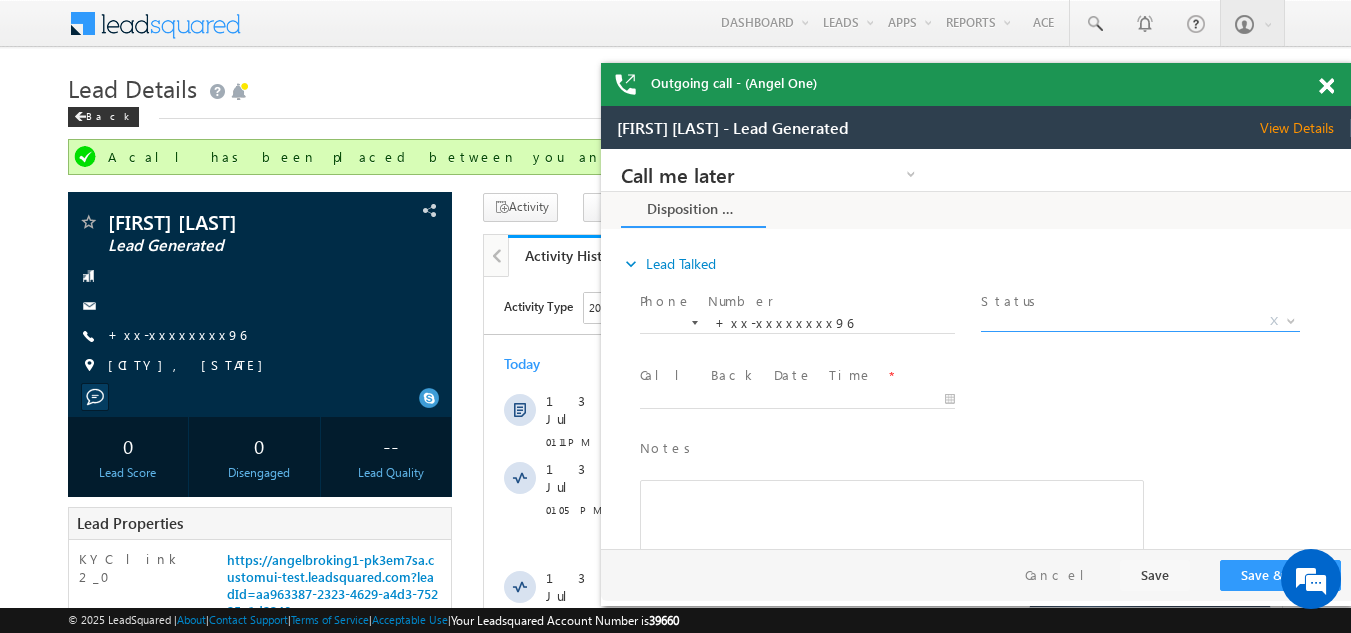 click on "X" at bounding box center [1140, 322] 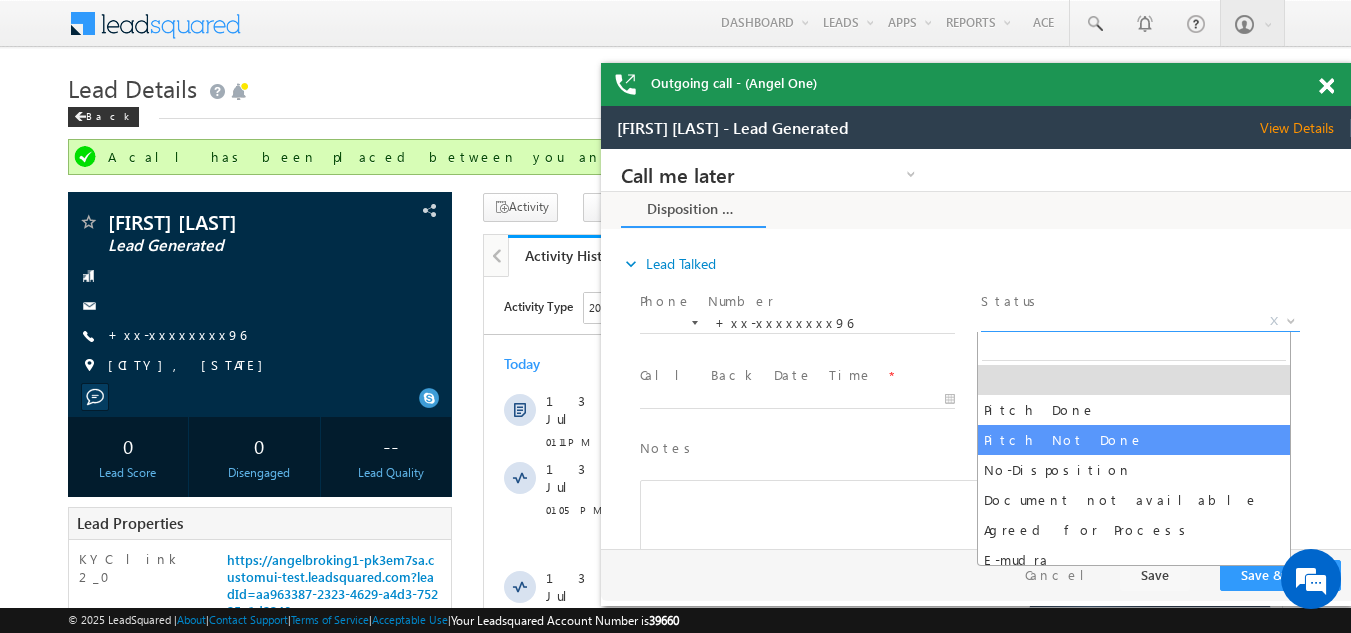 select on "Pitch Not Done" 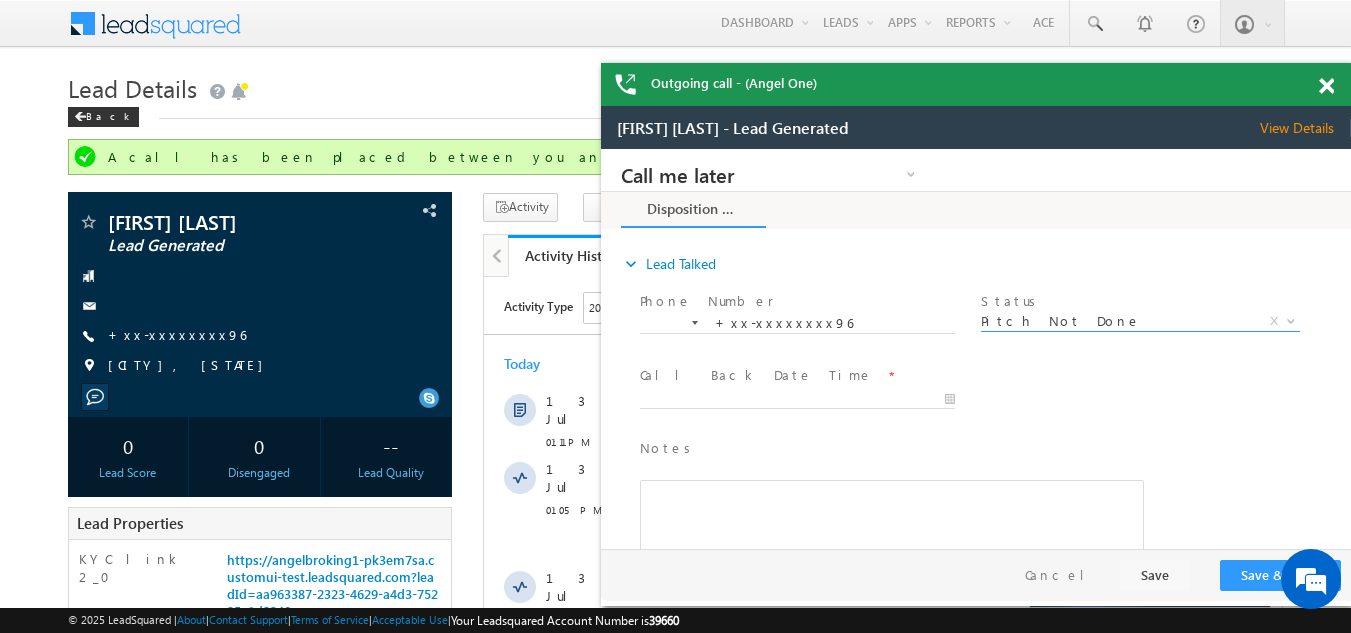click at bounding box center [806, 400] 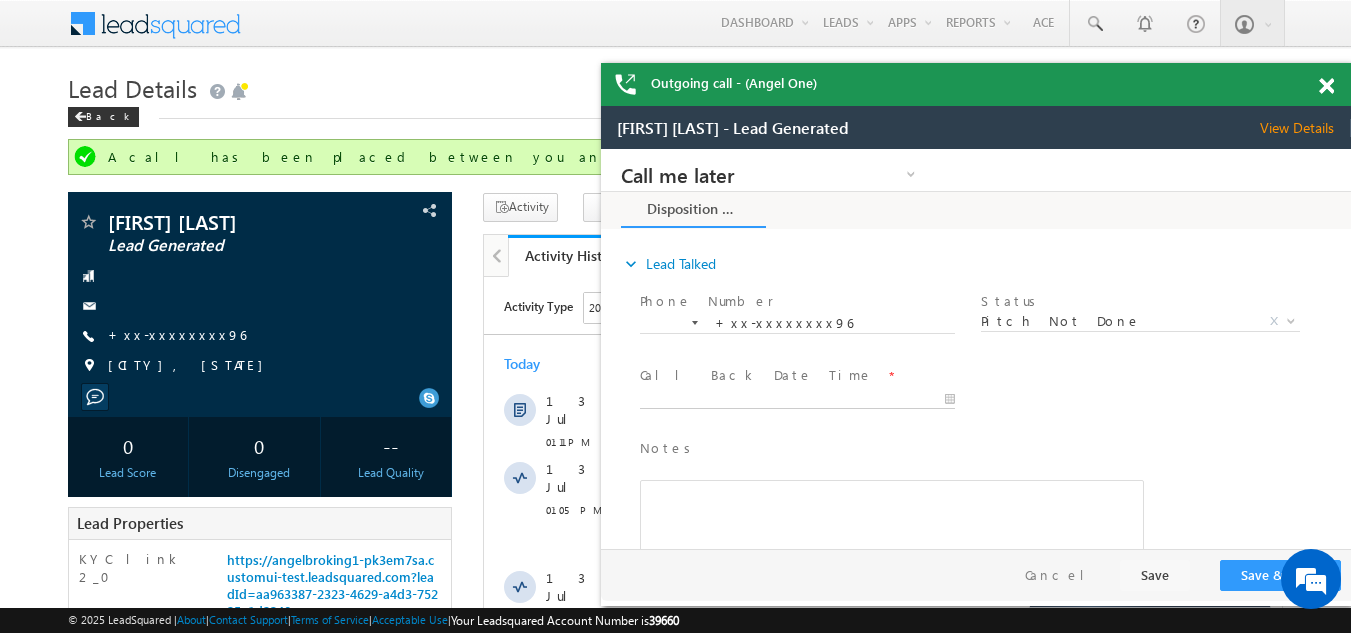 type on "[DATE] [TIME]" 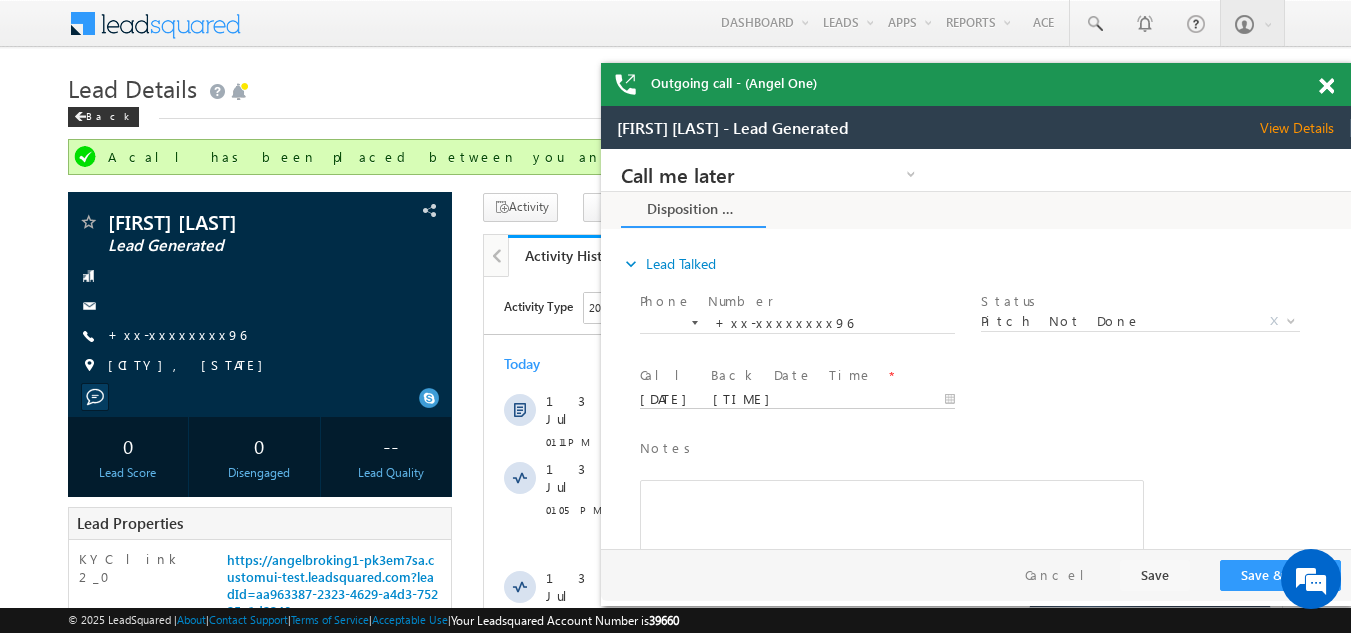 click on "Call me later Campaign Success Commitment Cross Sell Customer Drop-off reasons Language Barrier Not Interested Ringing Call me later
Call me later
× Disposition Form *" at bounding box center (976, 349) 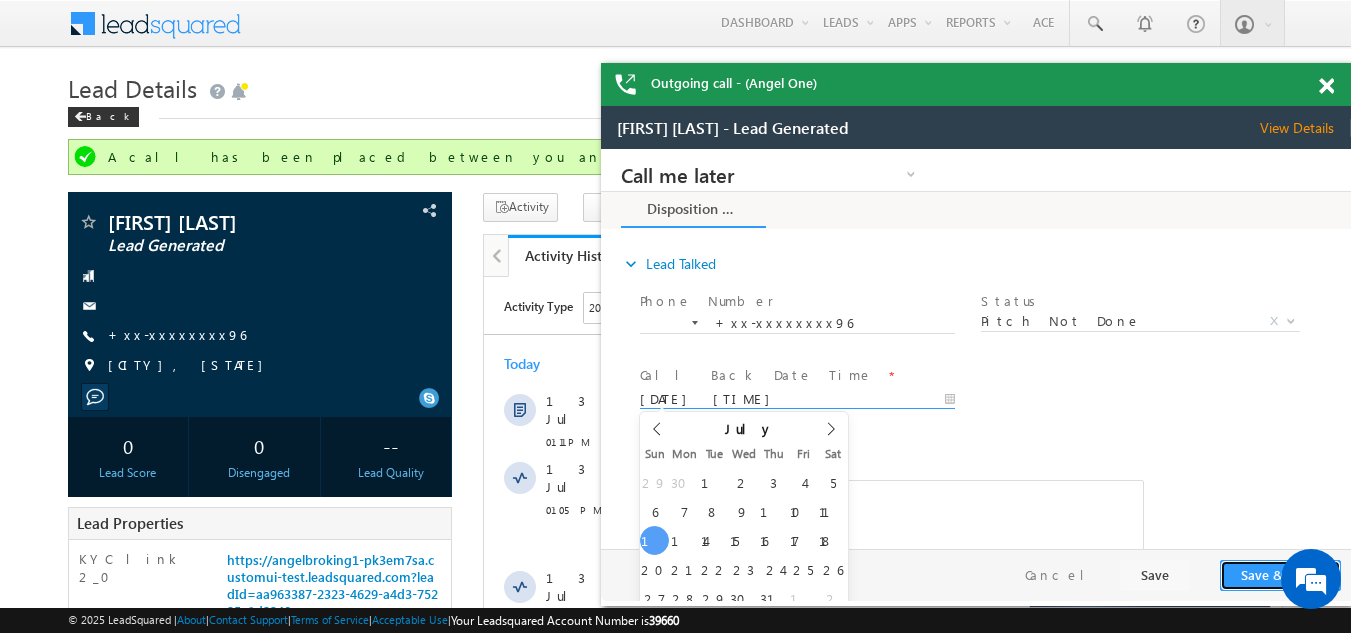 click on "Save & Close" at bounding box center [1280, 575] 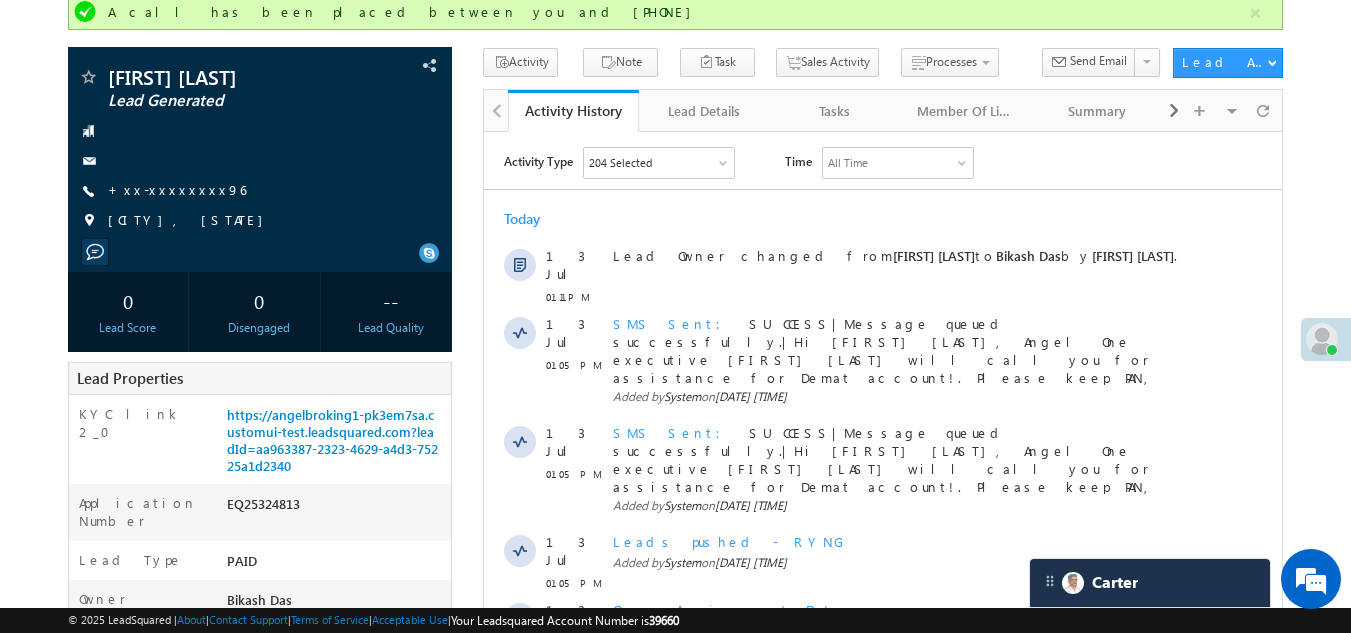 scroll, scrollTop: 0, scrollLeft: 0, axis: both 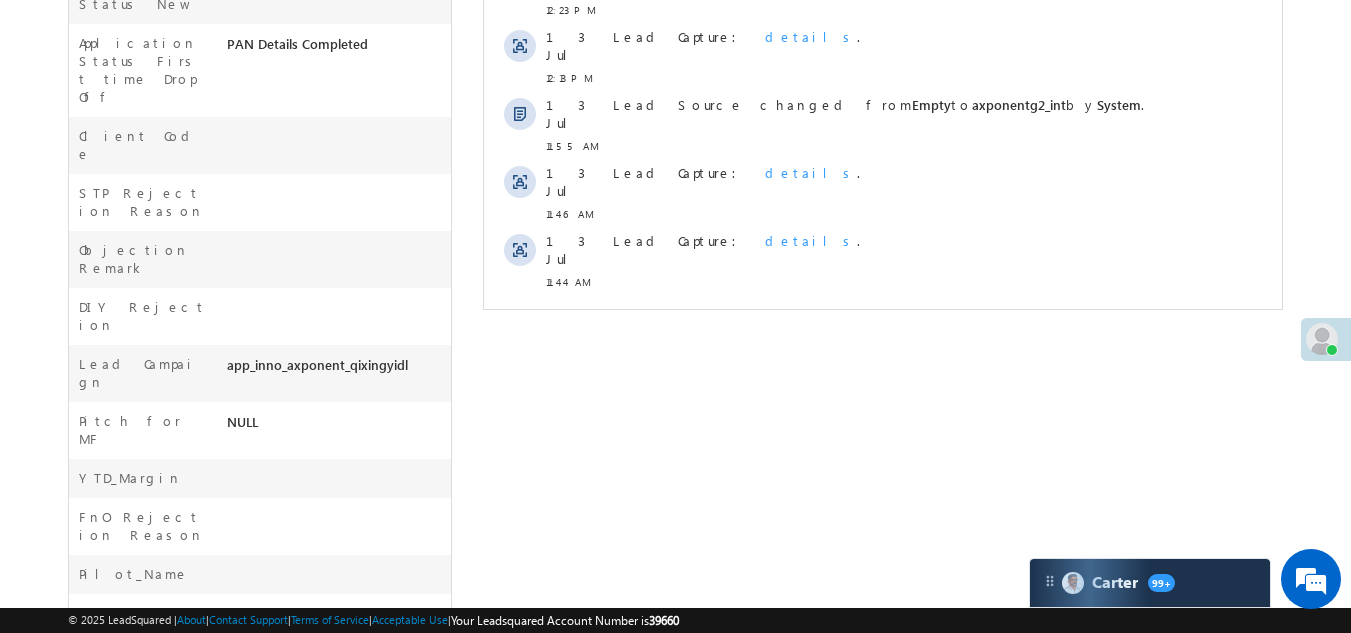 click on "Show More" at bounding box center (883, 326) 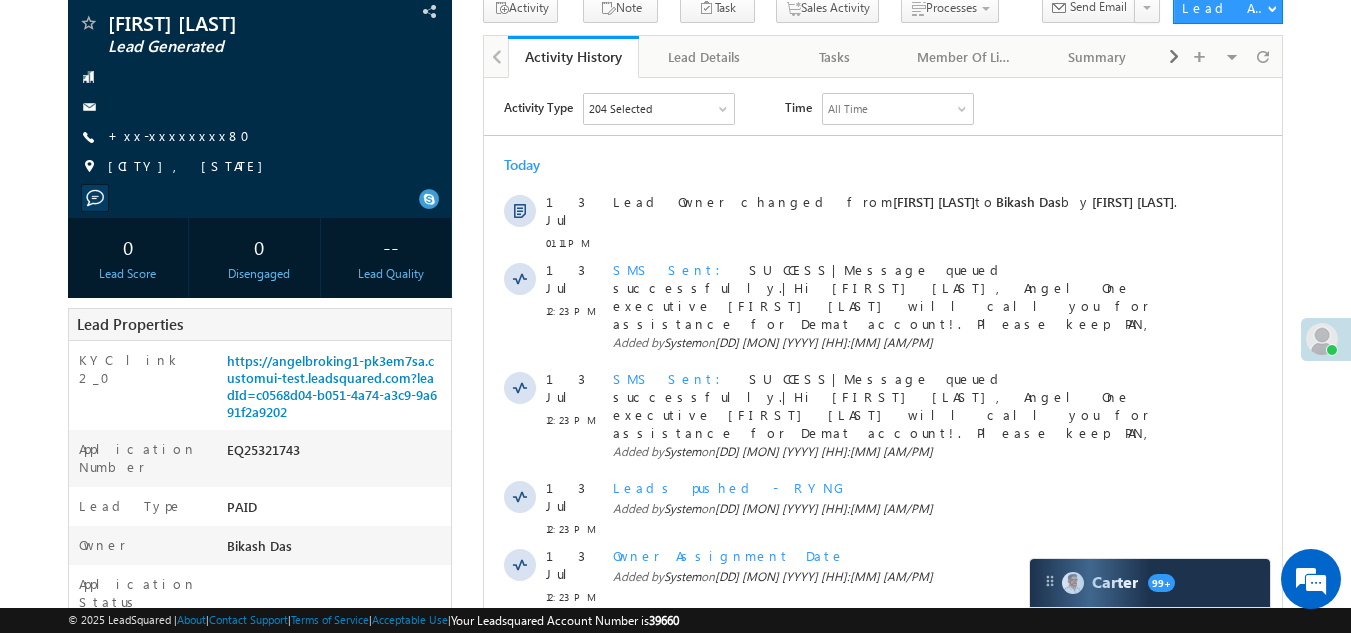 scroll, scrollTop: 0, scrollLeft: 0, axis: both 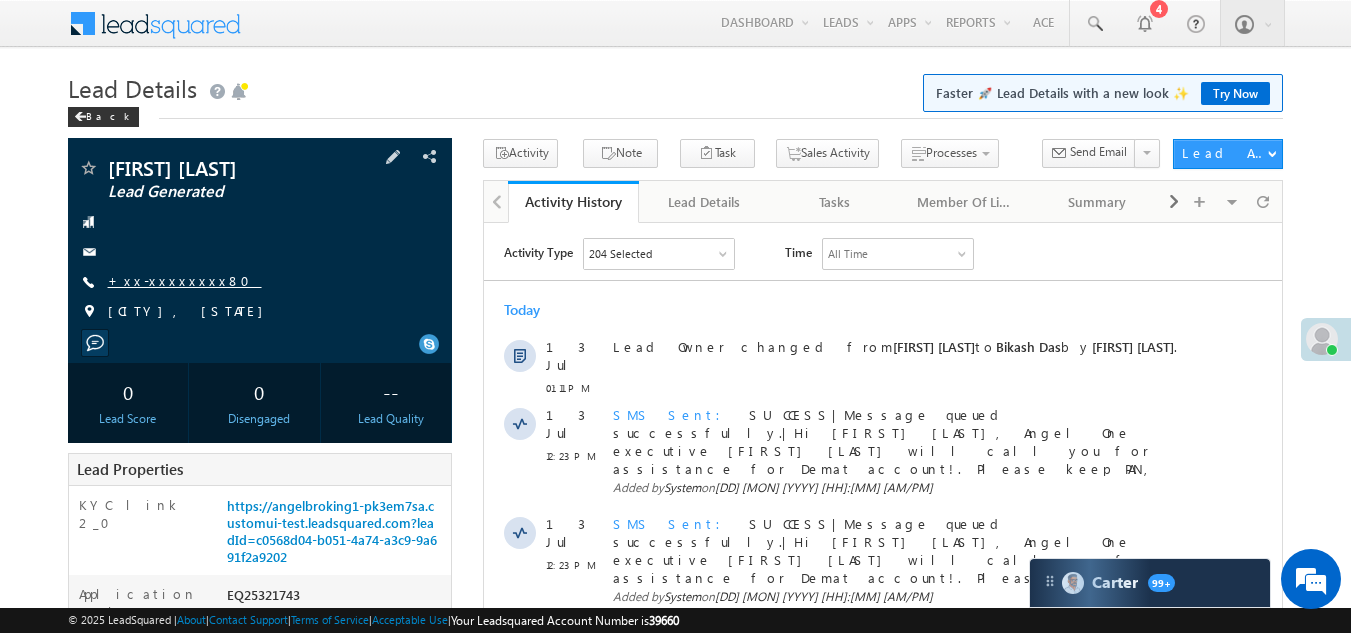 click on "+xx-xxxxxxxx80" at bounding box center (185, 280) 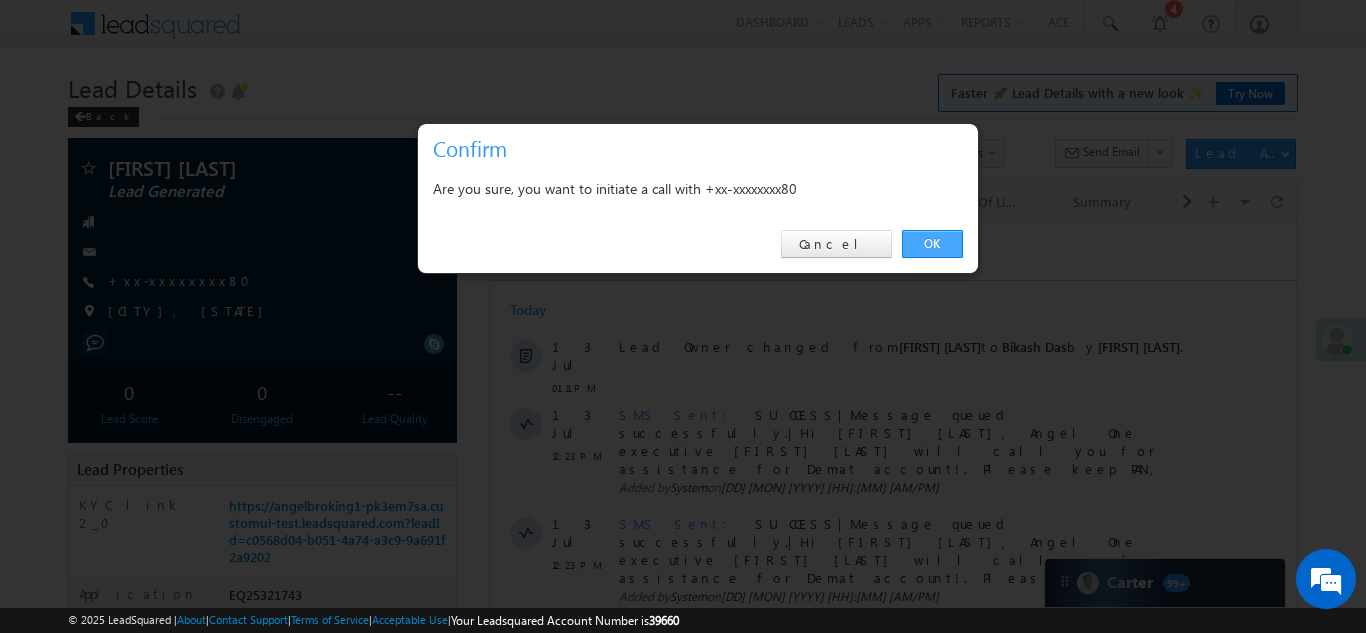 click on "OK" at bounding box center [932, 244] 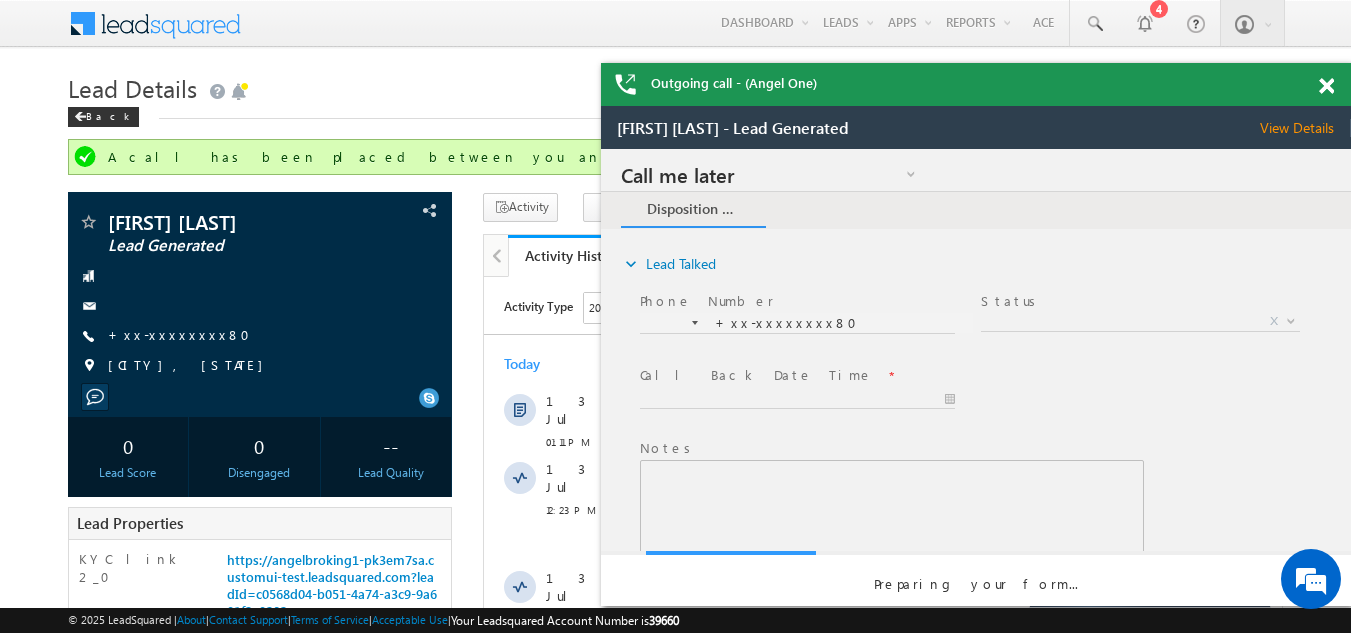 scroll, scrollTop: 0, scrollLeft: 0, axis: both 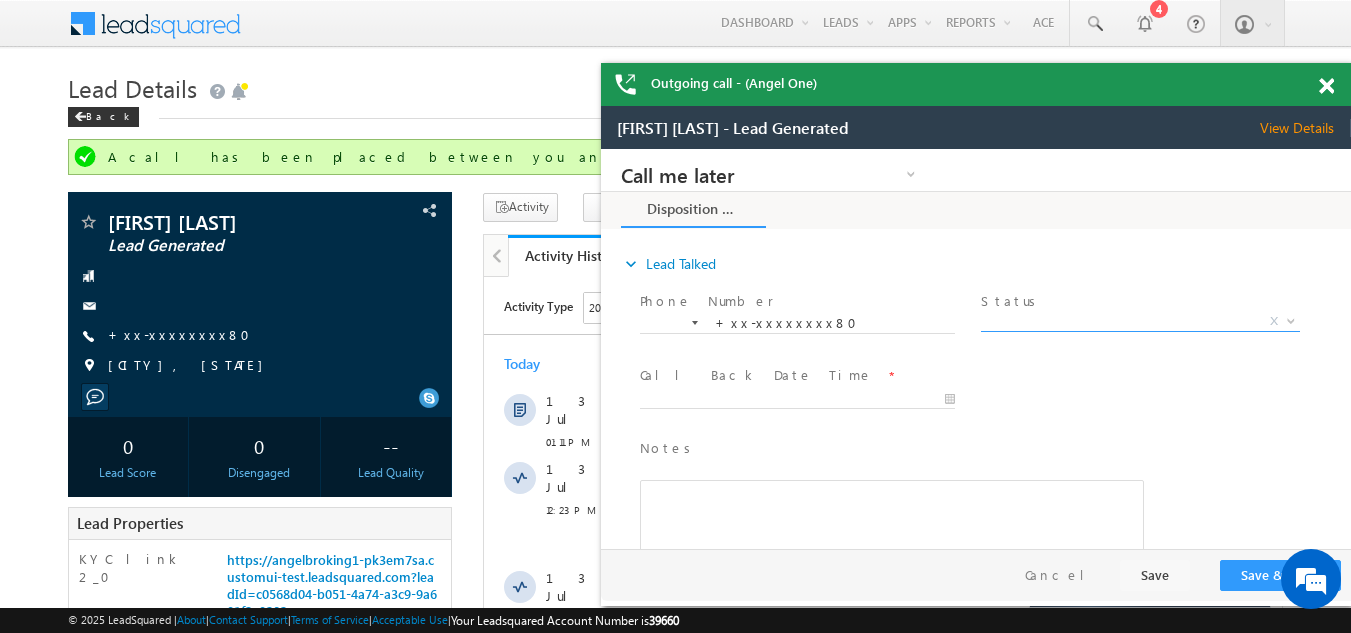 click on "X" at bounding box center [1140, 322] 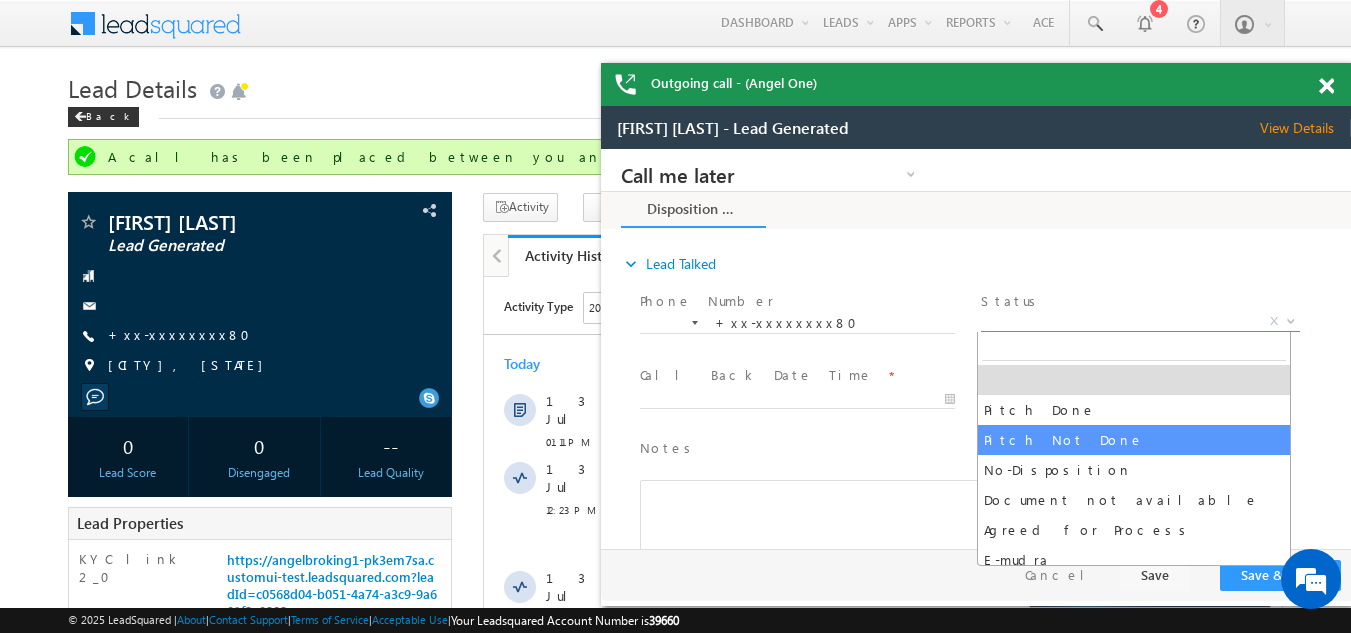 select on "Pitch Not Done" 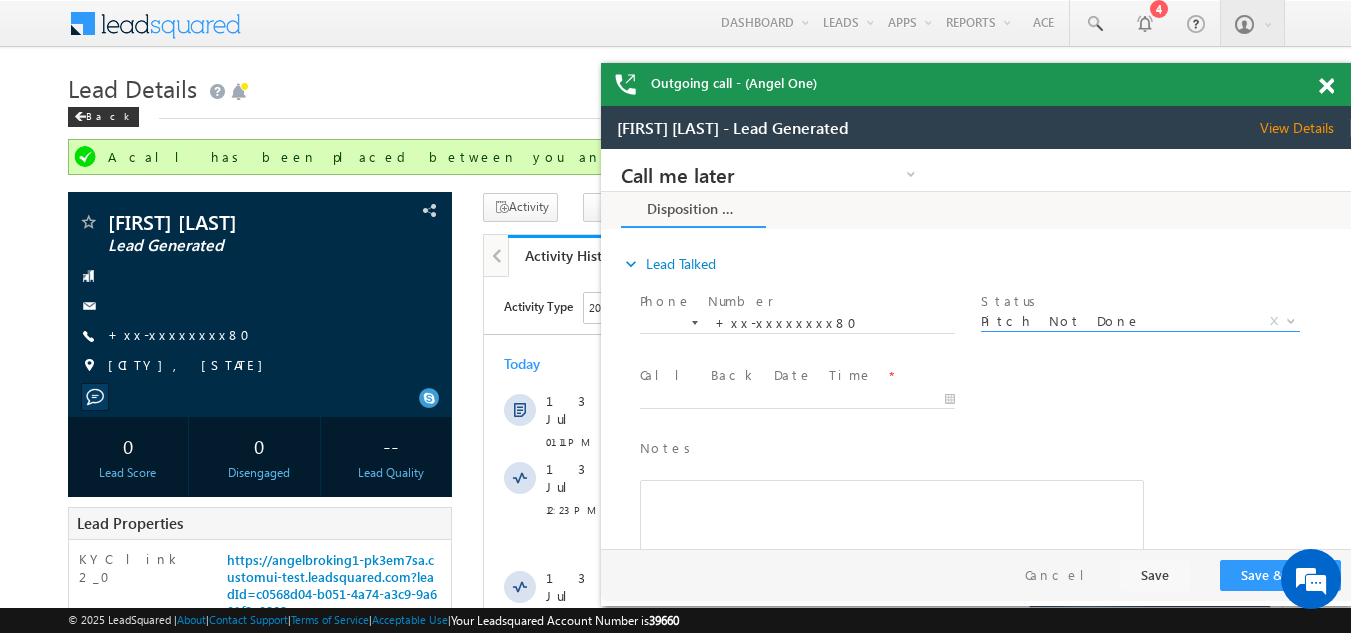 click at bounding box center [806, 400] 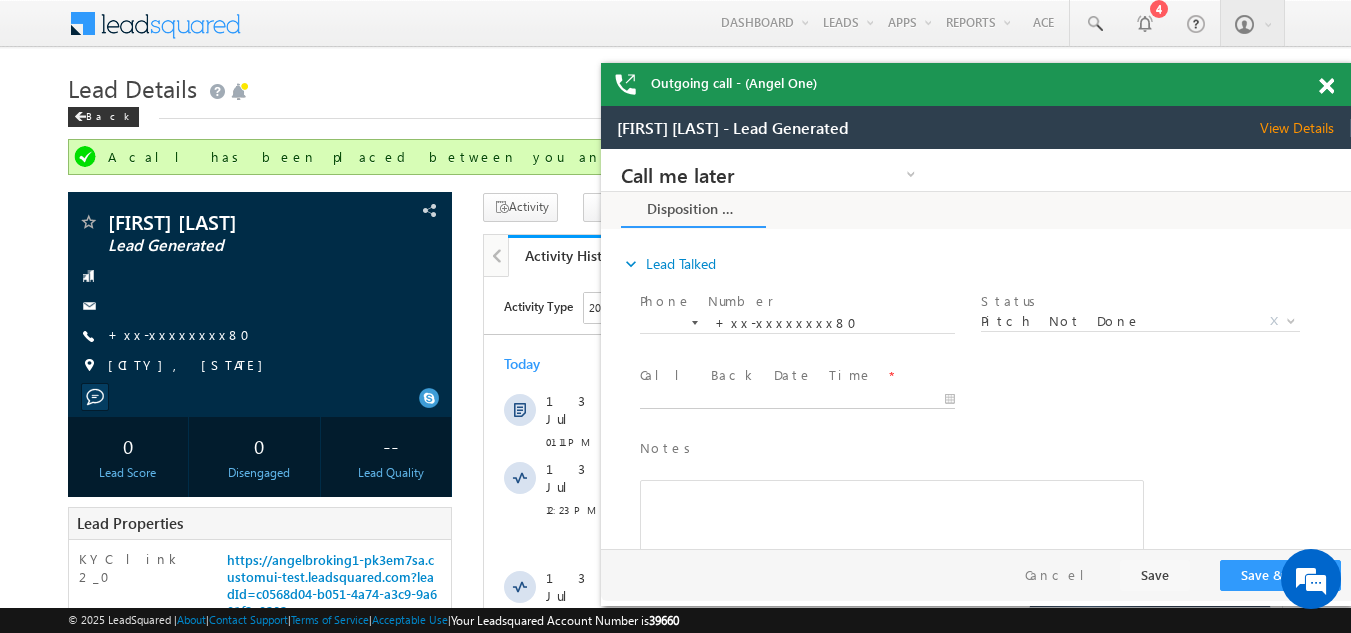 type on "[MM]/[DD]/[YY] [H]:[MM] [AM/PM]" 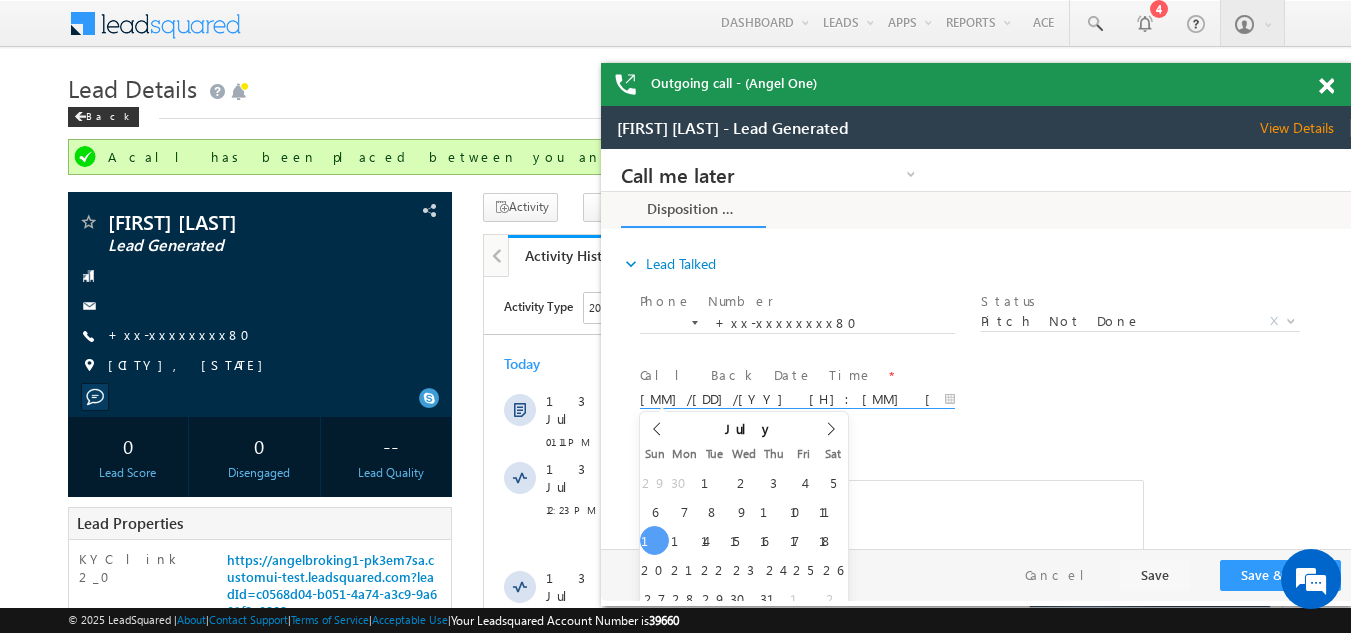 click on "[MM]/[DD]/[YY] [H]:[MM] [AM/PM]" at bounding box center (797, 400) 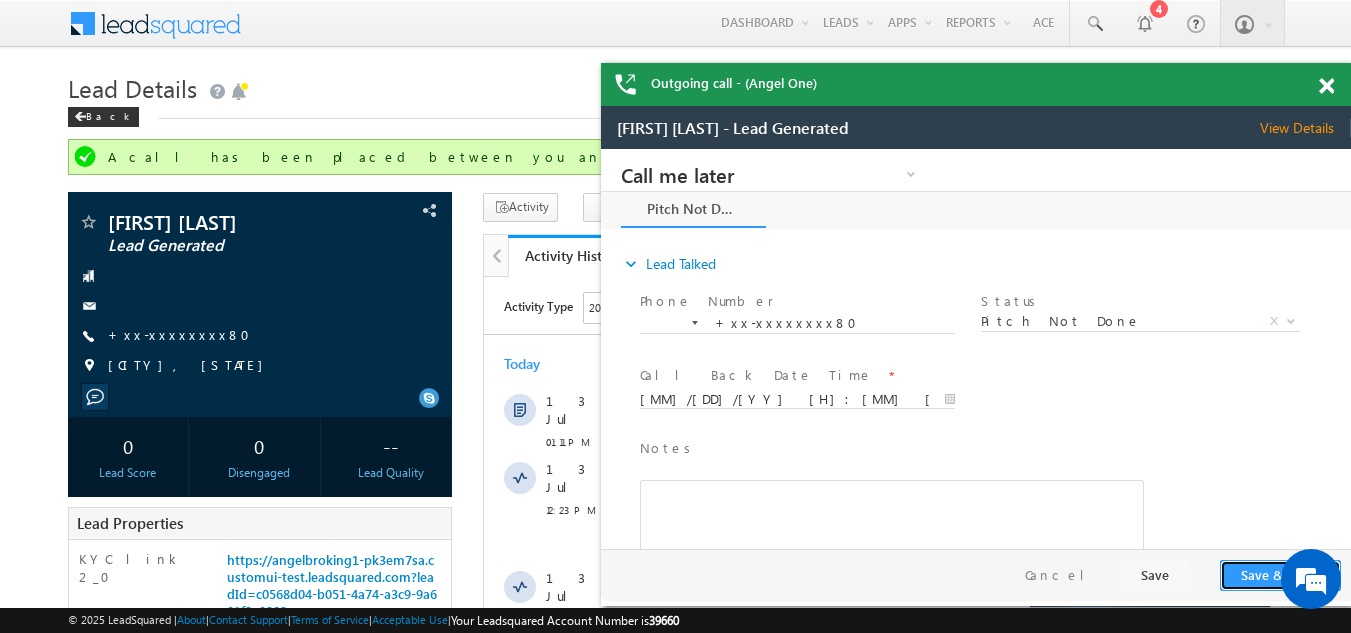 click on "Save & Close" at bounding box center [1280, 575] 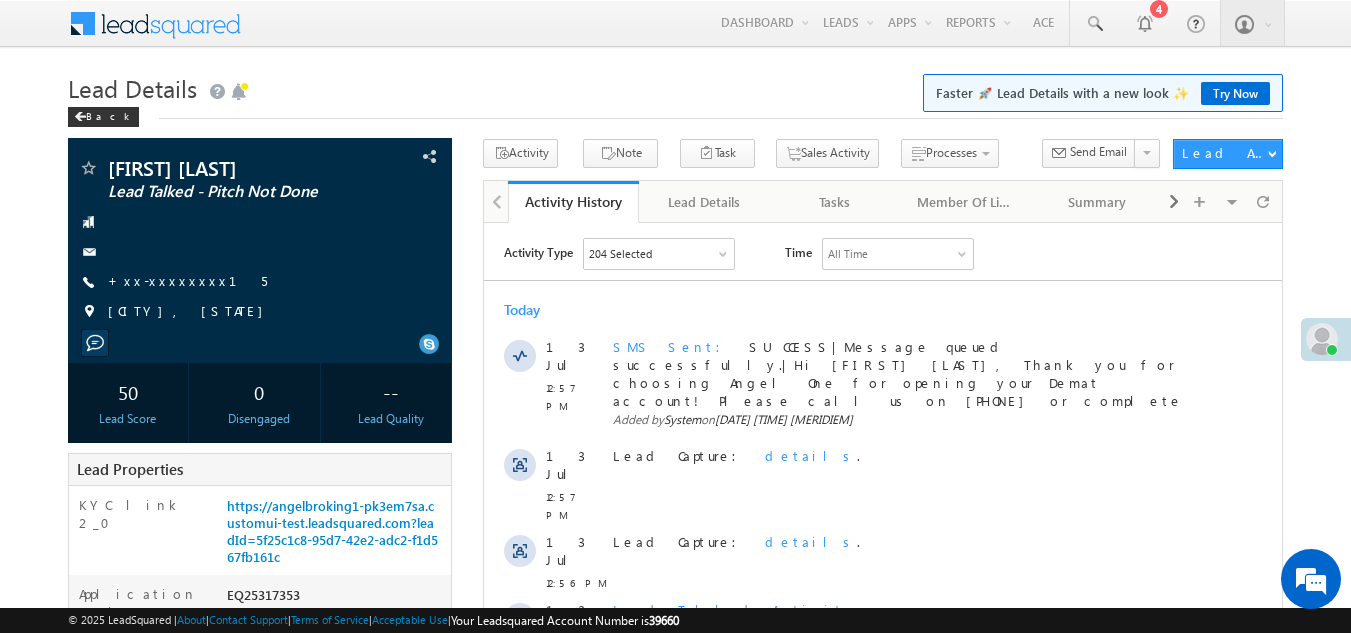 scroll, scrollTop: 0, scrollLeft: 0, axis: both 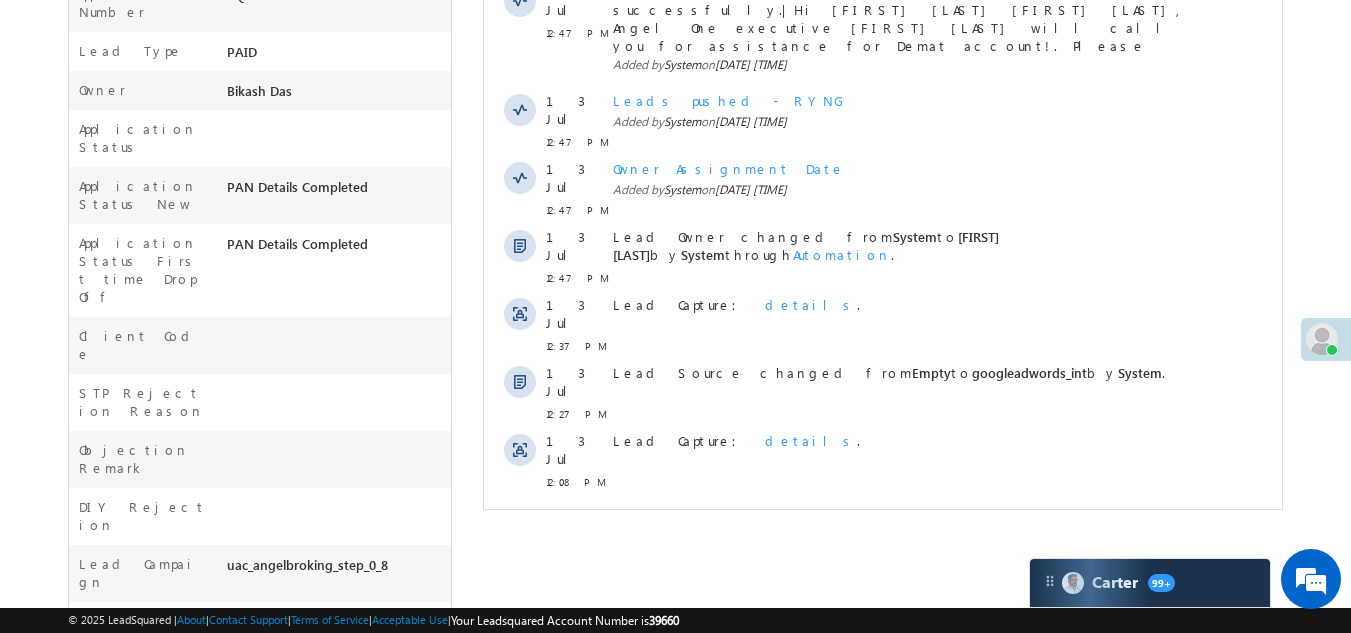 click on "Show More" at bounding box center (883, 526) 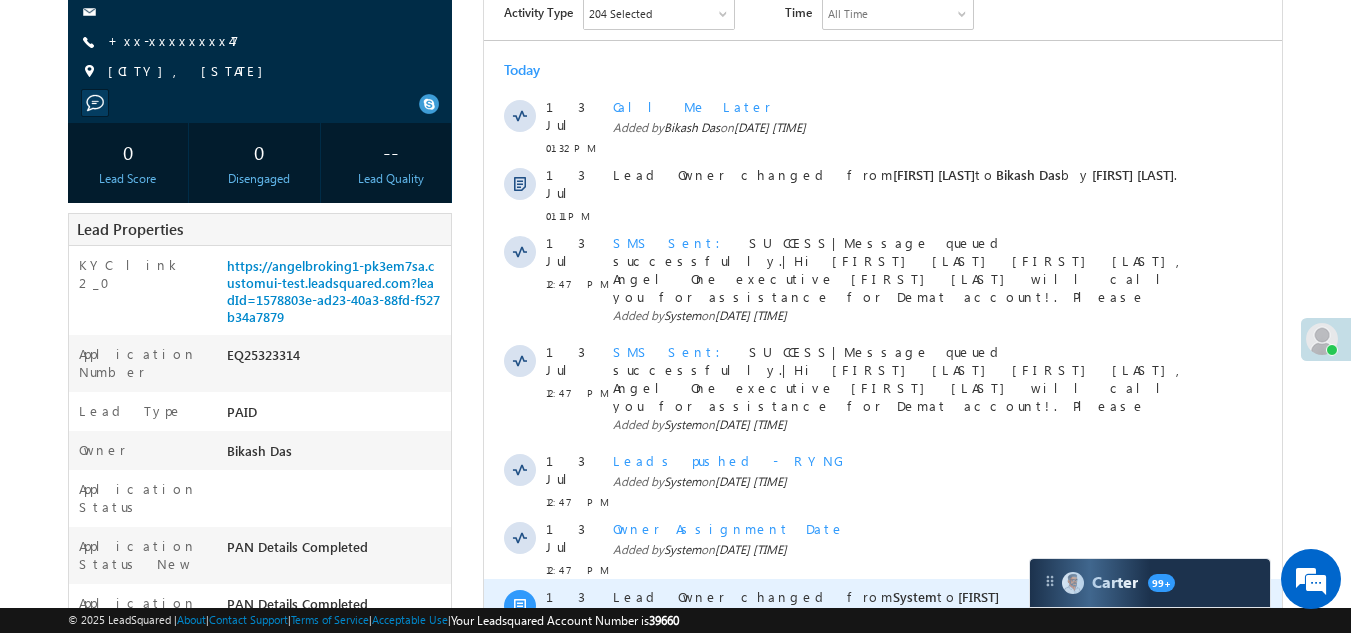 scroll, scrollTop: 58, scrollLeft: 0, axis: vertical 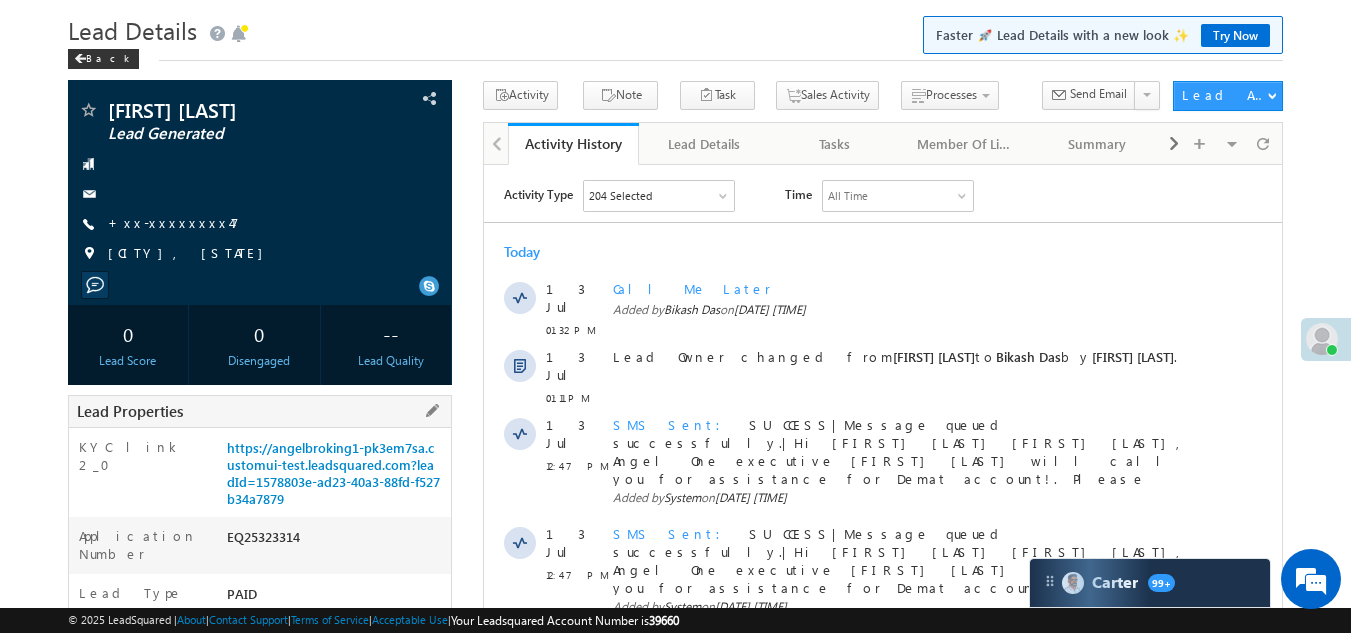 drag, startPoint x: 227, startPoint y: 534, endPoint x: 323, endPoint y: 544, distance: 96.519424 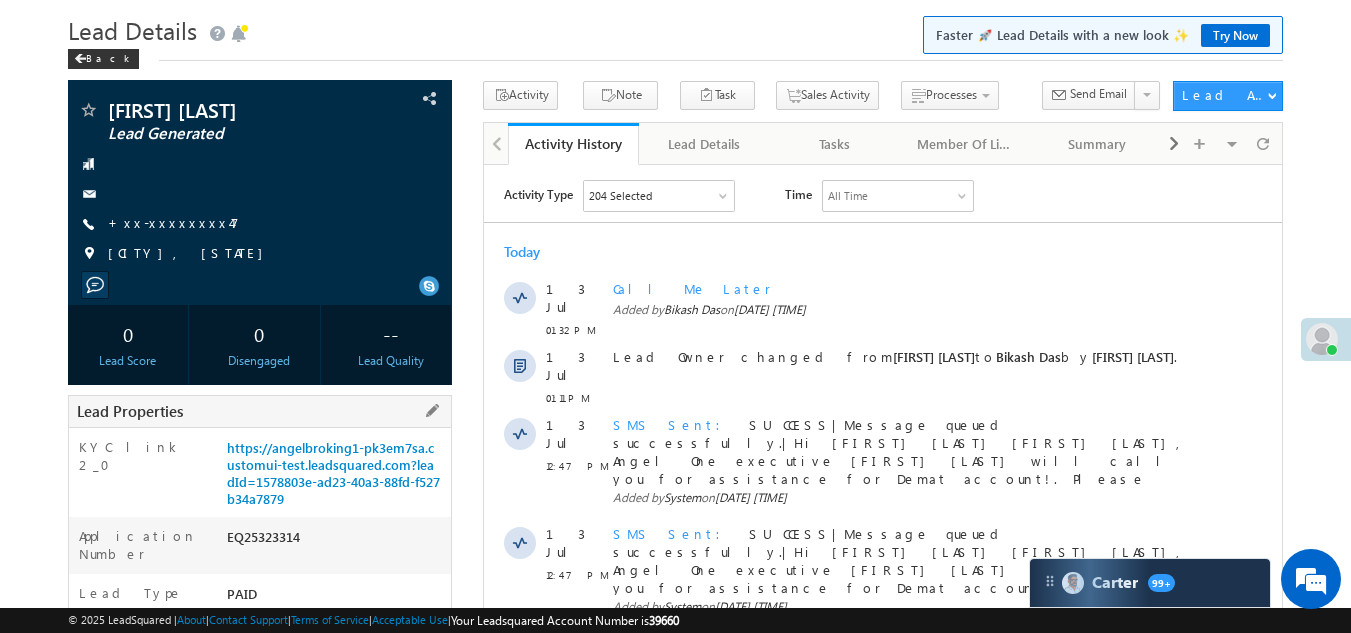 click on "EQ25323314" at bounding box center (337, 541) 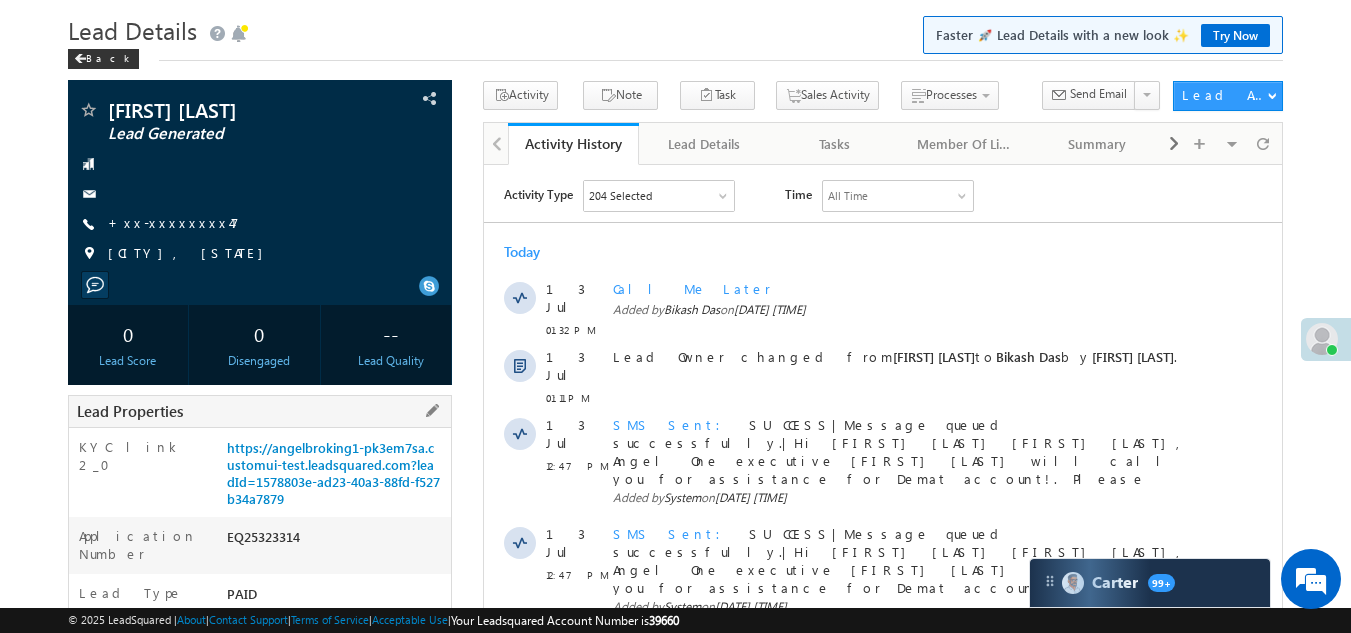 copy on "EQ25323314" 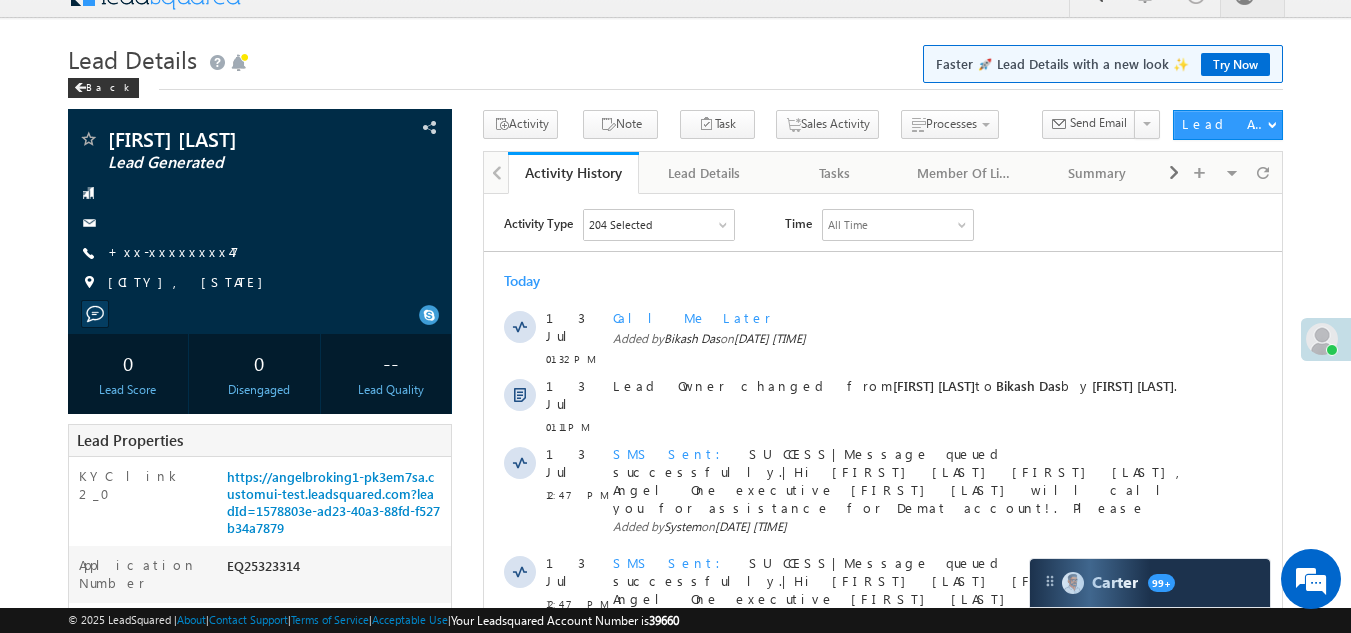 scroll, scrollTop: 0, scrollLeft: 0, axis: both 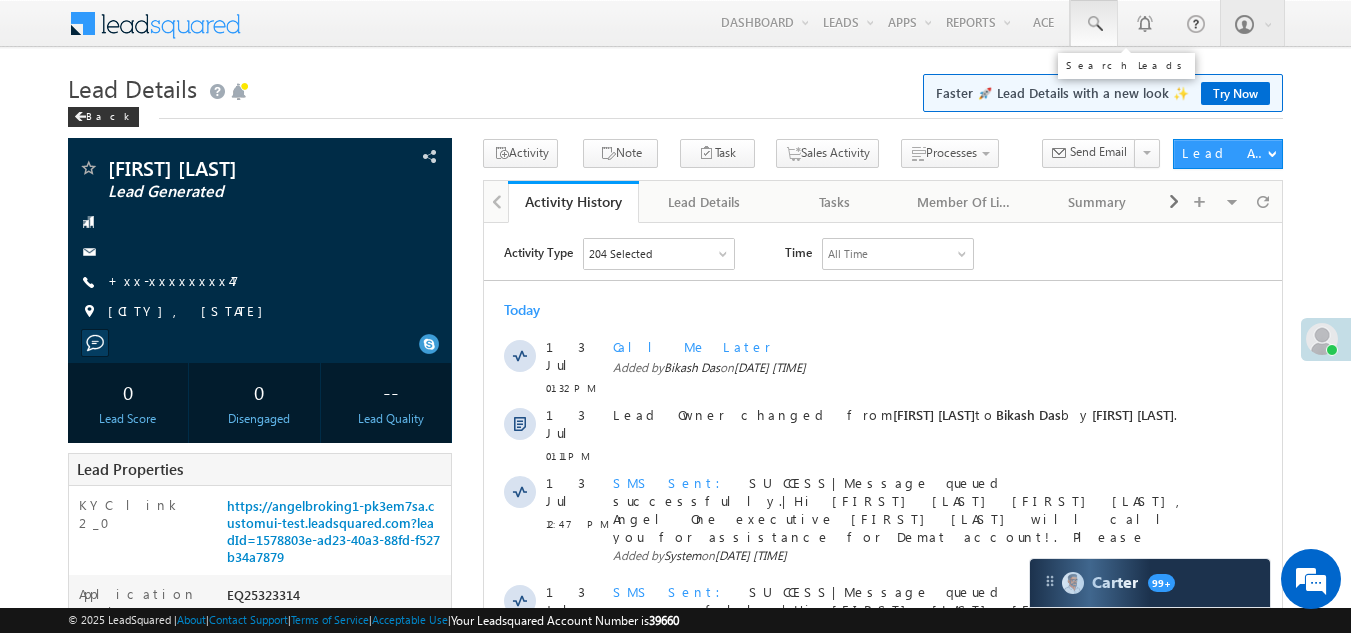 click at bounding box center (1094, 24) 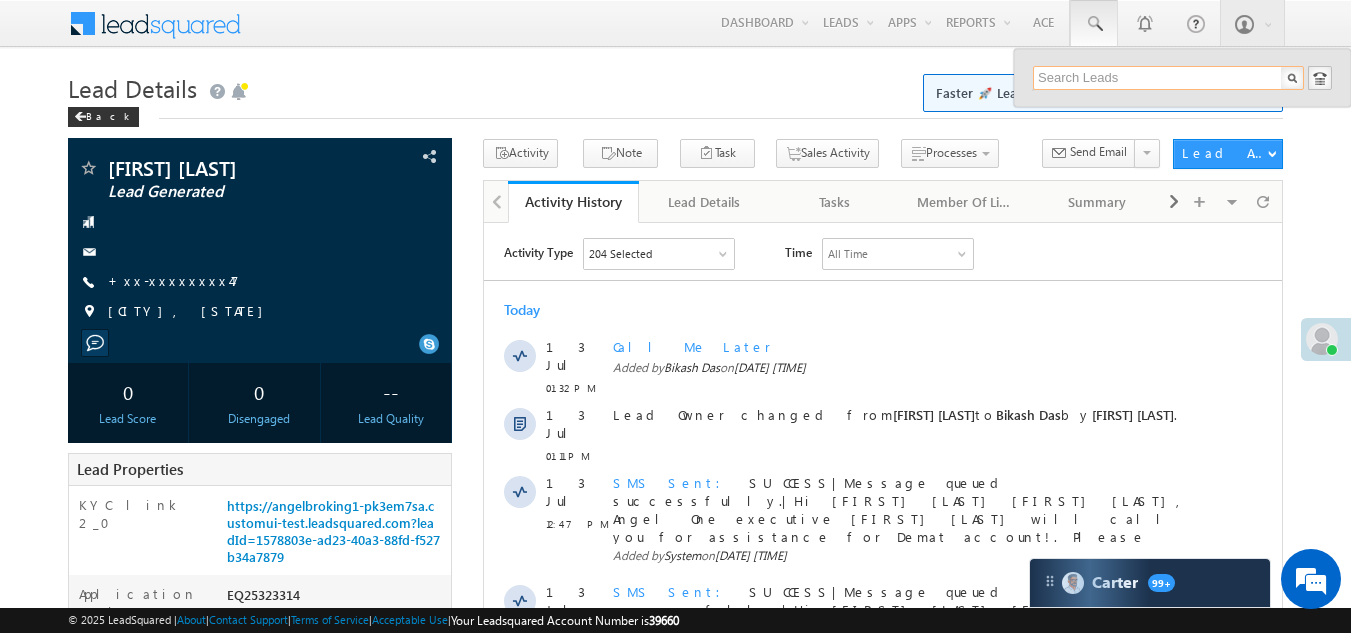 paste on "EQ25316367" 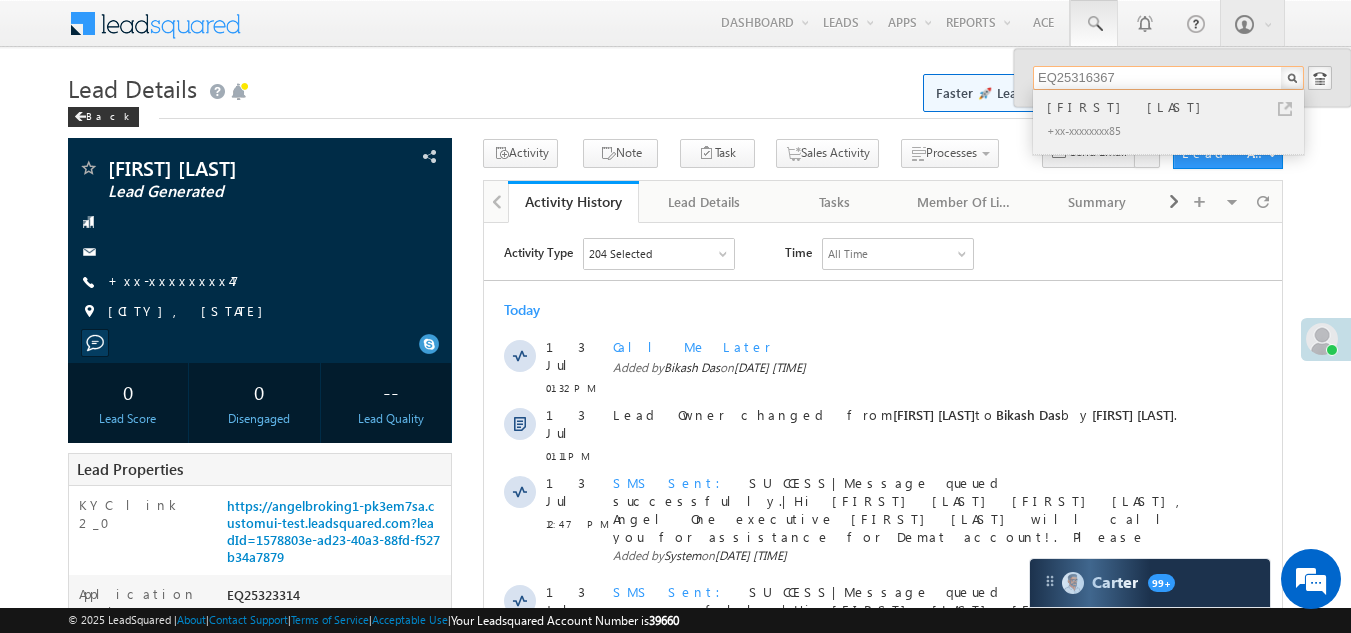 type on "EQ25316367" 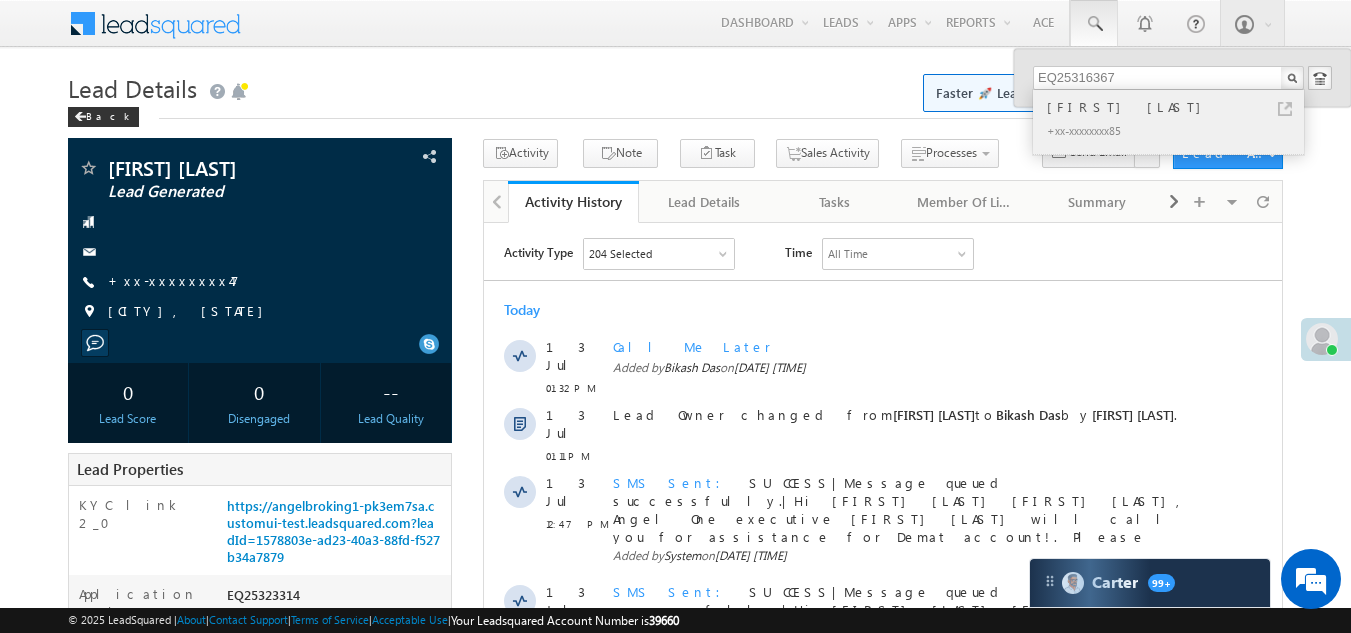 click on "[FIRST] [LAST]" at bounding box center [1177, 107] 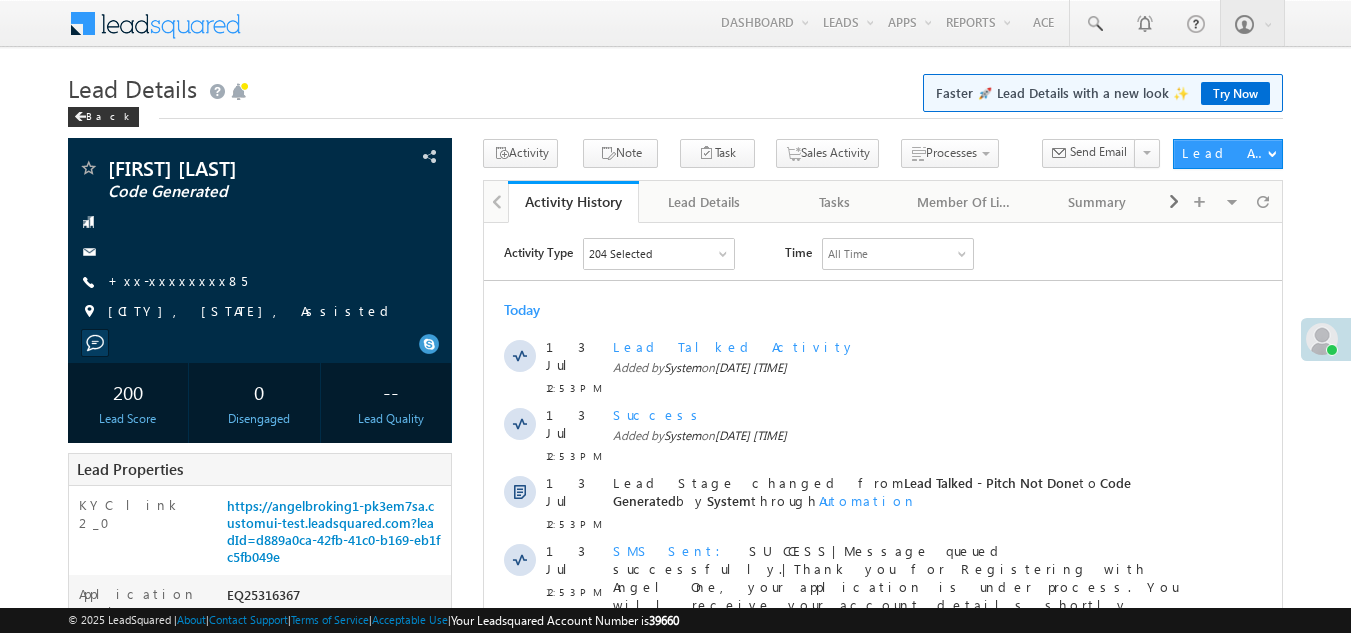 scroll, scrollTop: 0, scrollLeft: 0, axis: both 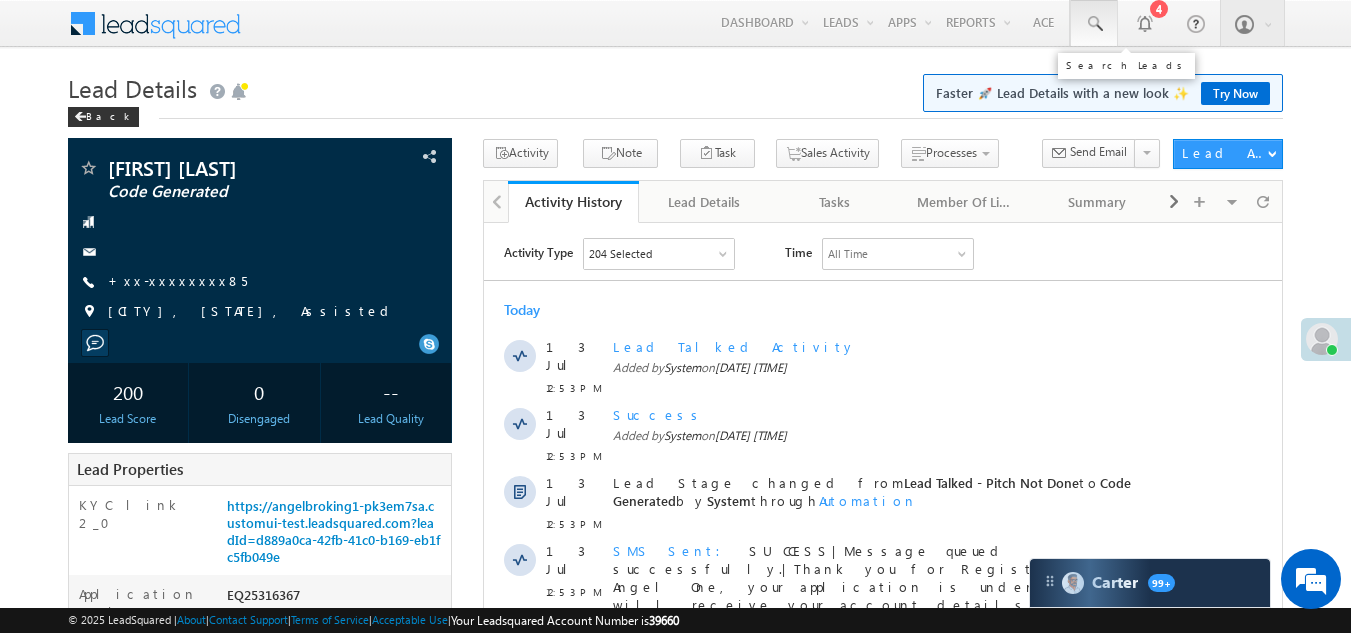 click at bounding box center (1094, 24) 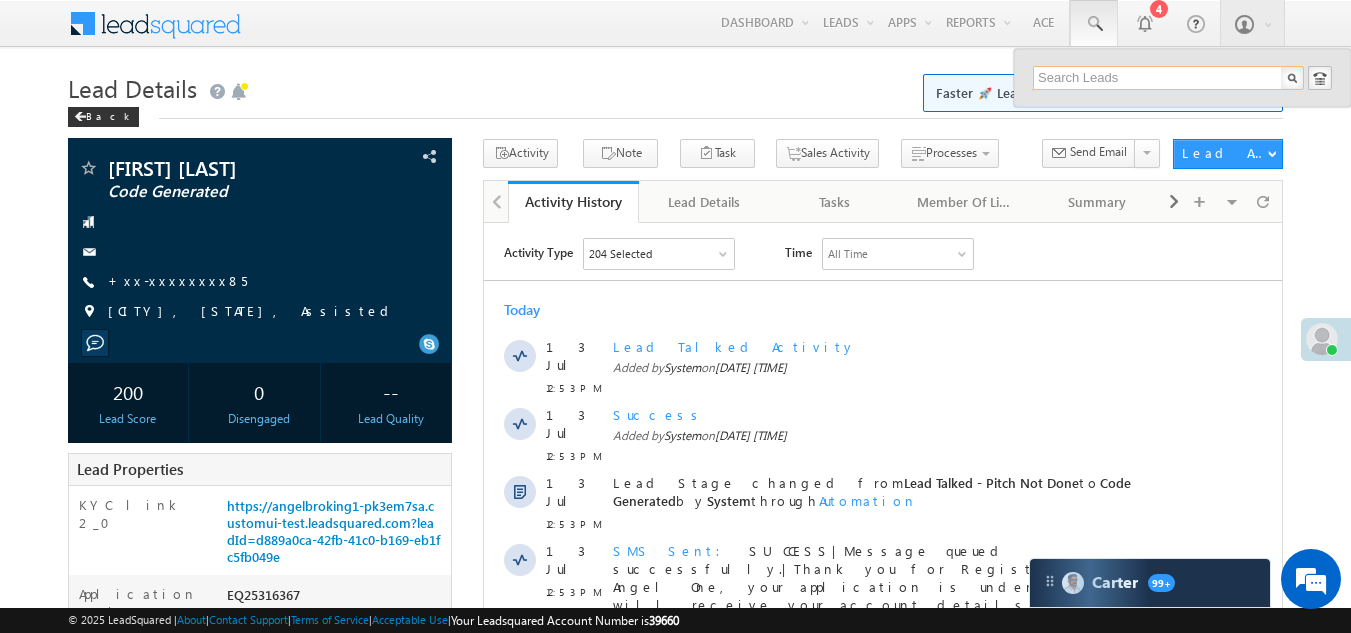paste on "EQ25312423" 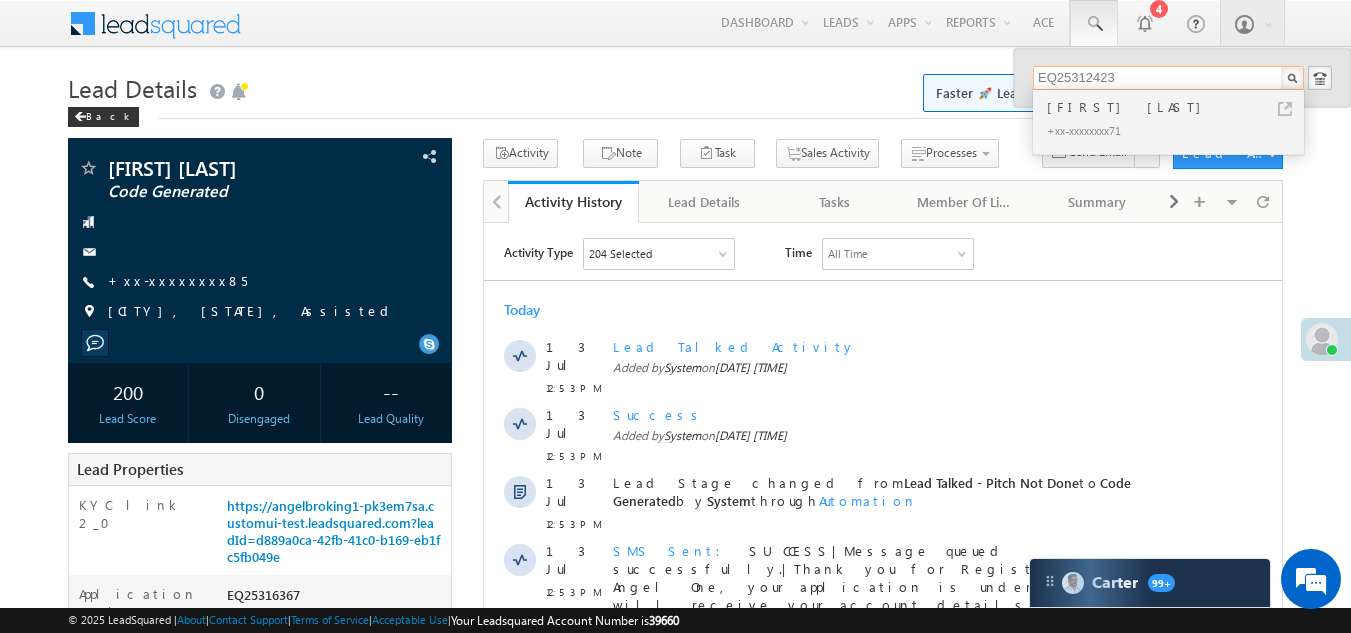 type on "EQ25312423" 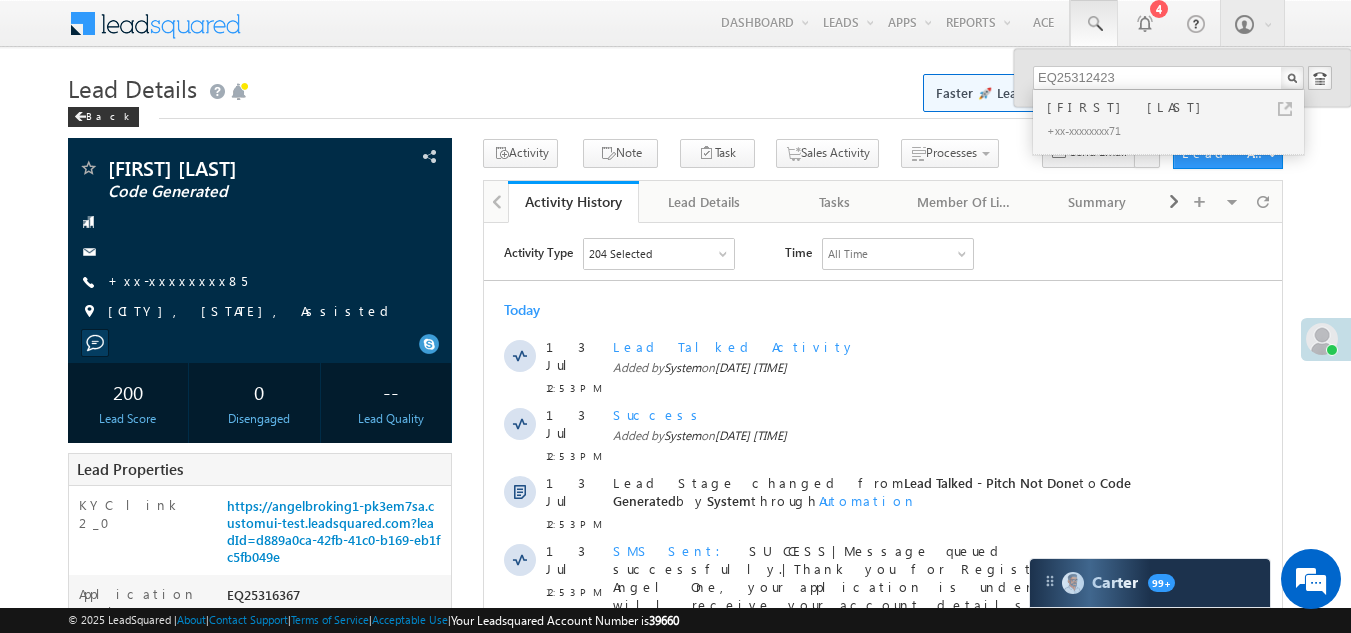 click on "[FIRST] [LAST]" at bounding box center [1177, 107] 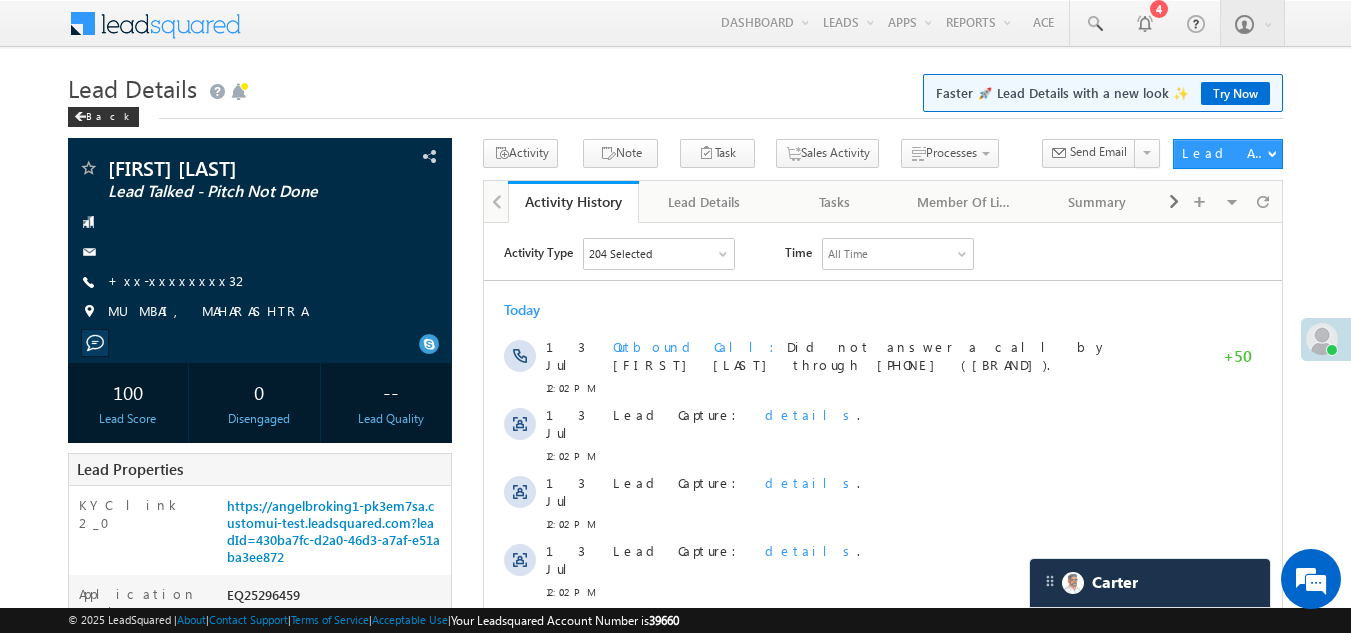 scroll, scrollTop: 0, scrollLeft: 0, axis: both 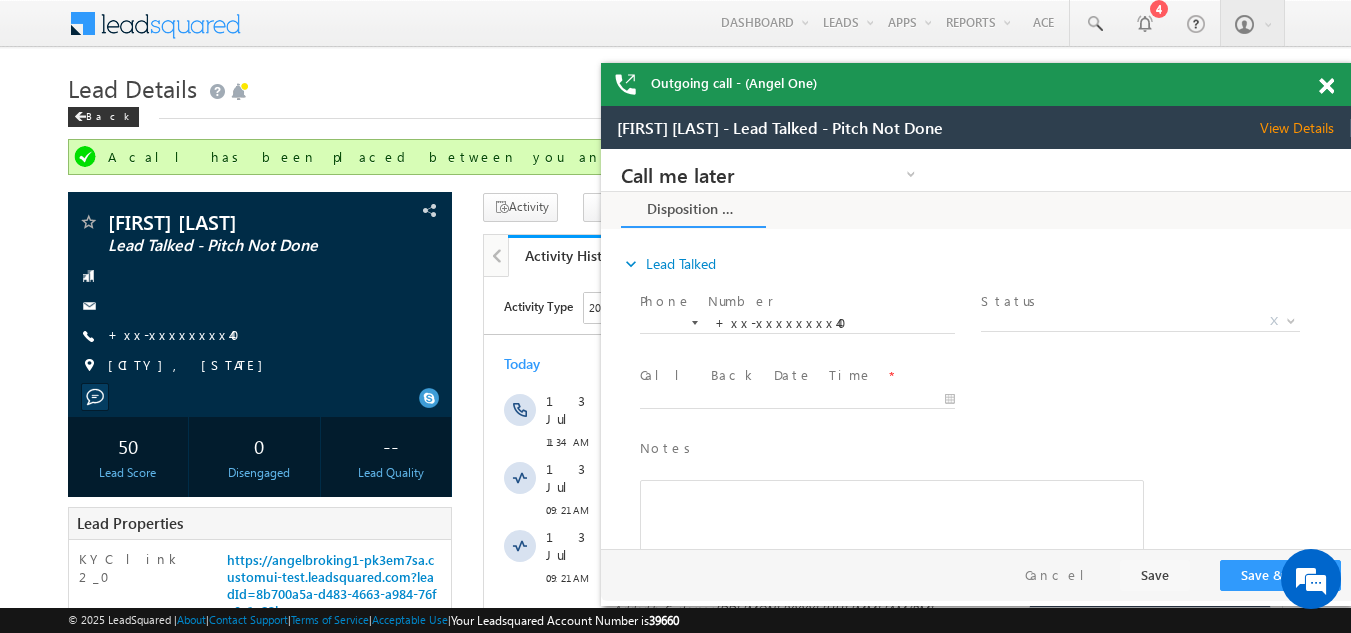 click on "Outgoing call -  (Angel One)" at bounding box center (976, 84) 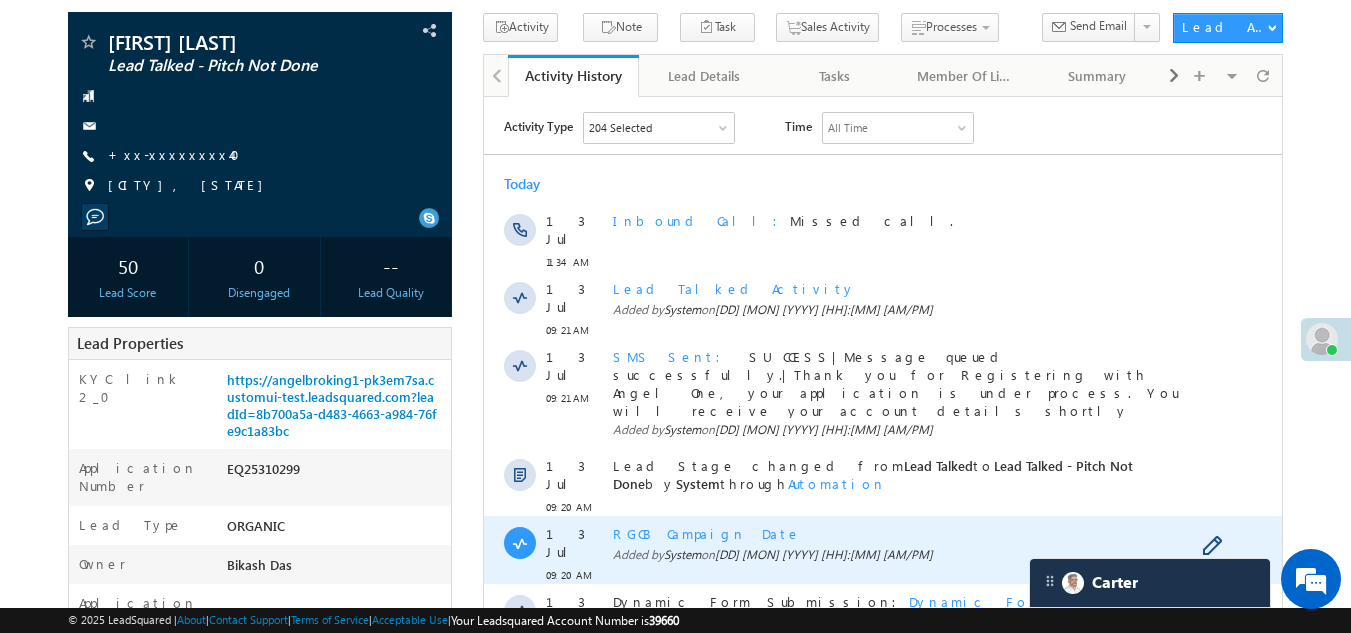scroll, scrollTop: 0, scrollLeft: 0, axis: both 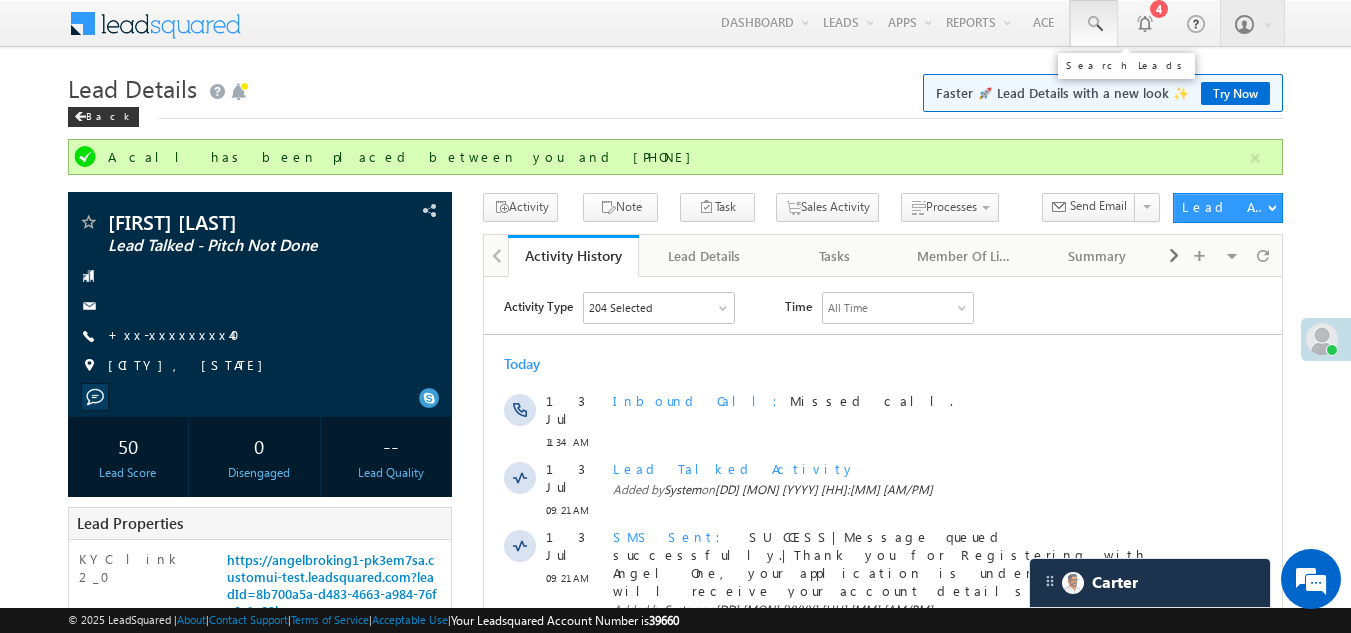 click at bounding box center [1094, 24] 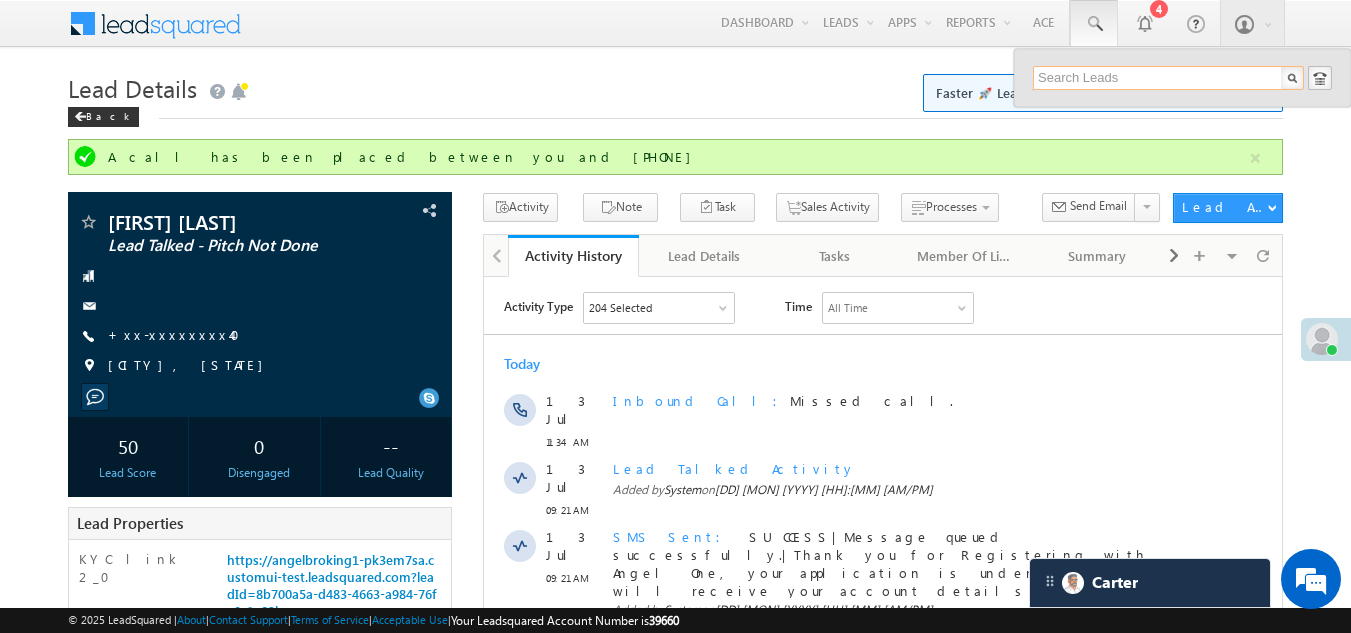 paste on "EQ25312423" 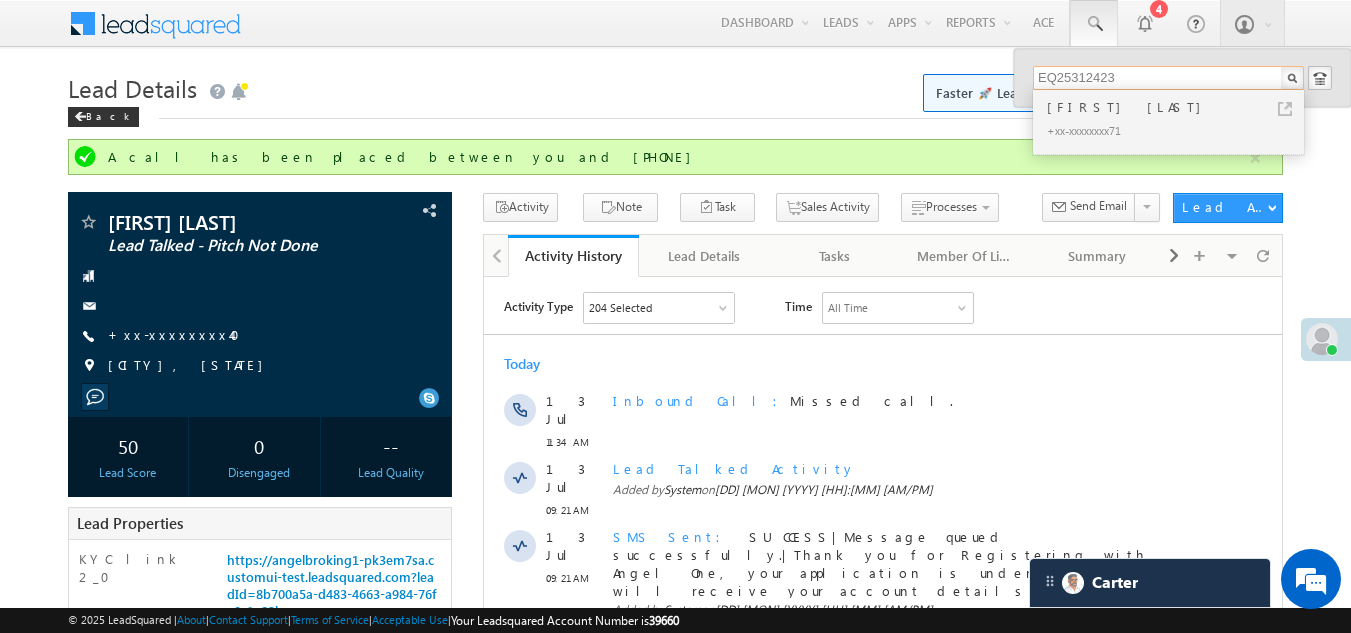 type on "EQ25312423" 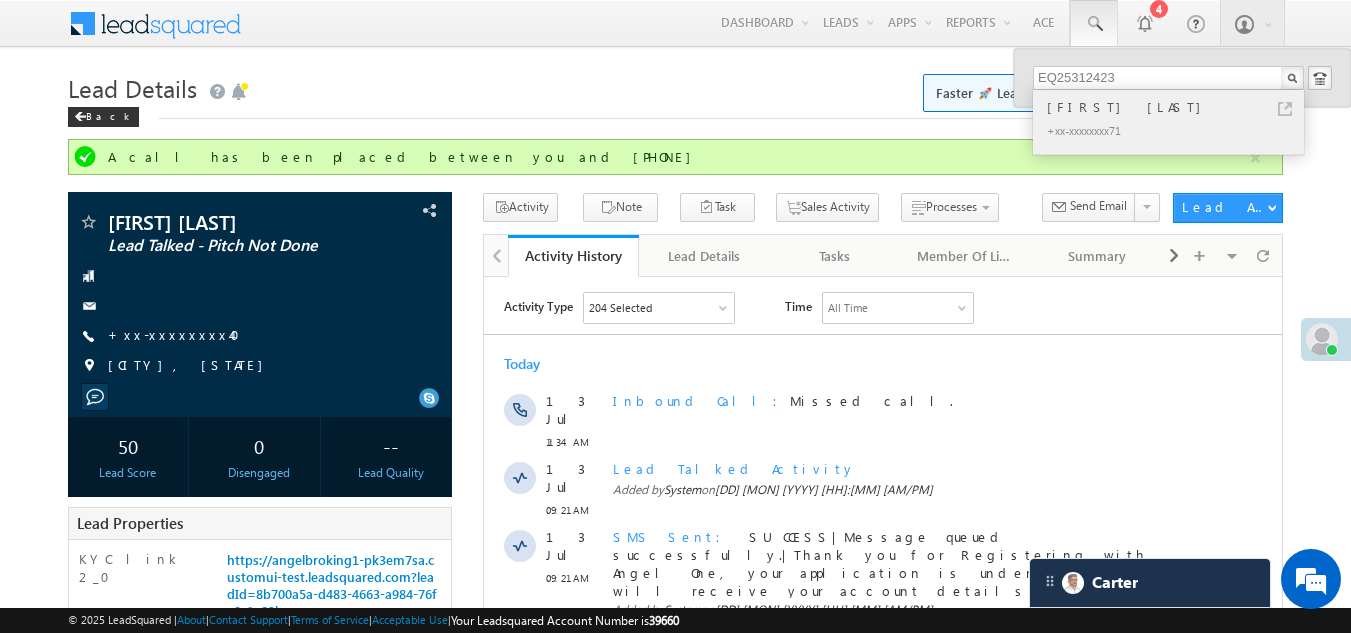 click on "Vijay Batham" at bounding box center (1177, 107) 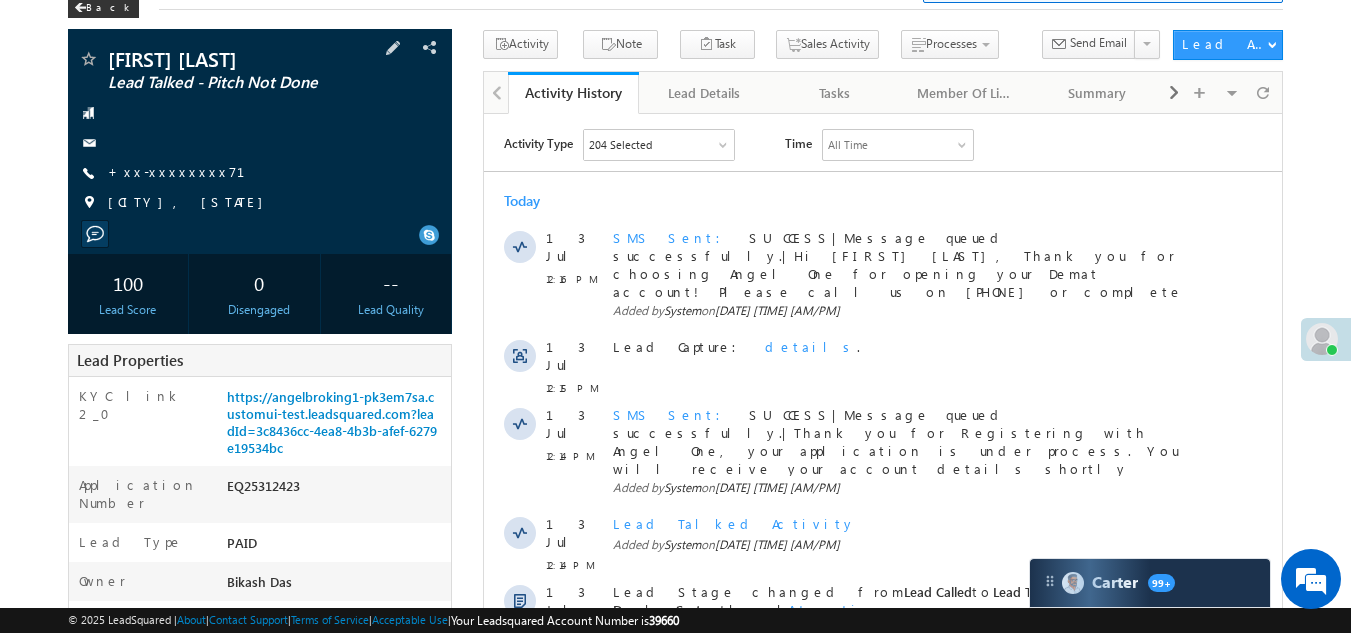 scroll, scrollTop: 0, scrollLeft: 0, axis: both 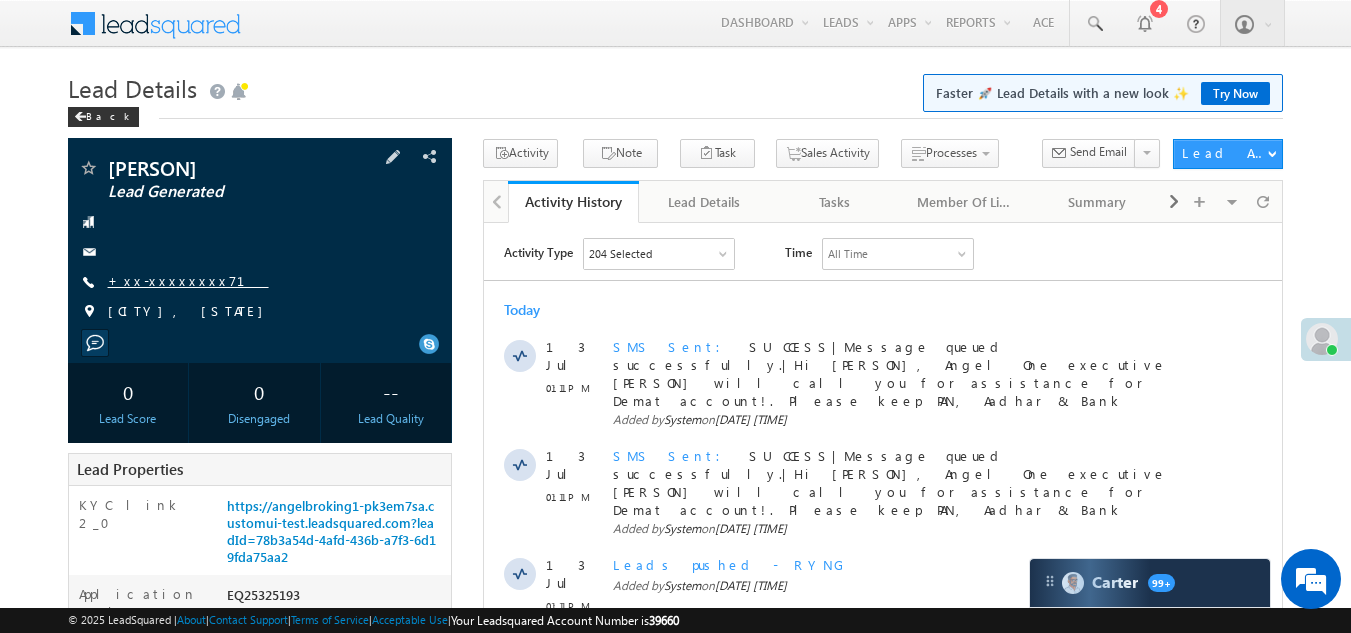 click on "+xx-xxxxxxxx71" at bounding box center [188, 280] 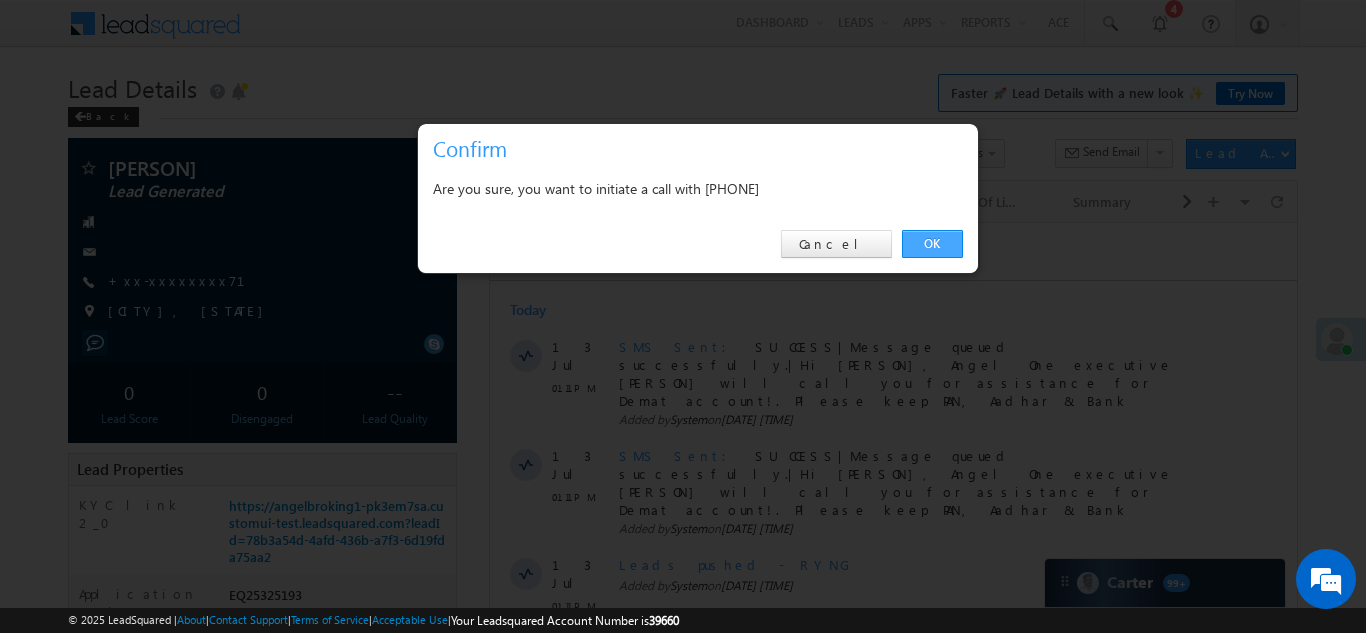 click on "OK" at bounding box center [932, 244] 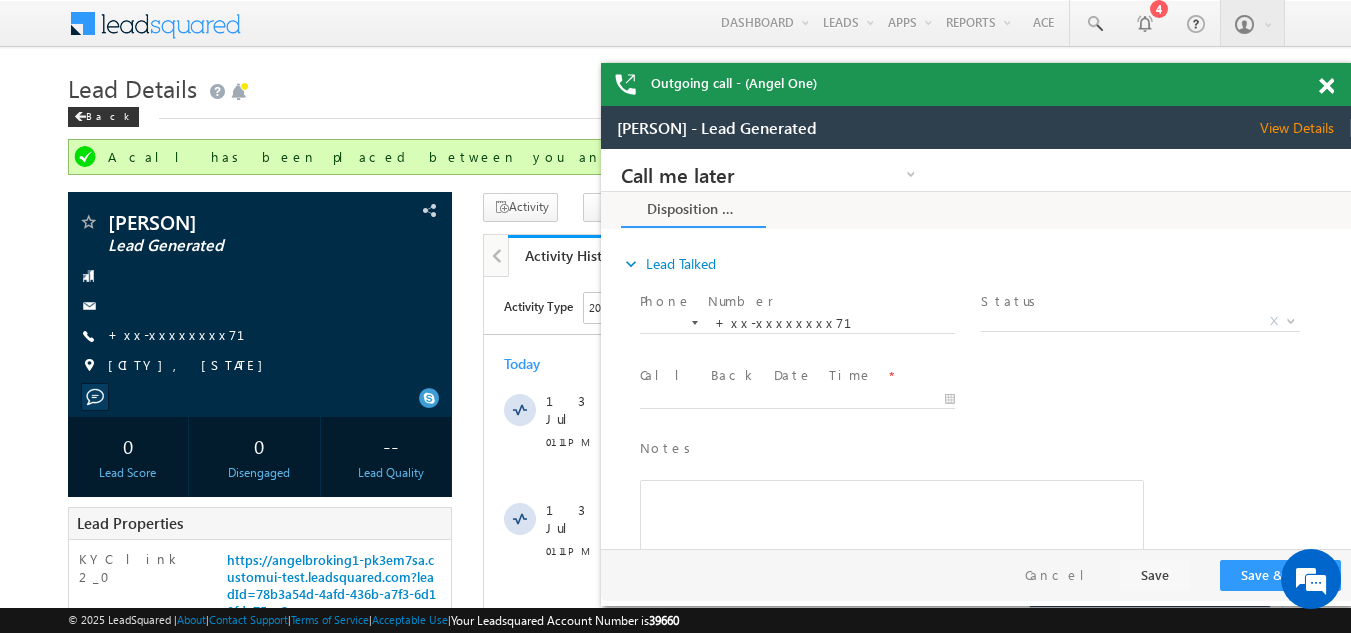 scroll, scrollTop: 0, scrollLeft: 0, axis: both 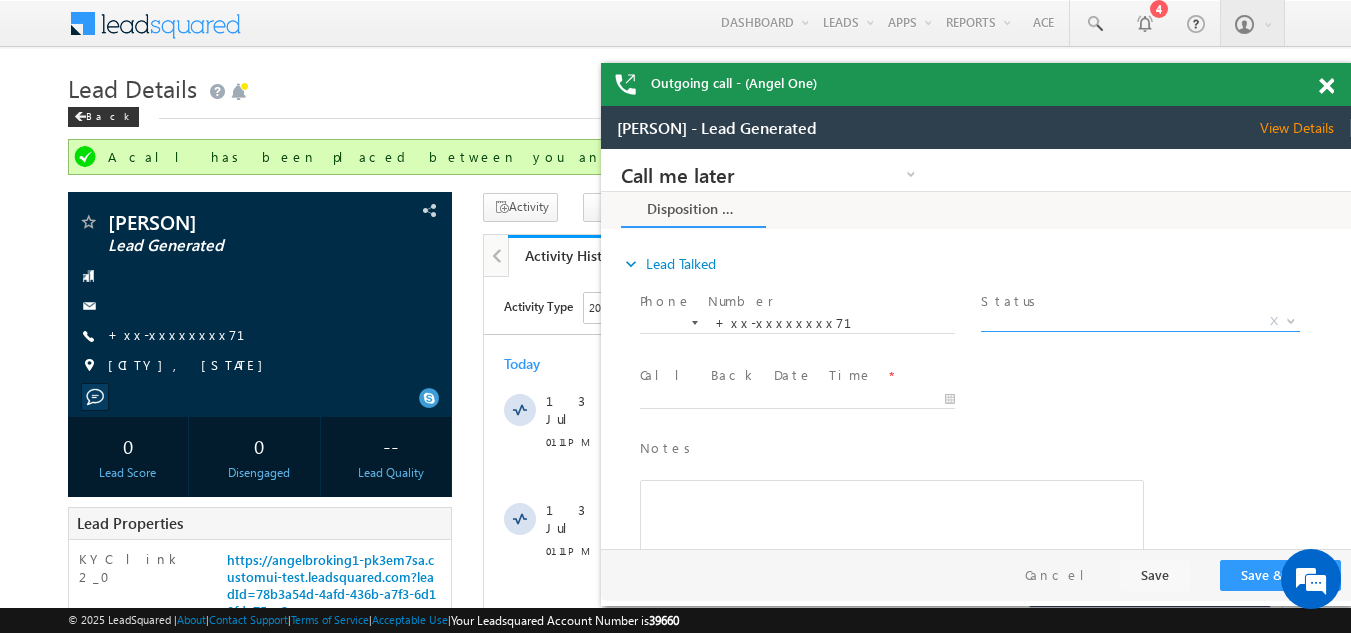 click on "X" at bounding box center (1140, 322) 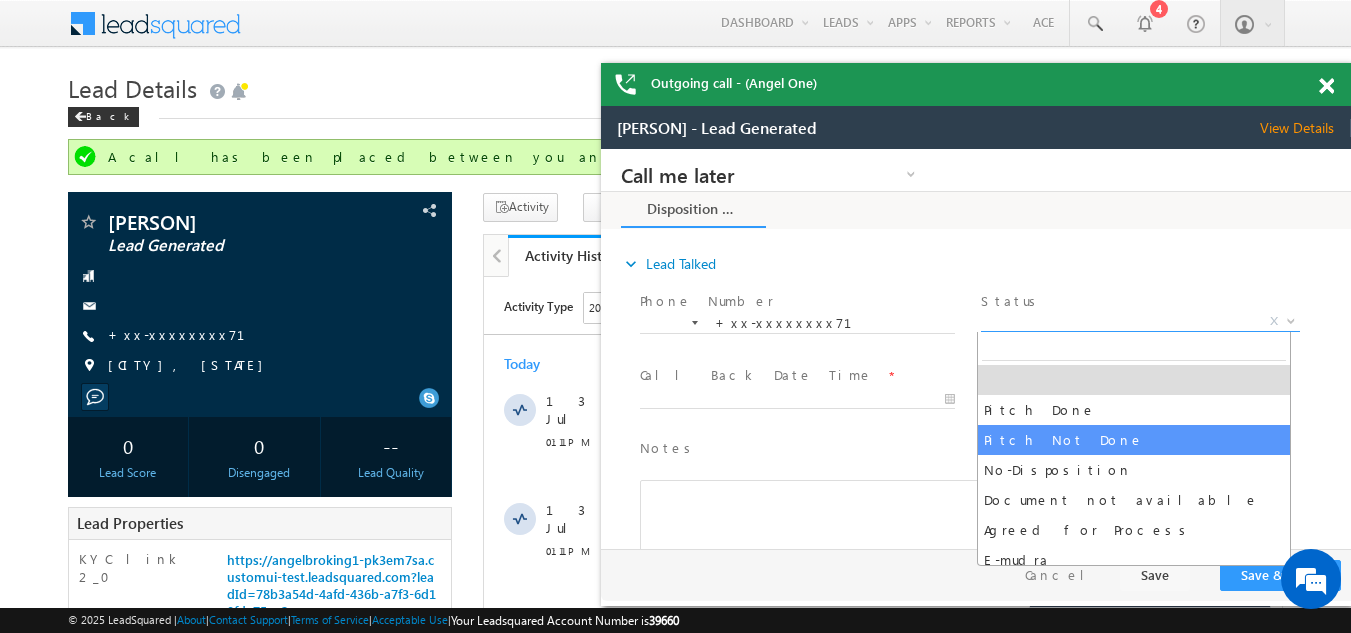 select on "Pitch Not Done" 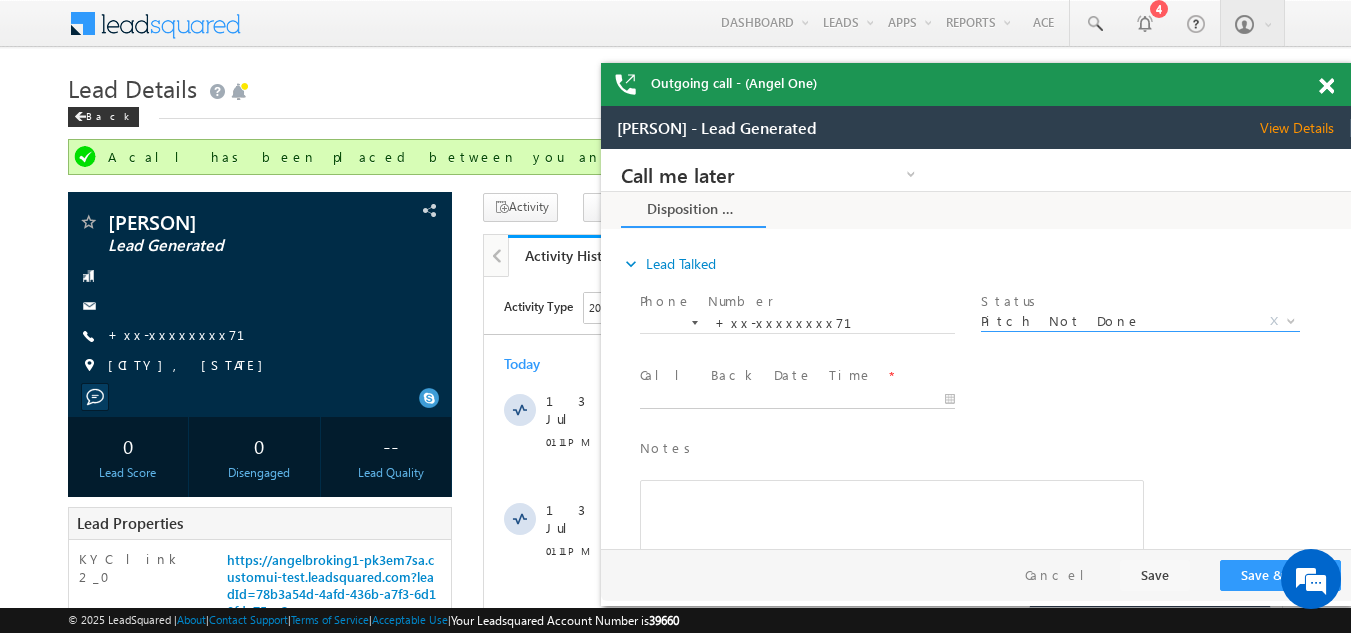type on "07/13/25 1:45 PM" 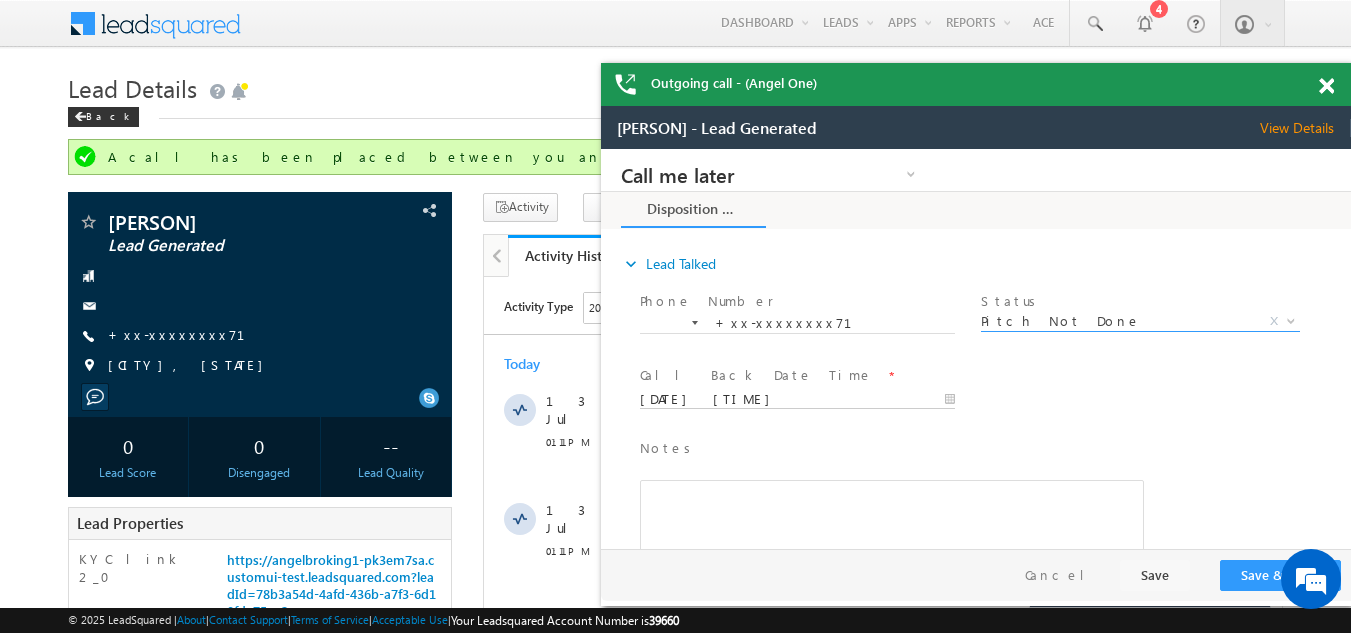 click on "07/13/25 1:45 PM" at bounding box center (797, 400) 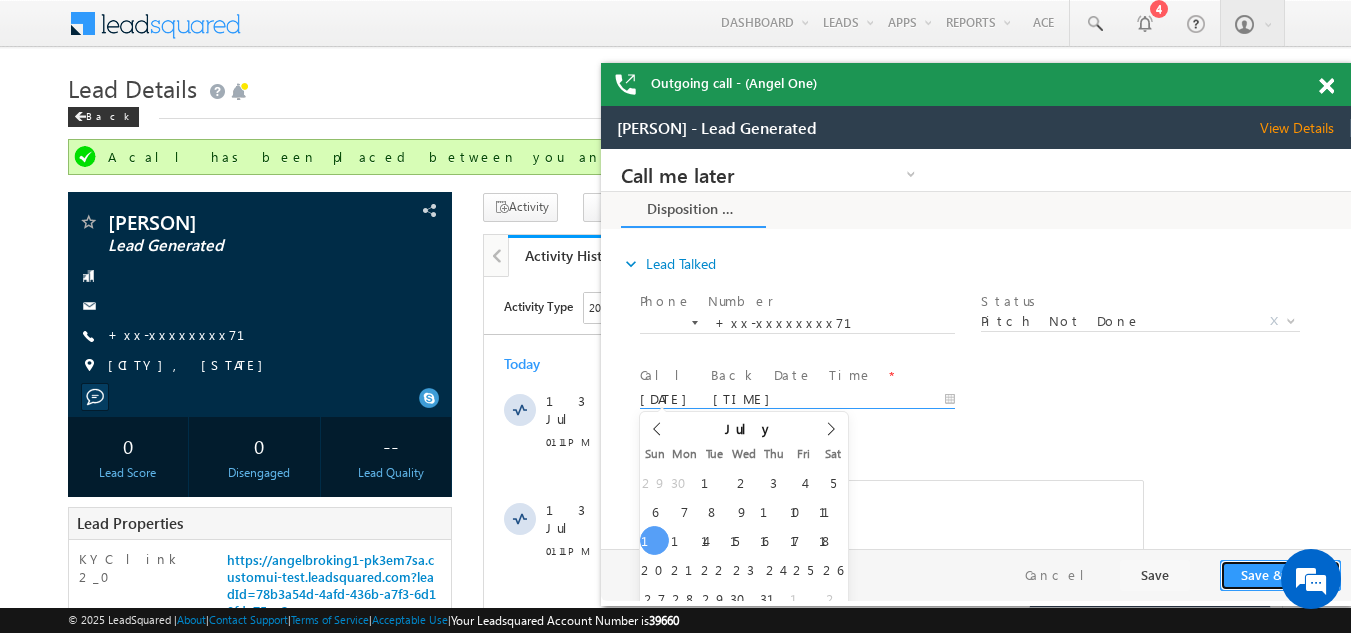 click on "Save & Close" at bounding box center (1280, 575) 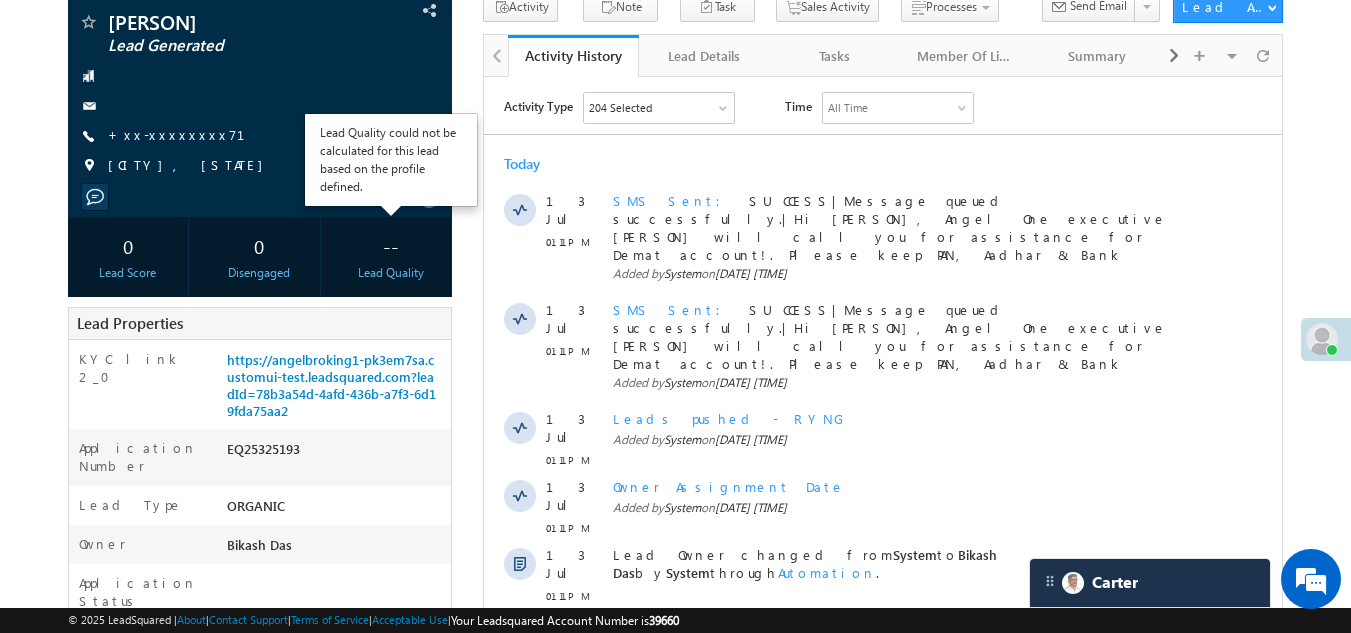 scroll, scrollTop: 300, scrollLeft: 0, axis: vertical 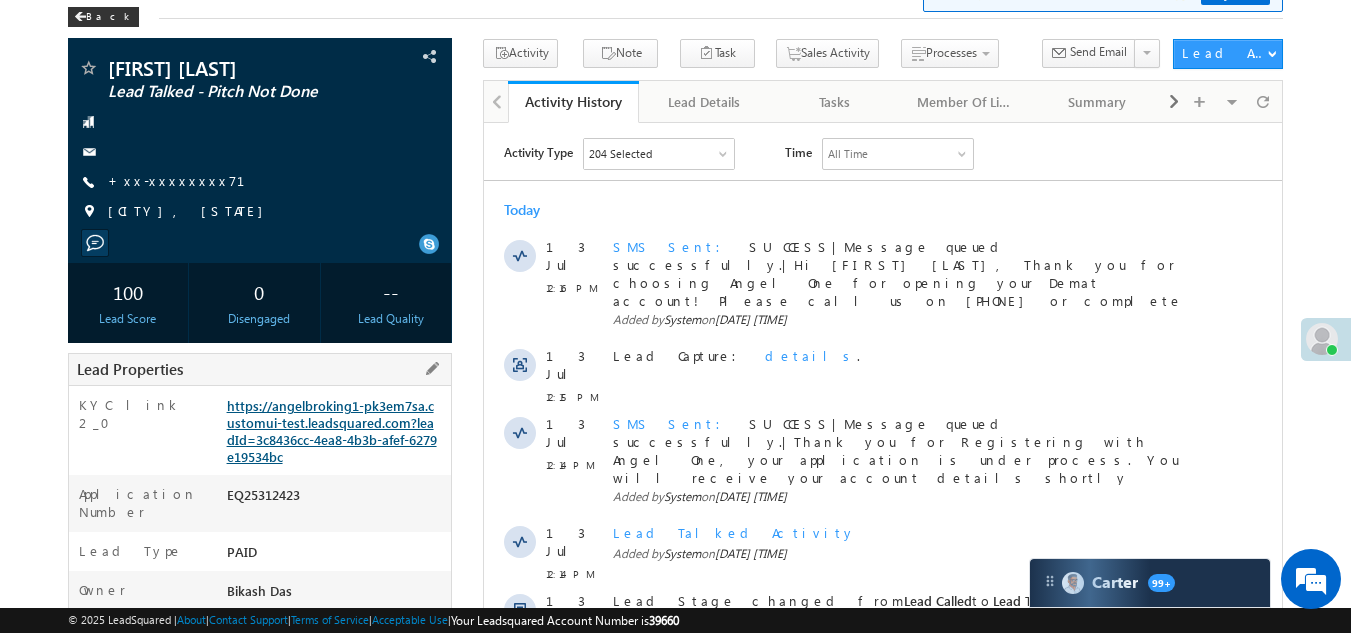 click on "https://angelbroking1-pk3em7sa.customui-test.leadsquared.com?leadId=3c8436cc-4ea8-4b3b-afef-6279e19534bc" at bounding box center (332, 431) 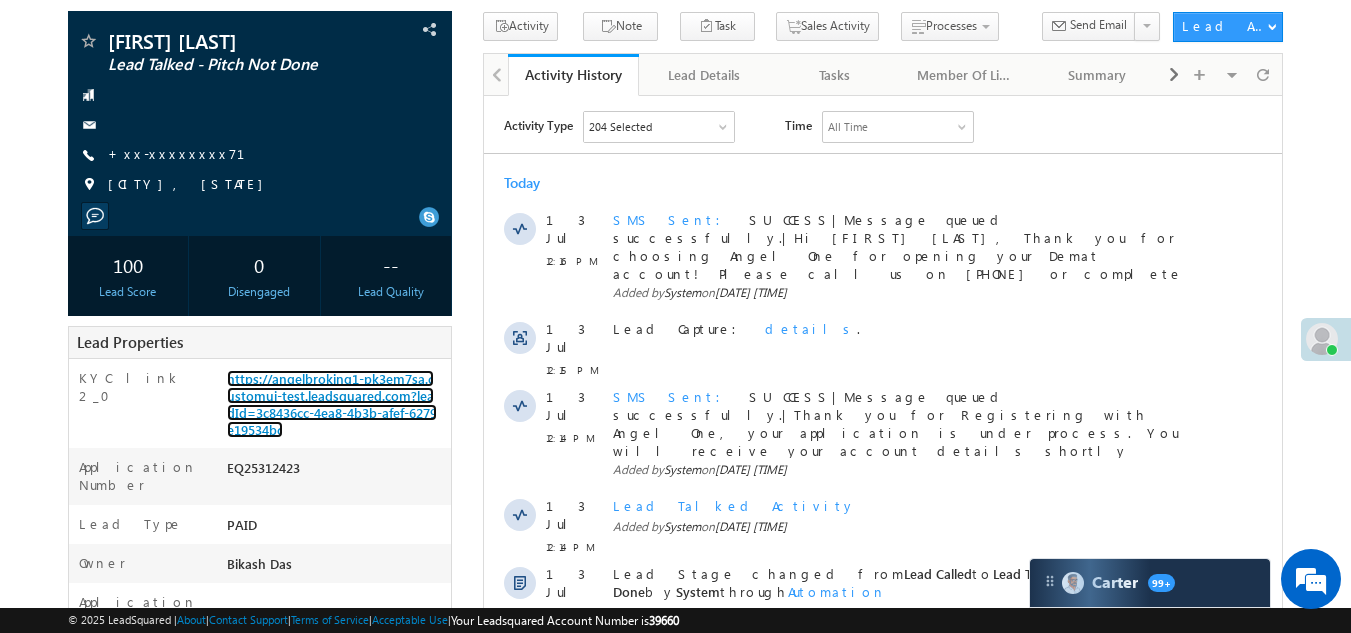 scroll, scrollTop: 0, scrollLeft: 0, axis: both 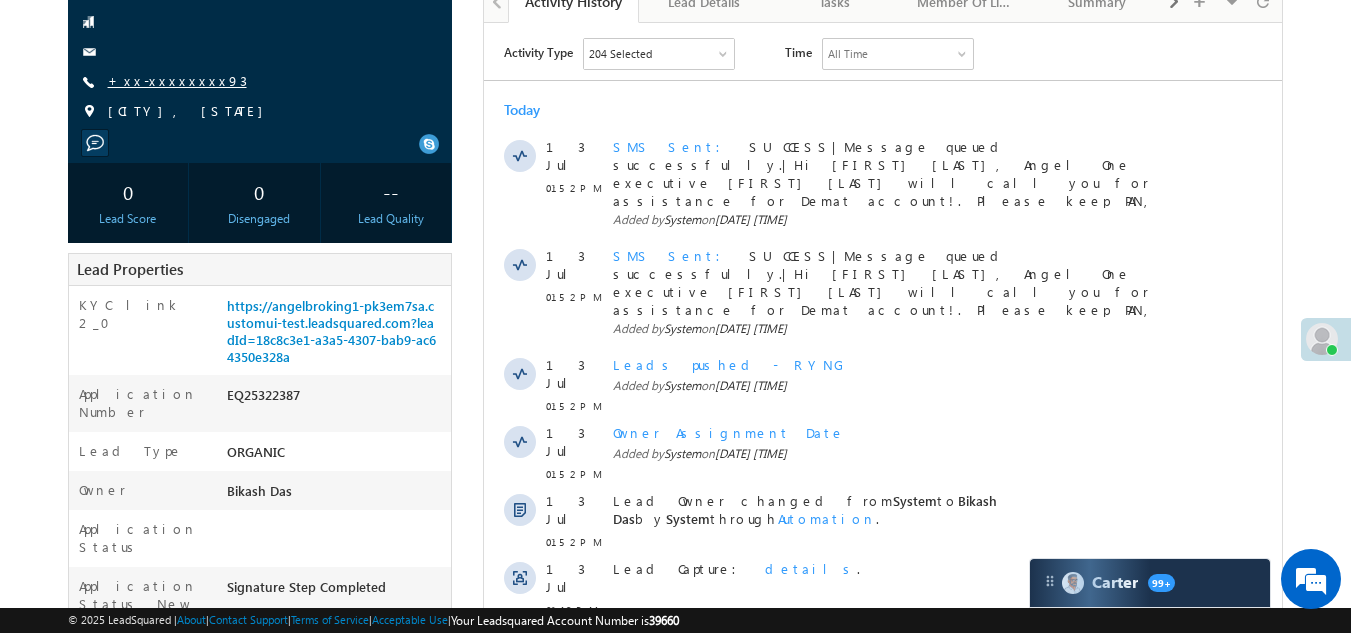 click on "+xx-xxxxxxxx93" at bounding box center (177, 80) 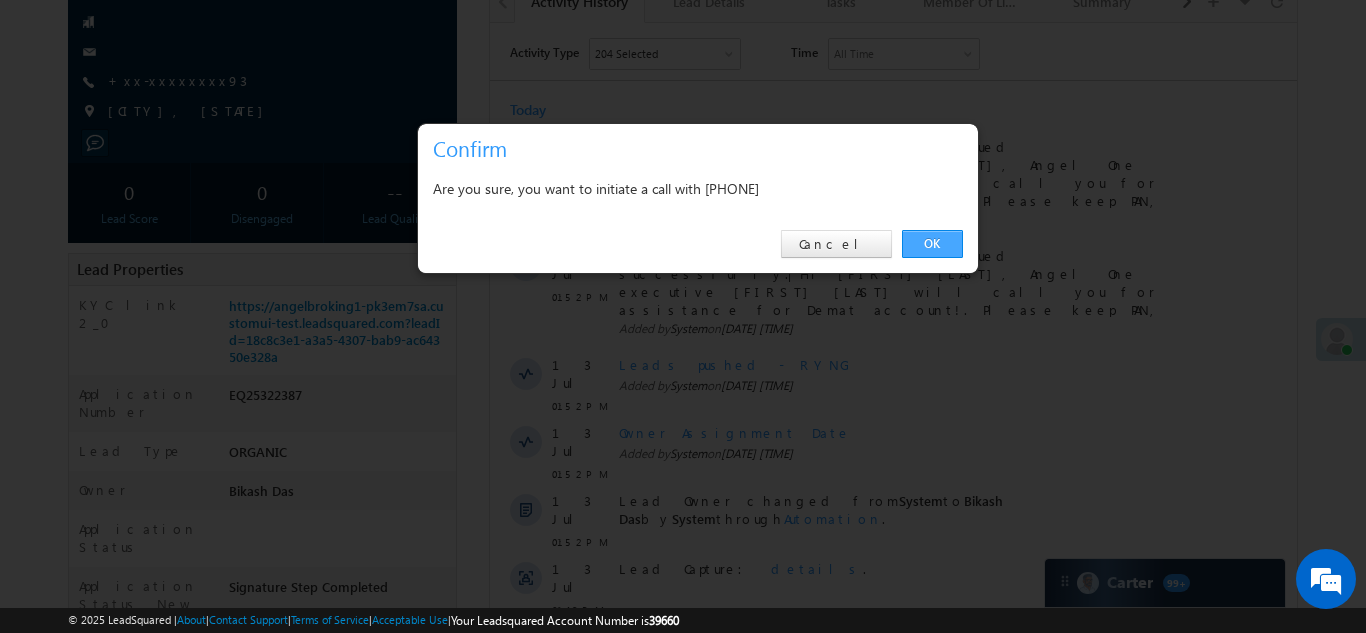click on "OK" at bounding box center [932, 244] 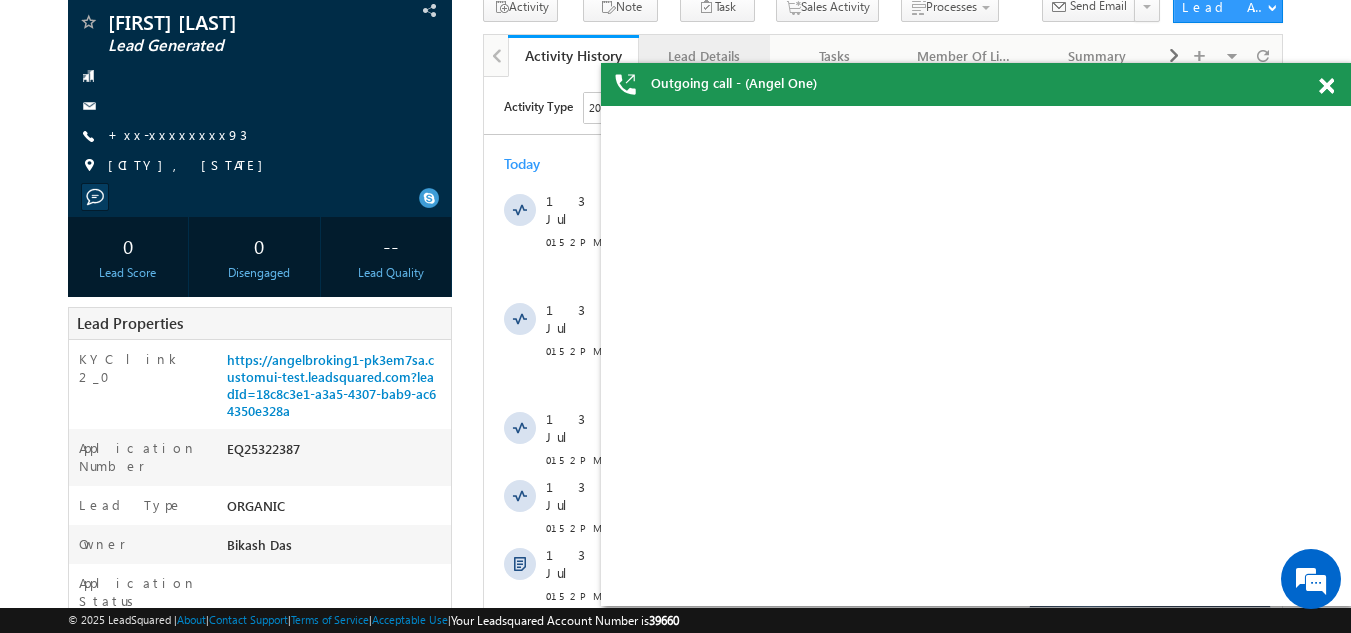 scroll, scrollTop: 254, scrollLeft: 0, axis: vertical 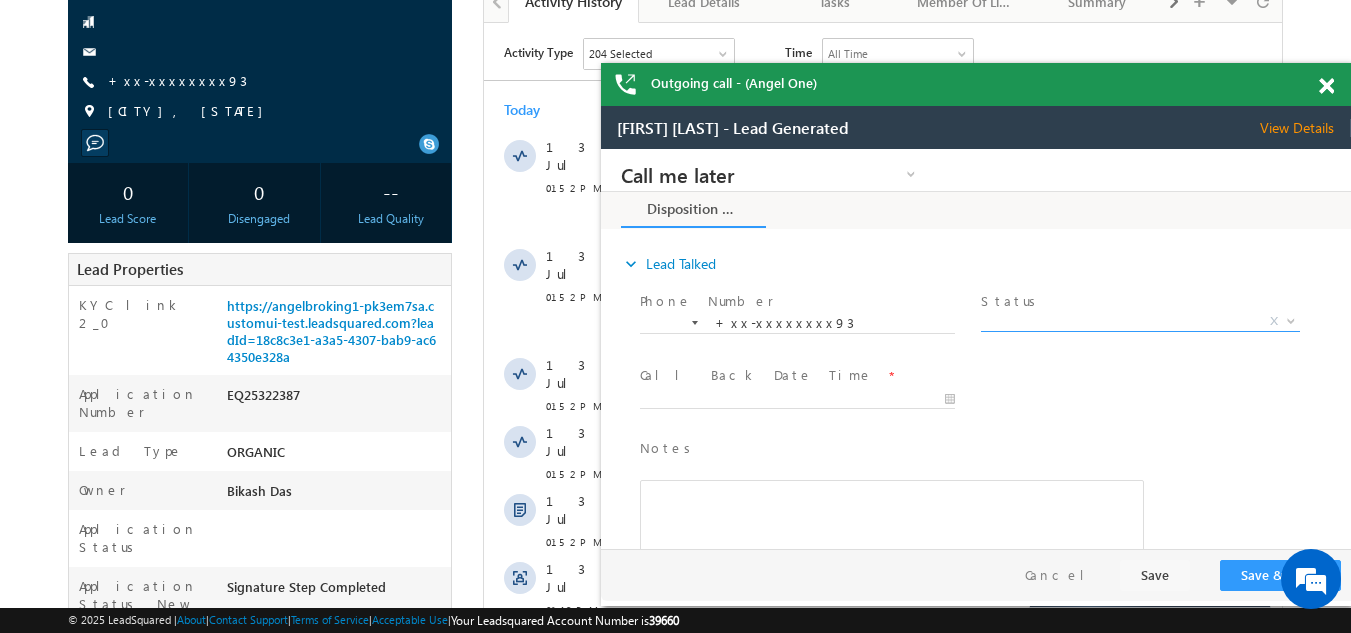 click on "X" at bounding box center (1140, 322) 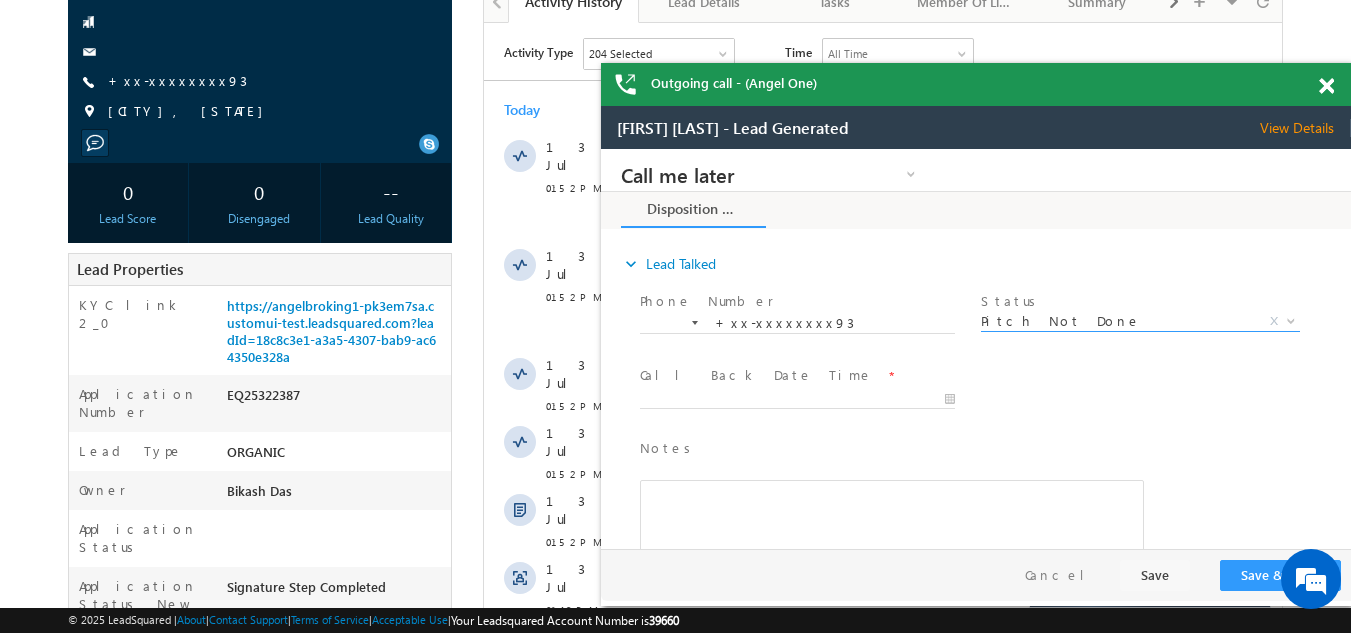 select on "Pitch Not Done" 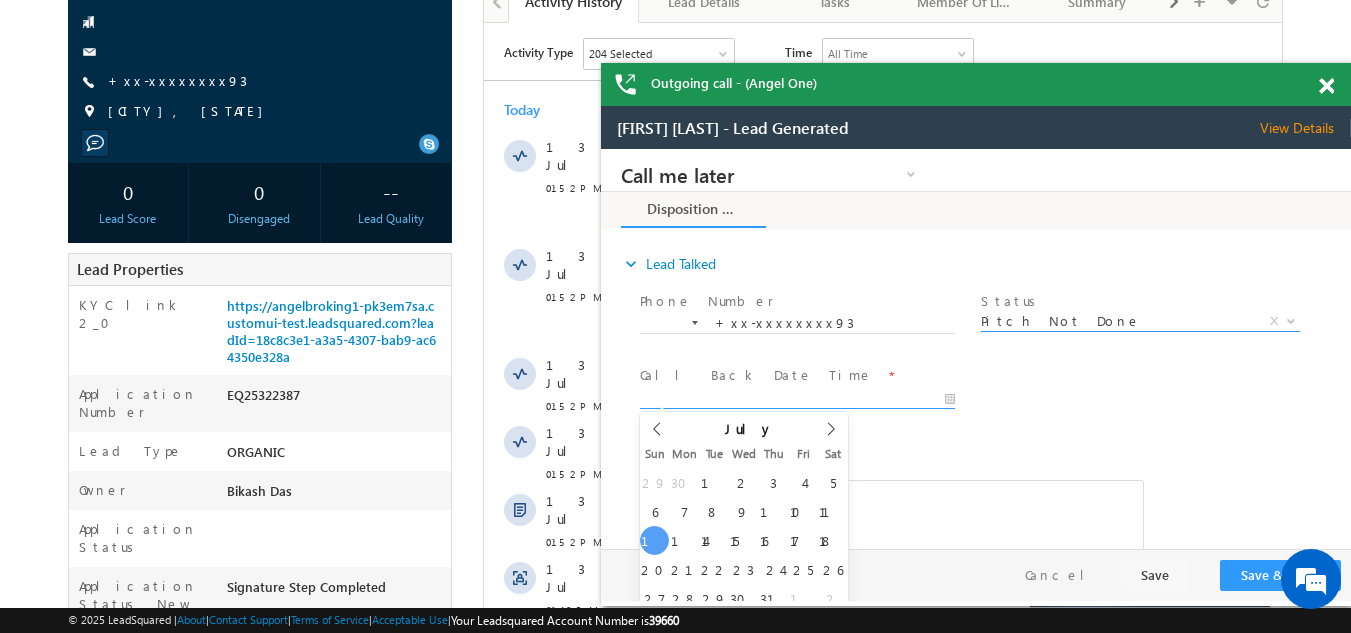 type on "[DATE] [TIME]" 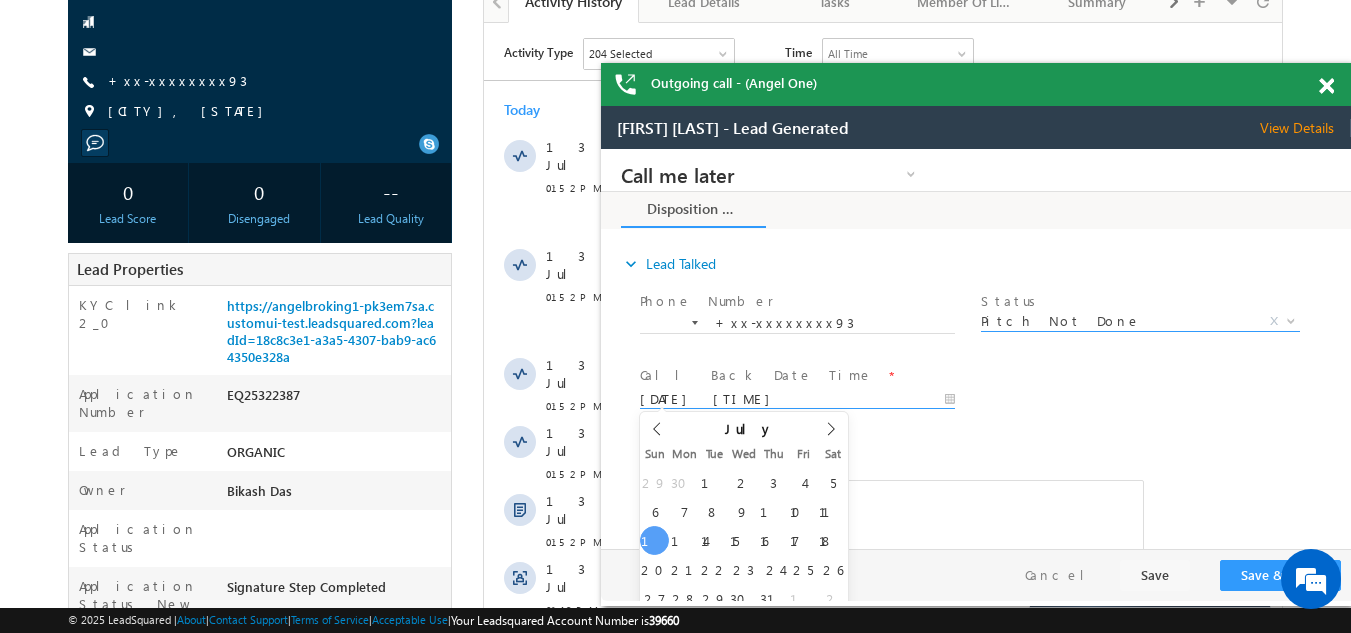 click on "[DATE] [TIME]" at bounding box center [797, 400] 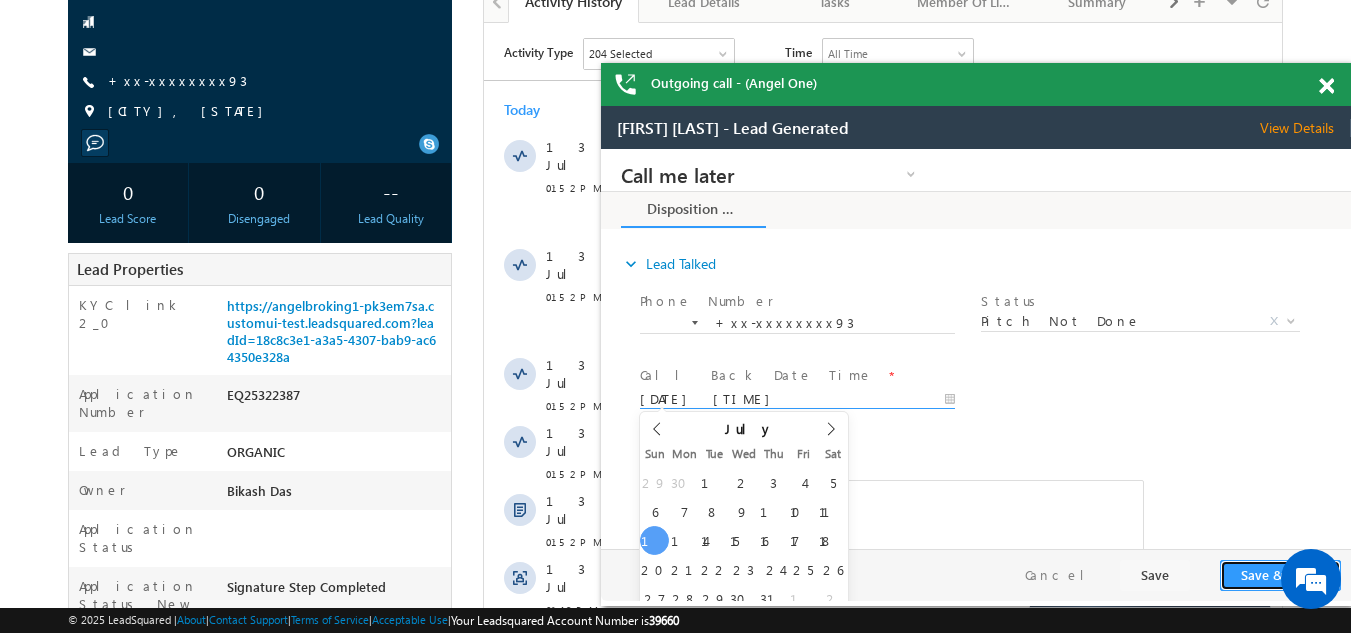 click on "Save & Close" at bounding box center [1280, 575] 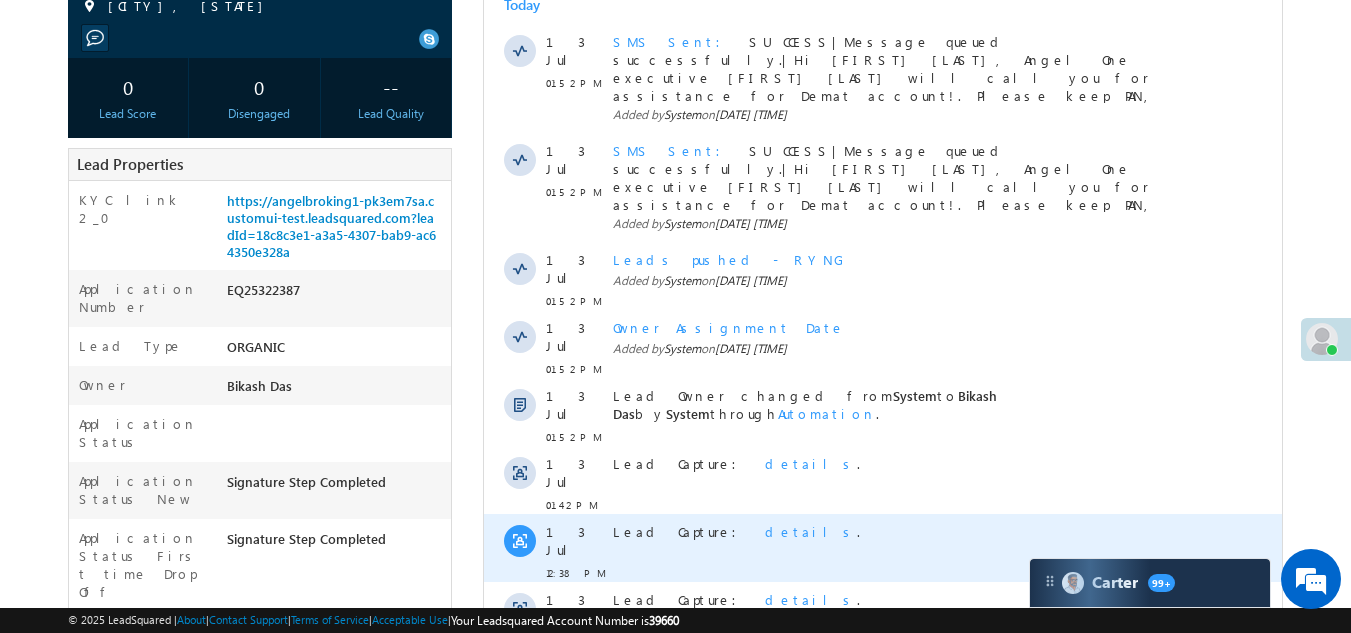 scroll, scrollTop: 500, scrollLeft: 0, axis: vertical 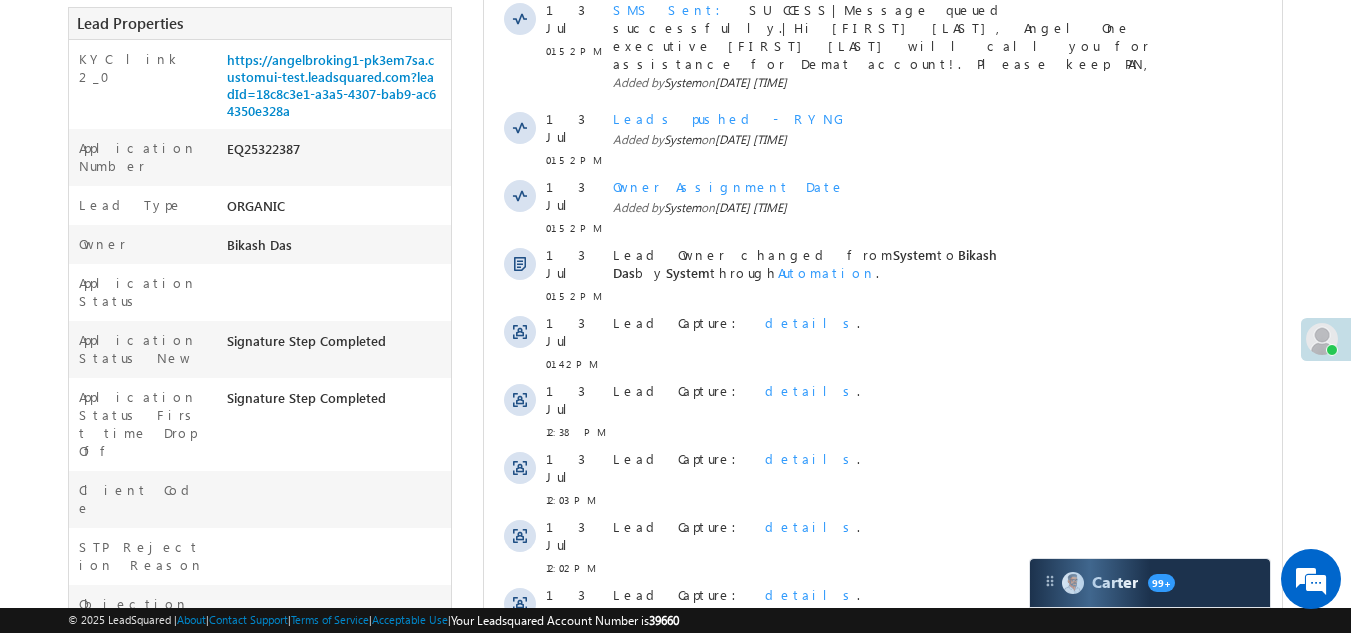 click on "Show More" at bounding box center (883, 680) 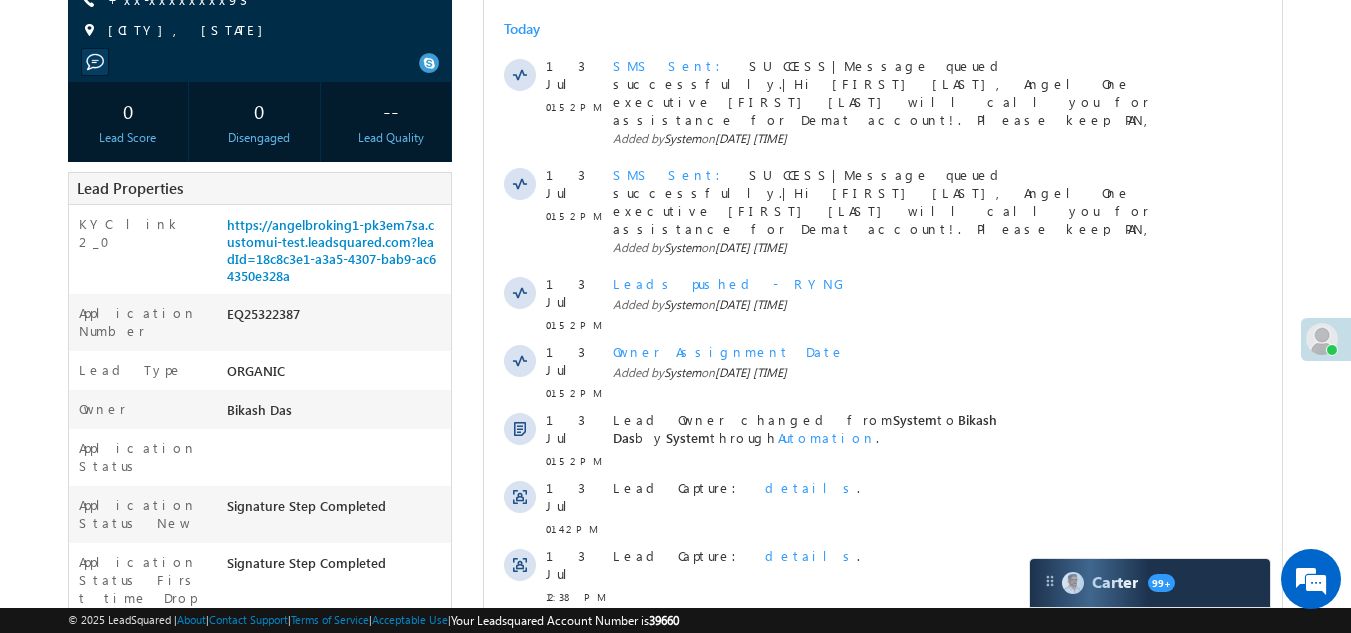 scroll, scrollTop: 154, scrollLeft: 0, axis: vertical 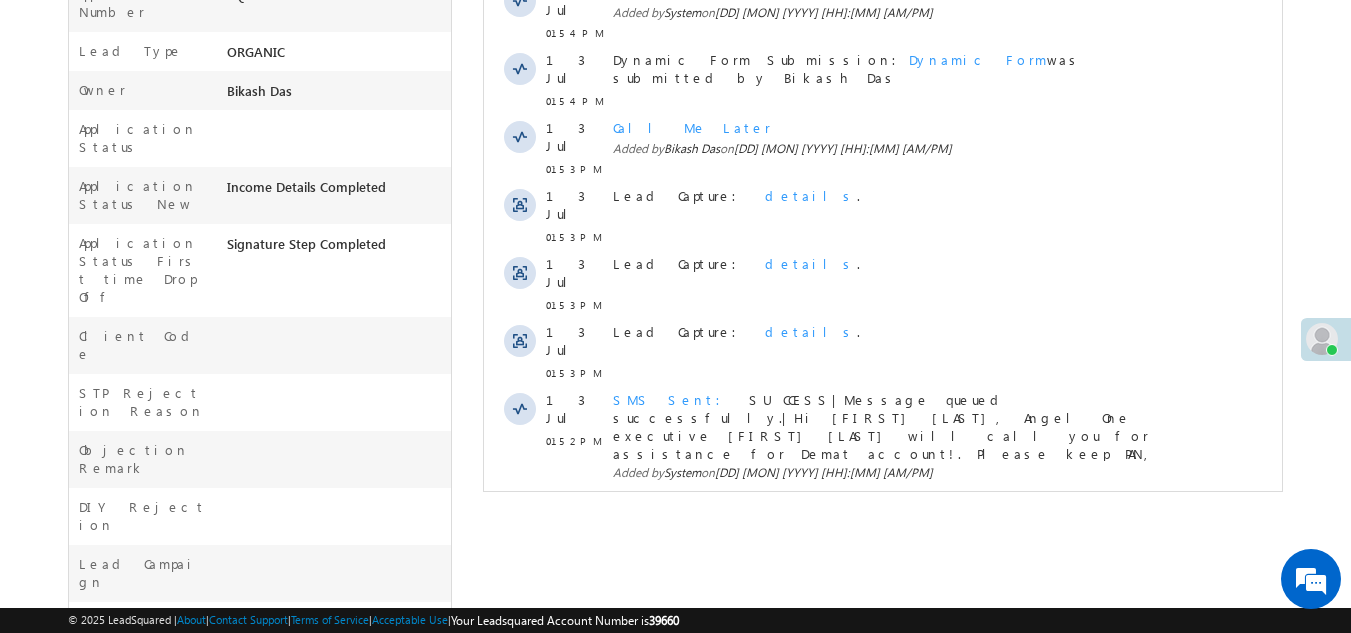 click on "Show More" at bounding box center [883, 526] 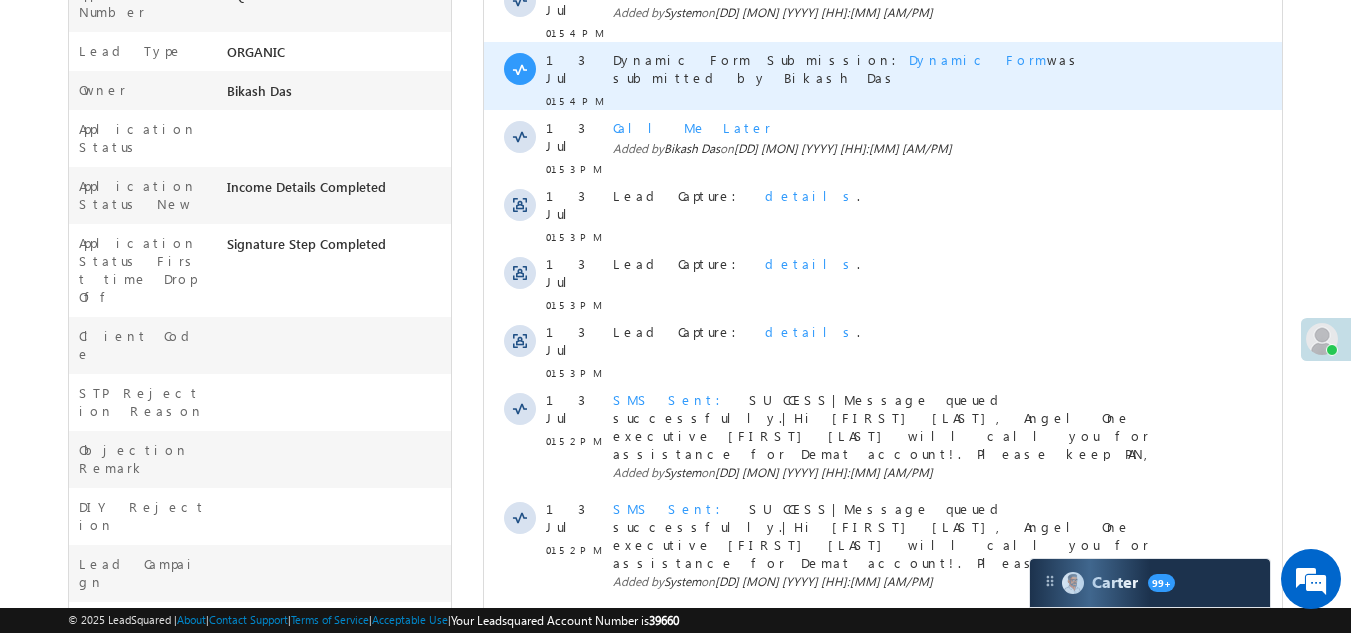 scroll, scrollTop: 0, scrollLeft: 0, axis: both 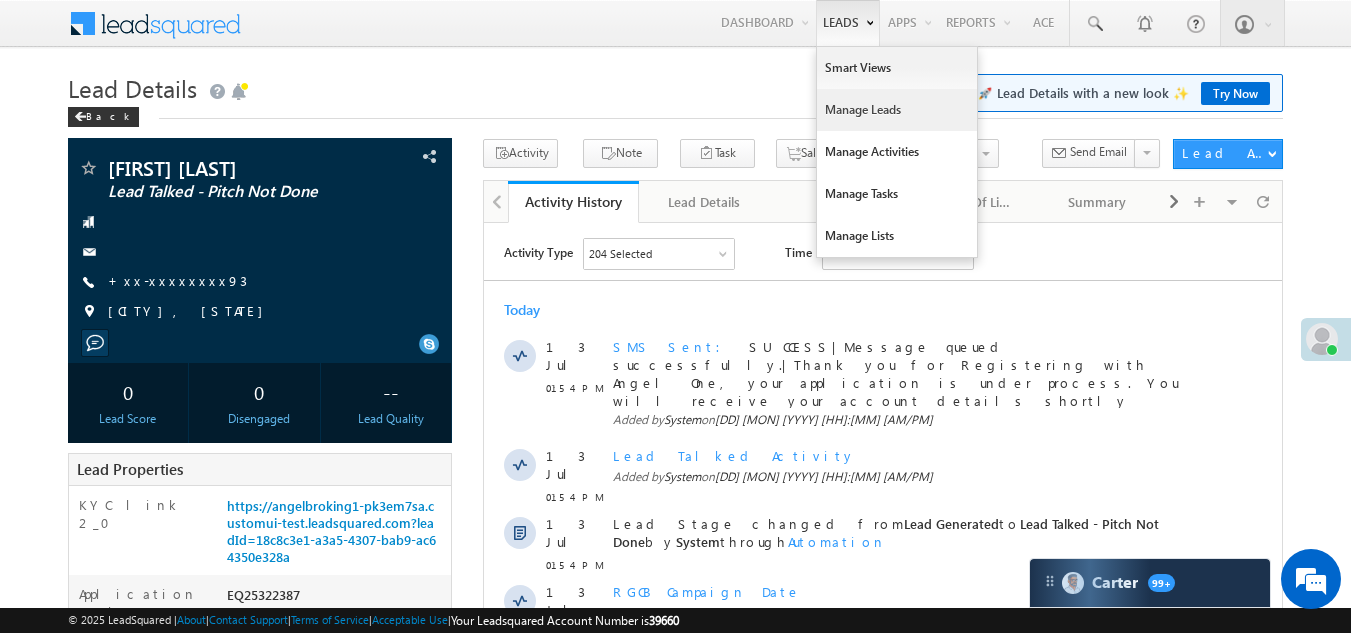 click on "Manage Leads" at bounding box center [897, 110] 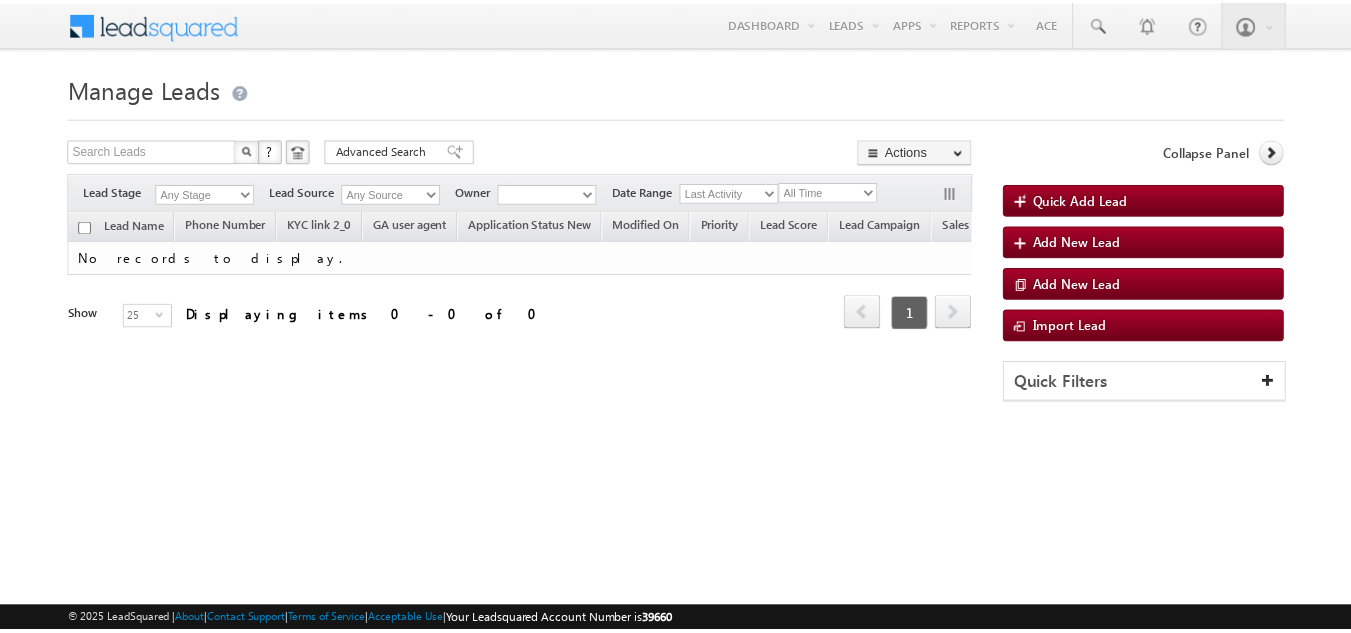 scroll, scrollTop: 0, scrollLeft: 0, axis: both 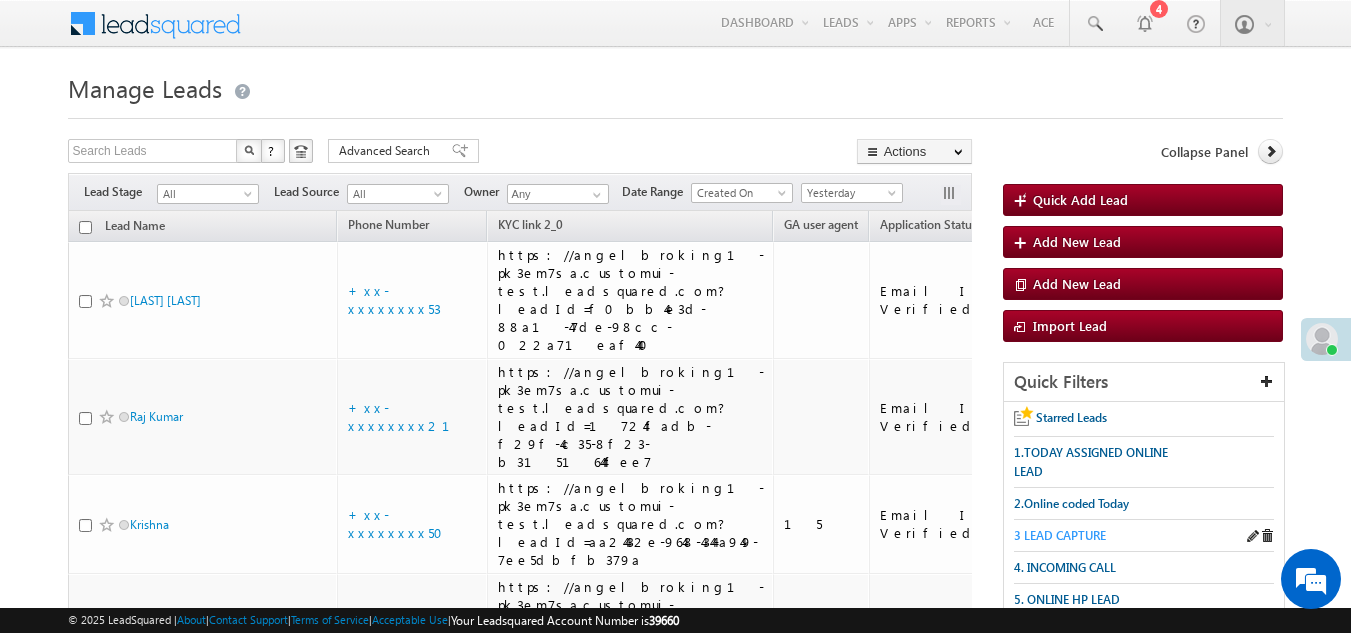 click on "3 LEAD CAPTURE" at bounding box center [1060, 535] 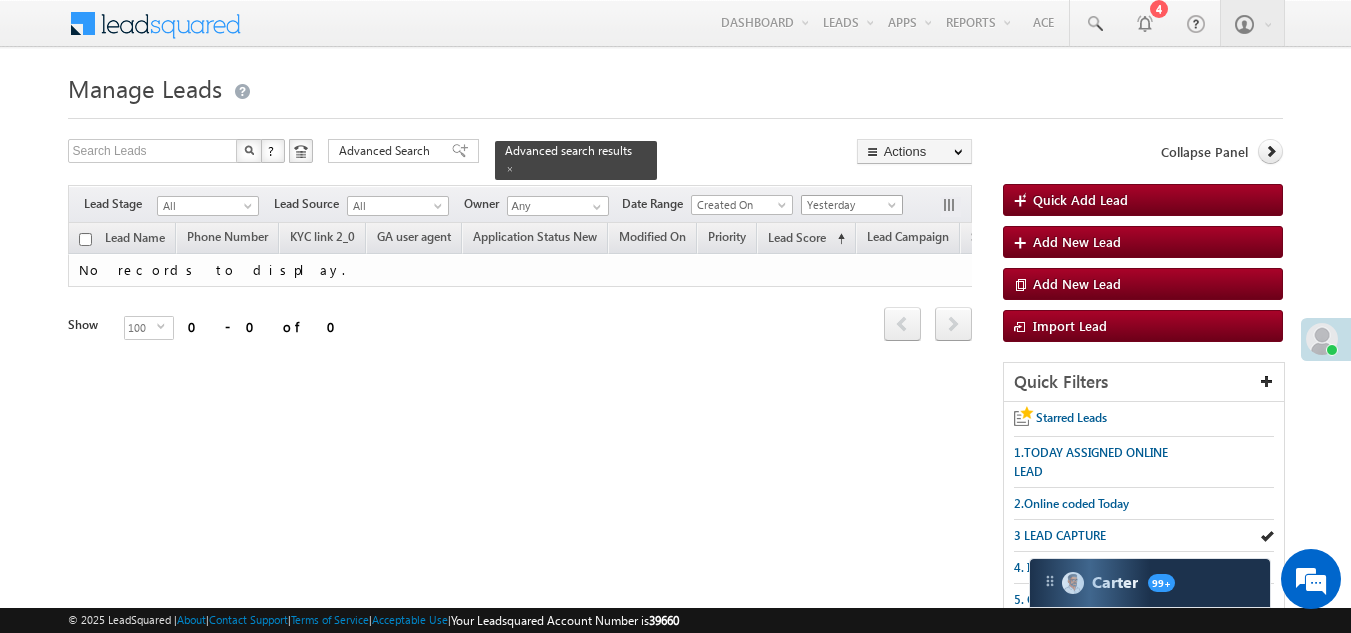 click on "Yesterday" at bounding box center (849, 205) 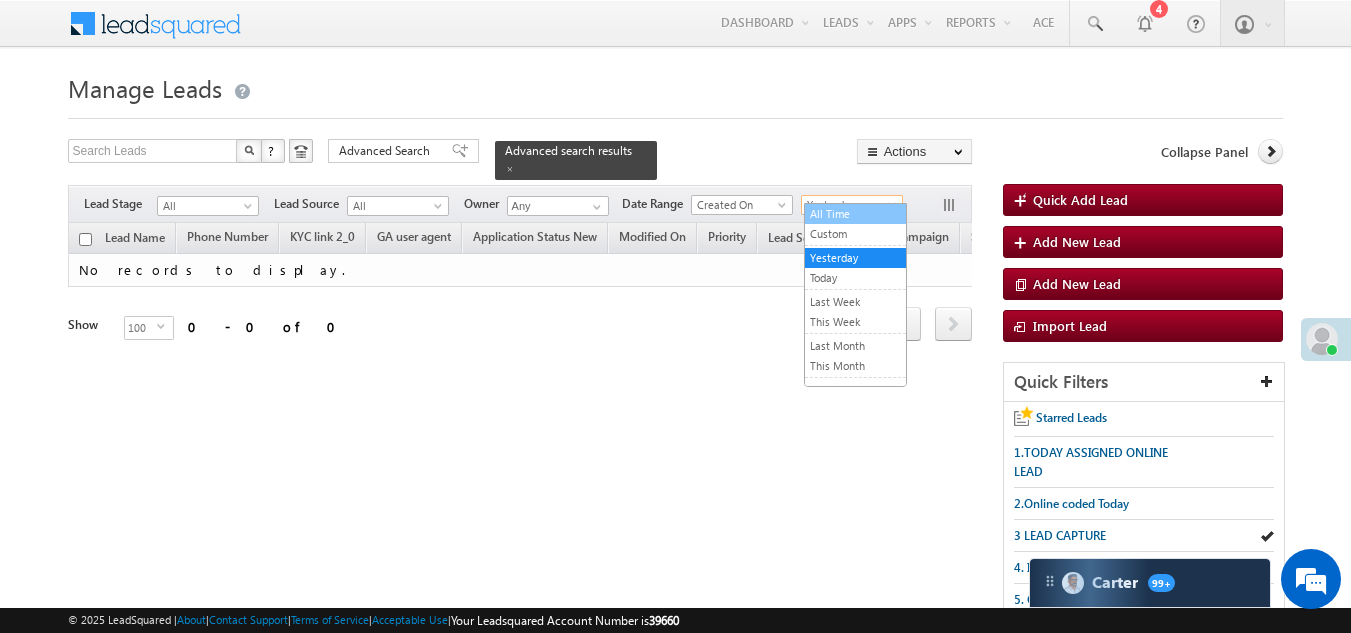 click on "All Time" at bounding box center (855, 214) 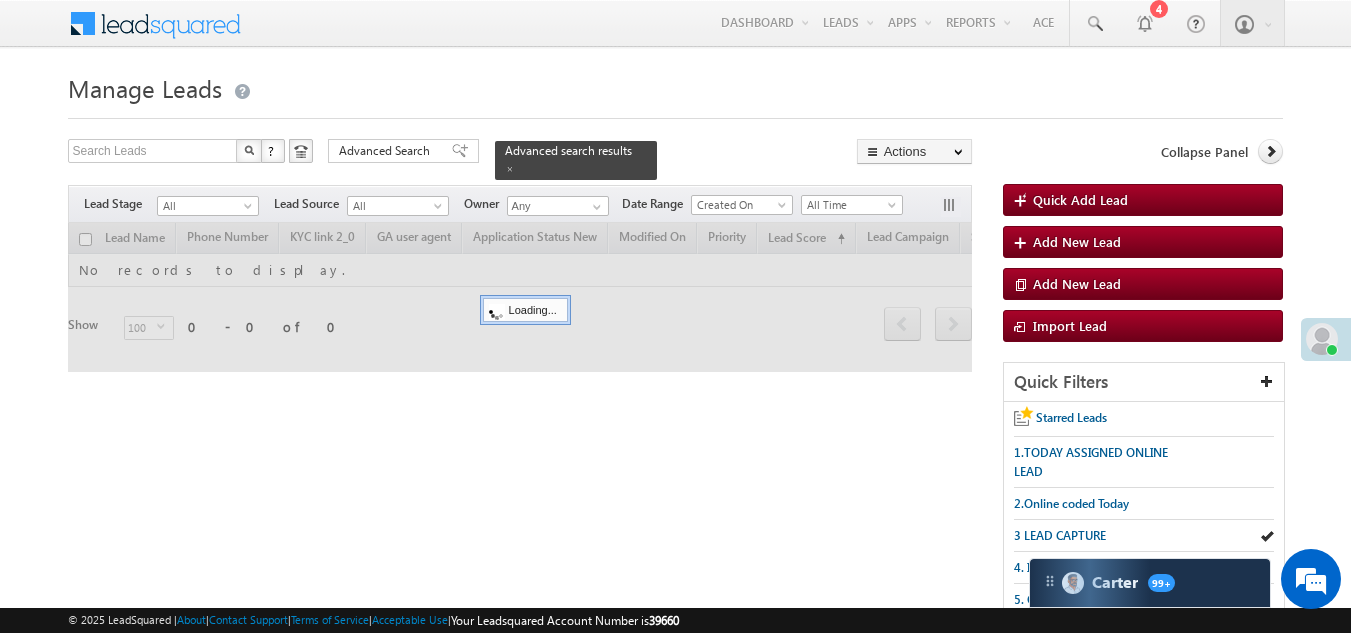 scroll, scrollTop: 0, scrollLeft: 0, axis: both 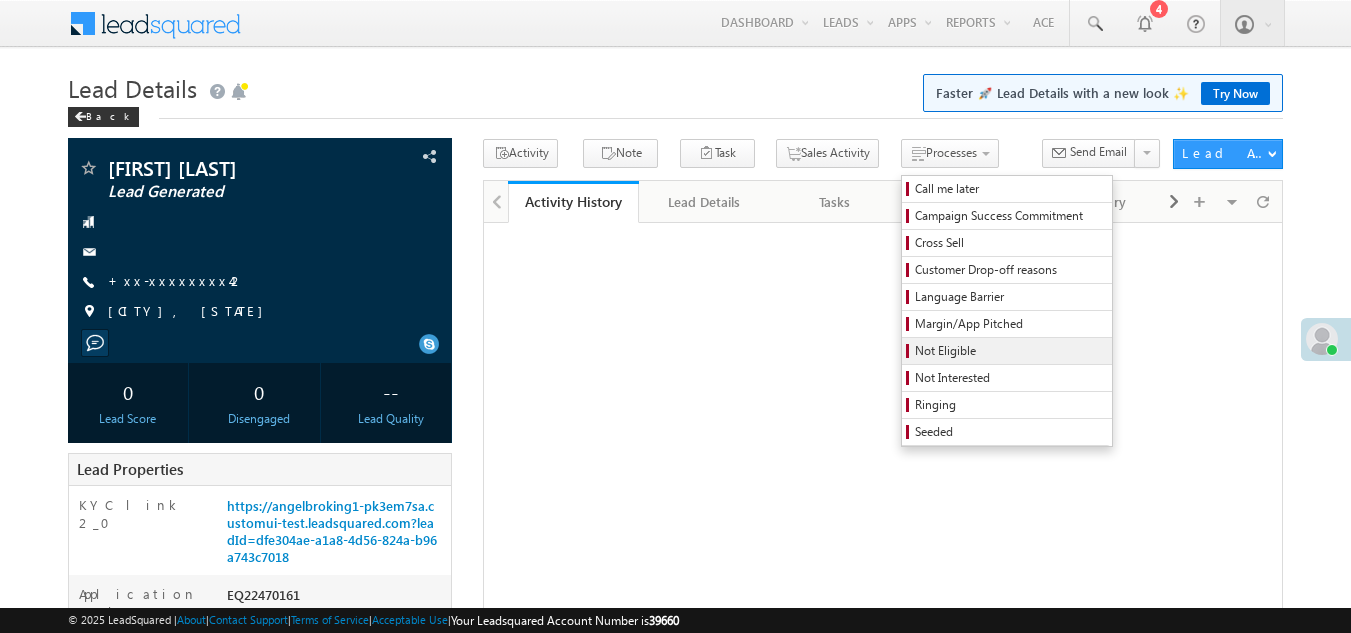 click on "Not Eligible" at bounding box center [1010, 351] 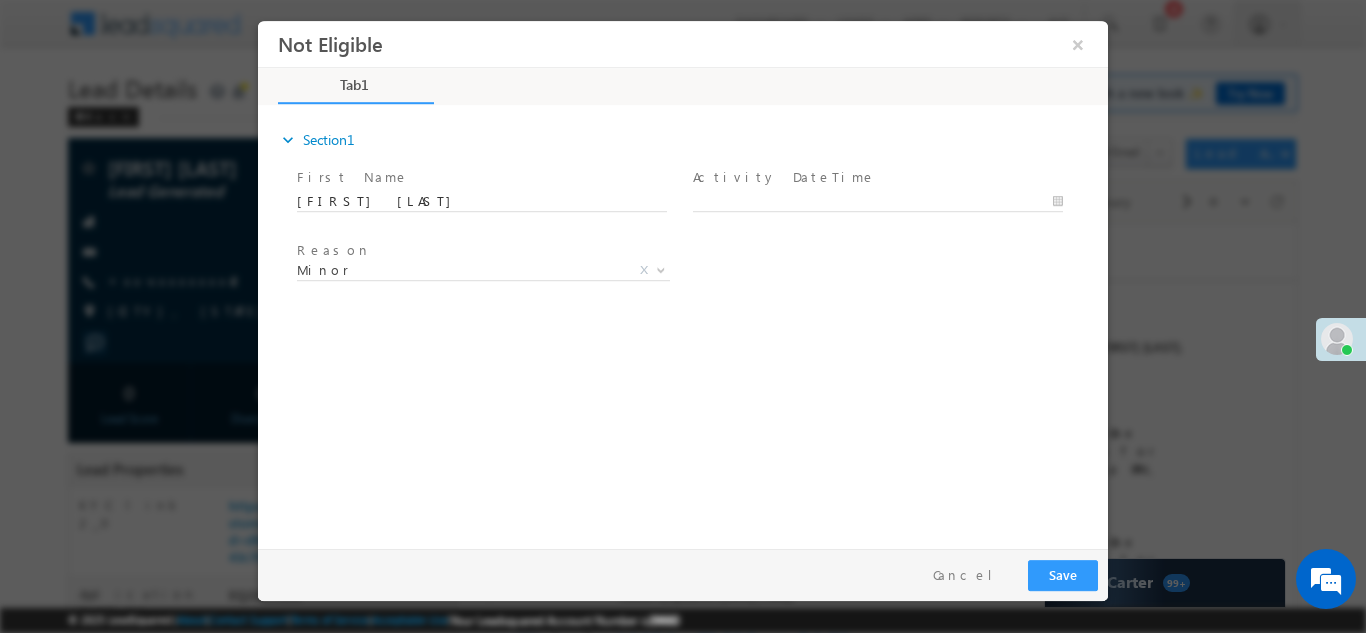 scroll, scrollTop: 0, scrollLeft: 0, axis: both 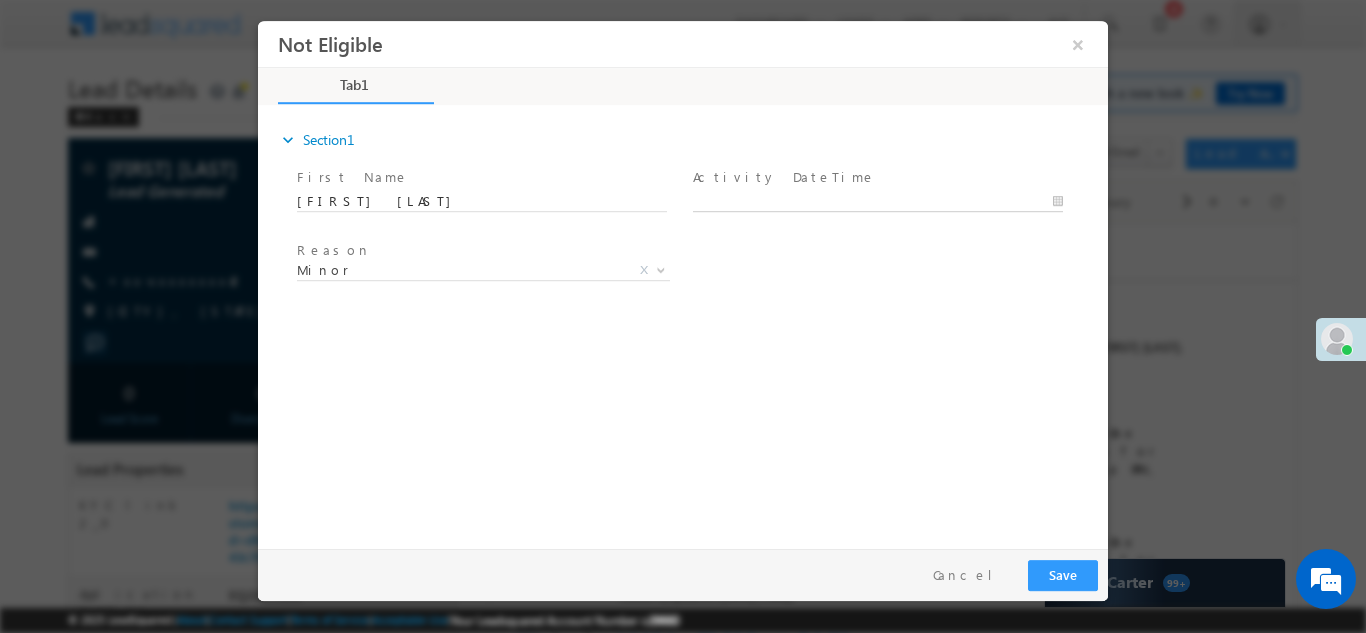 type on "07/13/25 2:02 PM" 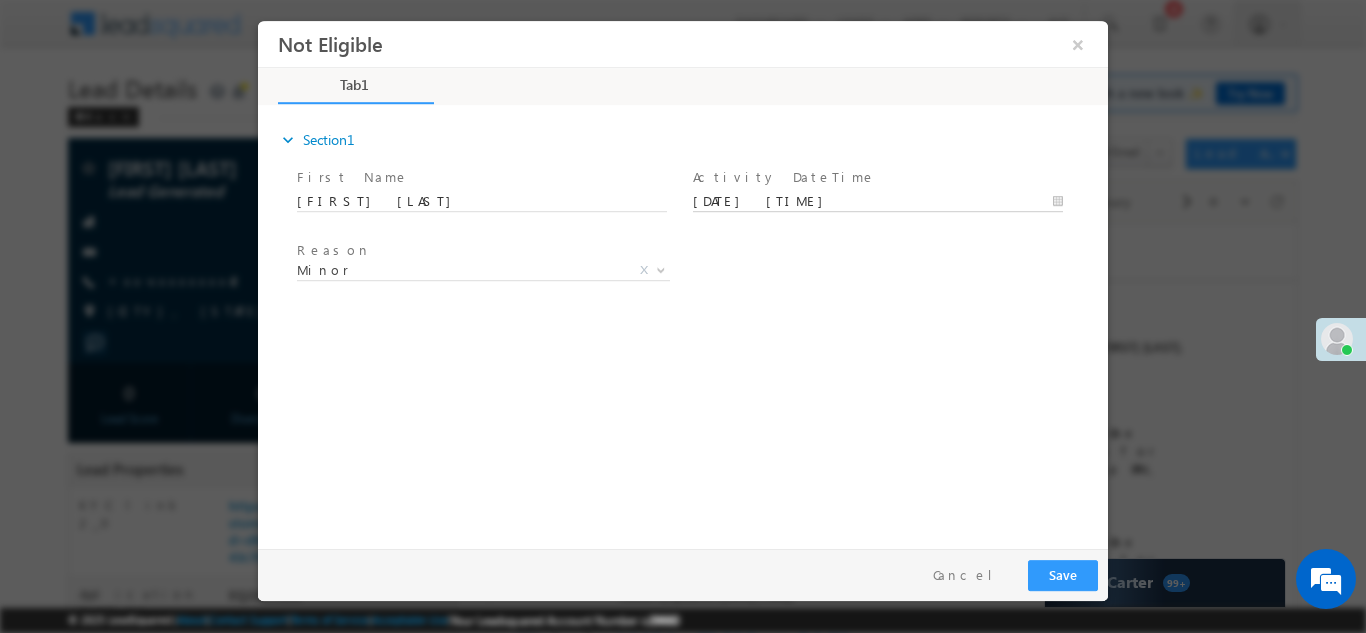 click on "07/13/25 2:02 PM" at bounding box center (878, 201) 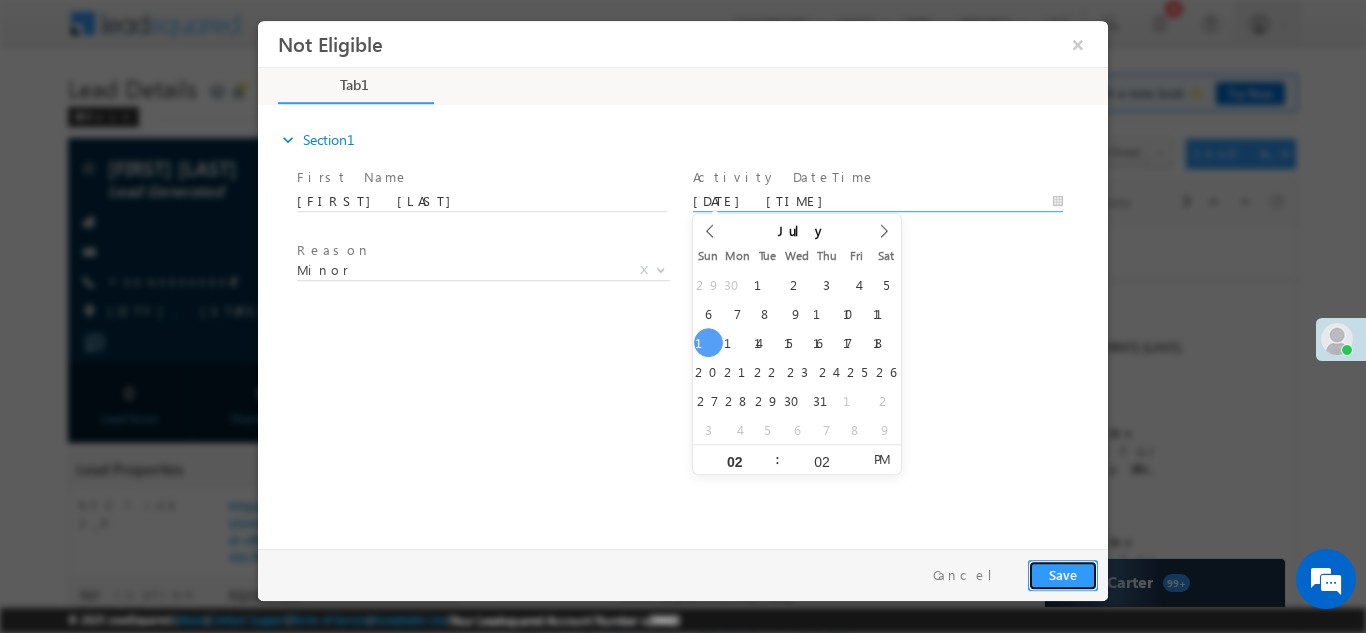 click on "Save" at bounding box center [1063, 574] 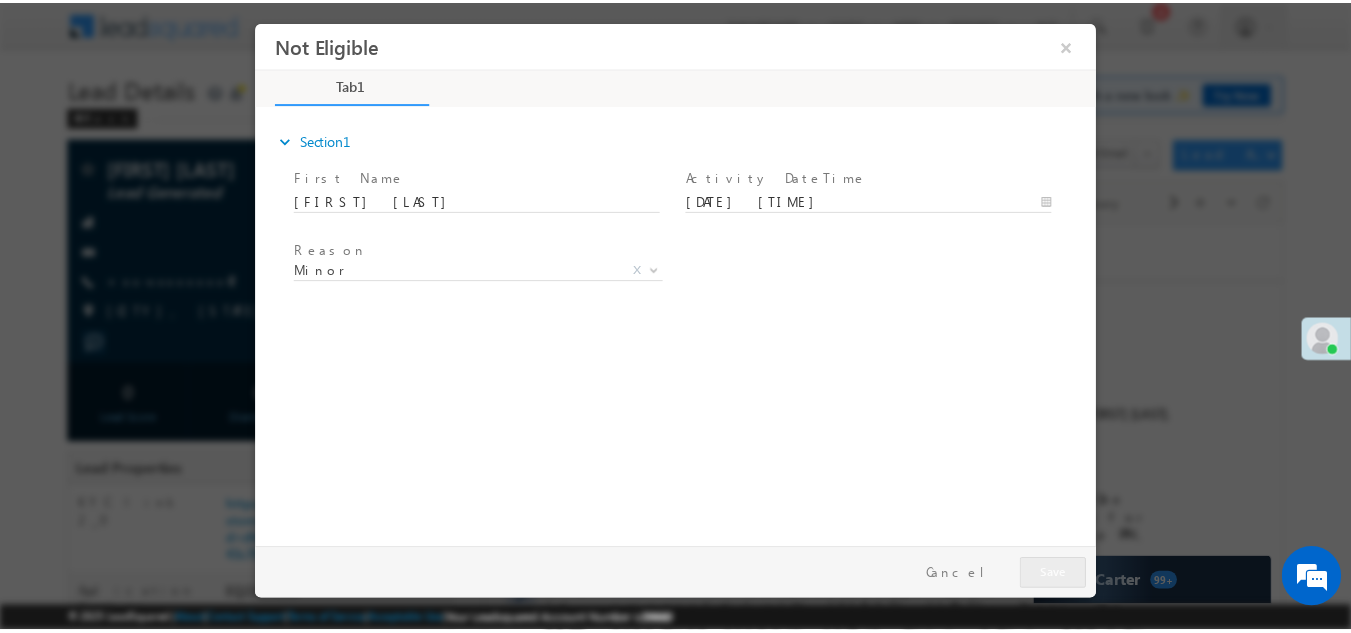 scroll, scrollTop: 0, scrollLeft: 0, axis: both 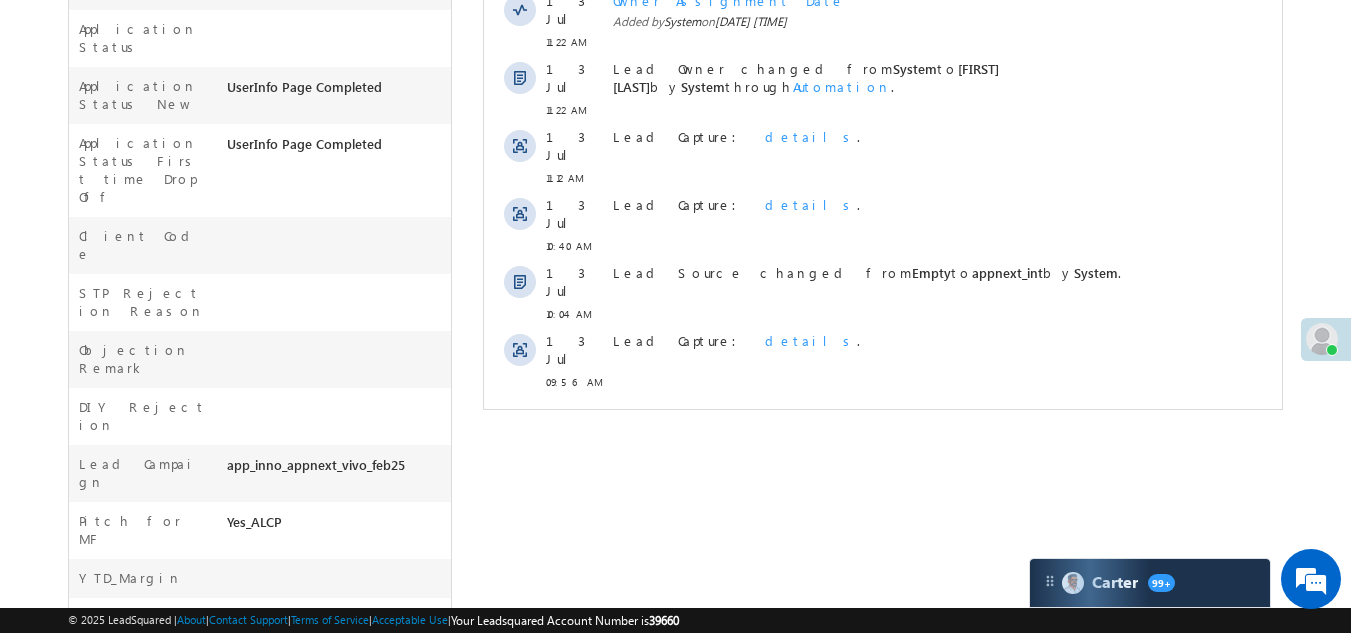 click on "Show More" at bounding box center [883, 426] 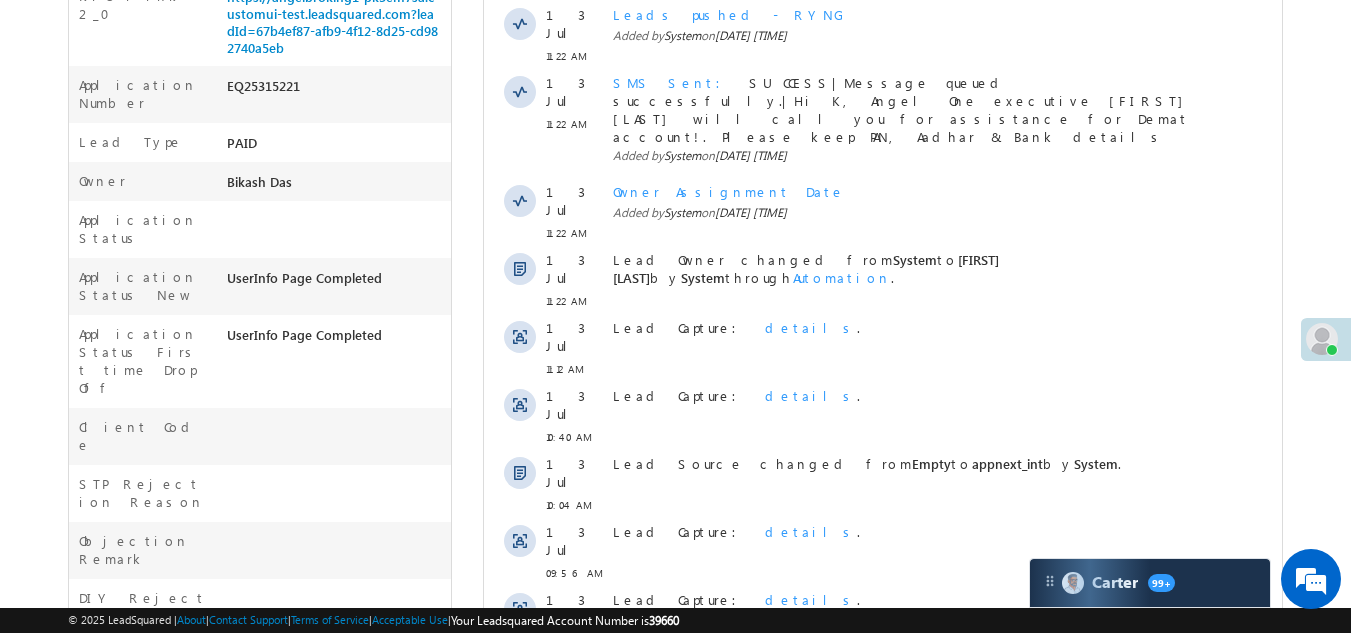 scroll, scrollTop: 600, scrollLeft: 0, axis: vertical 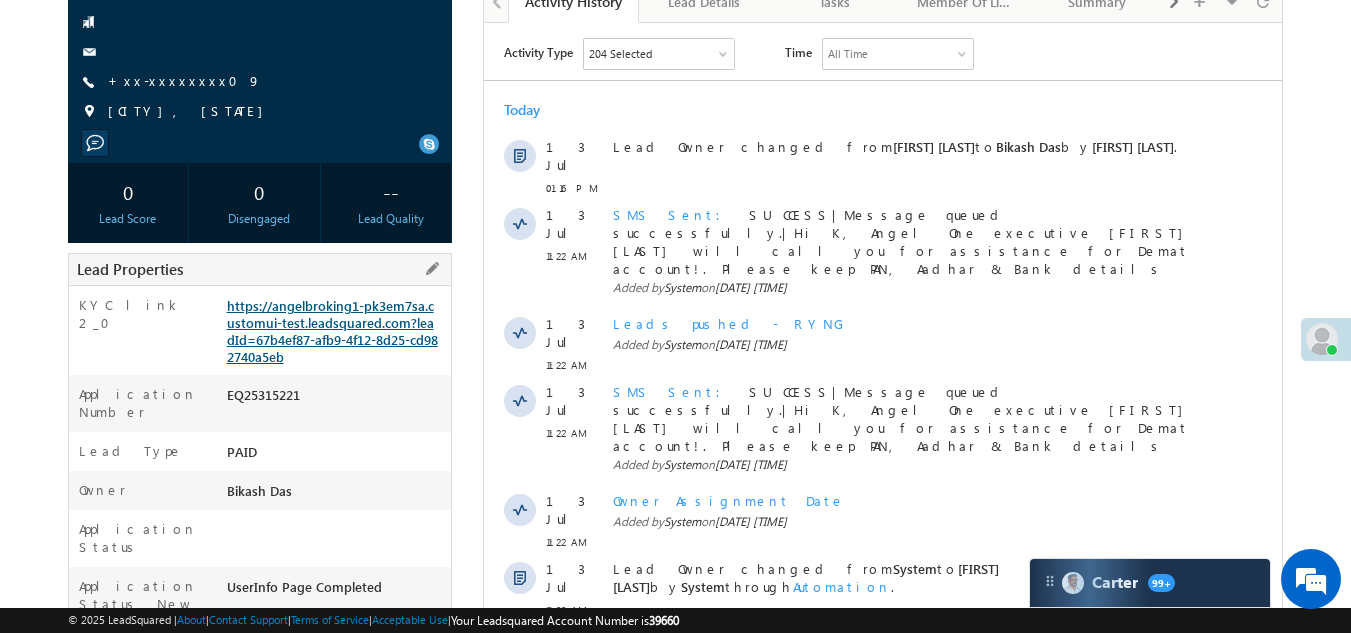 click on "https://angelbroking1-pk3em7sa.customui-test.leadsquared.com?leadId=67b4ef87-afb9-4f12-8d25-cd982740a5eb" at bounding box center (332, 331) 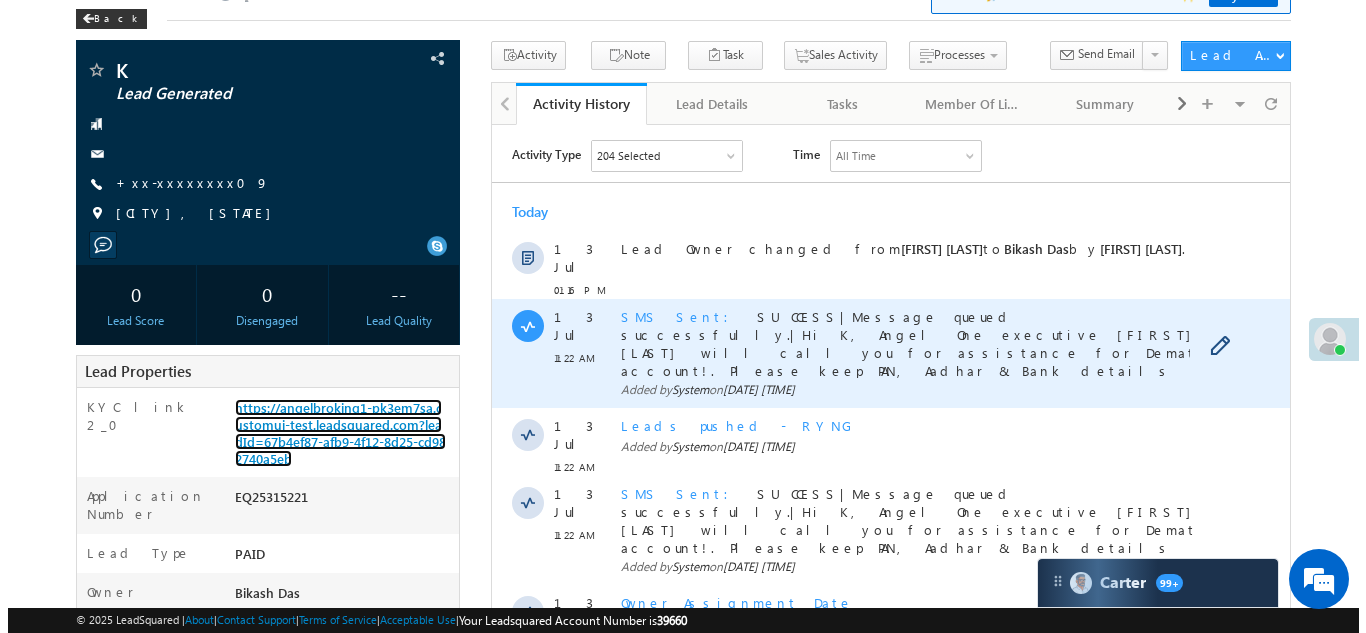 scroll, scrollTop: 0, scrollLeft: 0, axis: both 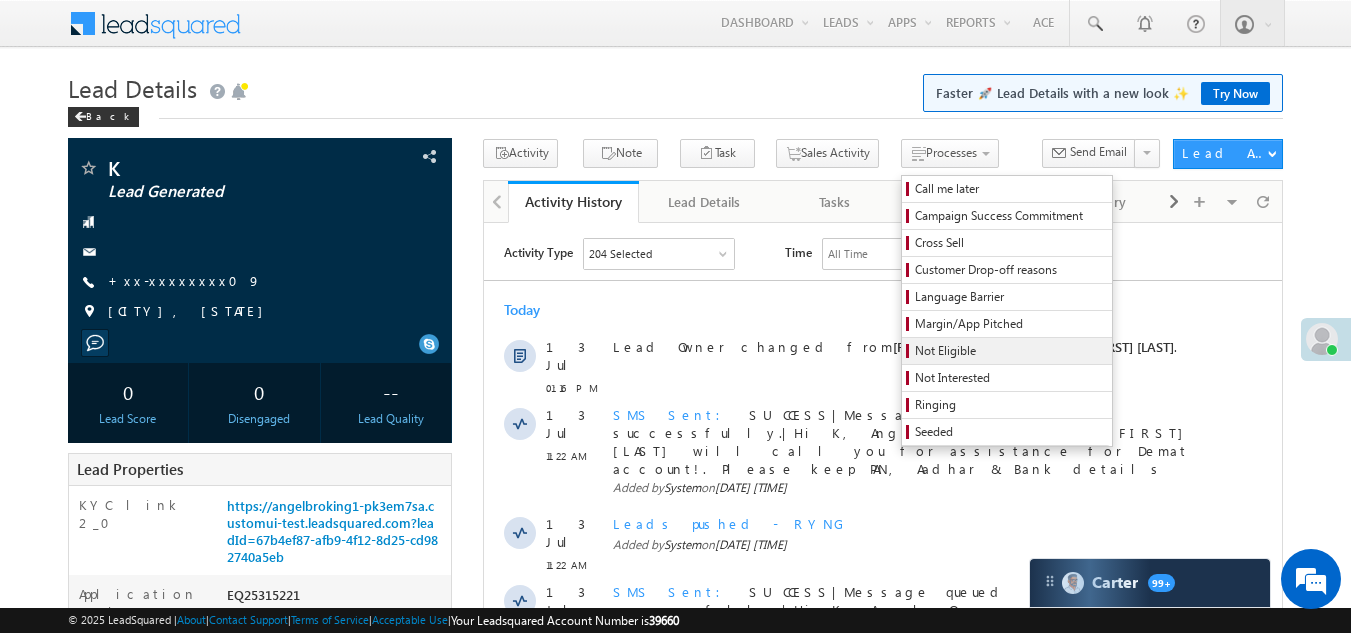 click on "Not Eligible" at bounding box center (1010, 351) 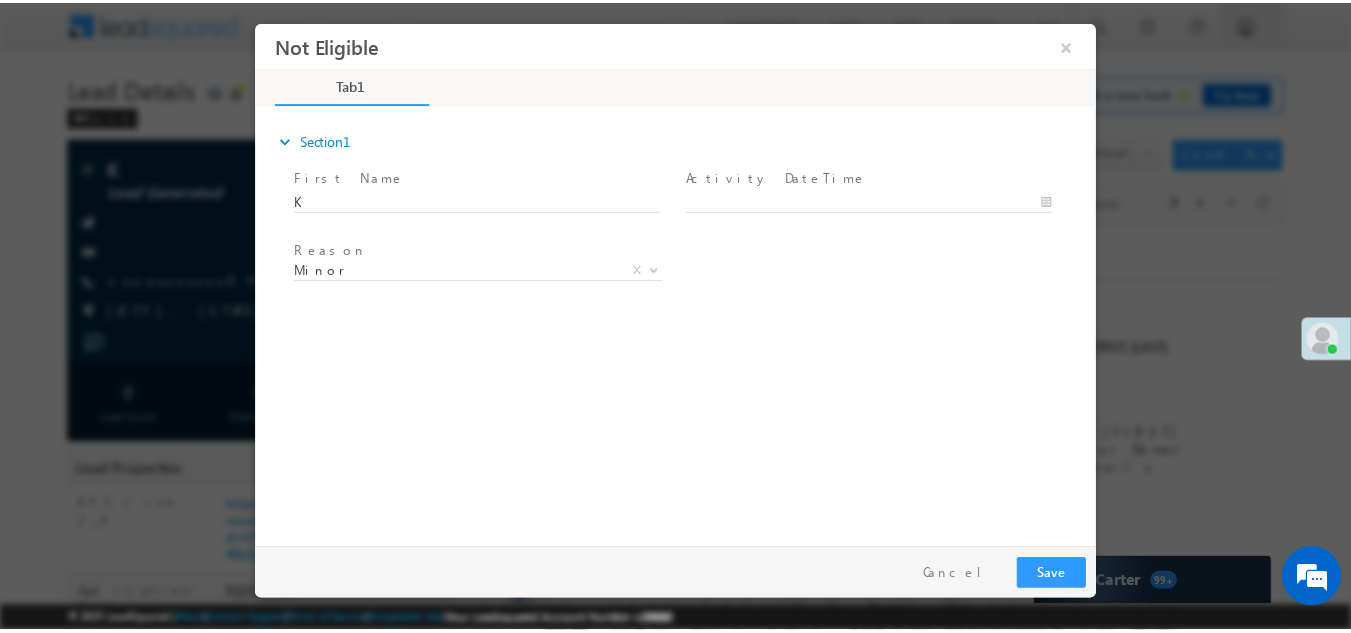 scroll, scrollTop: 0, scrollLeft: 0, axis: both 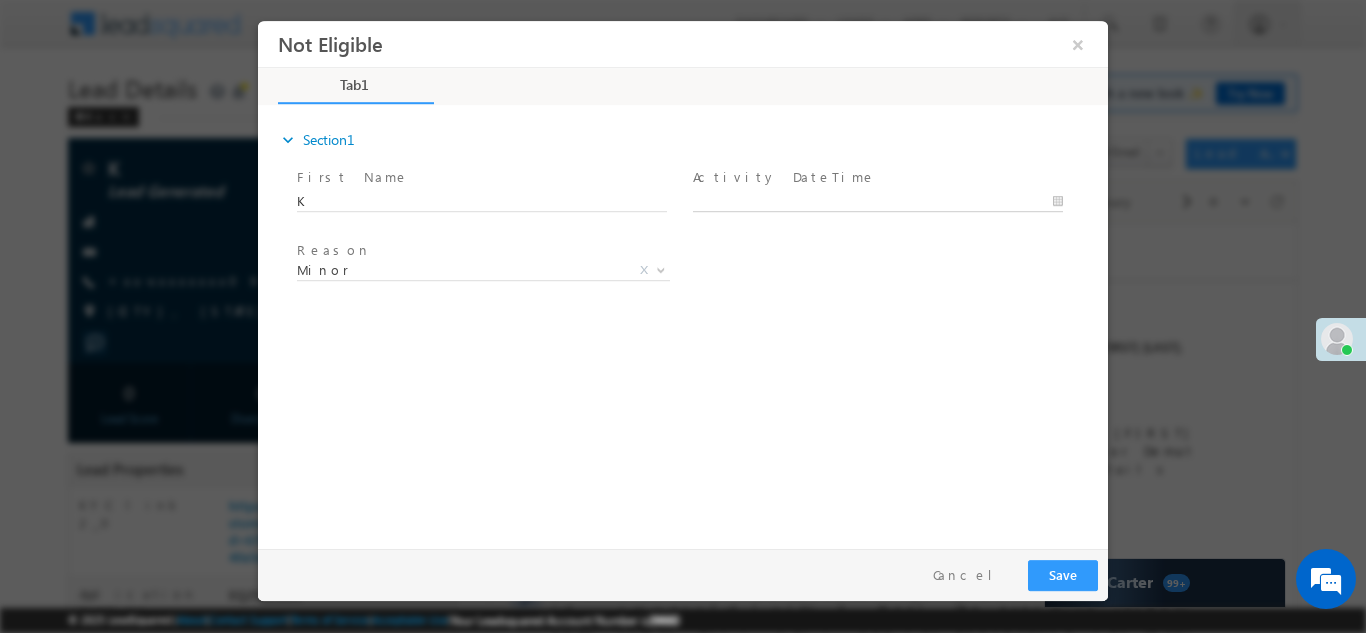 type on "[DATE] [TIME]" 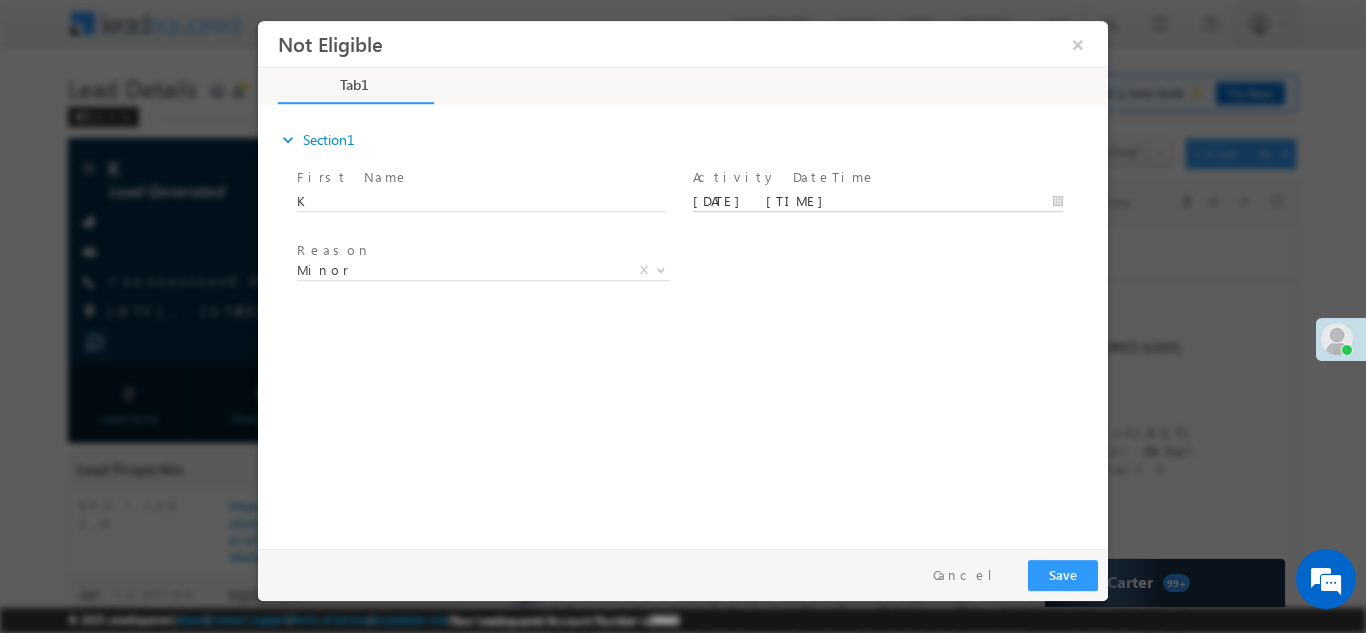 click on "[DATE] [TIME]" at bounding box center (878, 201) 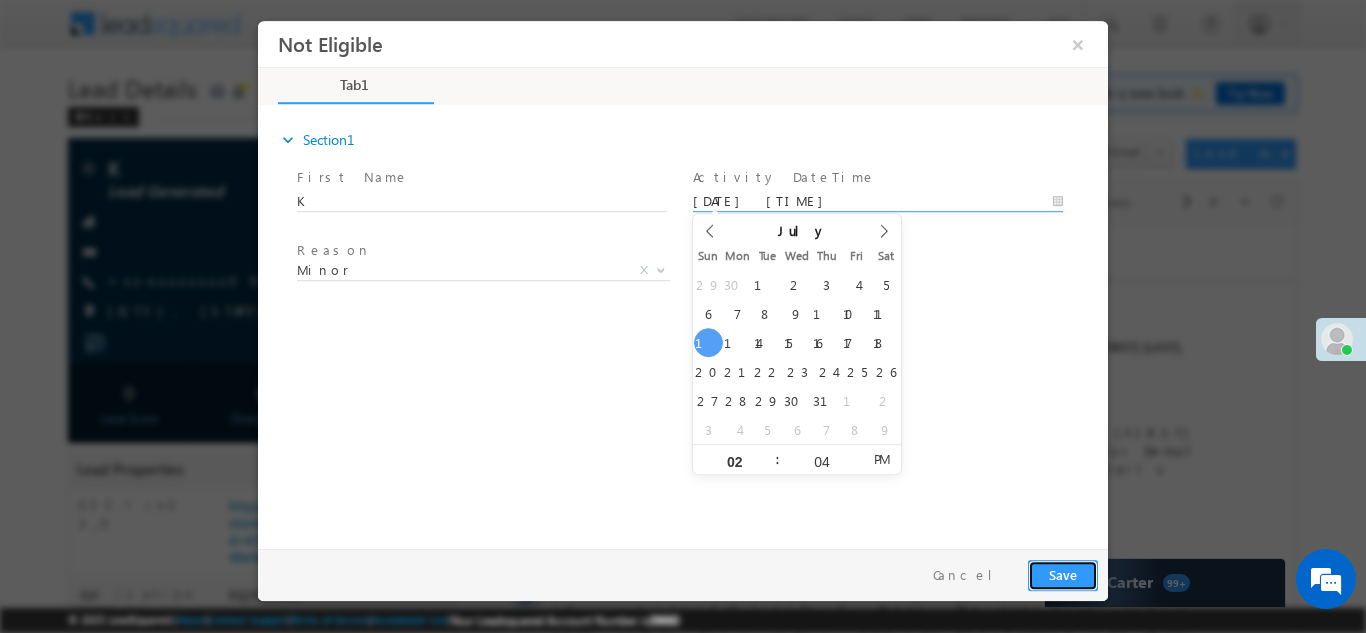 click on "Save" at bounding box center [1063, 574] 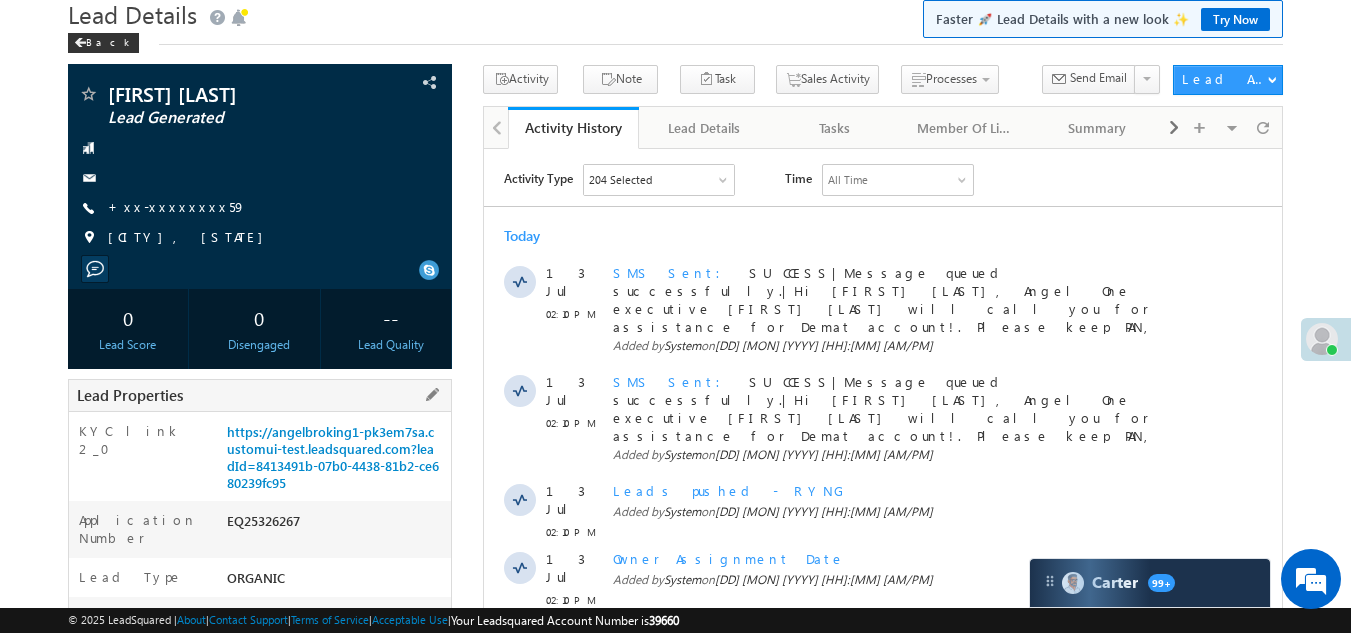scroll, scrollTop: 0, scrollLeft: 0, axis: both 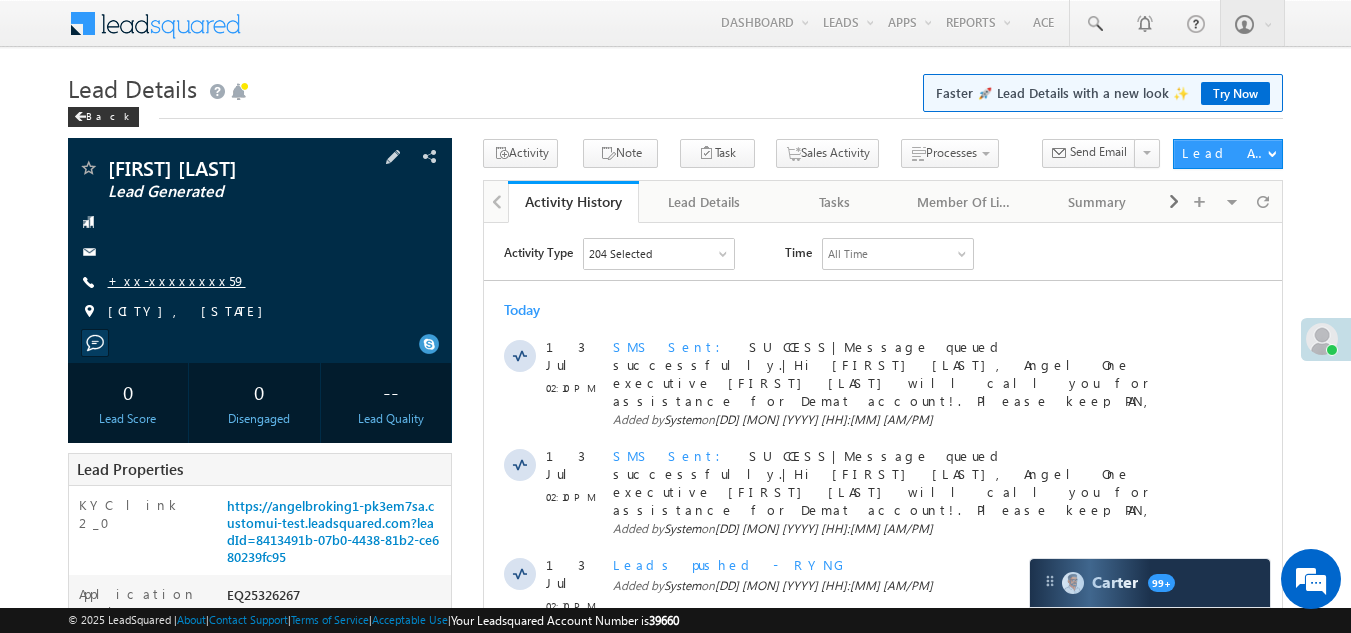 click on "+xx-xxxxxxxx59" at bounding box center [177, 280] 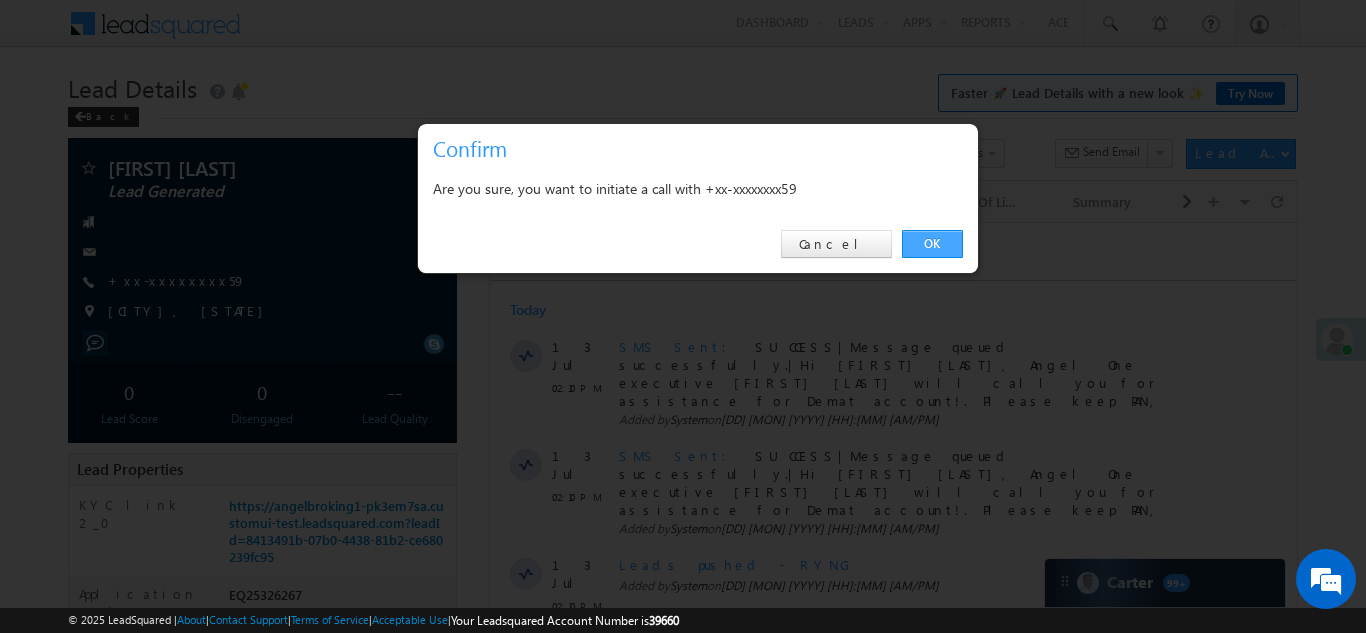 click on "OK" at bounding box center (932, 244) 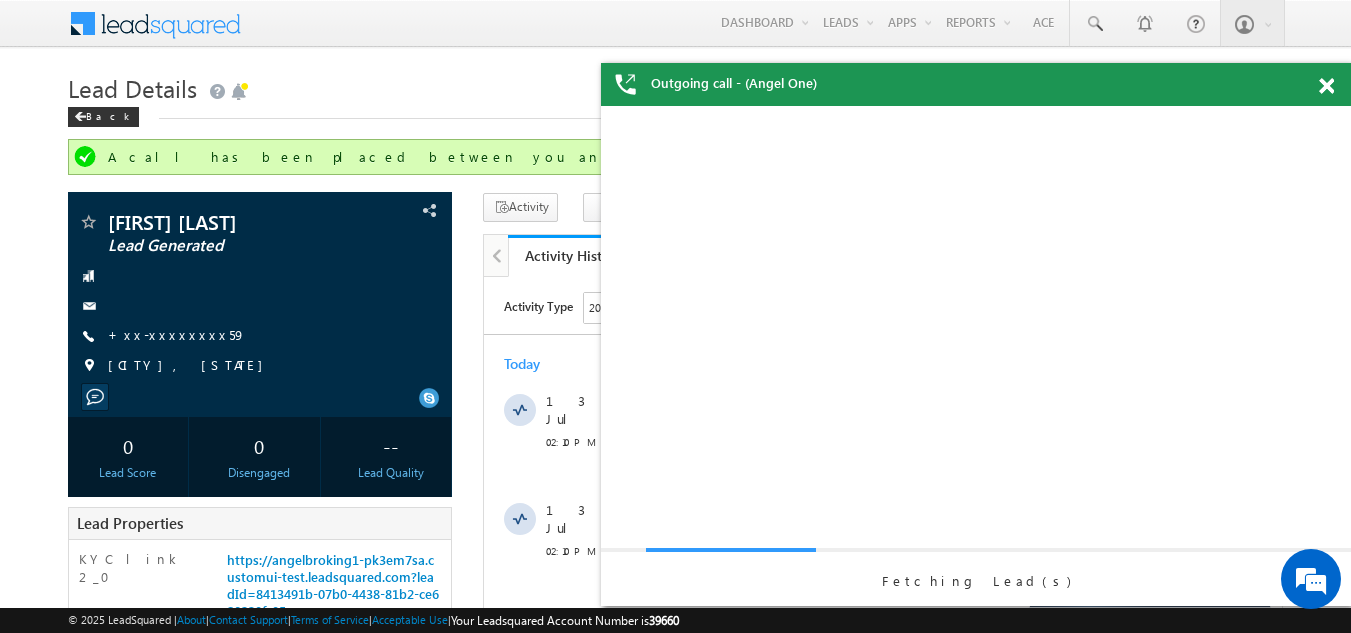 scroll, scrollTop: 0, scrollLeft: 0, axis: both 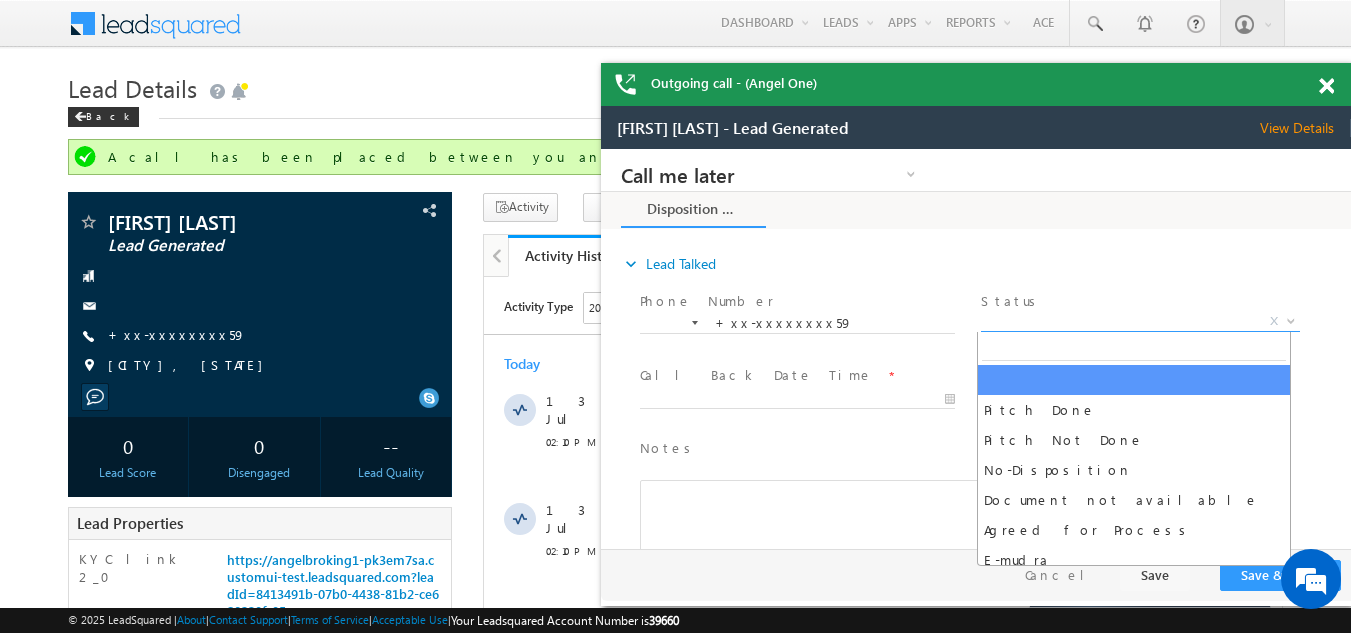 click on "X" at bounding box center (1140, 322) 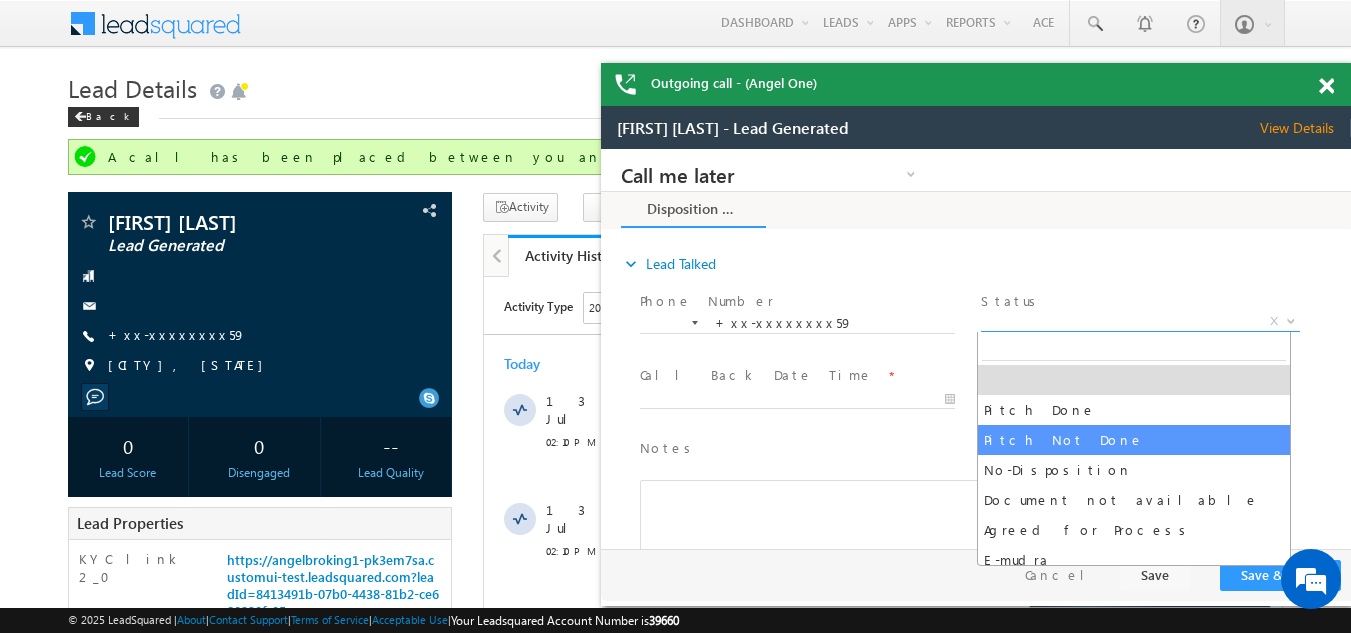 select on "Pitch Not Done" 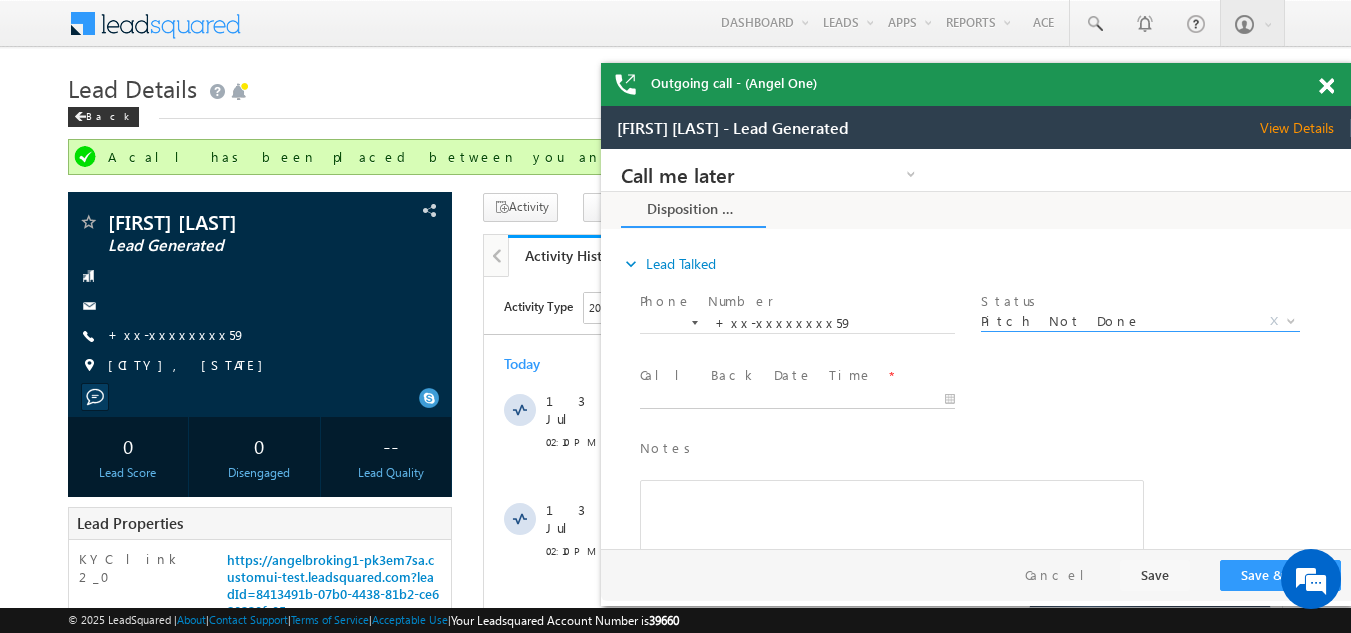 type on "07/13/25 2:13 PM" 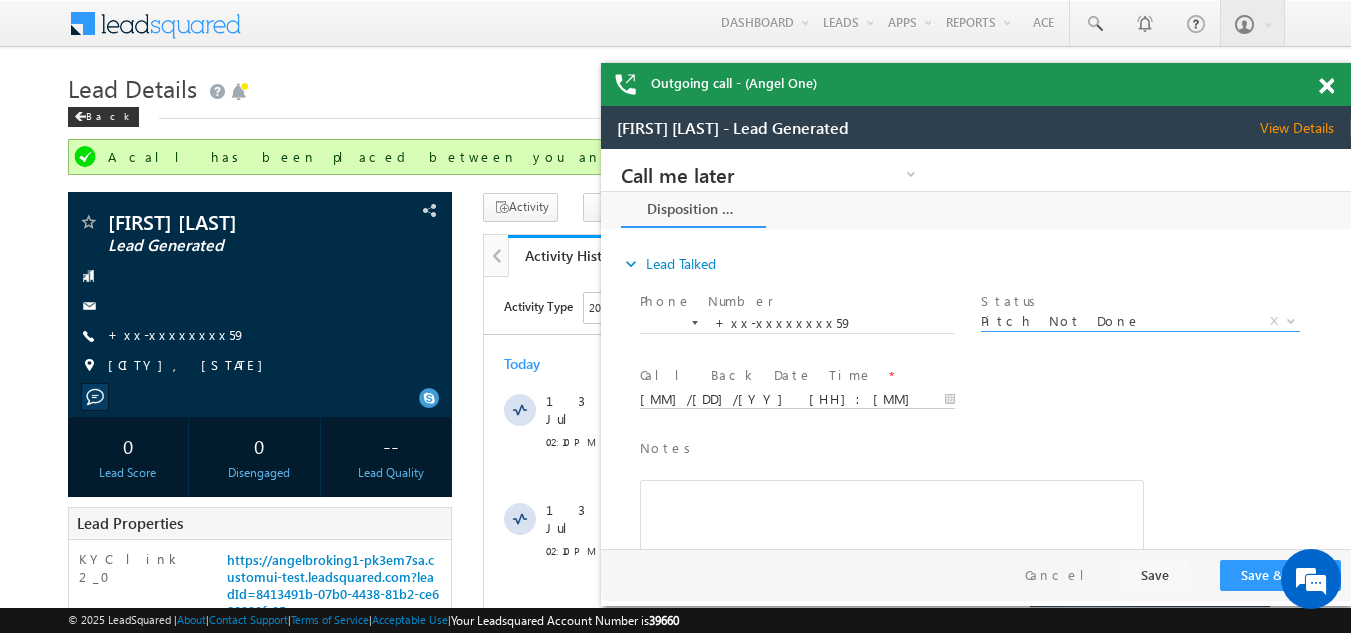 click on "07/13/25 2:13 PM" at bounding box center (797, 400) 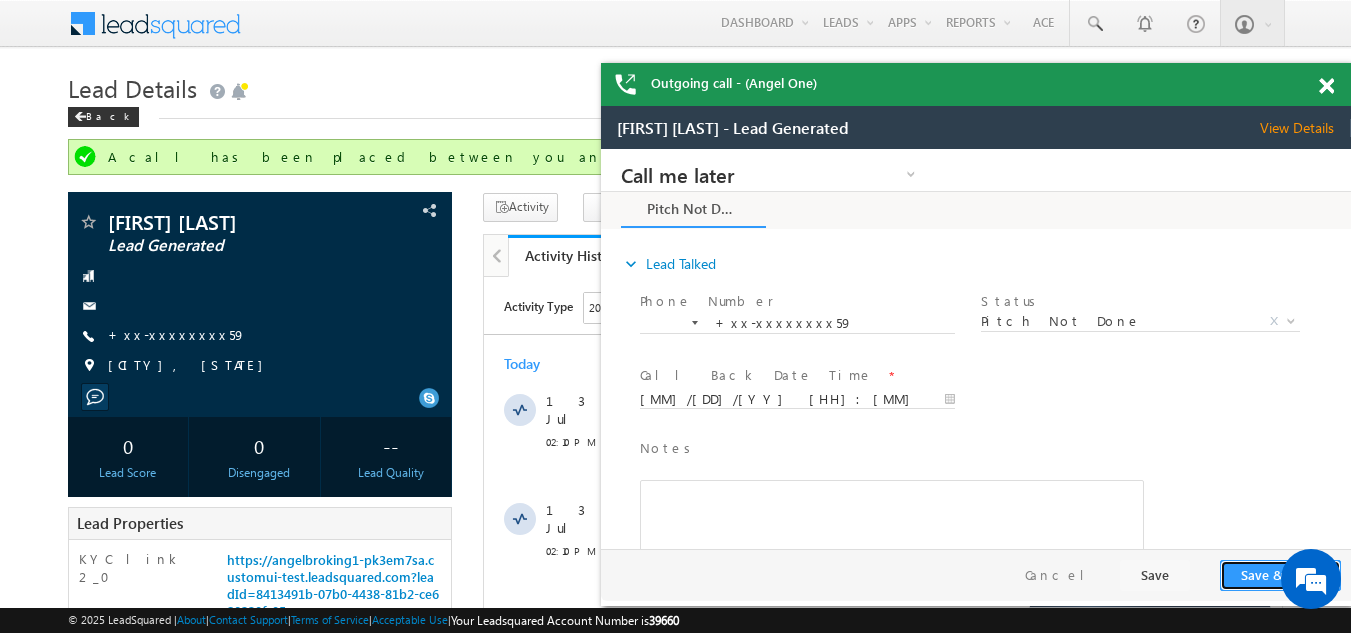 click on "Save & Close" at bounding box center [1280, 575] 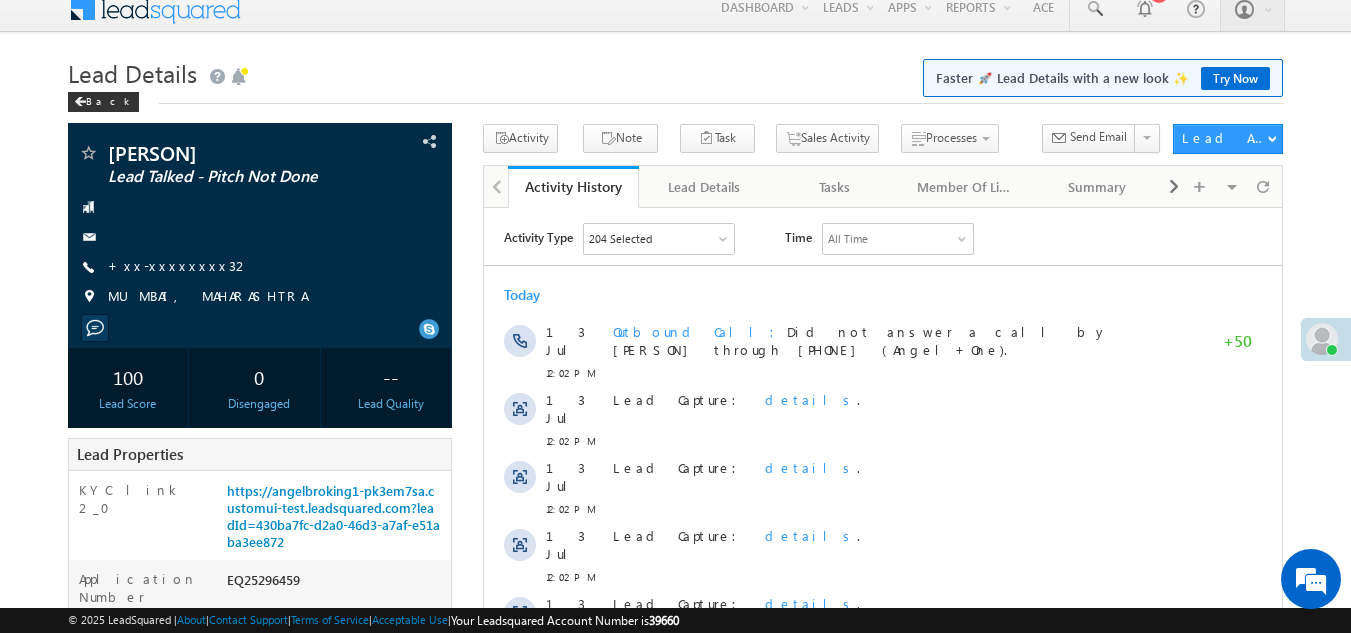 scroll, scrollTop: 0, scrollLeft: 0, axis: both 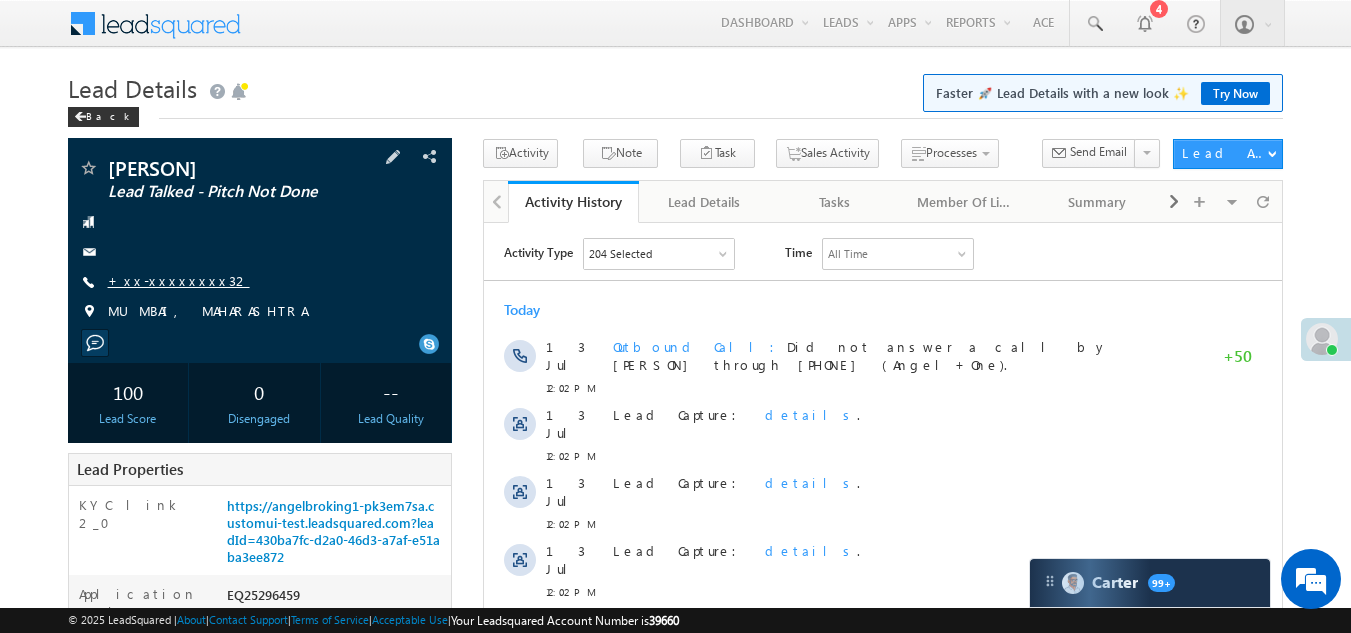 click on "+xx-xxxxxxxx32" at bounding box center (179, 280) 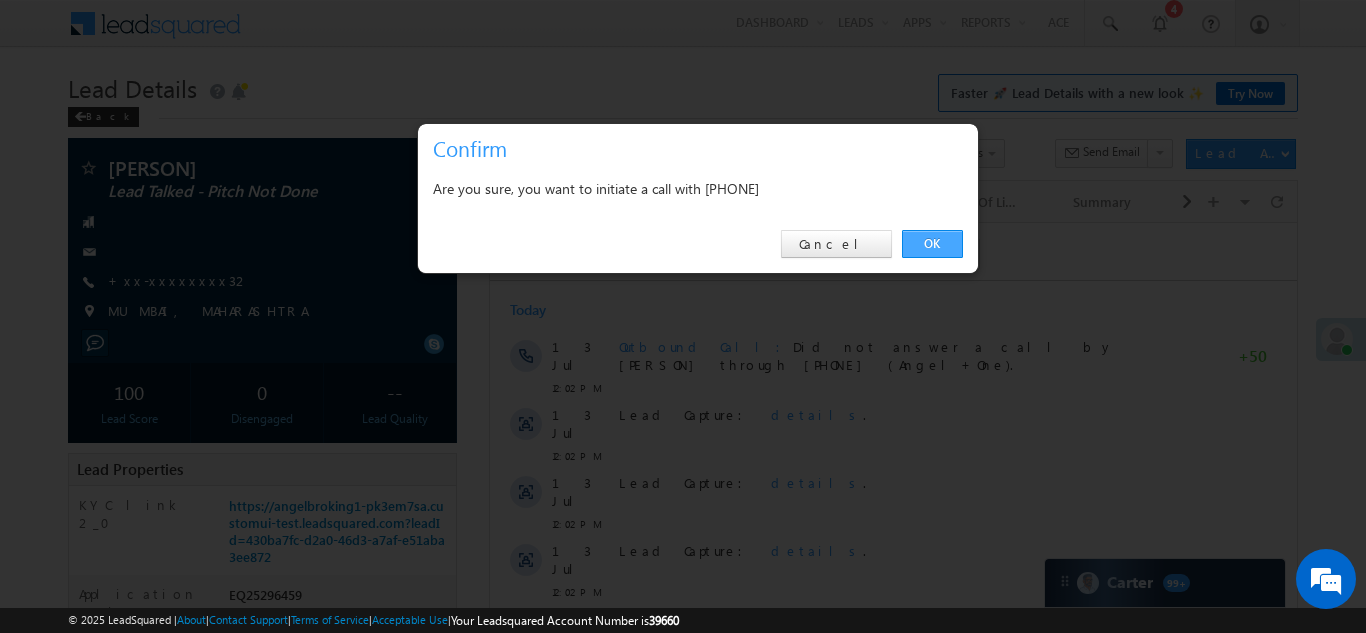 click on "OK" at bounding box center [932, 244] 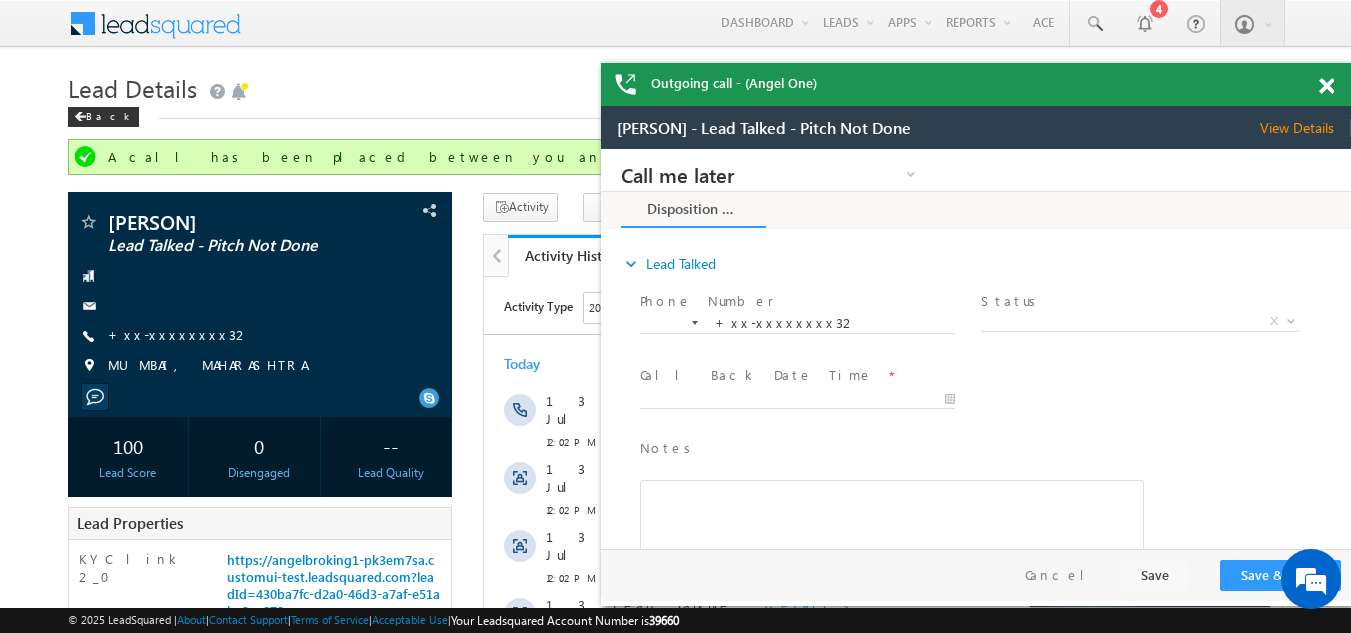 scroll, scrollTop: 0, scrollLeft: 0, axis: both 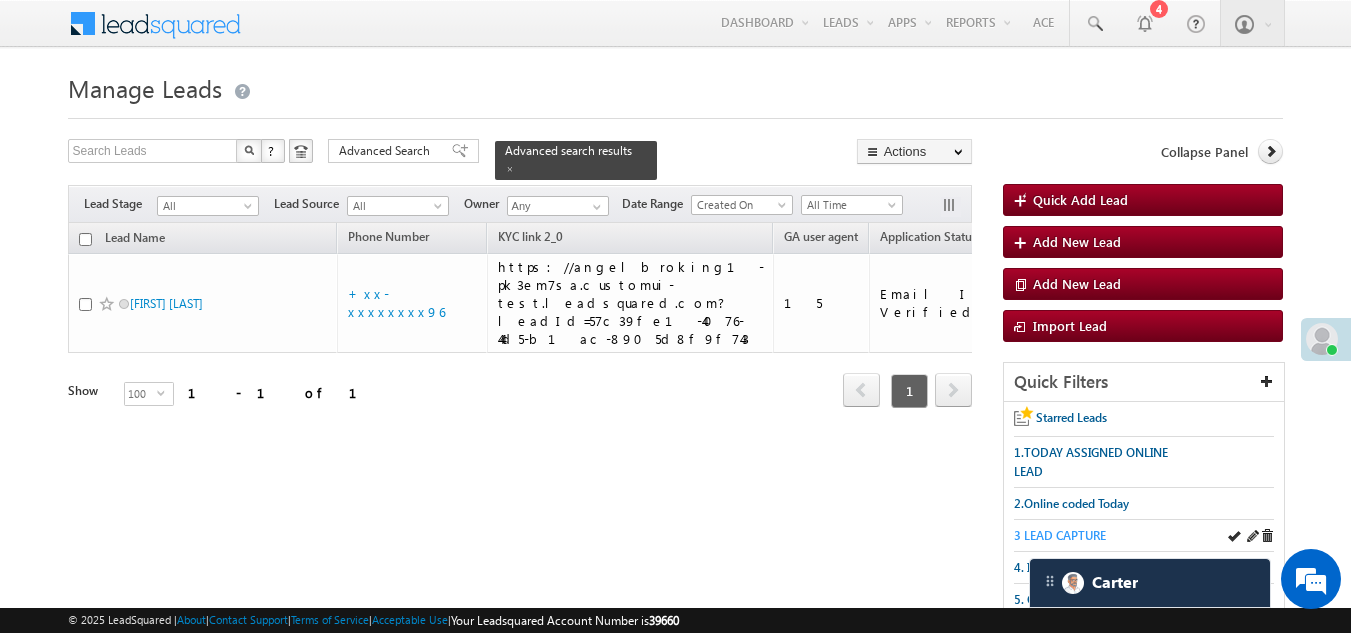 click on "3 LEAD CAPTURE" at bounding box center [1060, 535] 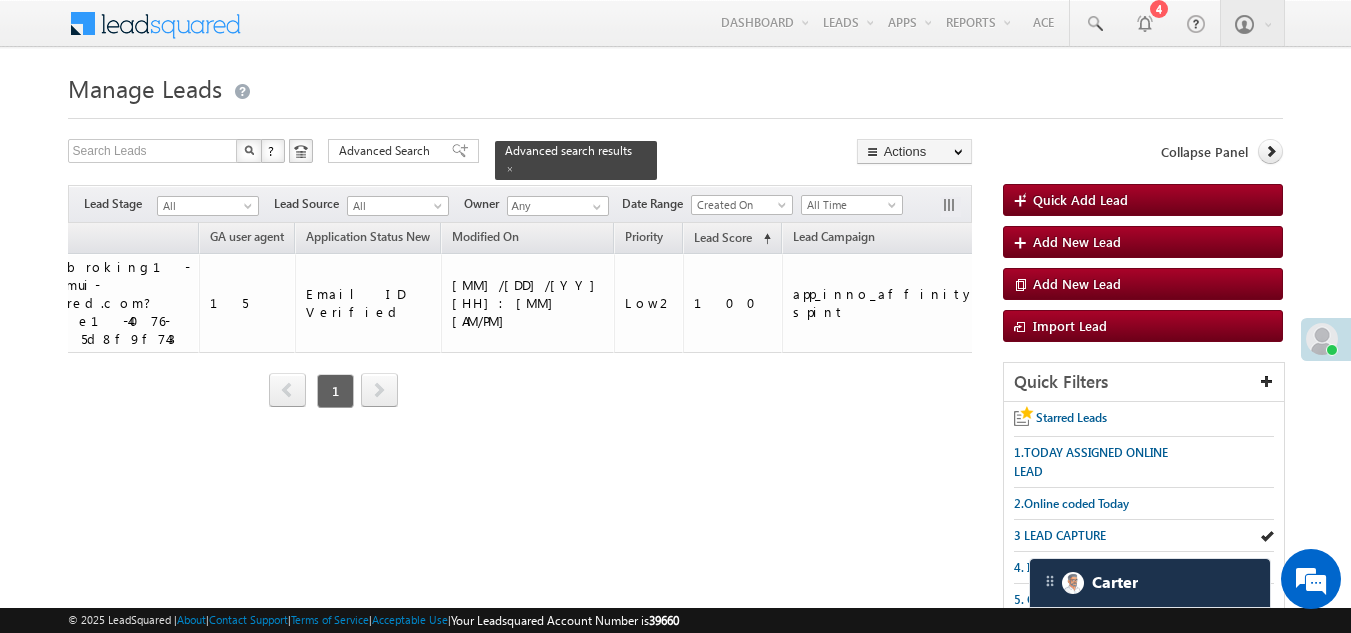 scroll, scrollTop: 0, scrollLeft: 0, axis: both 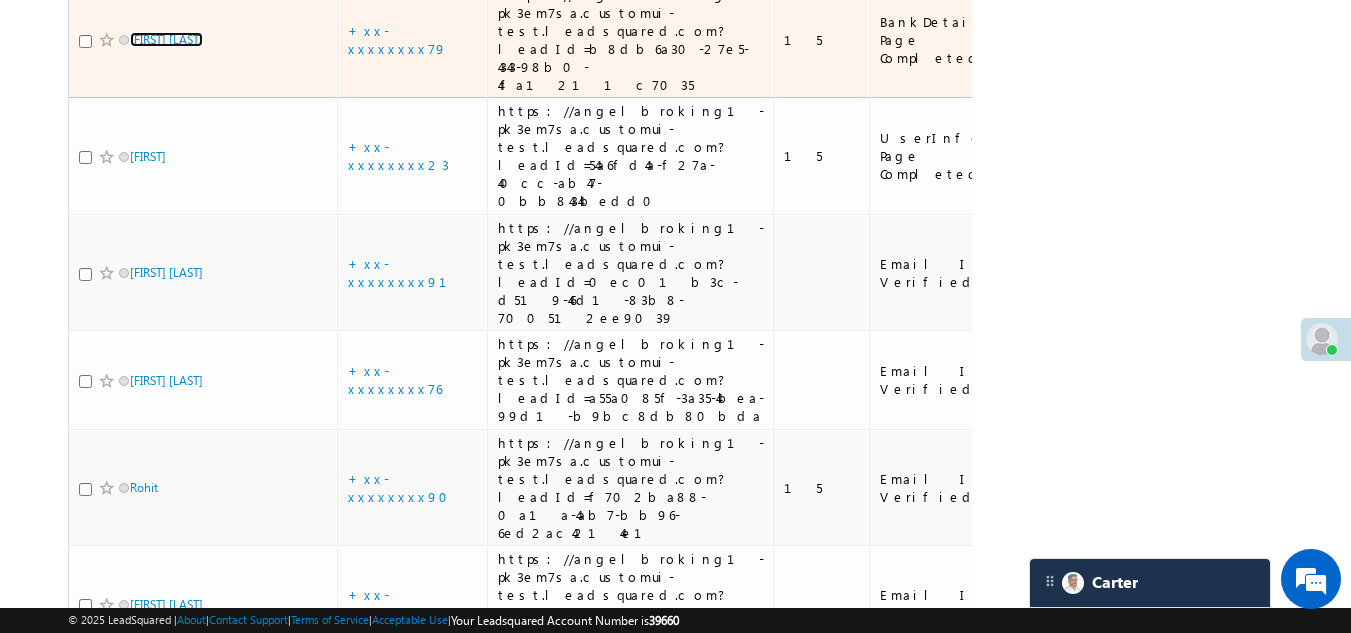 drag, startPoint x: 153, startPoint y: 144, endPoint x: 199, endPoint y: 170, distance: 52.83938 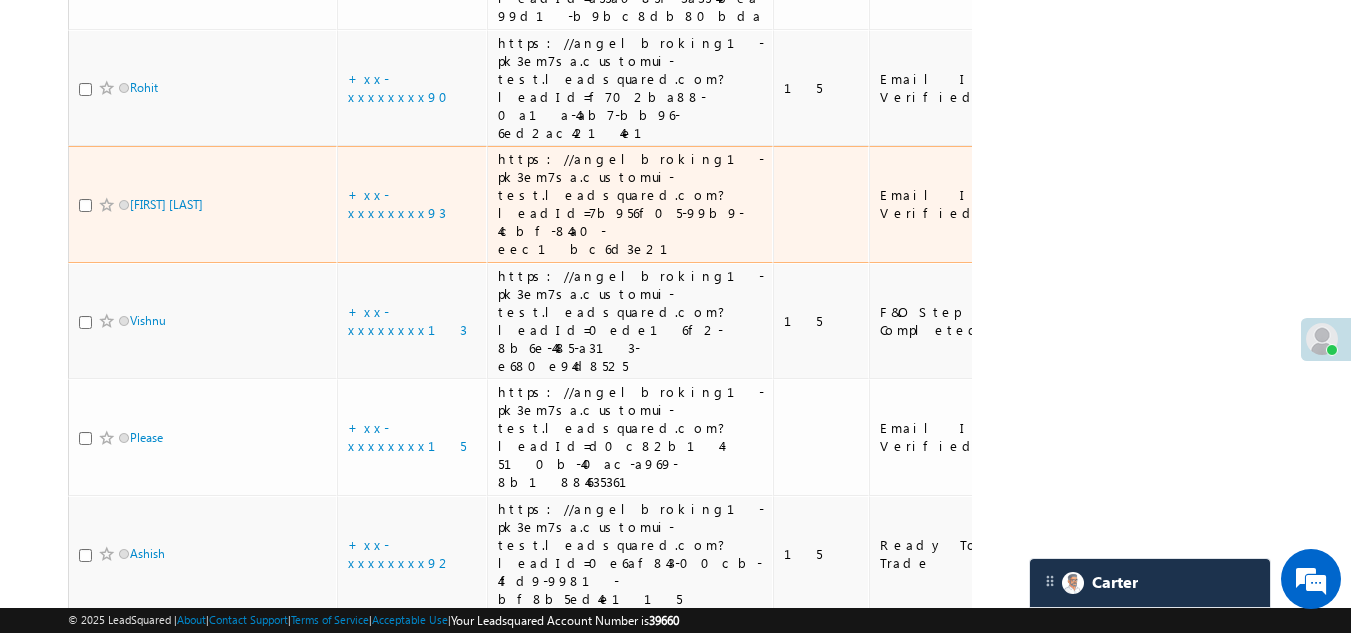 scroll, scrollTop: 2700, scrollLeft: 0, axis: vertical 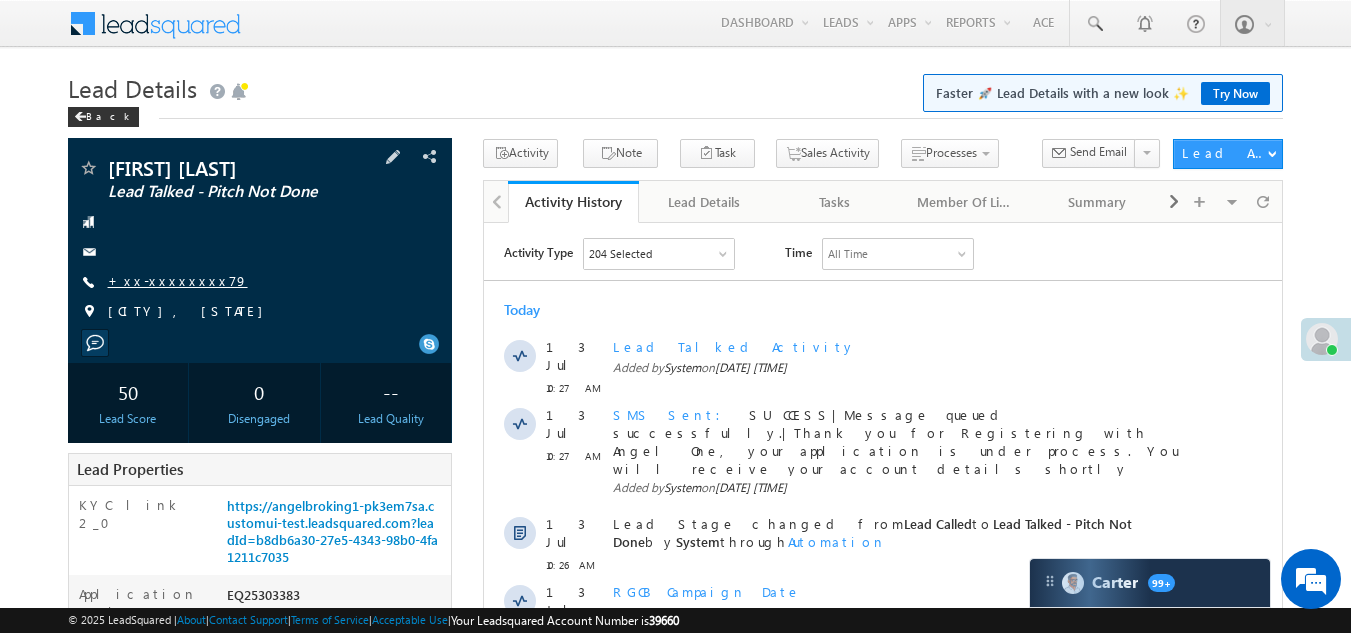 click on "+xx-xxxxxxxx79" at bounding box center (178, 280) 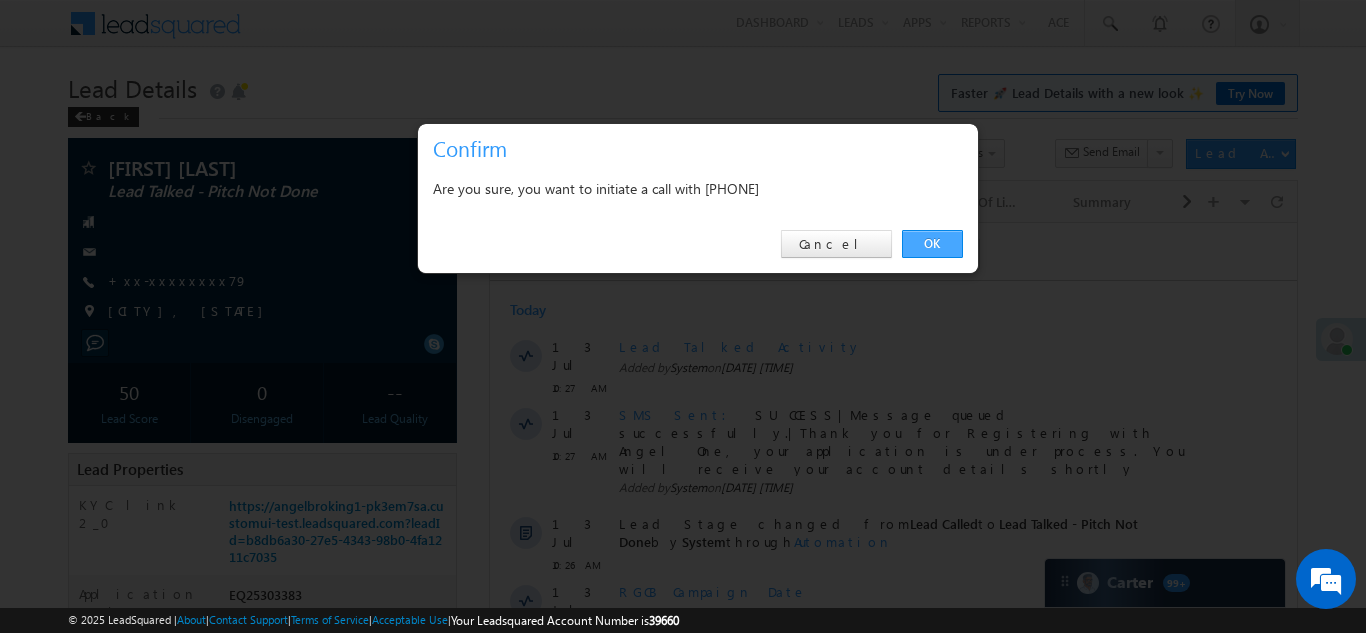 click on "OK" at bounding box center (932, 244) 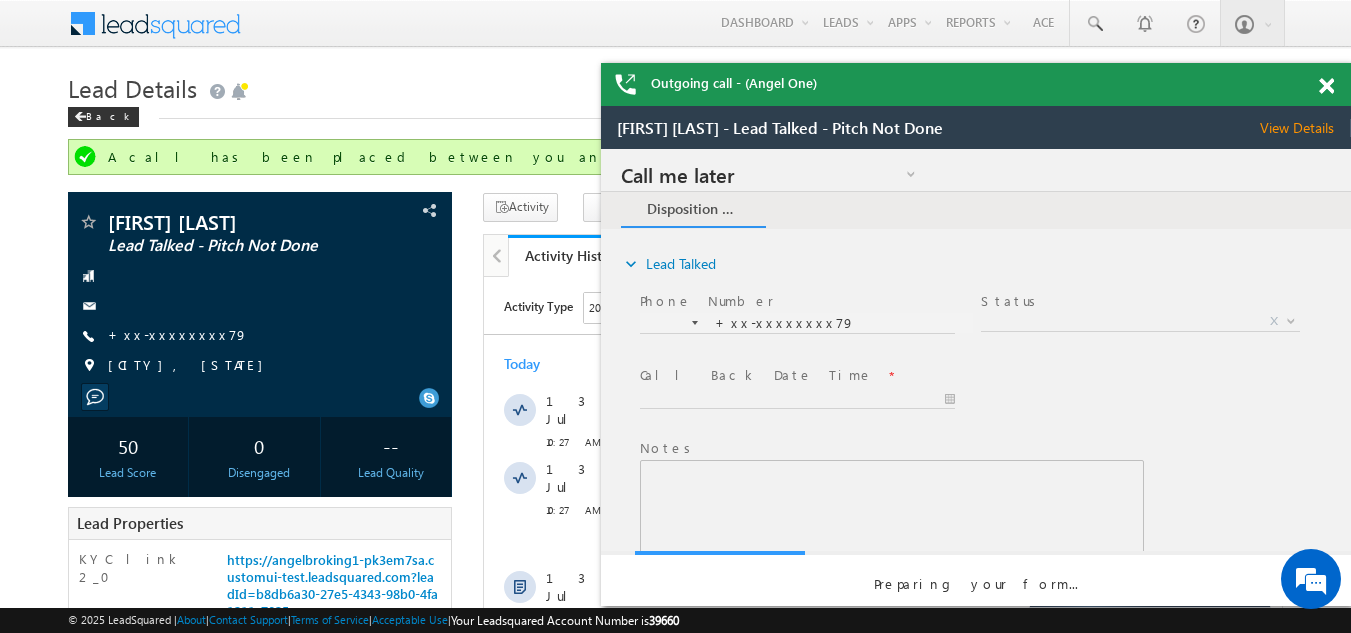 scroll, scrollTop: 0, scrollLeft: 0, axis: both 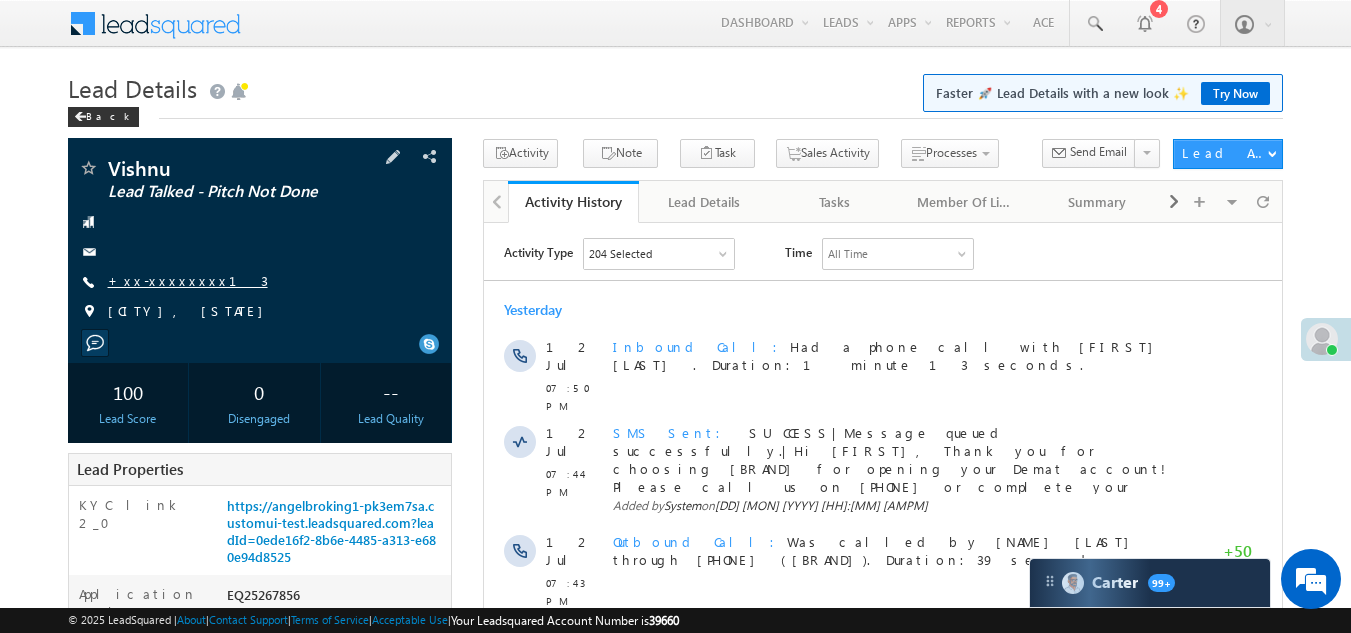 click on "+xx-xxxxxxxx13" at bounding box center (188, 280) 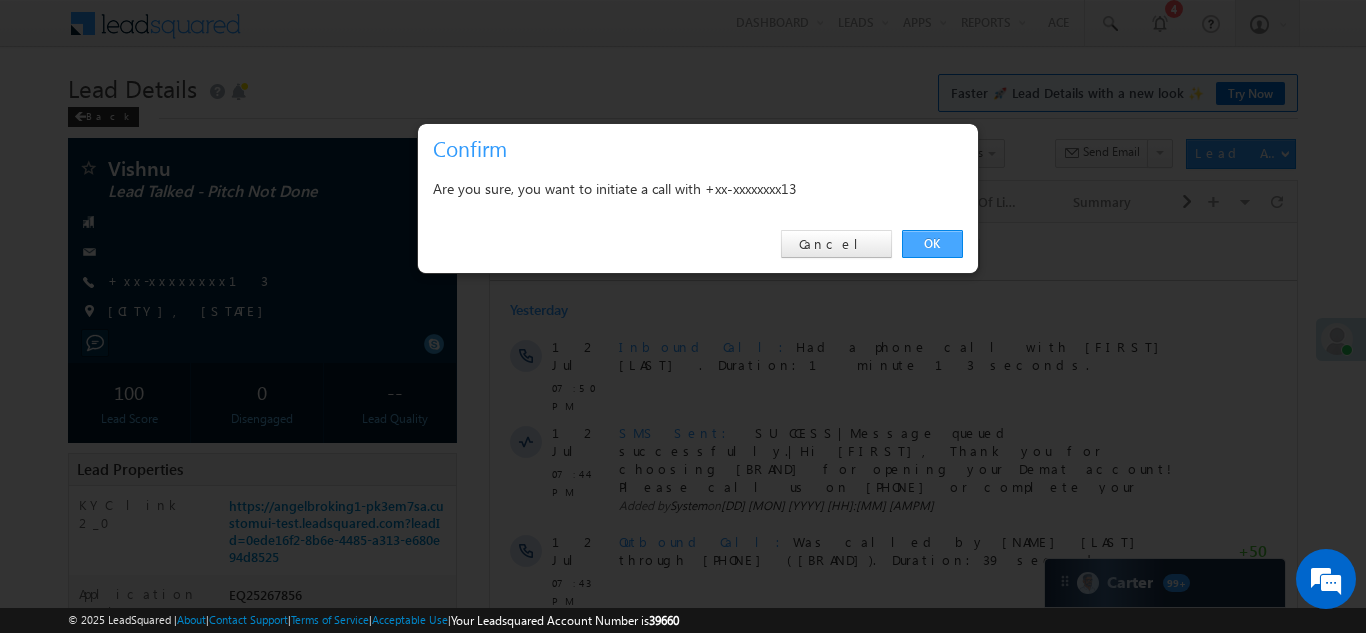 click on "OK" at bounding box center [932, 244] 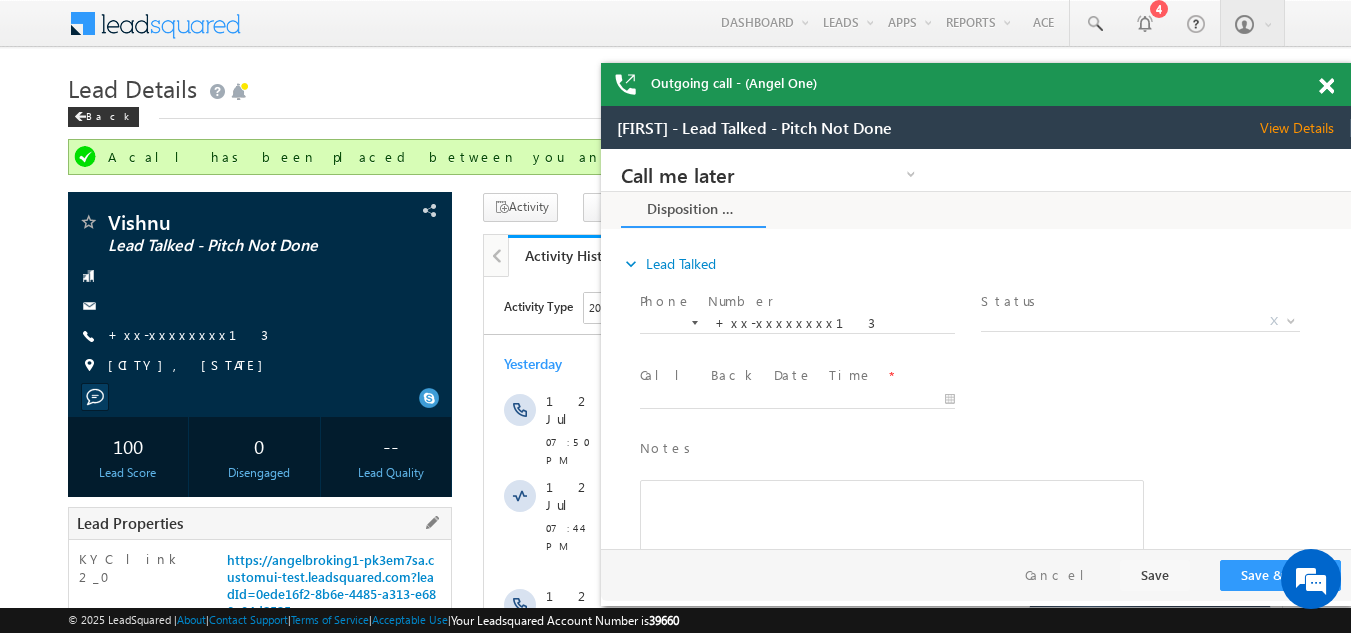 scroll, scrollTop: 0, scrollLeft: 0, axis: both 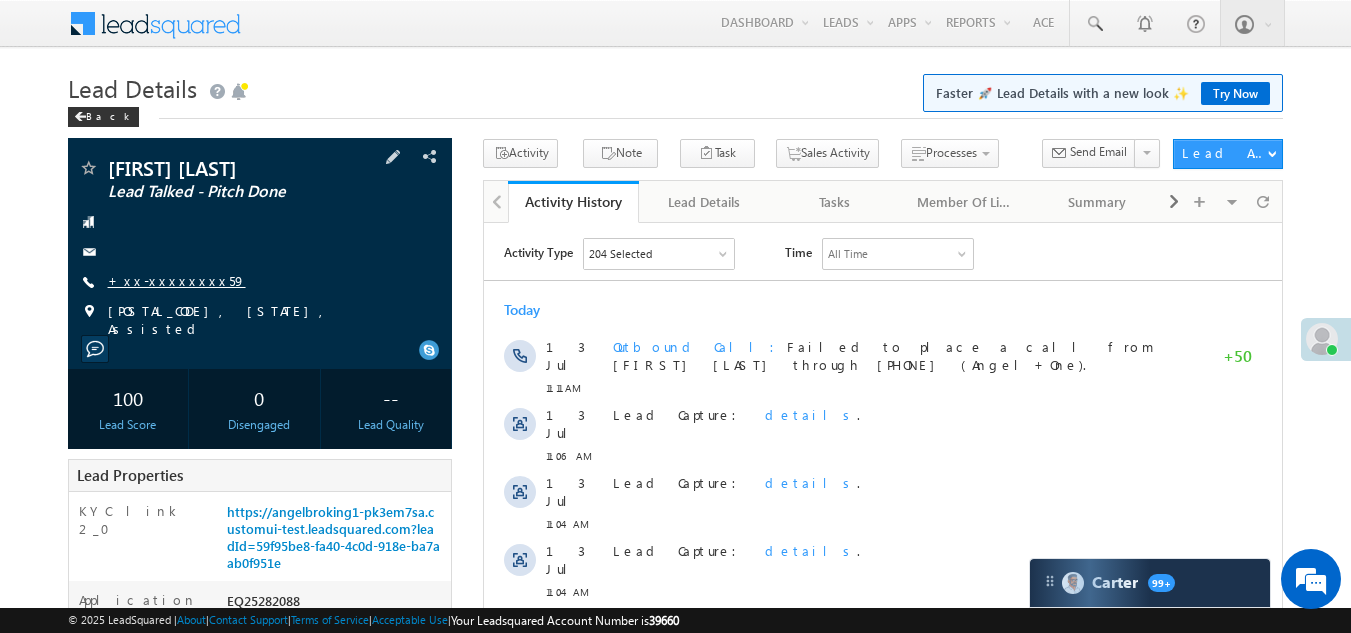 click on "+xx-xxxxxxxx59" at bounding box center (177, 280) 